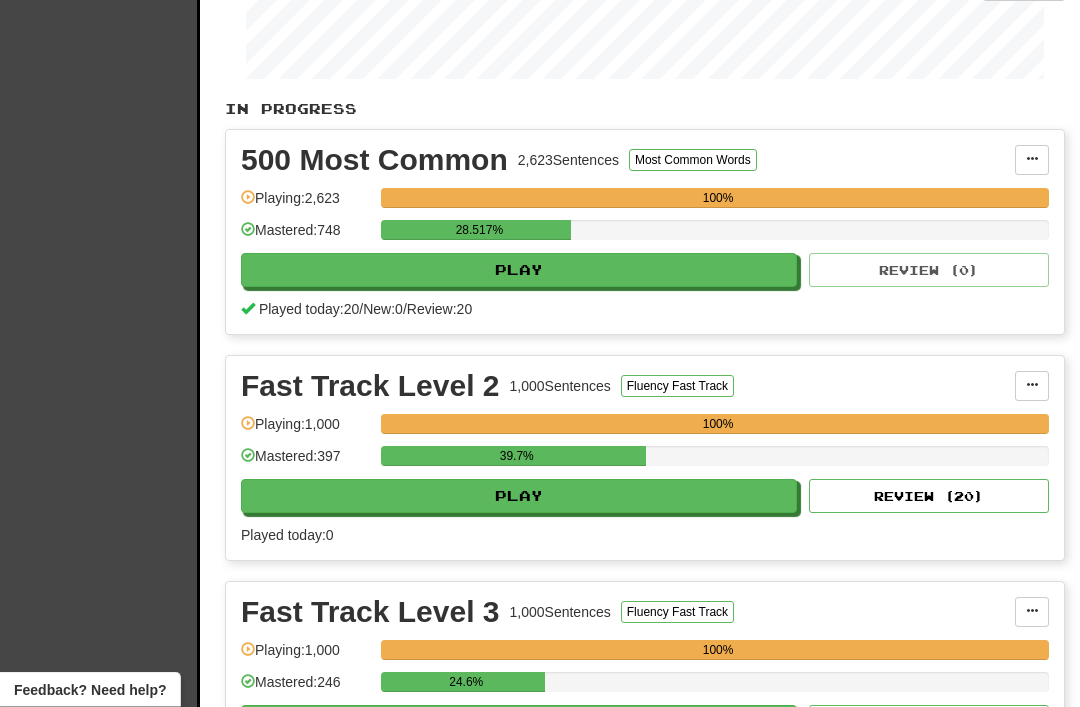 scroll, scrollTop: 368, scrollLeft: 0, axis: vertical 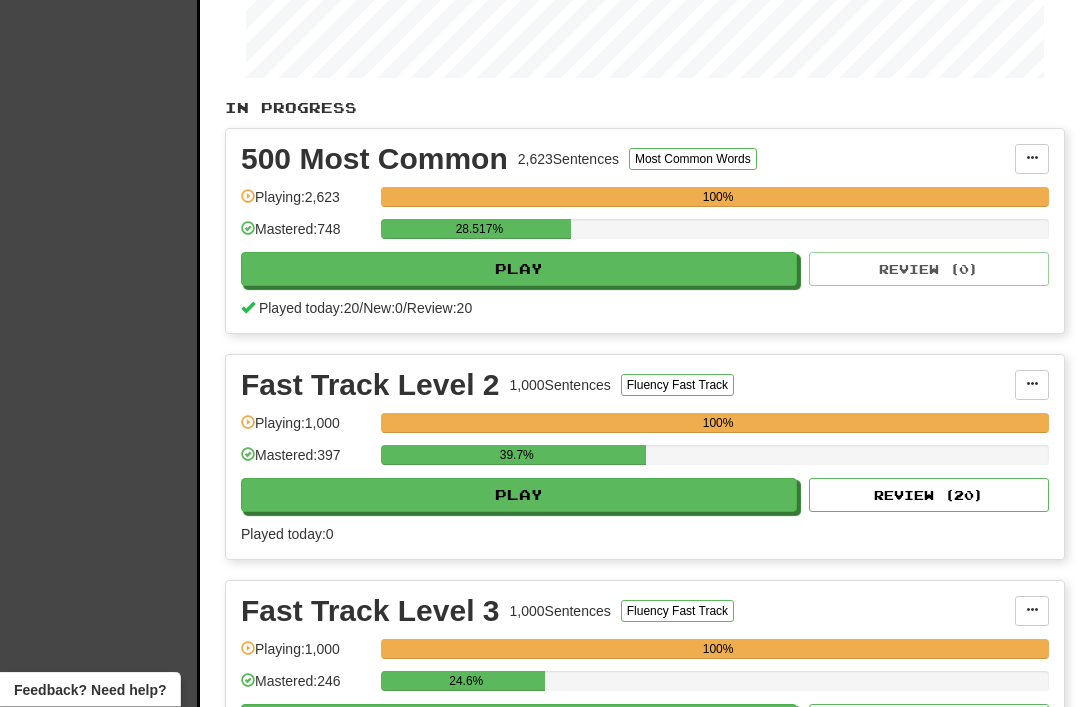 click on "28.517%" at bounding box center (715, 236) 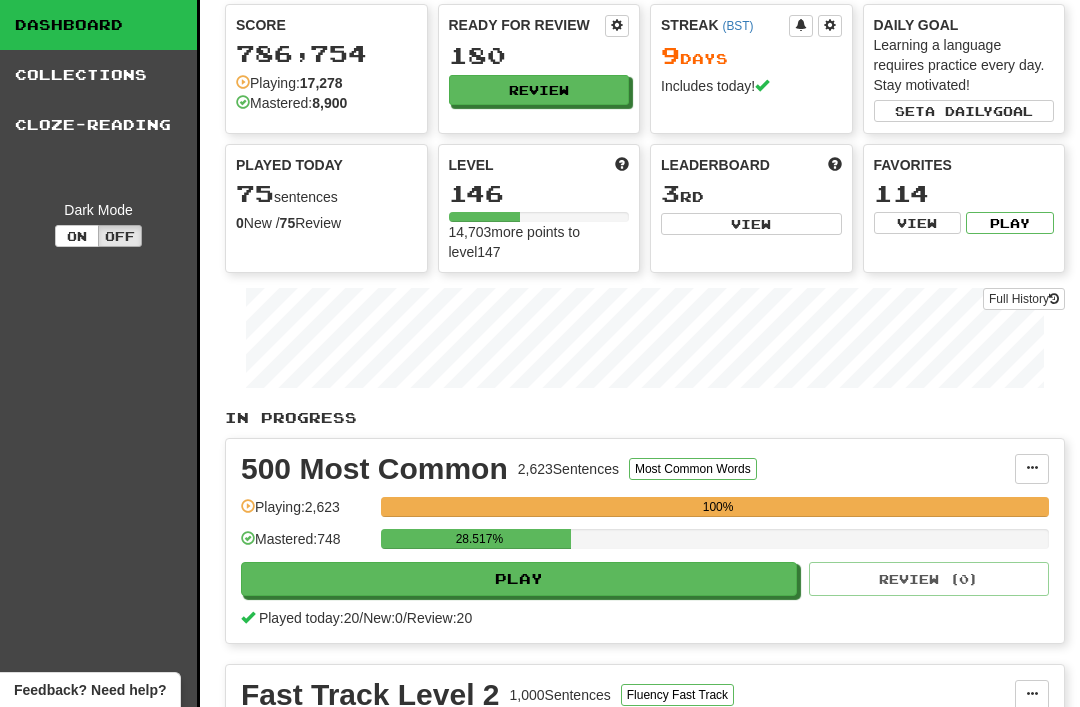 scroll, scrollTop: 0, scrollLeft: 0, axis: both 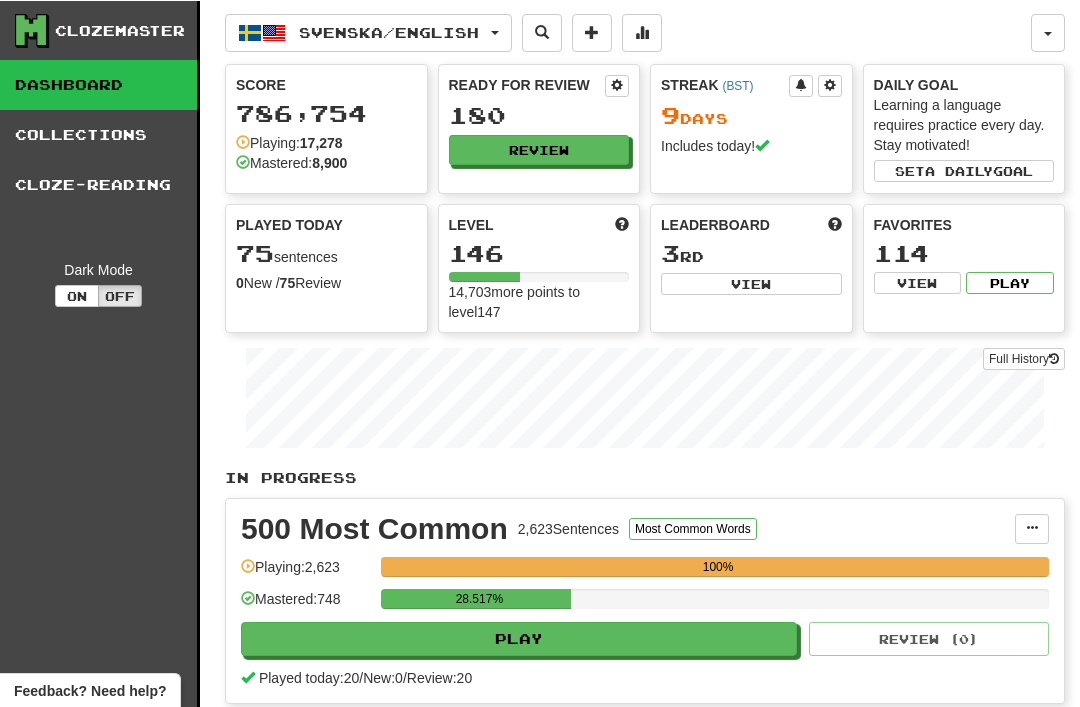 click on "Review" at bounding box center [539, 149] 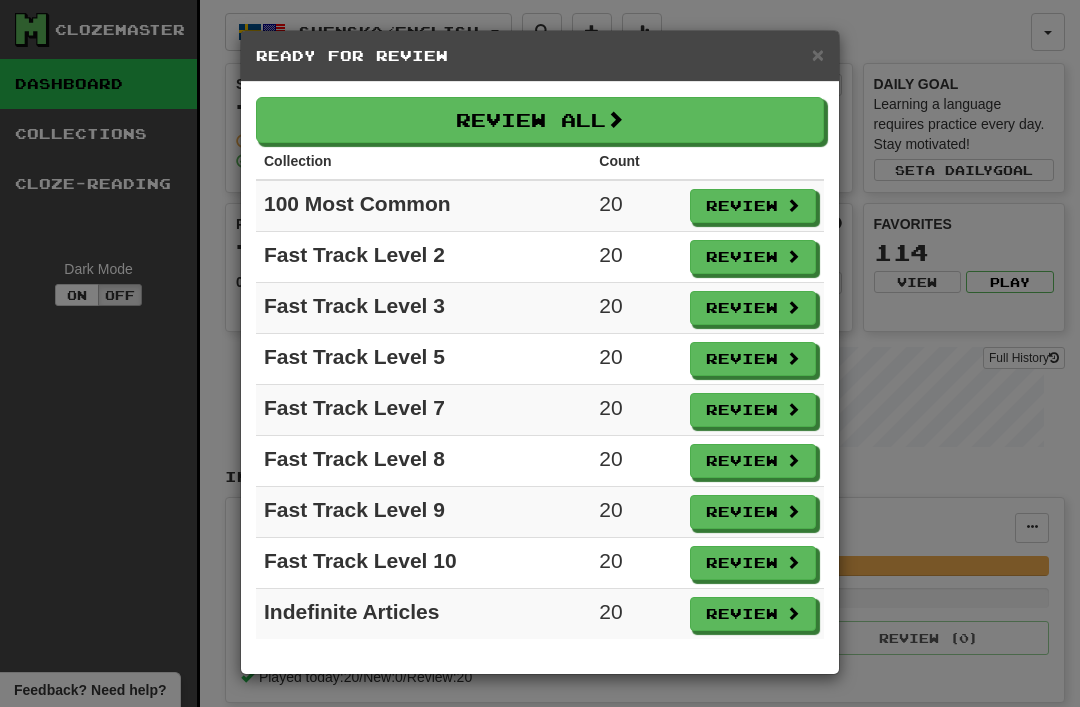 click on "Review All" at bounding box center [540, 120] 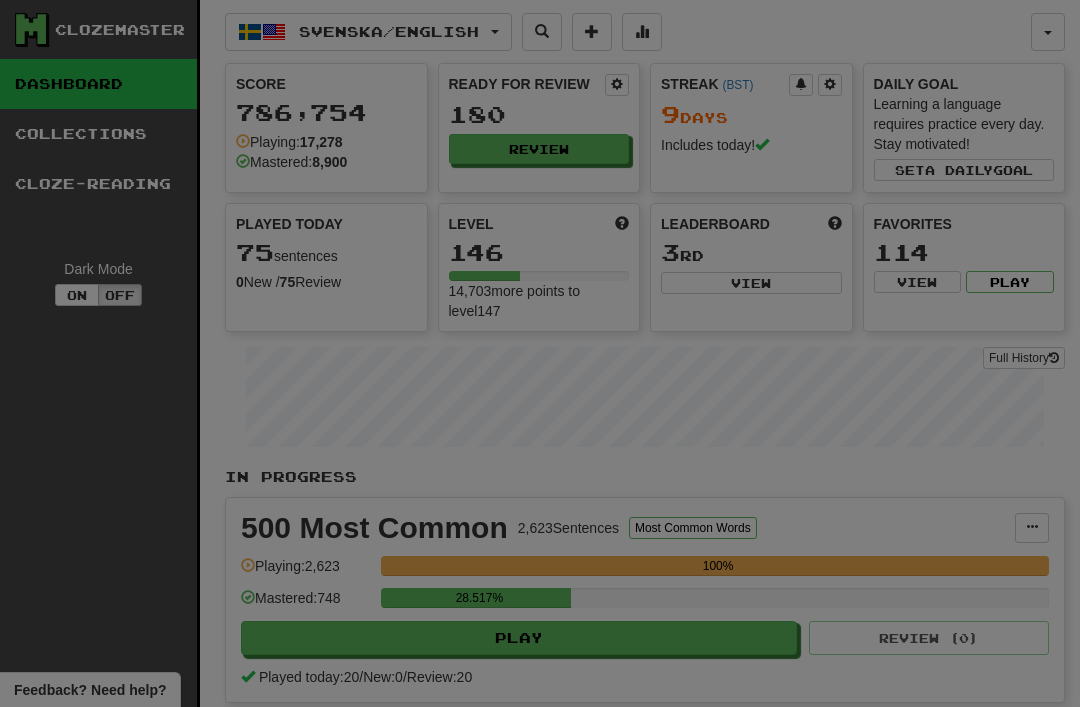 select on "**" 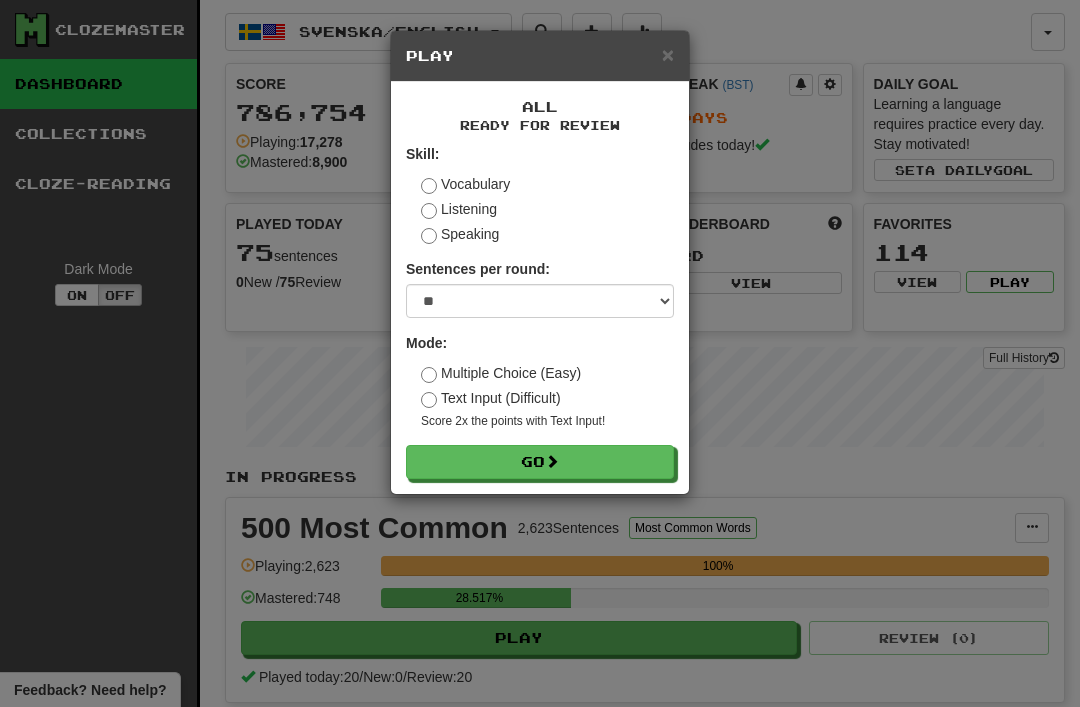 click on "Go" at bounding box center (540, 462) 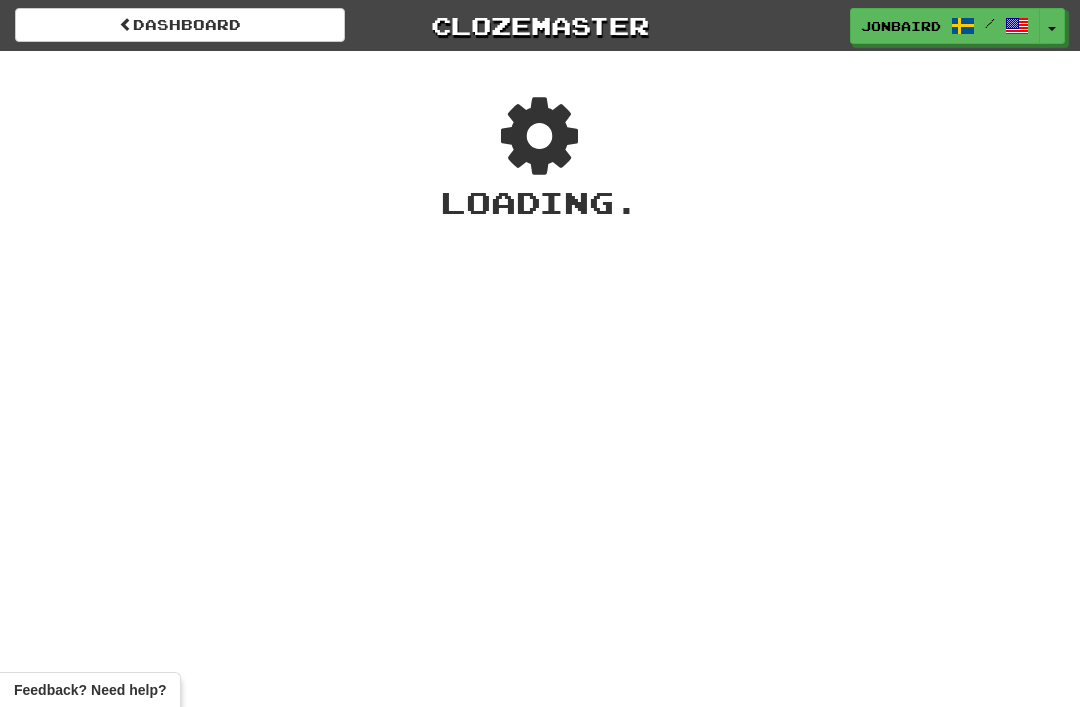 scroll, scrollTop: 0, scrollLeft: 0, axis: both 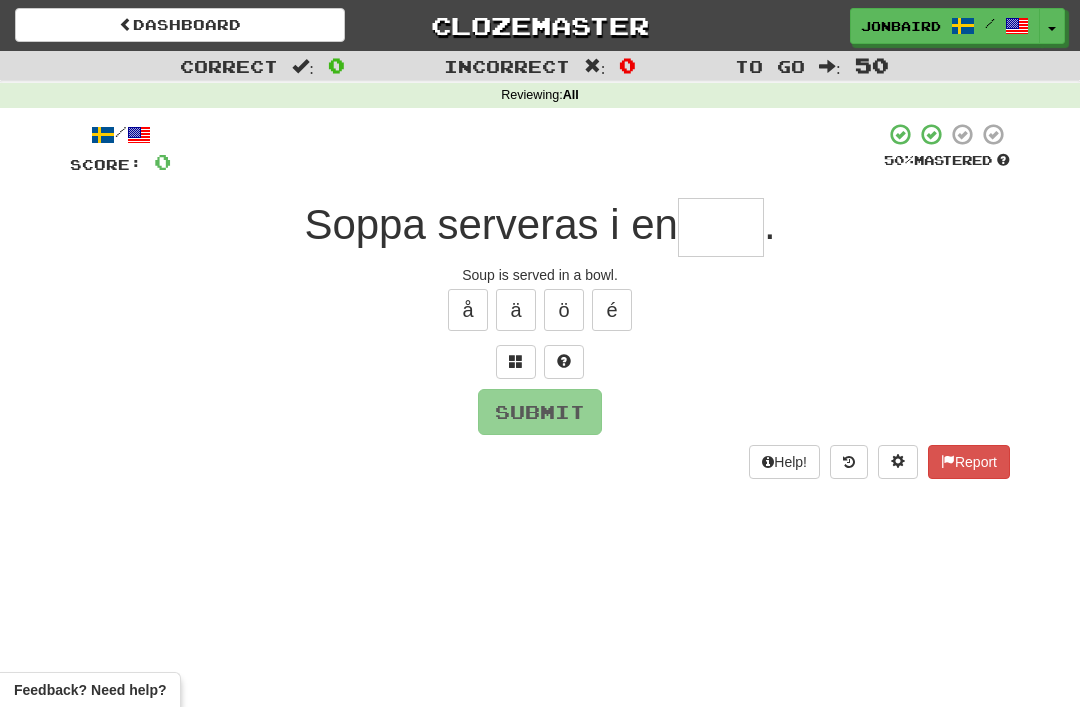 click at bounding box center [721, 227] 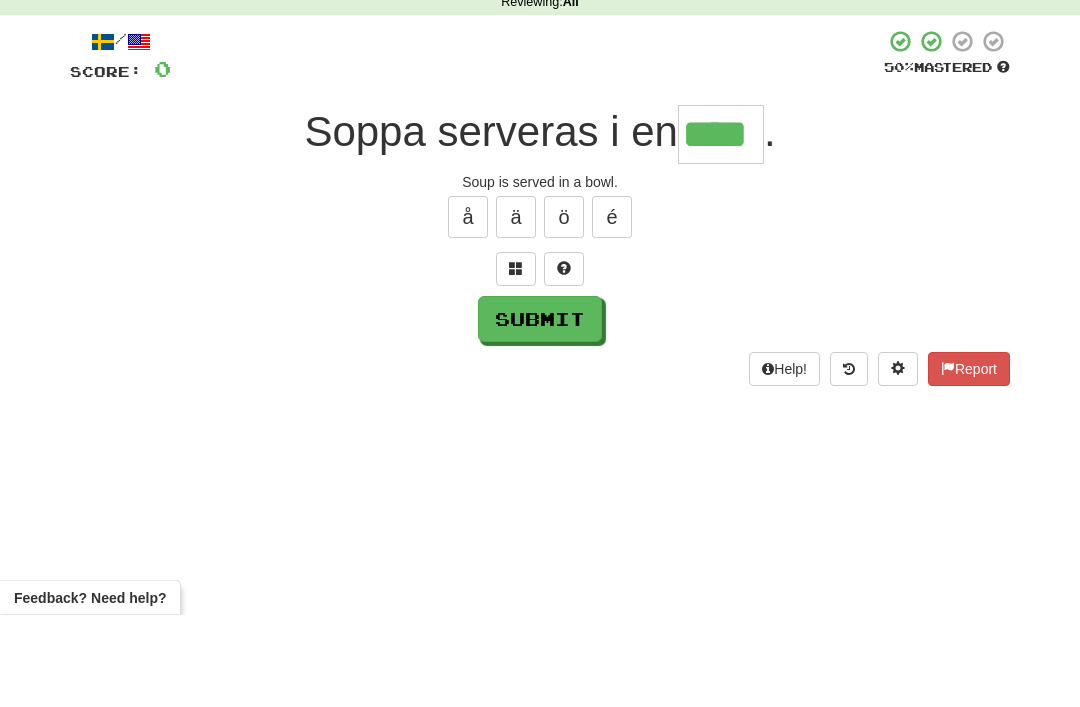 type on "****" 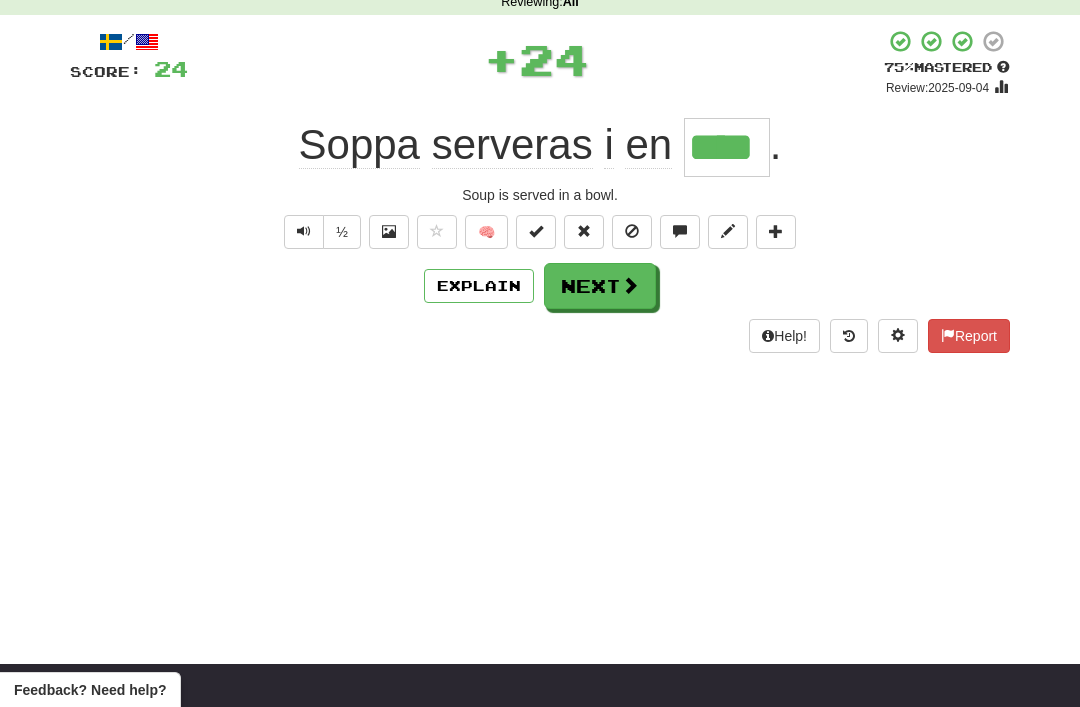 click on "Next" at bounding box center (600, 286) 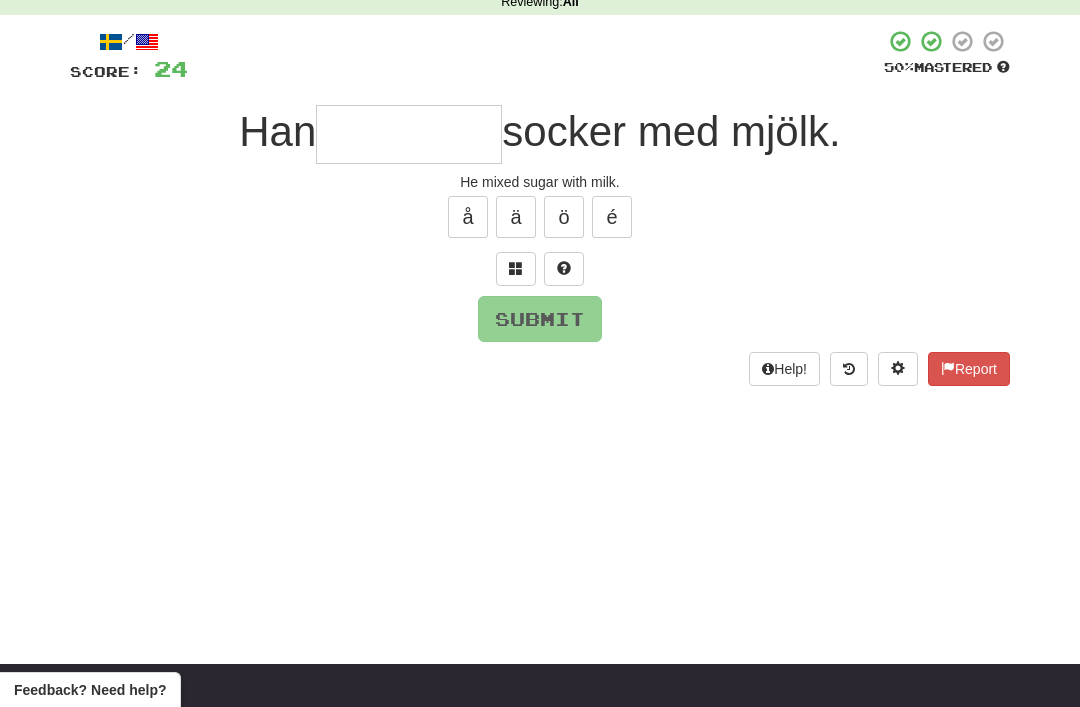 scroll, scrollTop: 92, scrollLeft: 0, axis: vertical 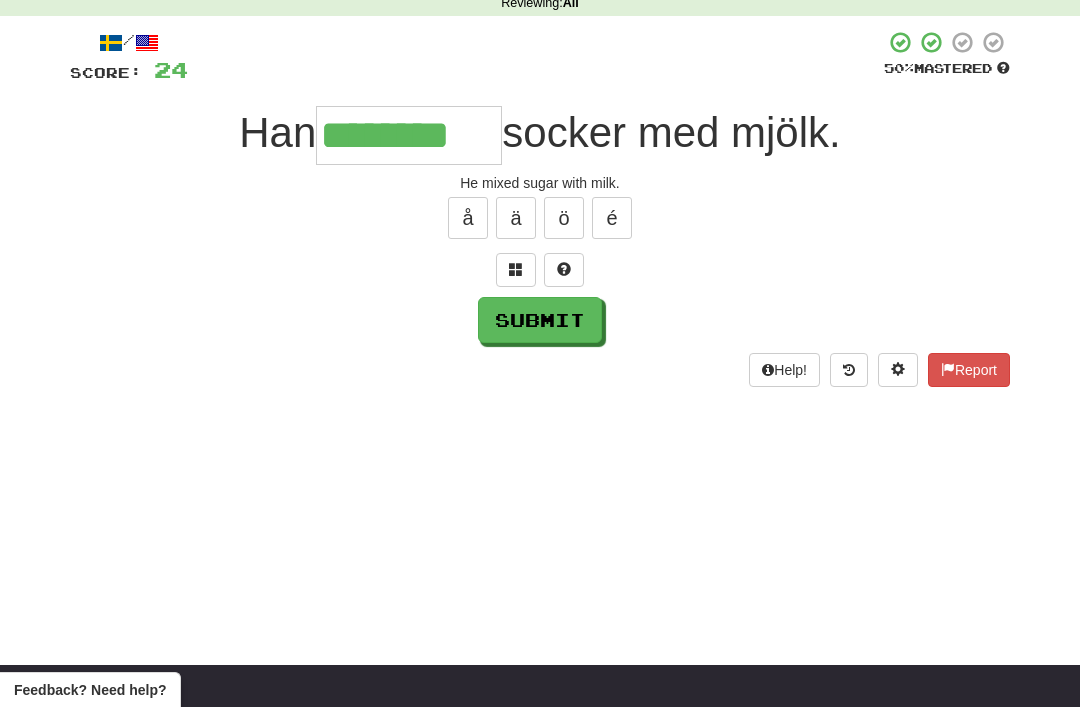 type on "********" 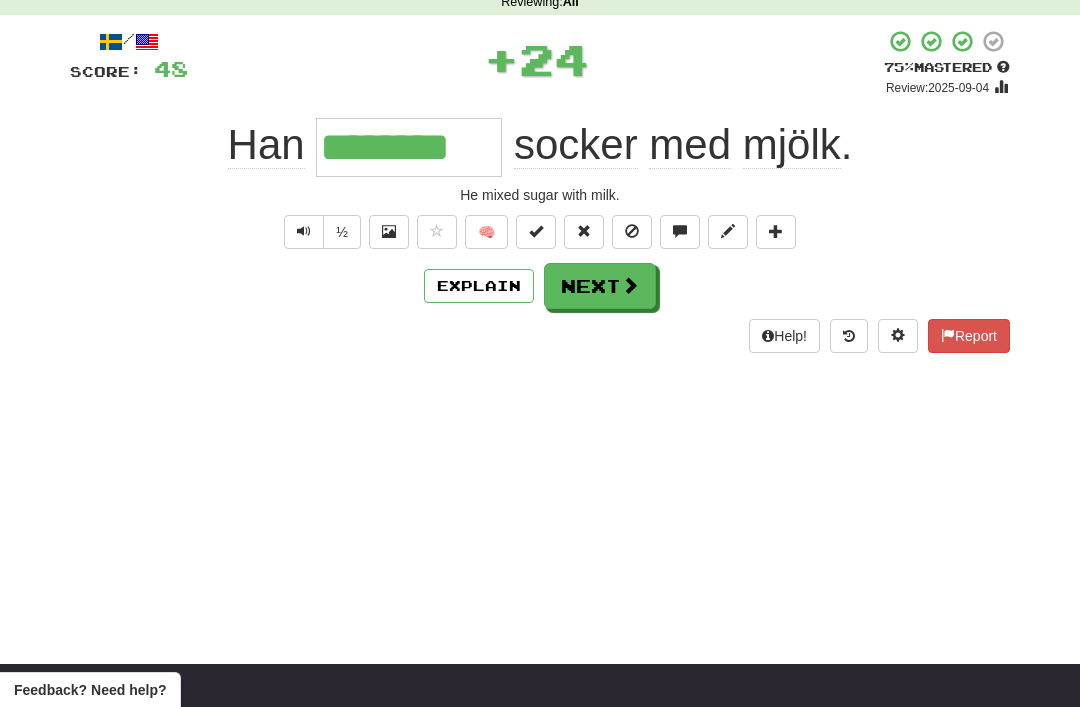 click on "Next" at bounding box center (600, 286) 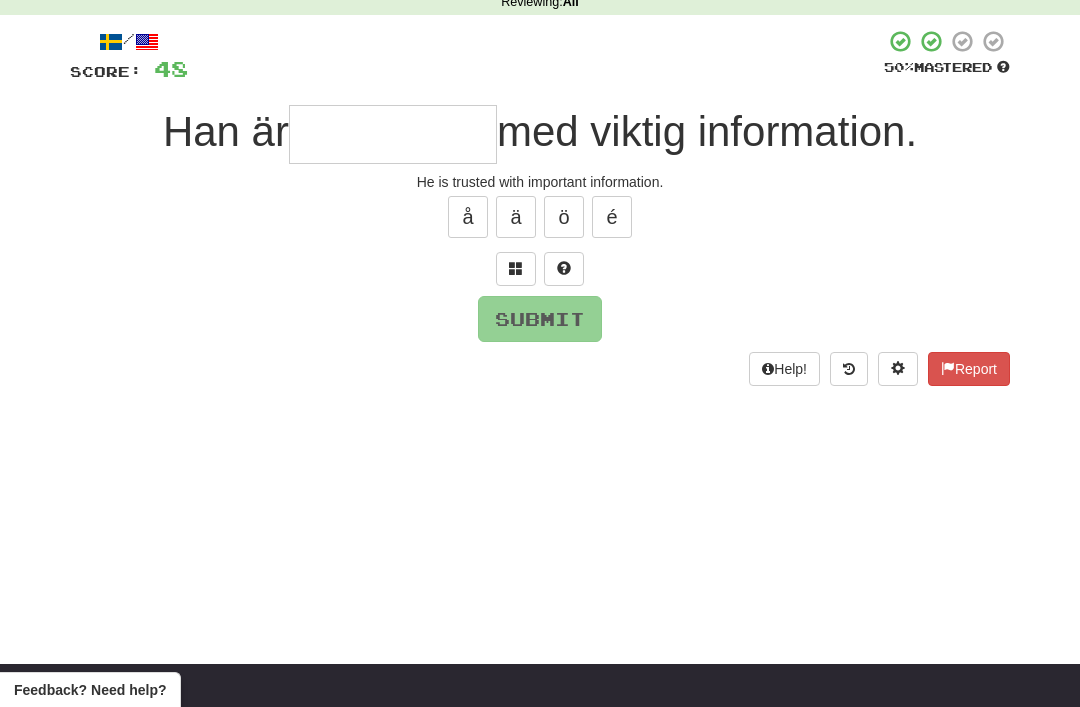scroll, scrollTop: 92, scrollLeft: 0, axis: vertical 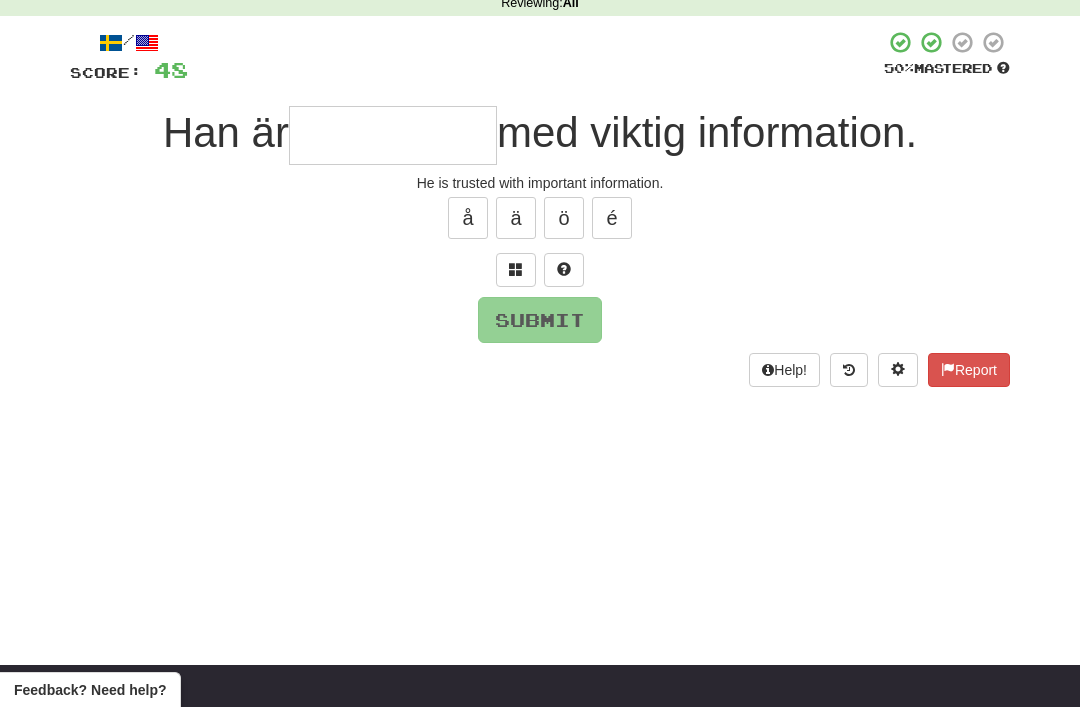 click at bounding box center (516, 270) 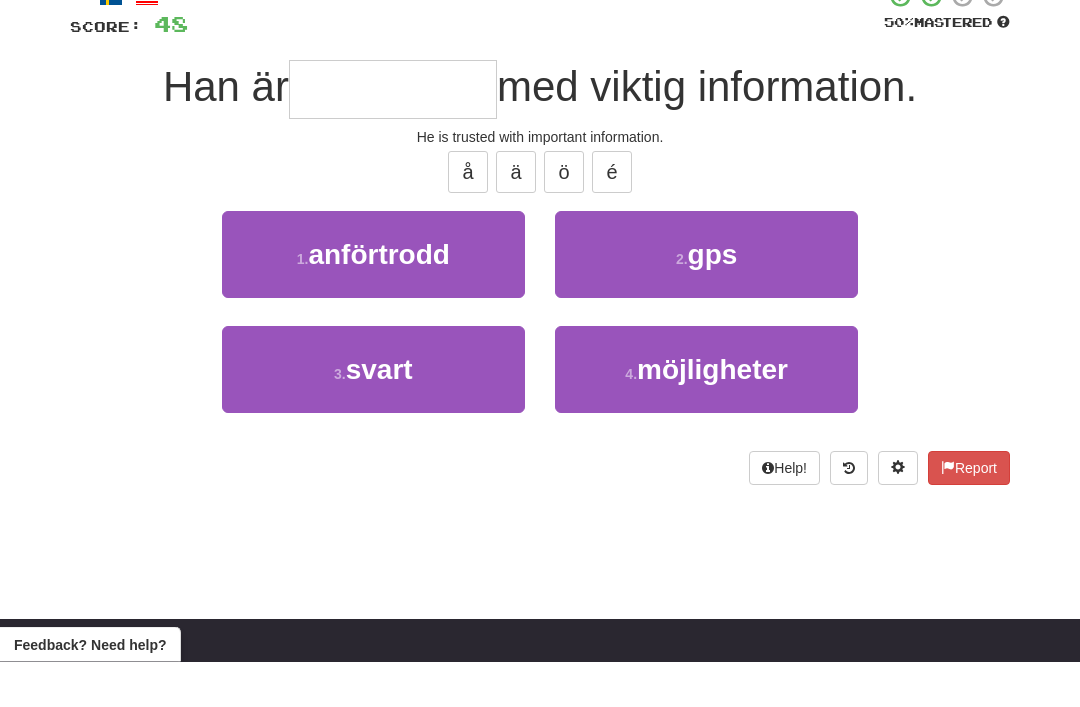 click on "1 .  anförtrodd" at bounding box center (373, 300) 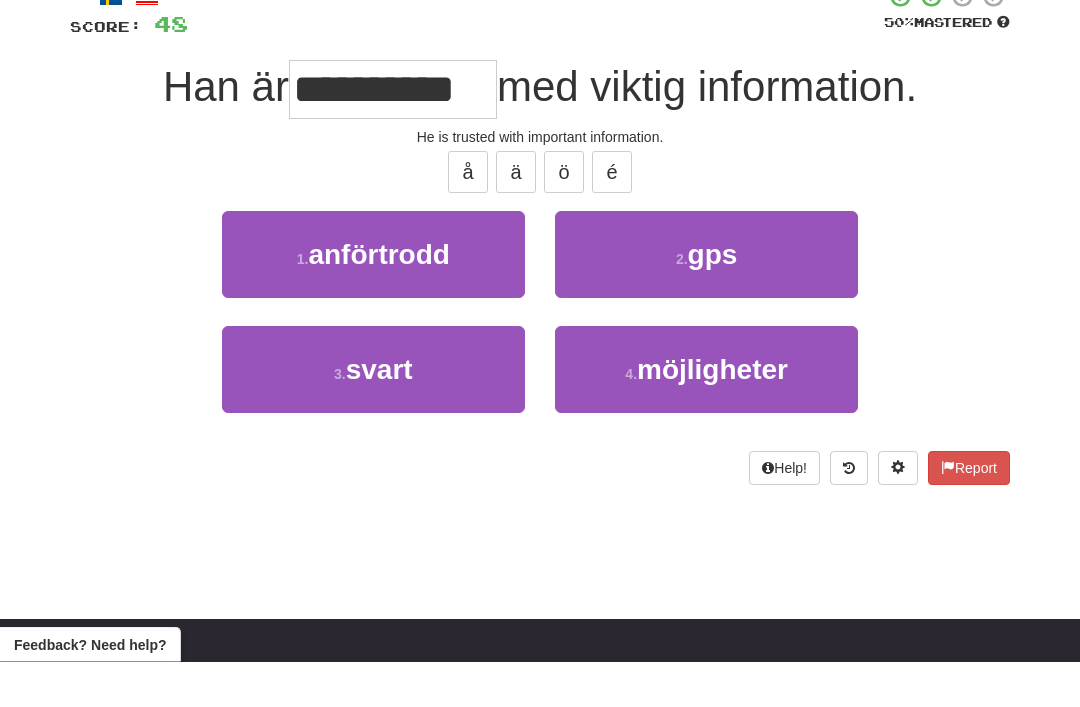 scroll, scrollTop: 138, scrollLeft: 0, axis: vertical 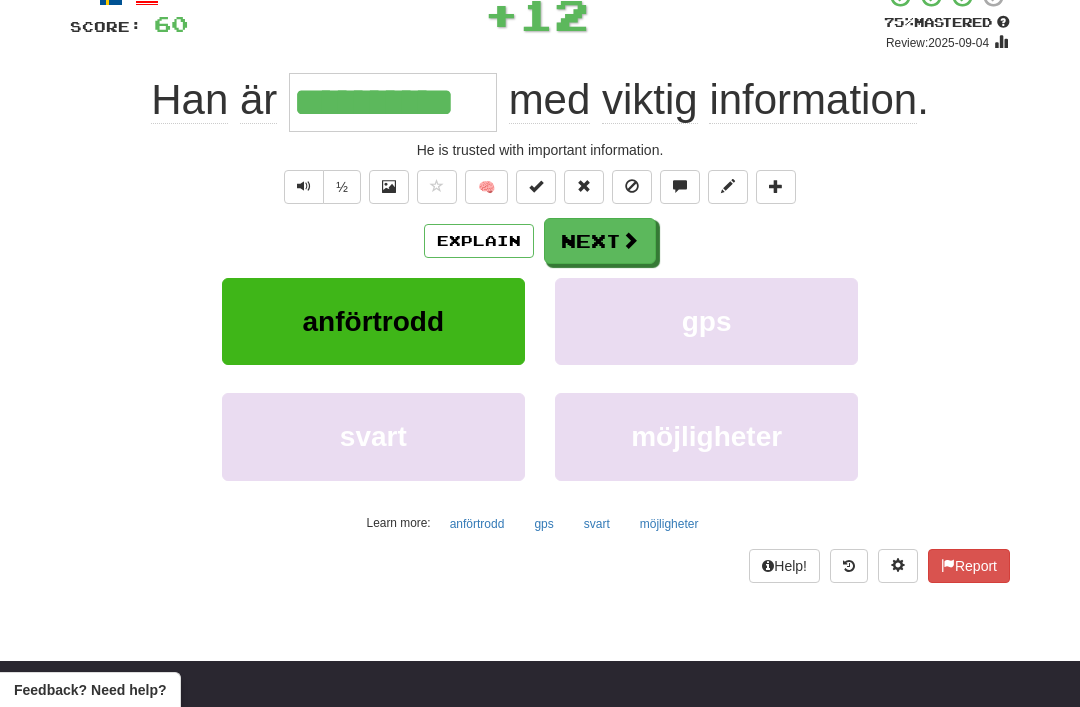 click at bounding box center [630, 240] 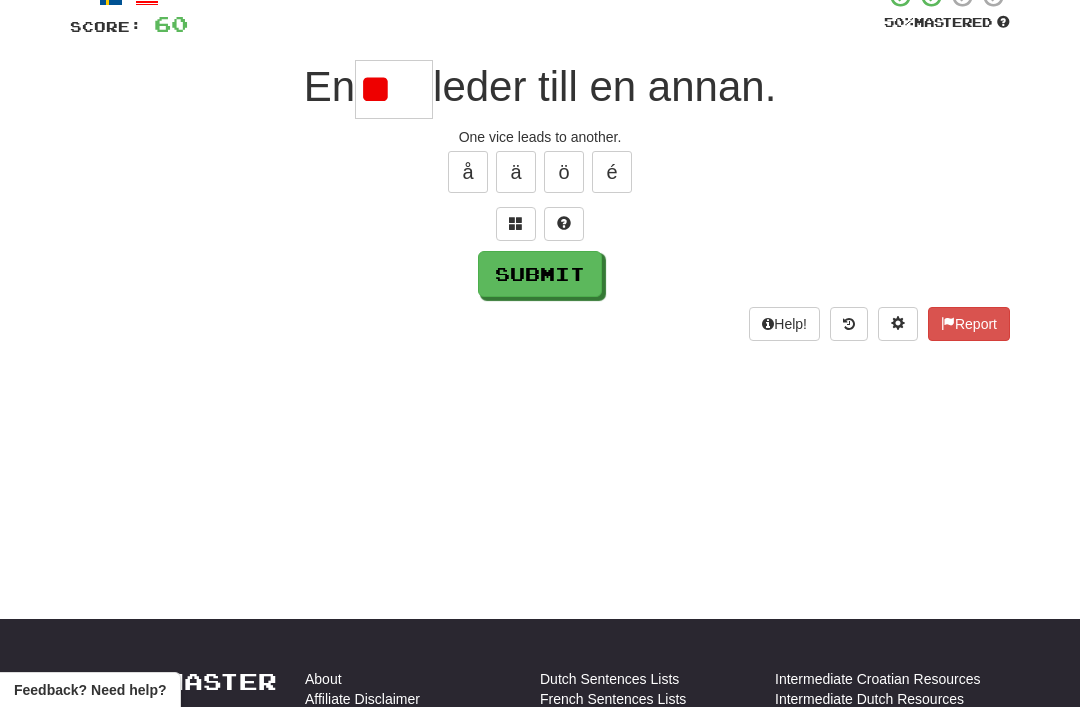 type on "*" 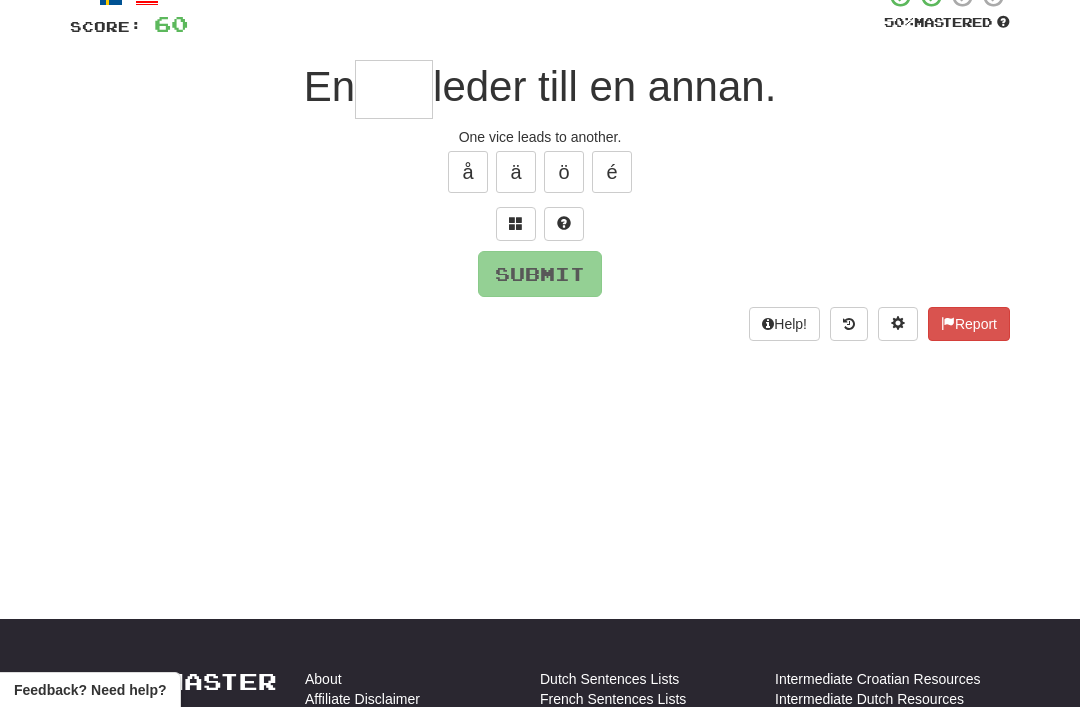 click at bounding box center (516, 224) 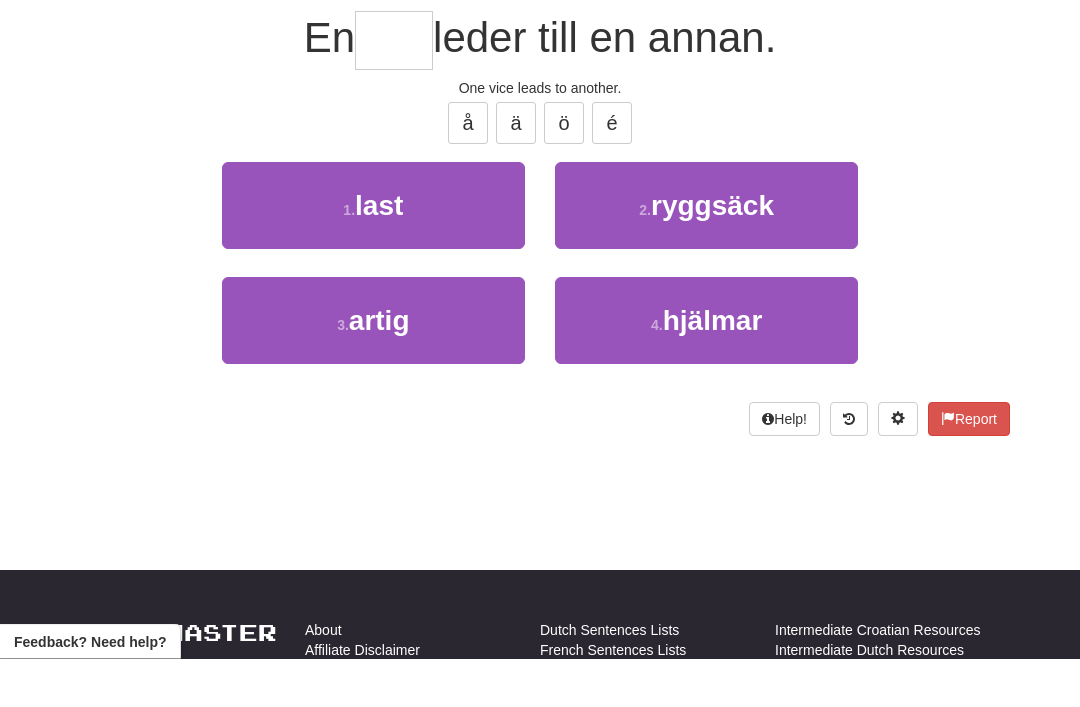 click on "1 .  last" at bounding box center [373, 254] 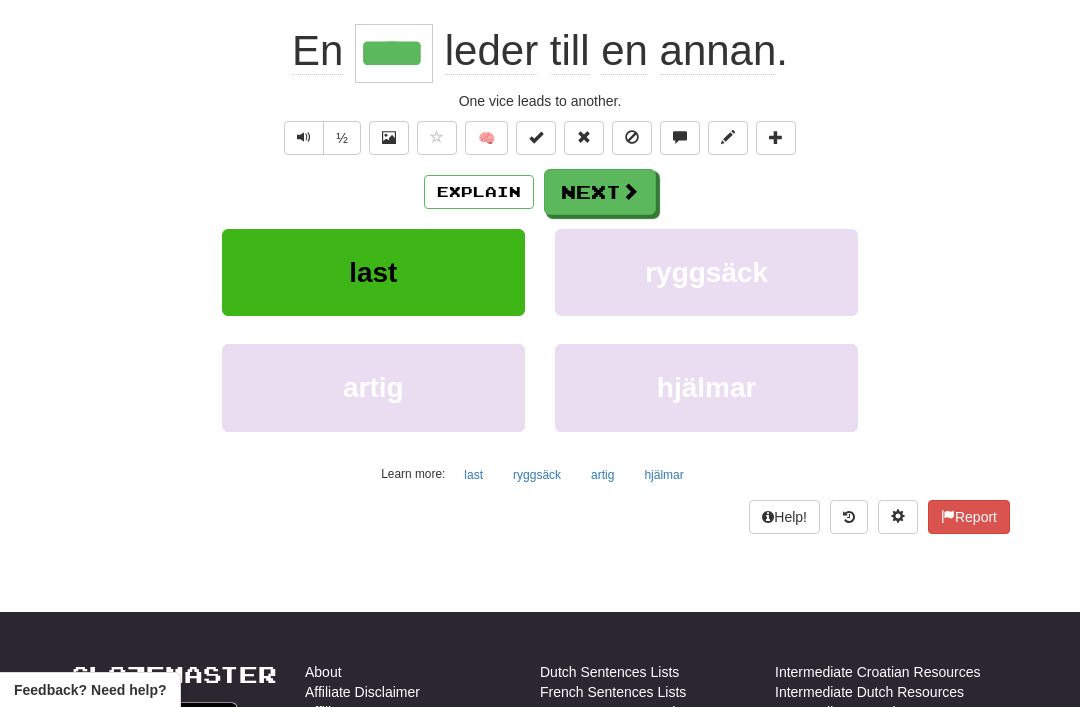 click on "Next" at bounding box center (600, 192) 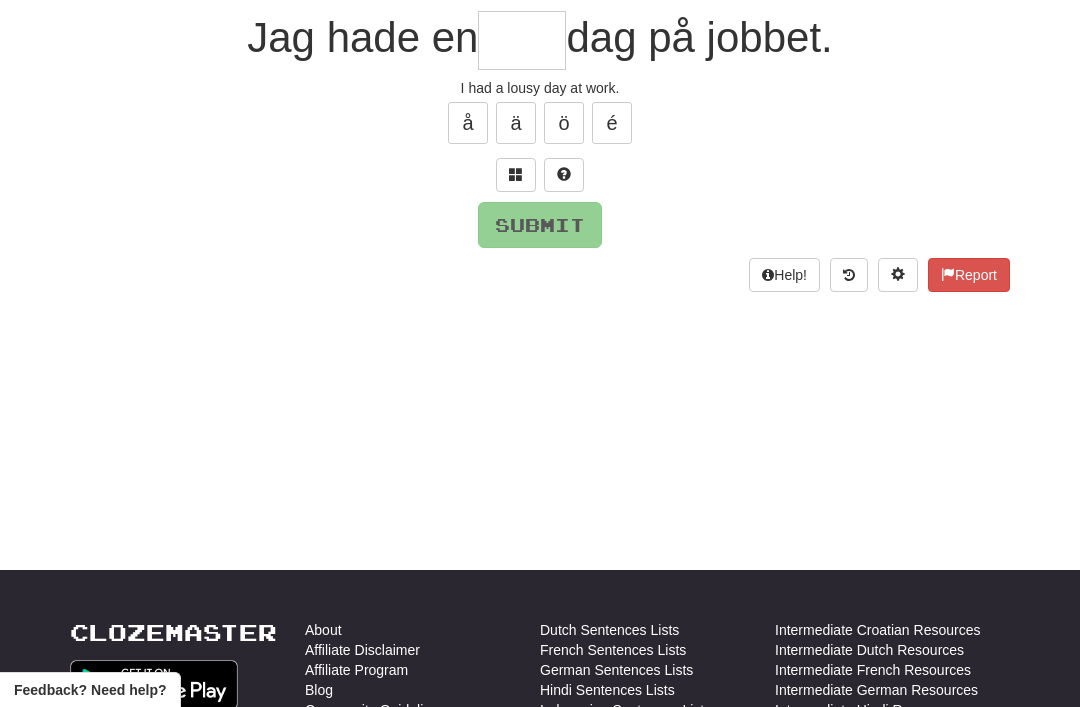 scroll, scrollTop: 186, scrollLeft: 0, axis: vertical 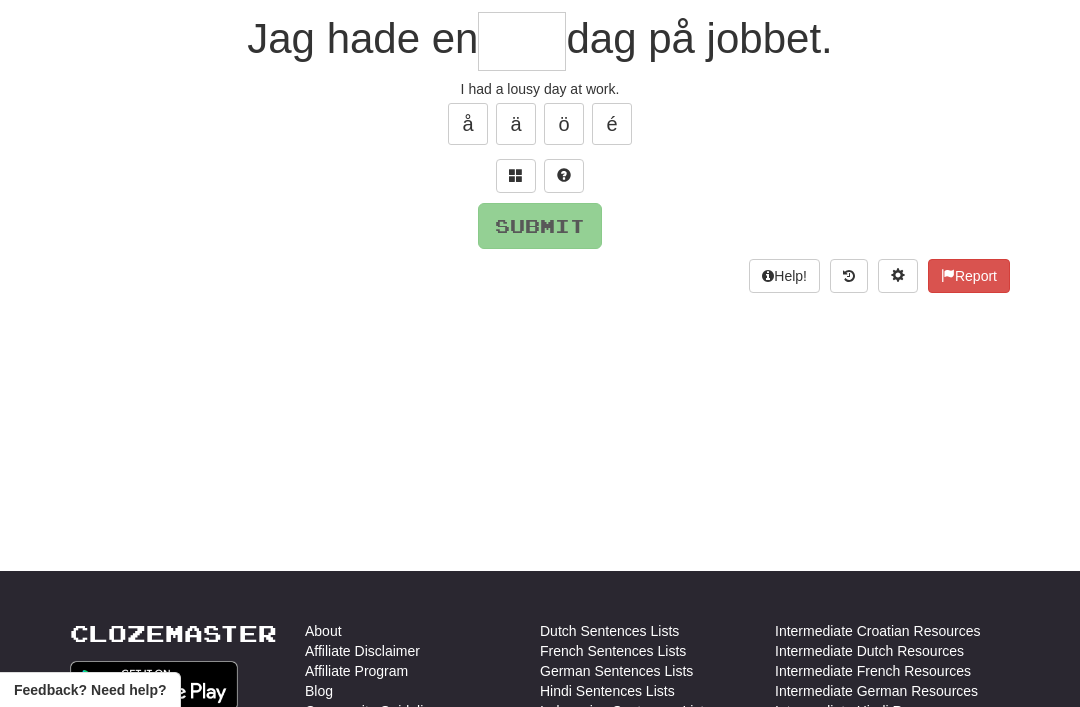 click at bounding box center (516, 175) 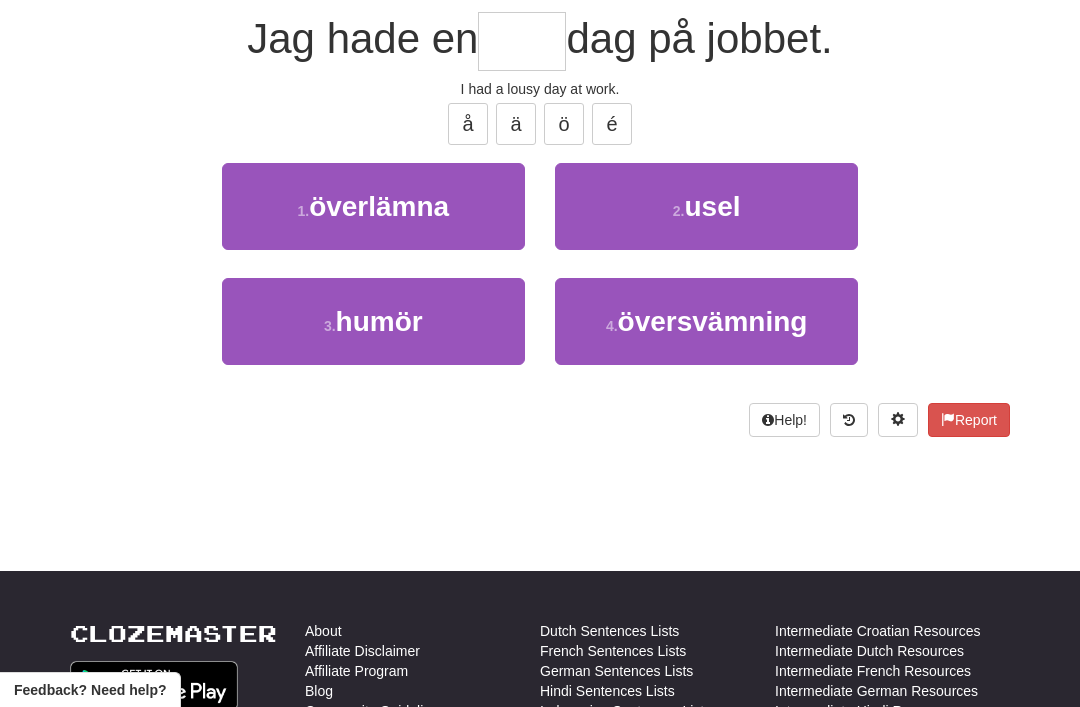 click on "usel" at bounding box center (712, 206) 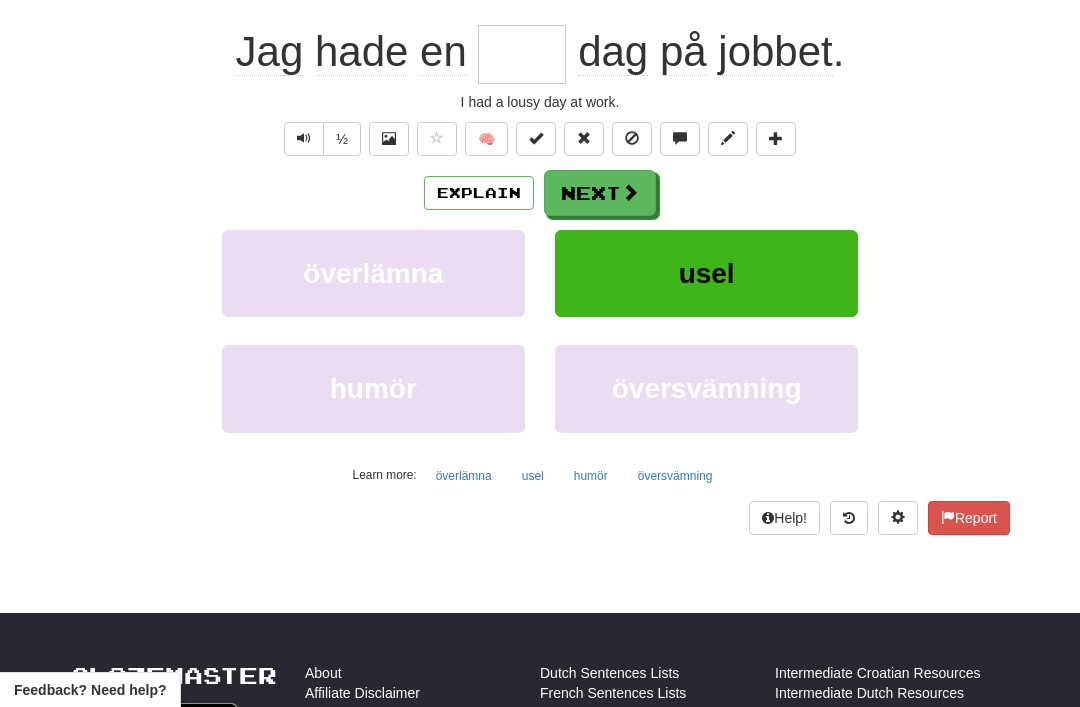 type on "****" 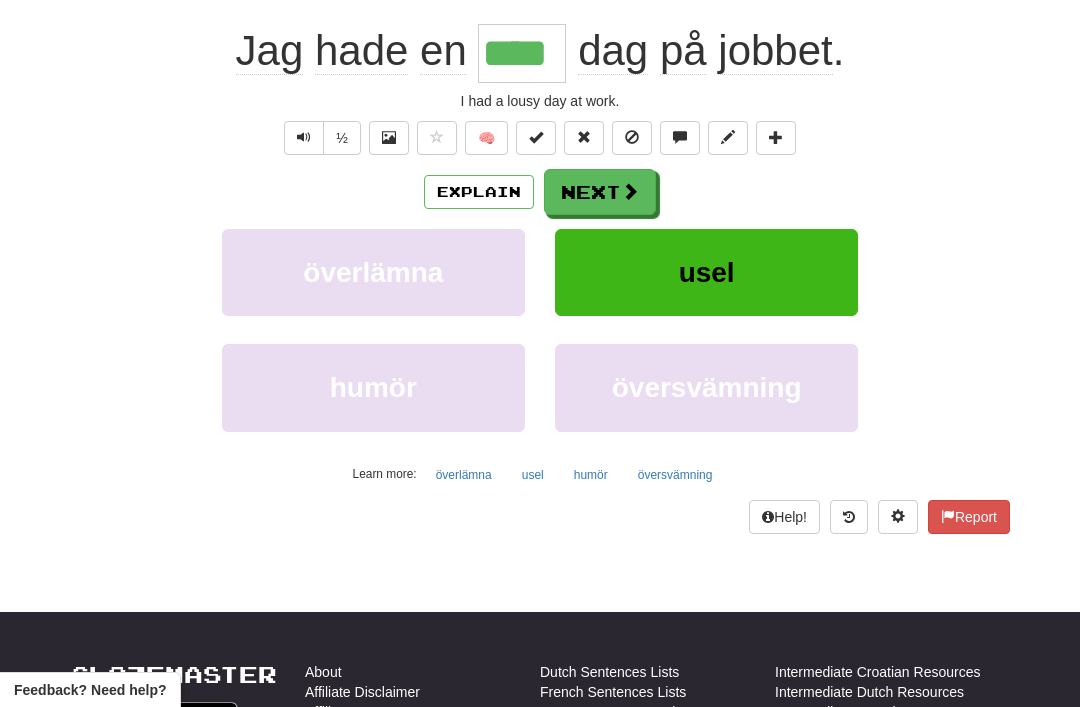 click on "Next" at bounding box center [600, 192] 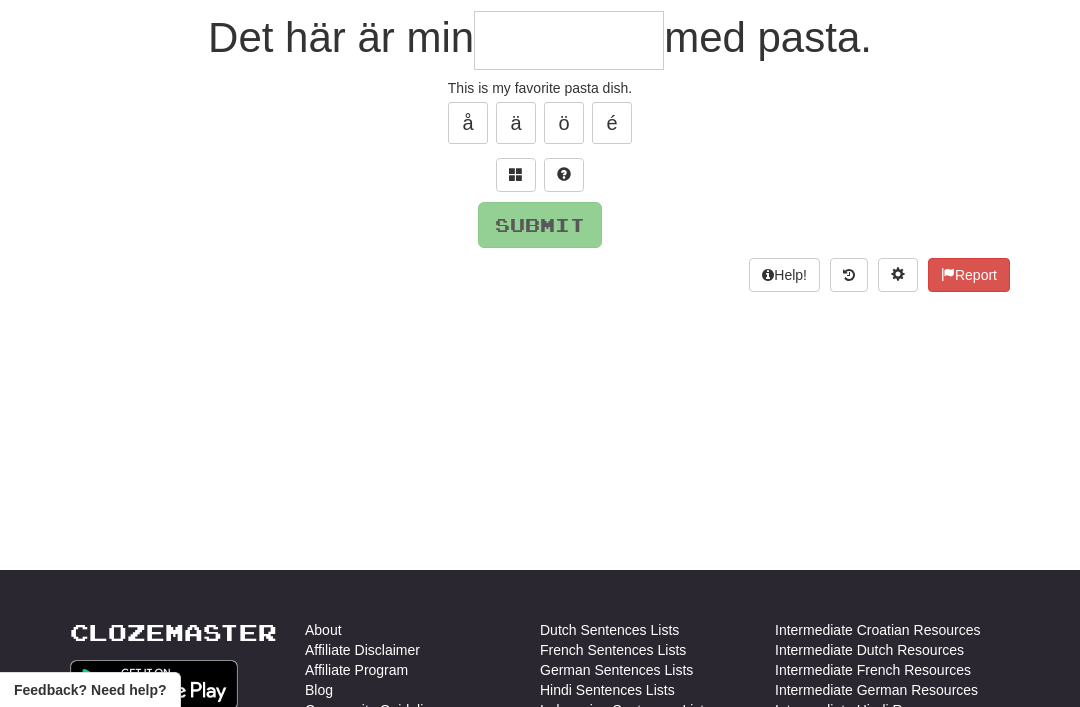 scroll, scrollTop: 186, scrollLeft: 0, axis: vertical 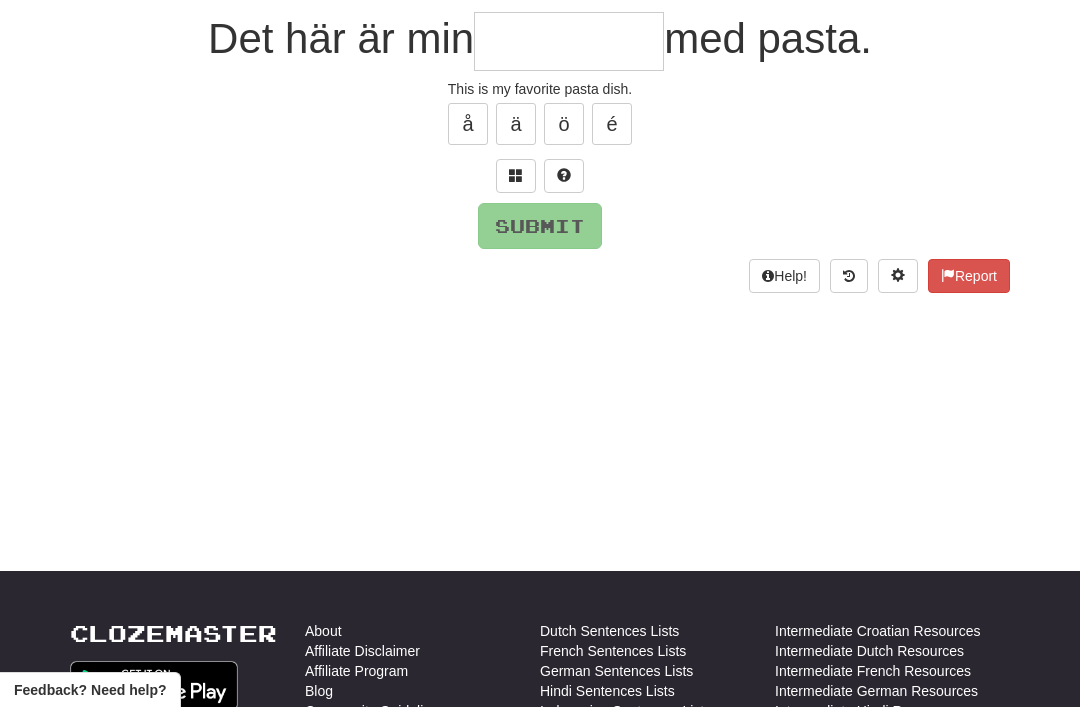 click at bounding box center (516, 175) 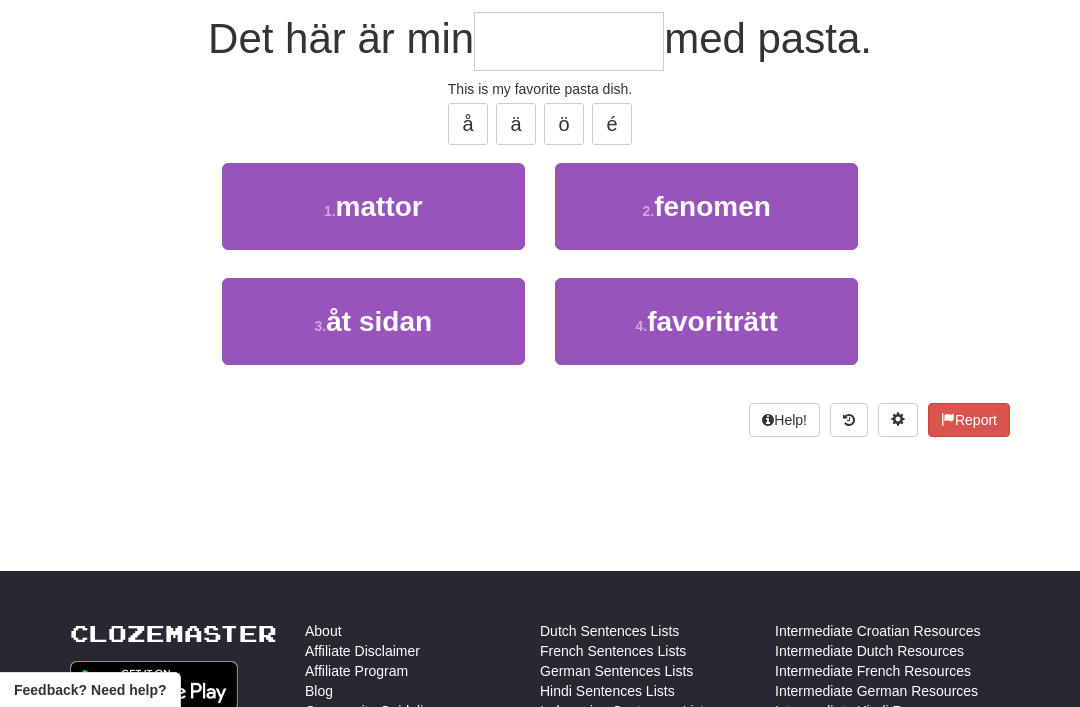 click on "favoriträtt" at bounding box center [712, 321] 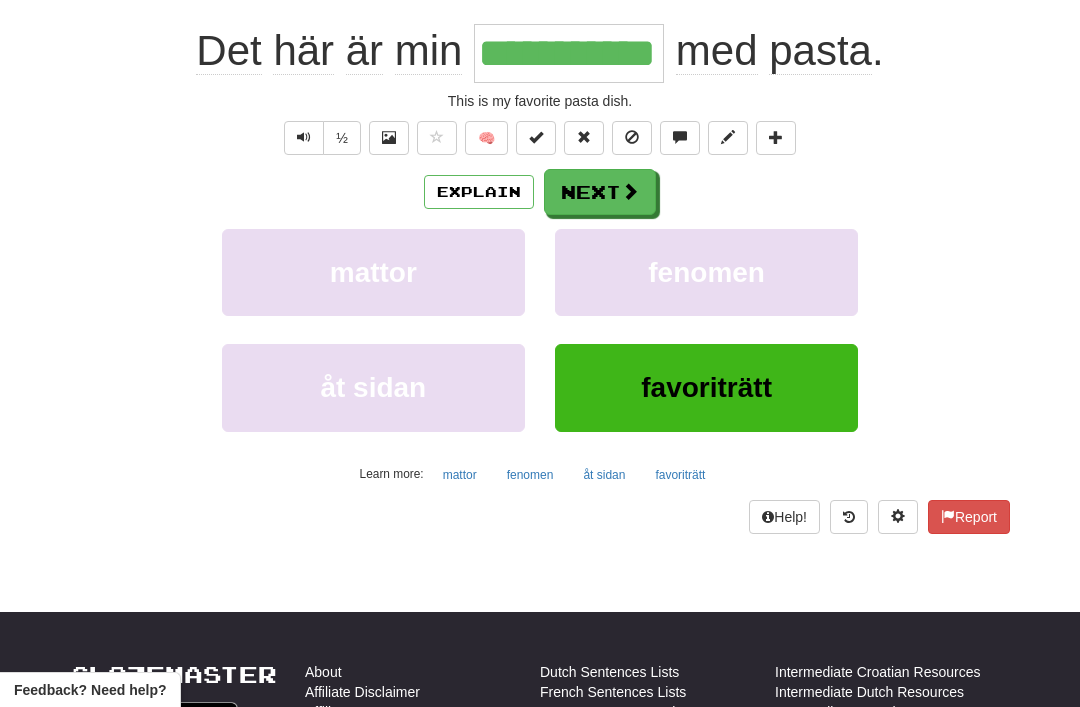 click at bounding box center [630, 191] 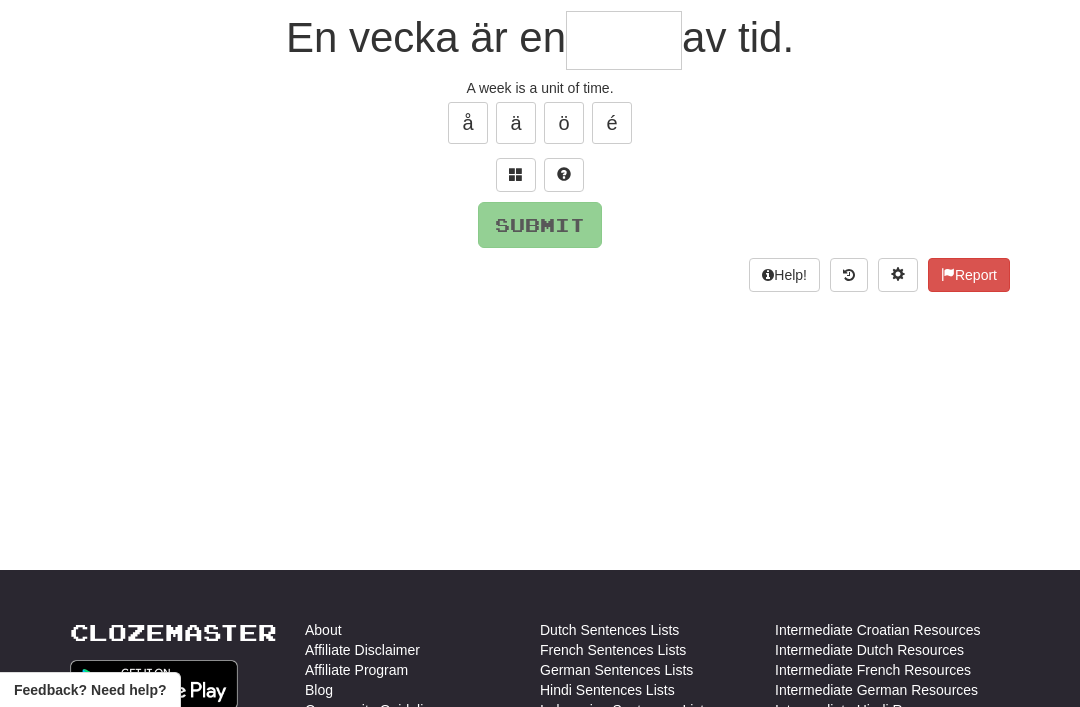 scroll, scrollTop: 186, scrollLeft: 0, axis: vertical 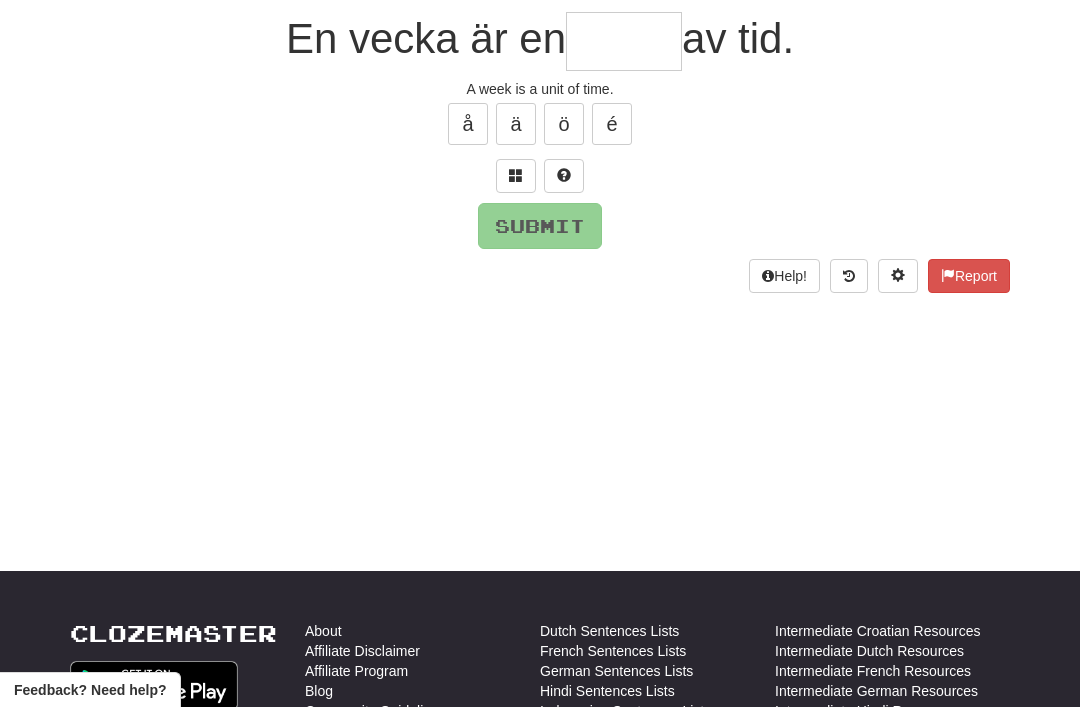 click at bounding box center (516, 175) 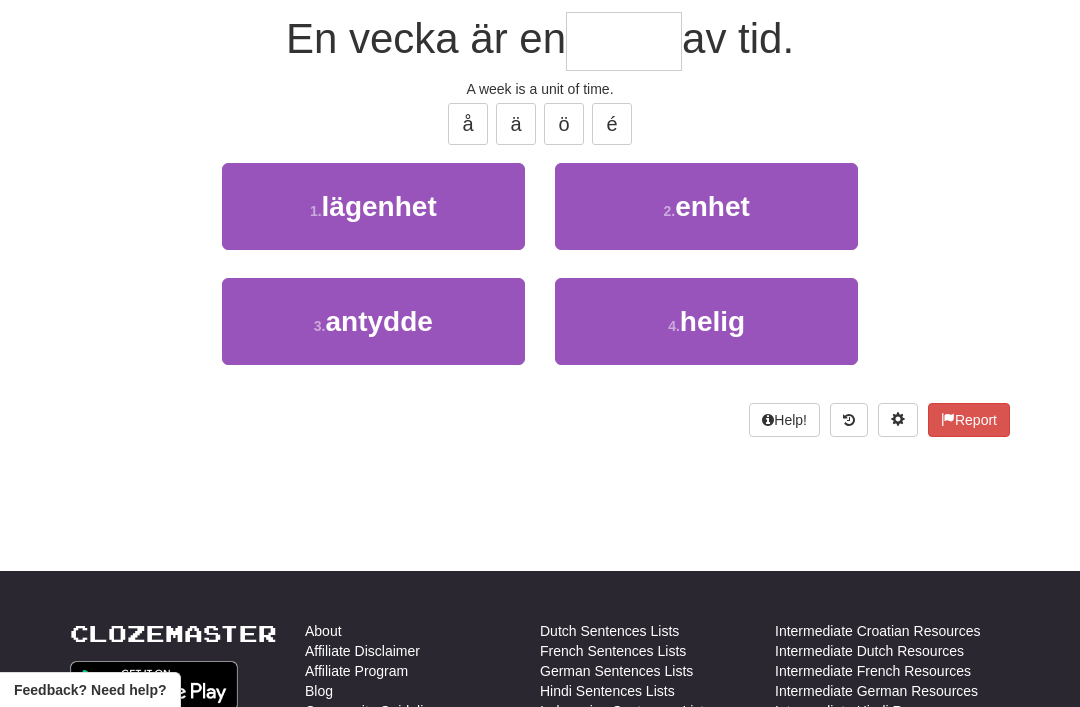click on "enhet" at bounding box center [712, 206] 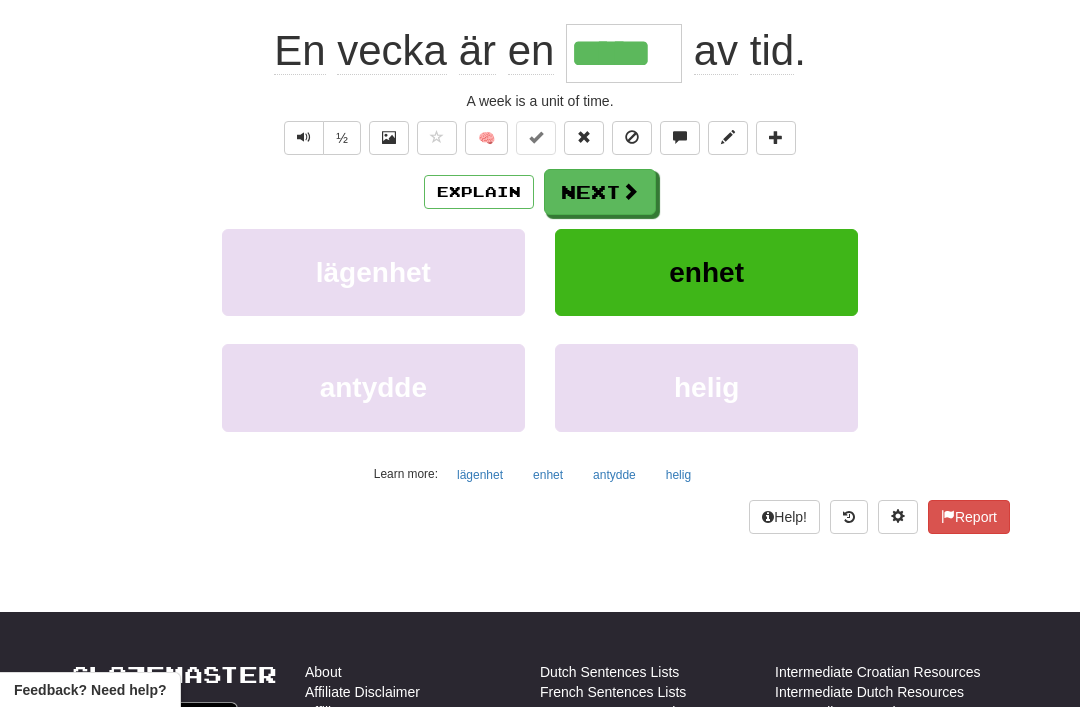 click at bounding box center (630, 191) 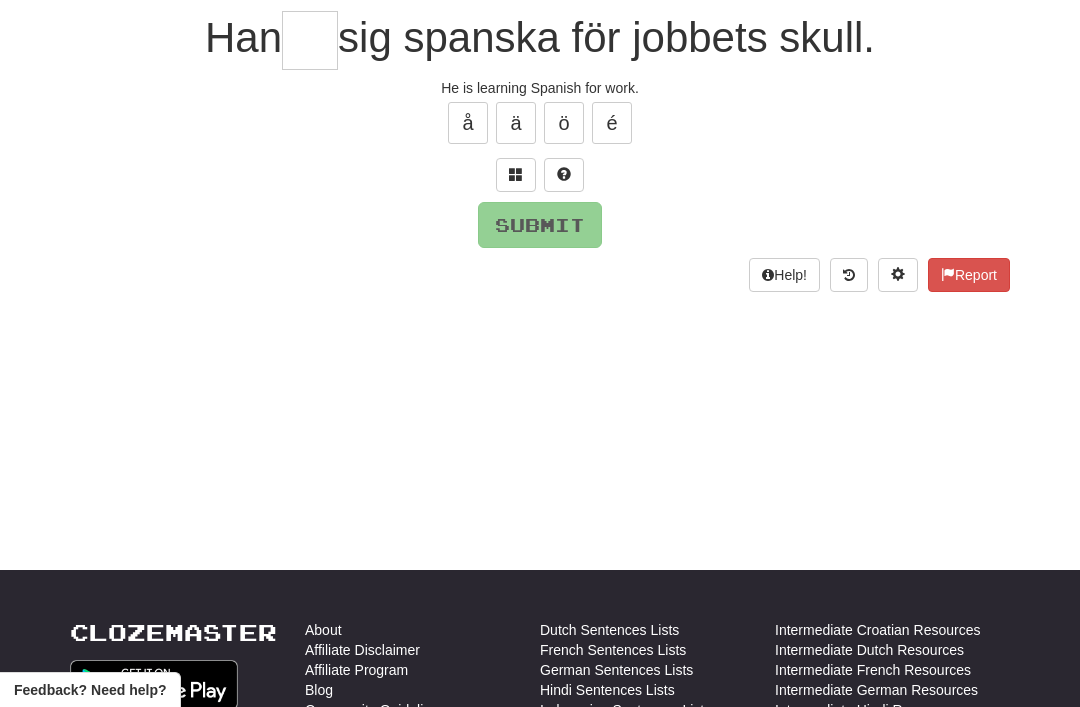 scroll, scrollTop: 186, scrollLeft: 0, axis: vertical 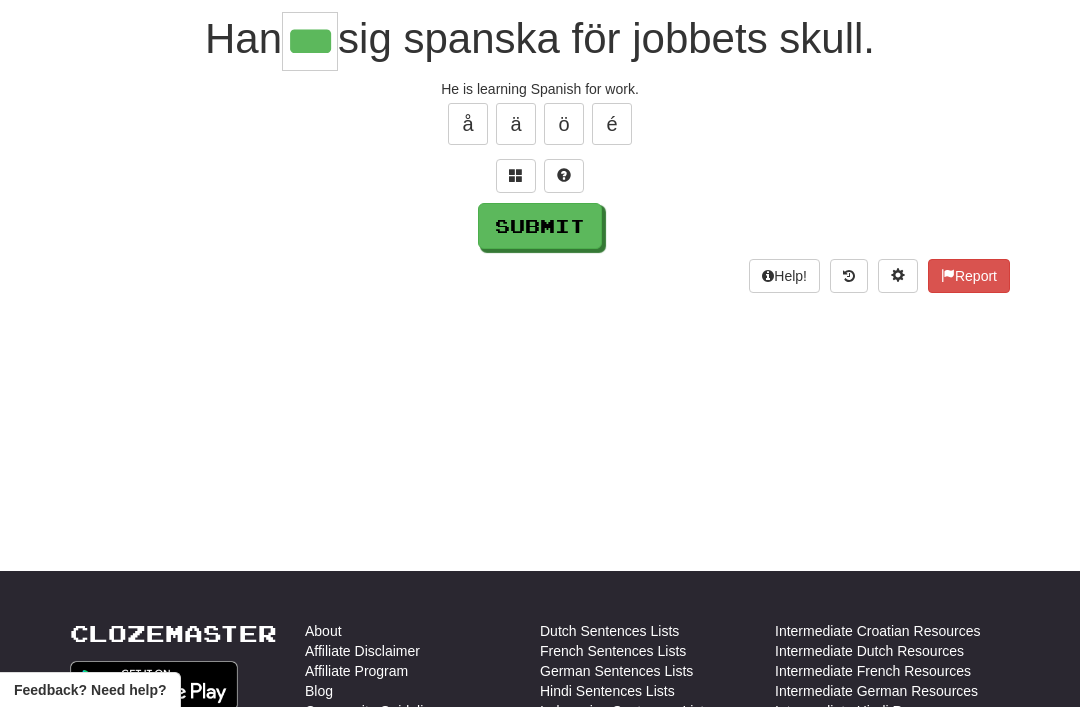 type on "***" 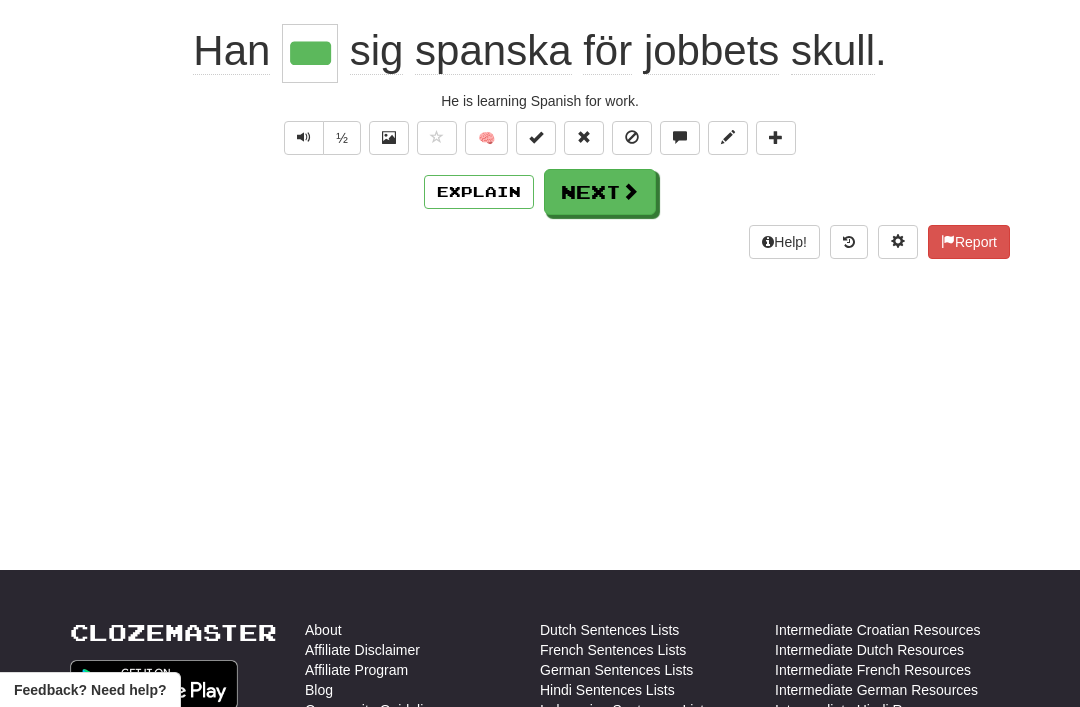 click on "Next" at bounding box center (600, 192) 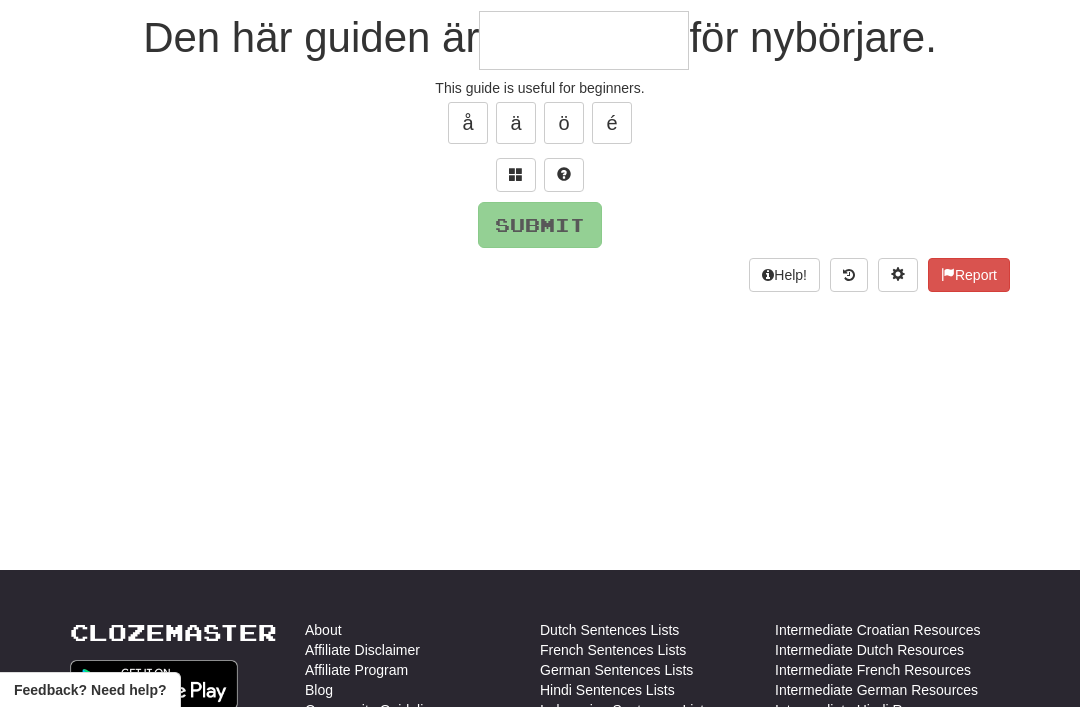 scroll, scrollTop: 186, scrollLeft: 0, axis: vertical 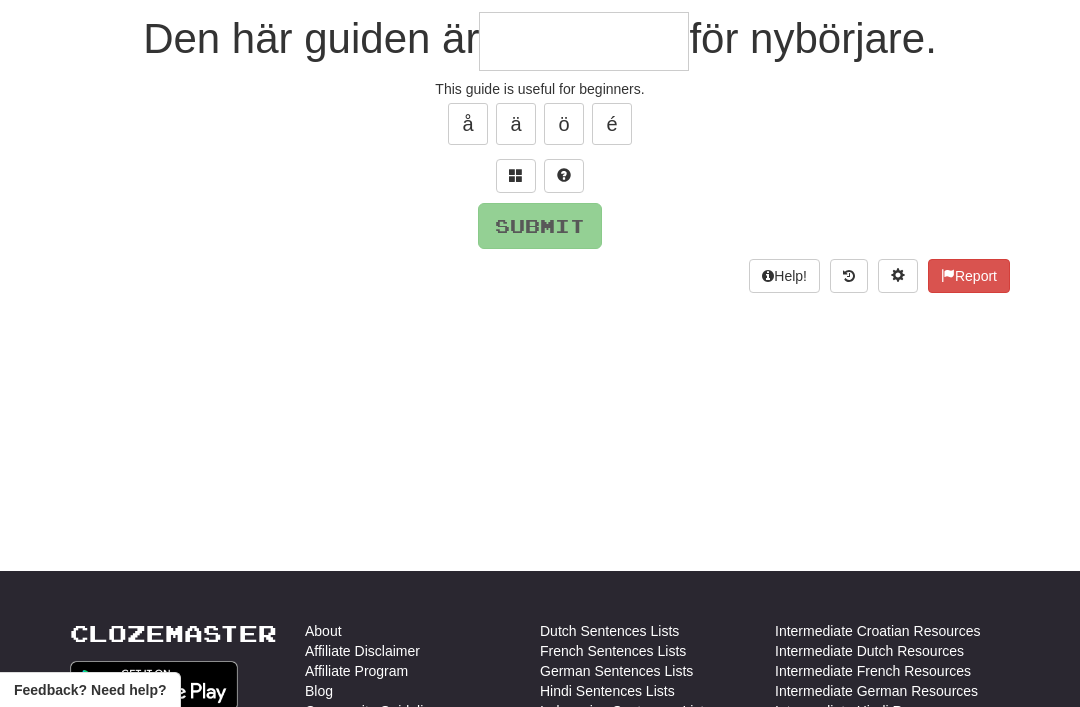 click at bounding box center (516, 175) 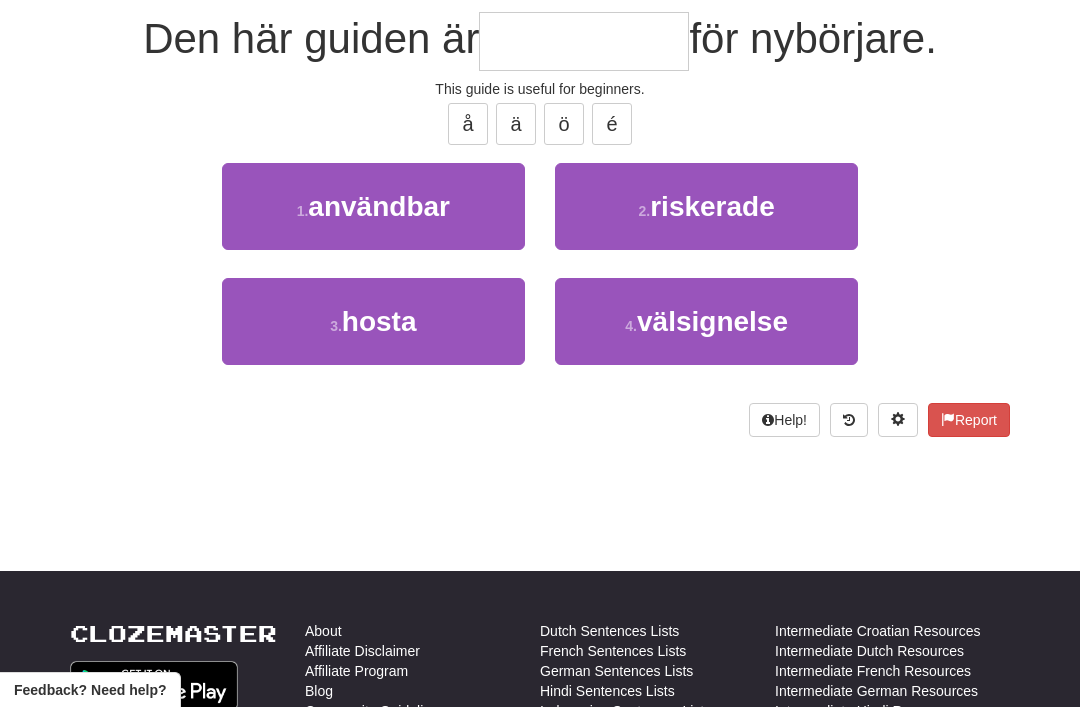click on "användbar" at bounding box center (379, 206) 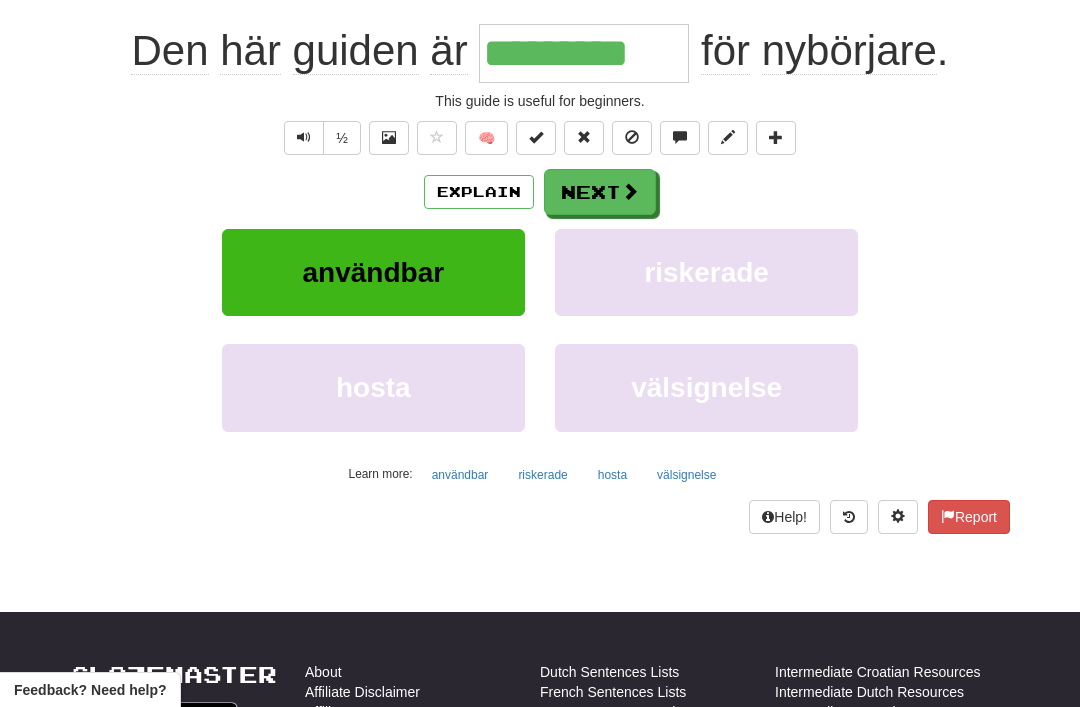 click on "Next" at bounding box center (600, 192) 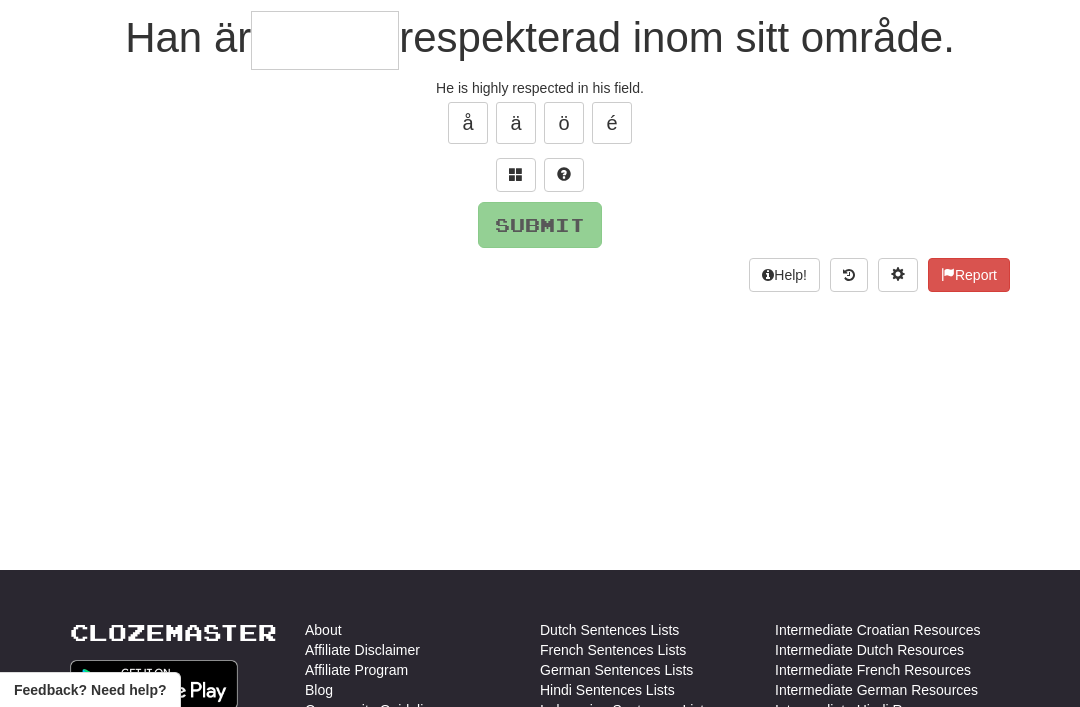scroll, scrollTop: 186, scrollLeft: 0, axis: vertical 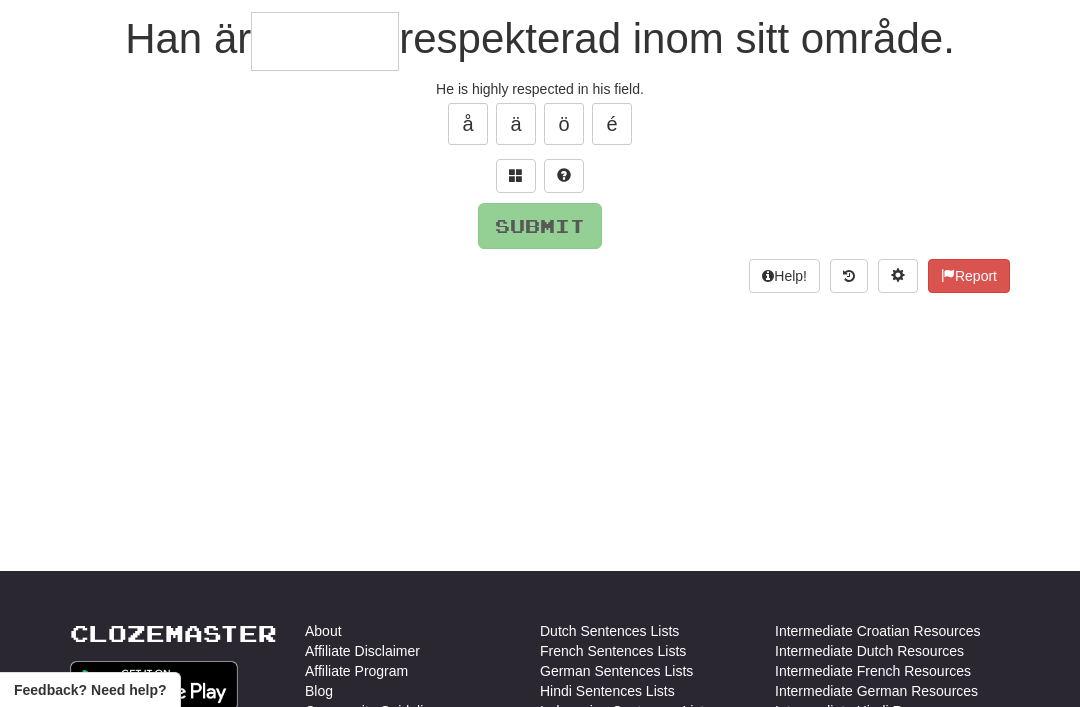click at bounding box center (516, 175) 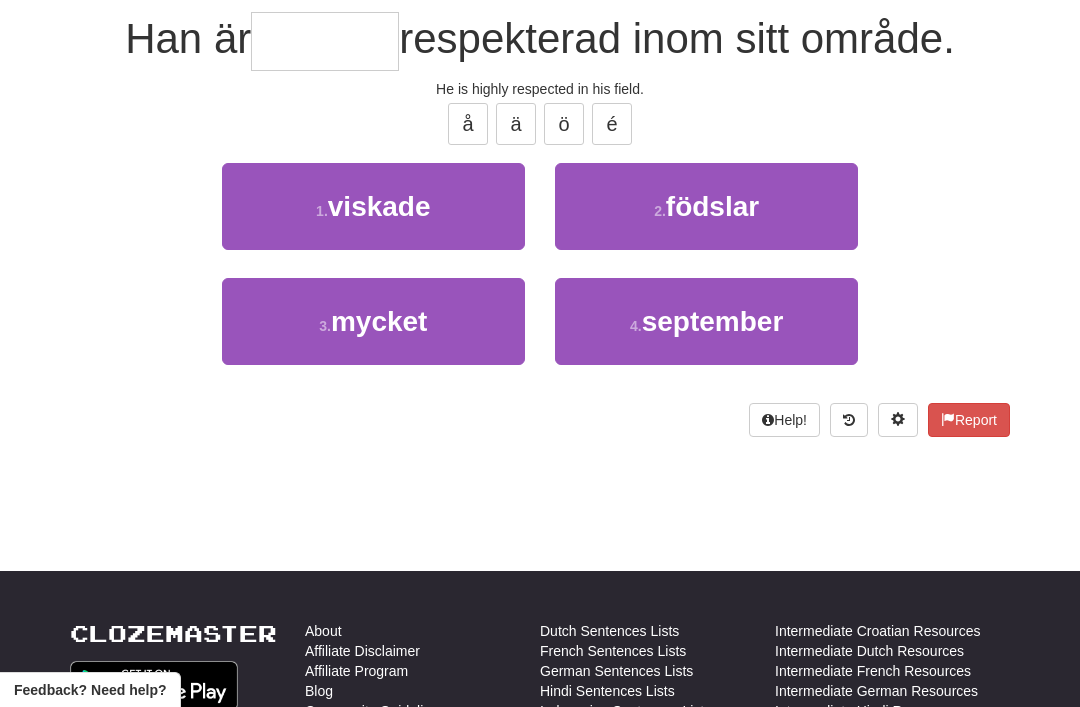click on "3 .  mycket" at bounding box center (373, 321) 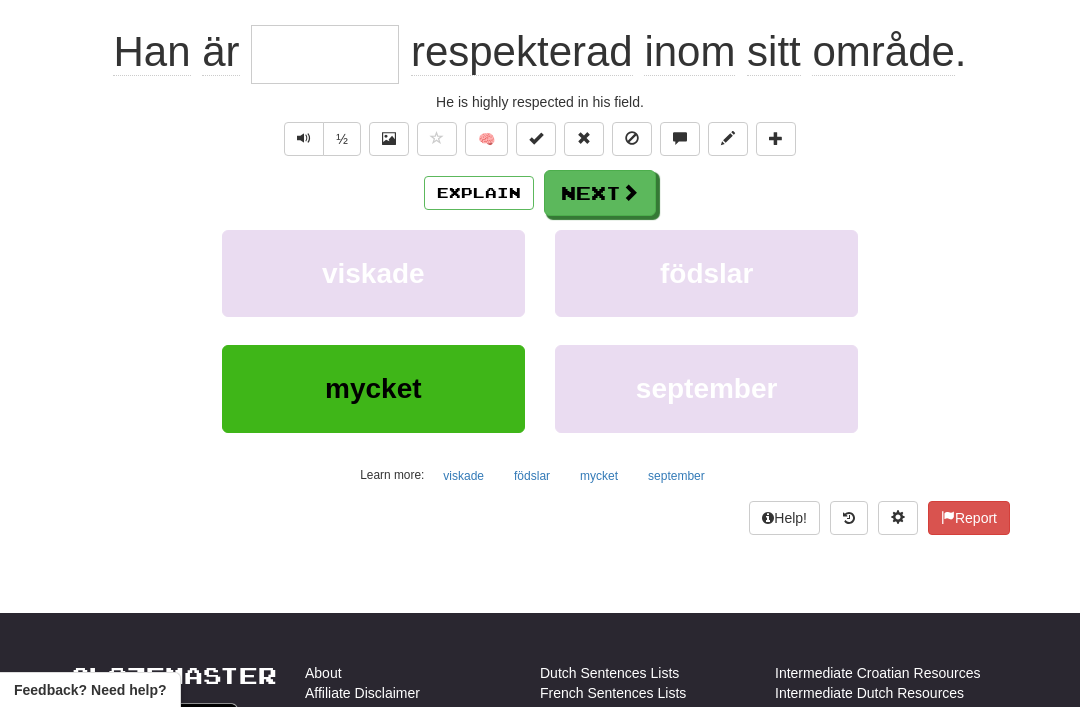 type on "******" 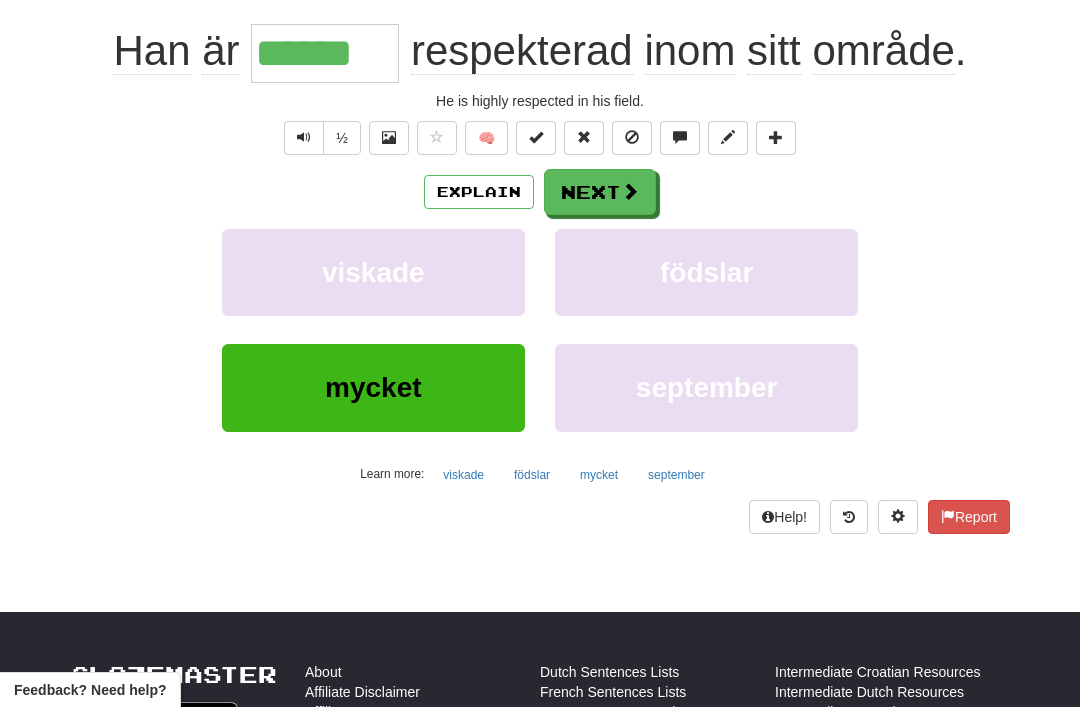 click on "Next" at bounding box center (600, 192) 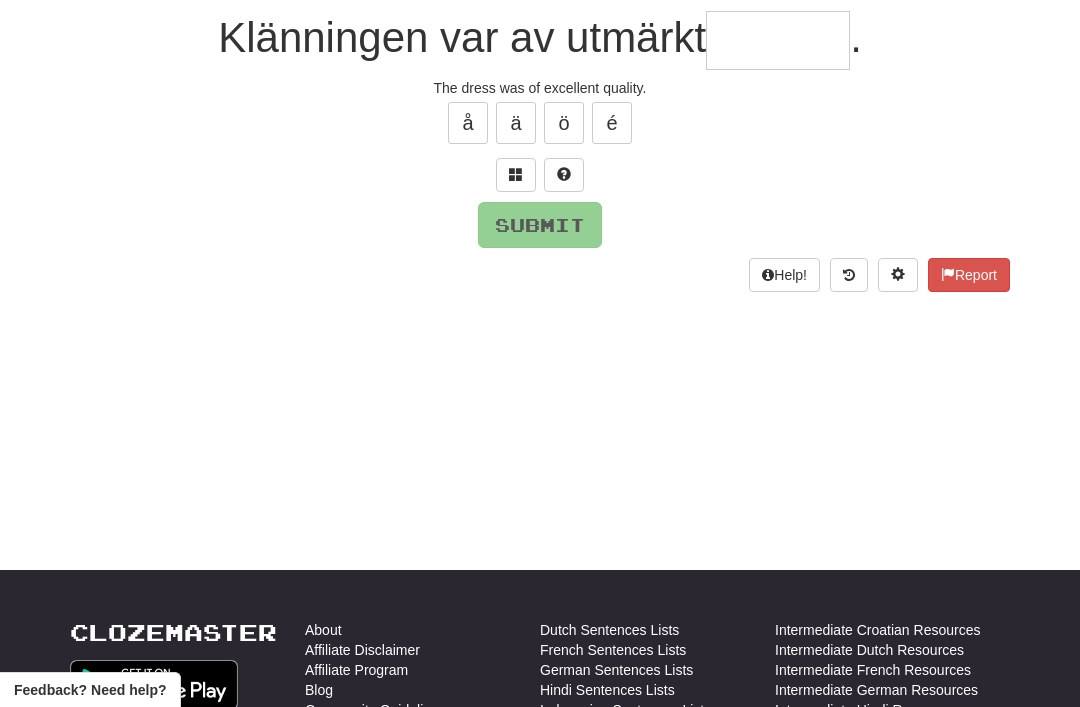 scroll, scrollTop: 186, scrollLeft: 0, axis: vertical 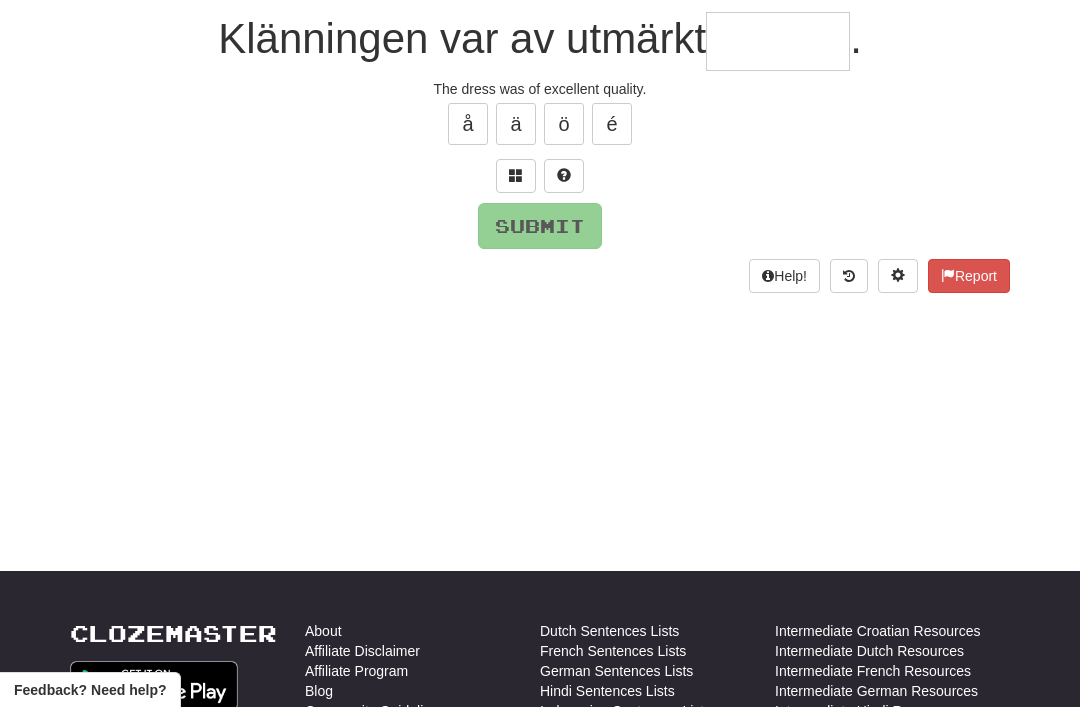 click at bounding box center (516, 176) 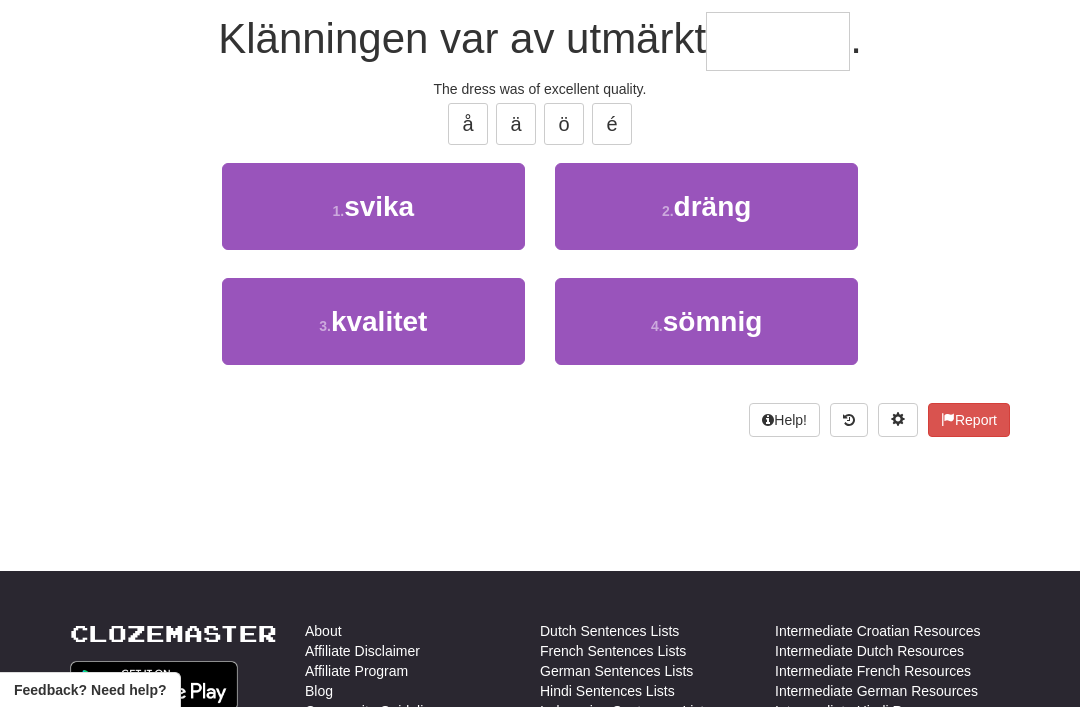click on "3 .  kvalitet" at bounding box center (373, 321) 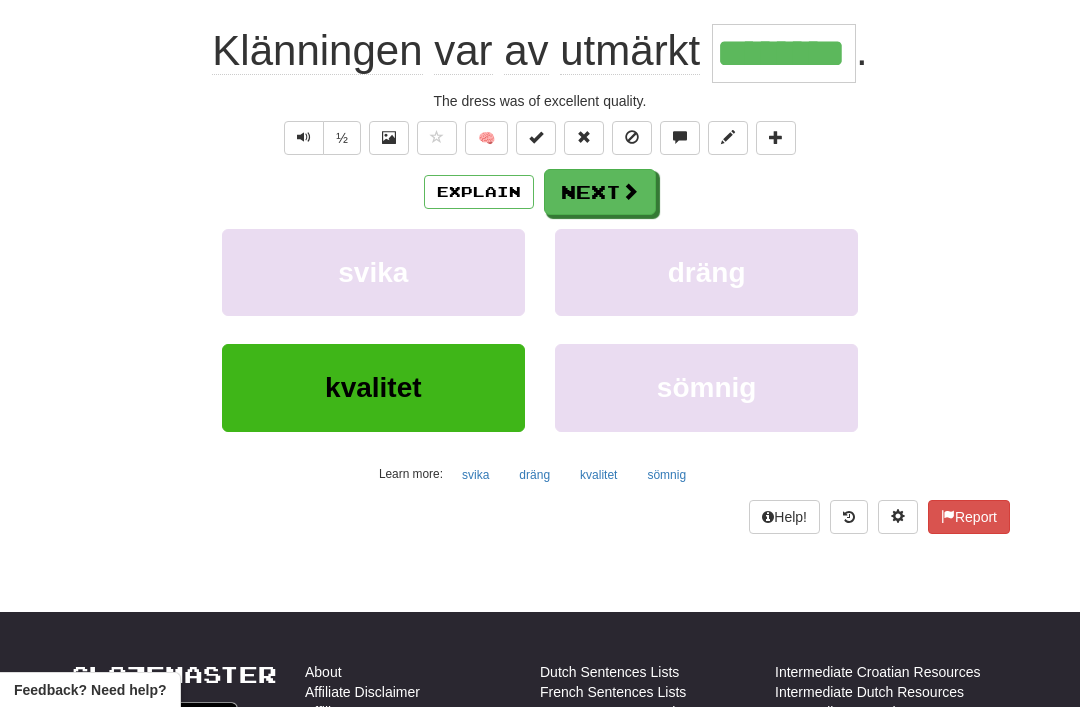 click at bounding box center (630, 191) 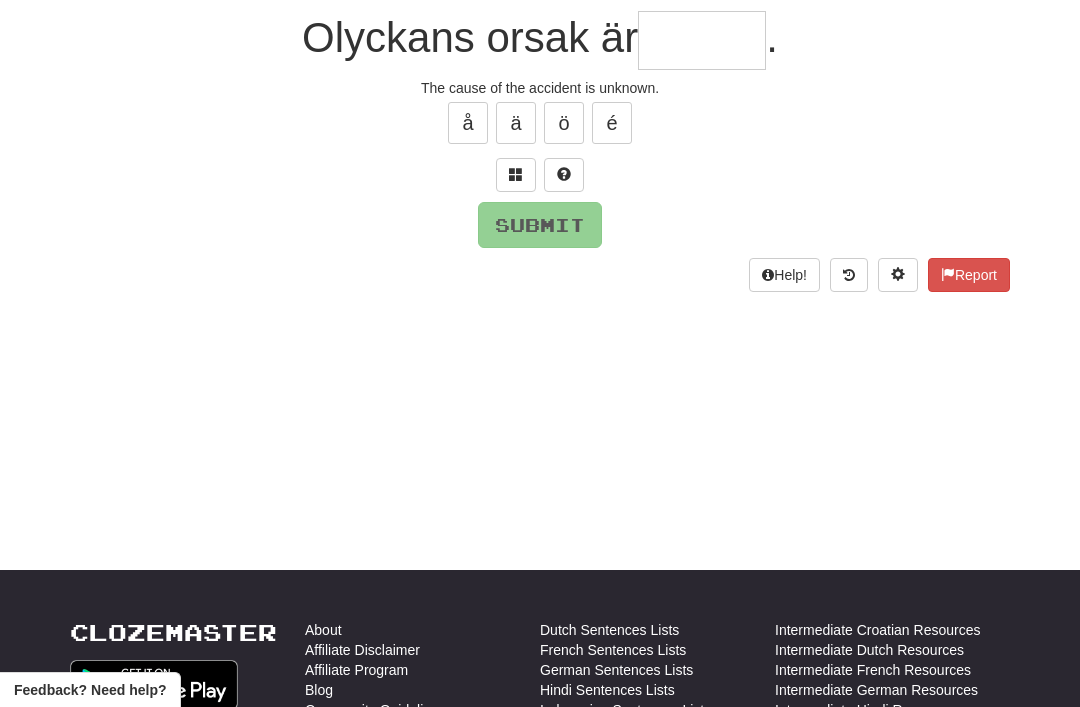 scroll, scrollTop: 186, scrollLeft: 0, axis: vertical 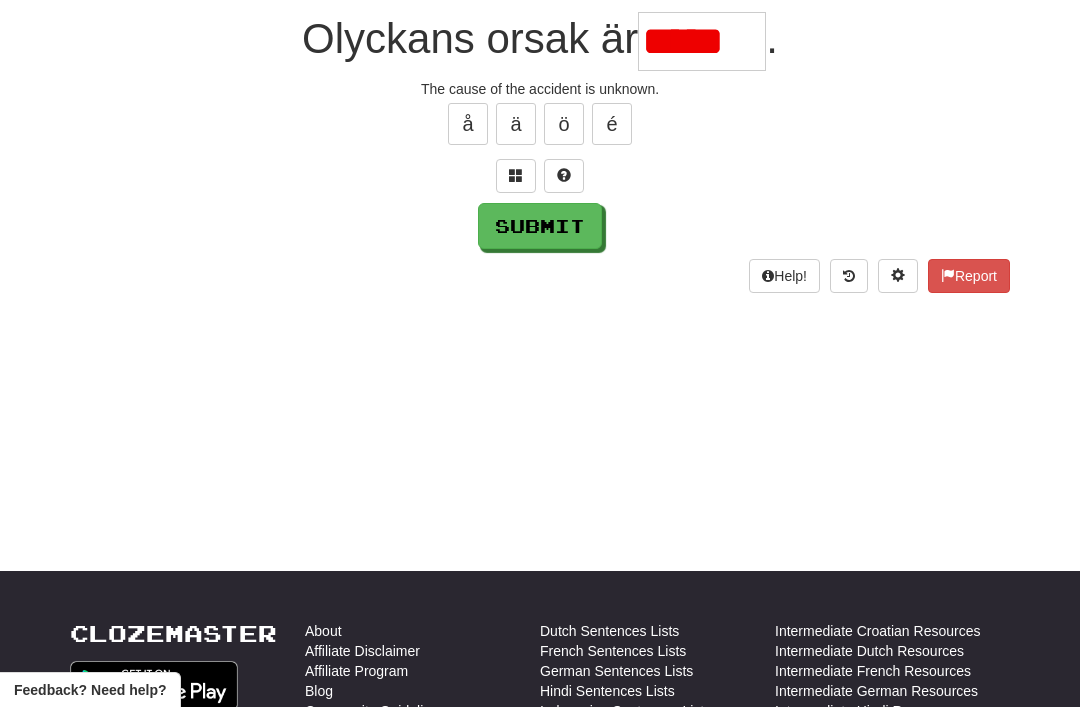 click on "Submit" at bounding box center (540, 226) 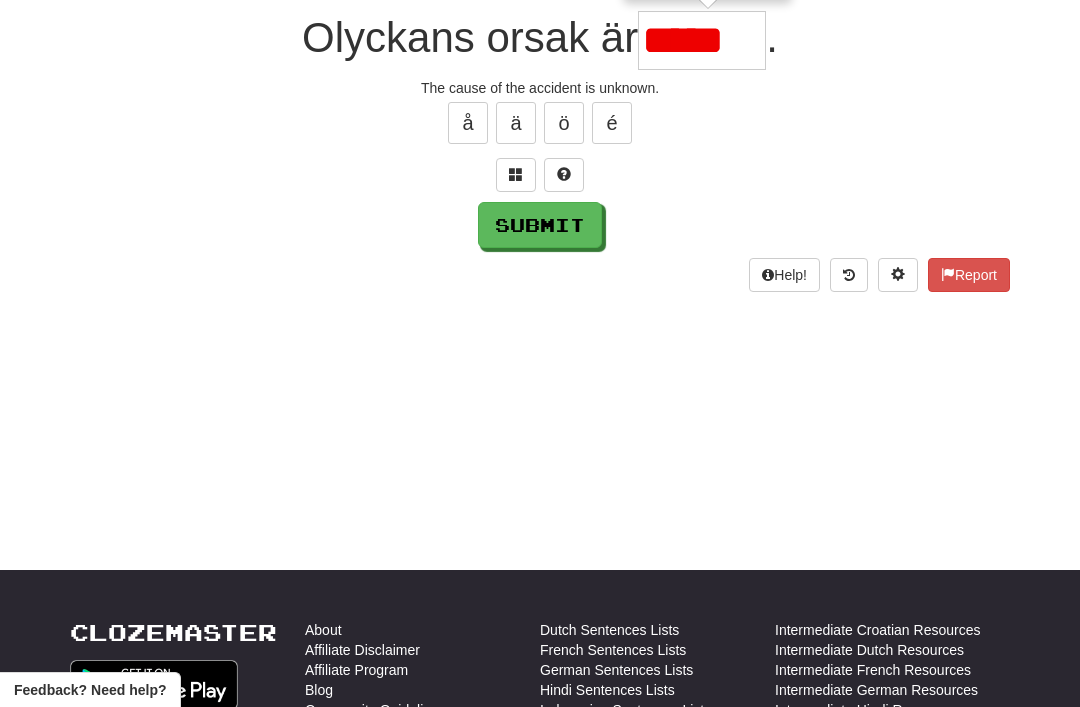 click on "*****" at bounding box center [702, 40] 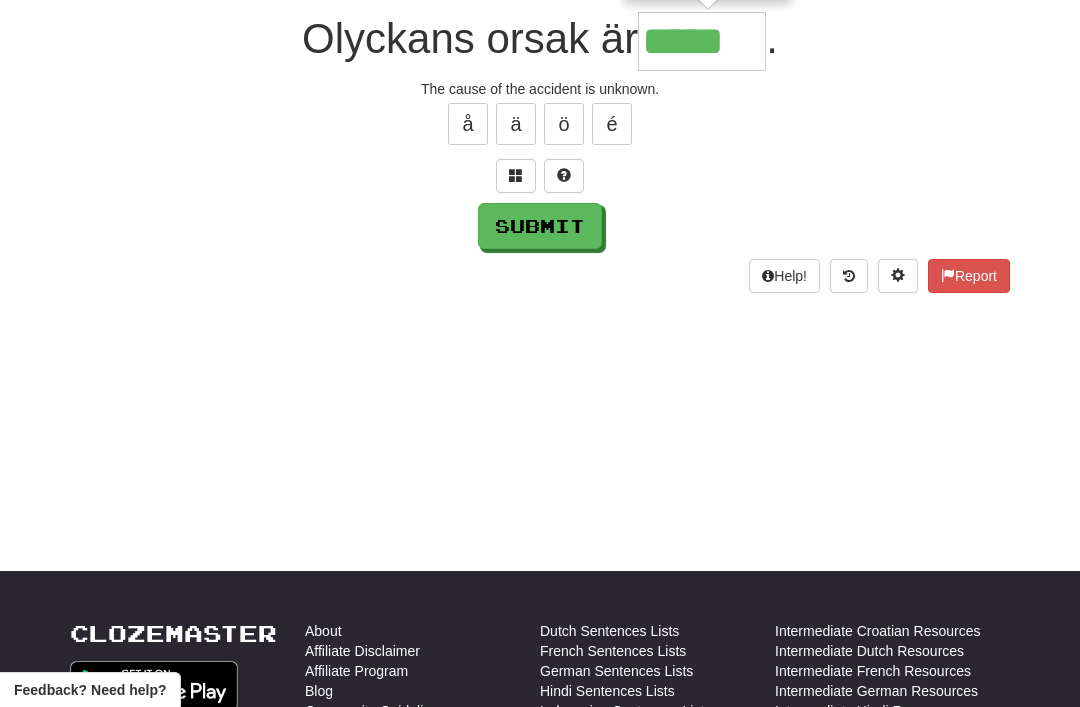 type on "*****" 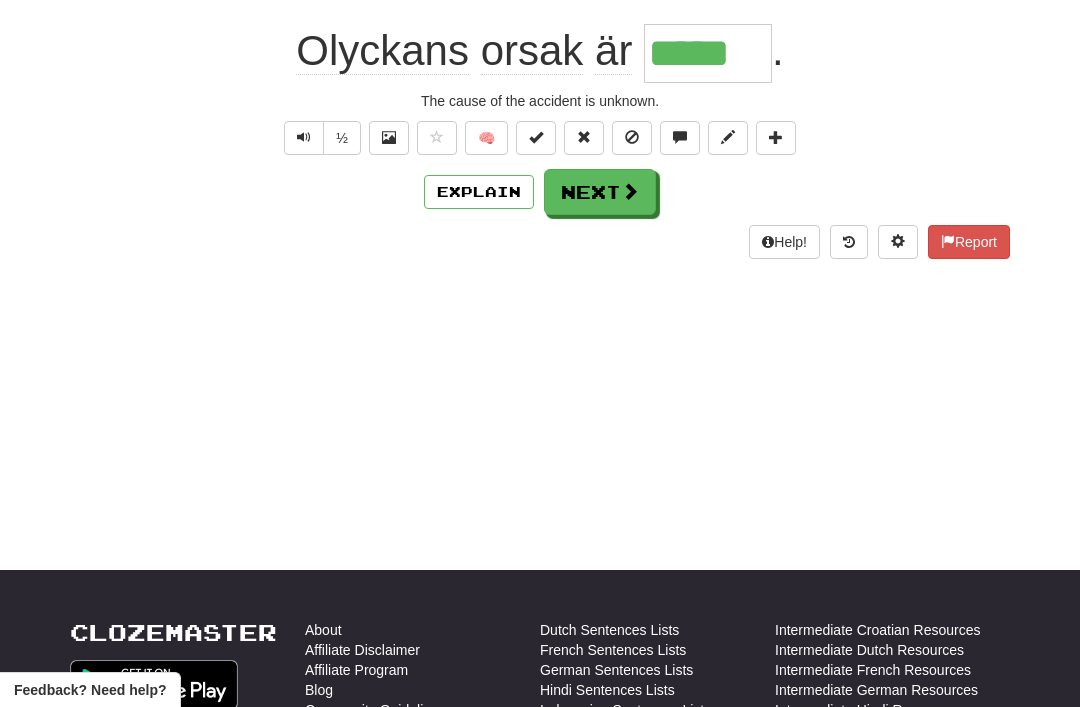 click on "Next" at bounding box center (600, 192) 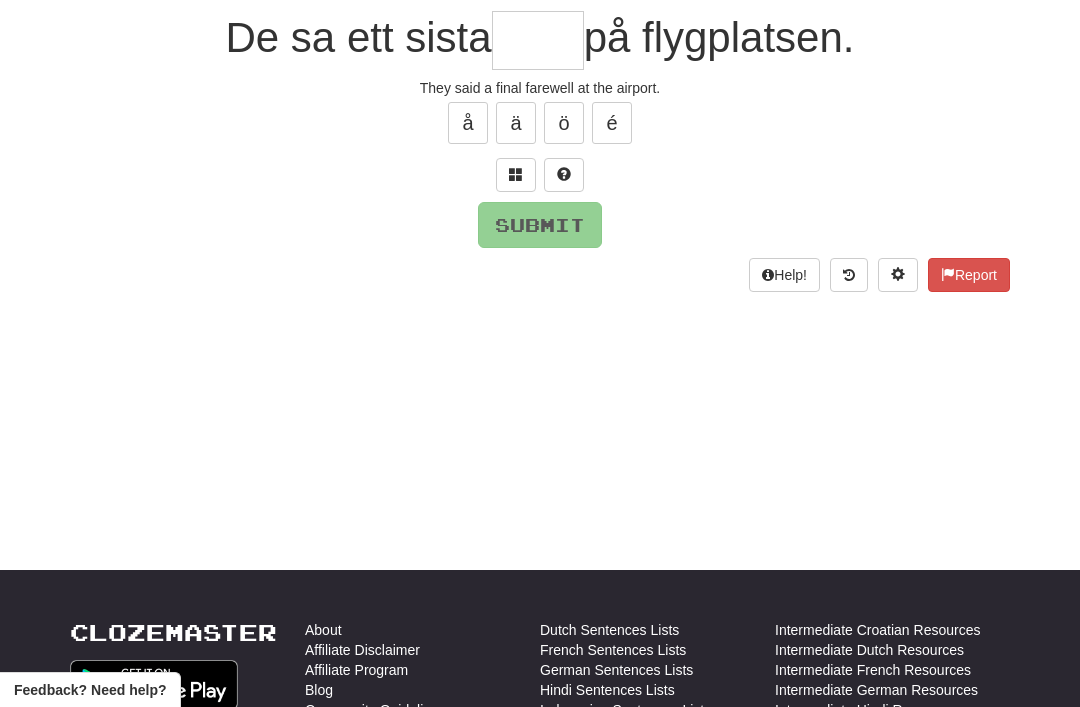 scroll, scrollTop: 186, scrollLeft: 0, axis: vertical 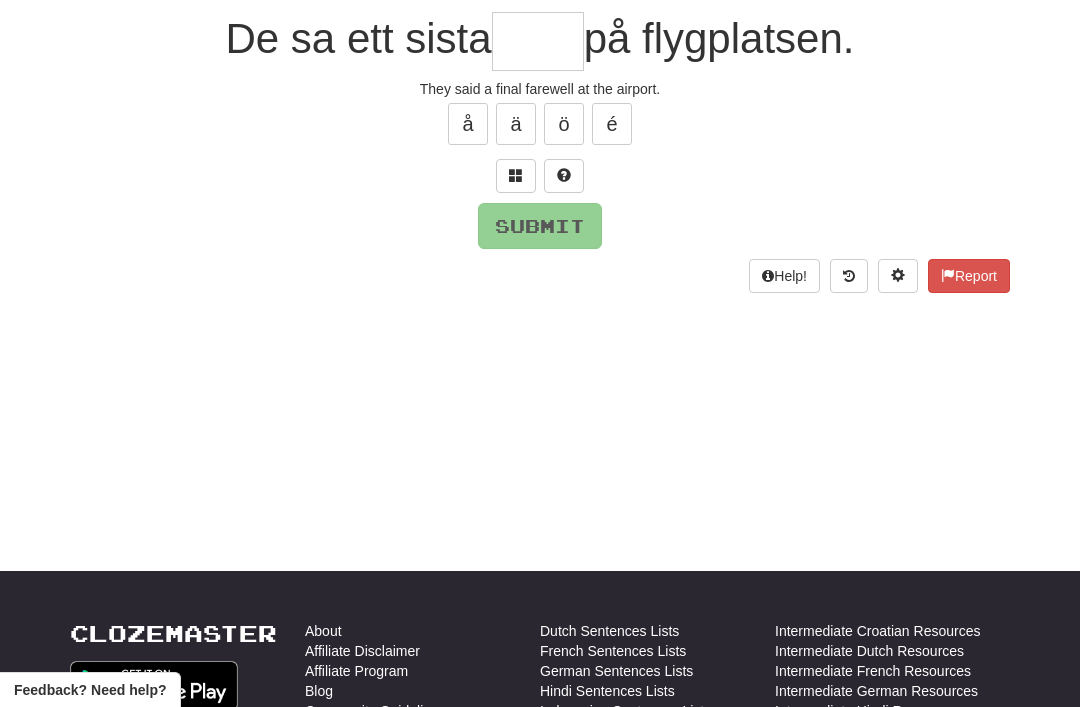 type on "*" 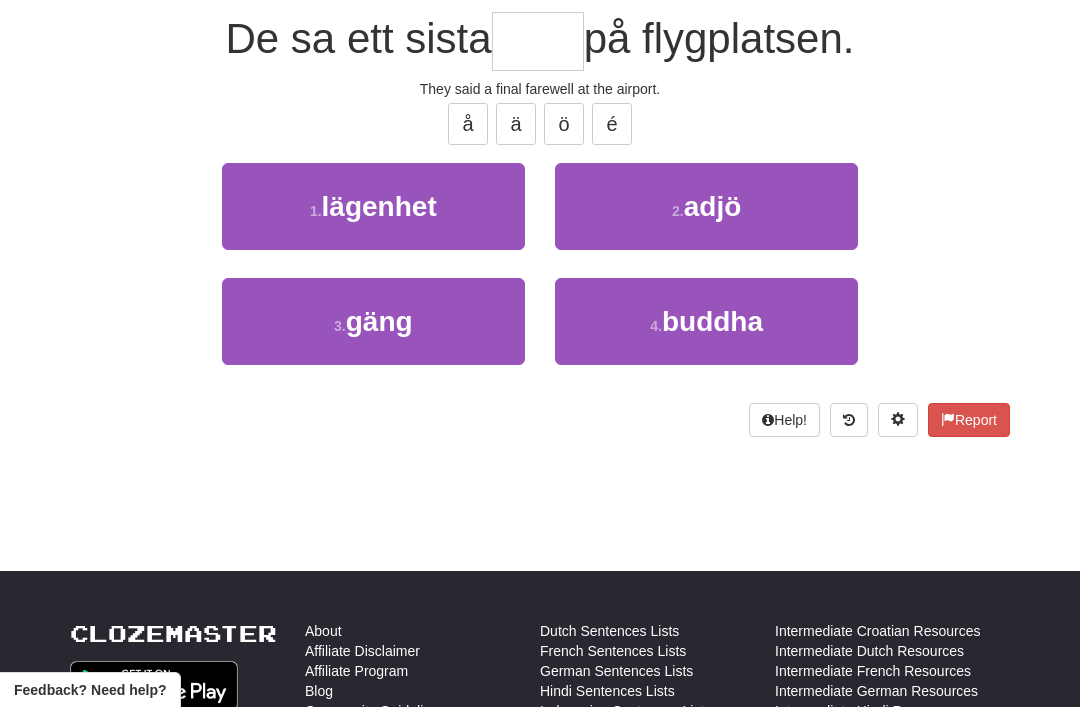 click on "adjö" at bounding box center (713, 206) 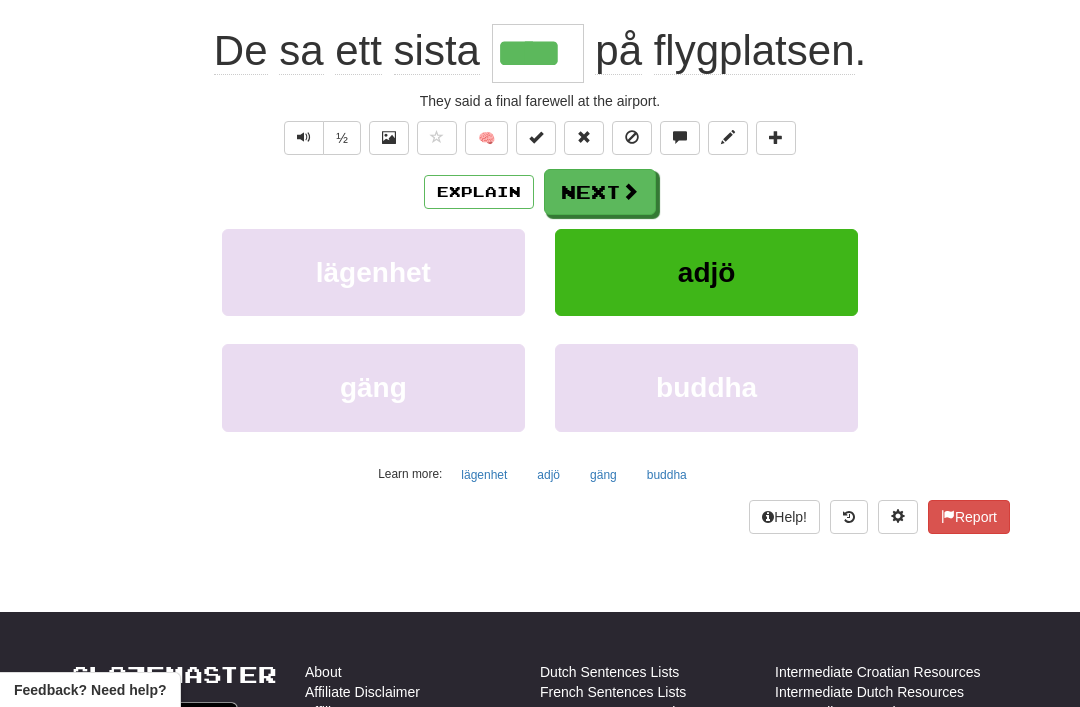 click on "Next" at bounding box center (600, 192) 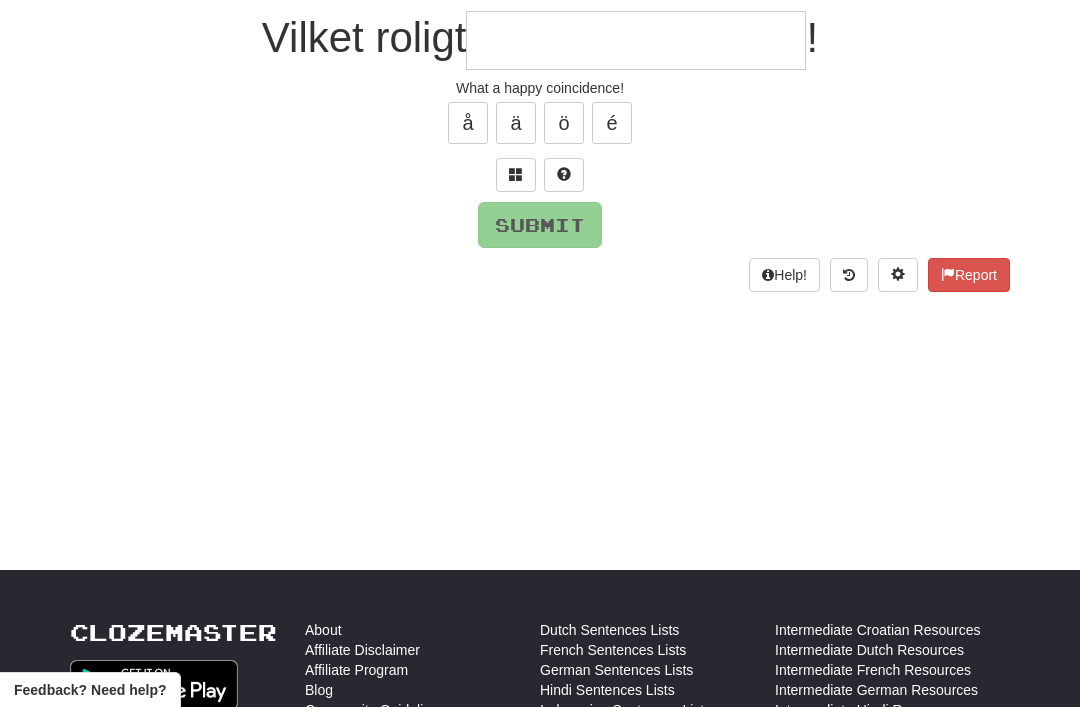 scroll, scrollTop: 186, scrollLeft: 0, axis: vertical 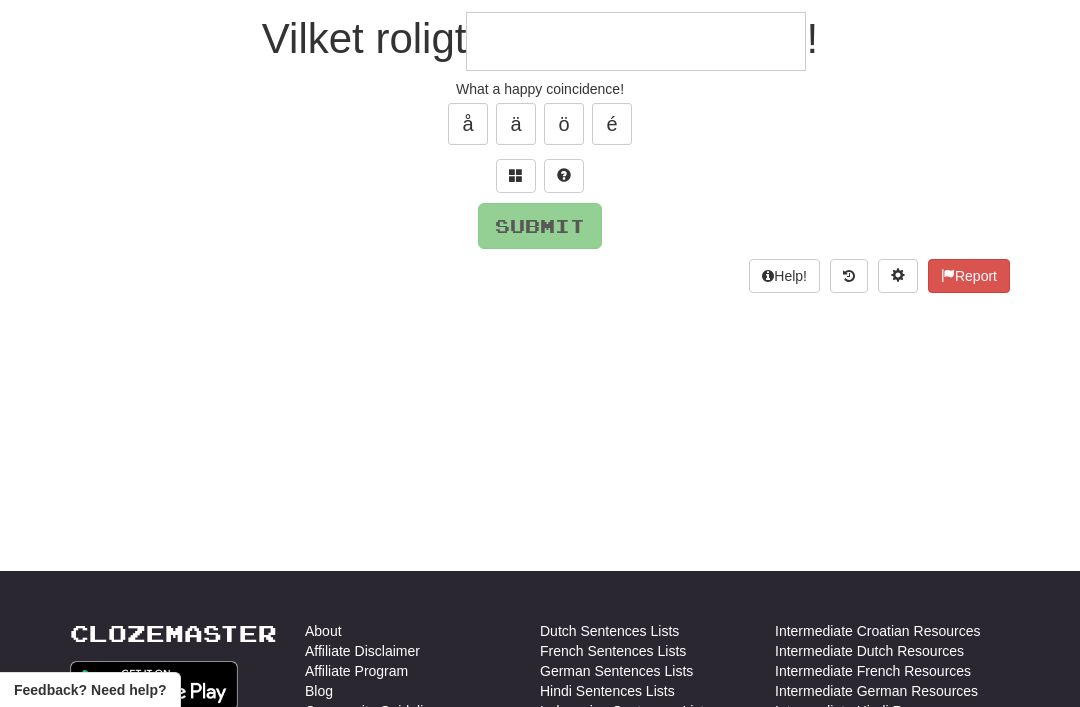 click at bounding box center (516, 175) 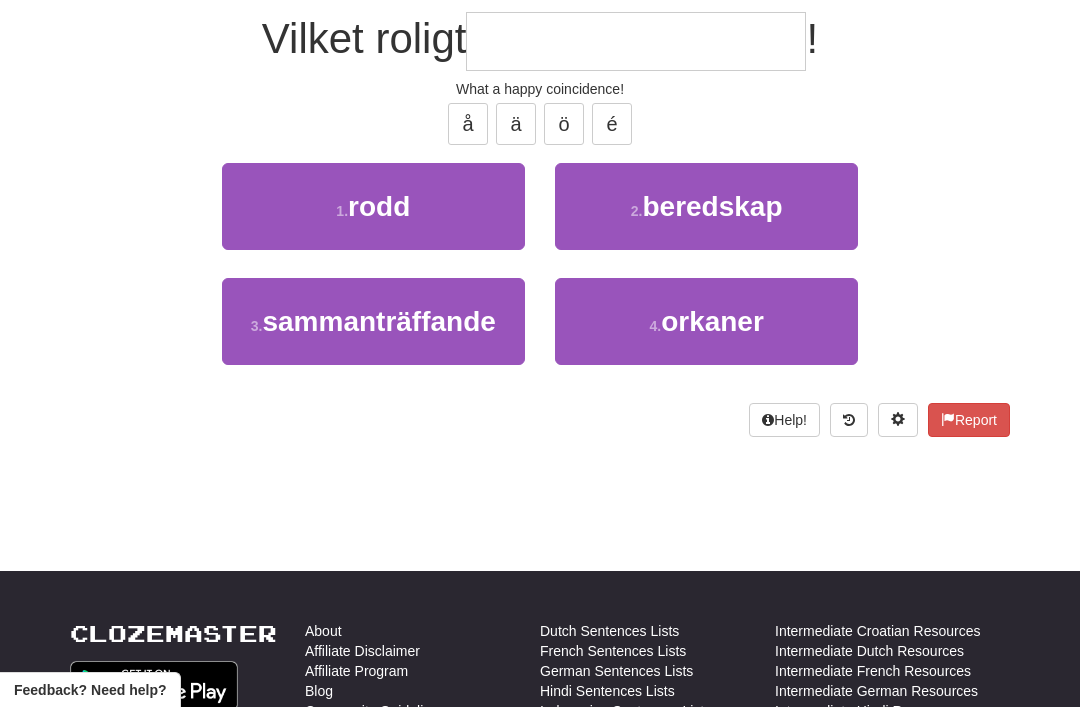 click on "sammanträffande" at bounding box center (378, 321) 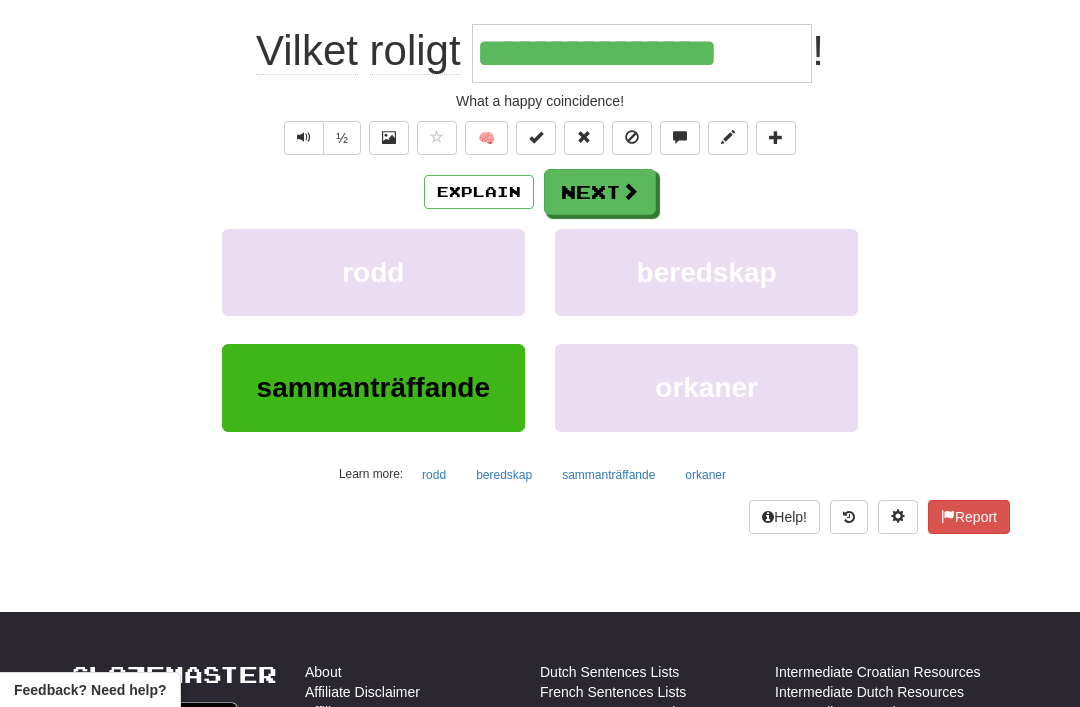 click on "Next" at bounding box center (600, 192) 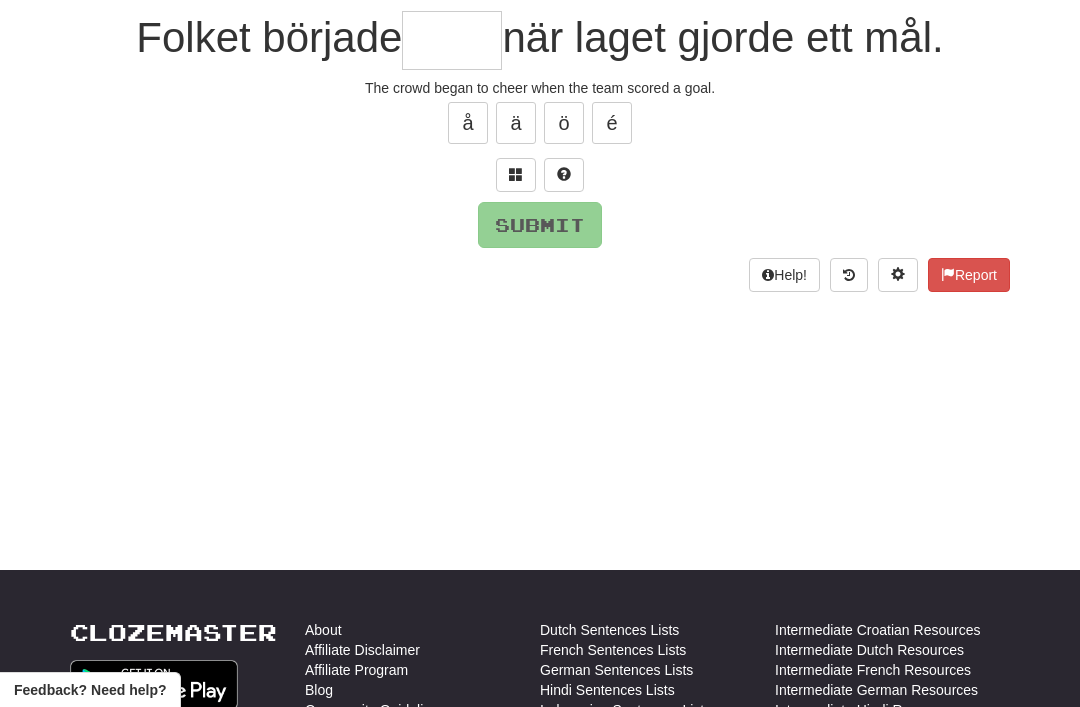 scroll, scrollTop: 186, scrollLeft: 0, axis: vertical 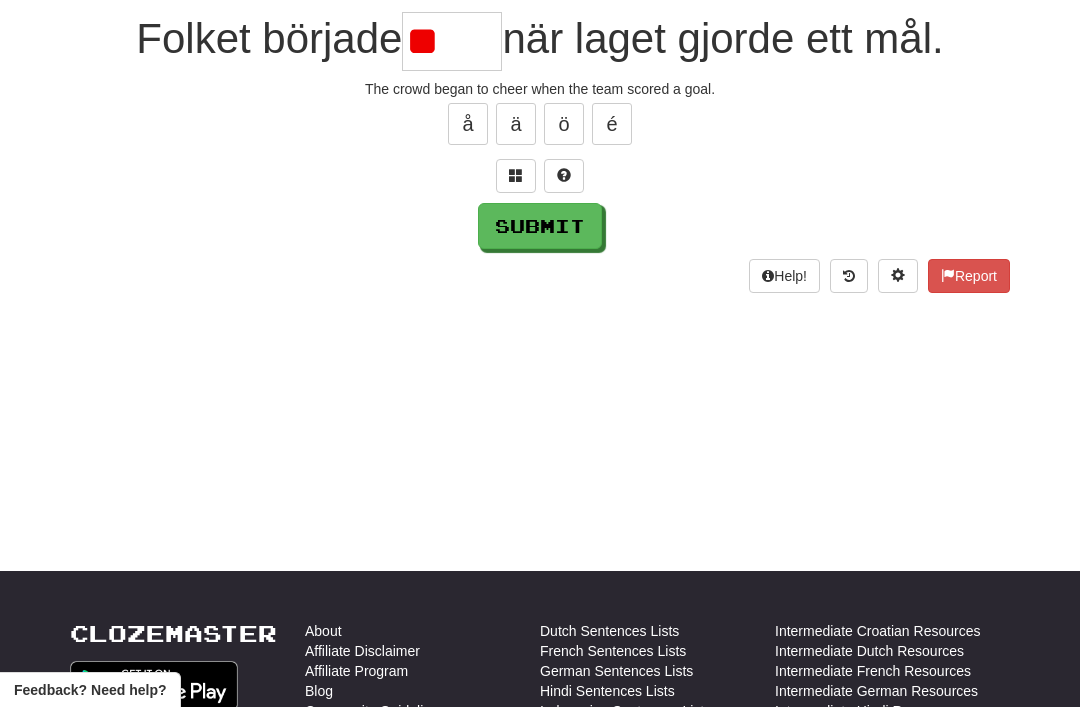 type on "*" 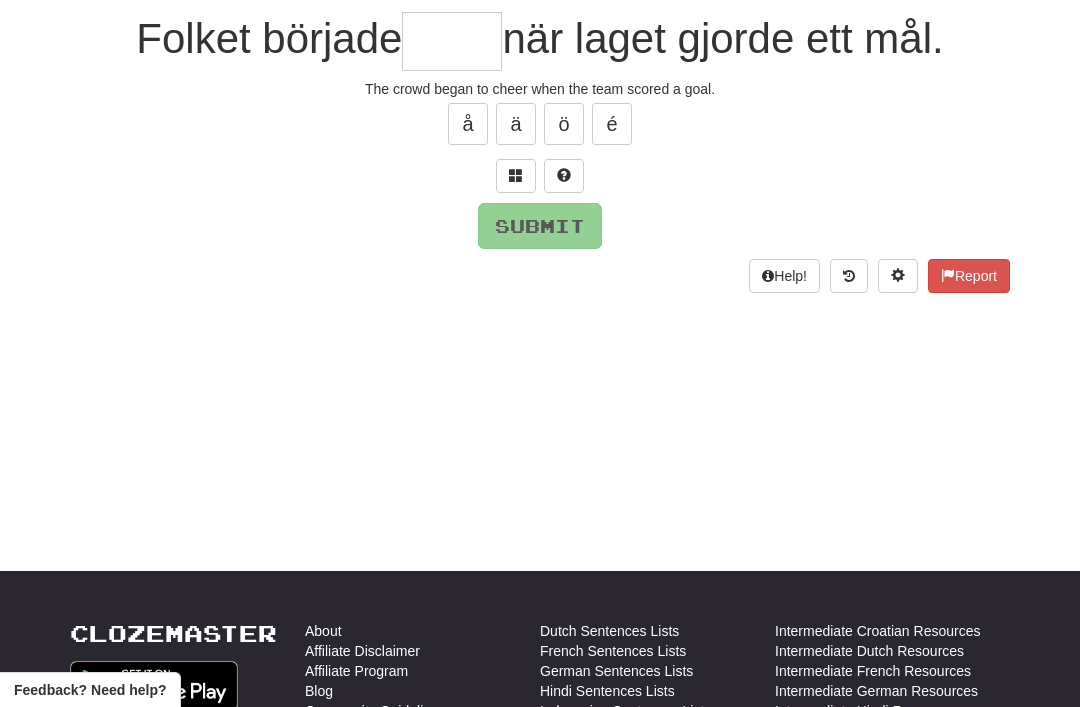 click at bounding box center (516, 175) 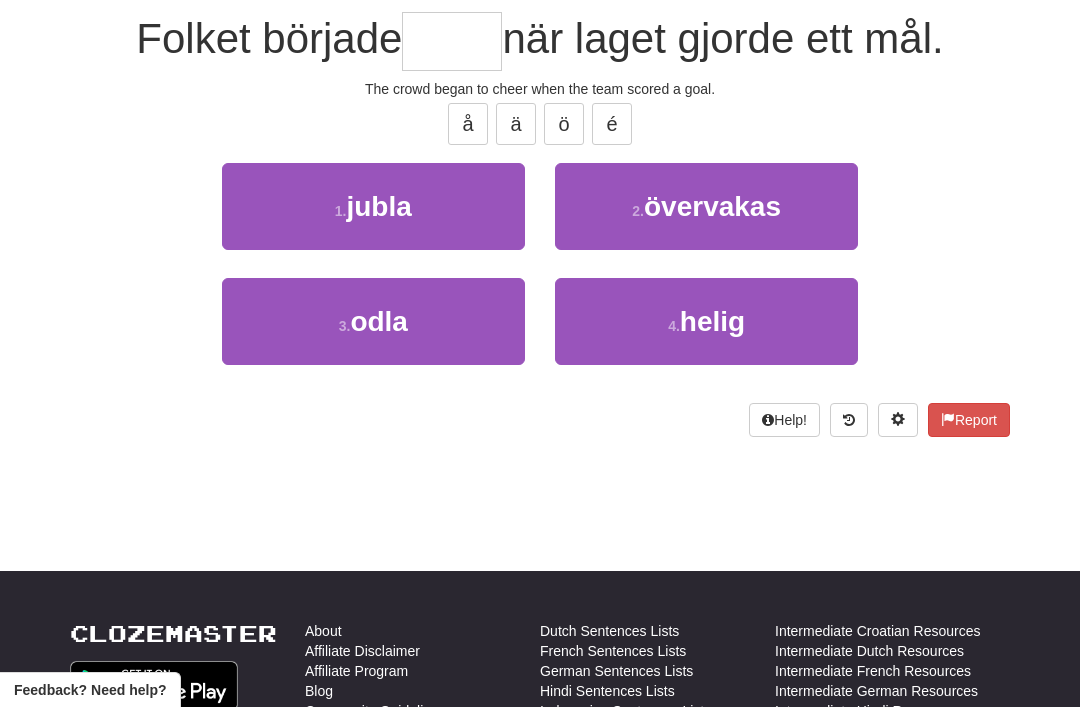 click on "1 .  jubla" at bounding box center (373, 206) 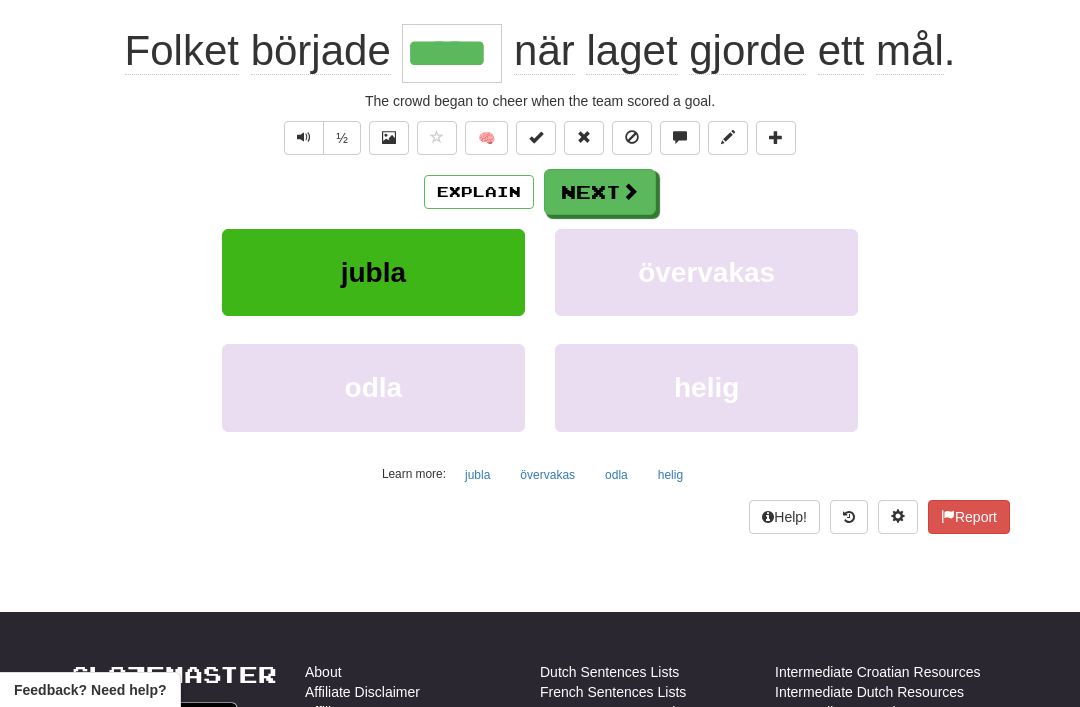 click on "Next" at bounding box center [600, 192] 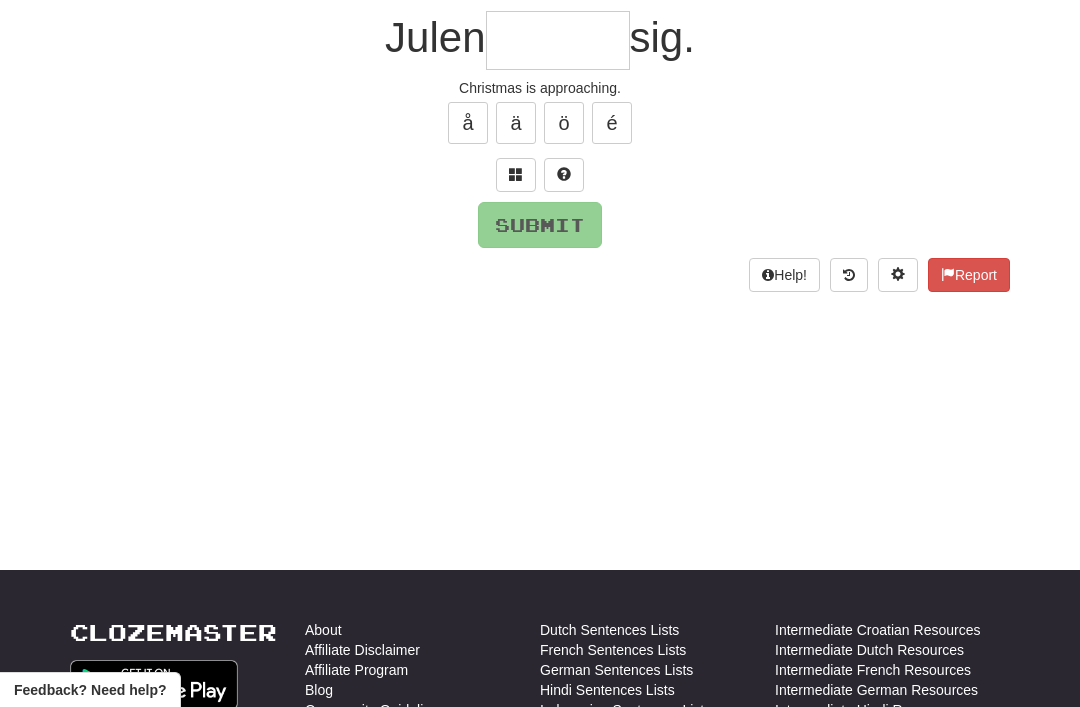 scroll, scrollTop: 186, scrollLeft: 0, axis: vertical 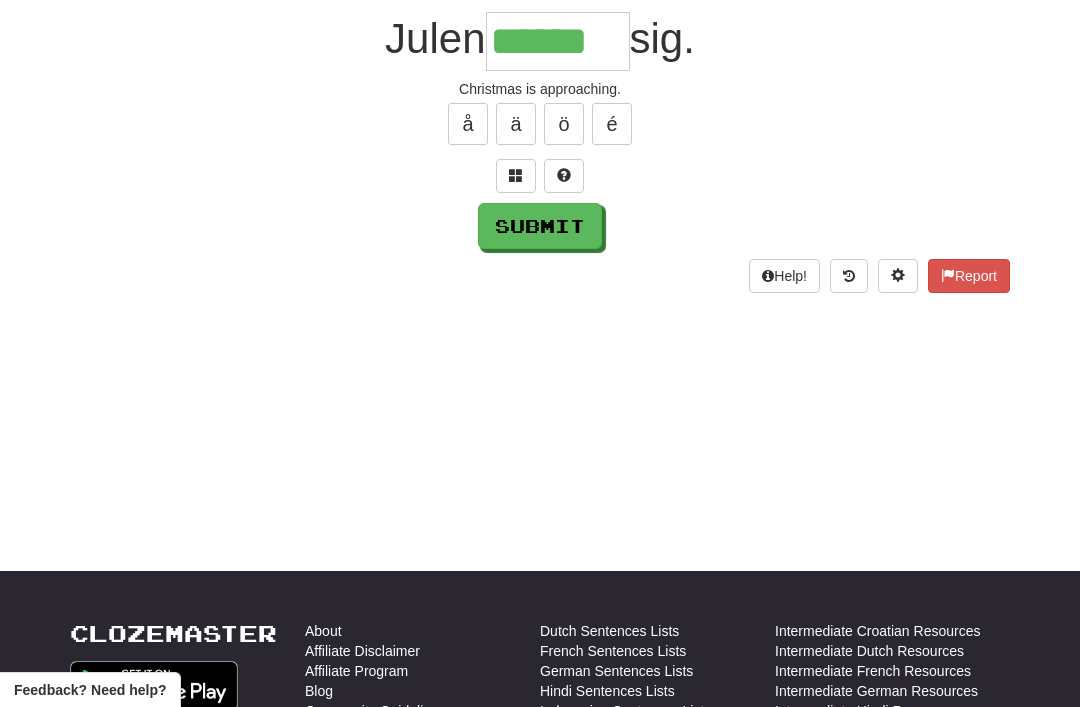 type on "******" 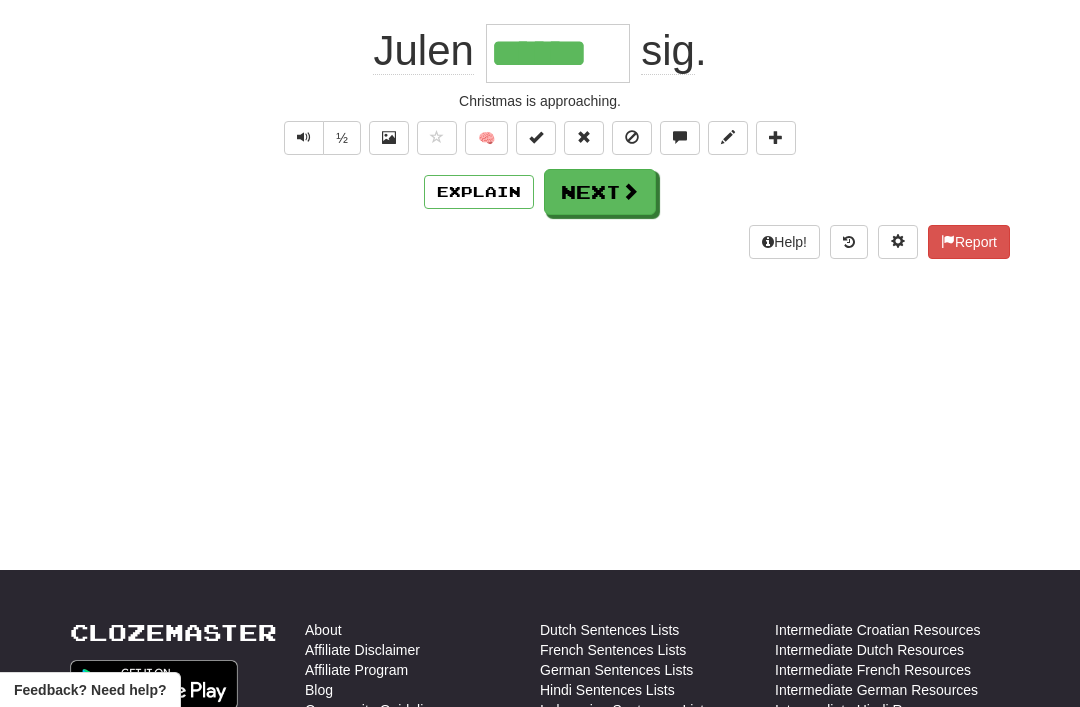 click on "Next" at bounding box center [600, 192] 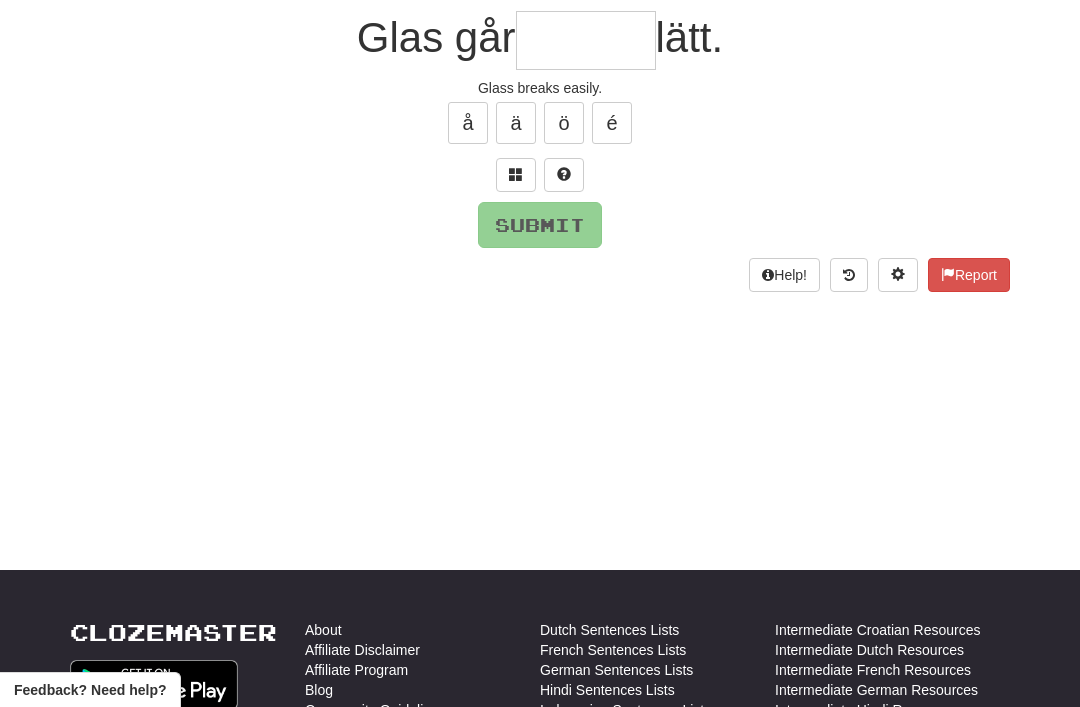 scroll, scrollTop: 186, scrollLeft: 0, axis: vertical 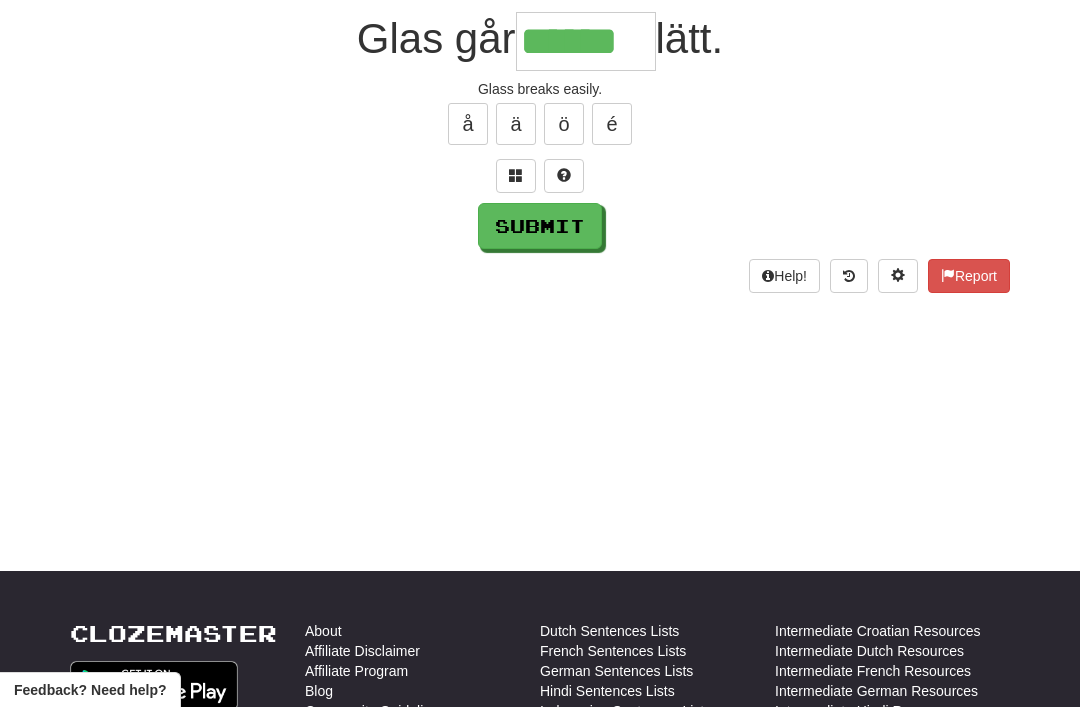type on "******" 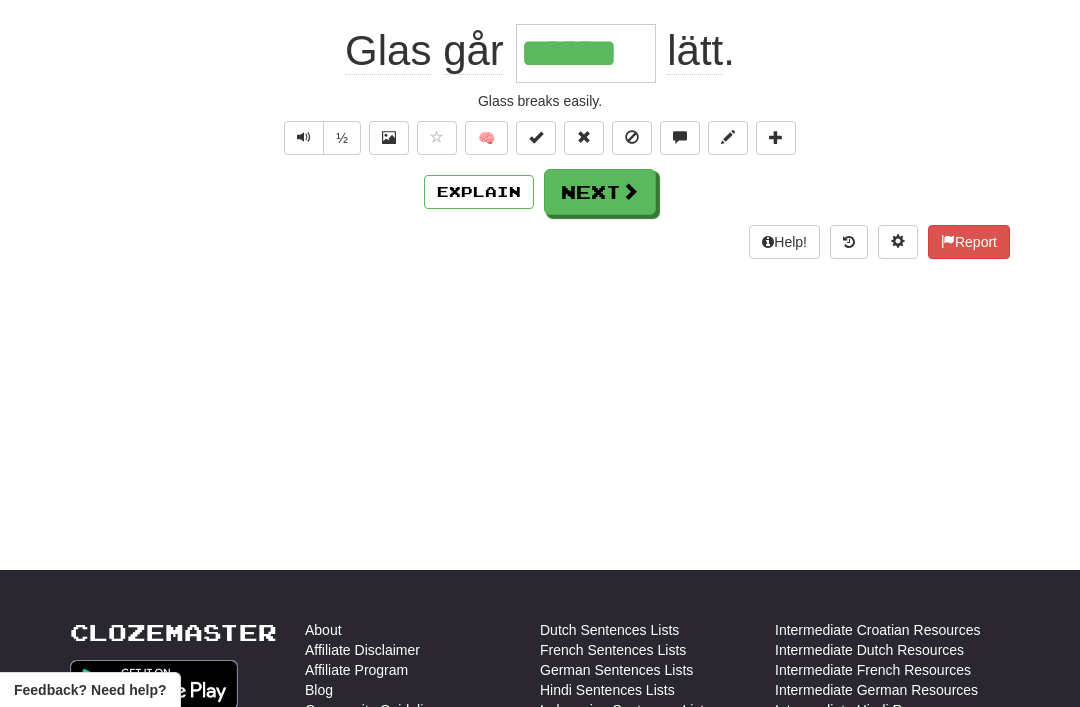 click on "Next" at bounding box center (600, 192) 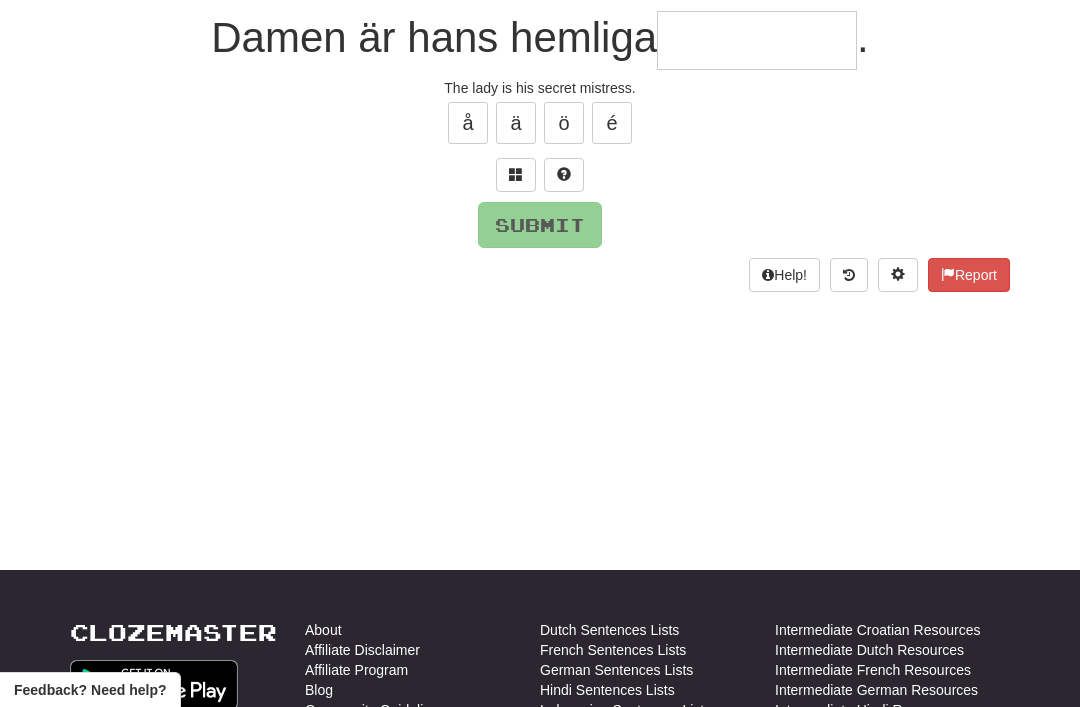 scroll, scrollTop: 186, scrollLeft: 0, axis: vertical 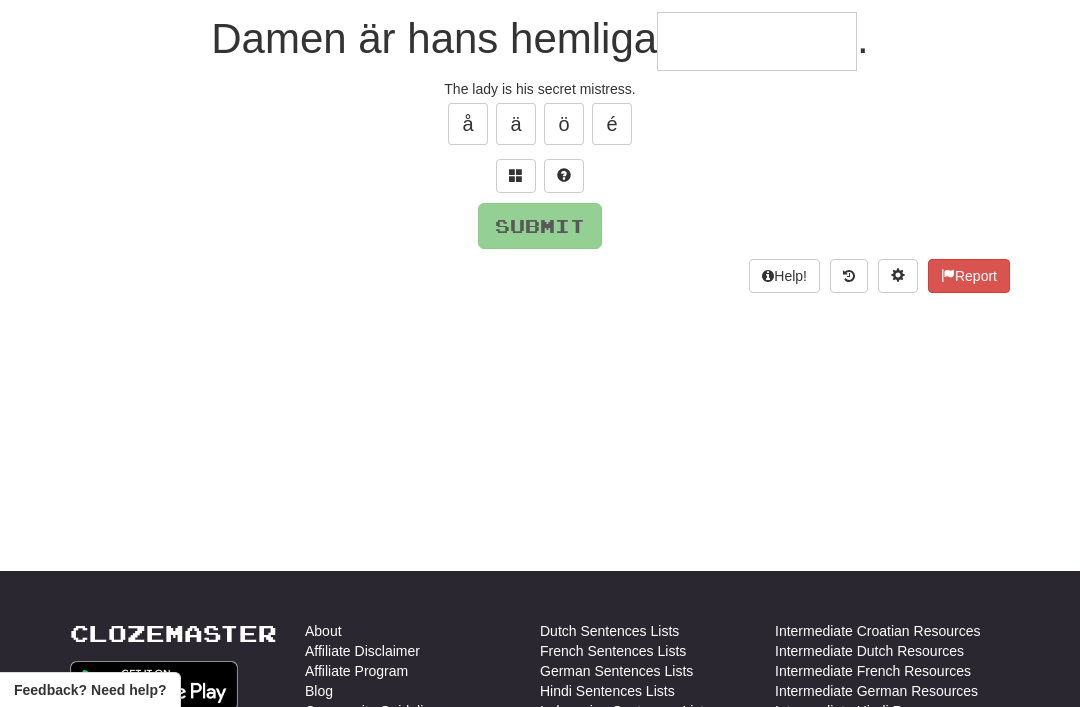 click at bounding box center [516, 175] 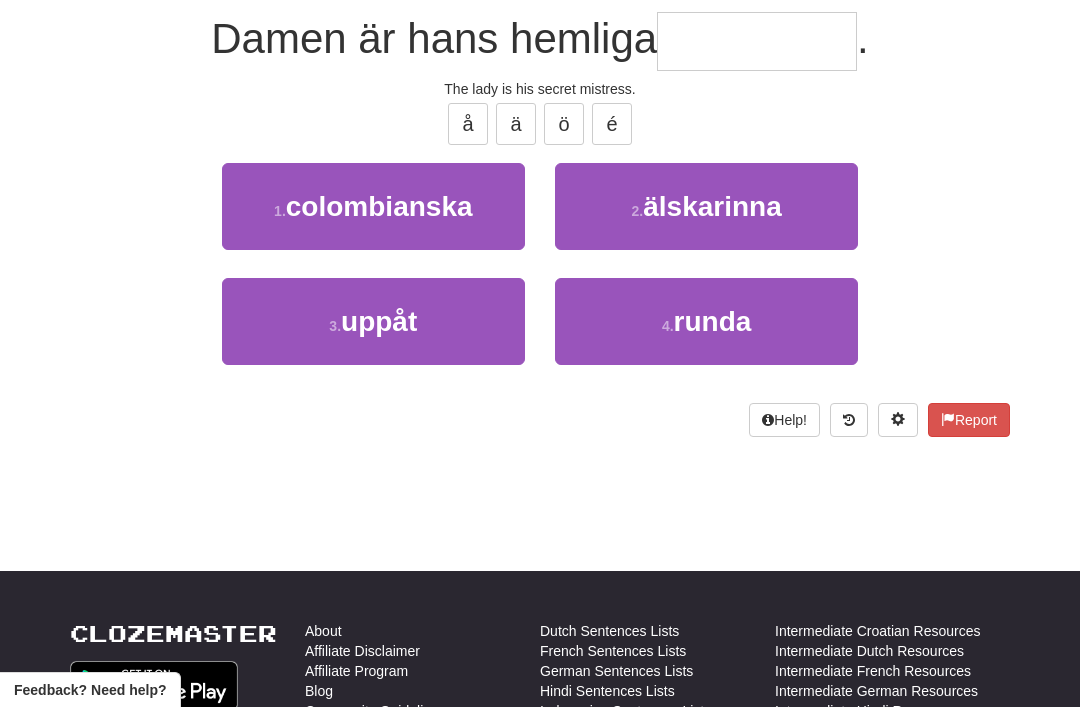 click on "älskarinna" at bounding box center [712, 206] 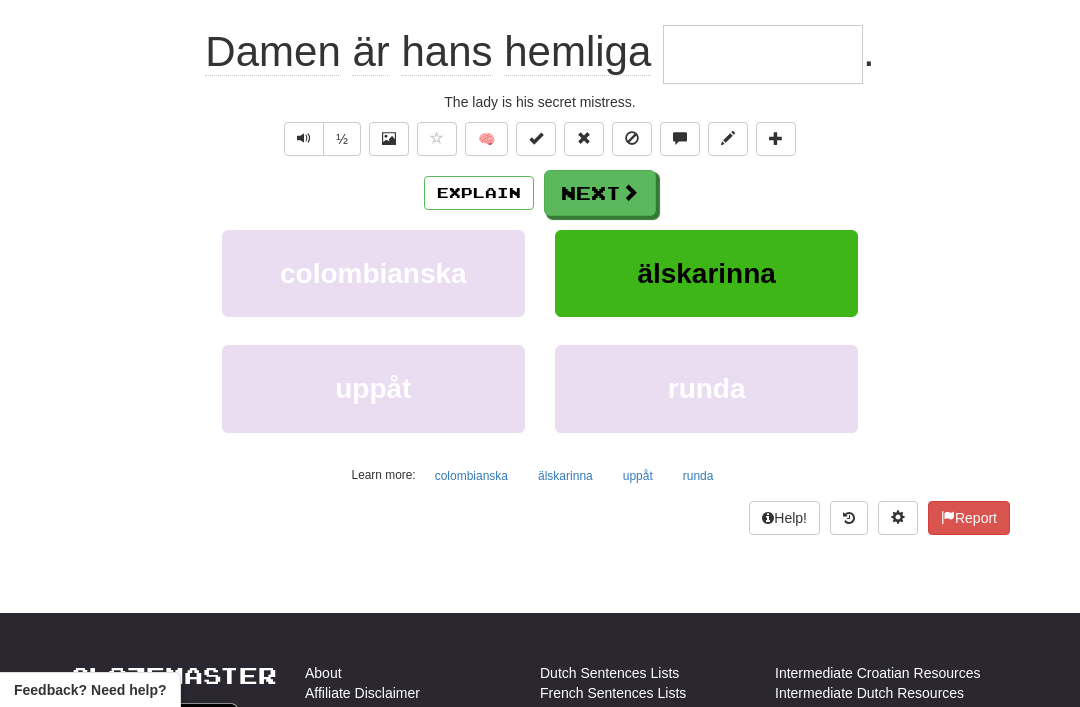 type on "**********" 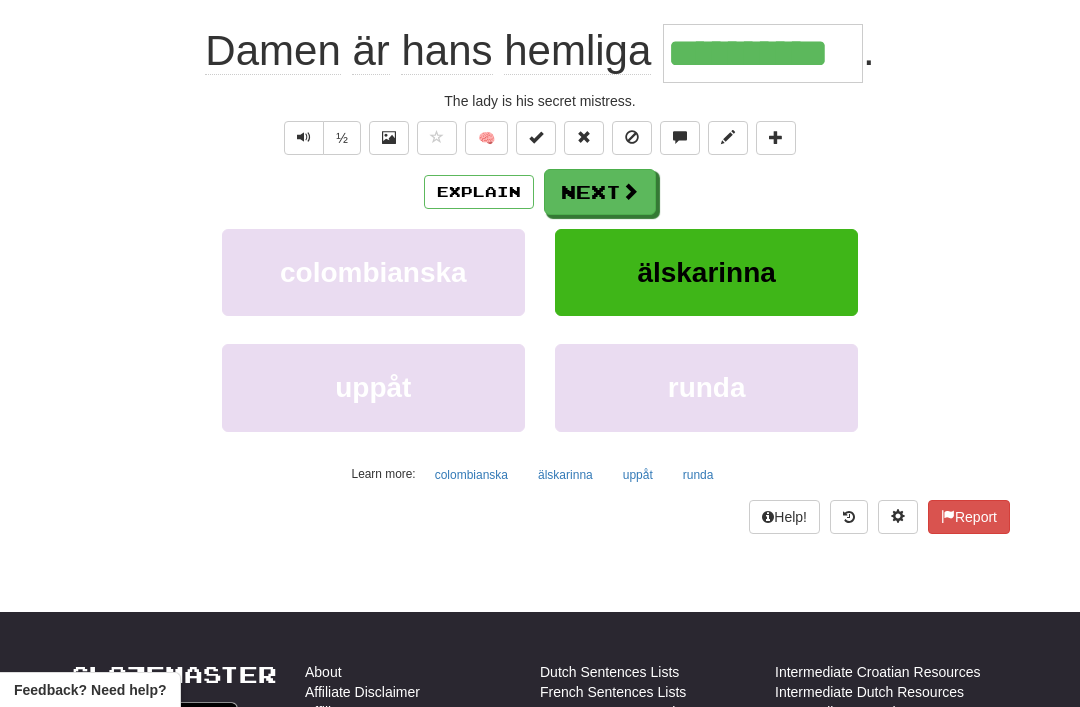 click on "Next" at bounding box center [600, 192] 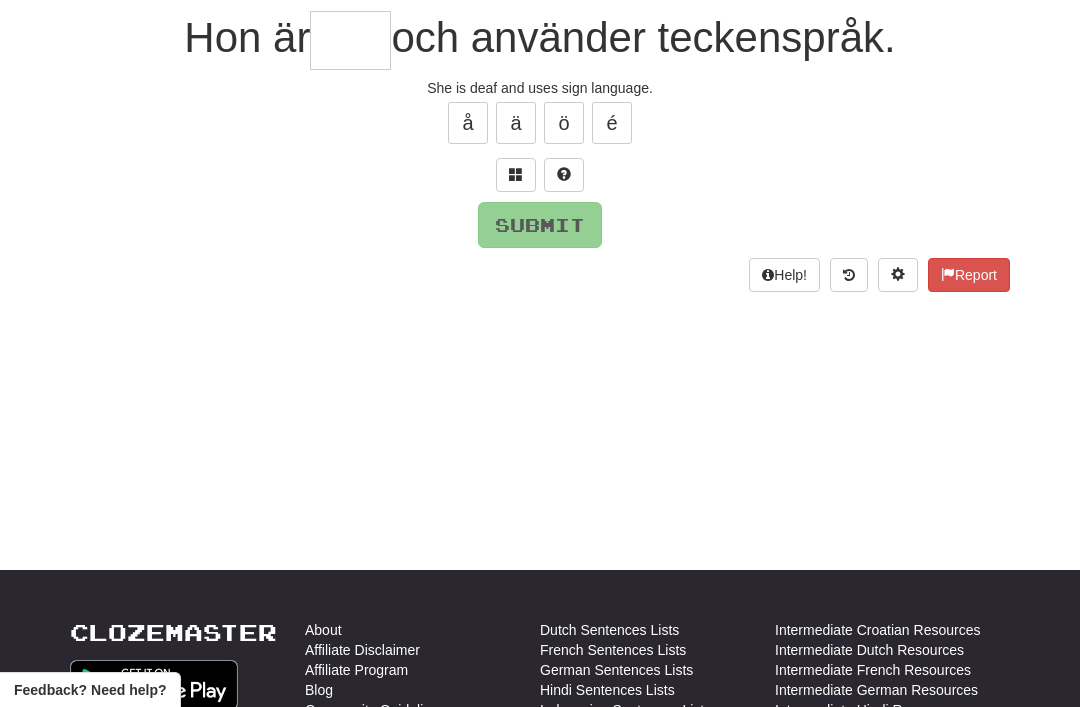 scroll, scrollTop: 186, scrollLeft: 0, axis: vertical 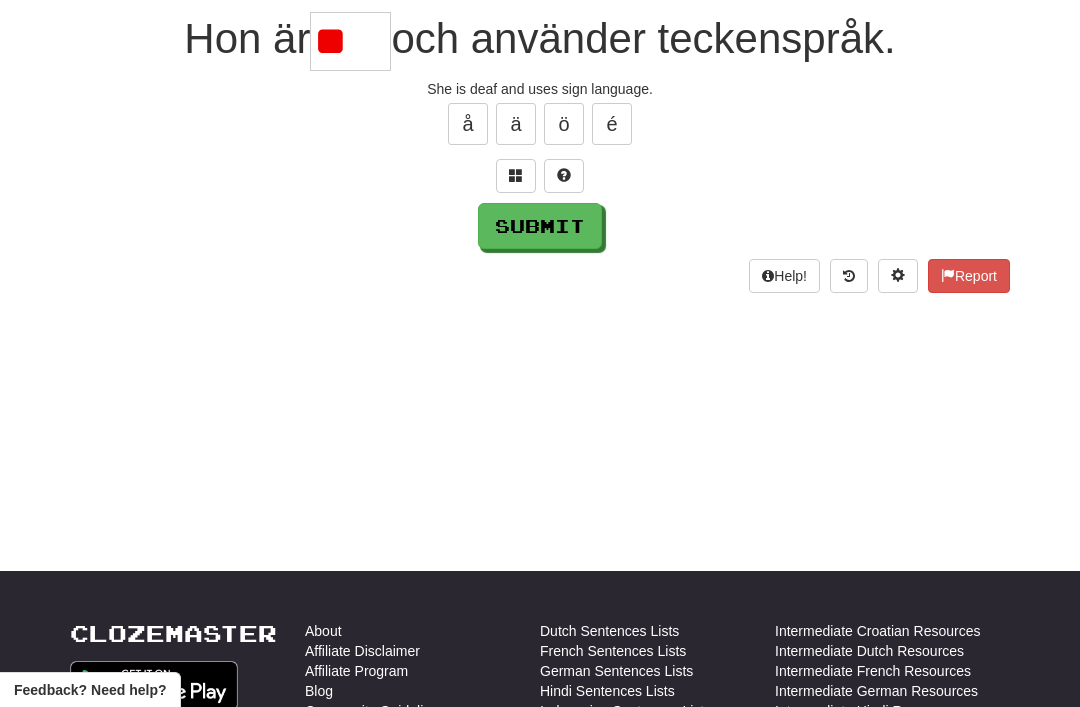 type on "*" 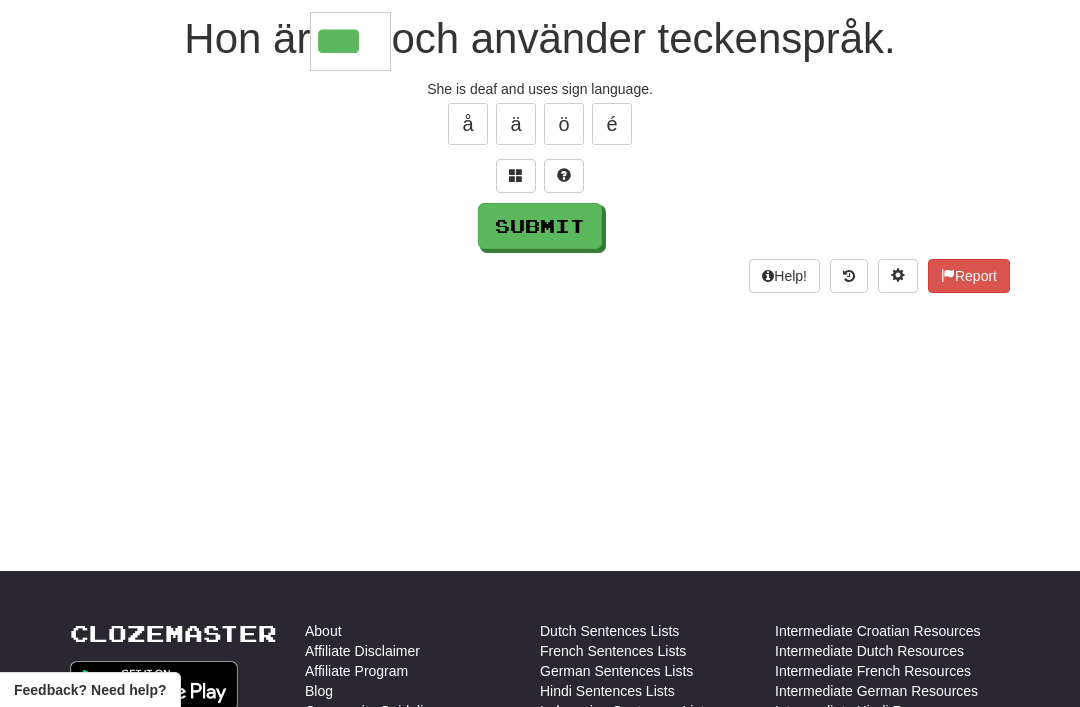 type on "***" 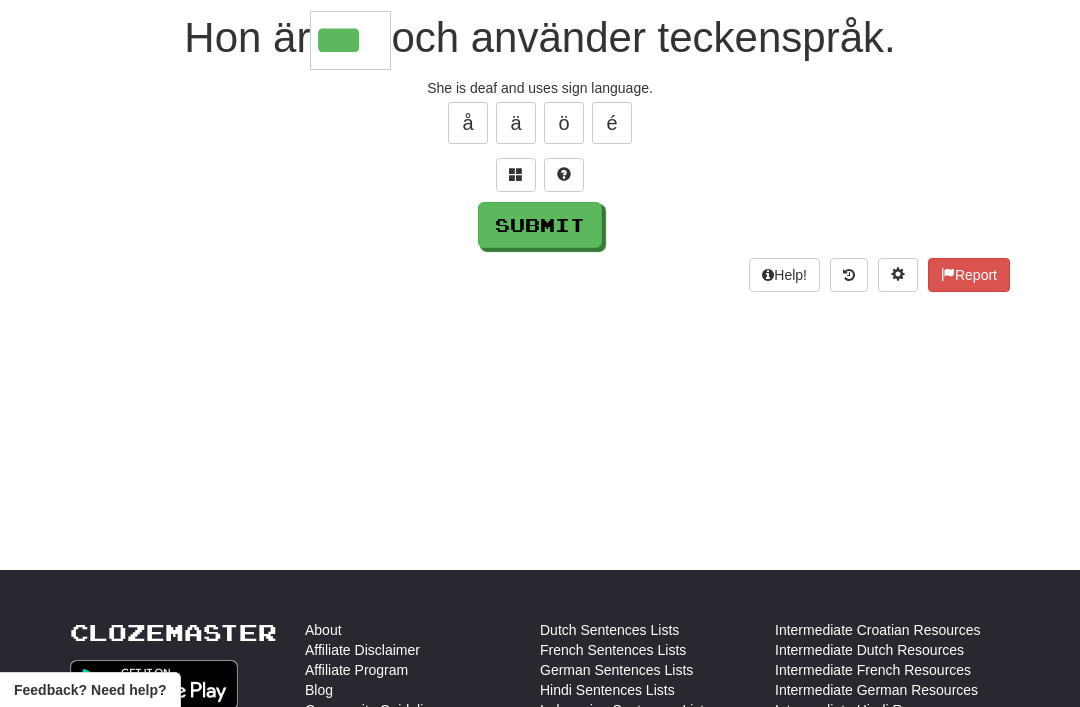 click on "Submit" at bounding box center [540, 225] 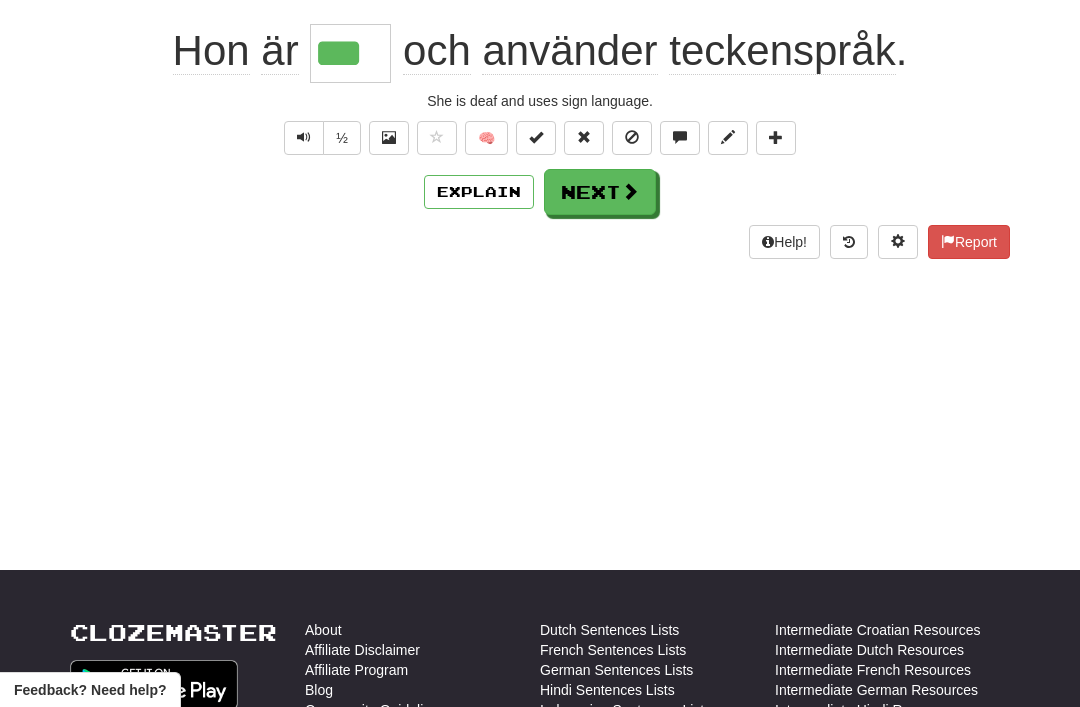 click on "Next" at bounding box center [600, 192] 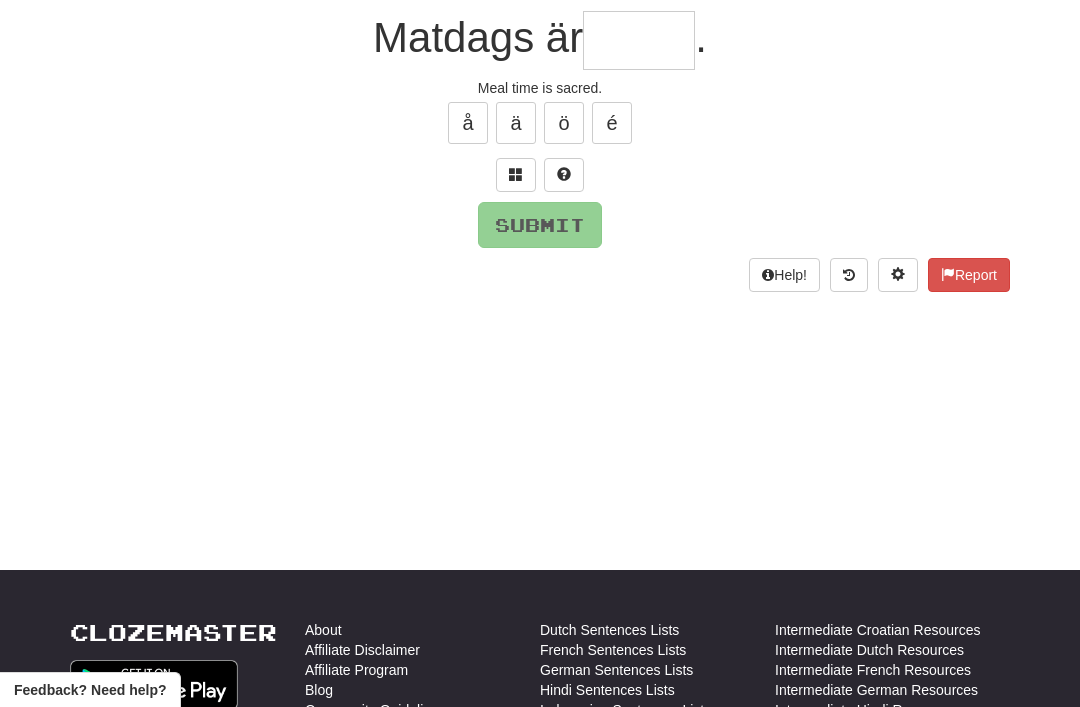 scroll, scrollTop: 186, scrollLeft: 0, axis: vertical 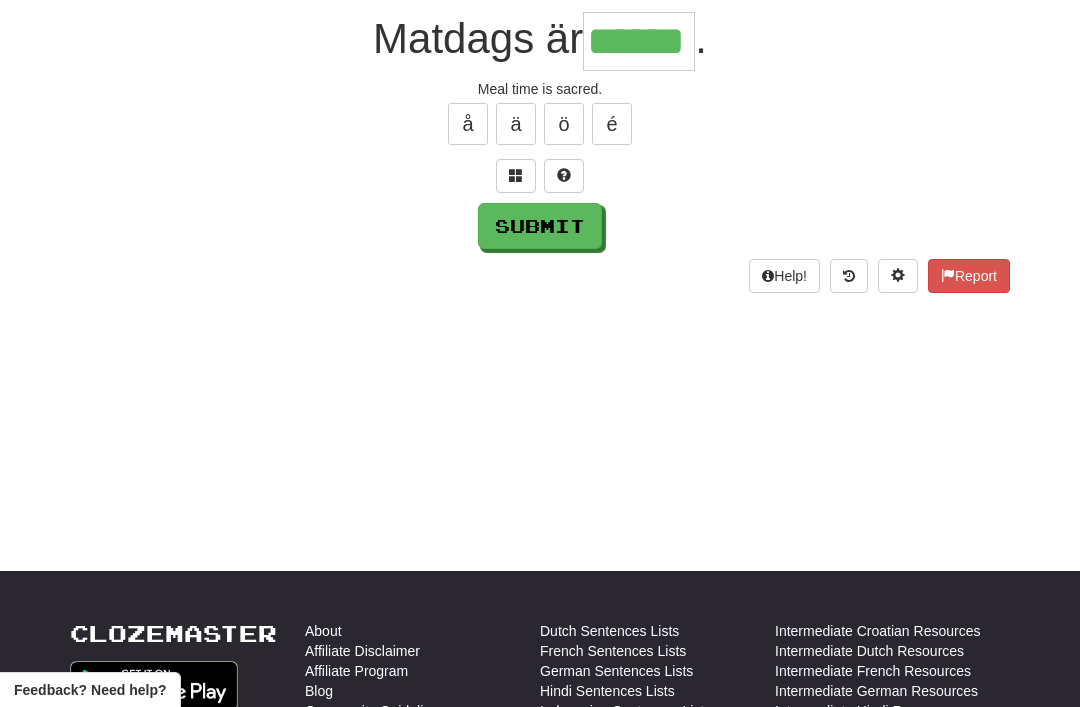 type on "******" 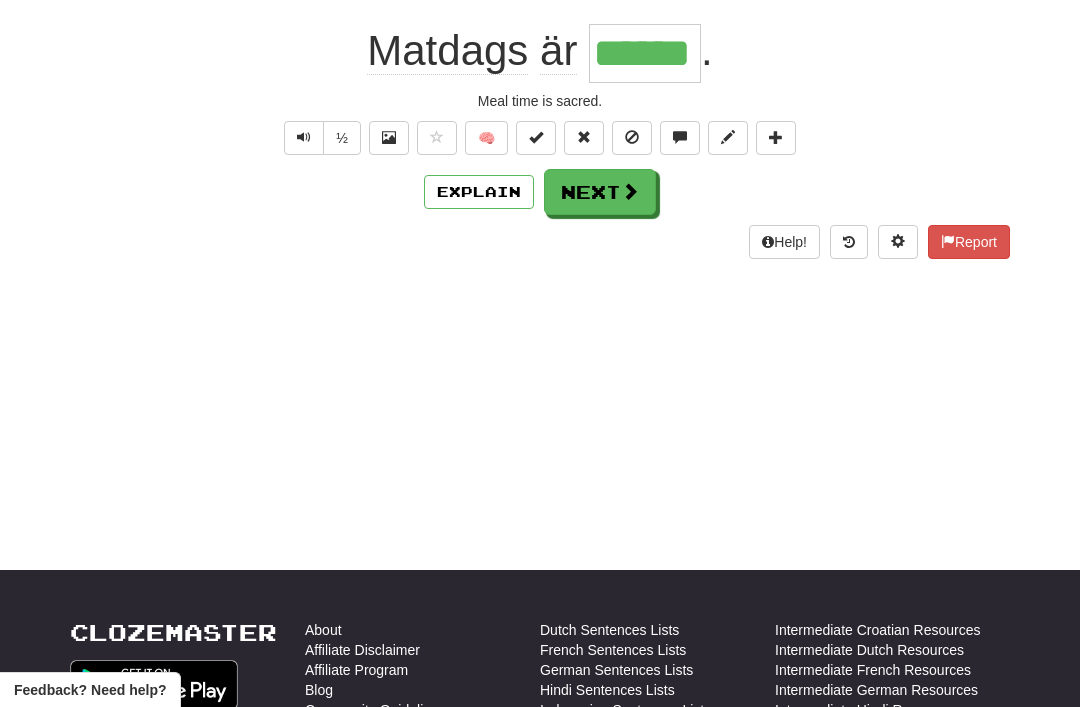 click on "Next" at bounding box center (600, 192) 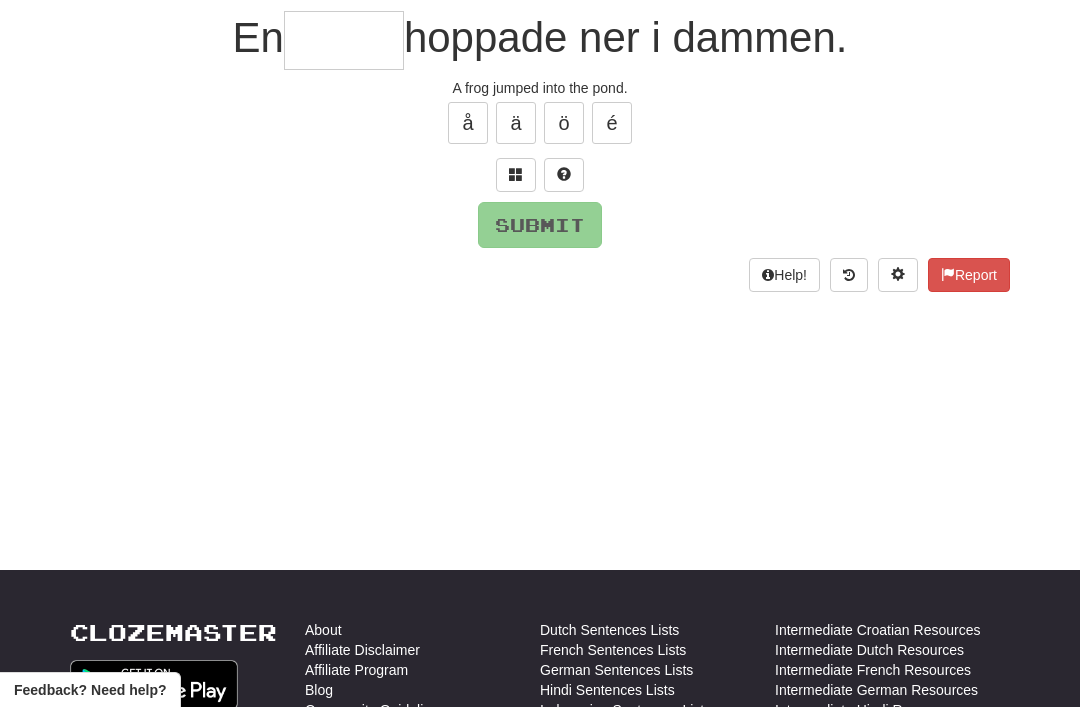 scroll, scrollTop: 186, scrollLeft: 0, axis: vertical 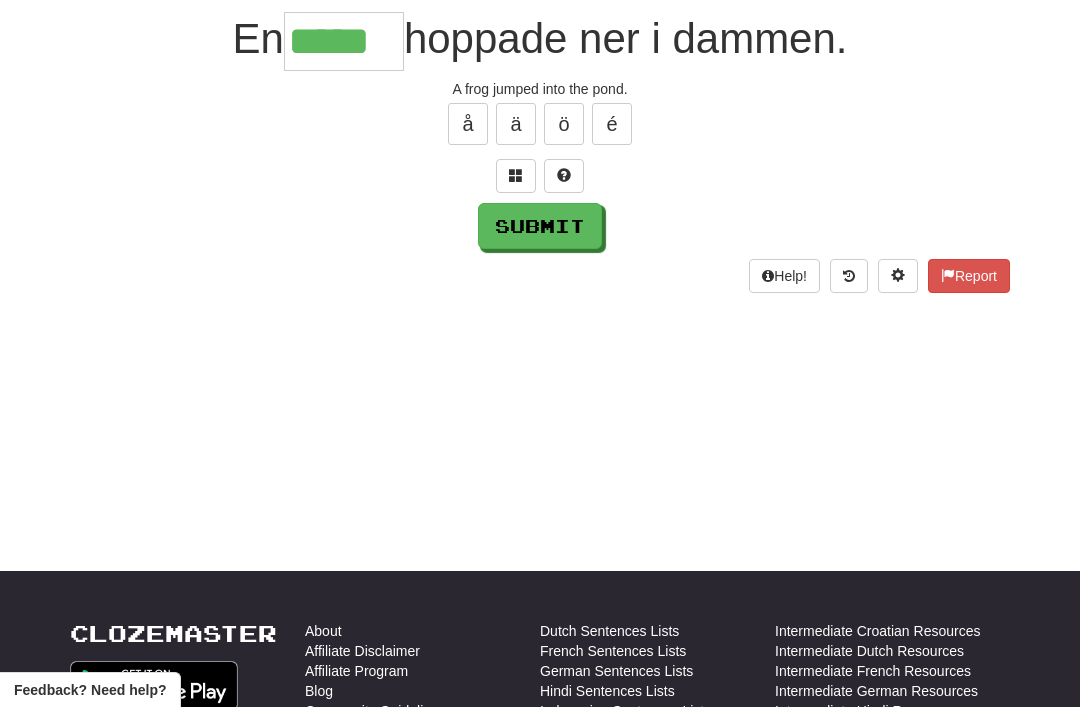 type on "*****" 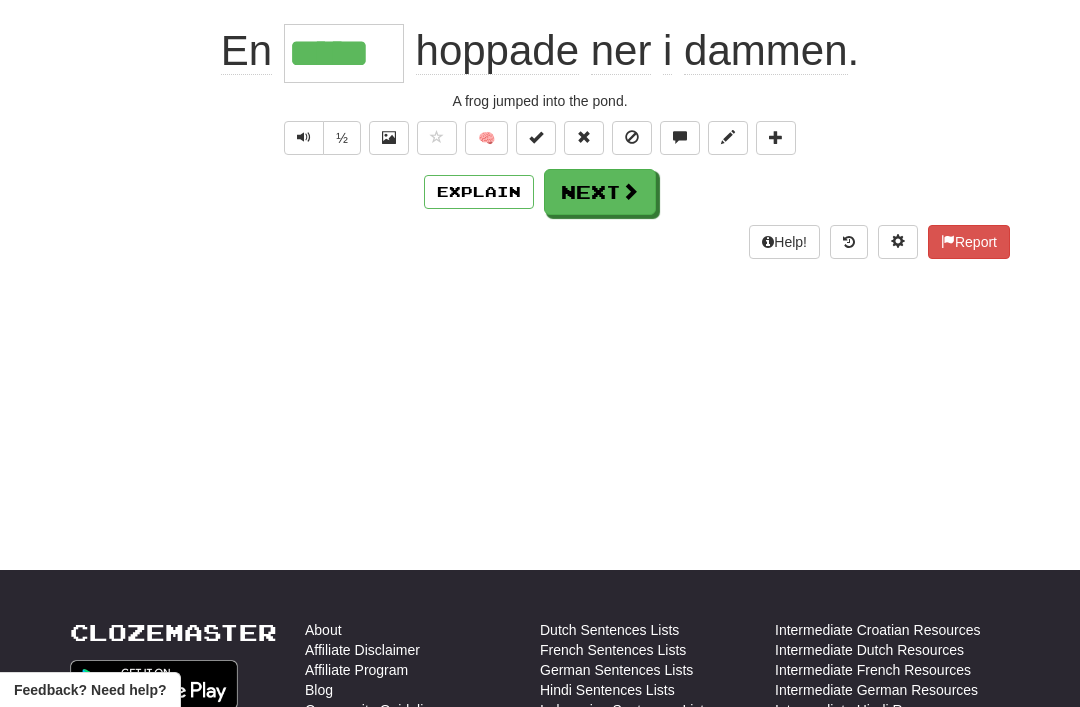 click on "Next" at bounding box center [600, 192] 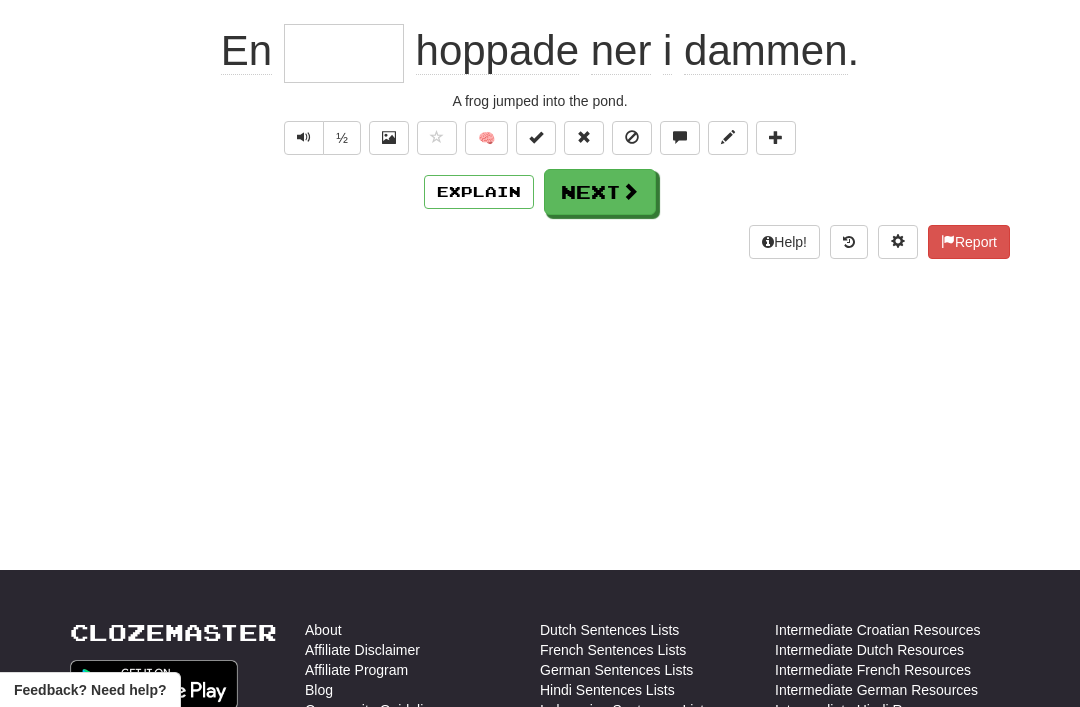 scroll, scrollTop: 186, scrollLeft: 0, axis: vertical 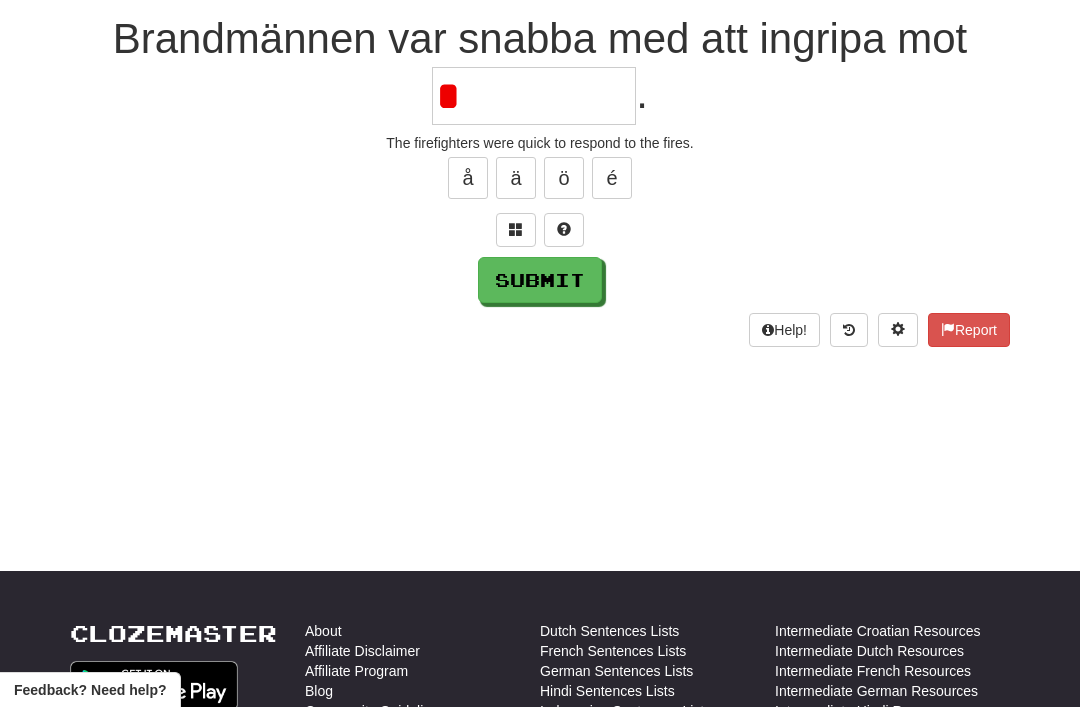 click at bounding box center (516, 229) 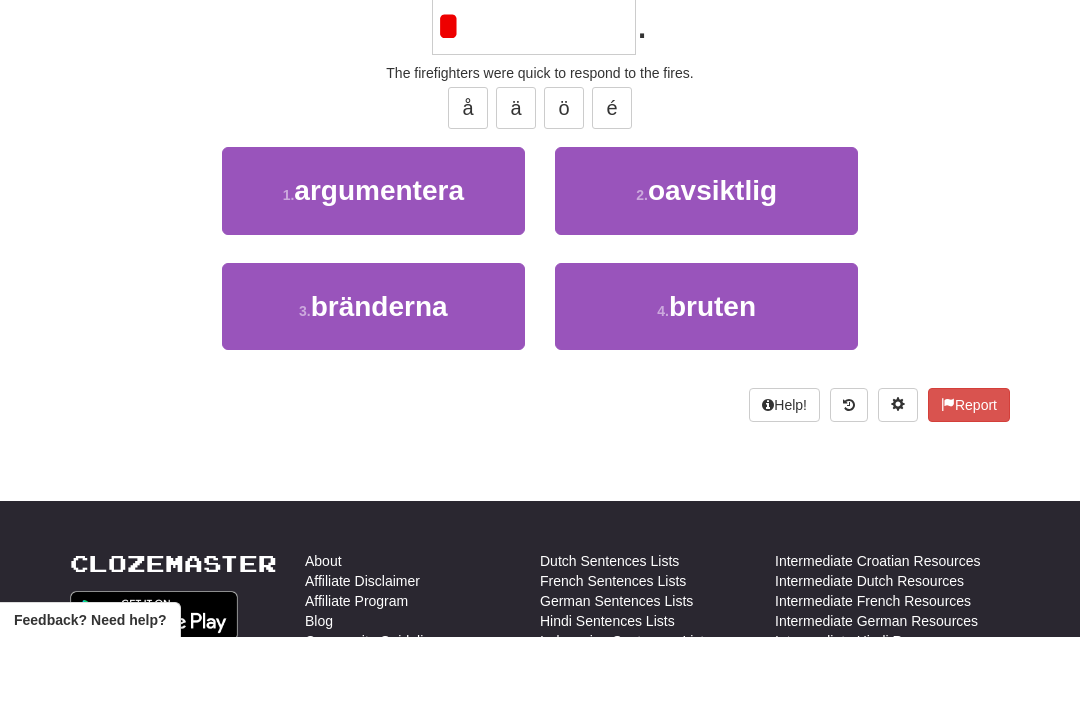 click on "3 .  bränderna" at bounding box center [373, 376] 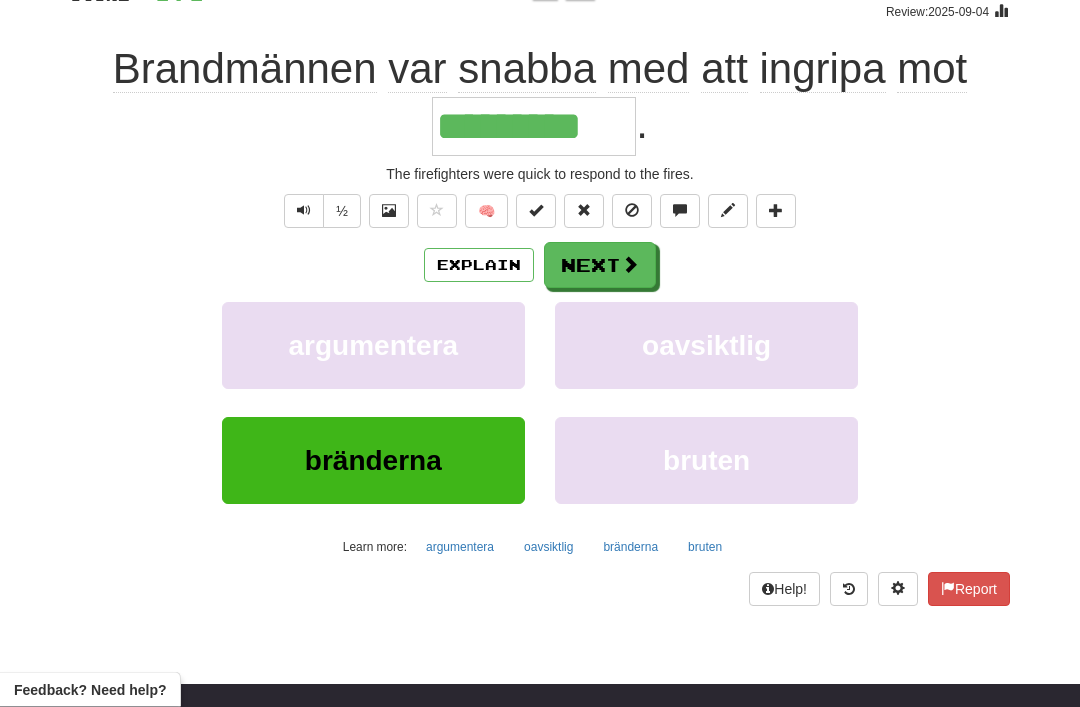 scroll, scrollTop: 134, scrollLeft: 0, axis: vertical 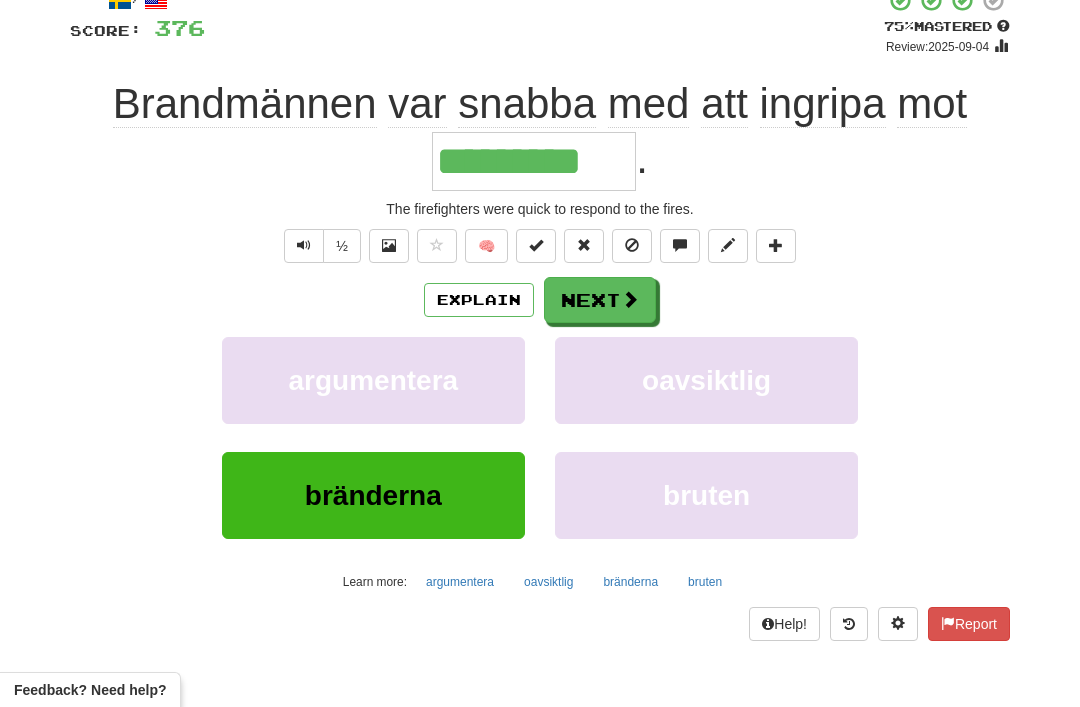 click on "Next" at bounding box center (600, 300) 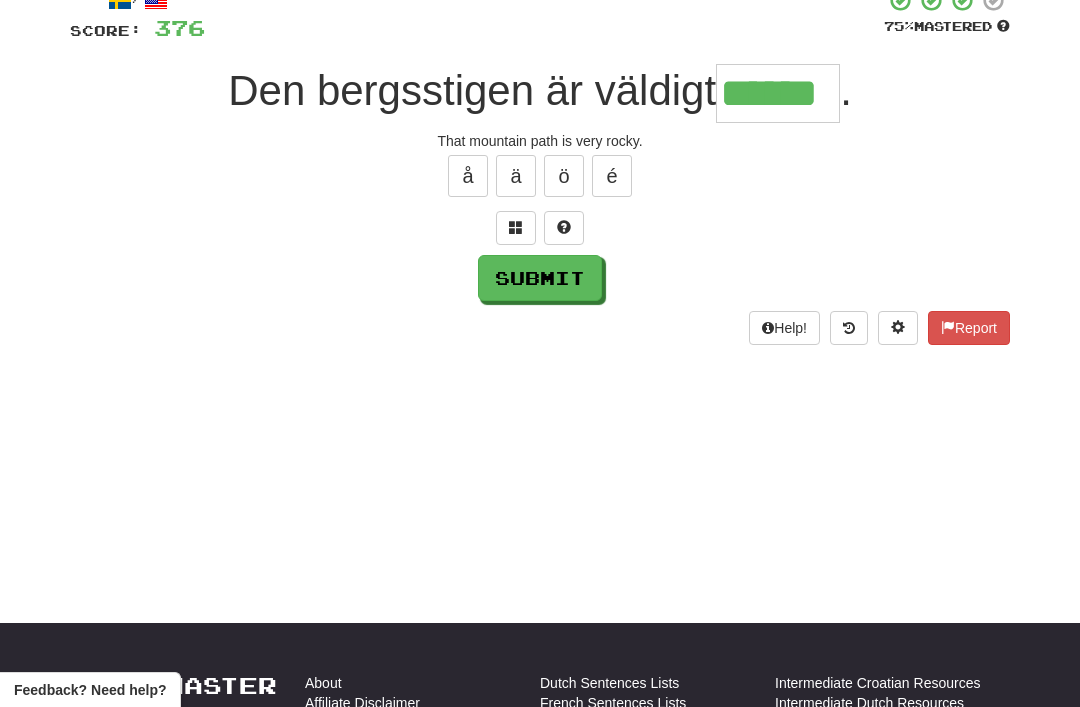 type on "******" 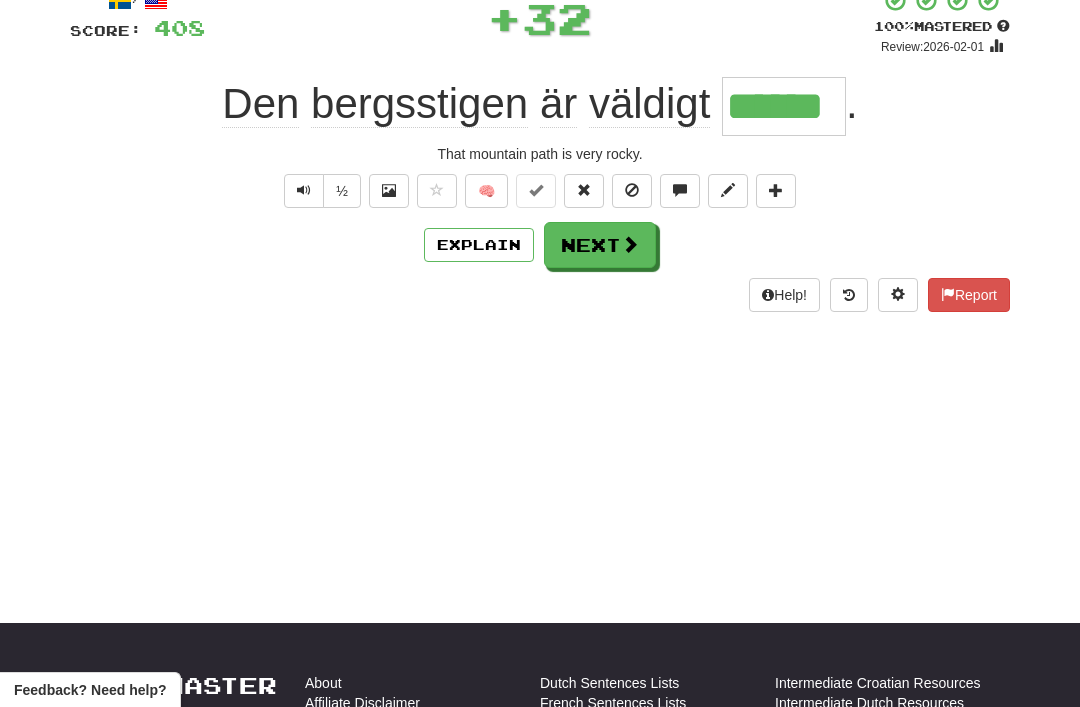 click on "Next" at bounding box center (600, 245) 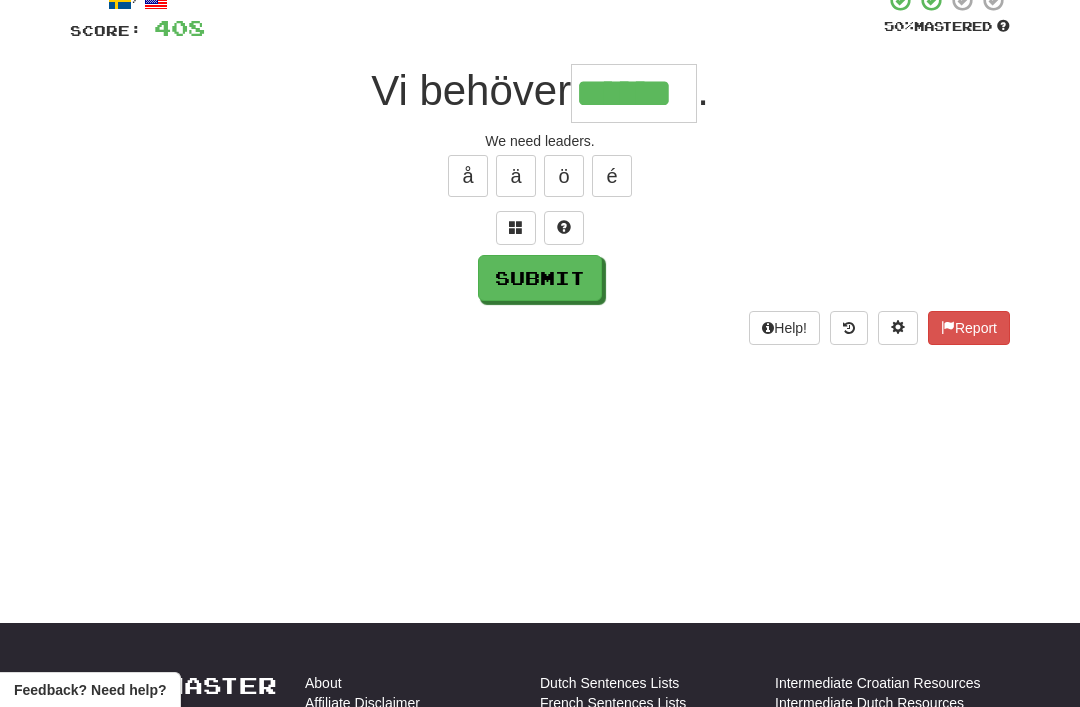 type on "******" 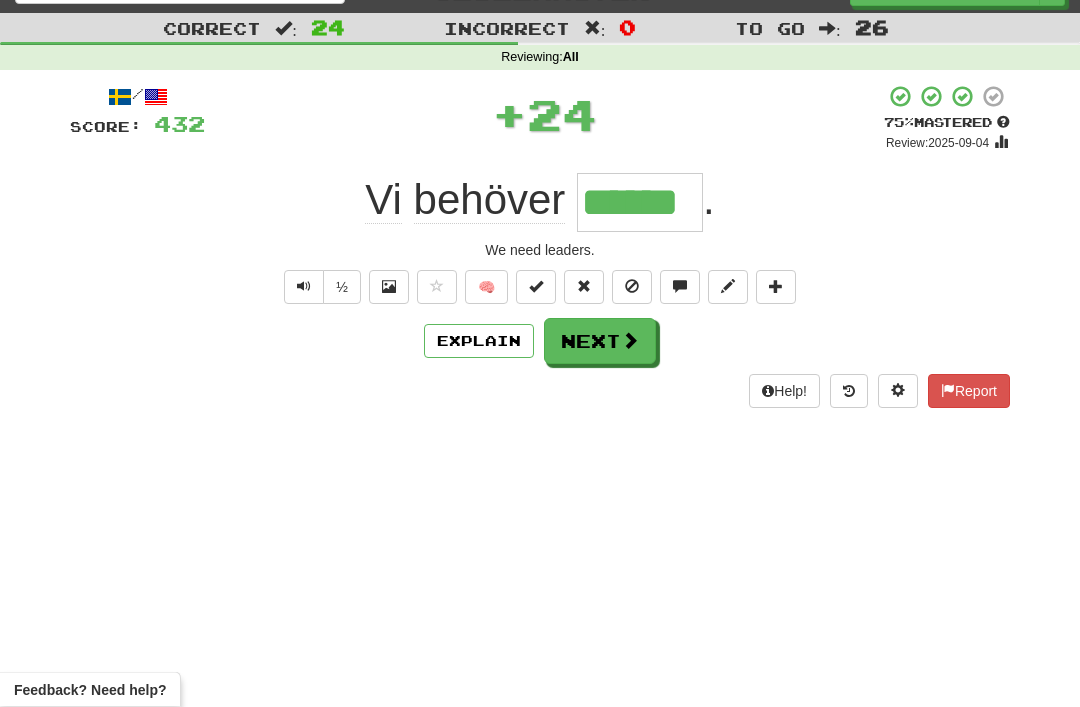 click on "Next" at bounding box center (600, 342) 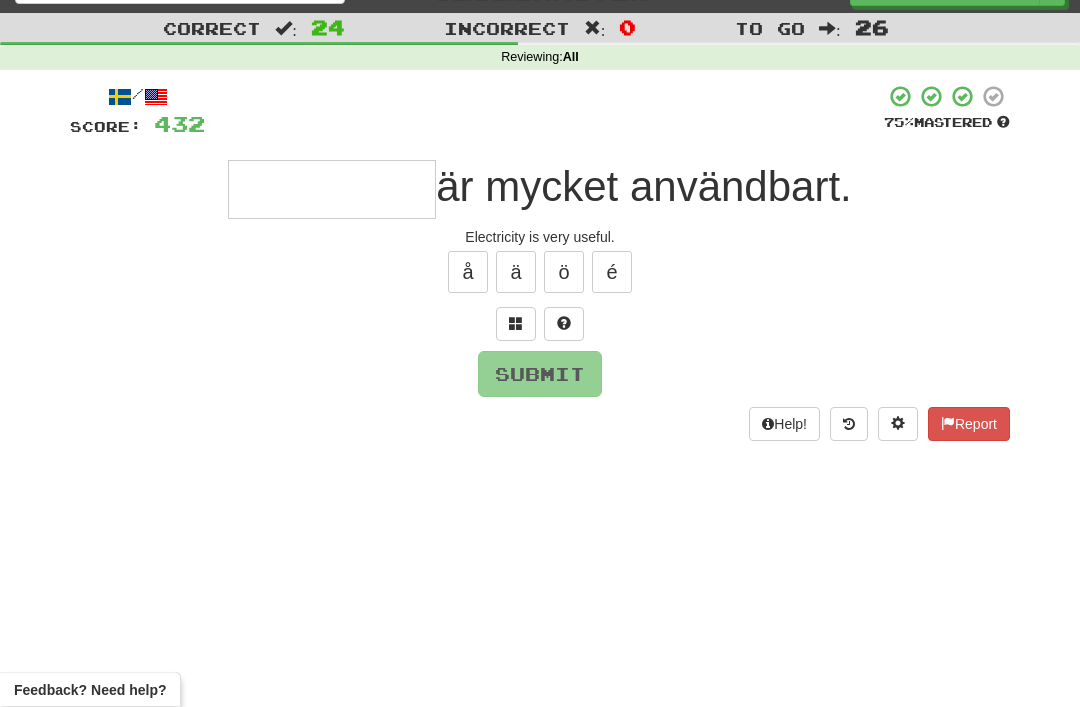 scroll, scrollTop: 37, scrollLeft: 0, axis: vertical 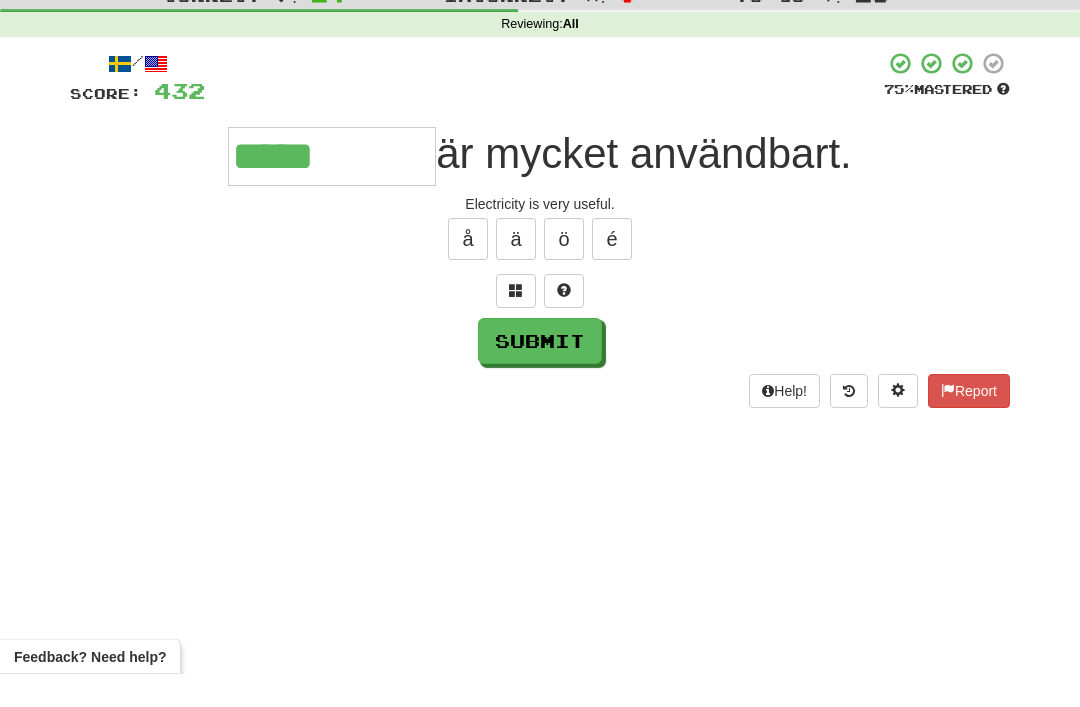 click at bounding box center [516, 324] 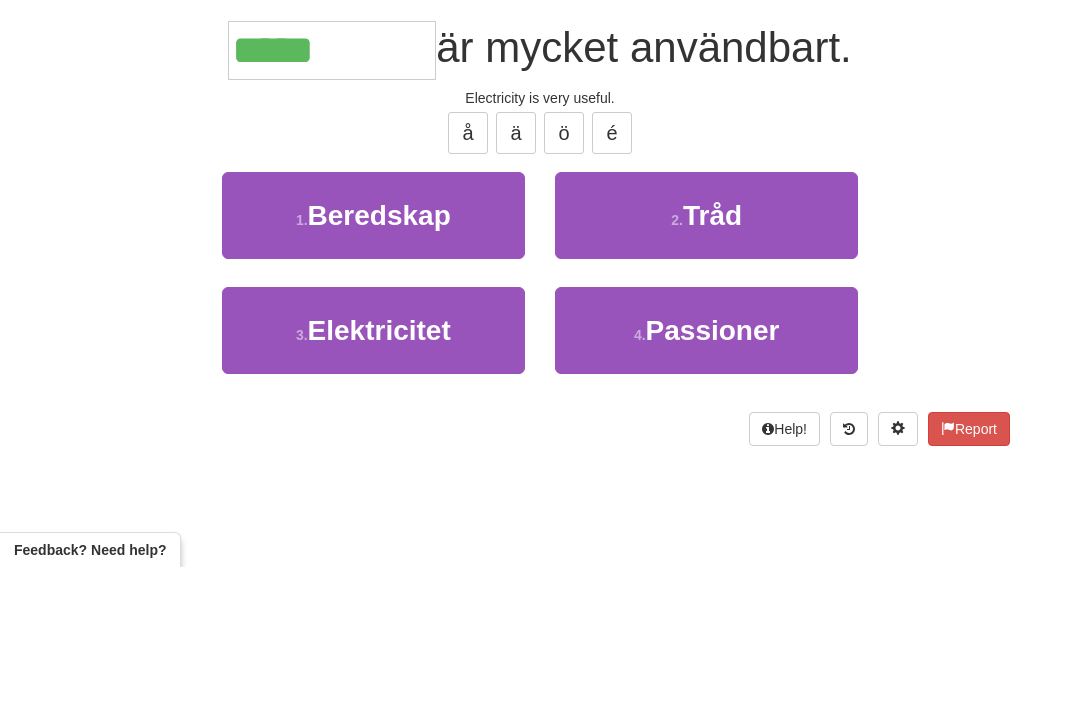 click on "3 .  Elektricitet" at bounding box center (373, 470) 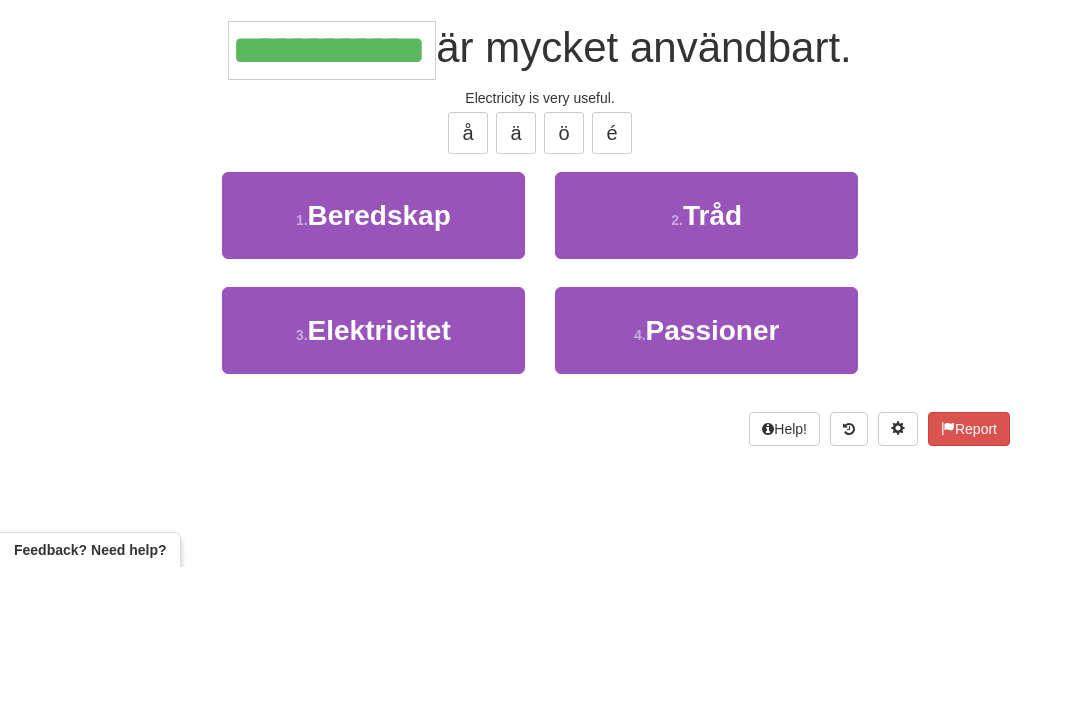 scroll, scrollTop: 178, scrollLeft: 0, axis: vertical 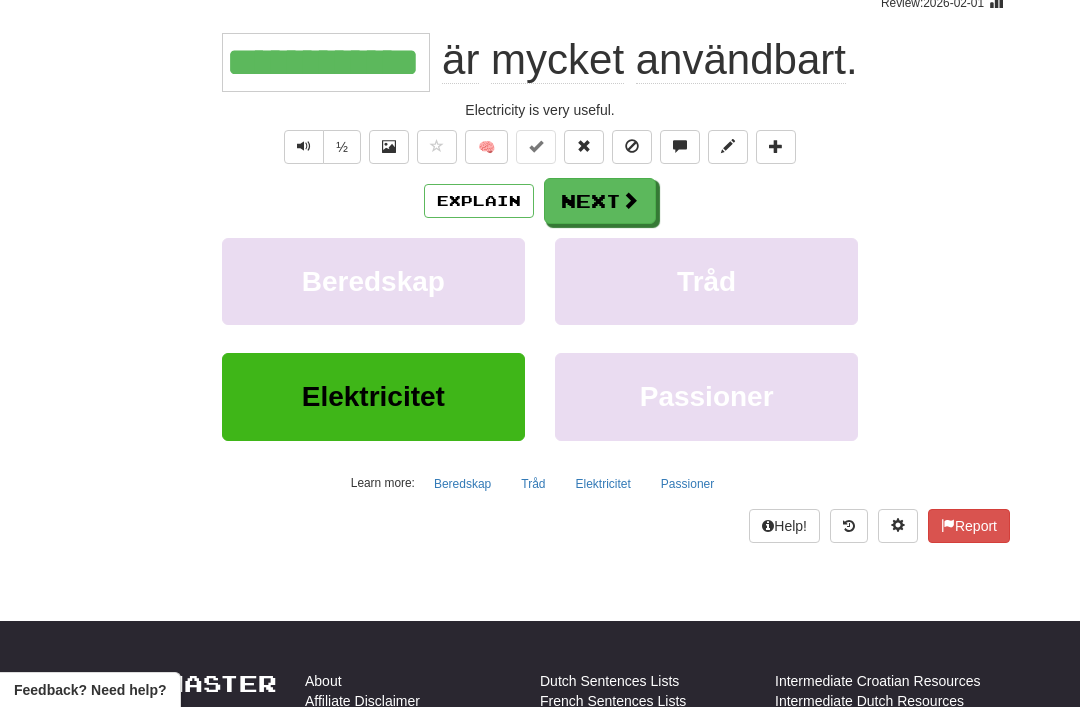 click on "Next" at bounding box center (600, 201) 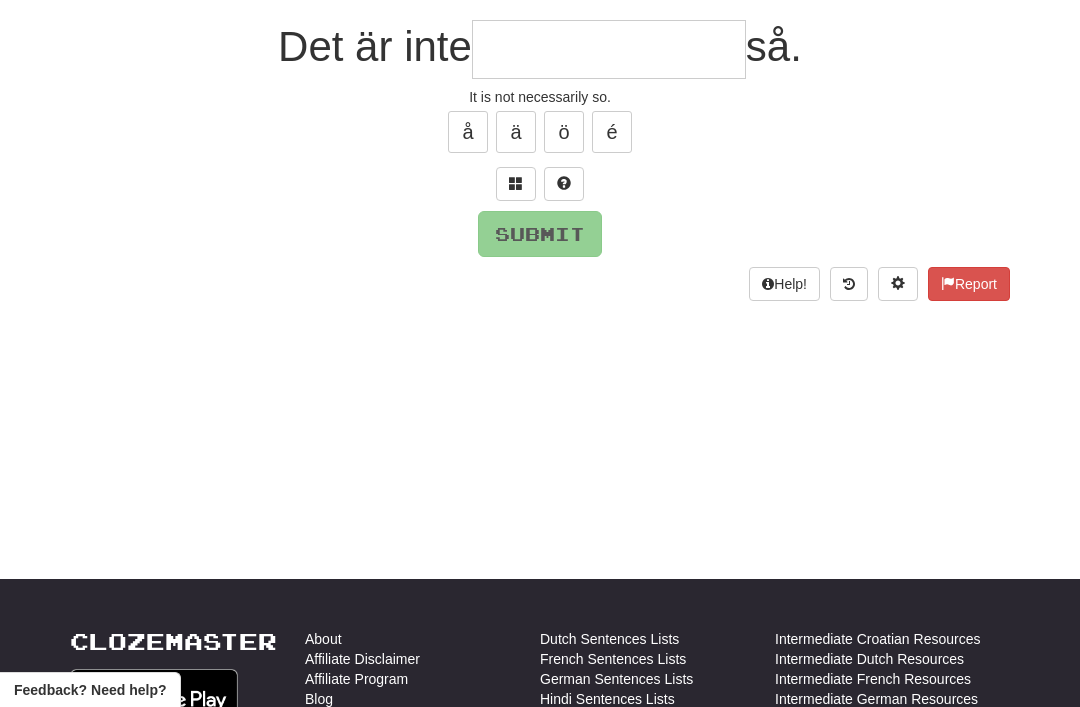 scroll, scrollTop: 177, scrollLeft: 0, axis: vertical 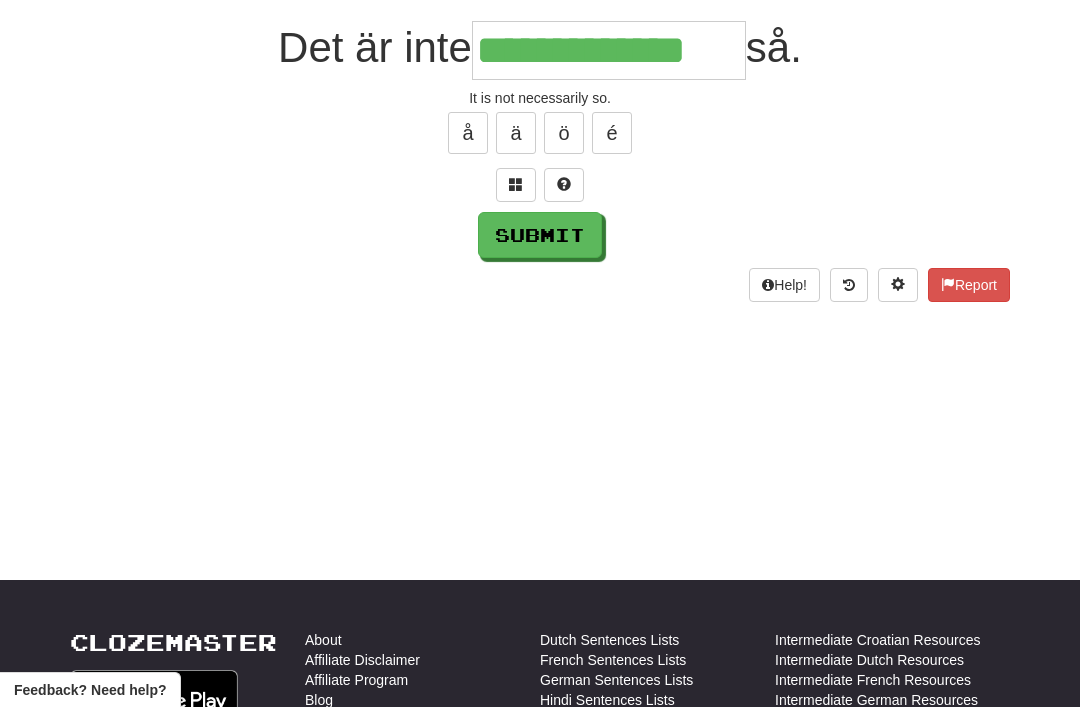type on "**********" 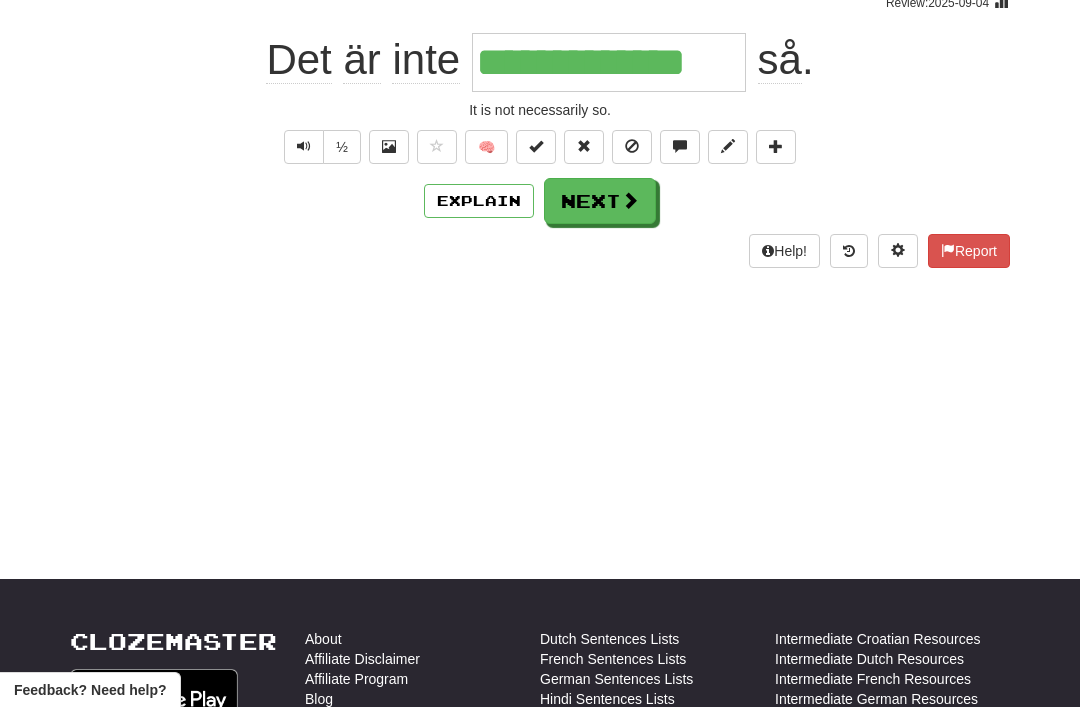 click on "Next" at bounding box center [600, 201] 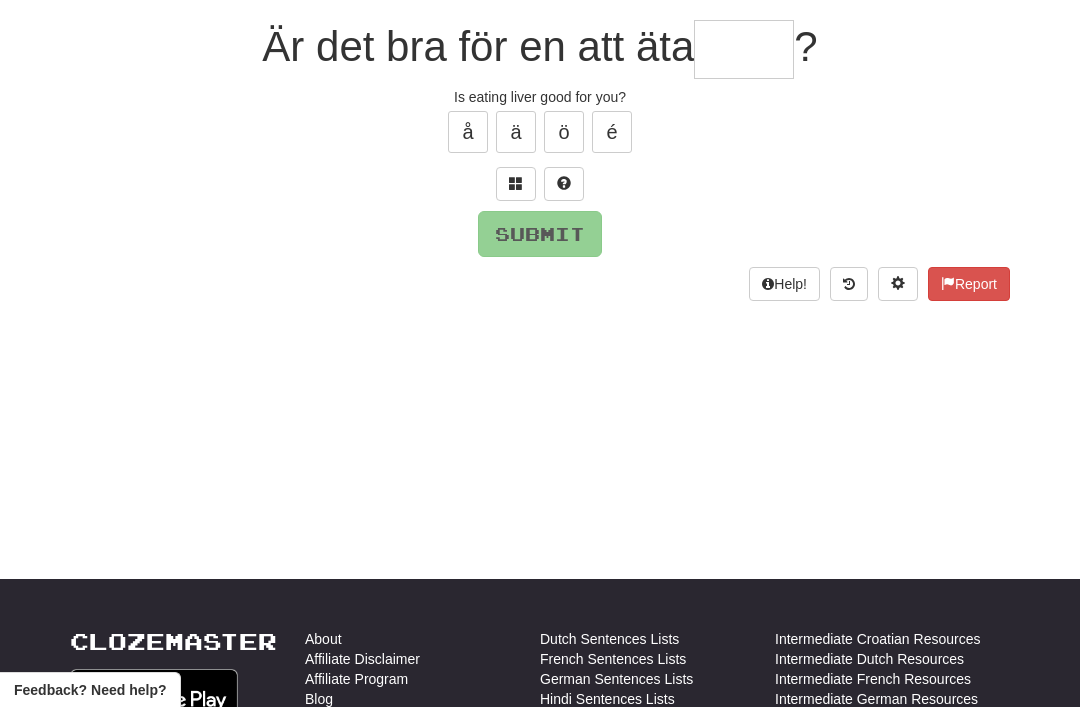 scroll, scrollTop: 177, scrollLeft: 0, axis: vertical 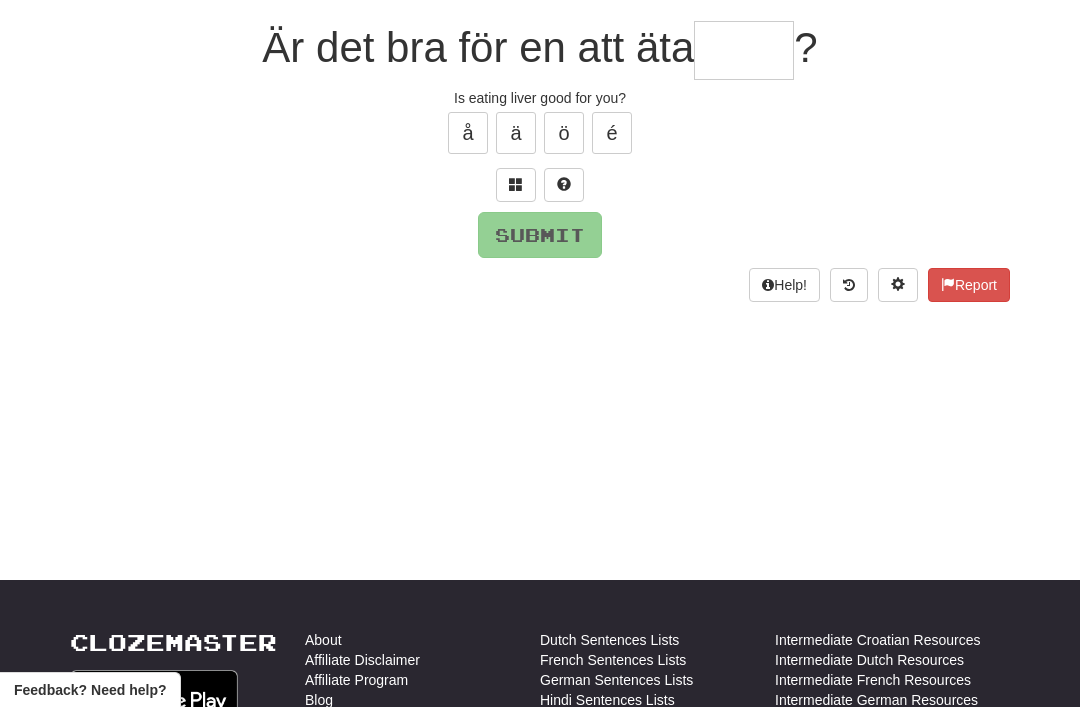 click at bounding box center [516, 184] 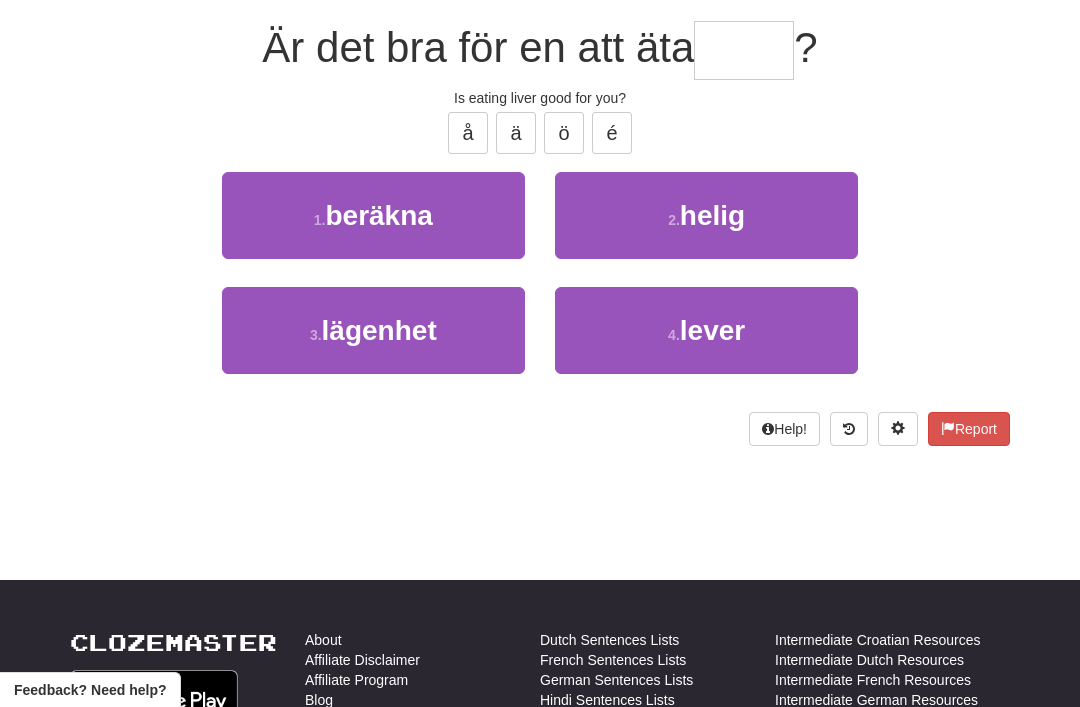 click on "lever" at bounding box center (712, 330) 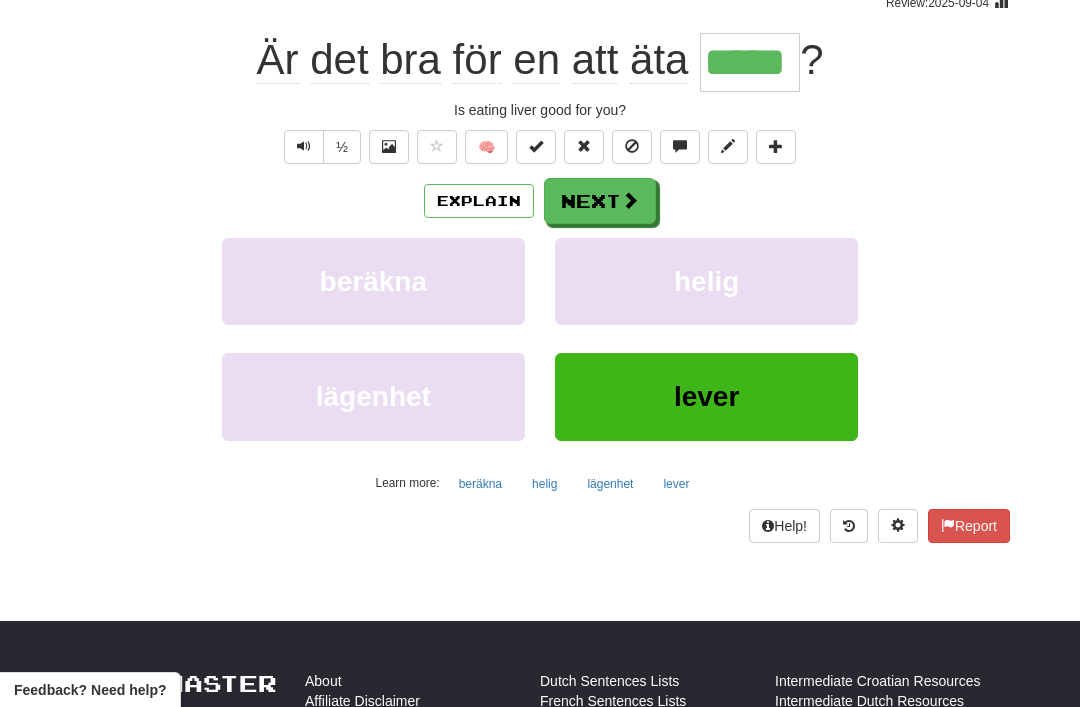 click at bounding box center [630, 200] 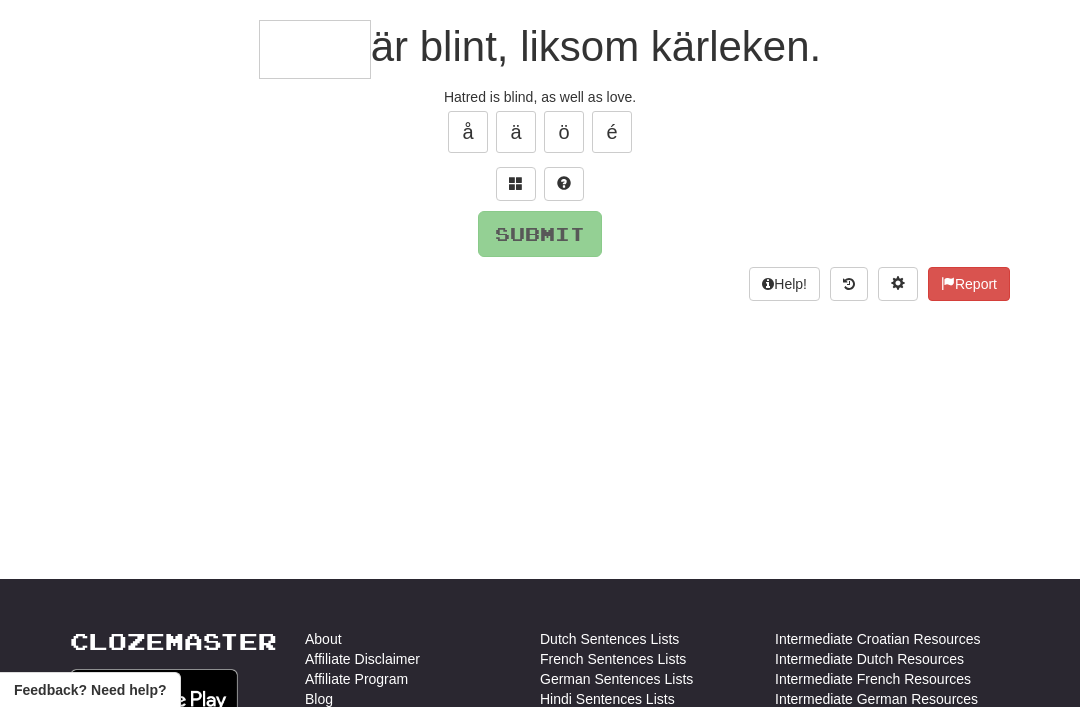 scroll, scrollTop: 177, scrollLeft: 0, axis: vertical 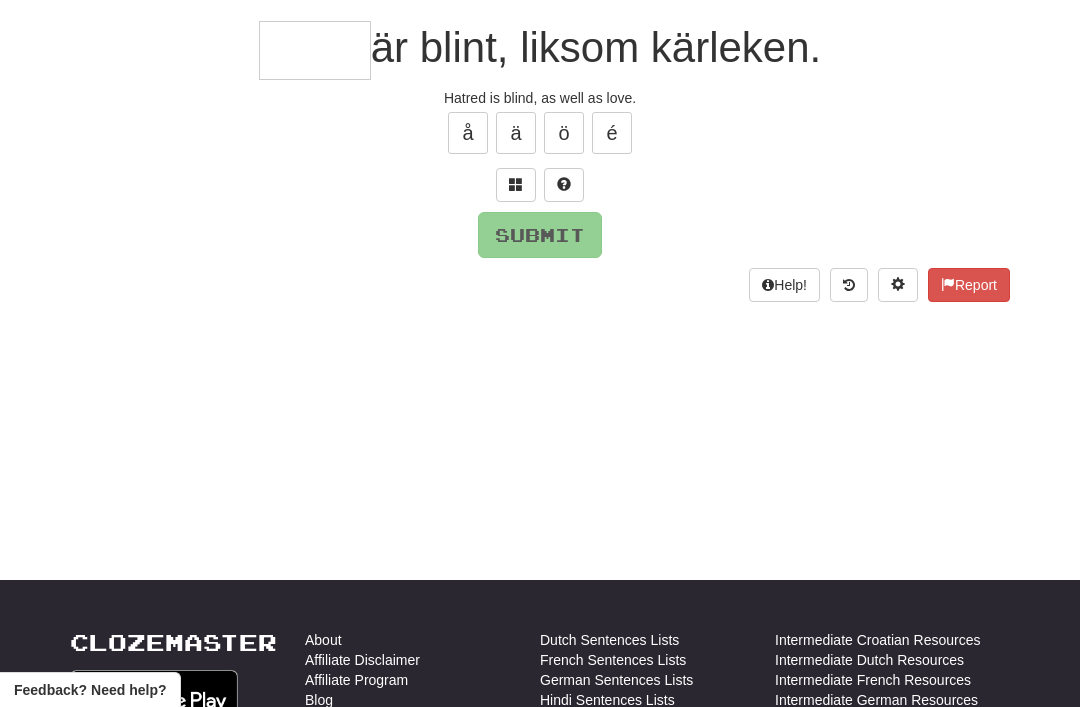 click at bounding box center (516, 184) 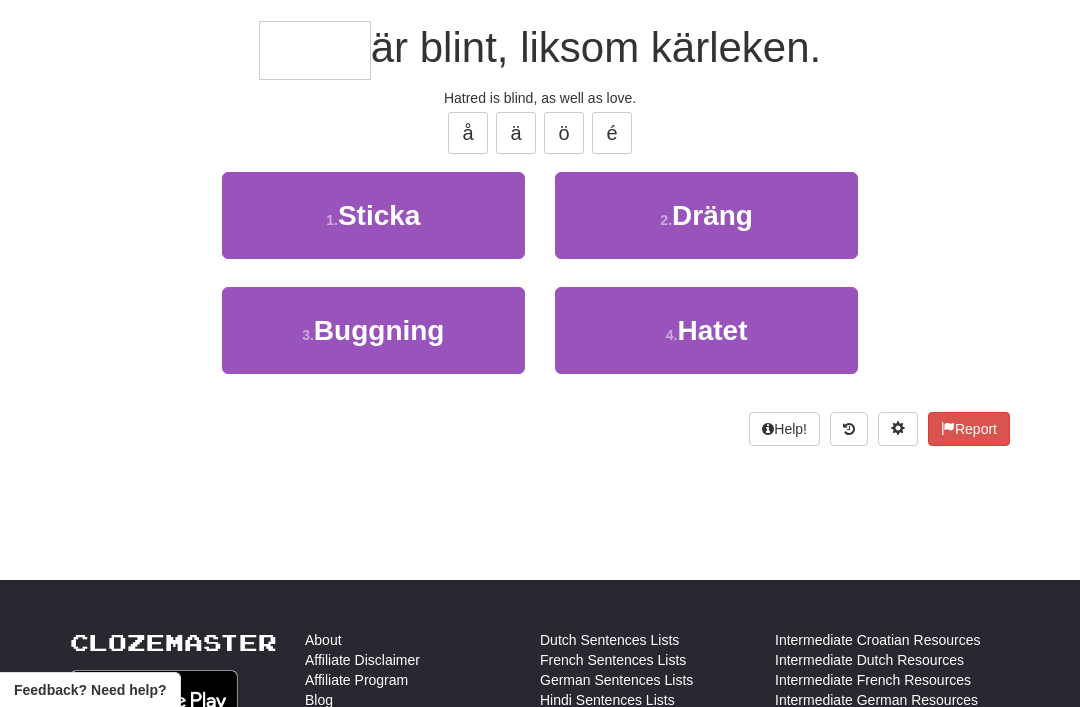 click on "Hatet" at bounding box center (712, 330) 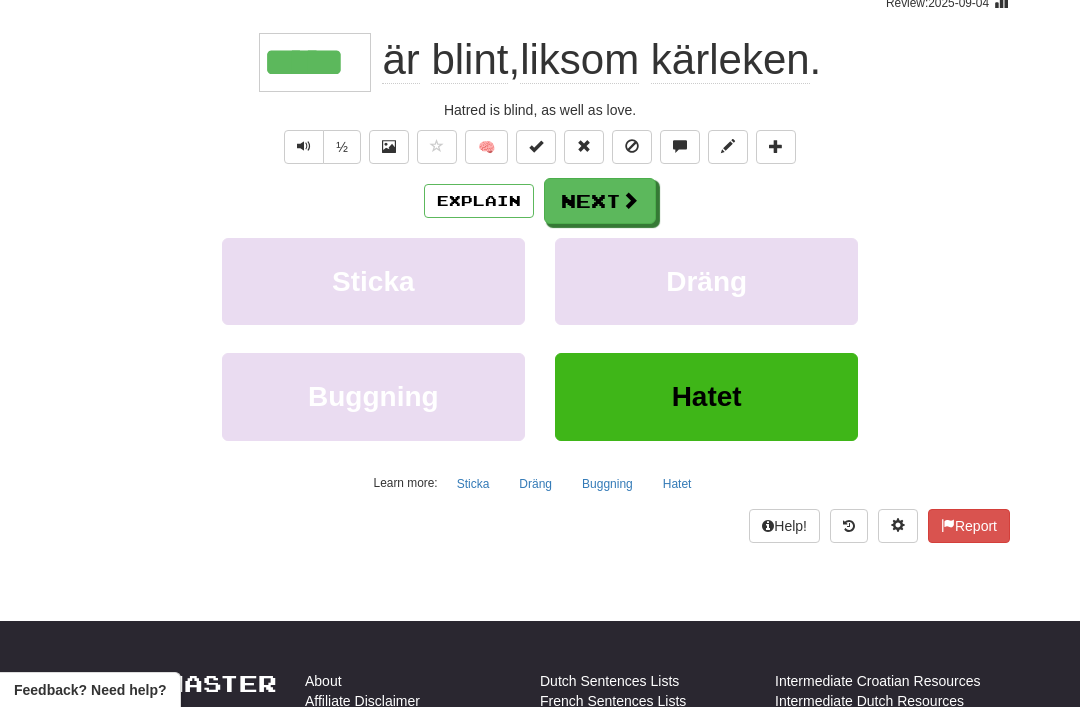click on "Next" at bounding box center [600, 201] 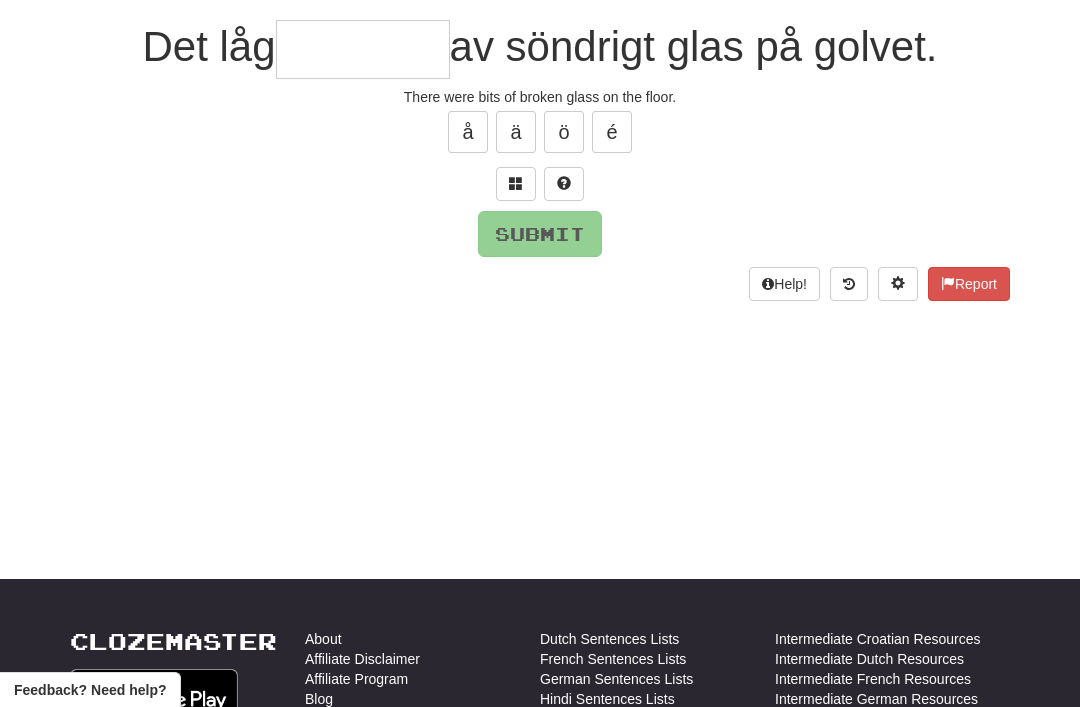 scroll, scrollTop: 177, scrollLeft: 0, axis: vertical 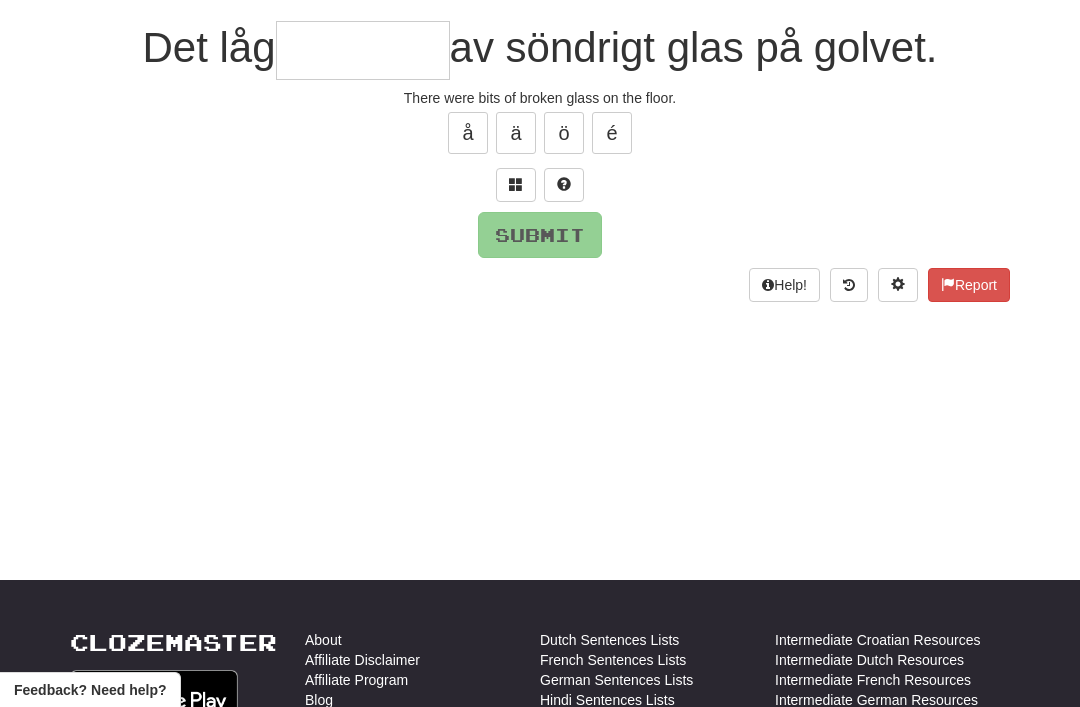click at bounding box center (516, 185) 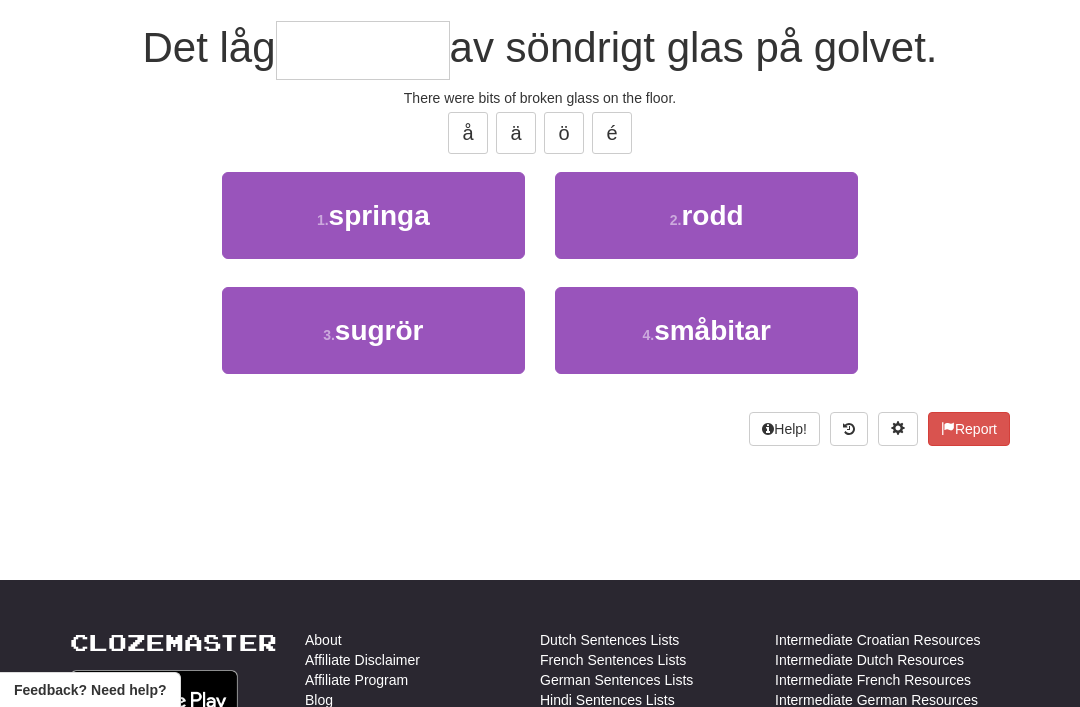 click on "småbitar" at bounding box center (712, 330) 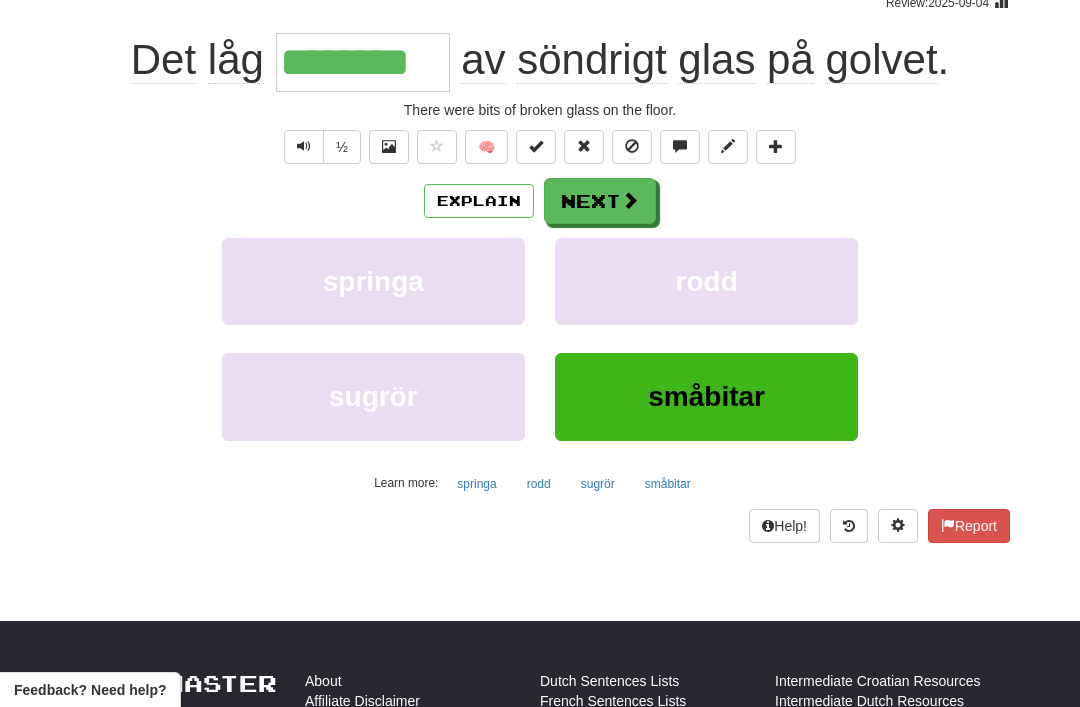 click at bounding box center [630, 200] 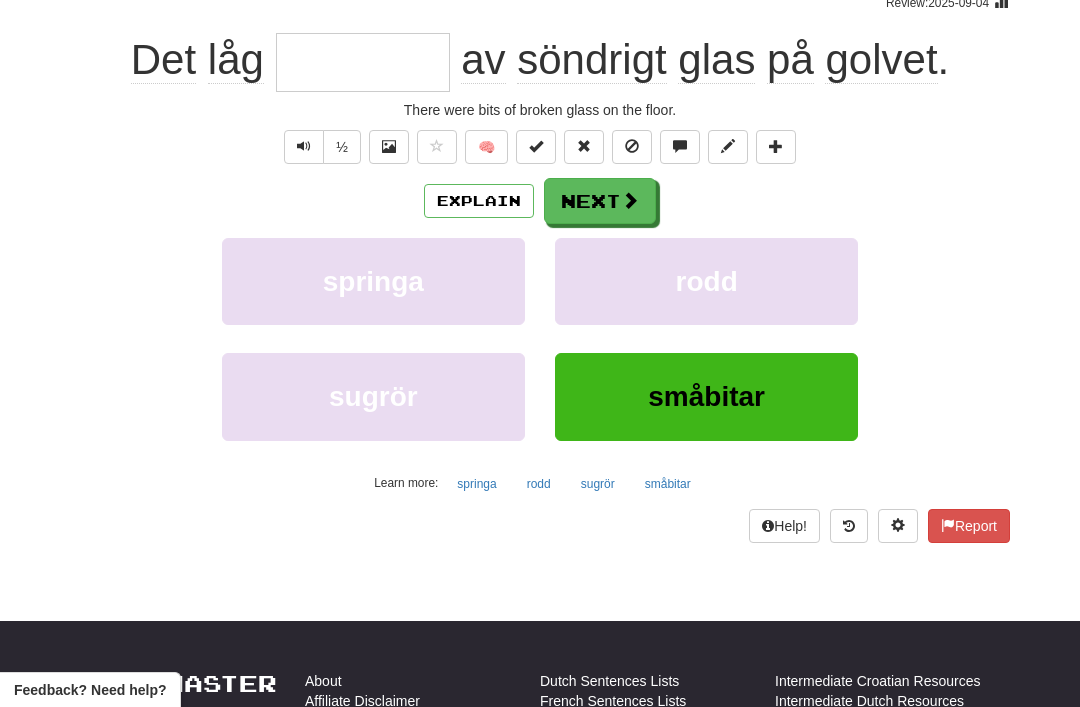 scroll, scrollTop: 177, scrollLeft: 0, axis: vertical 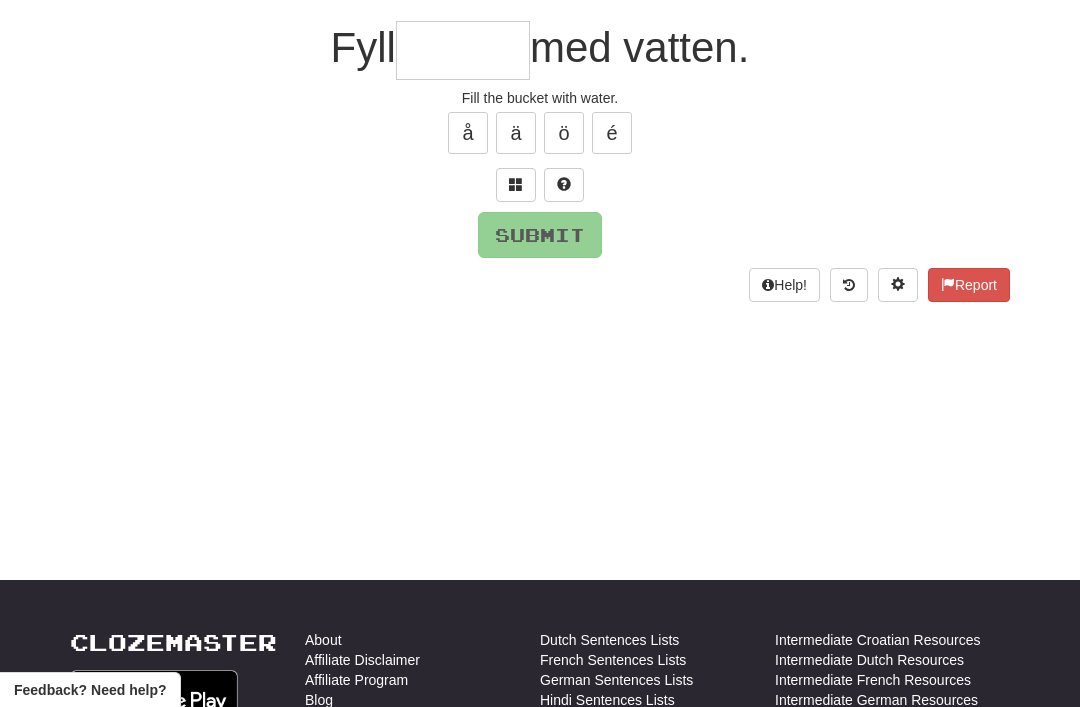 click at bounding box center [516, 184] 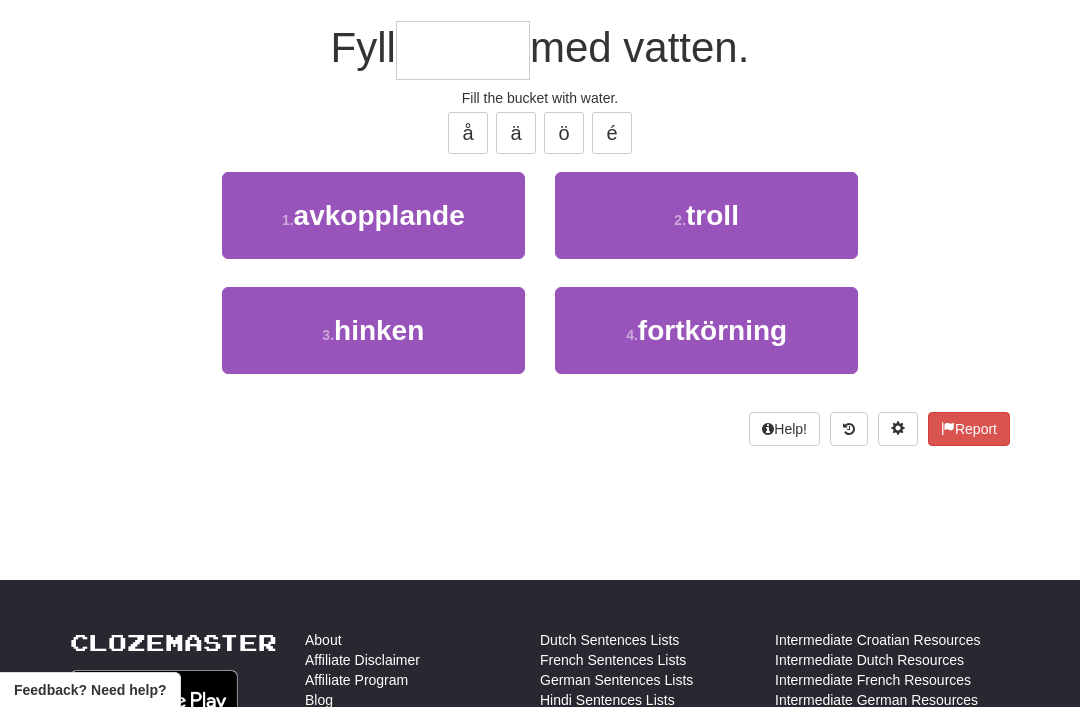 click on "3 .  hinken" at bounding box center [373, 330] 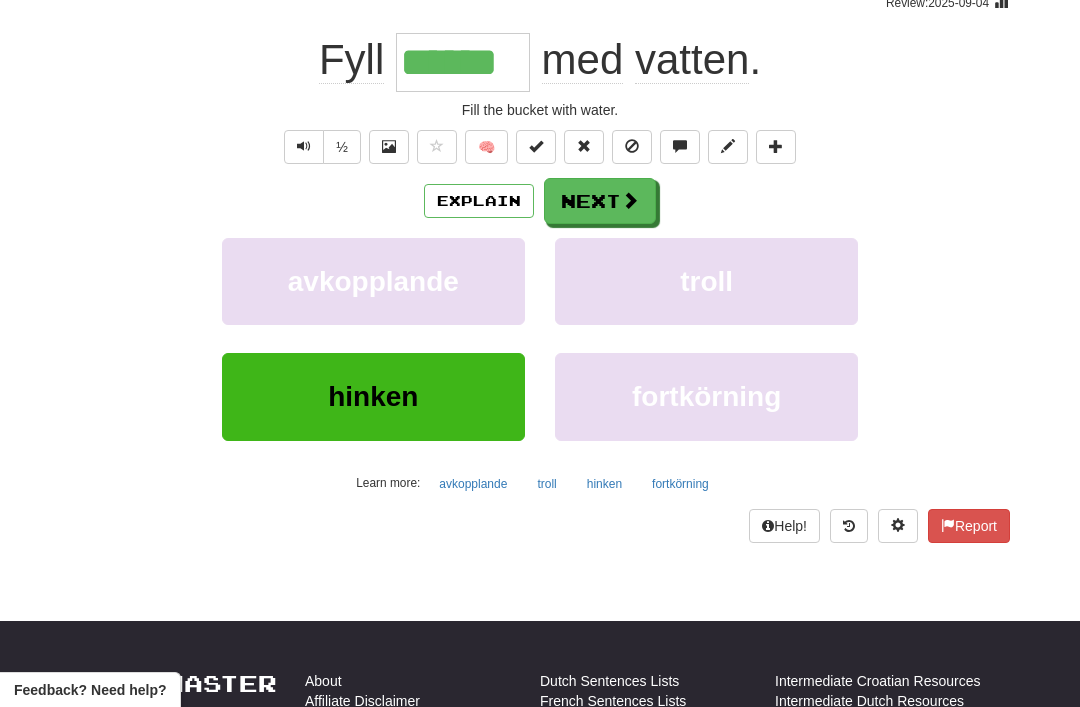 click on "Next" at bounding box center (600, 201) 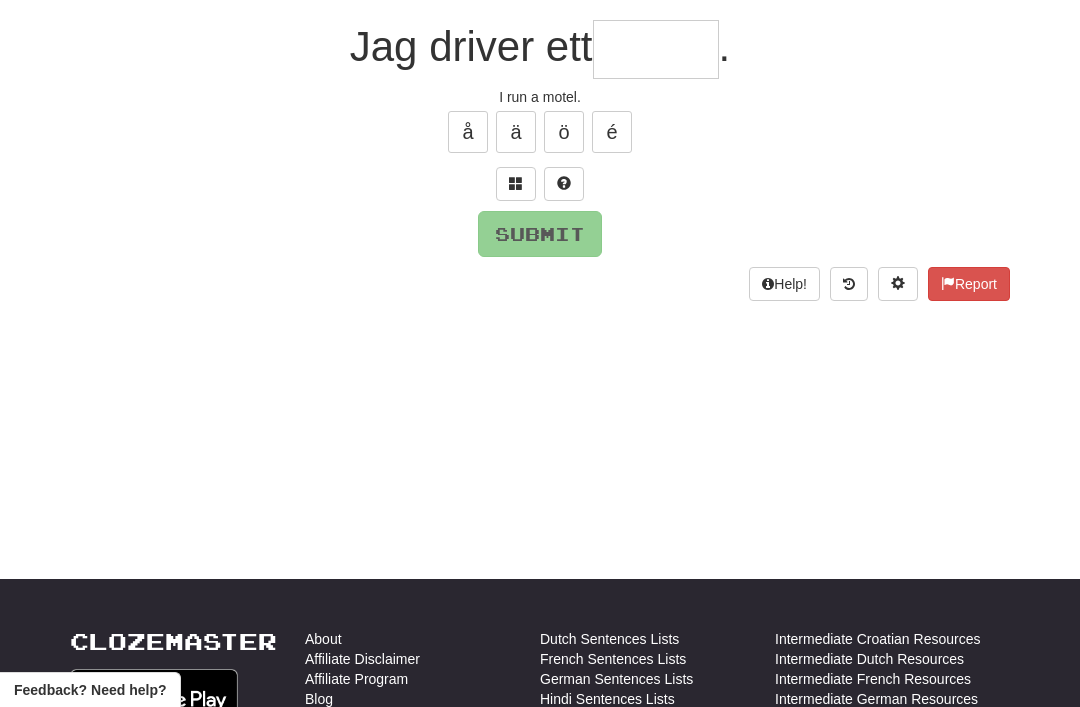 scroll, scrollTop: 177, scrollLeft: 0, axis: vertical 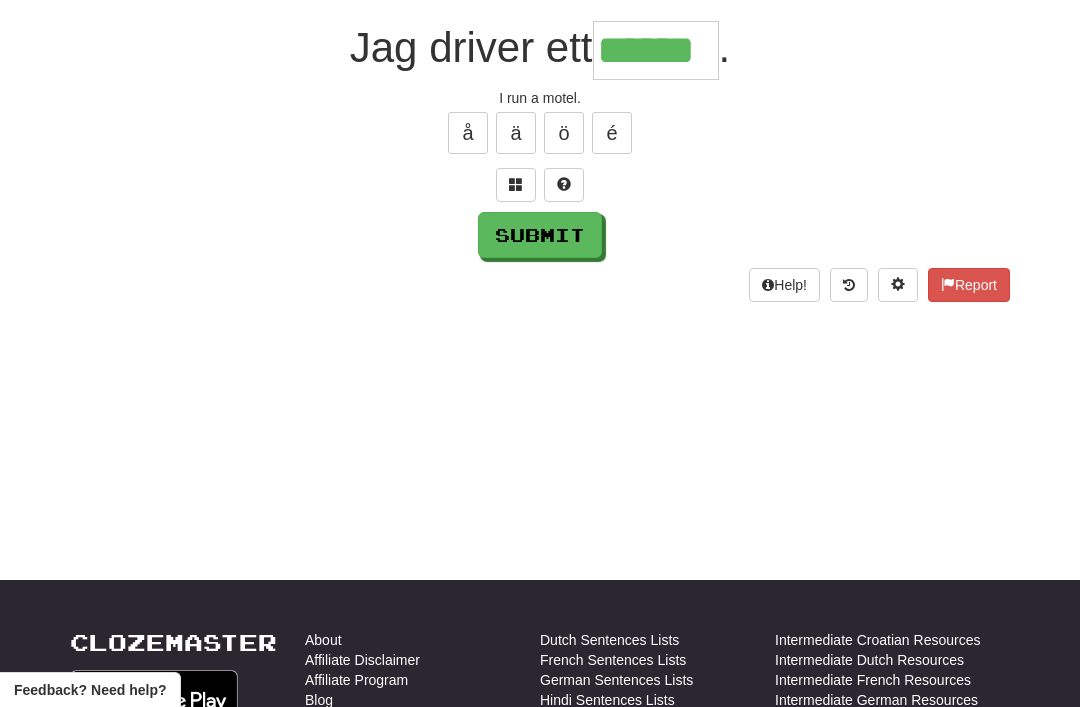 type on "******" 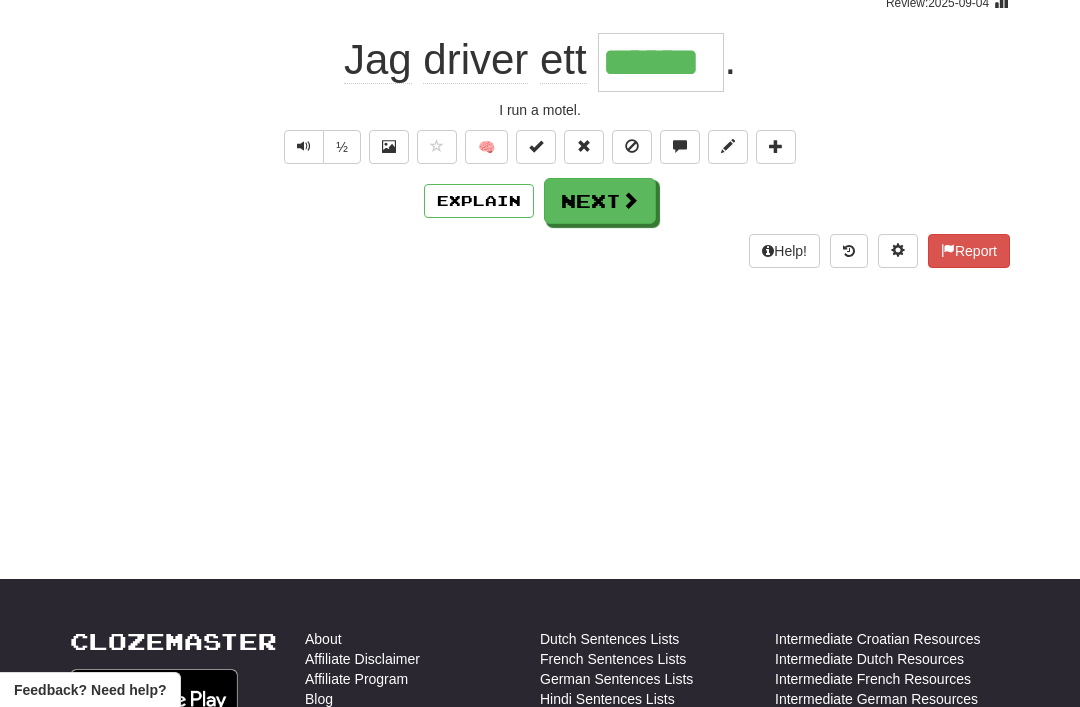 click on "Next" at bounding box center [600, 201] 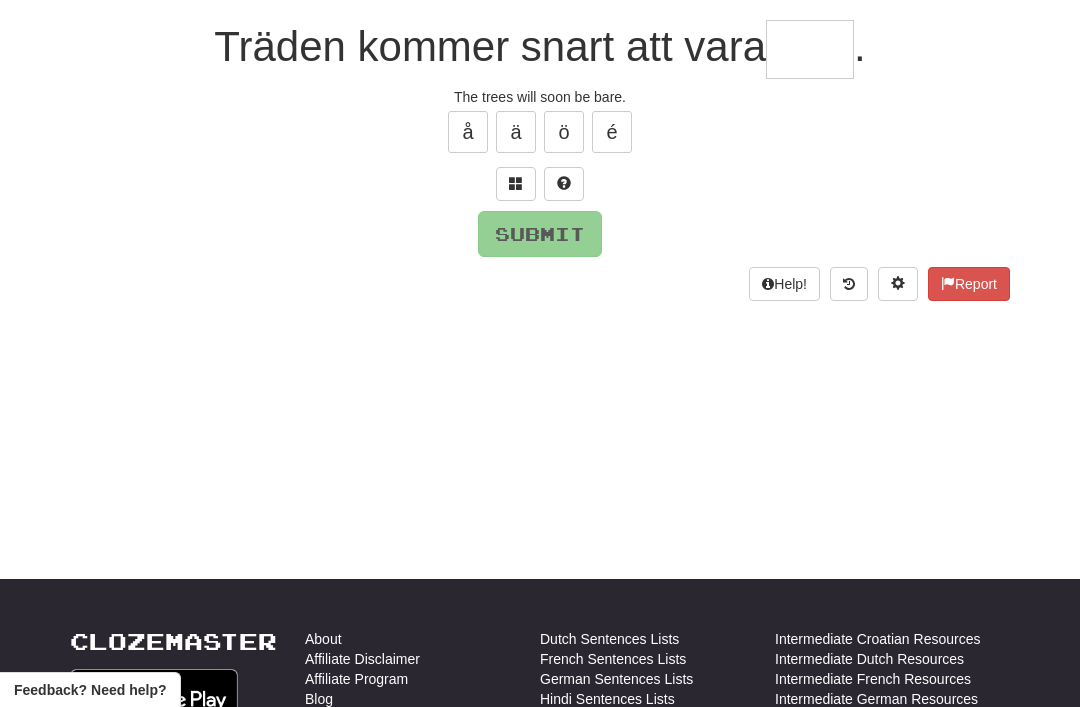 scroll, scrollTop: 177, scrollLeft: 0, axis: vertical 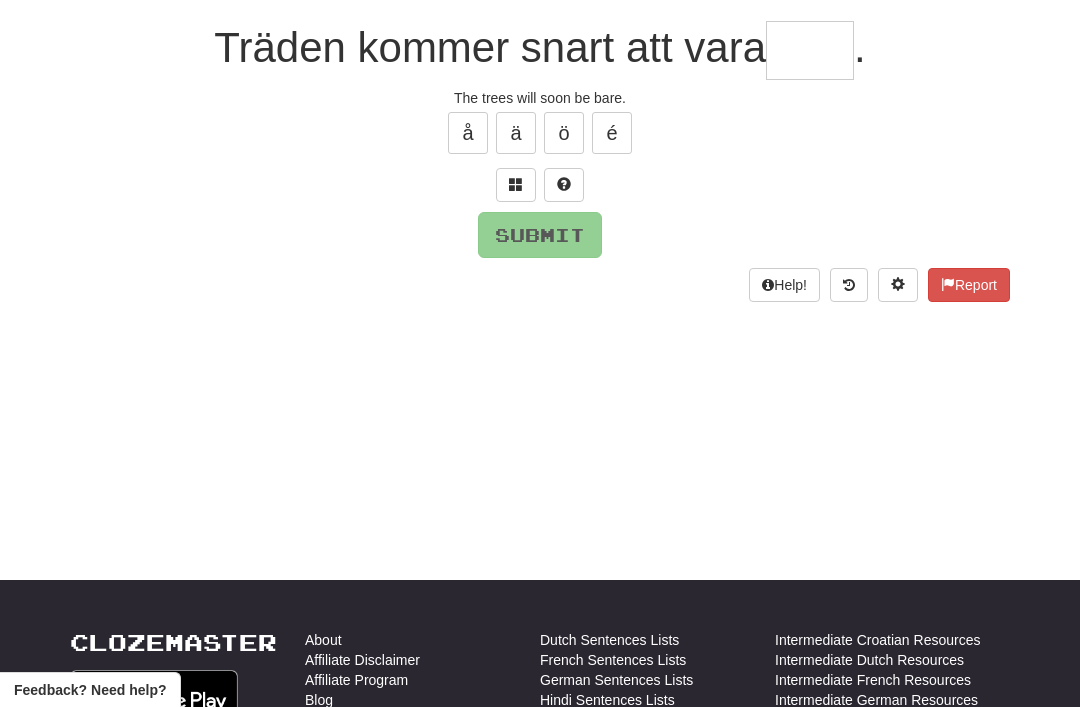 click at bounding box center (516, 185) 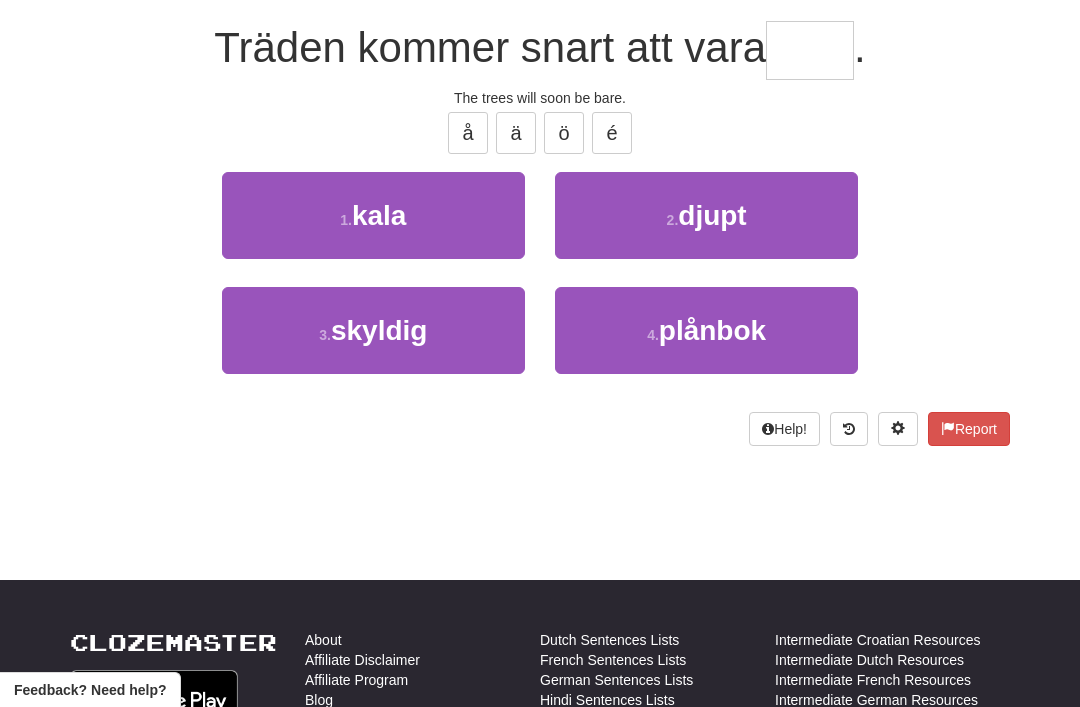 click on "1 .  kala" at bounding box center [373, 215] 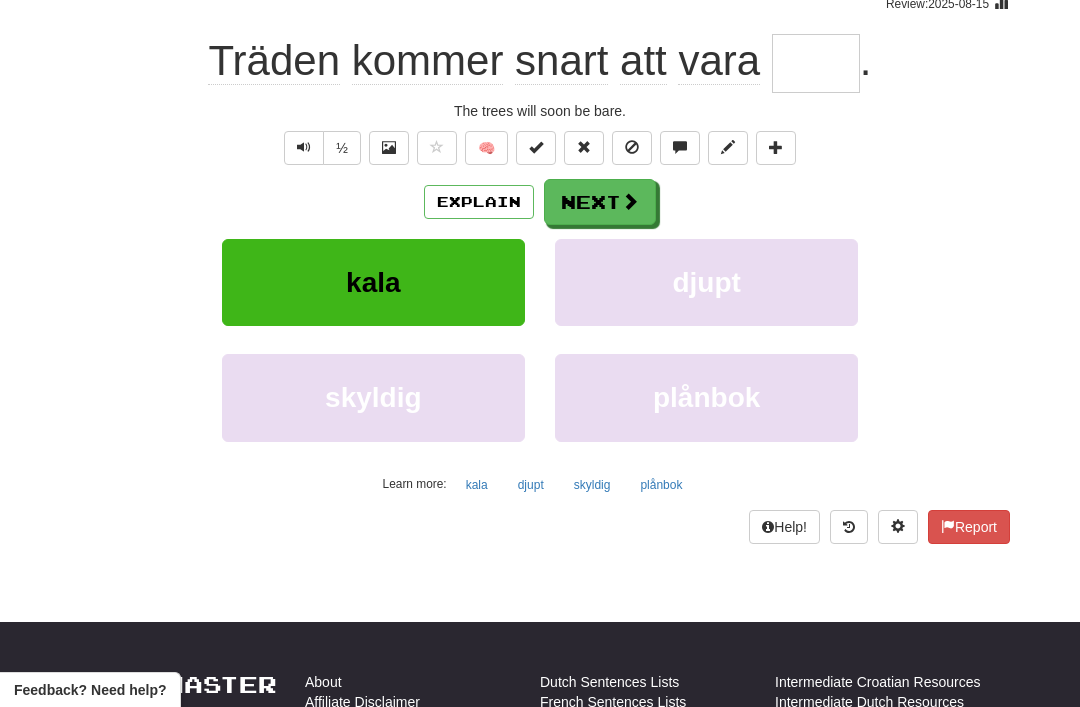 type on "****" 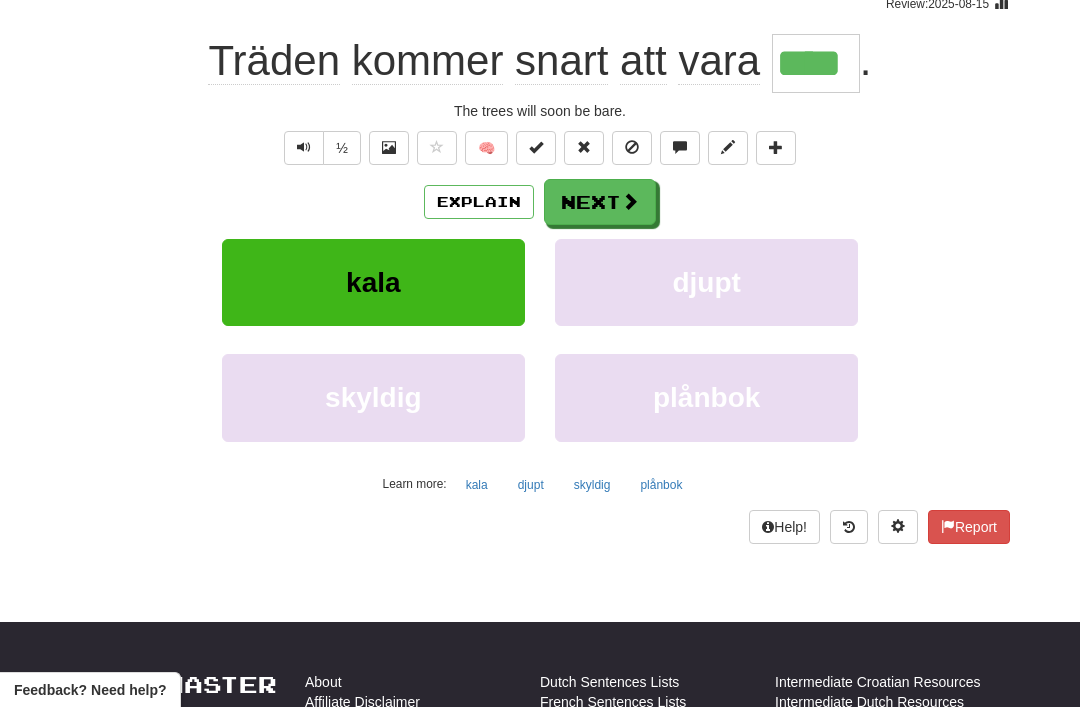 scroll, scrollTop: 178, scrollLeft: 0, axis: vertical 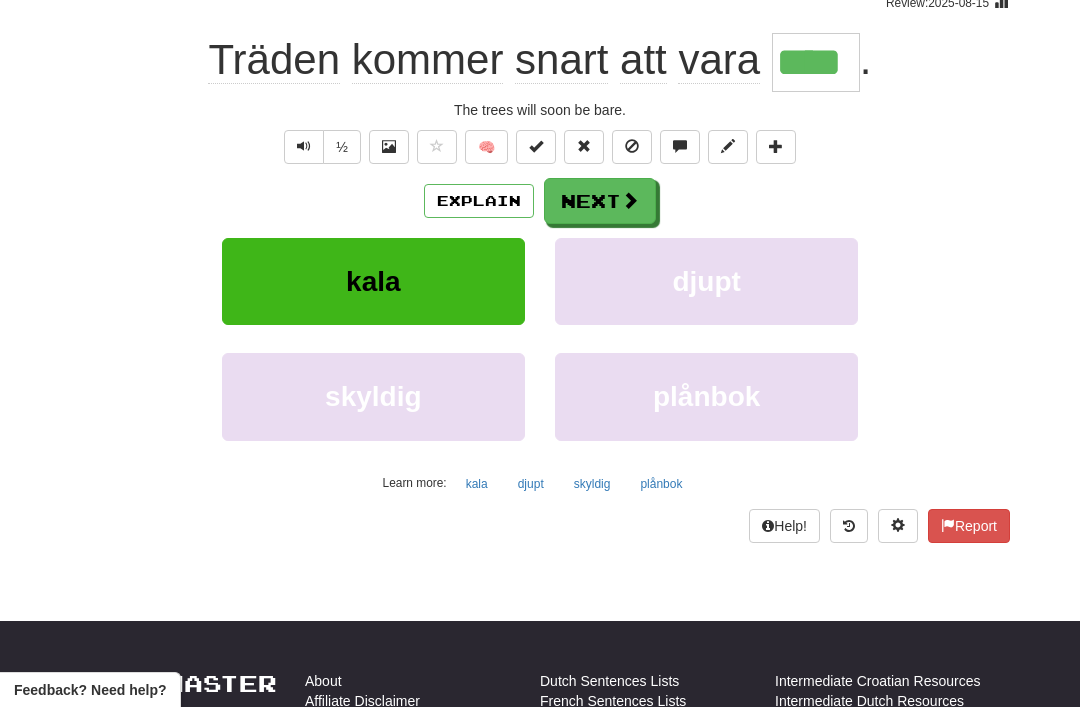 click on "Explain" at bounding box center [479, 201] 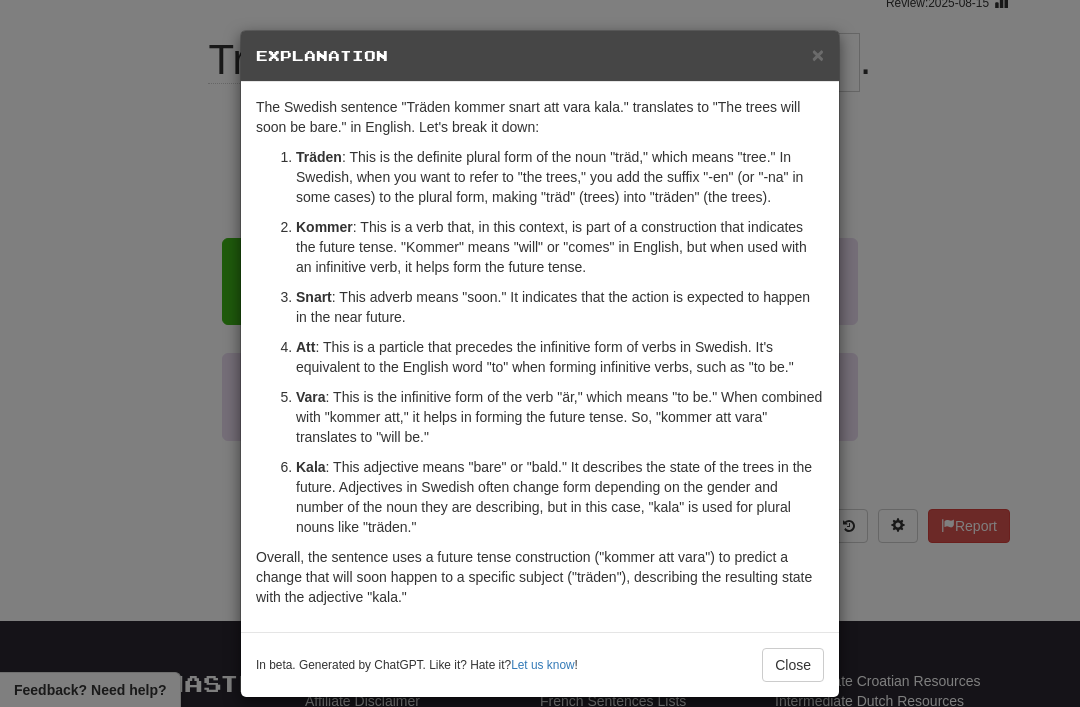 click on "×" at bounding box center [818, 54] 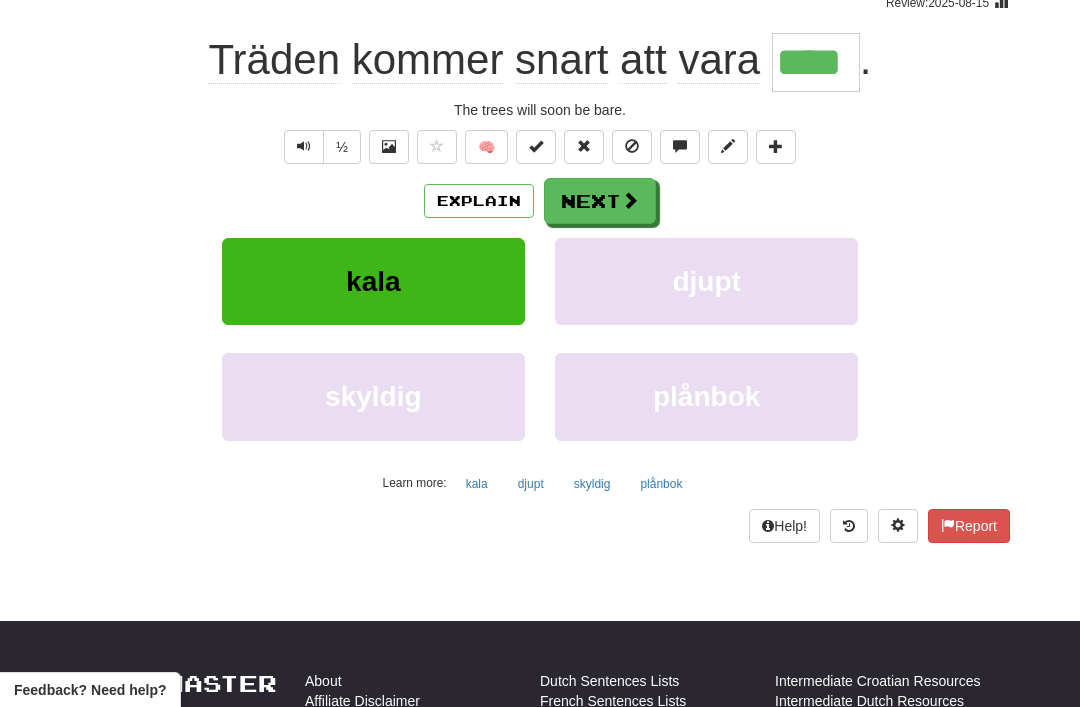 click on "Next" at bounding box center (600, 201) 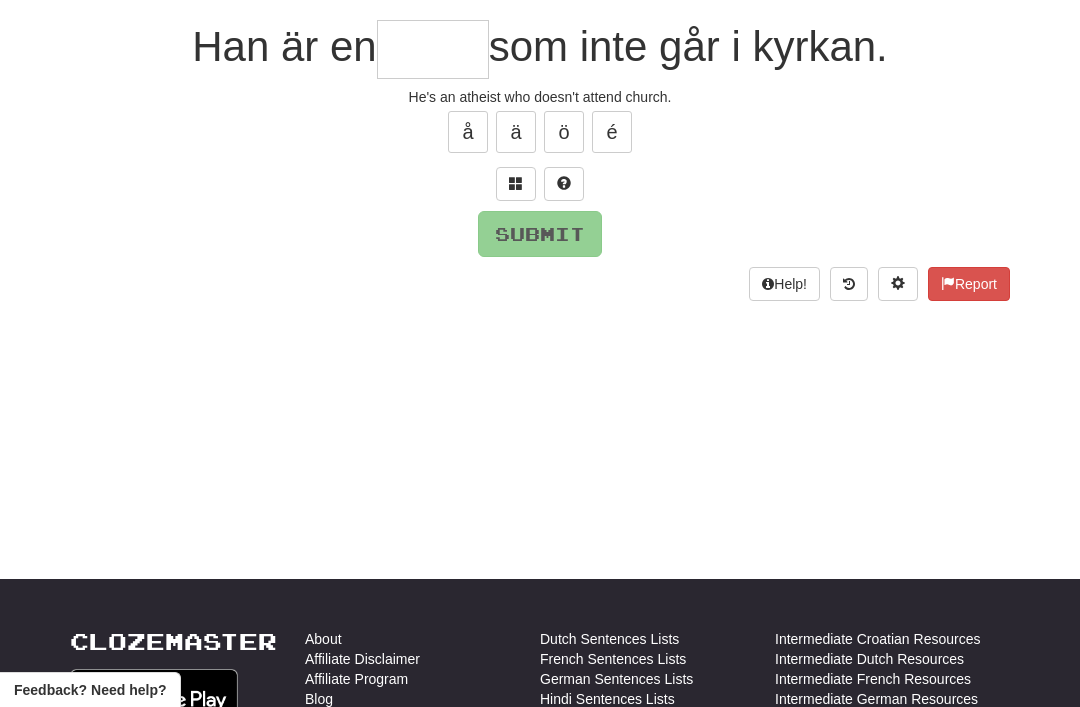 scroll, scrollTop: 177, scrollLeft: 0, axis: vertical 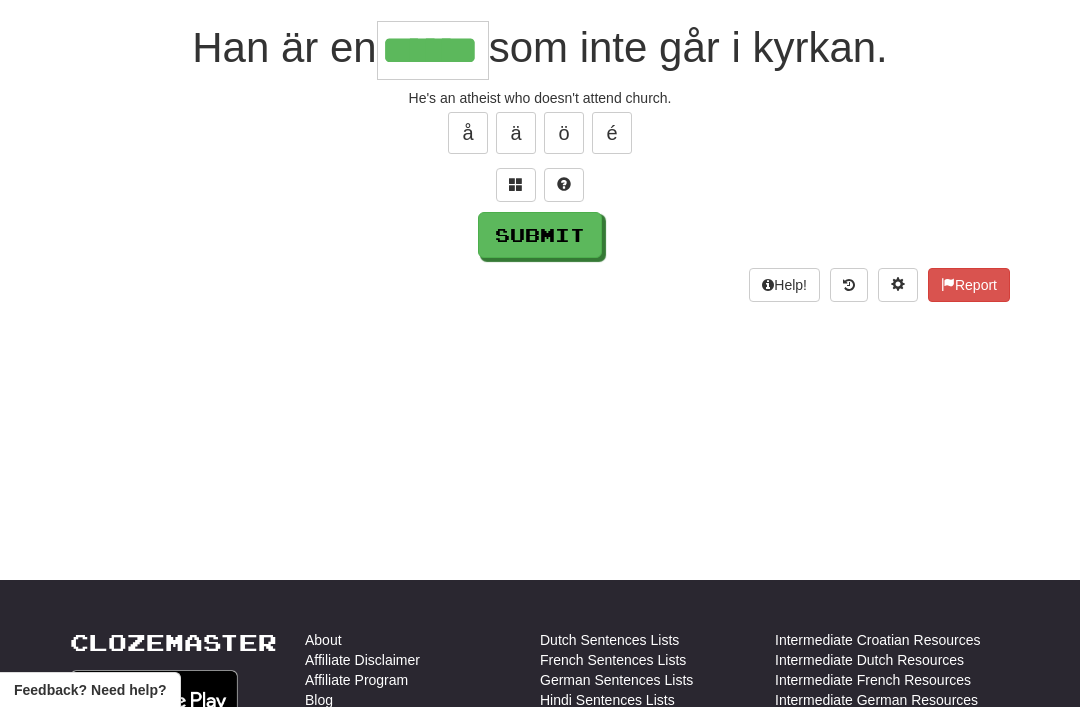 type on "******" 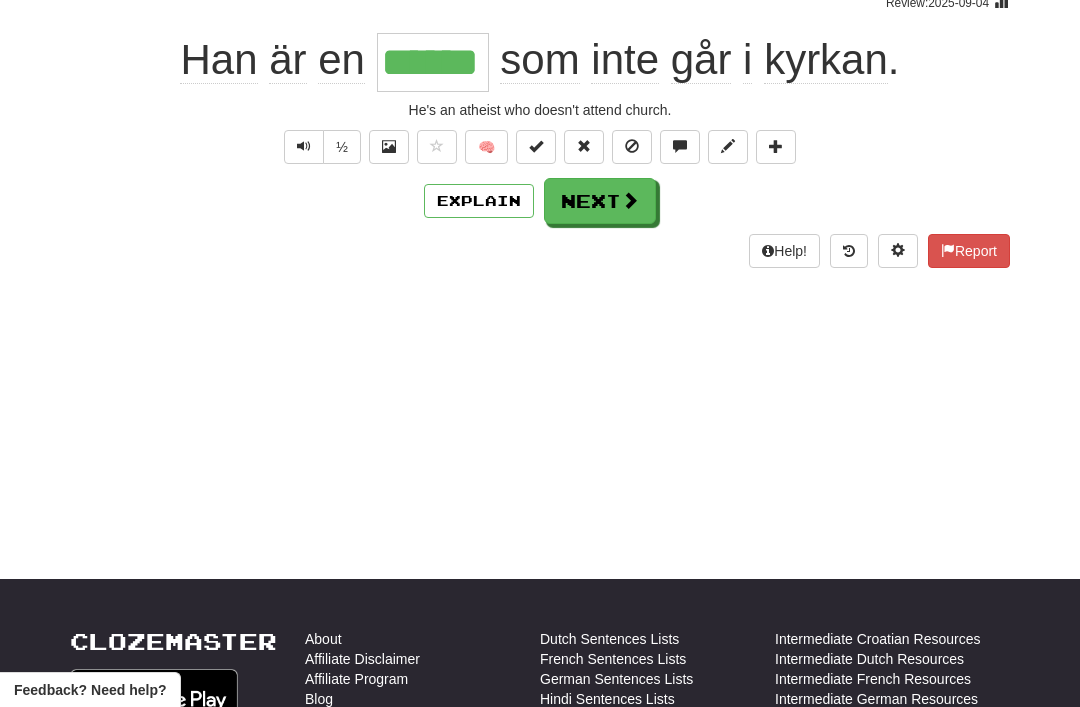 click on "Next" at bounding box center (600, 201) 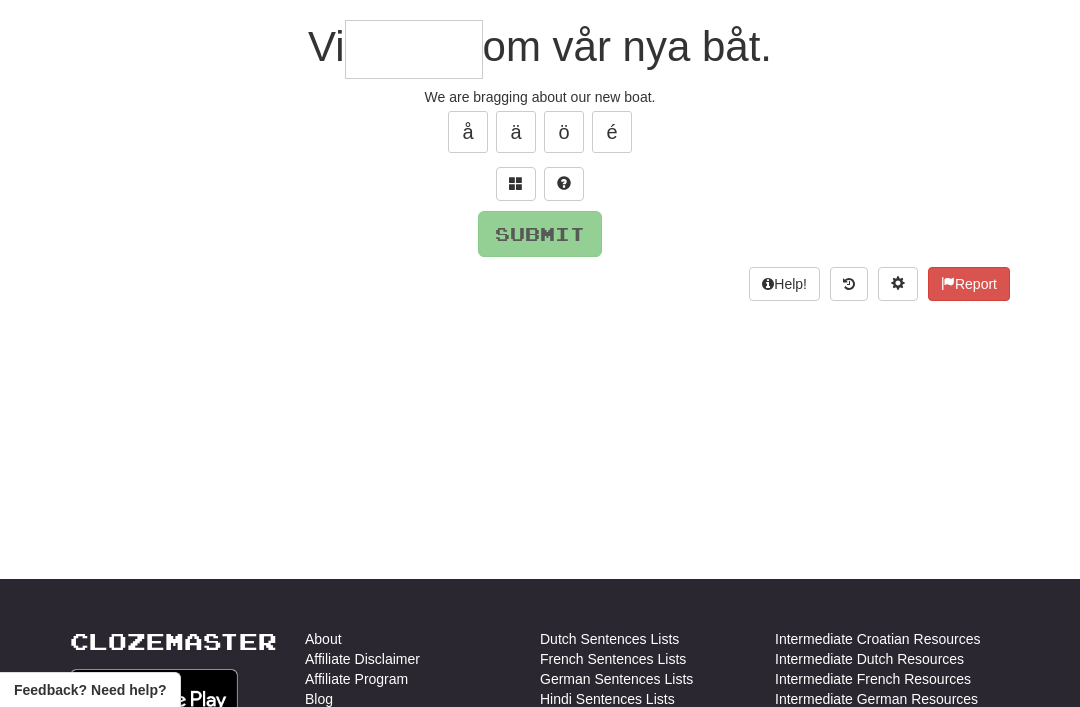 scroll, scrollTop: 177, scrollLeft: 0, axis: vertical 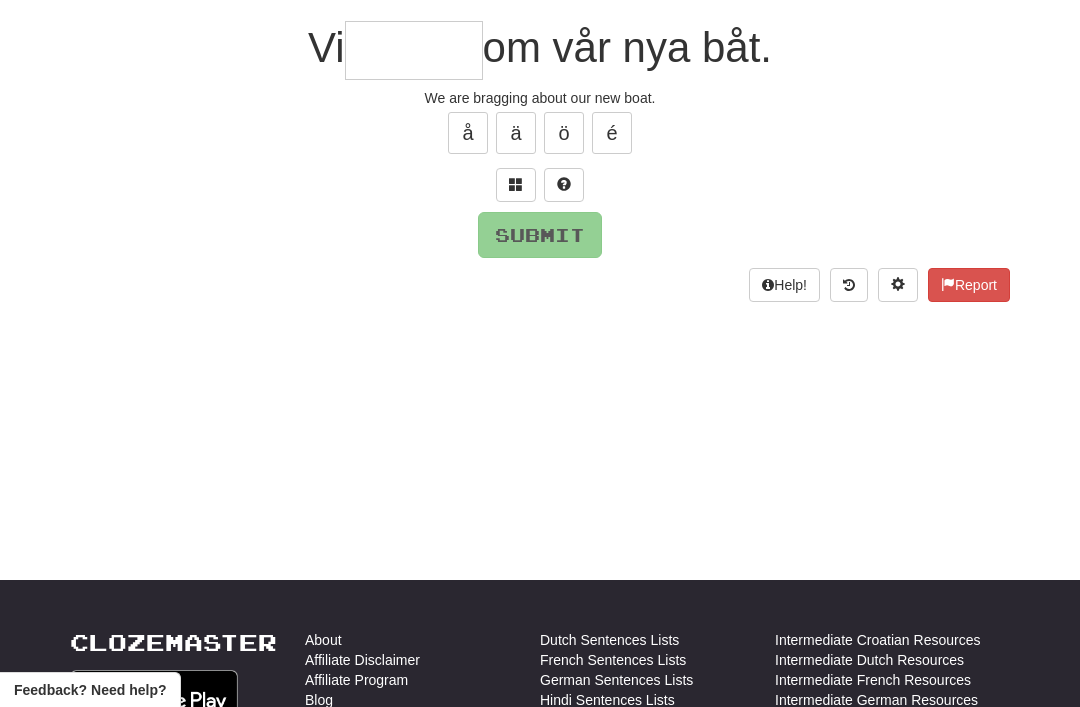 click at bounding box center (516, 185) 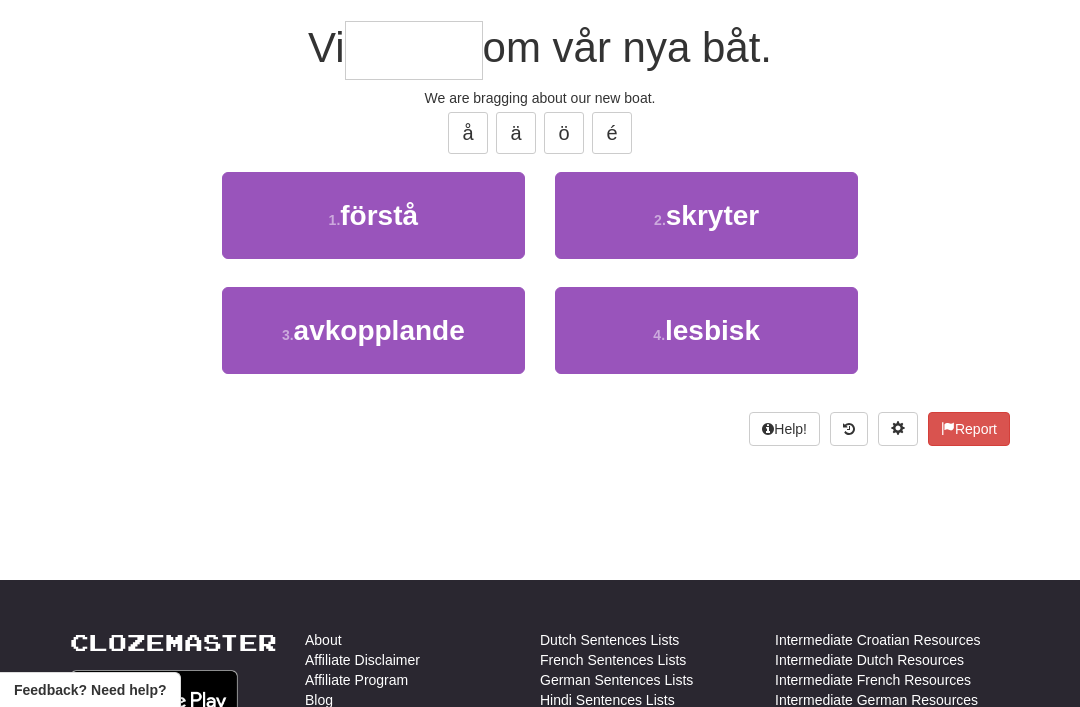 click on "skryter" at bounding box center [712, 215] 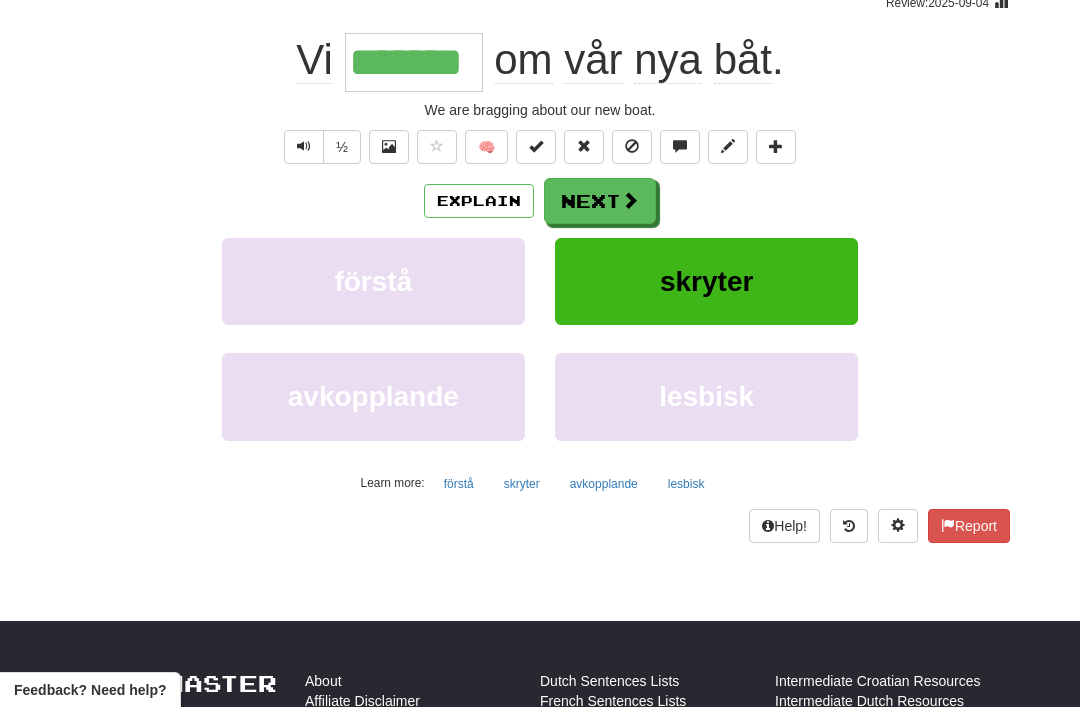 click at bounding box center [630, 200] 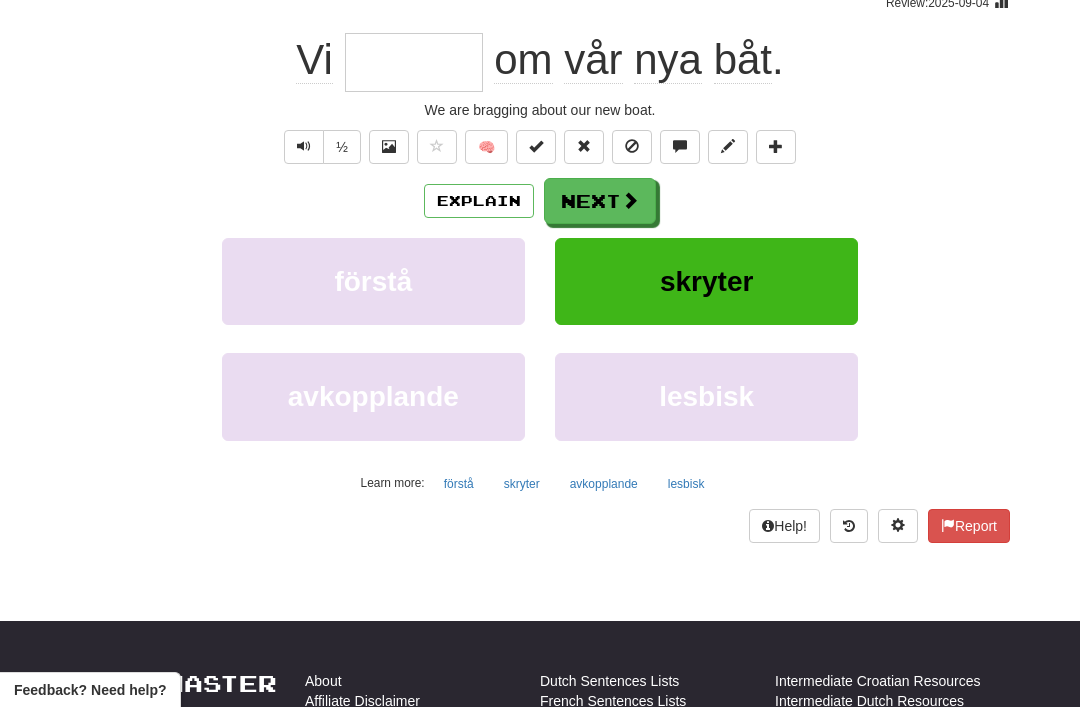 scroll, scrollTop: 177, scrollLeft: 0, axis: vertical 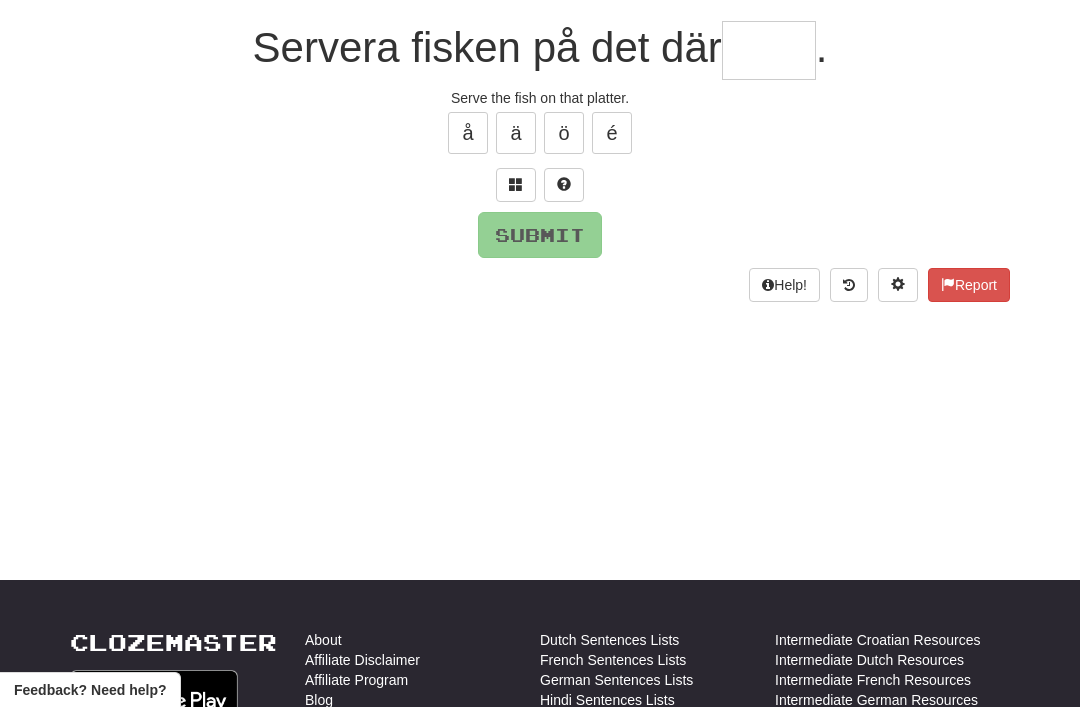 click at bounding box center [516, 184] 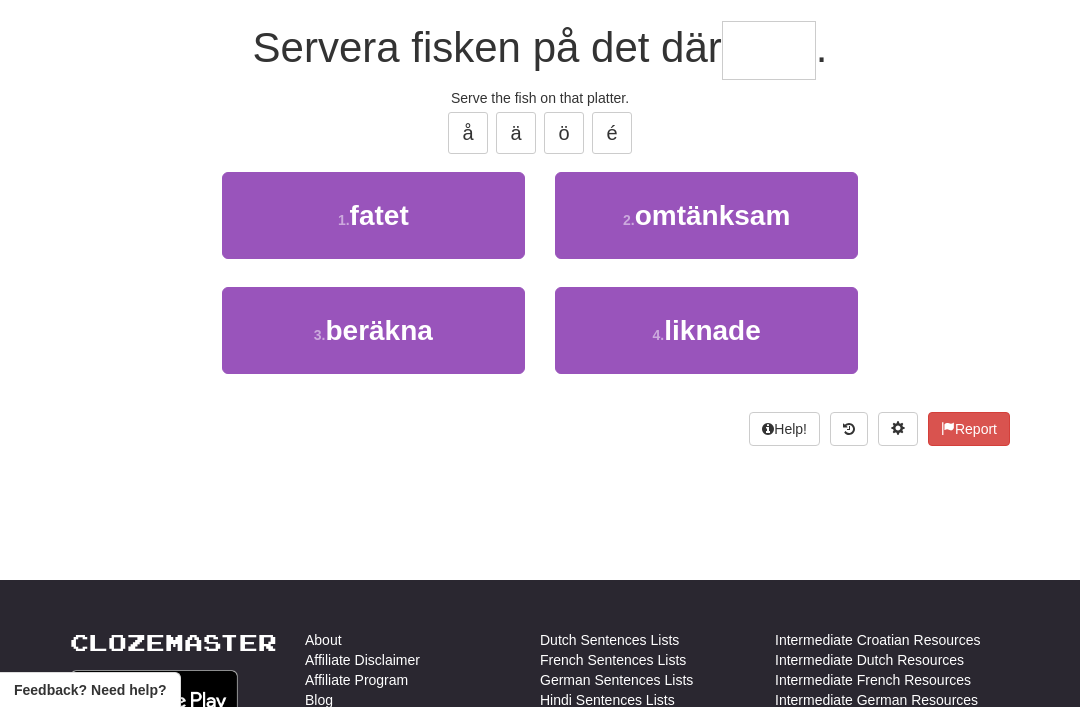 click on "1 .  fatet" at bounding box center [373, 215] 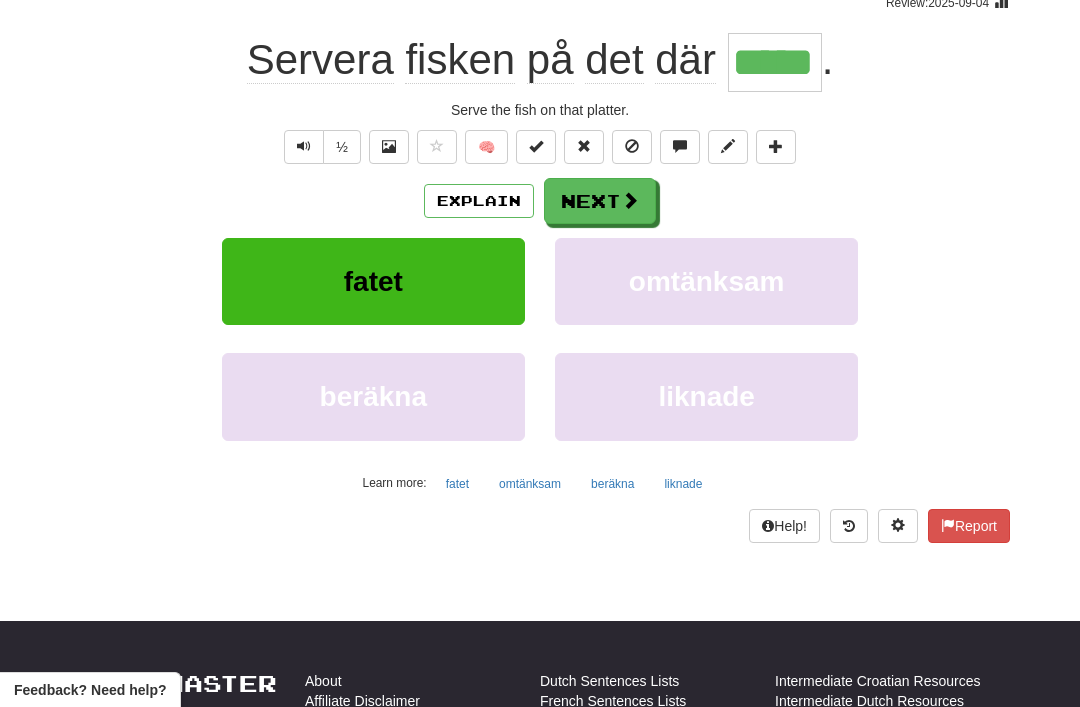 click on "Next" at bounding box center (600, 201) 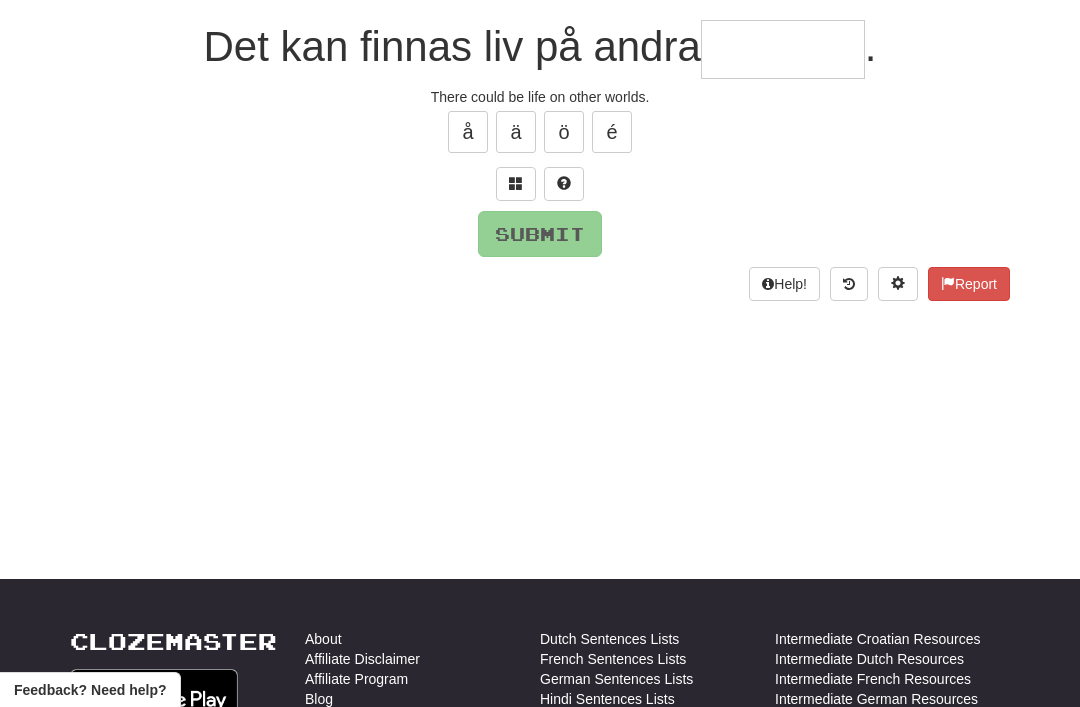 scroll, scrollTop: 177, scrollLeft: 0, axis: vertical 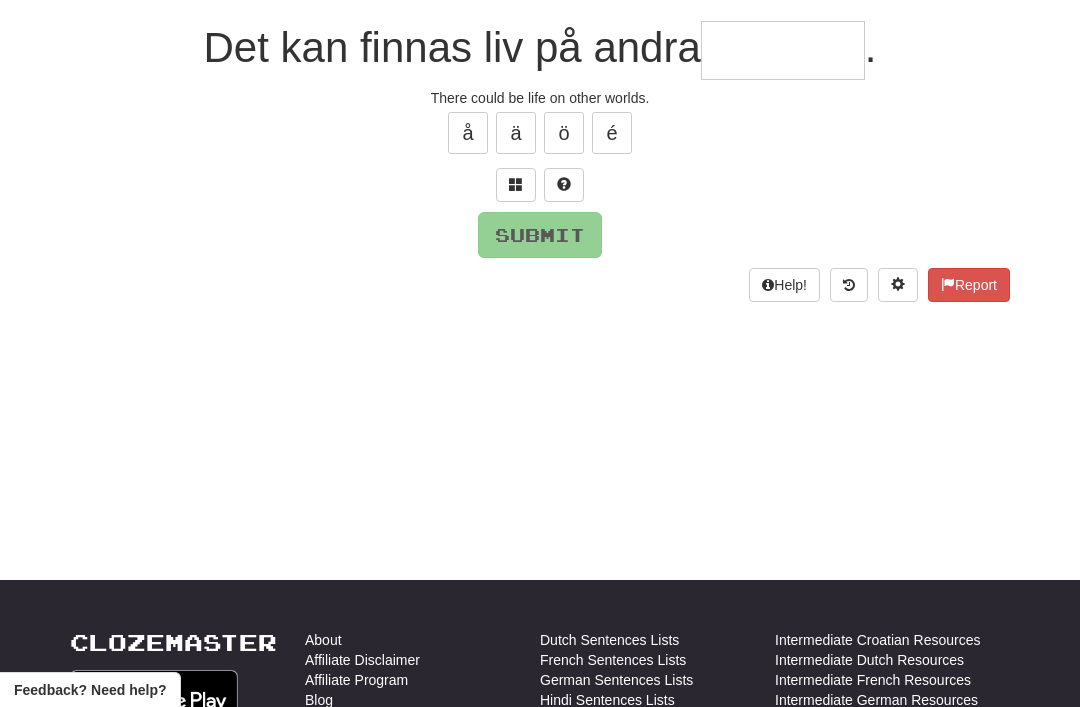 click at bounding box center (516, 185) 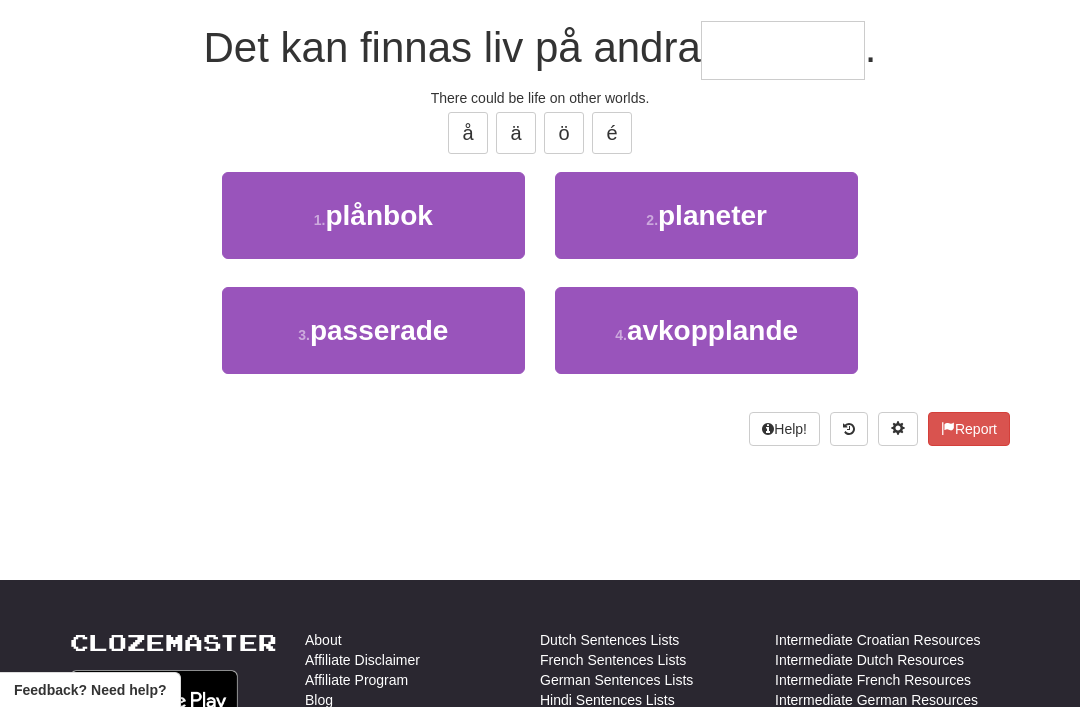 click on "planeter" at bounding box center (712, 215) 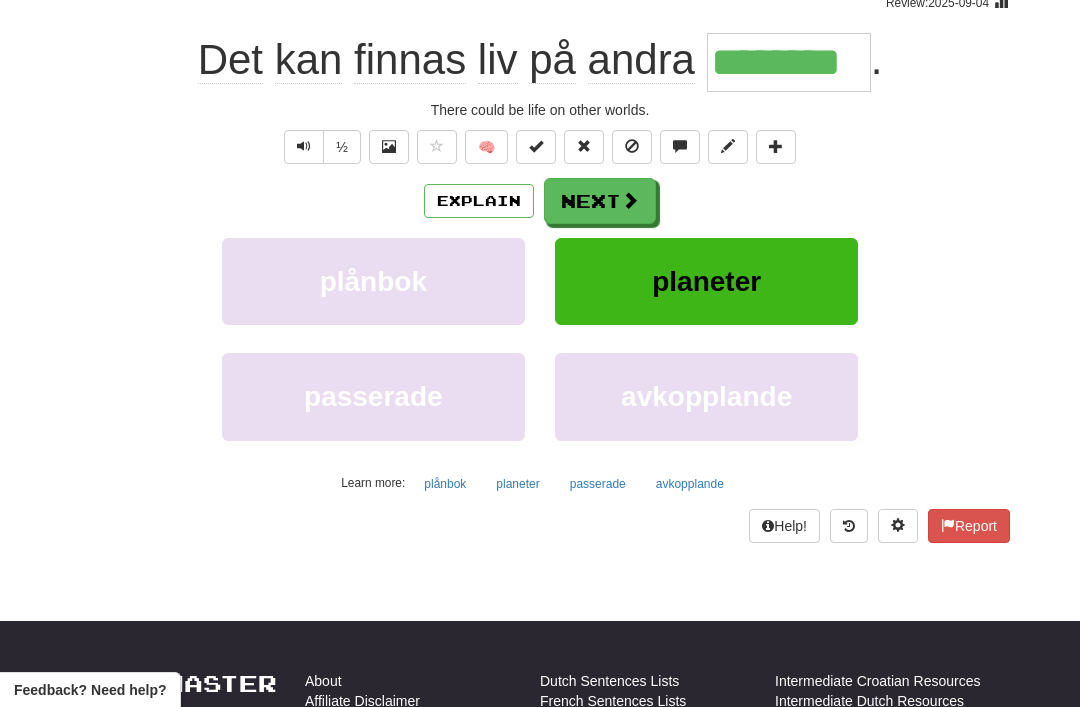 click on "Next" at bounding box center [600, 201] 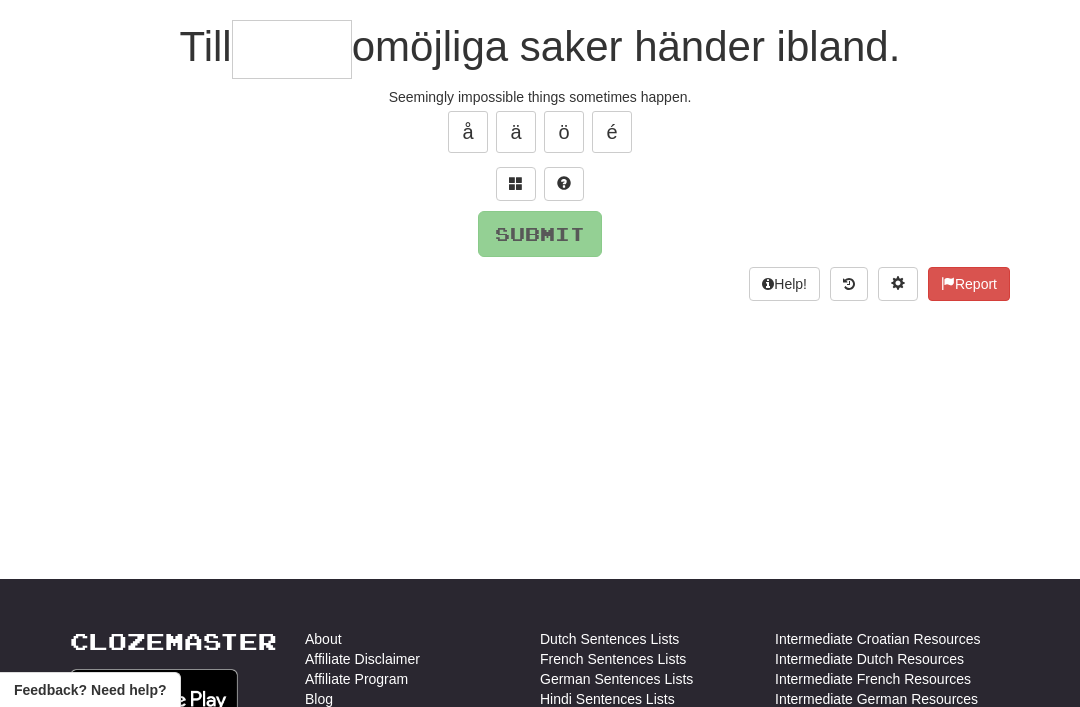 scroll, scrollTop: 177, scrollLeft: 0, axis: vertical 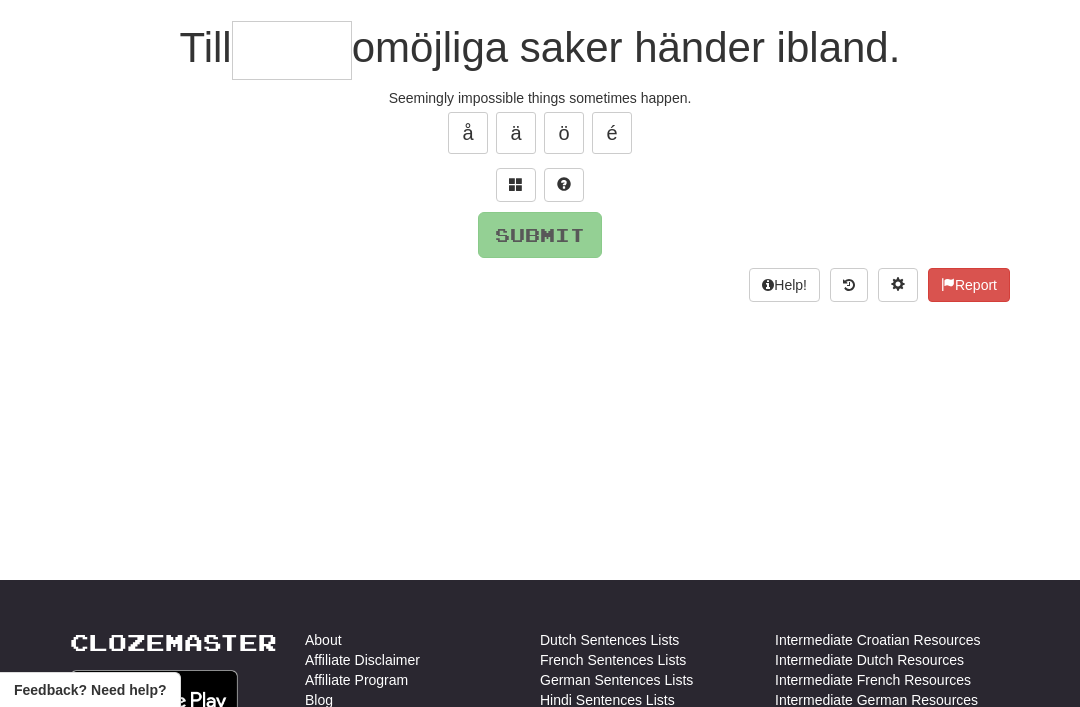 click at bounding box center [516, 184] 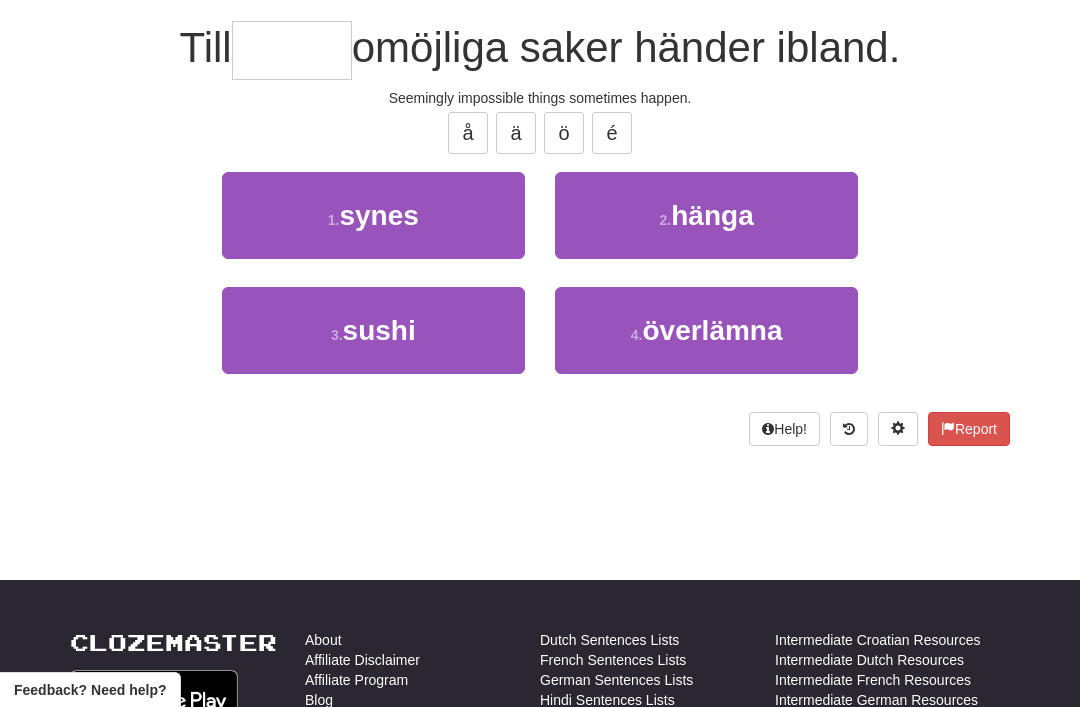 click on "1 .  synes" at bounding box center [373, 215] 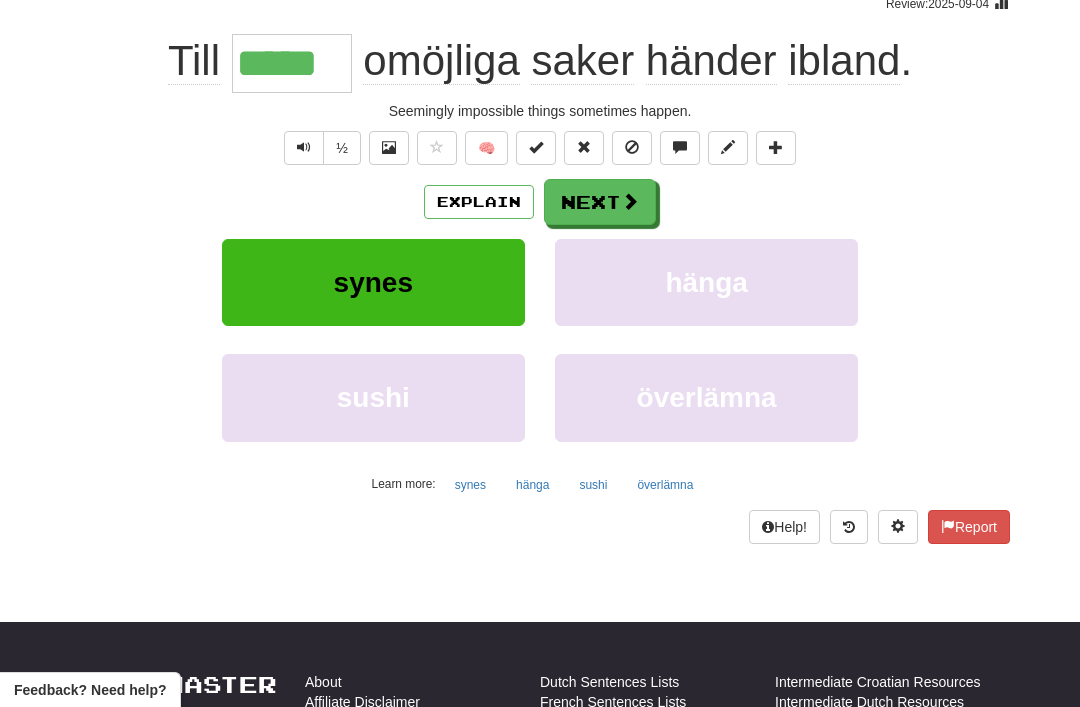 scroll, scrollTop: 178, scrollLeft: 0, axis: vertical 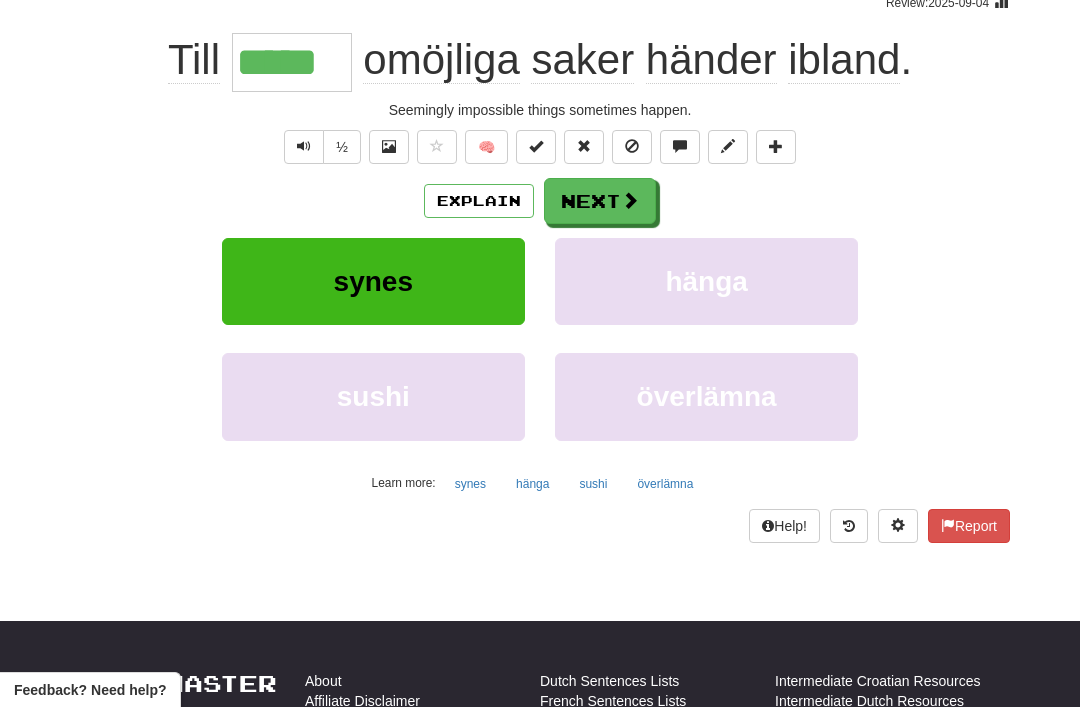 click on "Next" at bounding box center [600, 201] 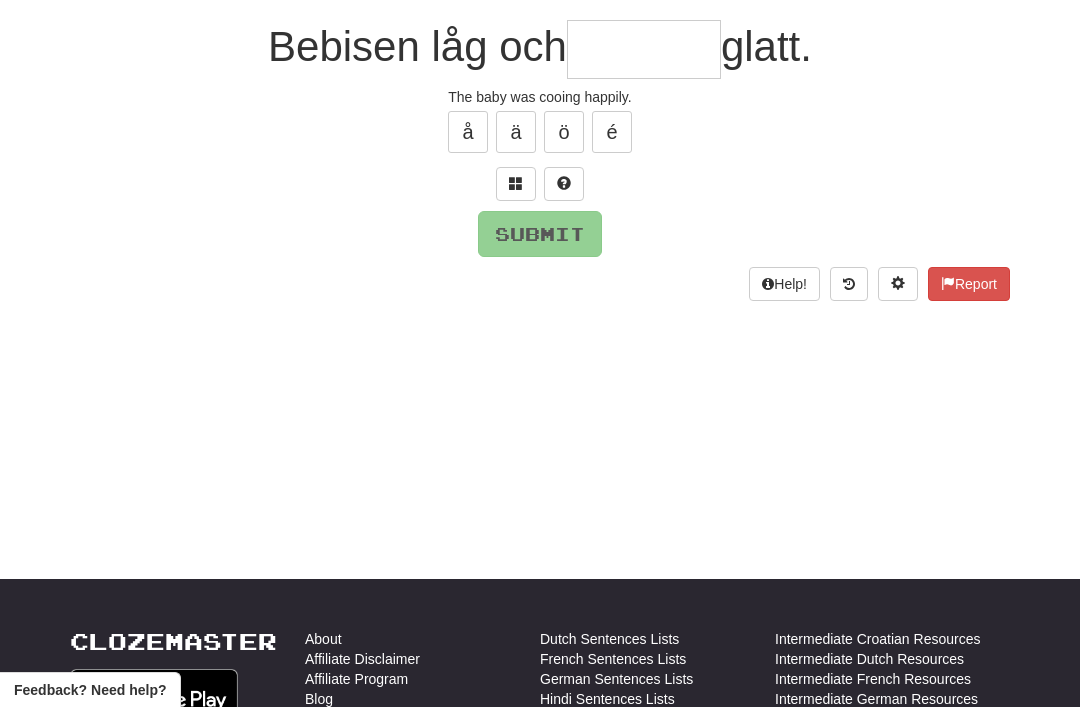 scroll, scrollTop: 177, scrollLeft: 0, axis: vertical 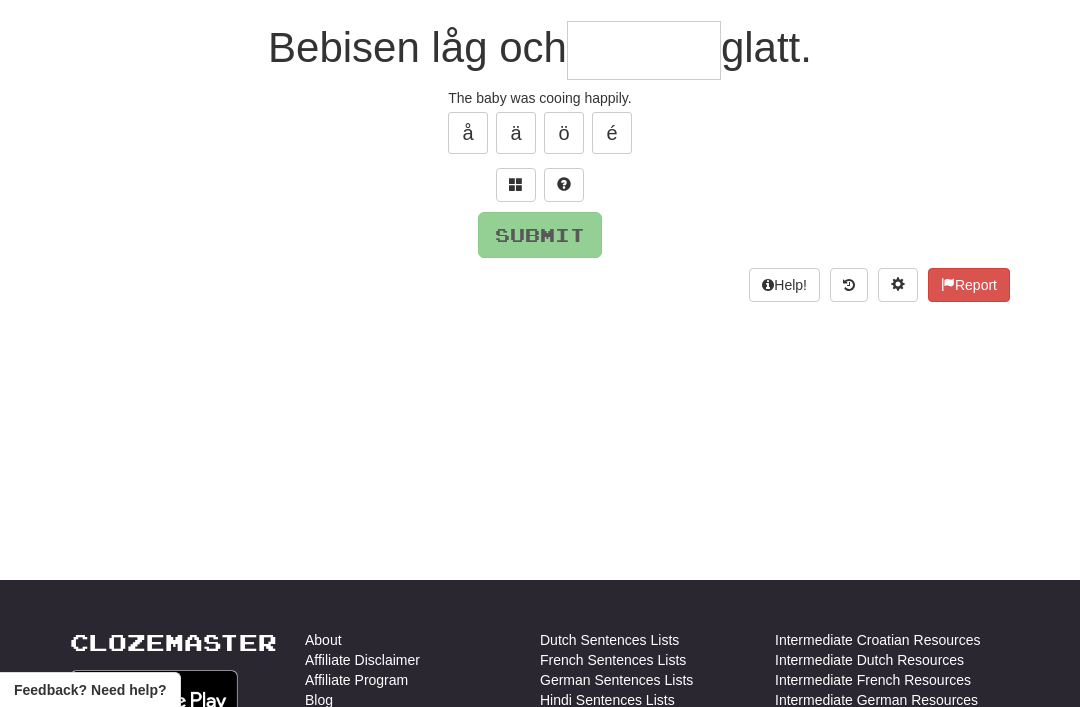 click at bounding box center (516, 184) 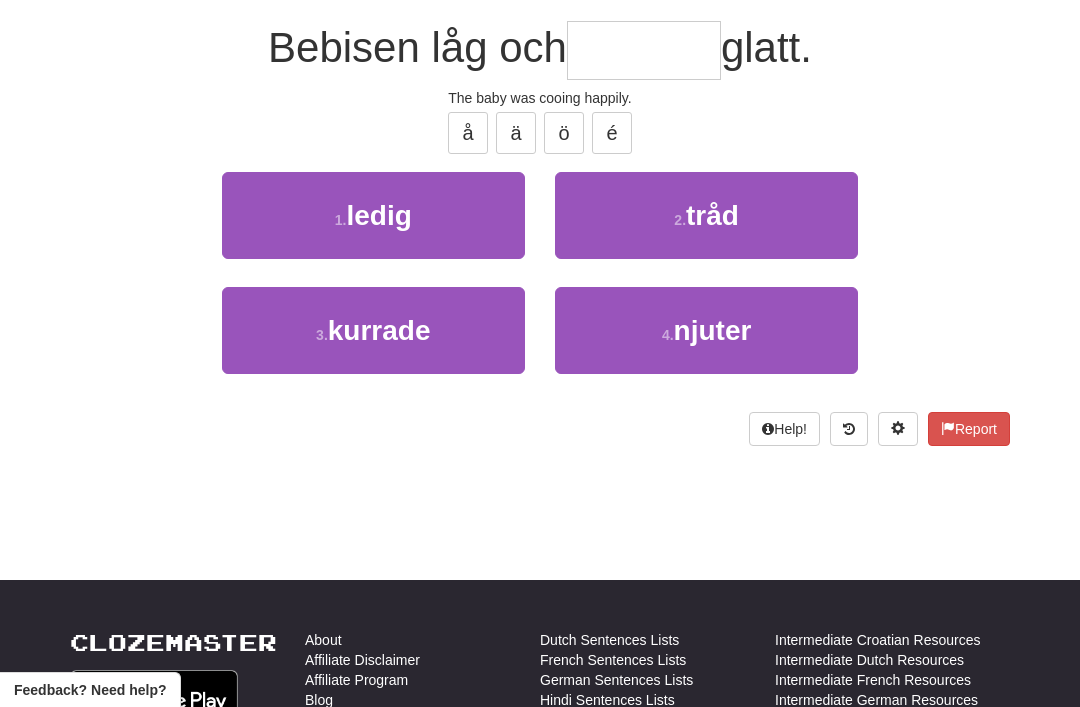 click on "3 .  kurrade" at bounding box center (373, 330) 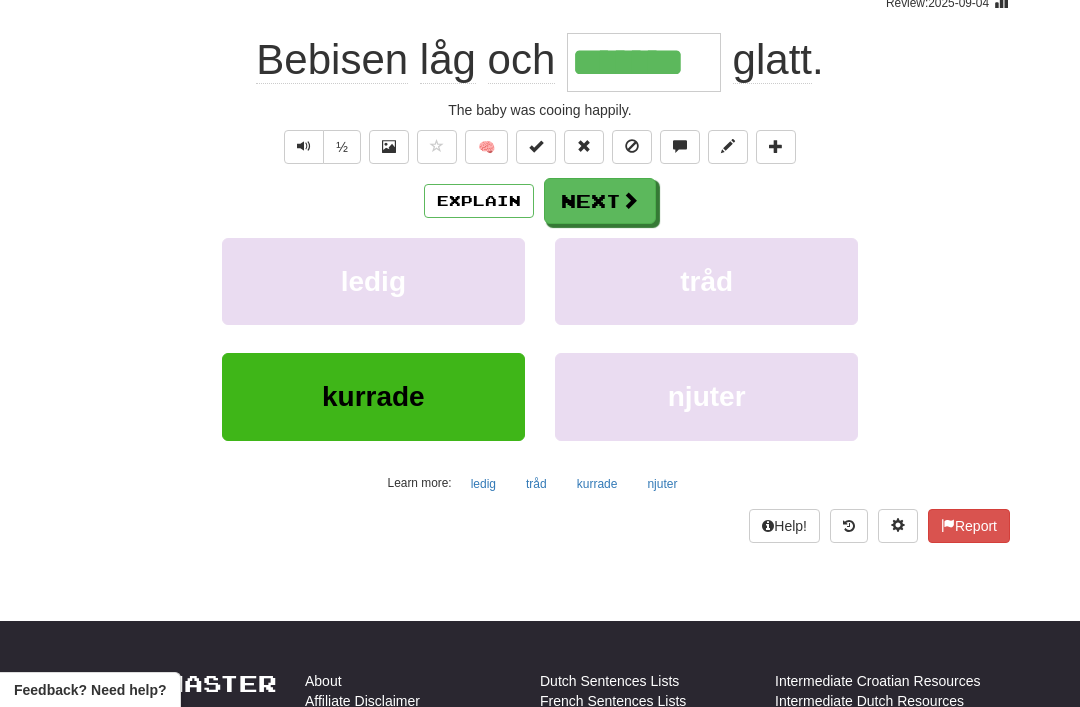 click on "Next" at bounding box center (600, 201) 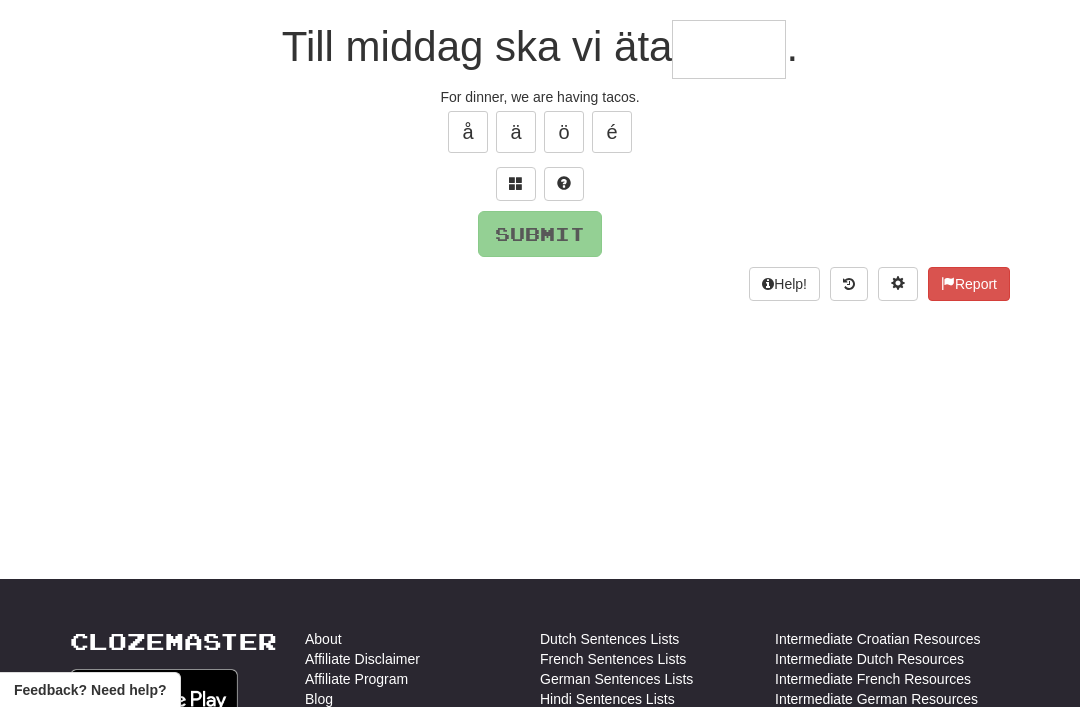 scroll, scrollTop: 177, scrollLeft: 0, axis: vertical 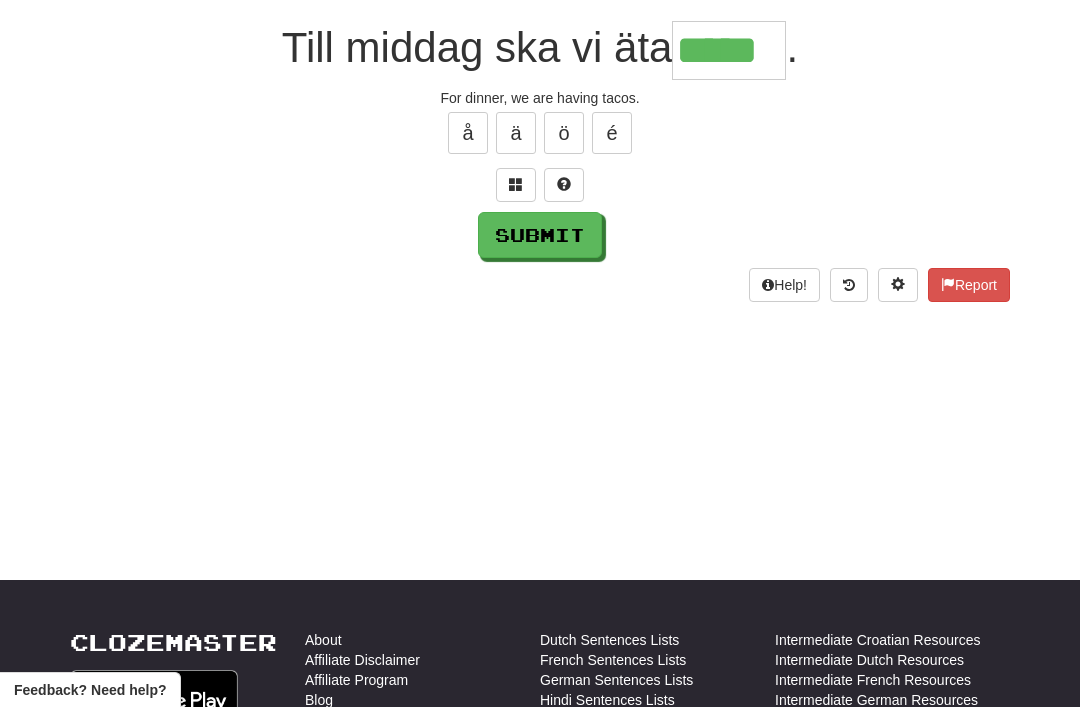 type on "*****" 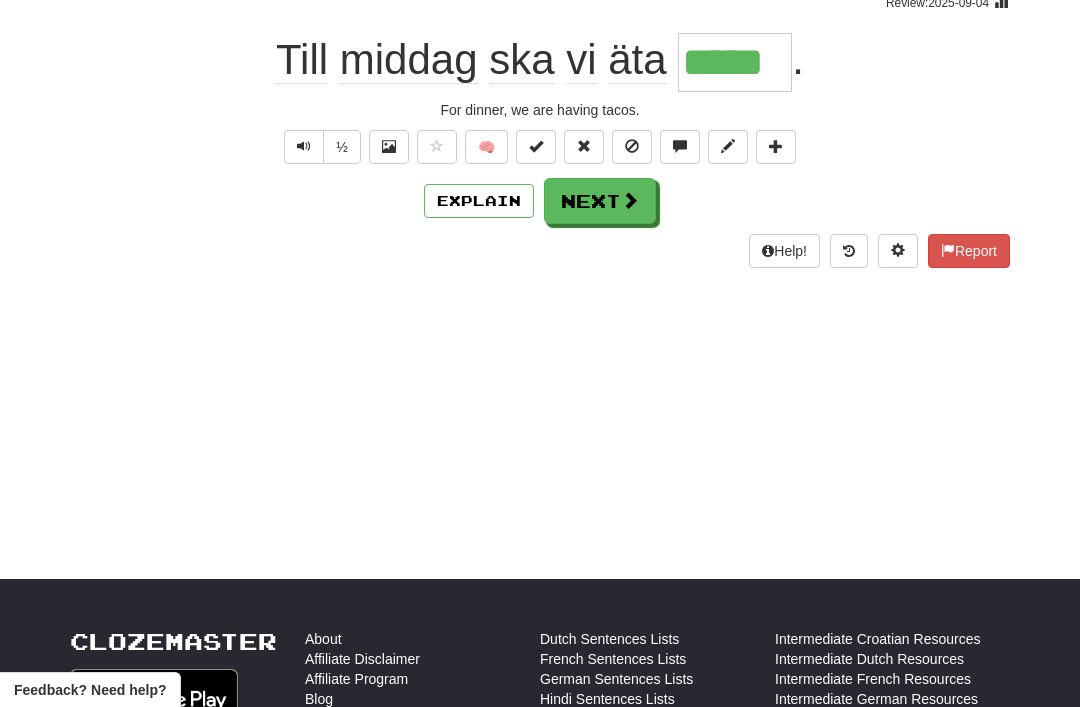 click on "Next" at bounding box center [600, 201] 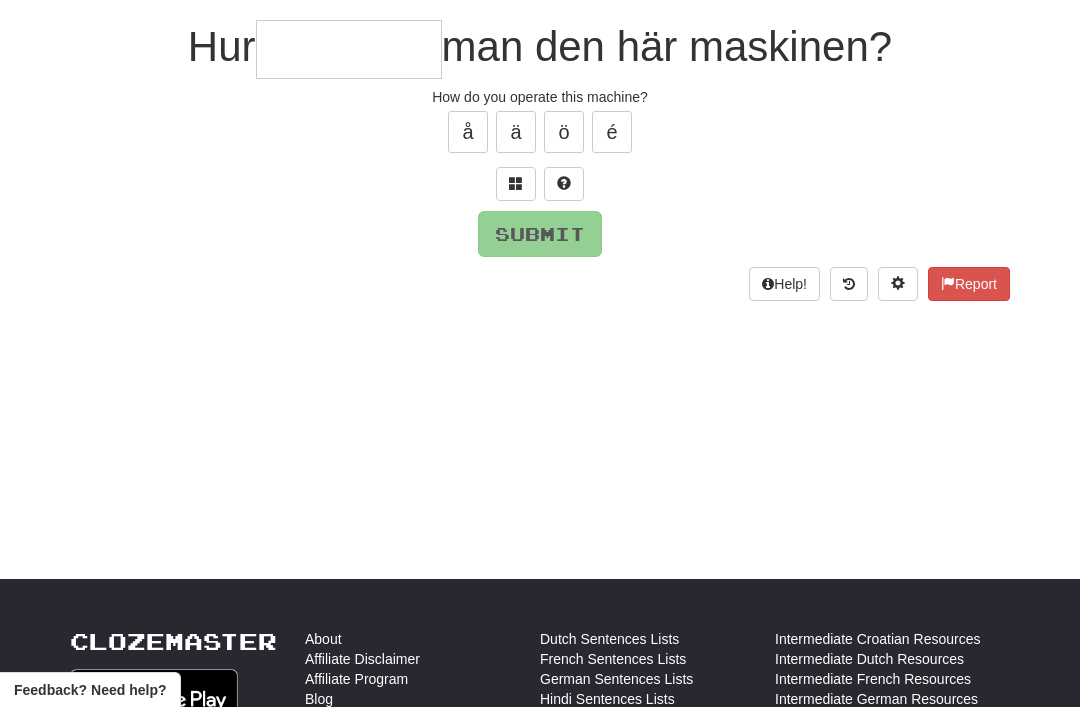 scroll, scrollTop: 177, scrollLeft: 0, axis: vertical 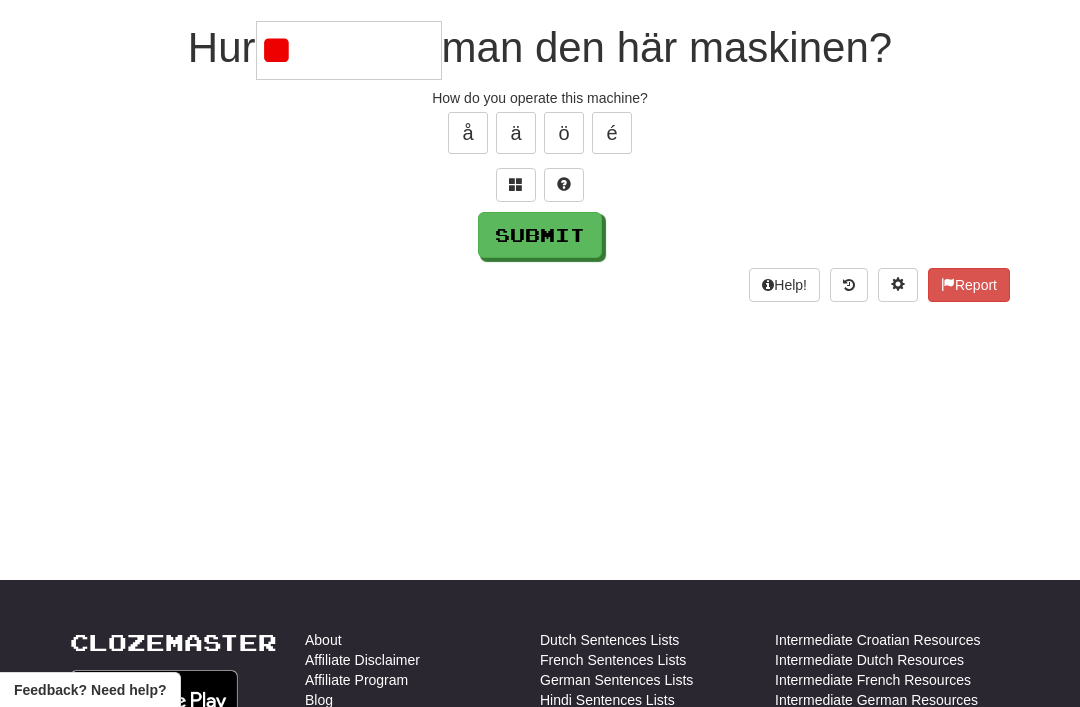 type on "*" 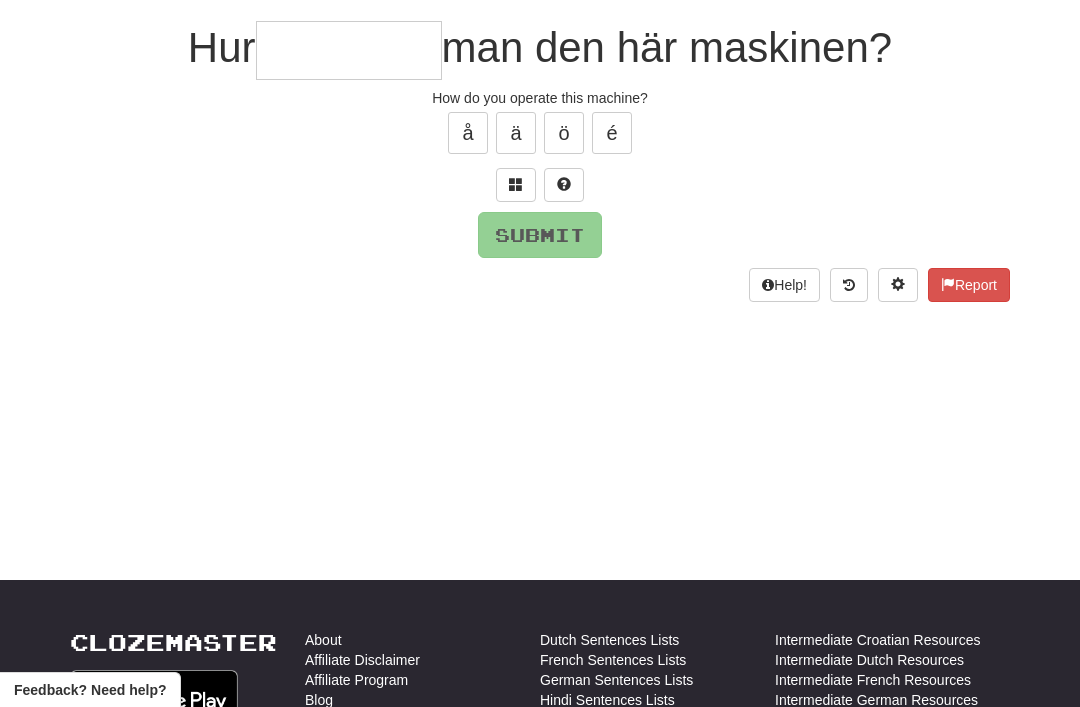 click at bounding box center (516, 185) 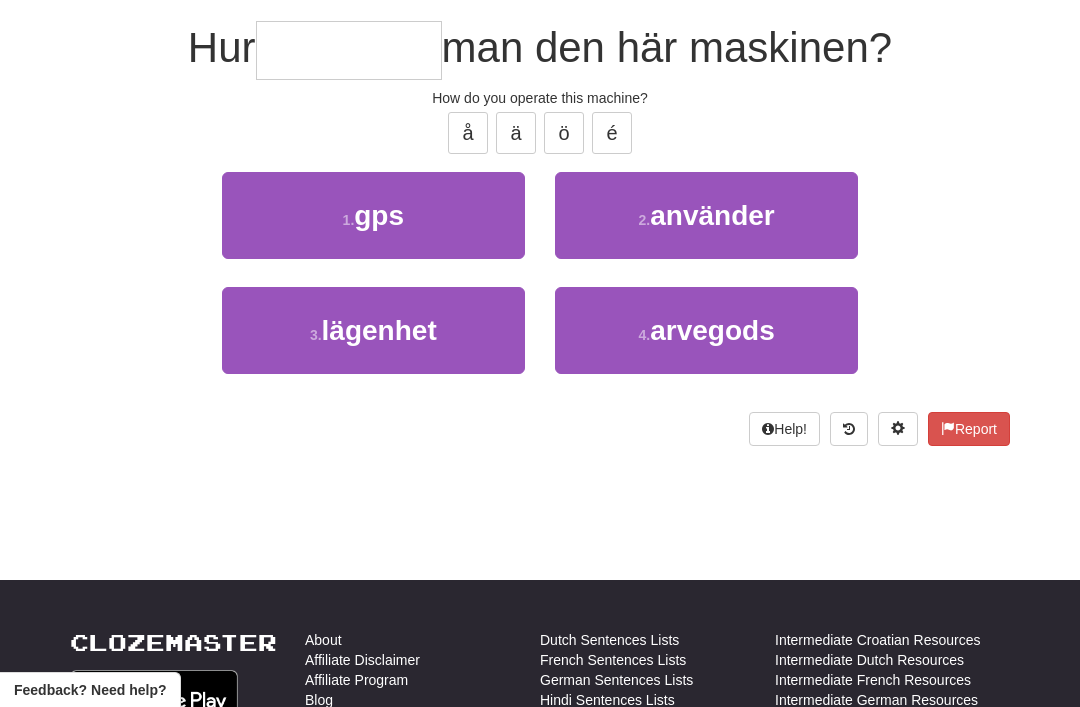 click on "använder" at bounding box center [712, 215] 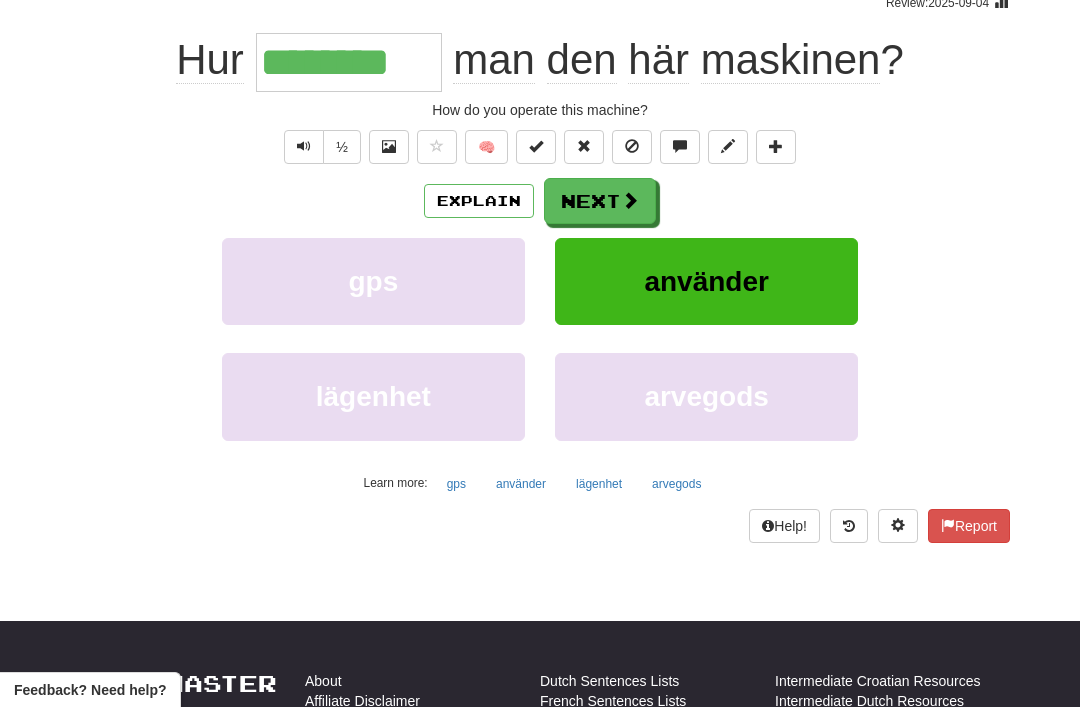 click on "Next" at bounding box center (600, 201) 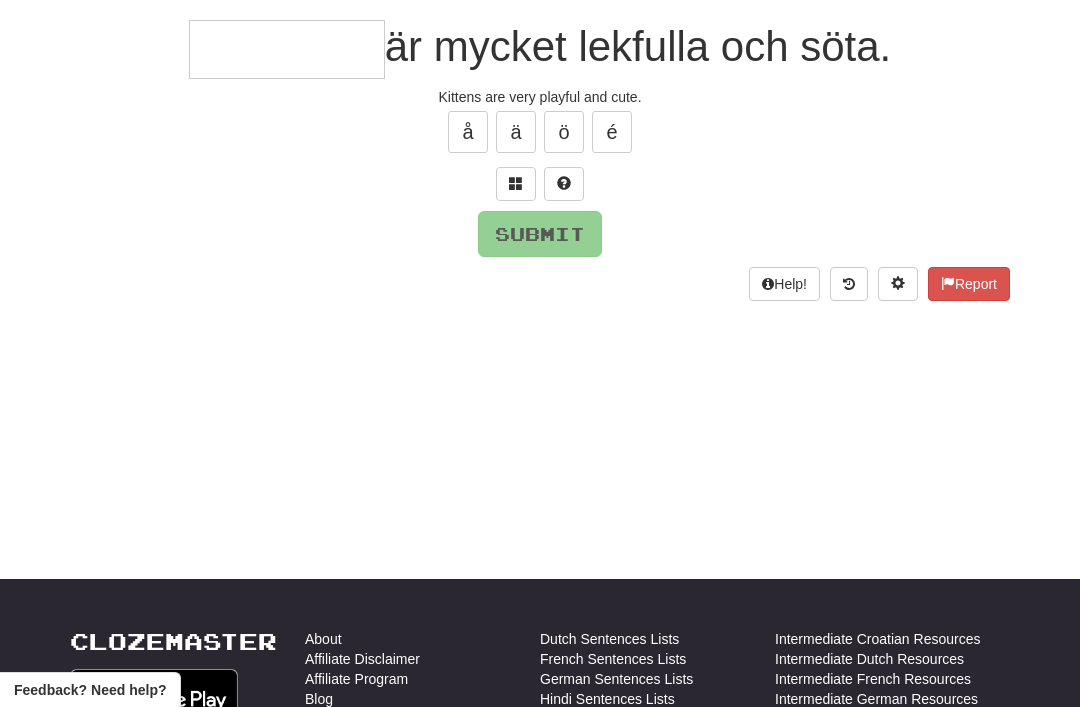 scroll, scrollTop: 177, scrollLeft: 0, axis: vertical 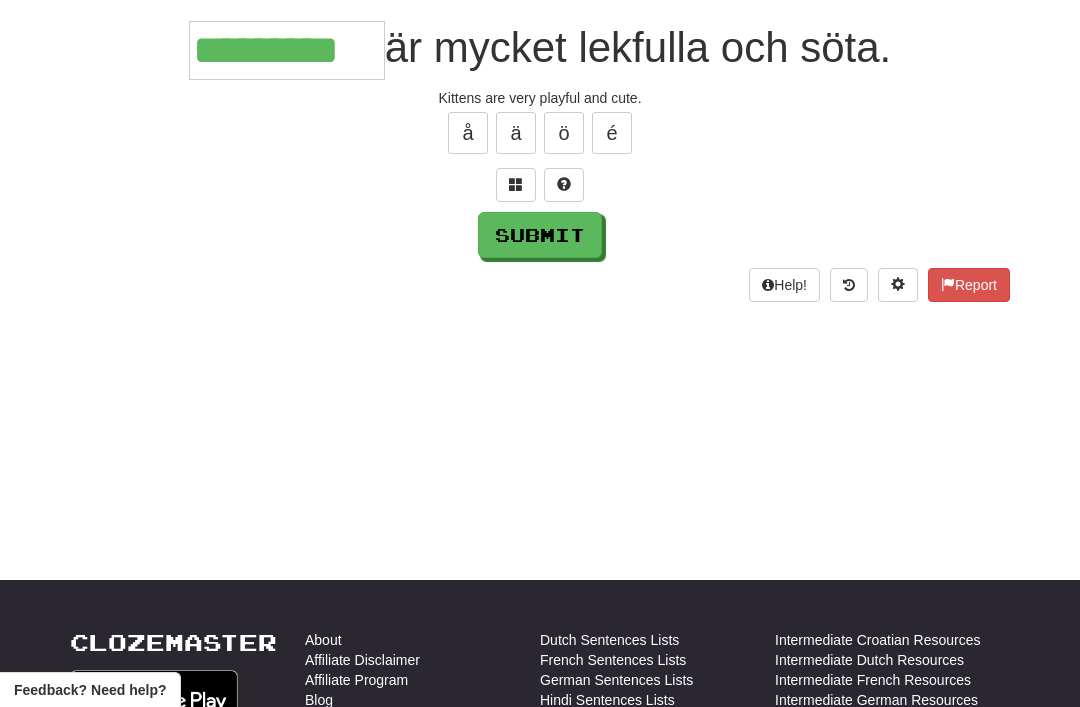 click on "Submit" at bounding box center [540, 235] 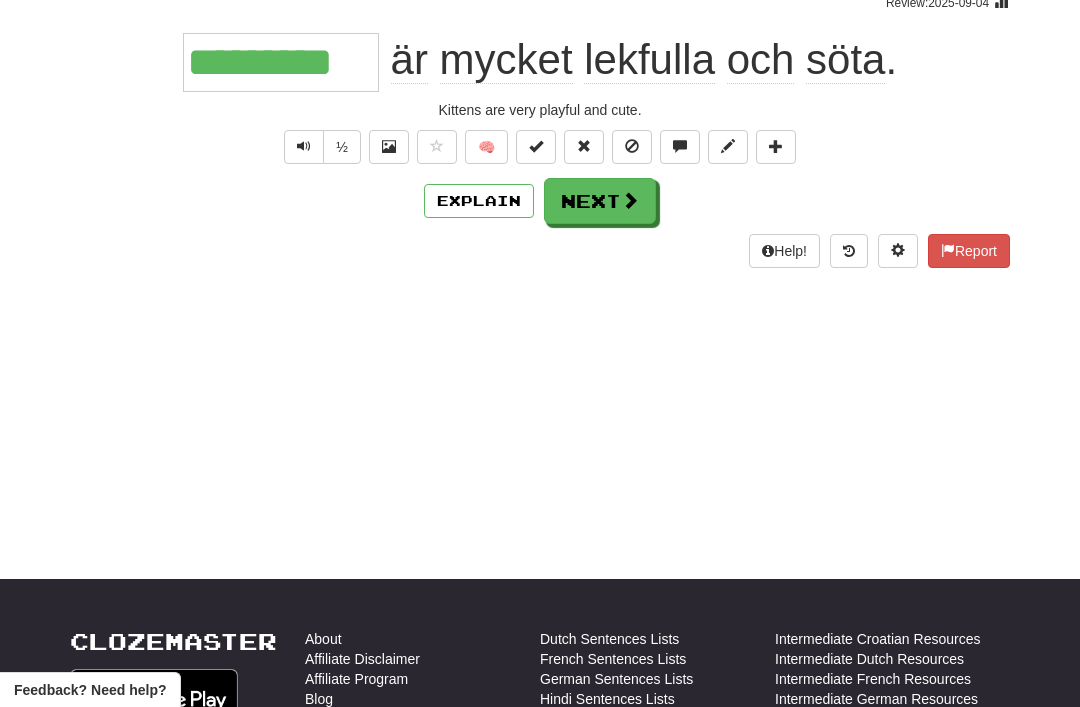 click on "Next" at bounding box center [600, 201] 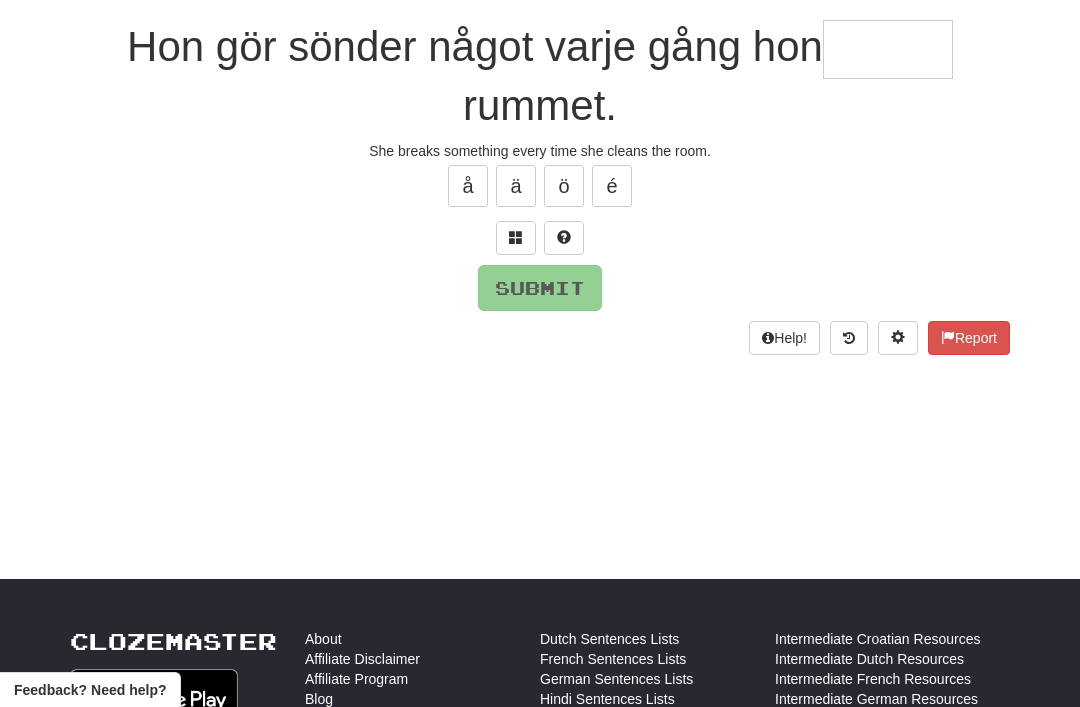 scroll, scrollTop: 177, scrollLeft: 0, axis: vertical 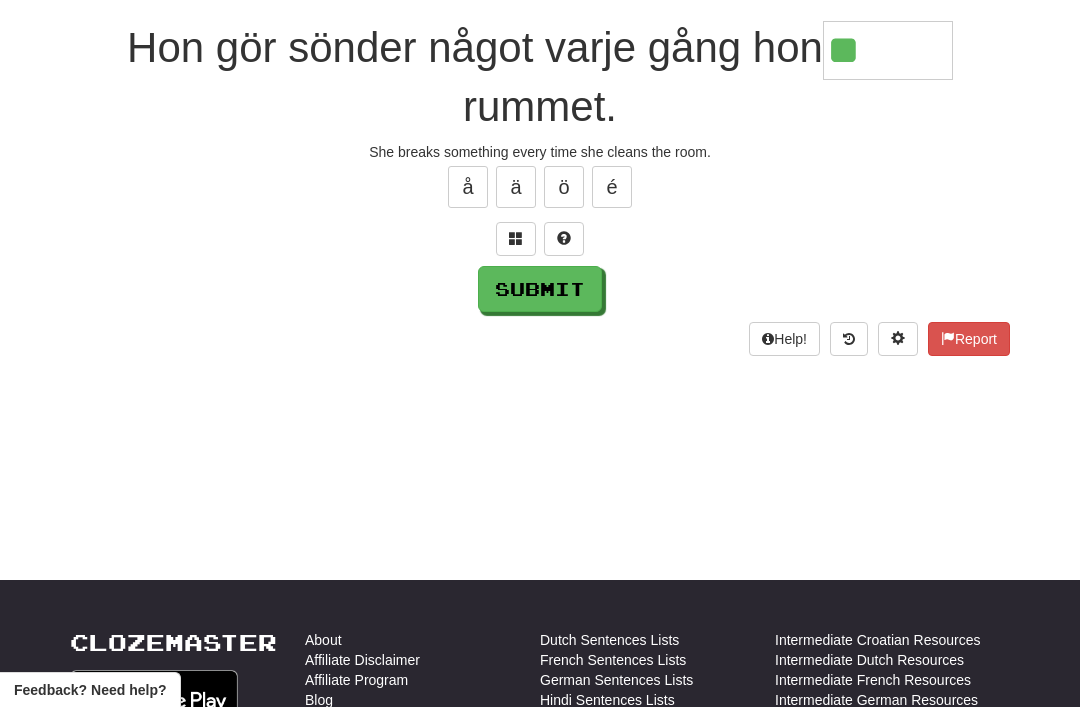 click at bounding box center (516, 238) 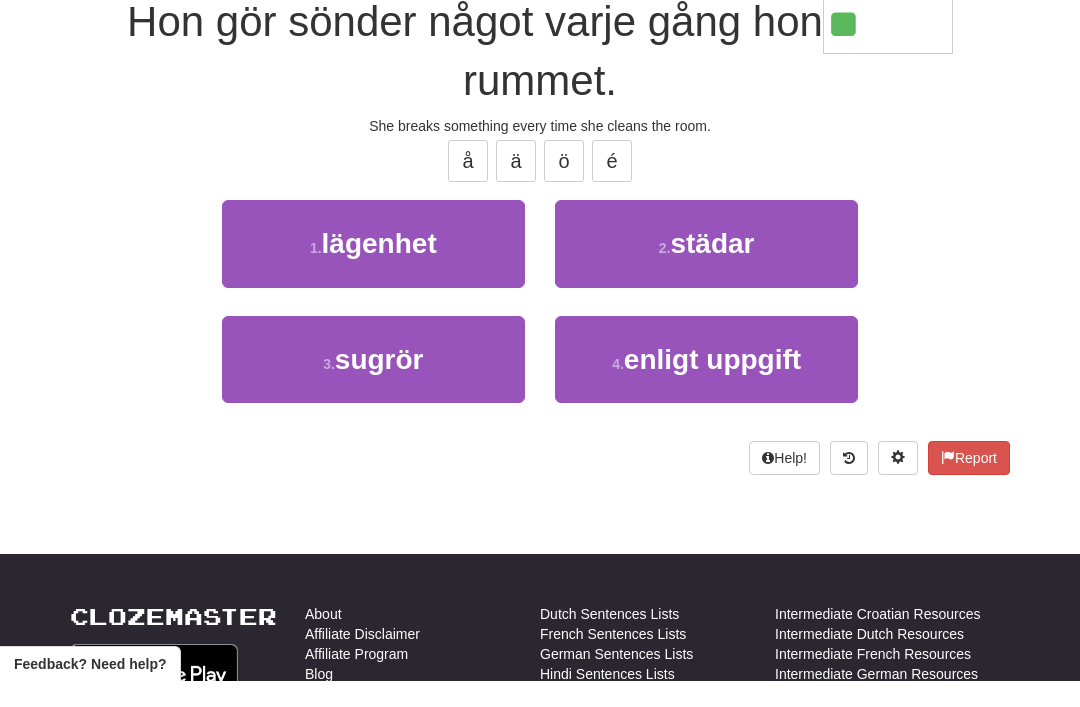click on "städar" at bounding box center [712, 269] 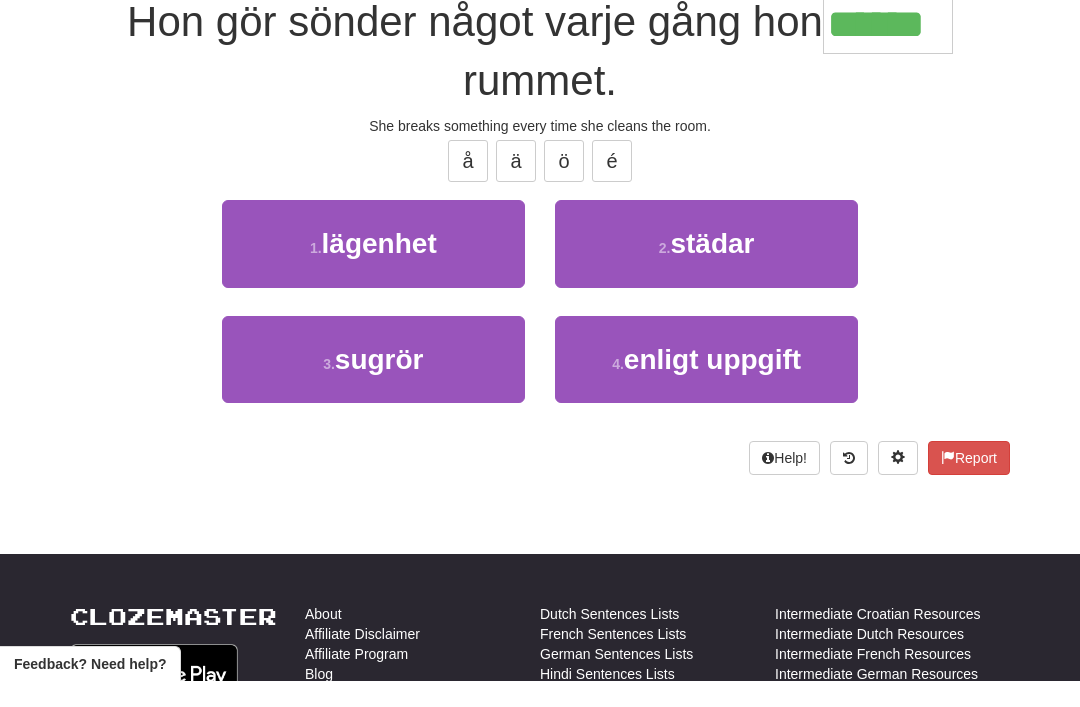 scroll, scrollTop: 204, scrollLeft: 0, axis: vertical 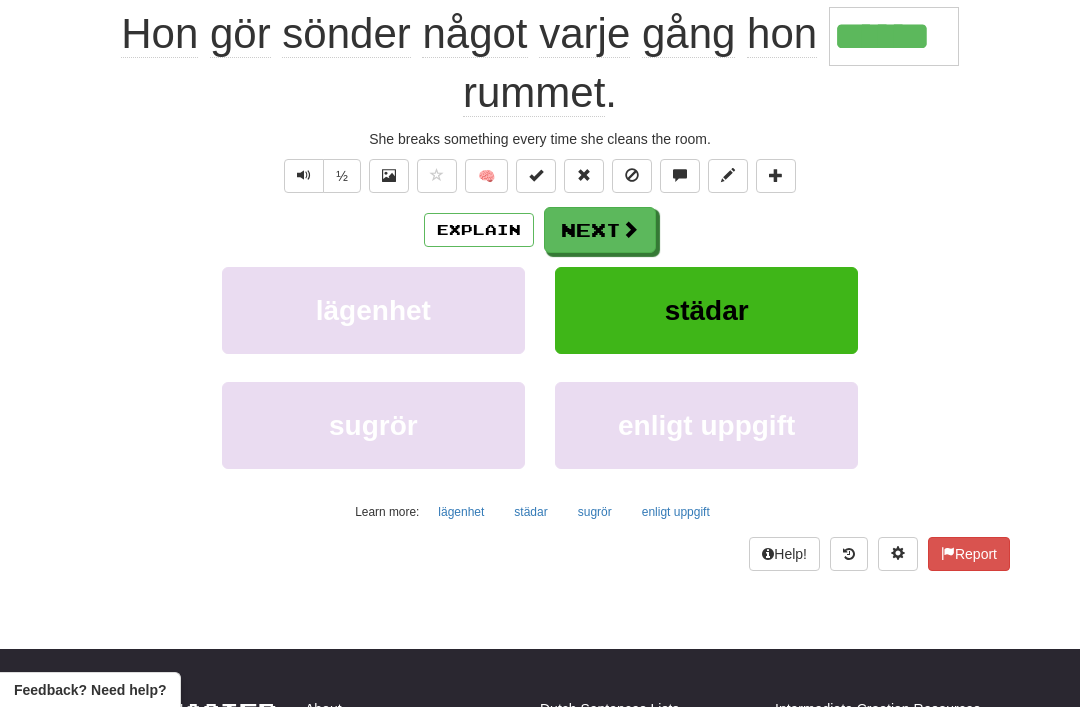click on "Next" at bounding box center (600, 230) 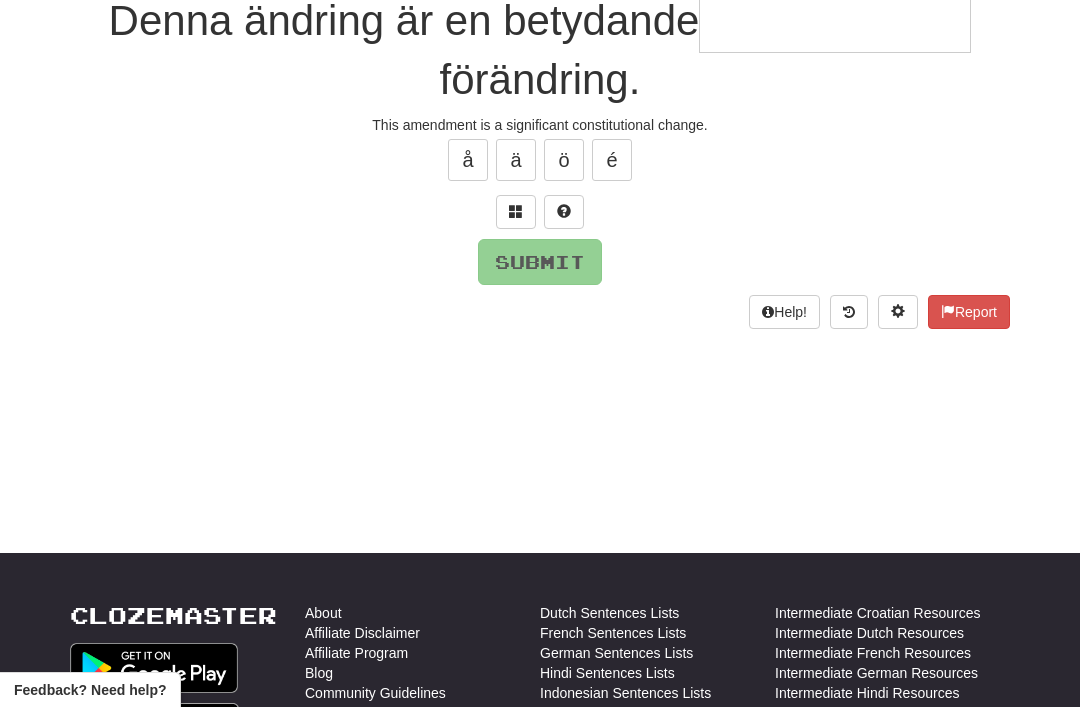 scroll, scrollTop: 44, scrollLeft: 0, axis: vertical 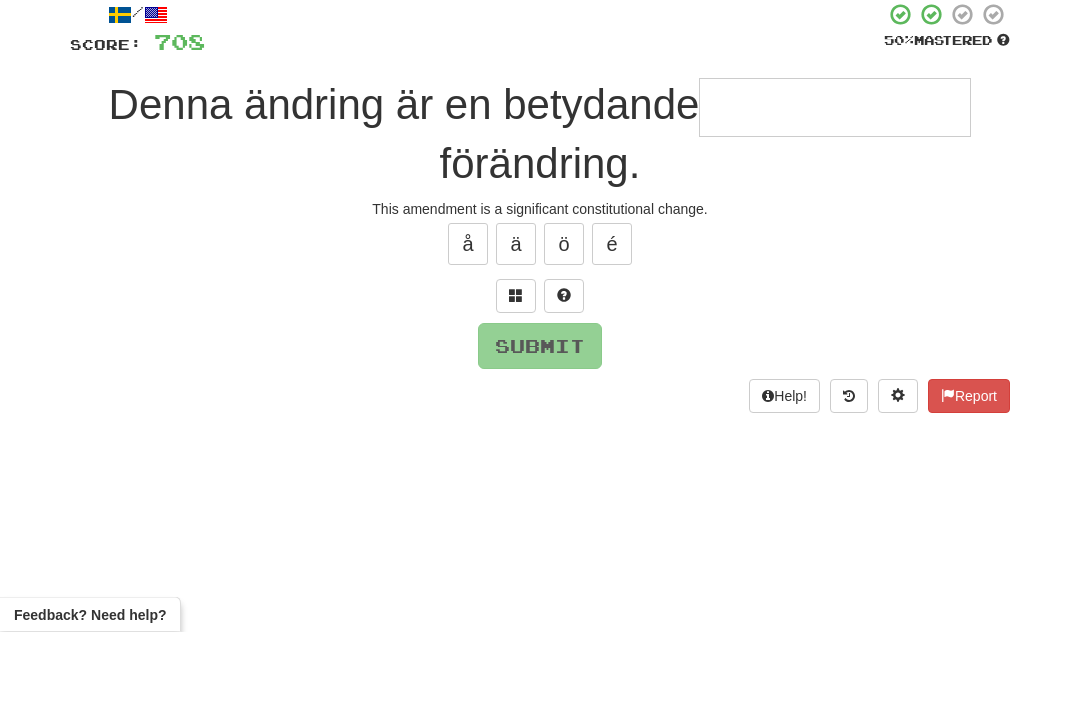 click at bounding box center (516, 372) 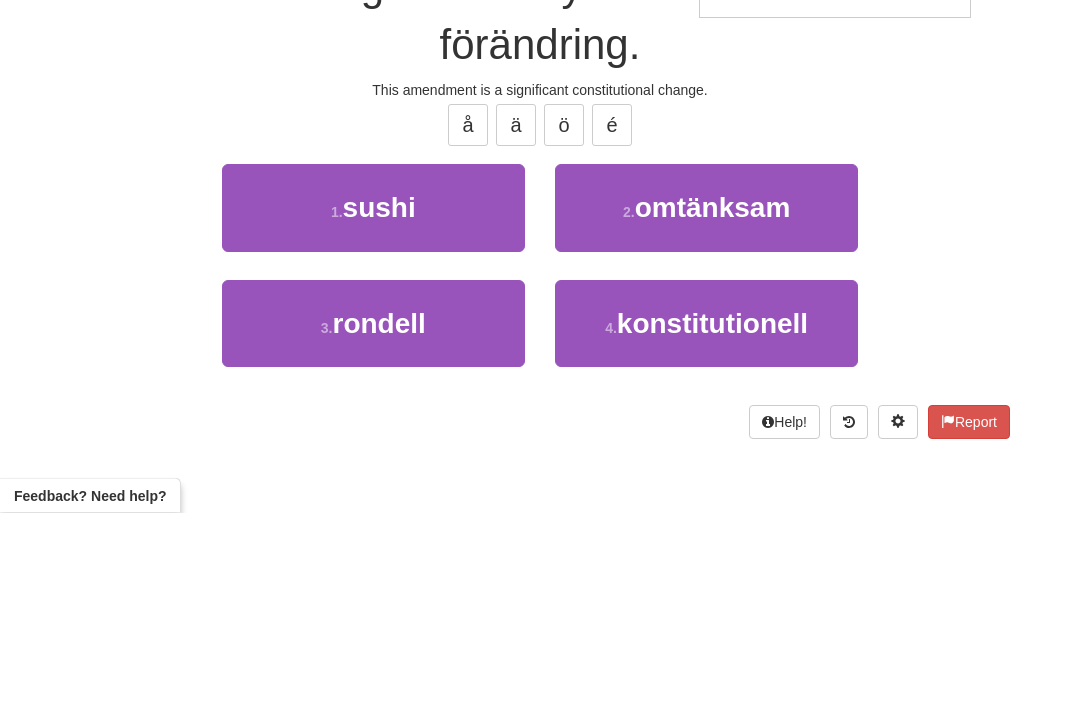 click on "konstitutionell" at bounding box center [712, 518] 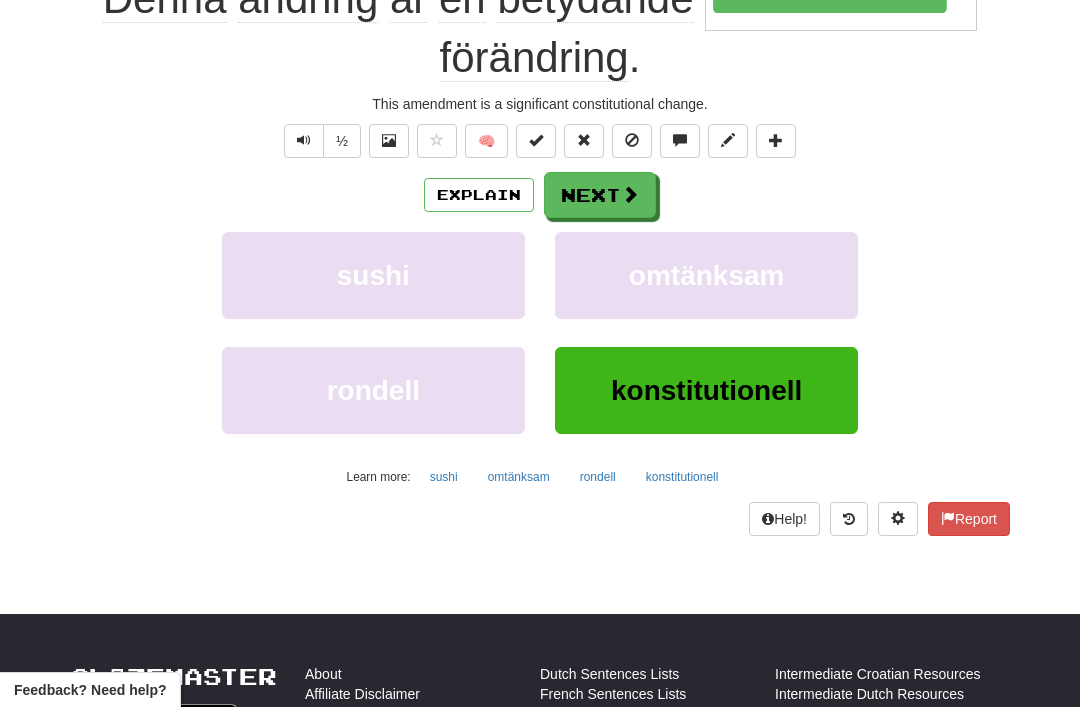 click at bounding box center [630, 194] 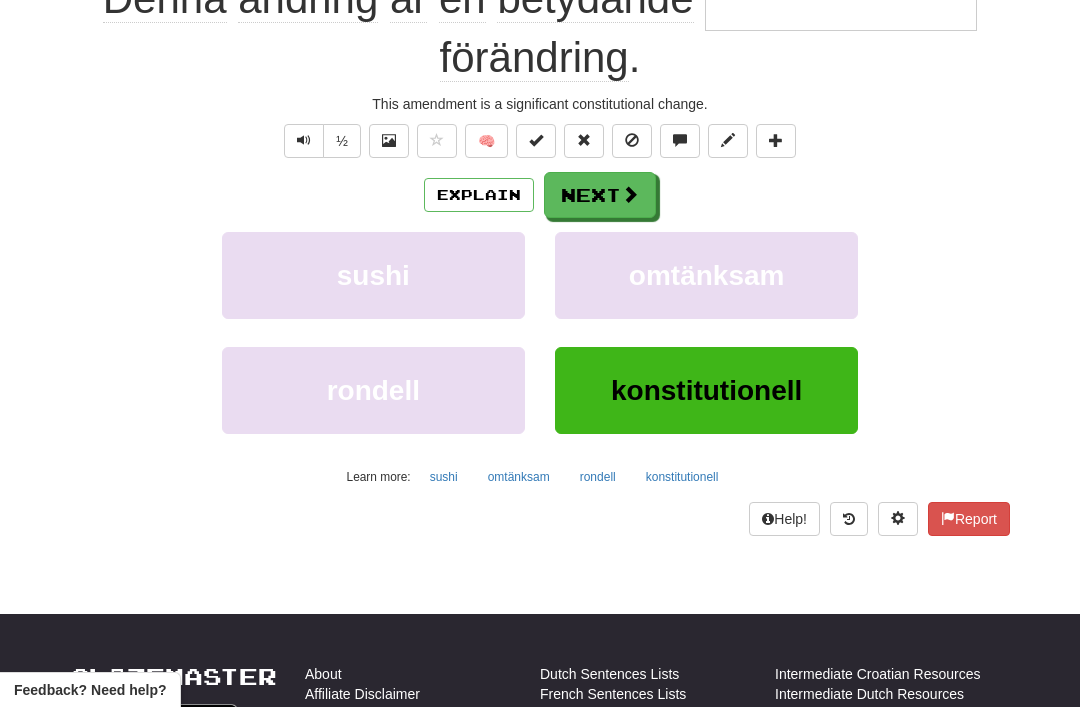scroll, scrollTop: 44, scrollLeft: 0, axis: vertical 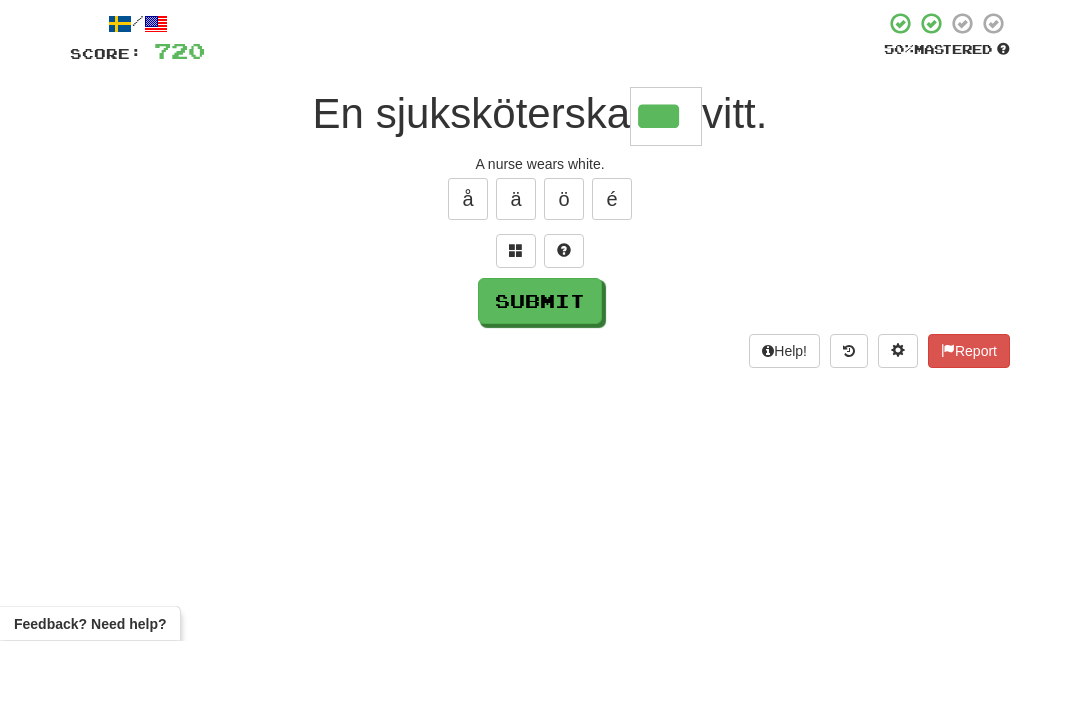 type on "***" 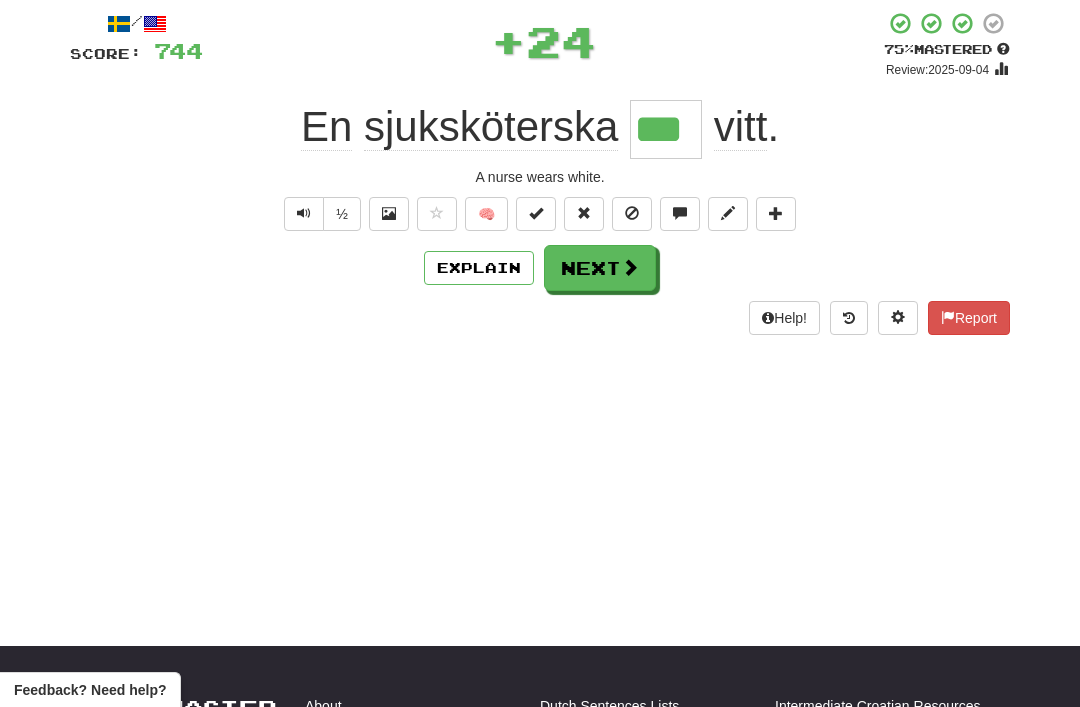 click on "Next" at bounding box center [600, 268] 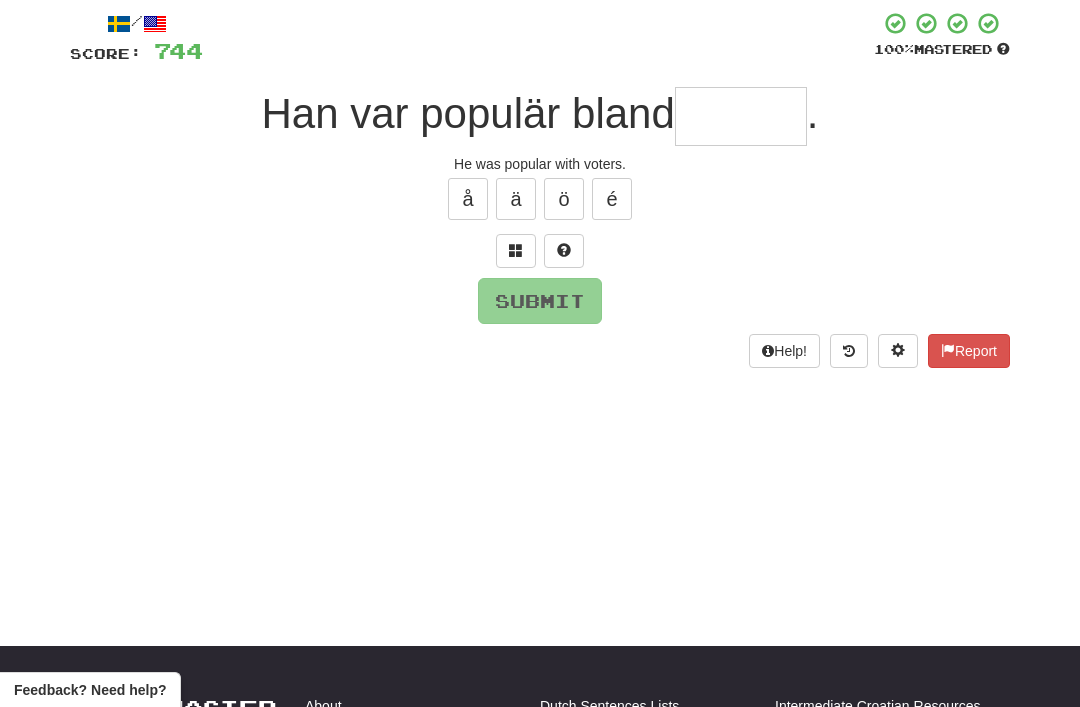scroll, scrollTop: 110, scrollLeft: 0, axis: vertical 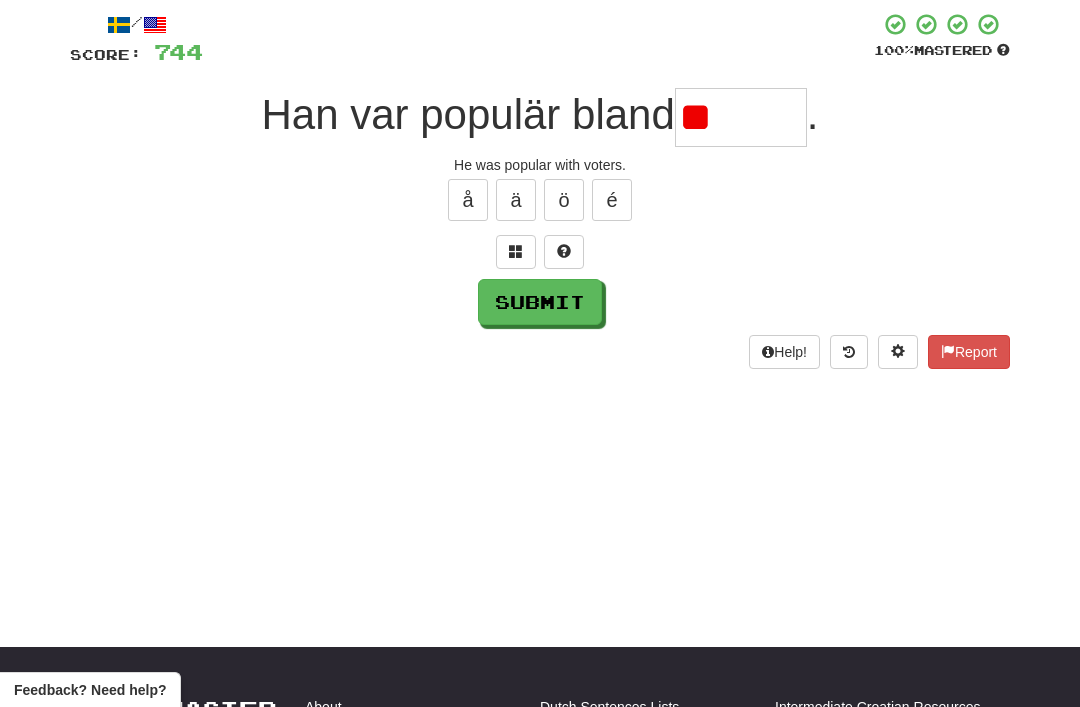 type on "*" 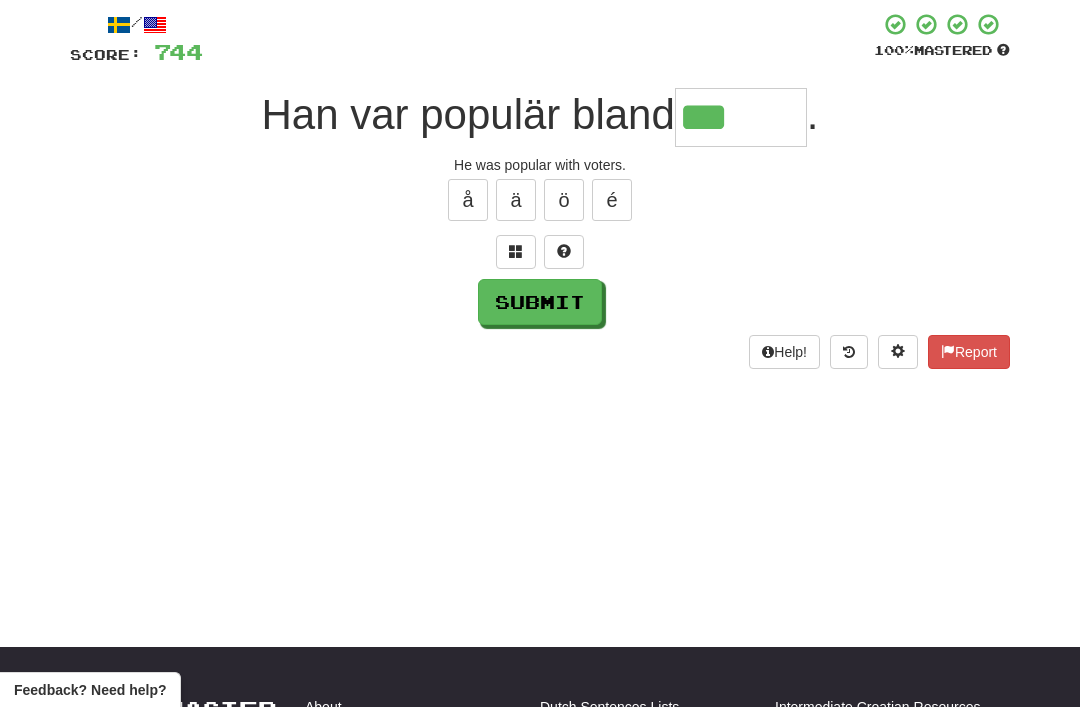 click on "/  Score:   744 100 %  Mastered Han var populär bland  *** . He was popular with voters. å ä ö é Submit  Help!  Report" at bounding box center [540, 190] 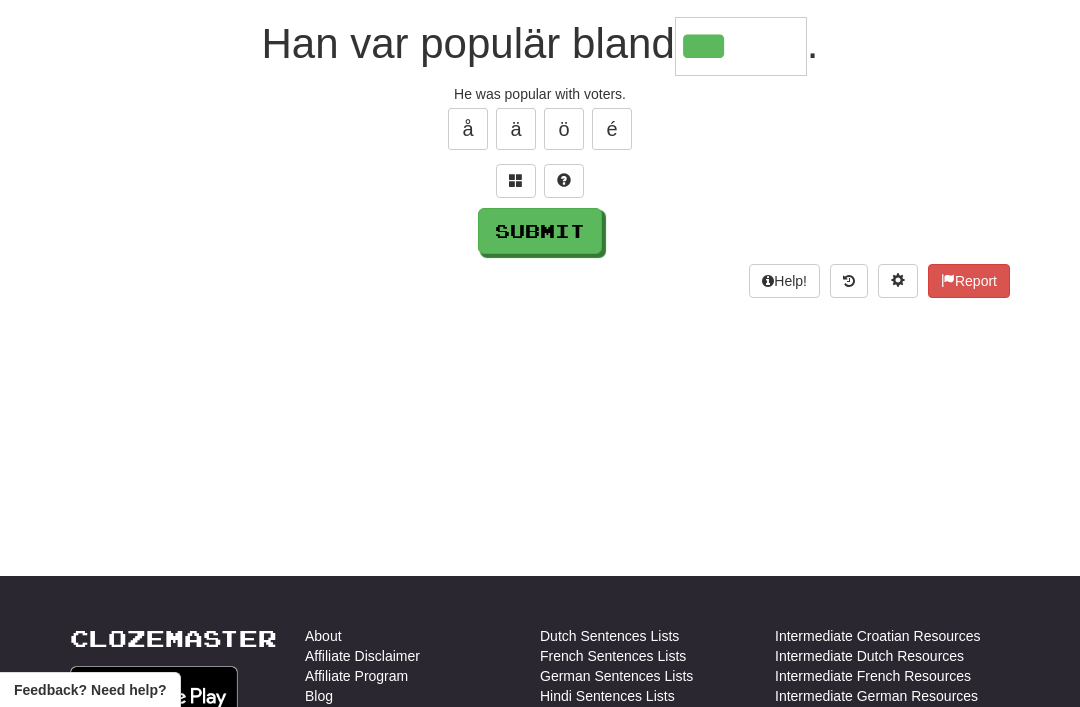 scroll, scrollTop: 180, scrollLeft: 0, axis: vertical 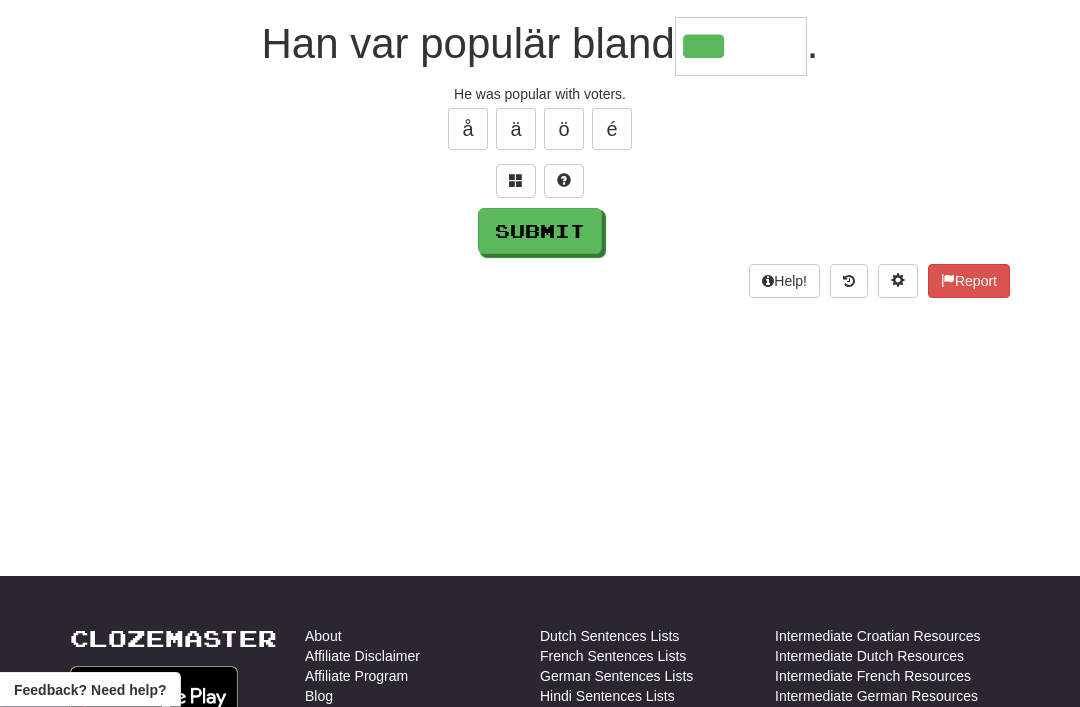 click at bounding box center [516, 182] 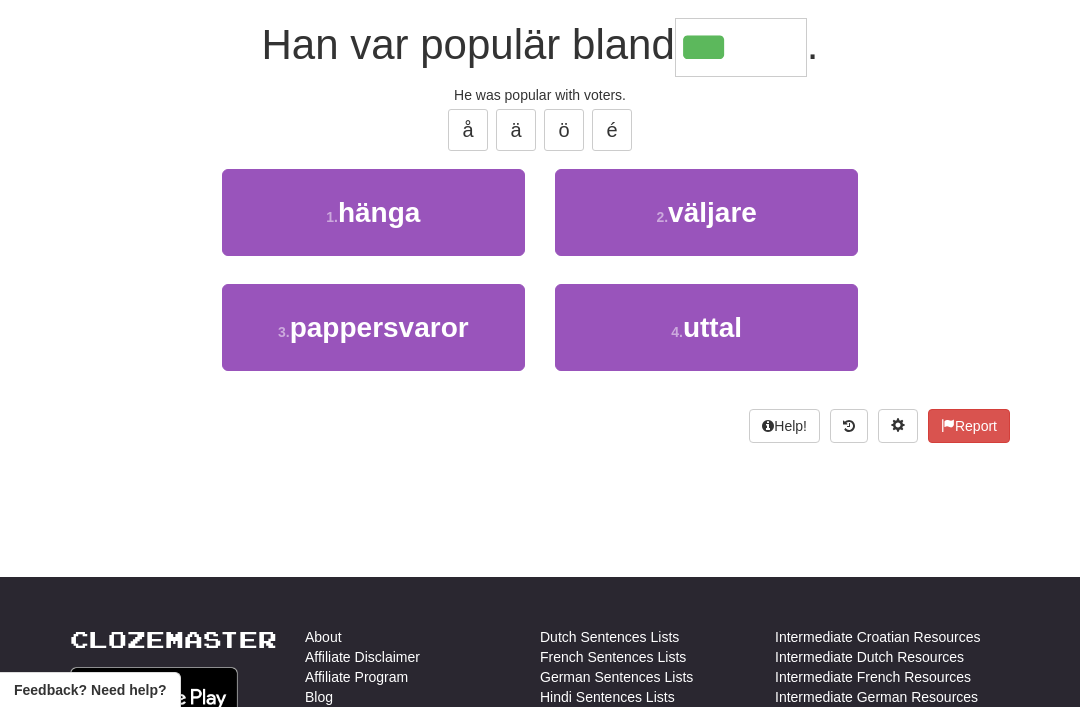 click on "väljare" at bounding box center (712, 212) 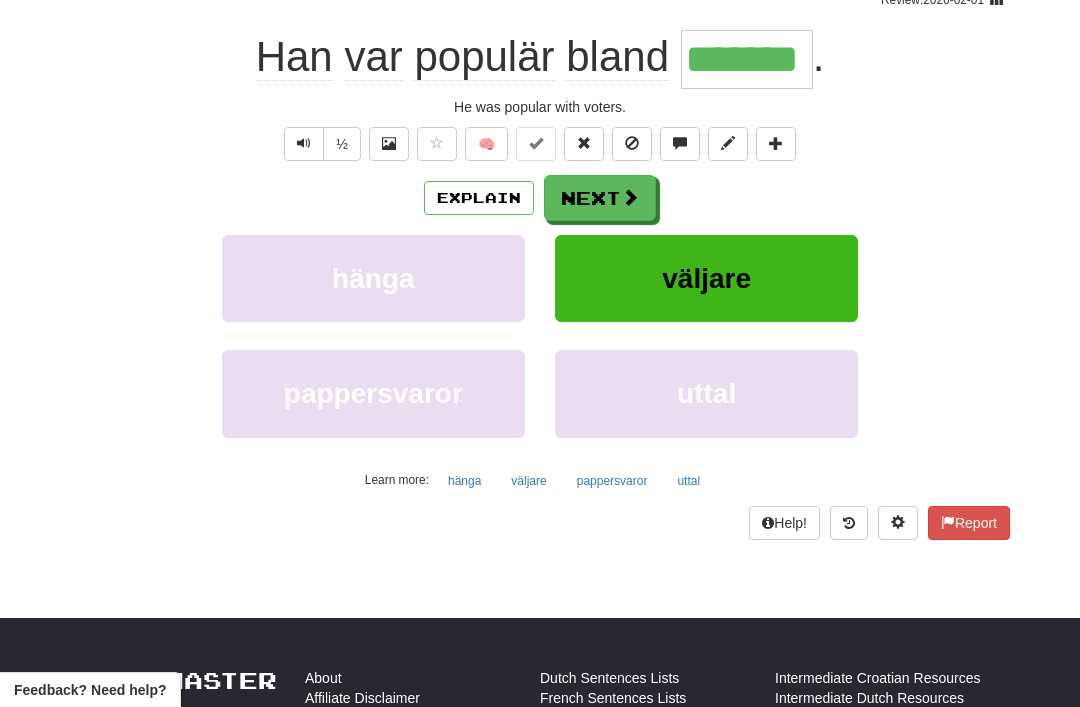 click on "Next" at bounding box center [600, 198] 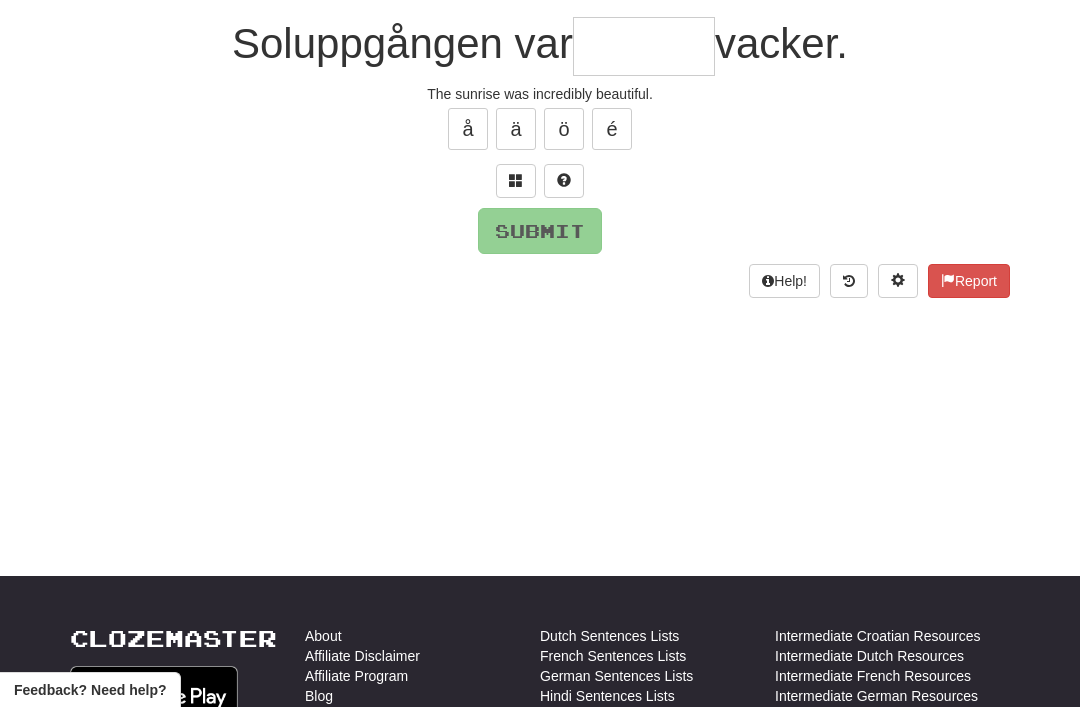 scroll, scrollTop: 180, scrollLeft: 0, axis: vertical 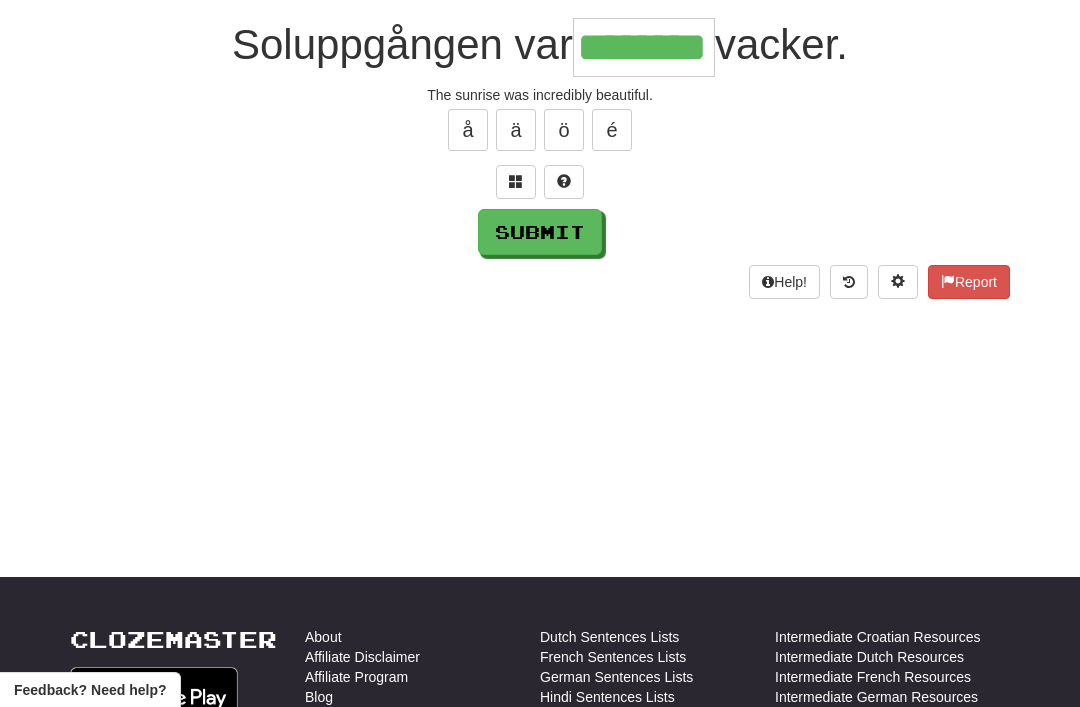 type on "********" 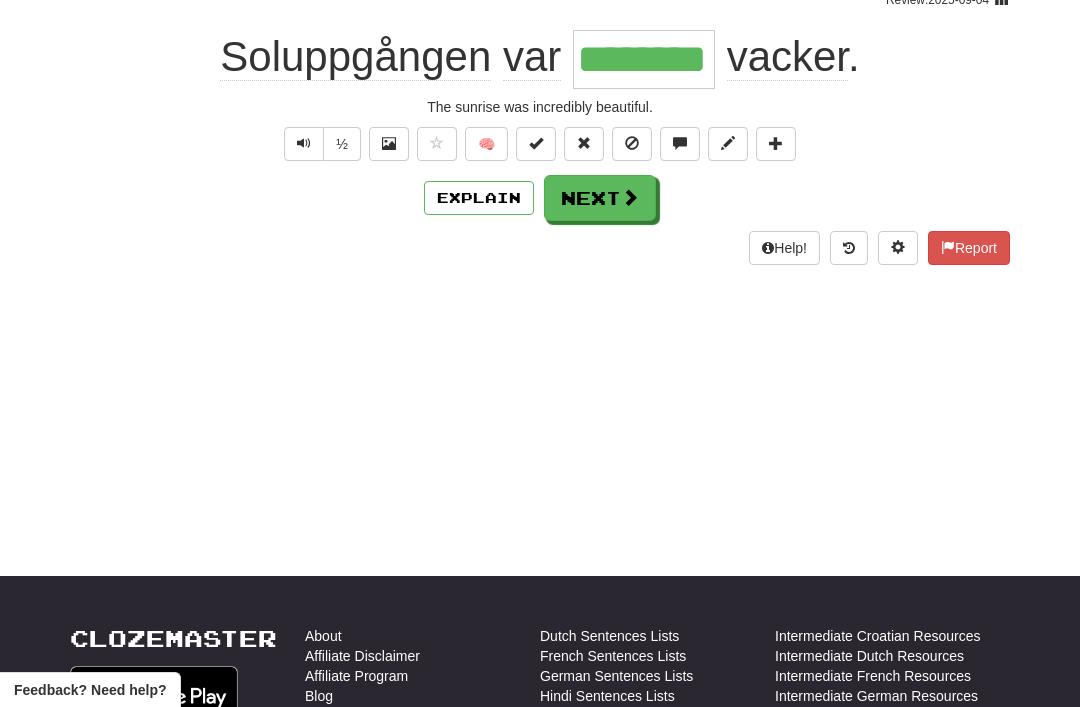 click on "Next" at bounding box center (600, 198) 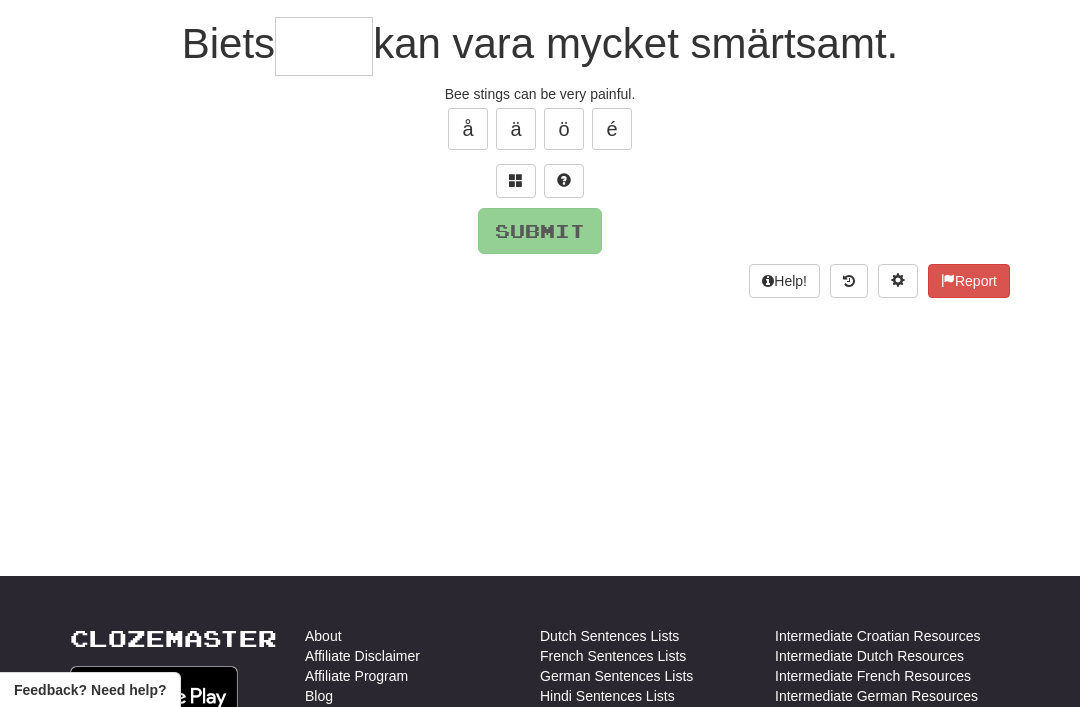 scroll, scrollTop: 180, scrollLeft: 0, axis: vertical 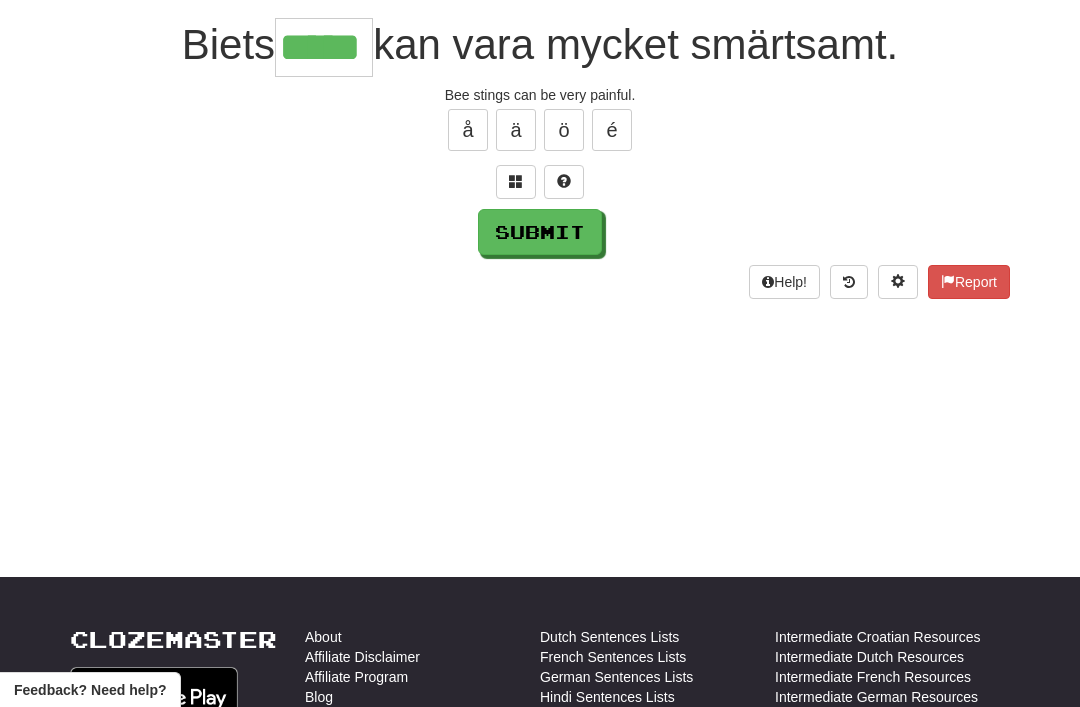 type on "*****" 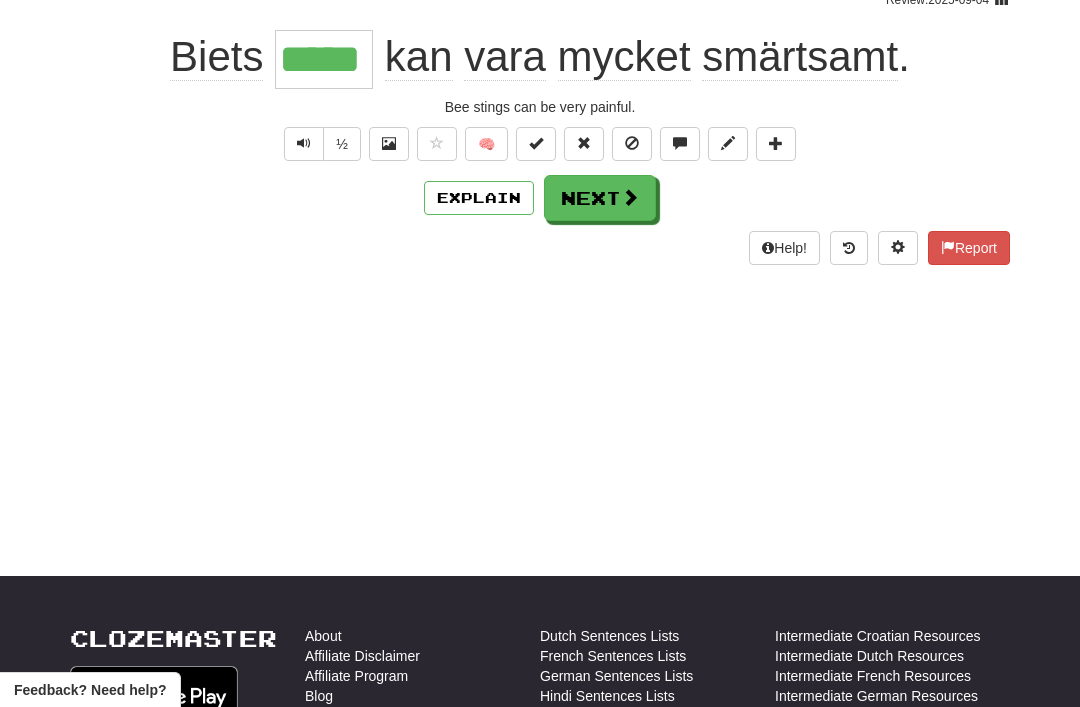 click on "Next" at bounding box center (600, 198) 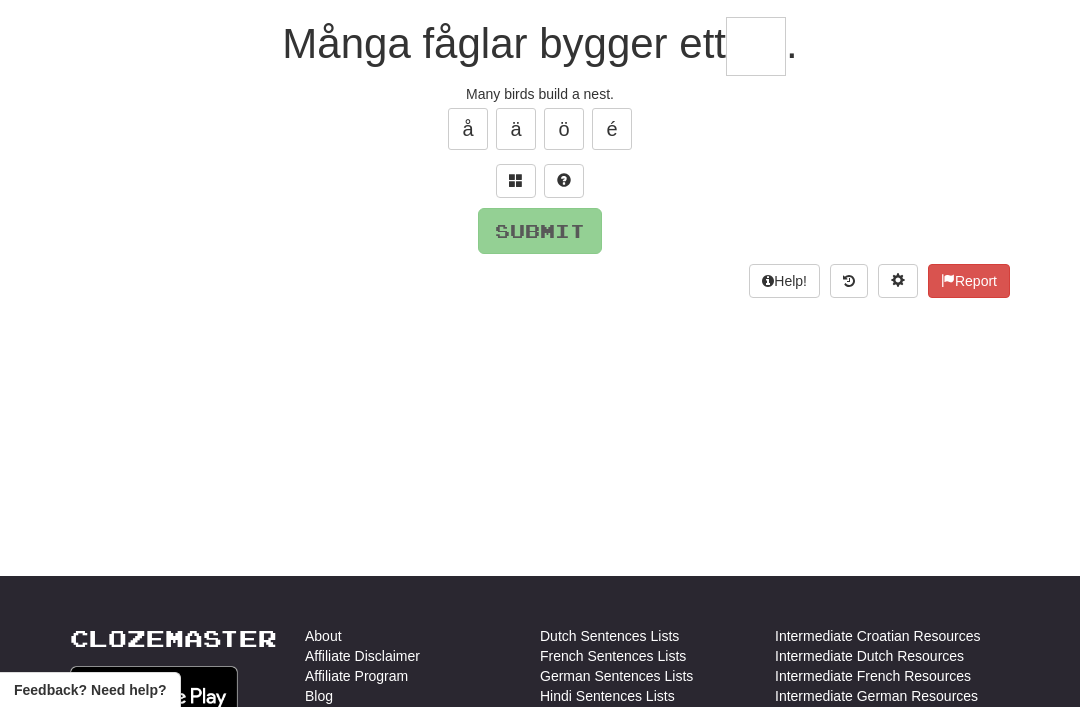 scroll, scrollTop: 180, scrollLeft: 0, axis: vertical 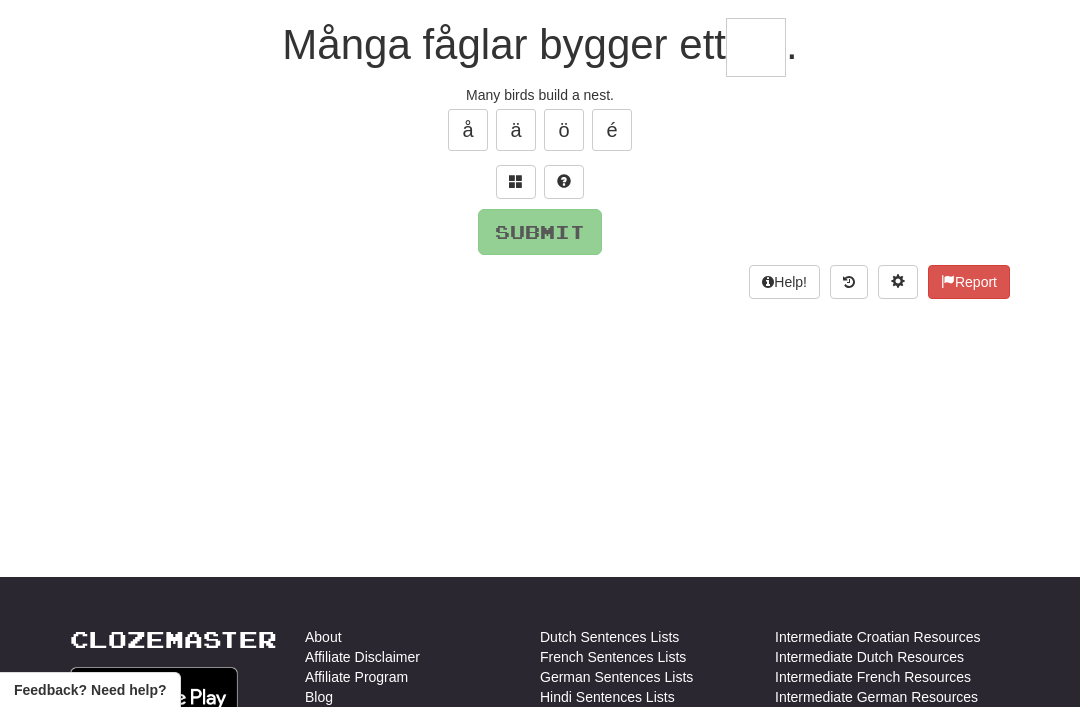 click at bounding box center (516, 181) 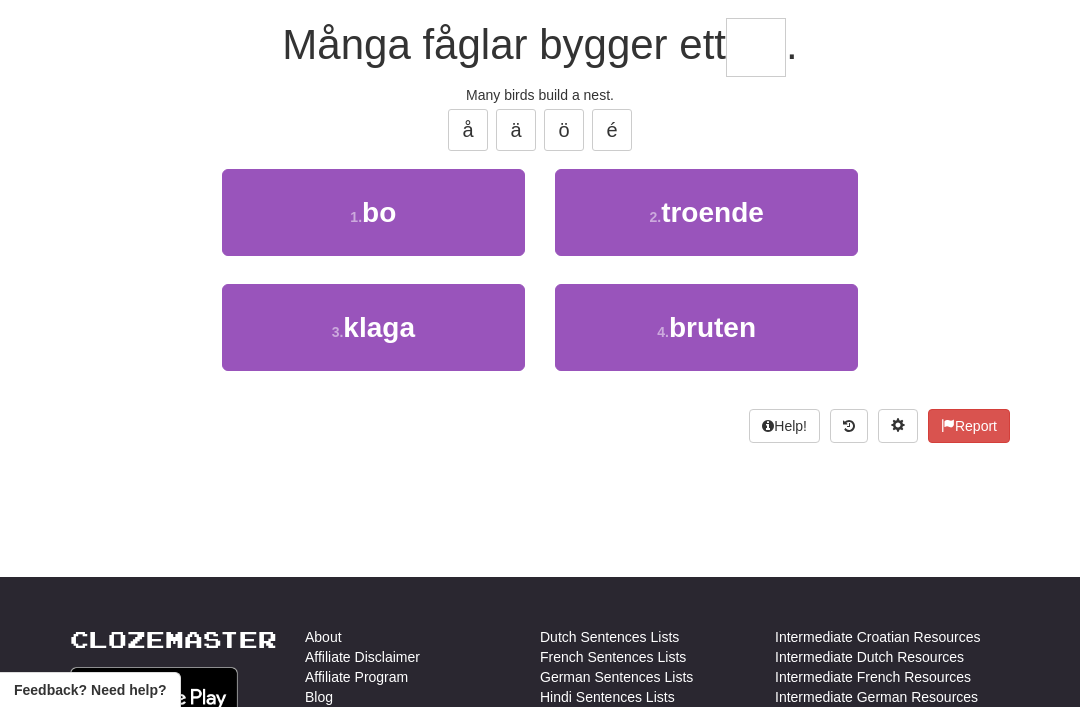 click on "1 .  bo" at bounding box center [373, 212] 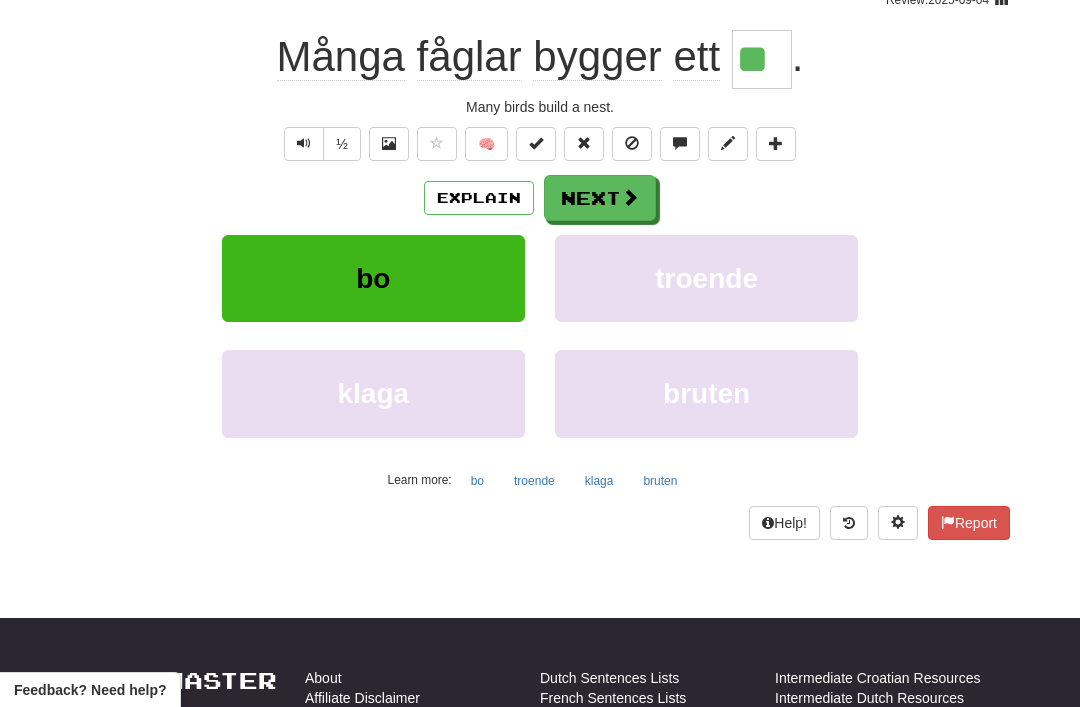click on "Next" at bounding box center (600, 198) 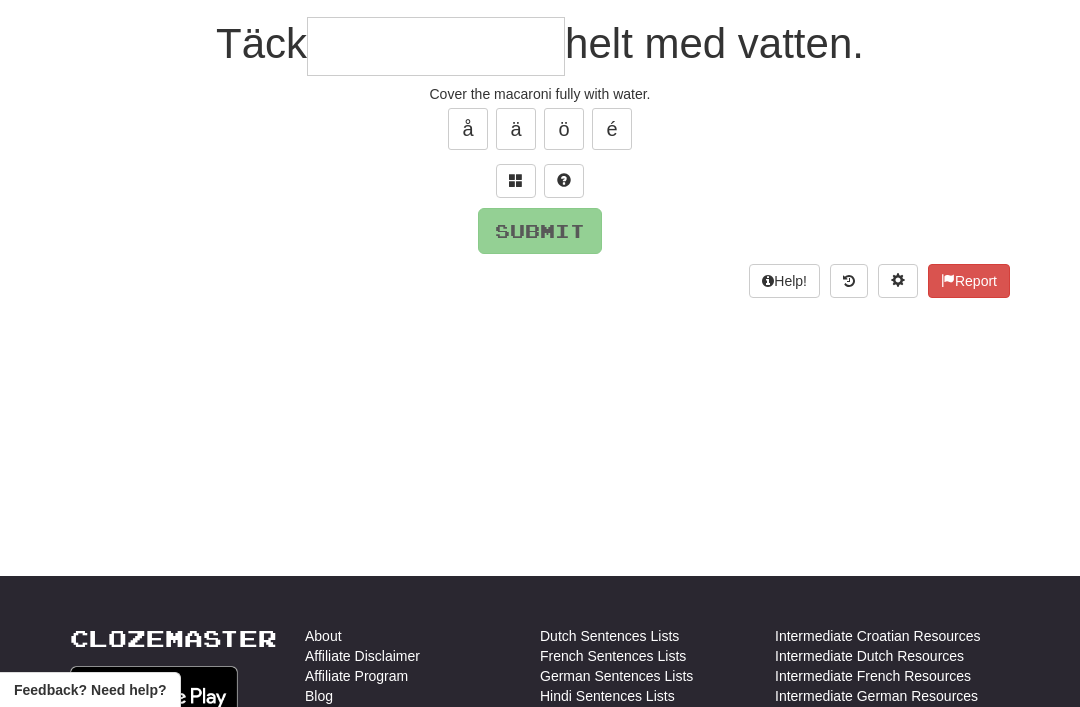 scroll, scrollTop: 180, scrollLeft: 0, axis: vertical 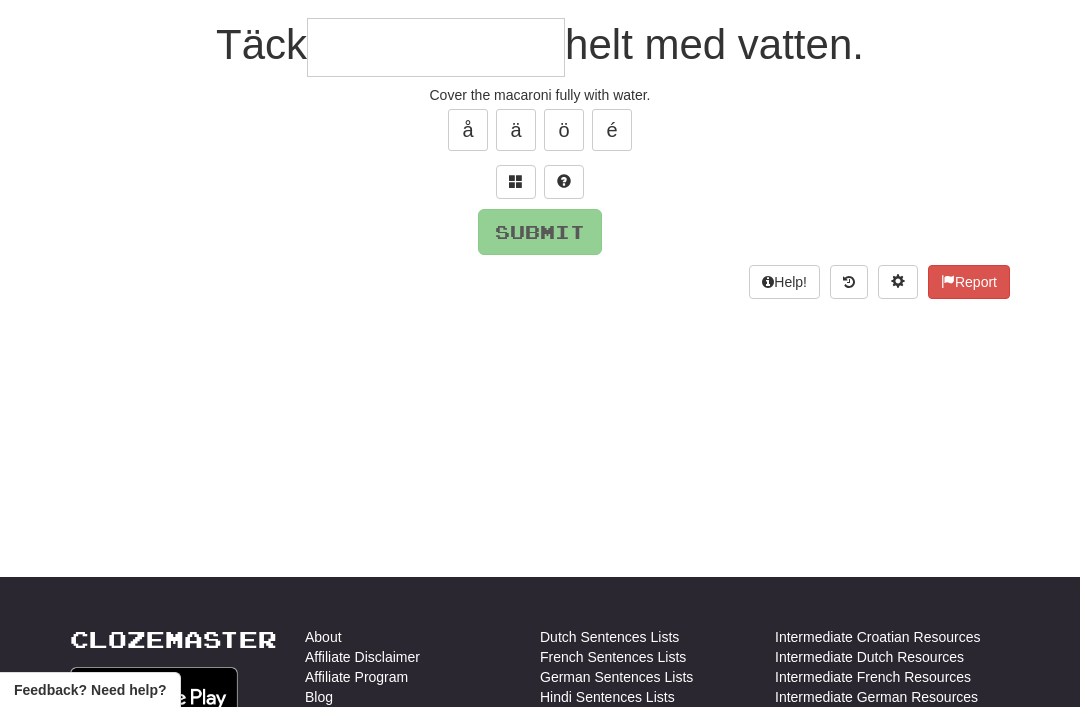 click at bounding box center (516, 181) 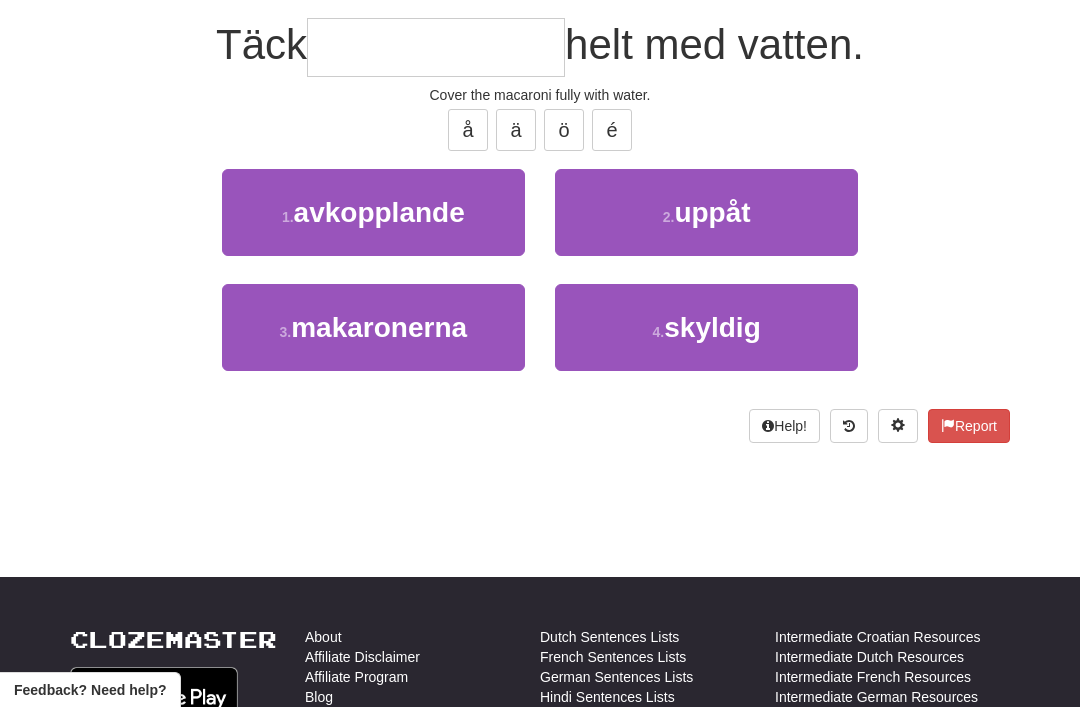 click on "makaronerna" at bounding box center [379, 327] 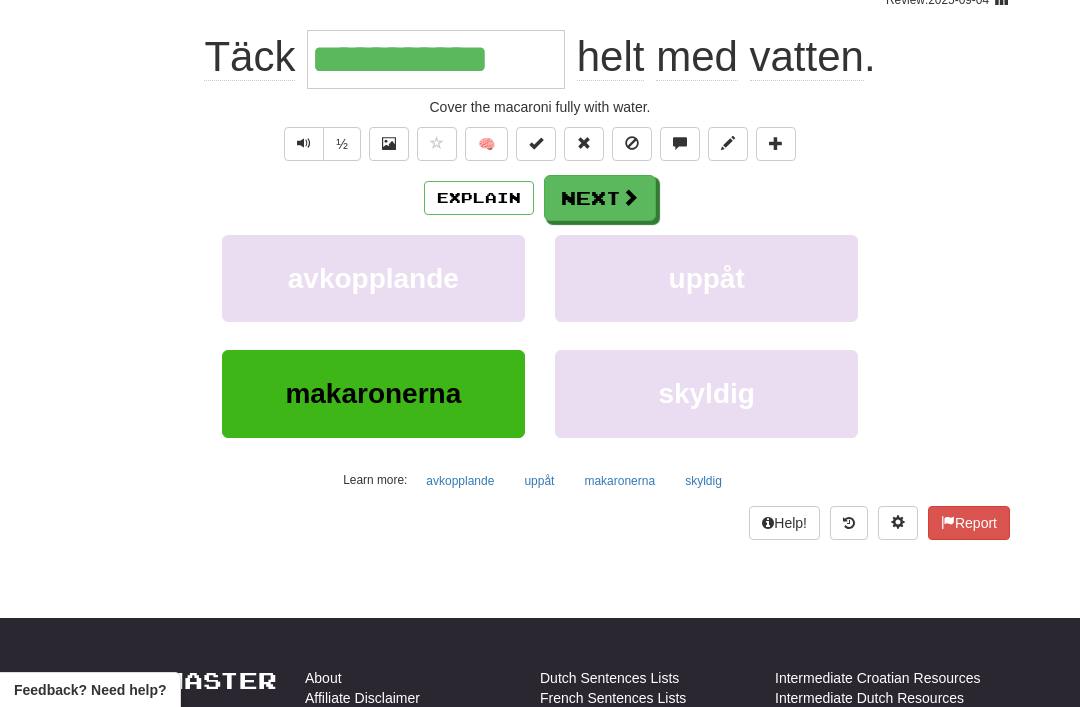 click on "Next" at bounding box center [600, 198] 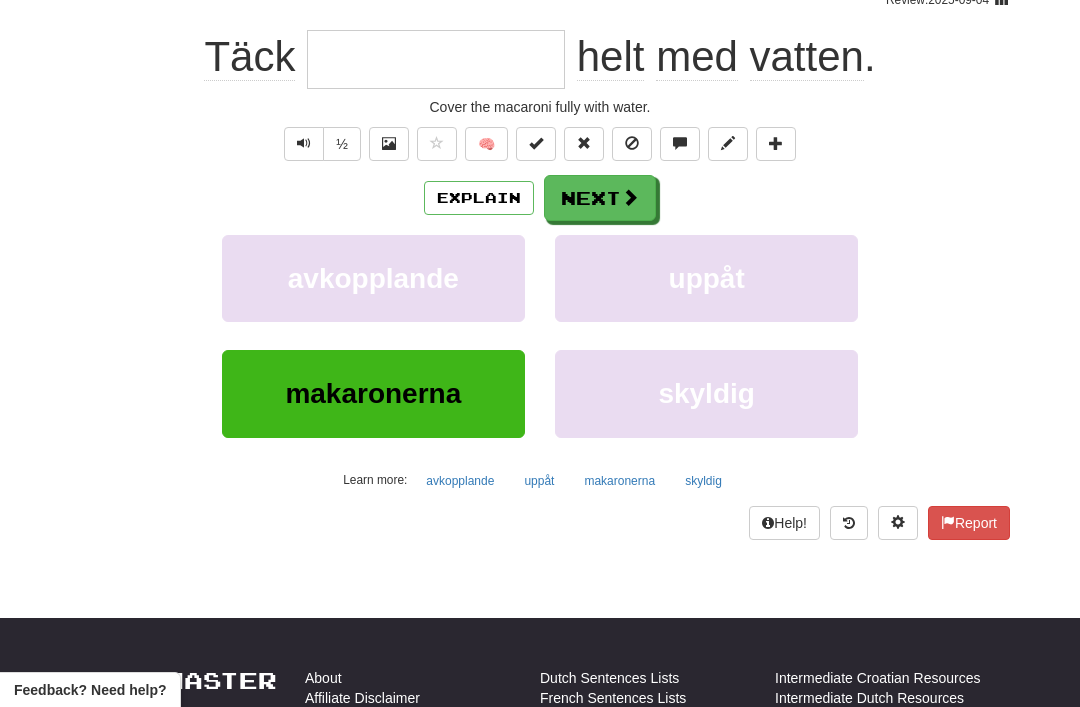scroll, scrollTop: 180, scrollLeft: 0, axis: vertical 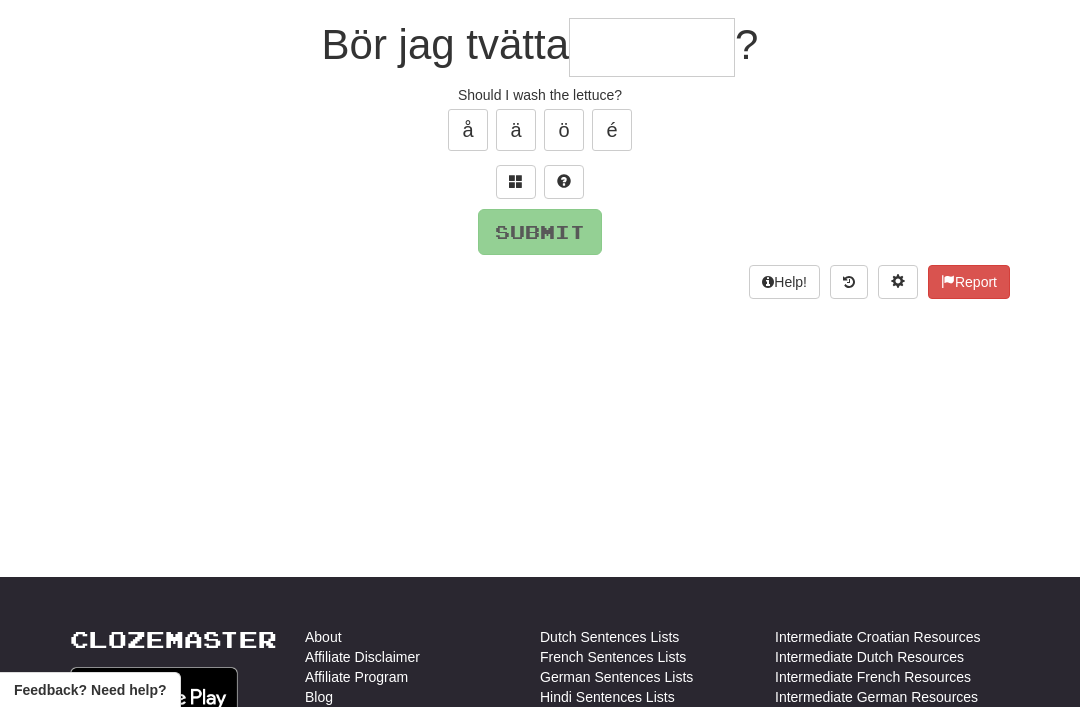 click at bounding box center [516, 182] 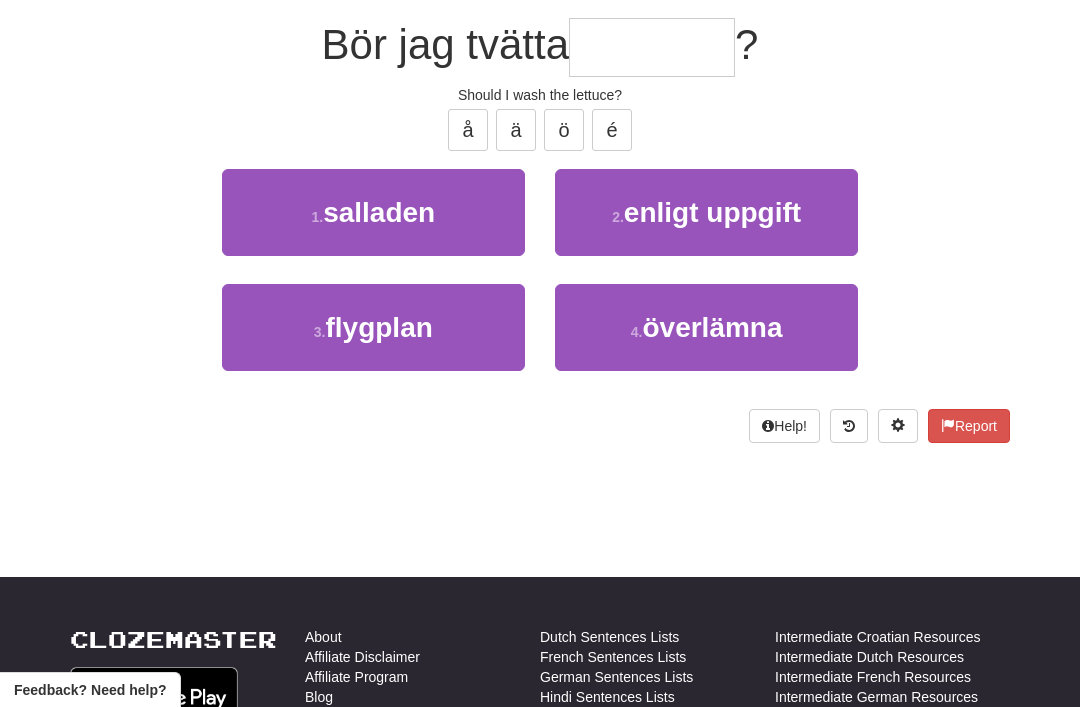 click on "1 .  salladen" at bounding box center (373, 212) 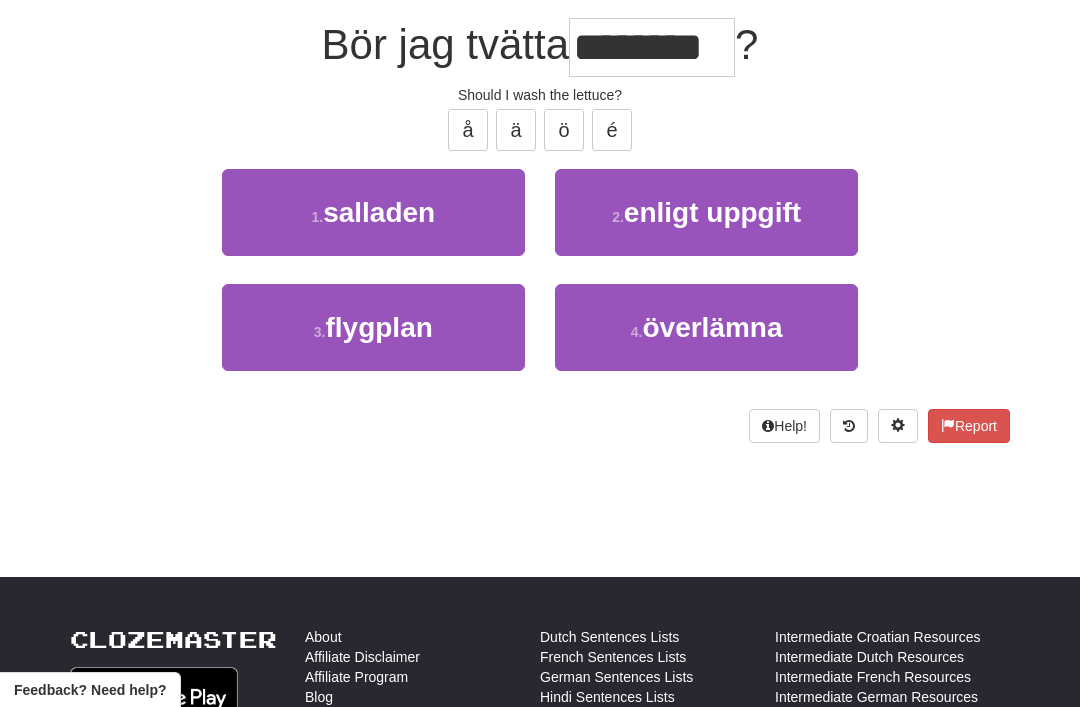 scroll, scrollTop: 181, scrollLeft: 0, axis: vertical 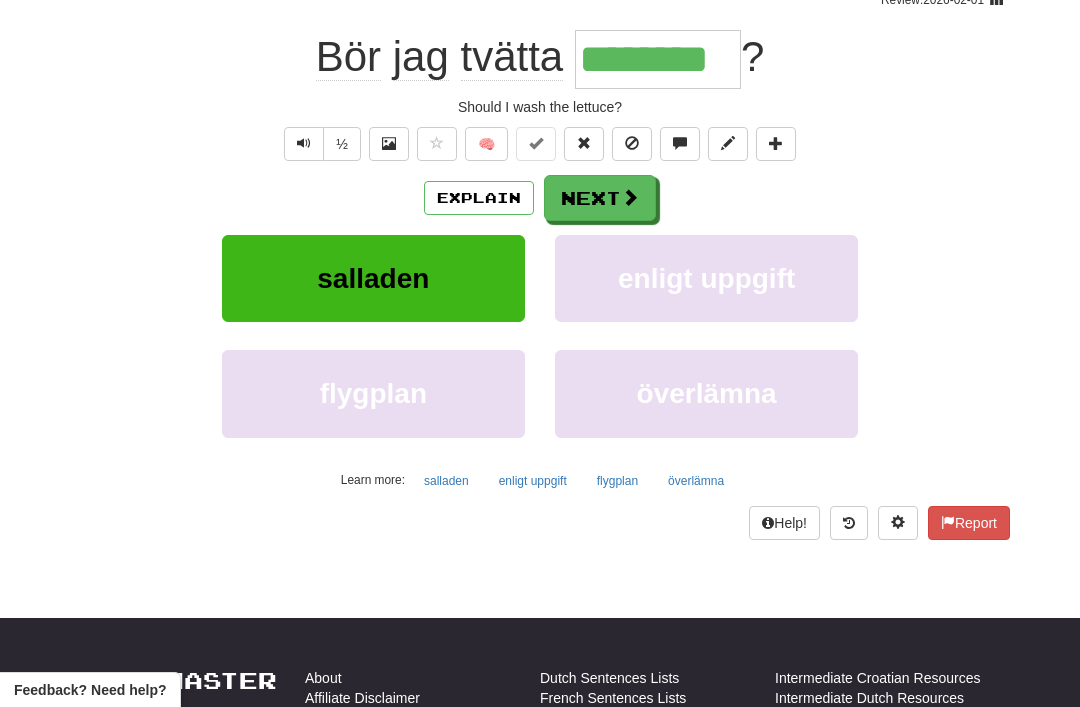 click on "Next" at bounding box center (600, 198) 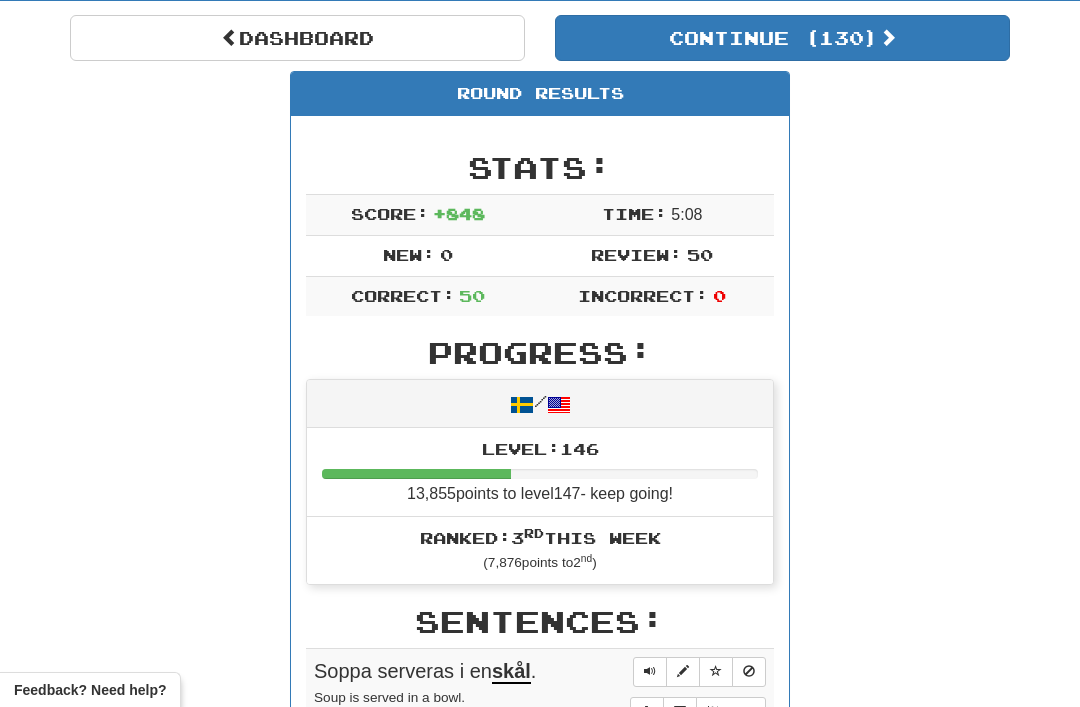 click on "Dashboard" at bounding box center [297, 38] 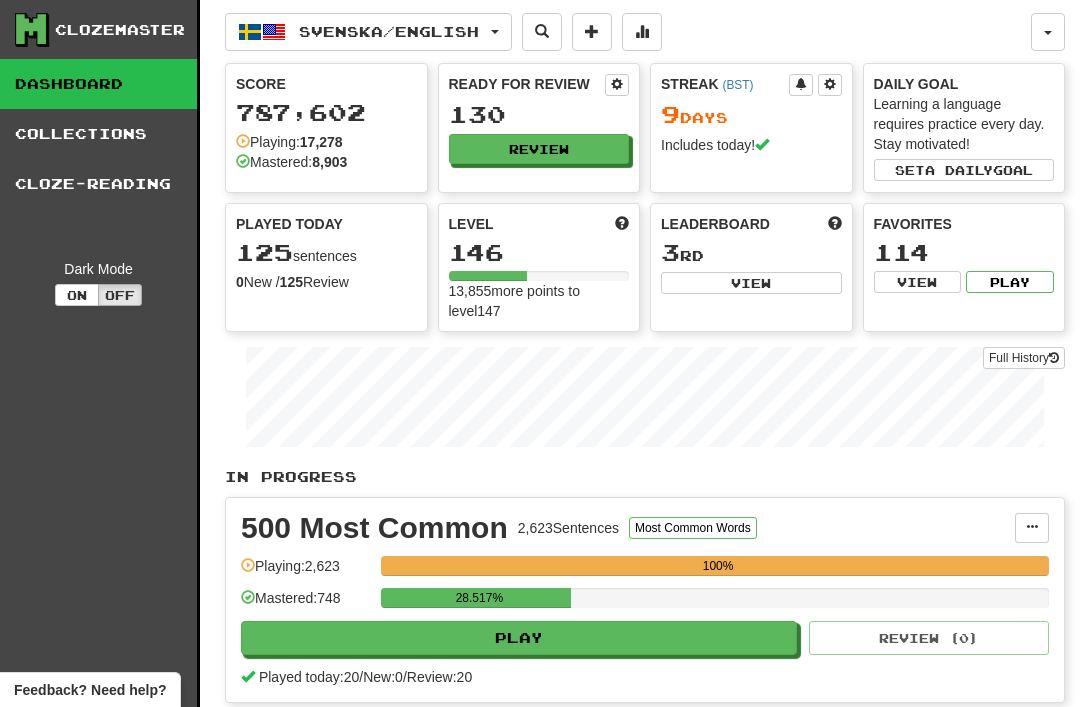 scroll, scrollTop: 0, scrollLeft: 0, axis: both 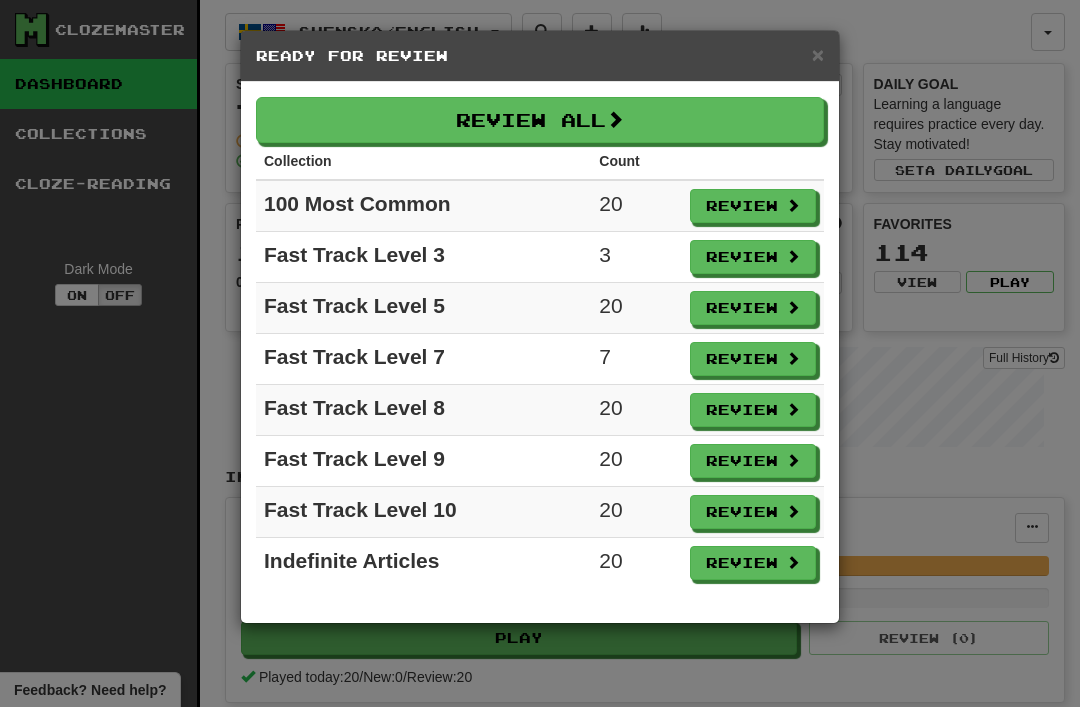 click on "Review All" at bounding box center (540, 120) 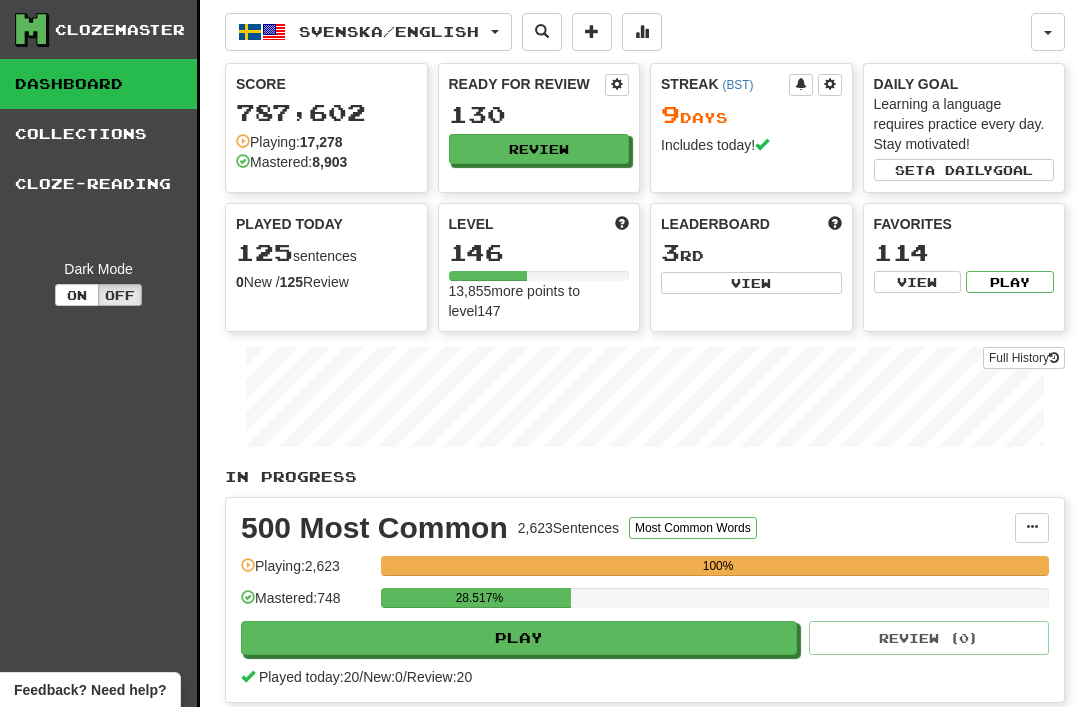 select on "**" 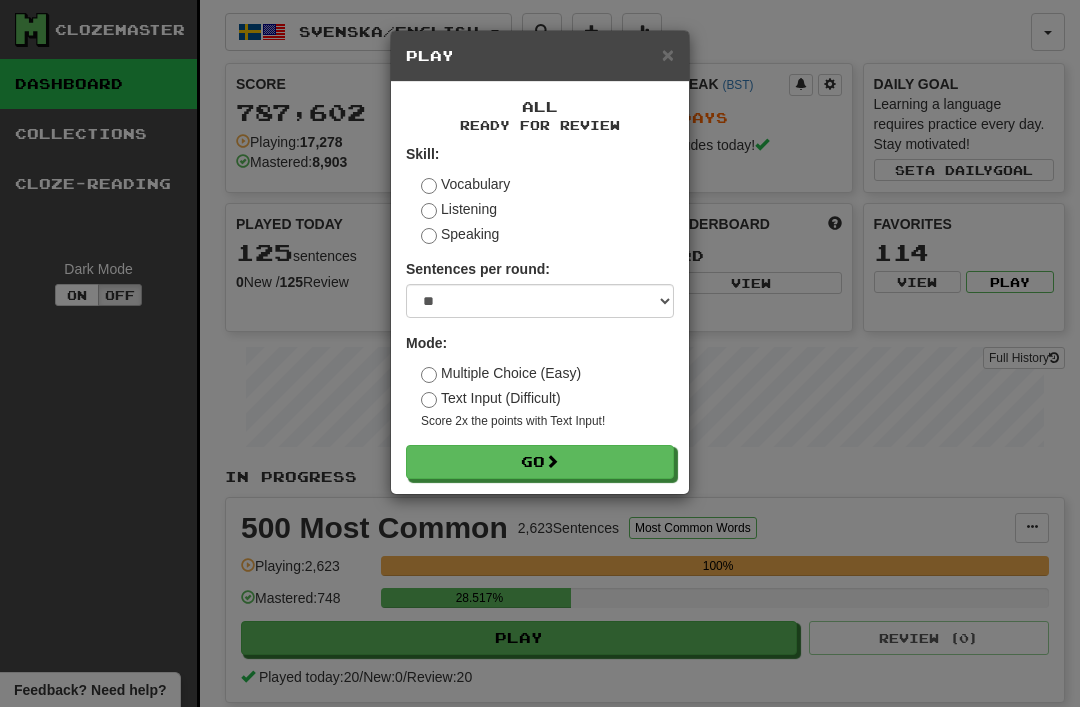 click on "Go" at bounding box center (540, 462) 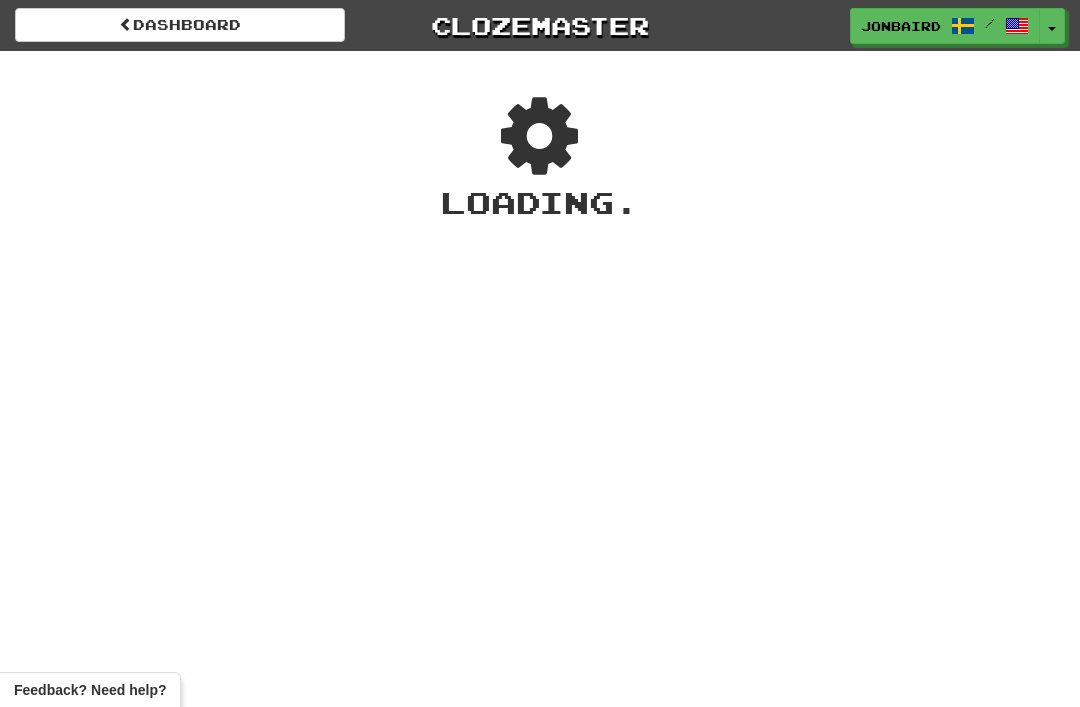 scroll, scrollTop: 0, scrollLeft: 0, axis: both 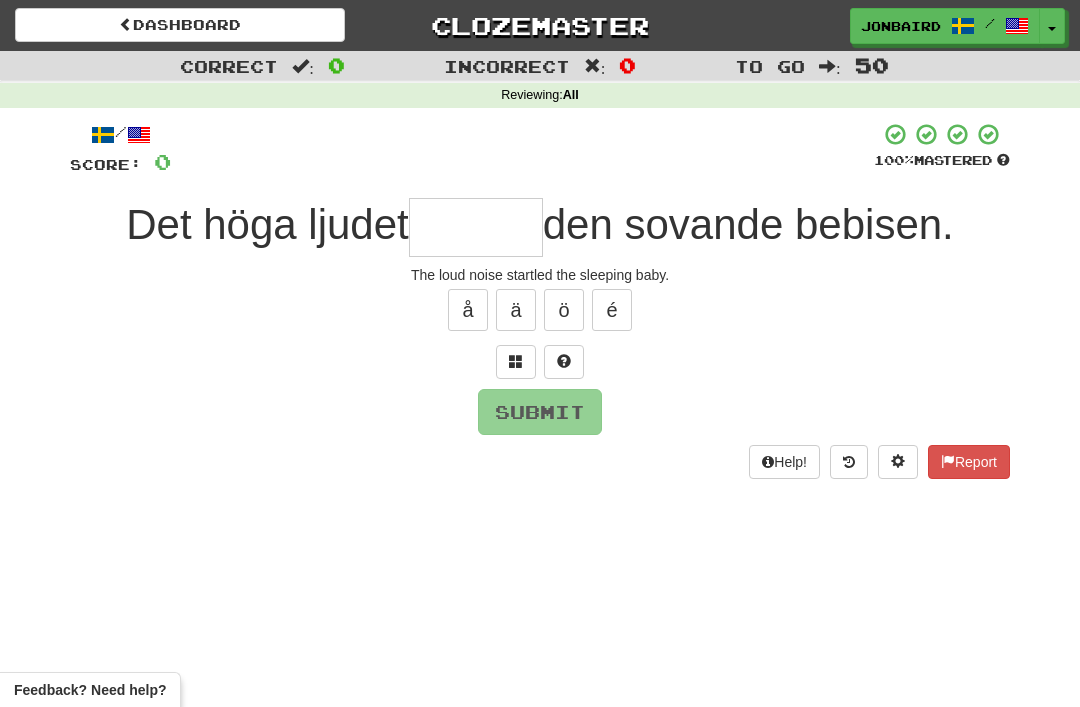 click at bounding box center [476, 227] 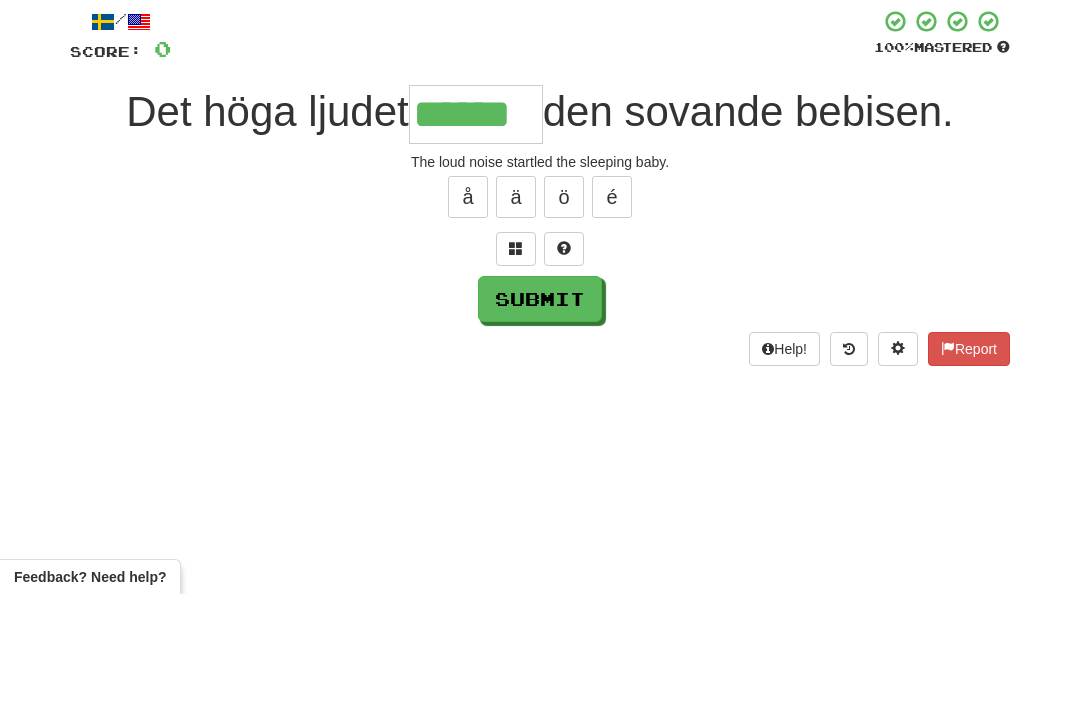 type on "******" 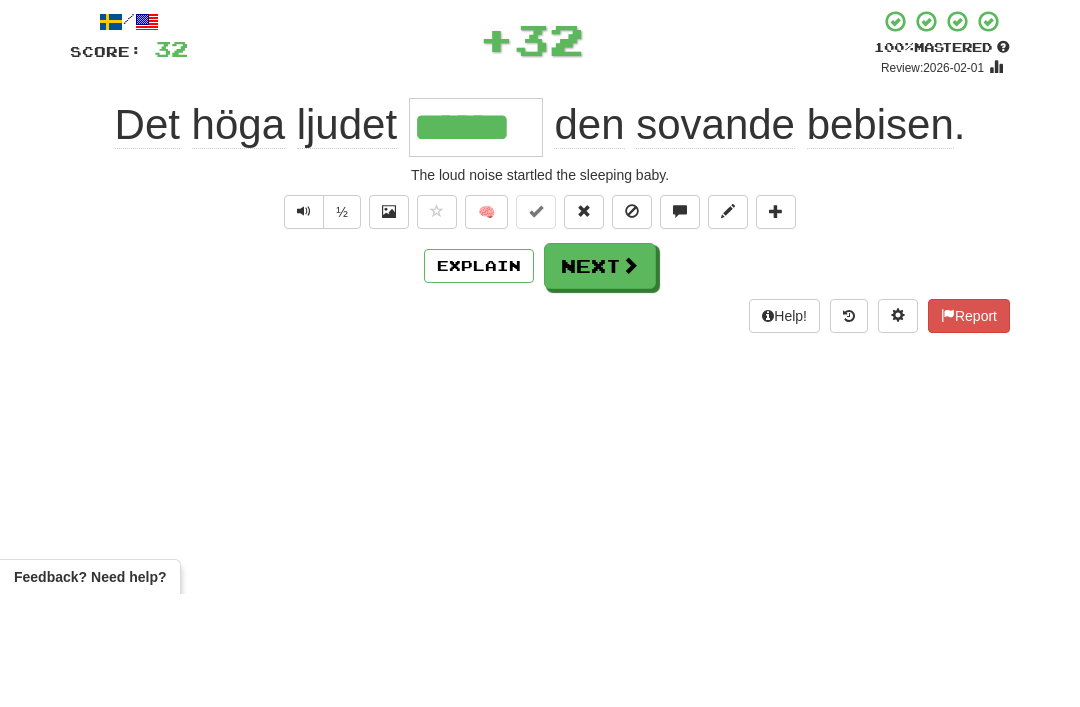 scroll, scrollTop: 113, scrollLeft: 0, axis: vertical 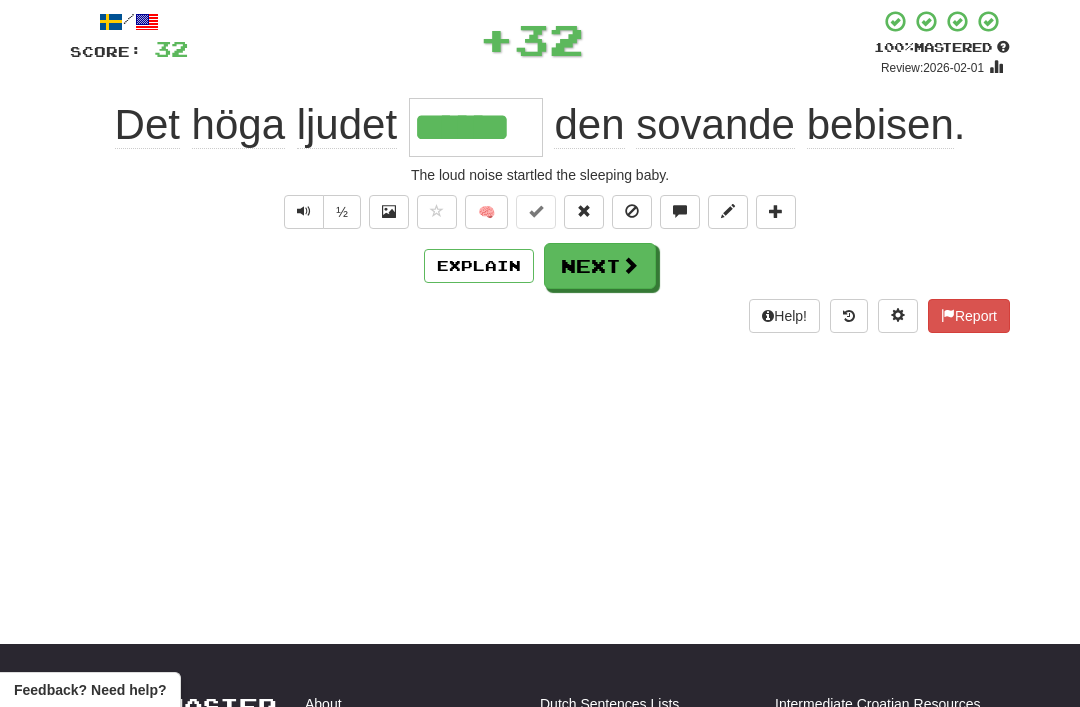 click on "Next" at bounding box center [600, 266] 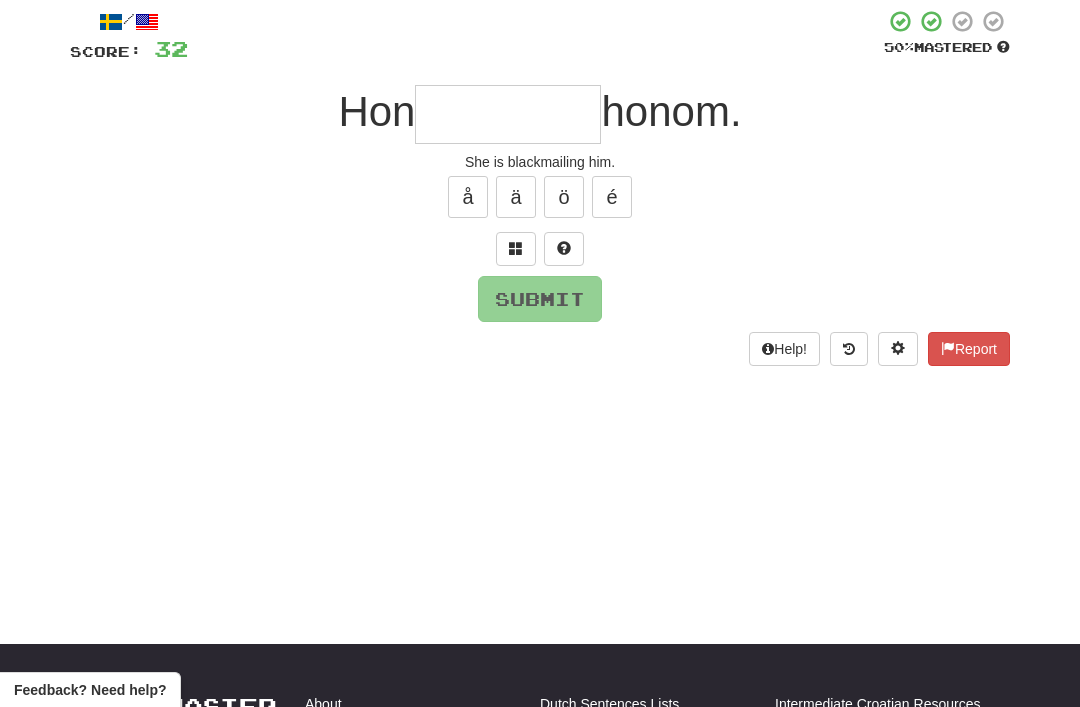 click at bounding box center [516, 249] 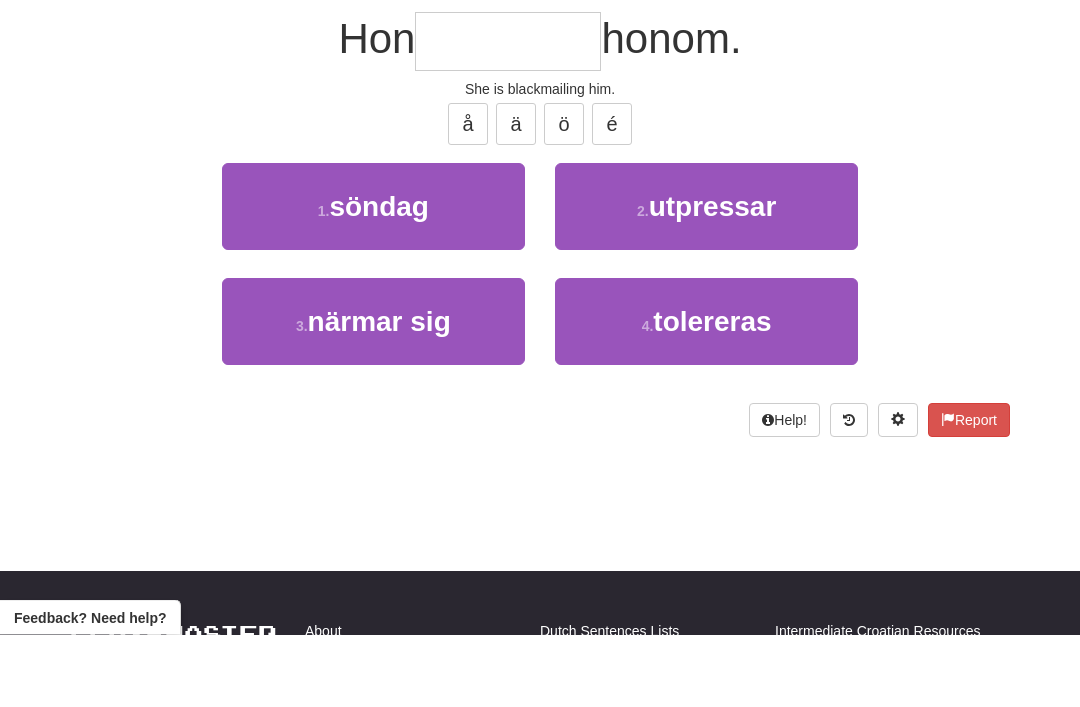 click on "utpressar" at bounding box center (713, 279) 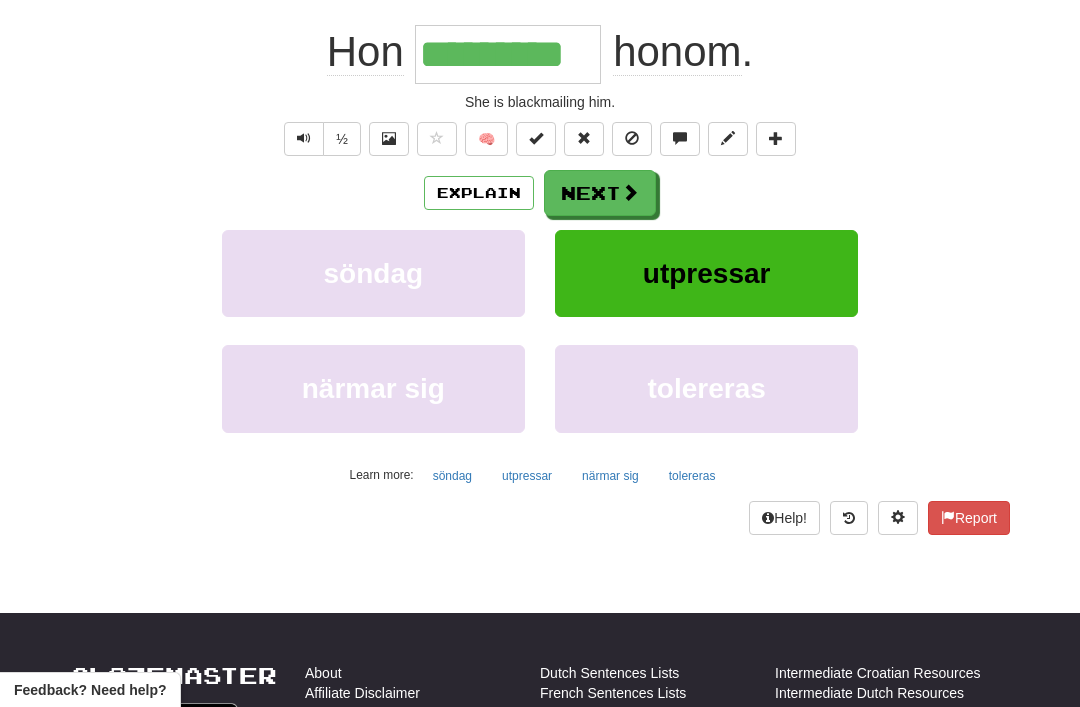 click on "Next" at bounding box center [600, 193] 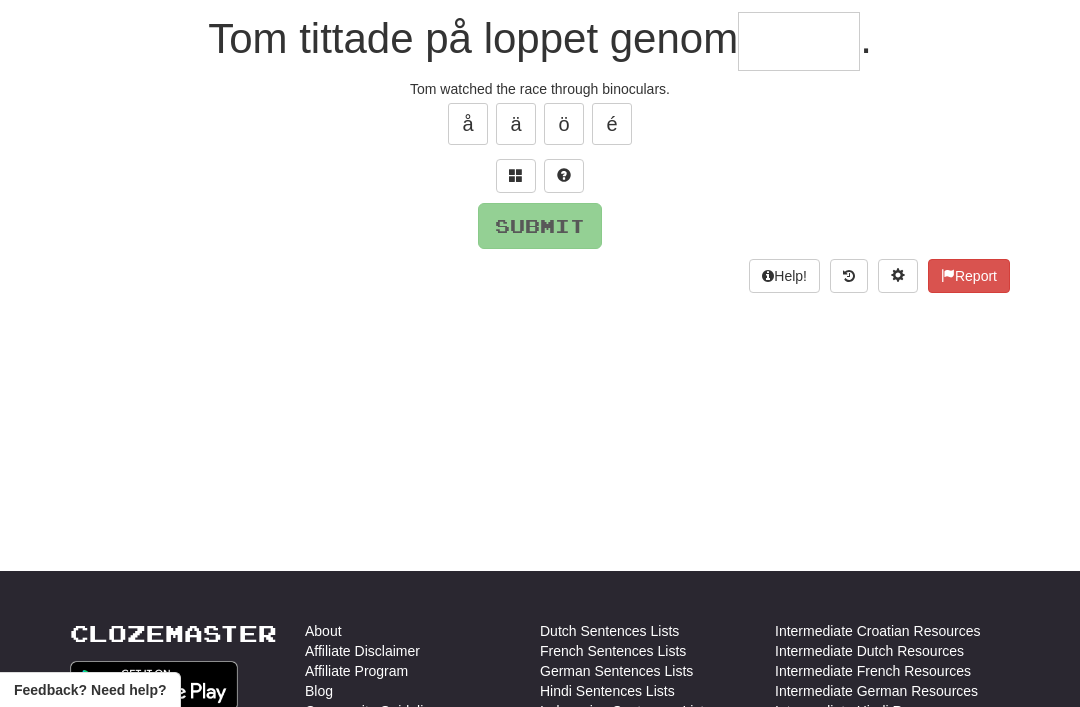 scroll, scrollTop: 185, scrollLeft: 0, axis: vertical 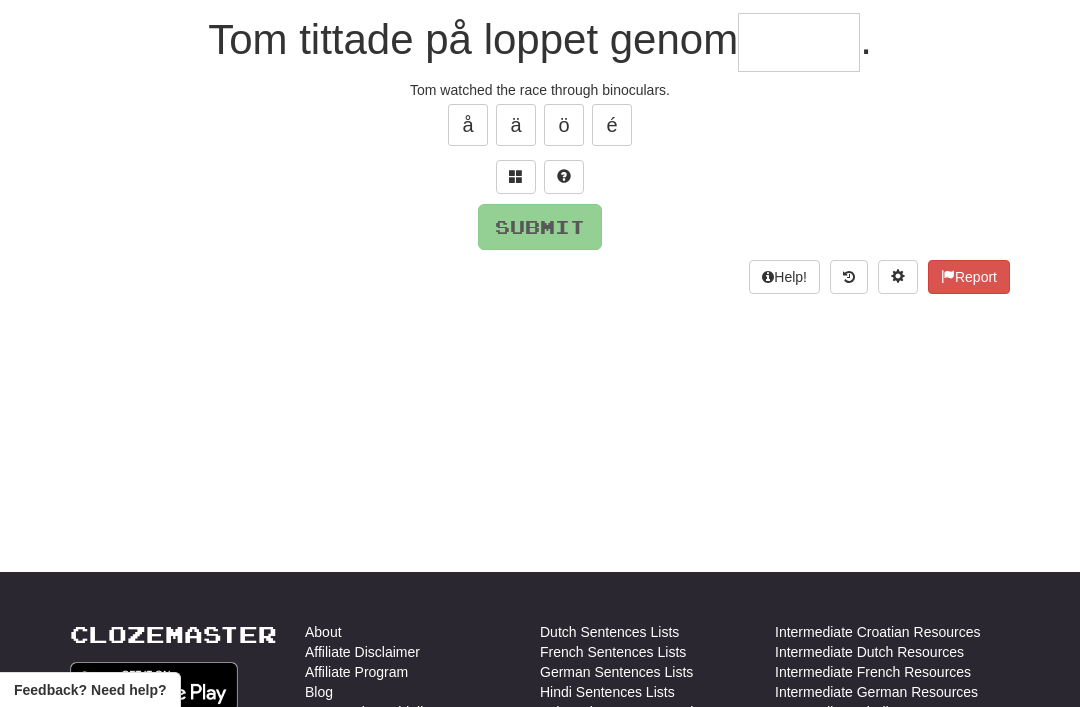 click at bounding box center (516, 176) 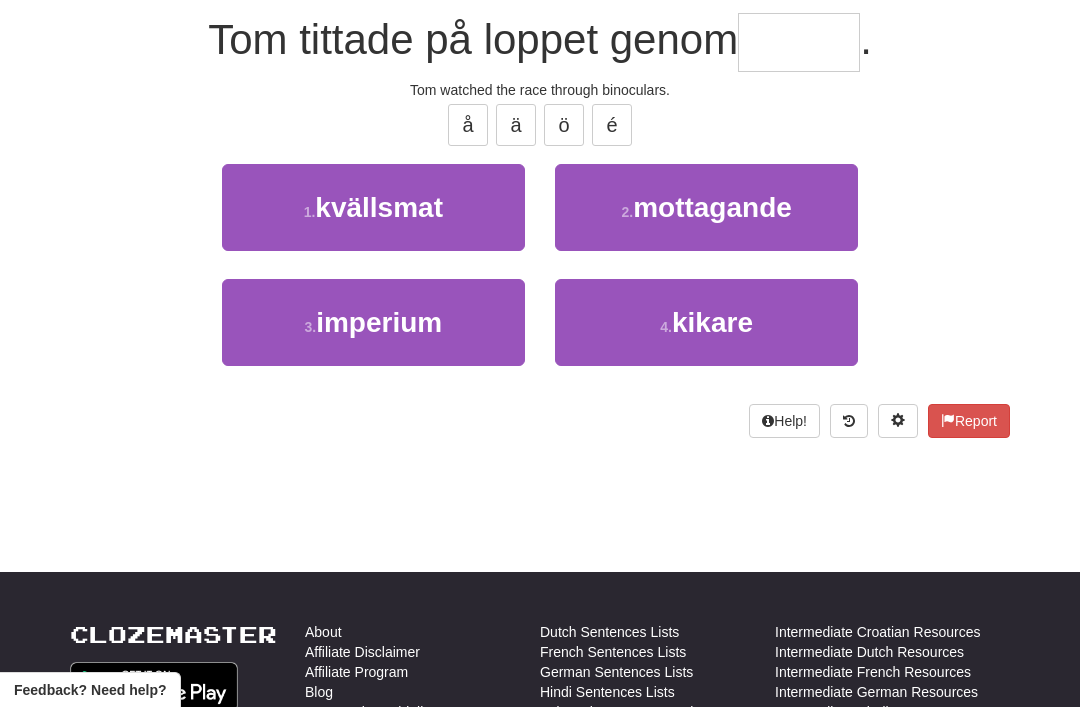 click on "4 .  kikare" at bounding box center (706, 322) 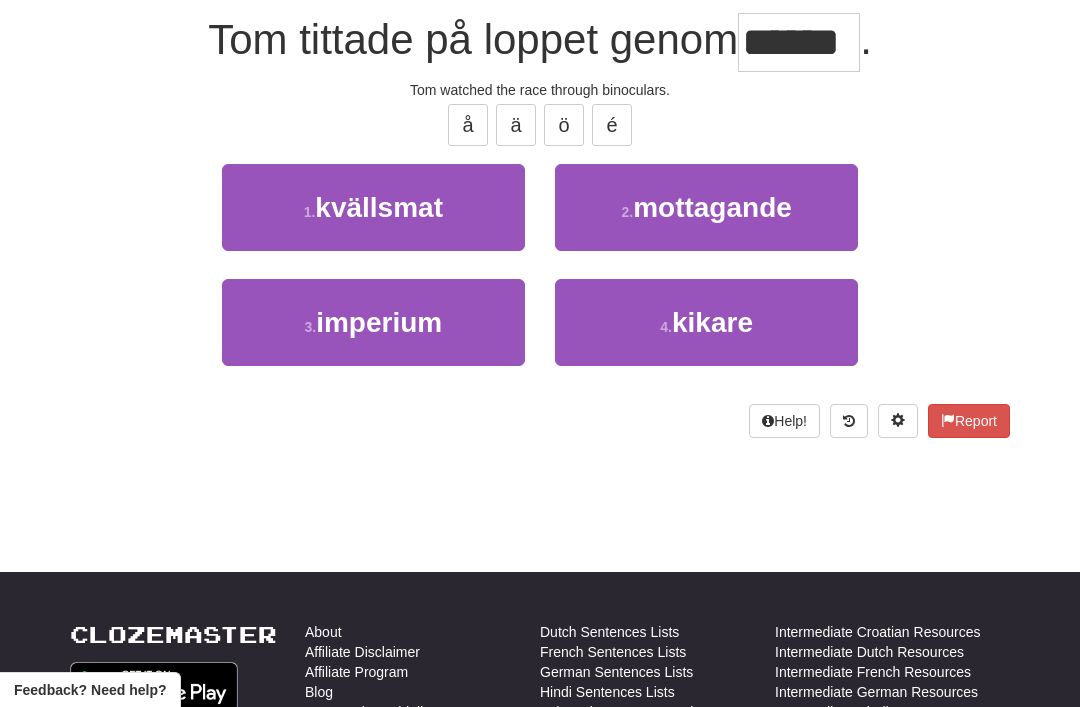 scroll, scrollTop: 186, scrollLeft: 0, axis: vertical 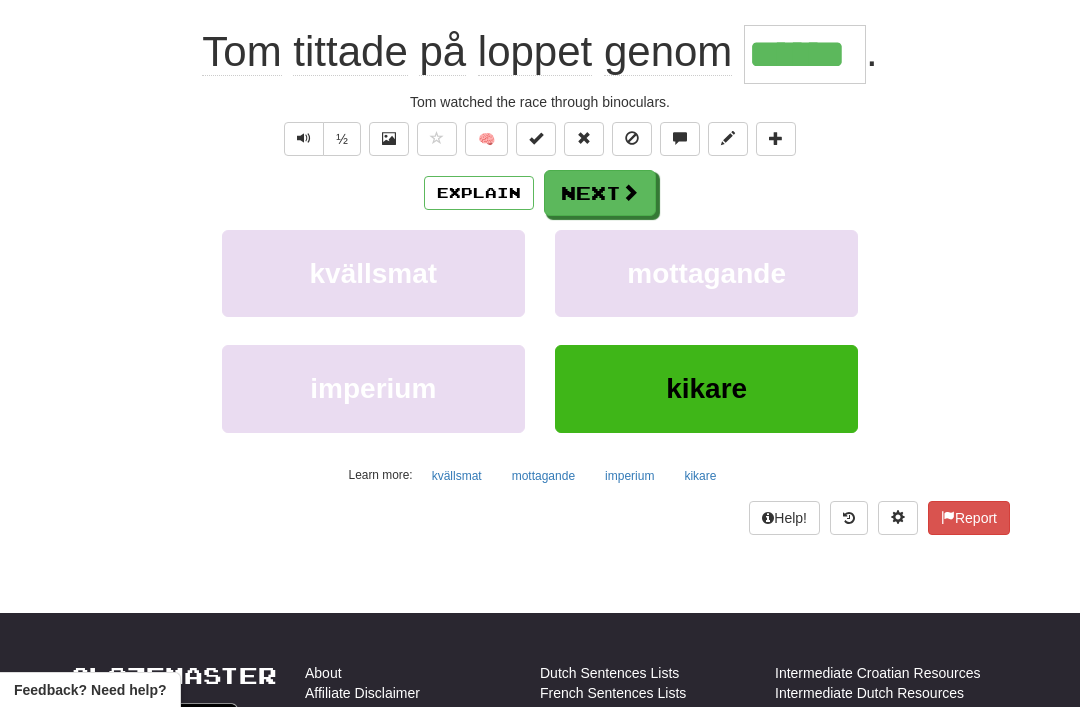 click on "Next" at bounding box center (600, 193) 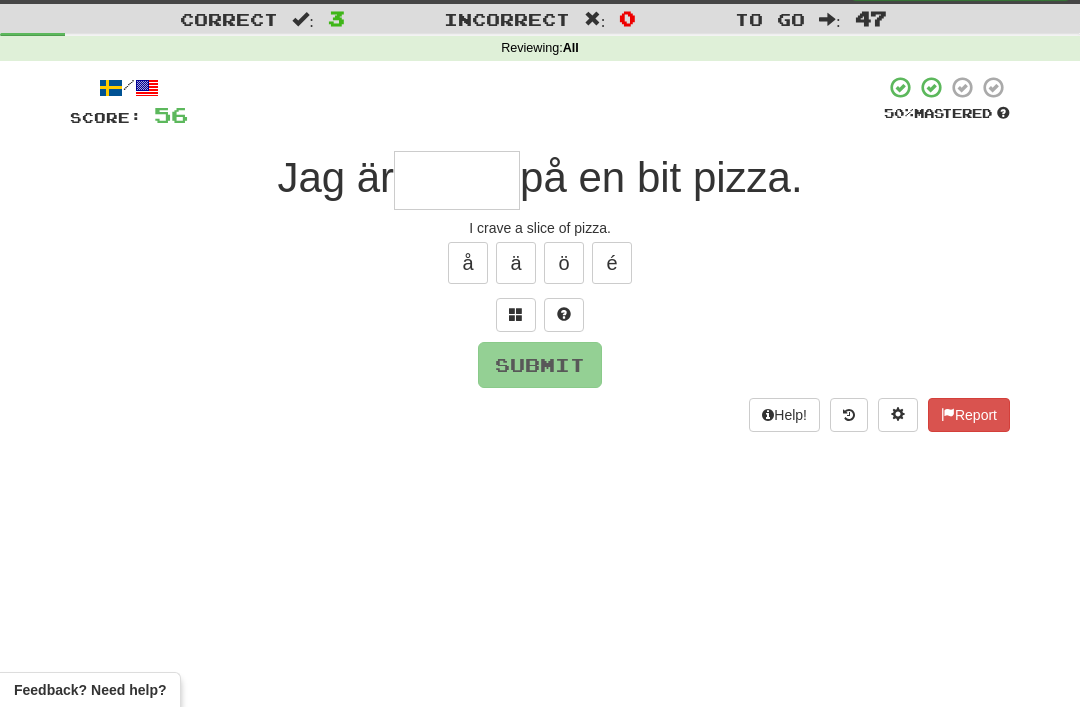 scroll, scrollTop: 0, scrollLeft: 0, axis: both 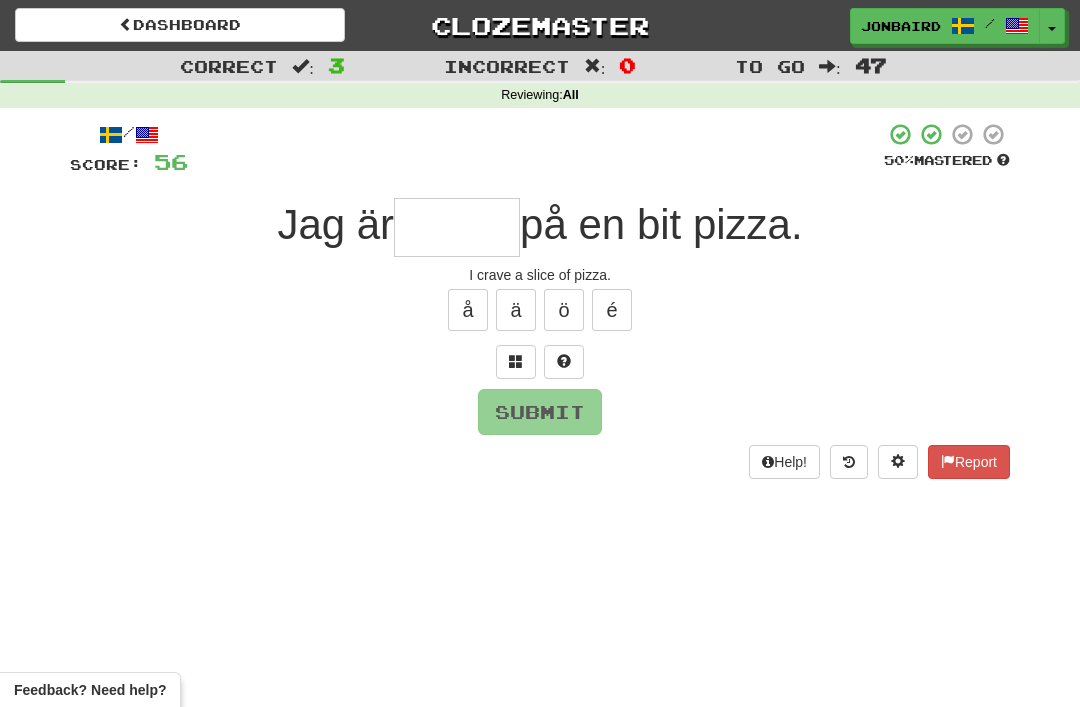 click at bounding box center [457, 227] 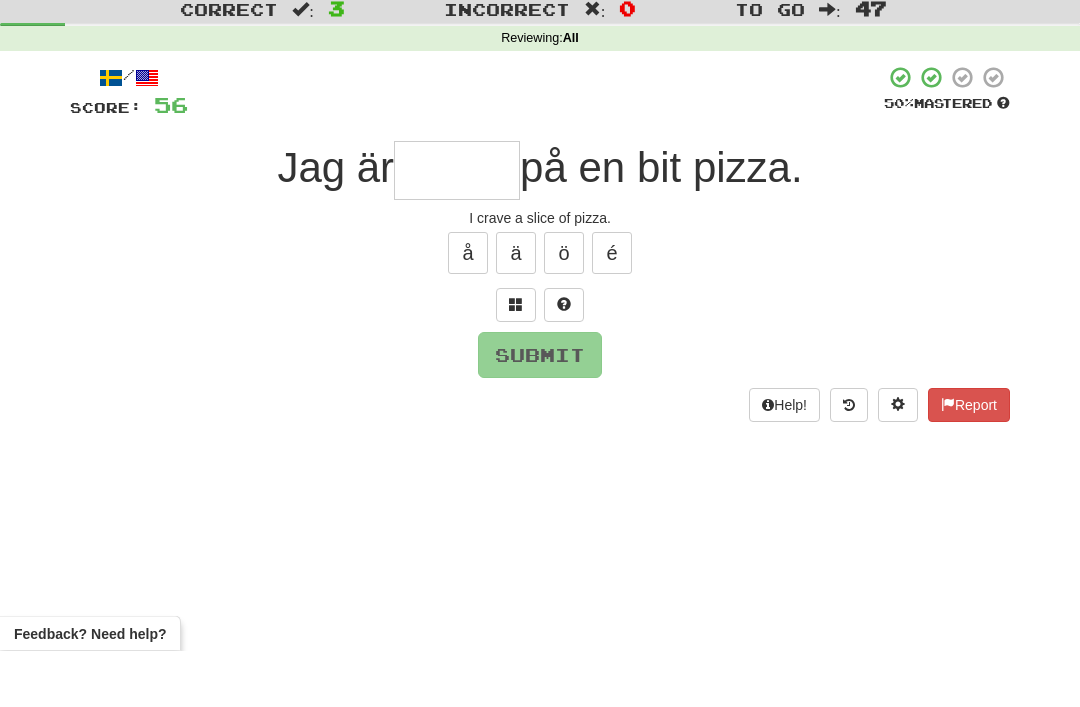 click at bounding box center [516, 361] 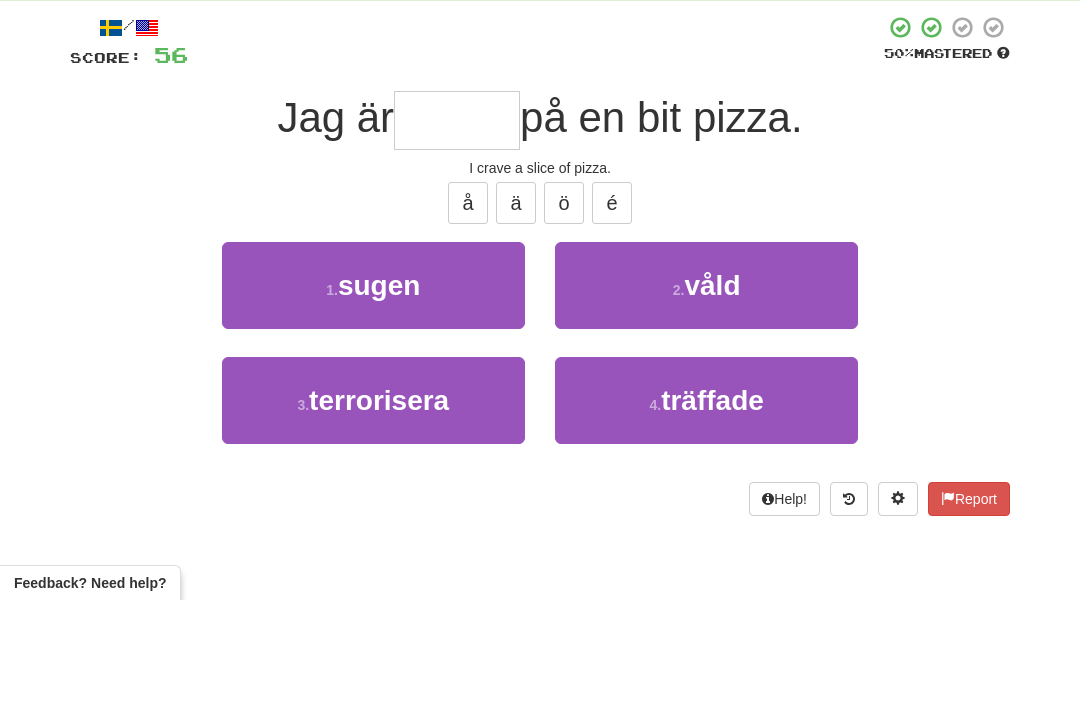 click on "sugen" at bounding box center (379, 392) 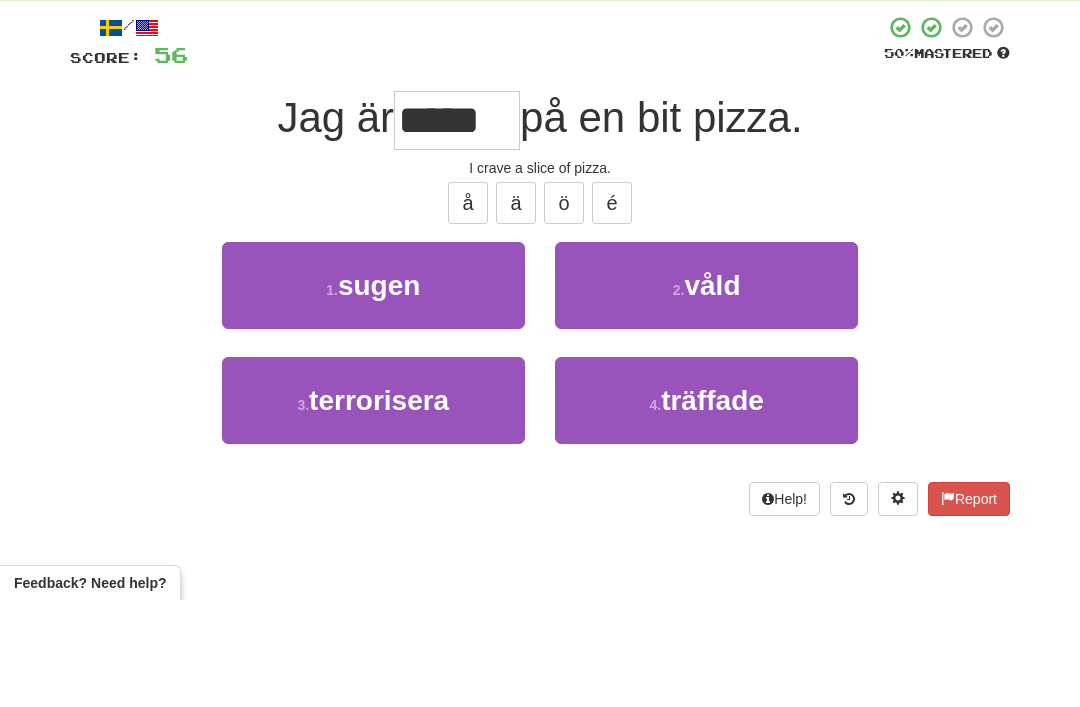 scroll, scrollTop: 107, scrollLeft: 0, axis: vertical 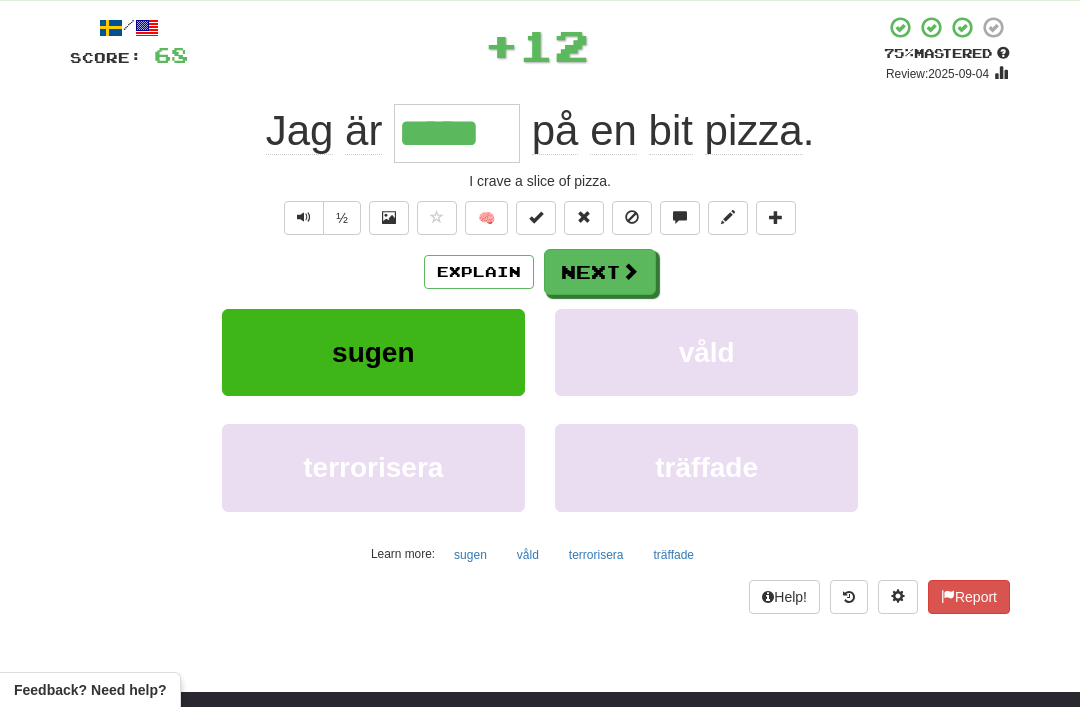 click on "Next" at bounding box center (600, 272) 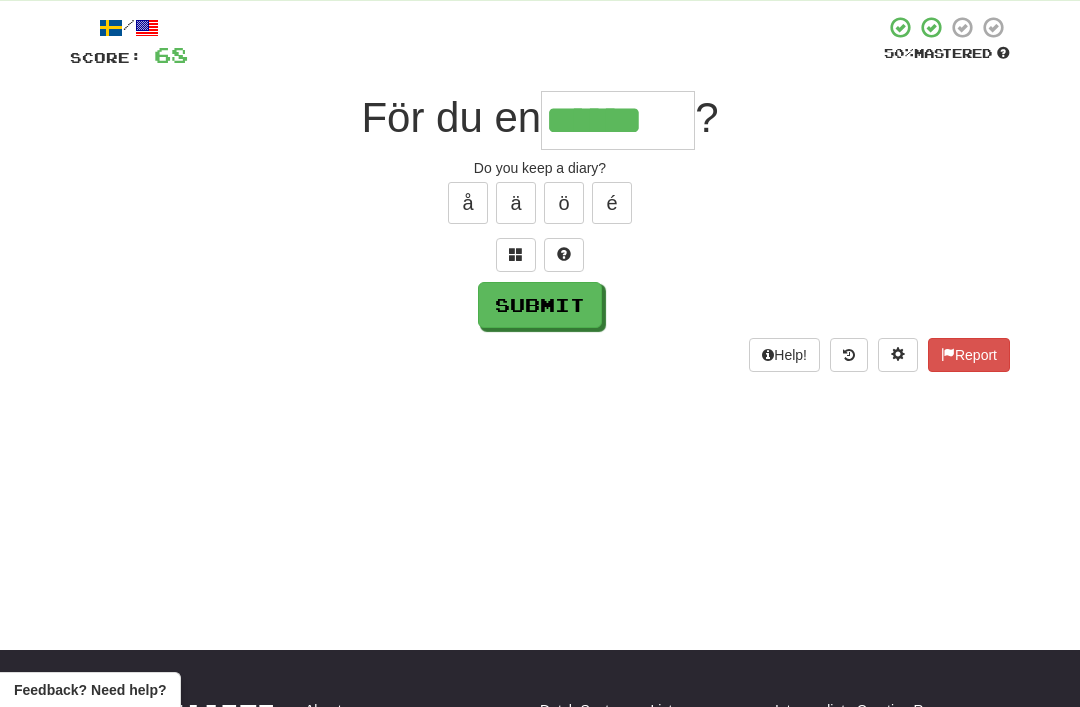 type on "******" 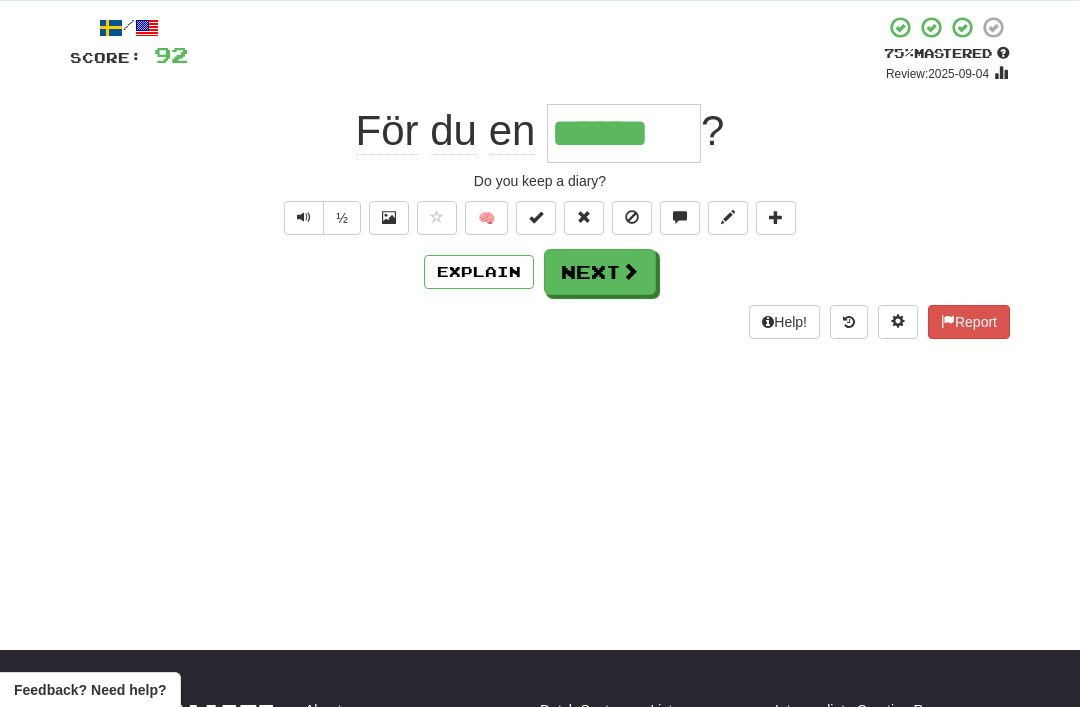 click on "Explain" at bounding box center (479, 272) 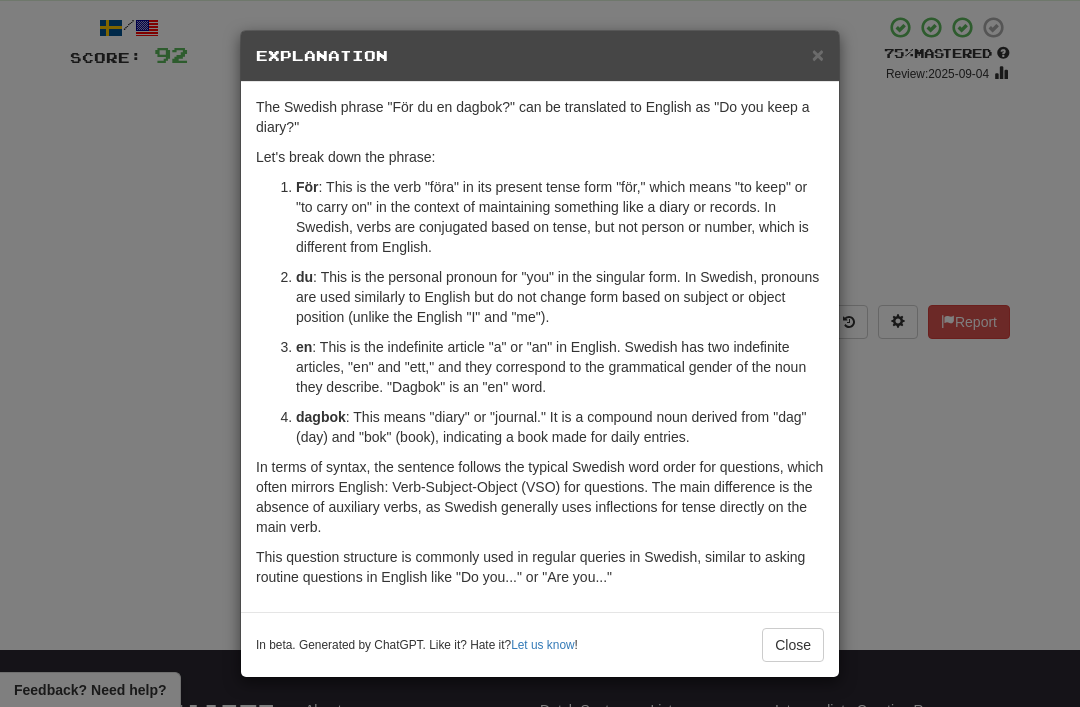 click on "The Swedish phrase "För du en dagbok?" can be translated to English as "Do you keep a diary?"
Let's break down the phrase:
För : This is the verb "föra" in its present tense form "för," which means "to keep" or "to carry on" in the context of maintaining something like a diary or records. In Swedish, verbs are conjugated based on tense, but not person or number, which is different from English.
du : This is the personal pronoun for "you" in the singular form. In Swedish, pronouns are used similarly to English but do not change form based on subject or object position (unlike the English "I" and "me").
en : This is the indefinite article "a" or "an" in English. Swedish has two indefinite articles, "en" and "ett," and they correspond to the grammatical gender of the noun they describe. "Dagbok" is an "en" word.
dagbok : This means "diary" or "journal." It is a compound noun derived from "dag" (day) and "bok" (book), indicating a book made for daily entries." at bounding box center (540, 347) 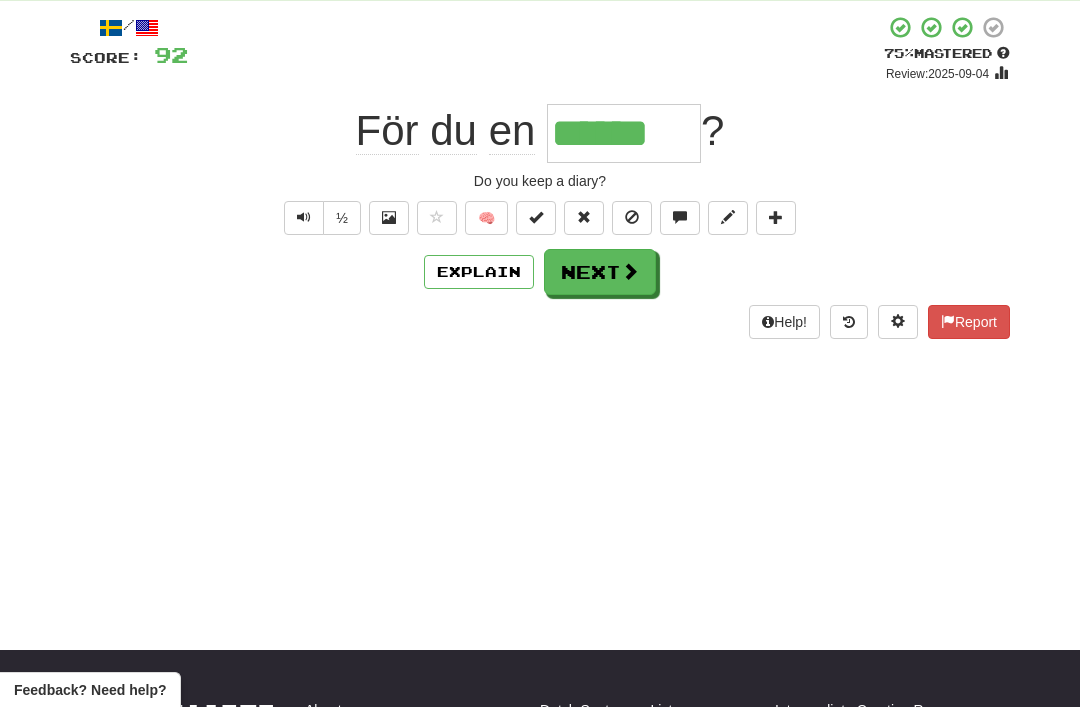 click on "Next" at bounding box center (600, 272) 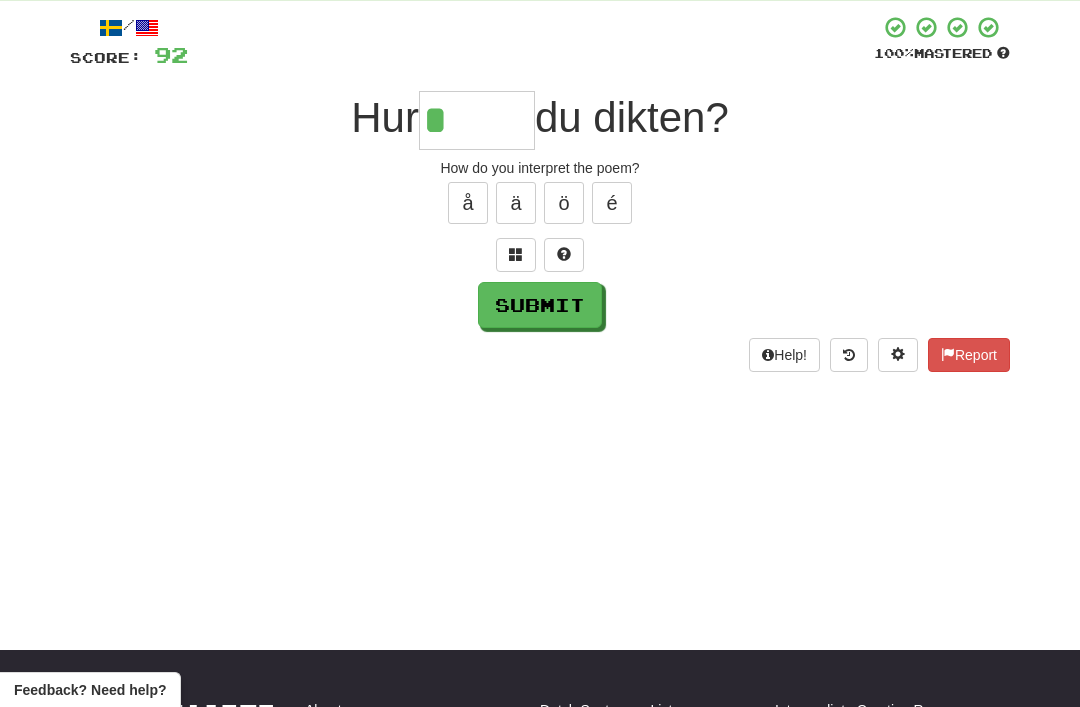 click at bounding box center (516, 254) 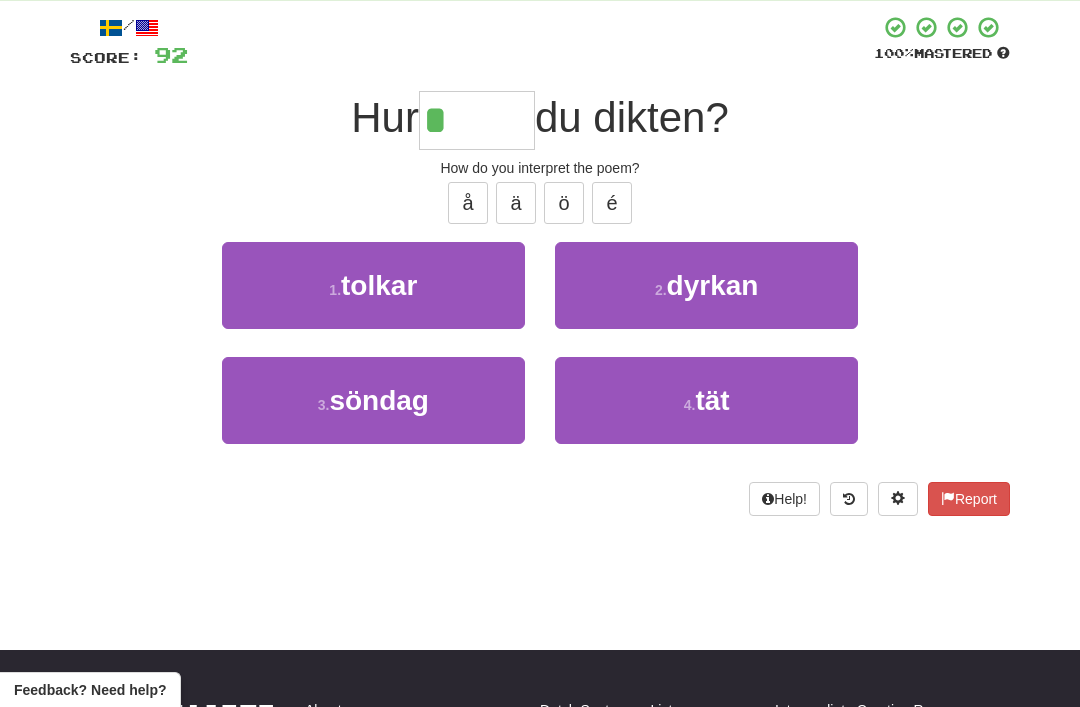 click on "tolkar" at bounding box center (379, 285) 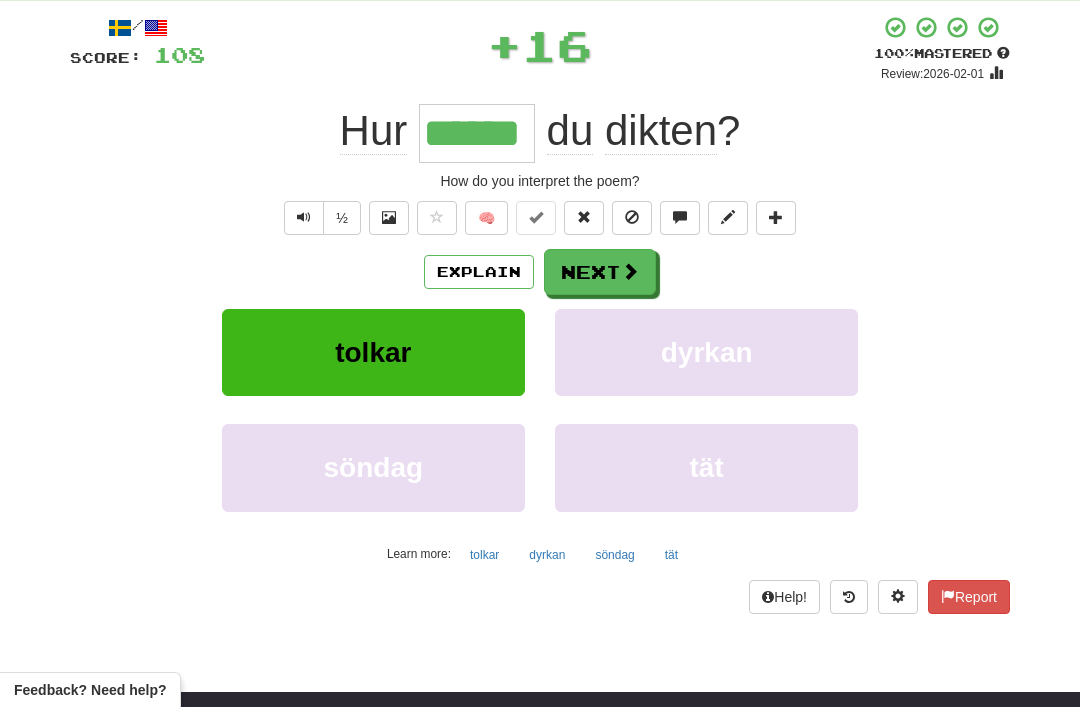 click on "Next" at bounding box center [600, 272] 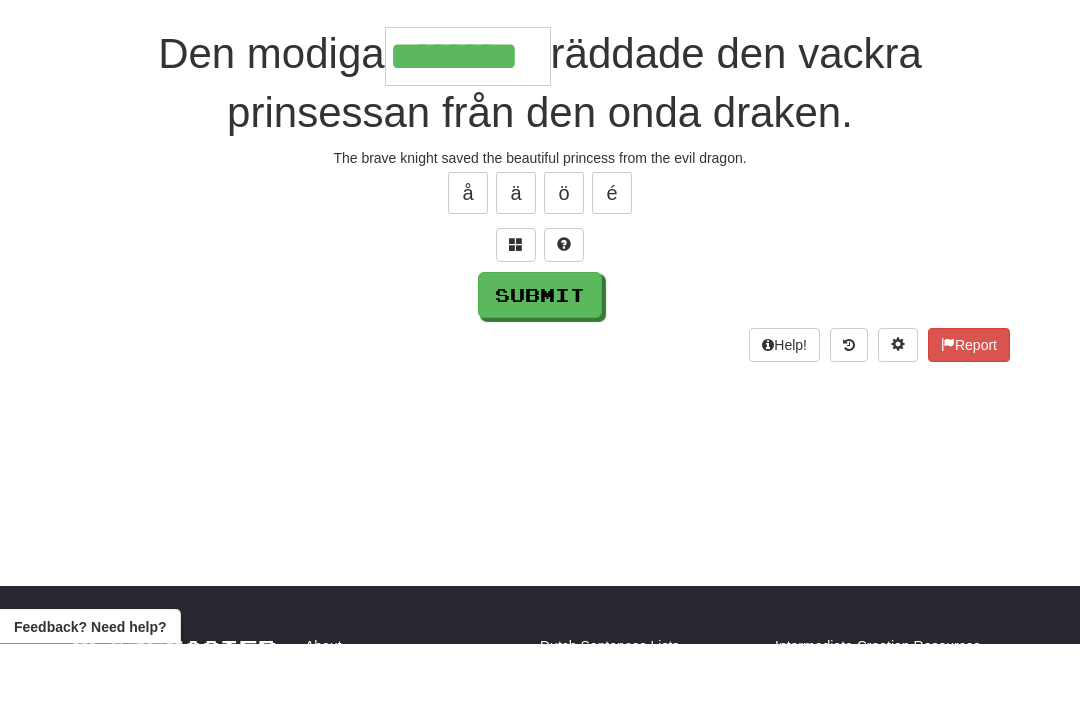 type on "********" 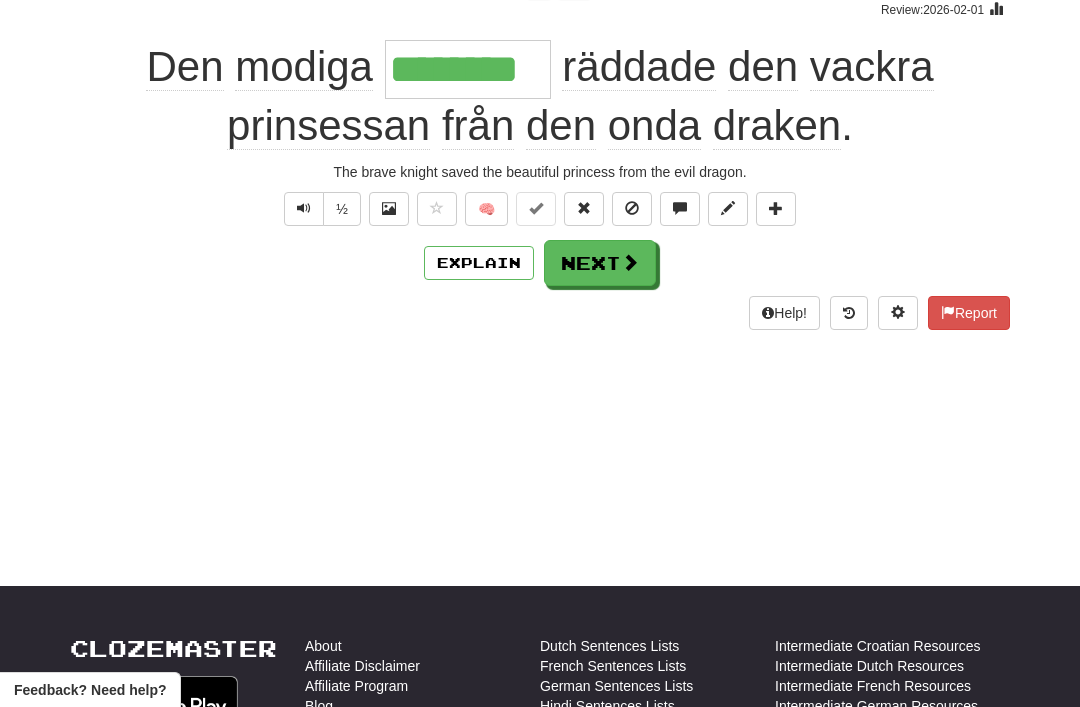 click on "Next" at bounding box center [600, 263] 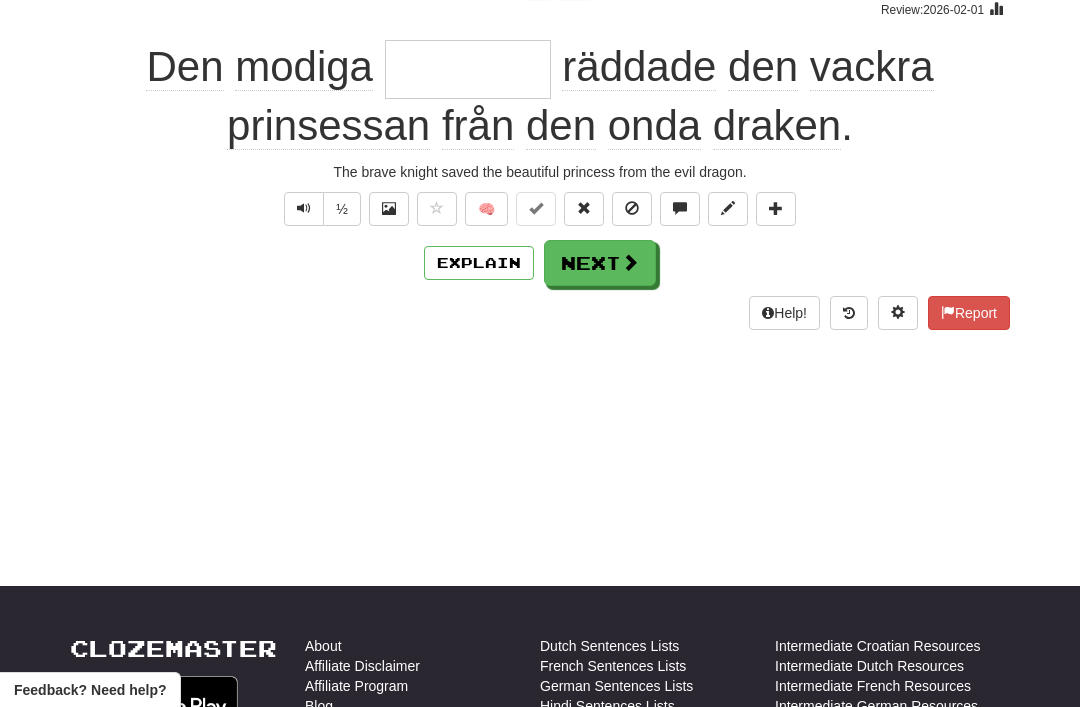 scroll, scrollTop: 170, scrollLeft: 0, axis: vertical 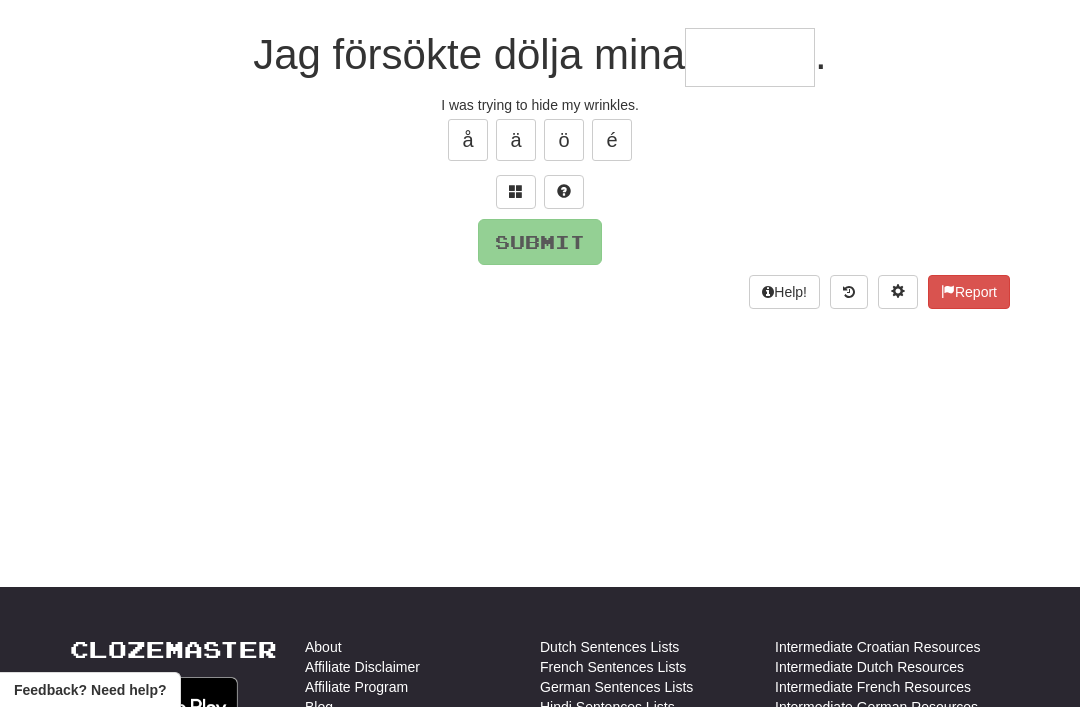 click at bounding box center (516, 192) 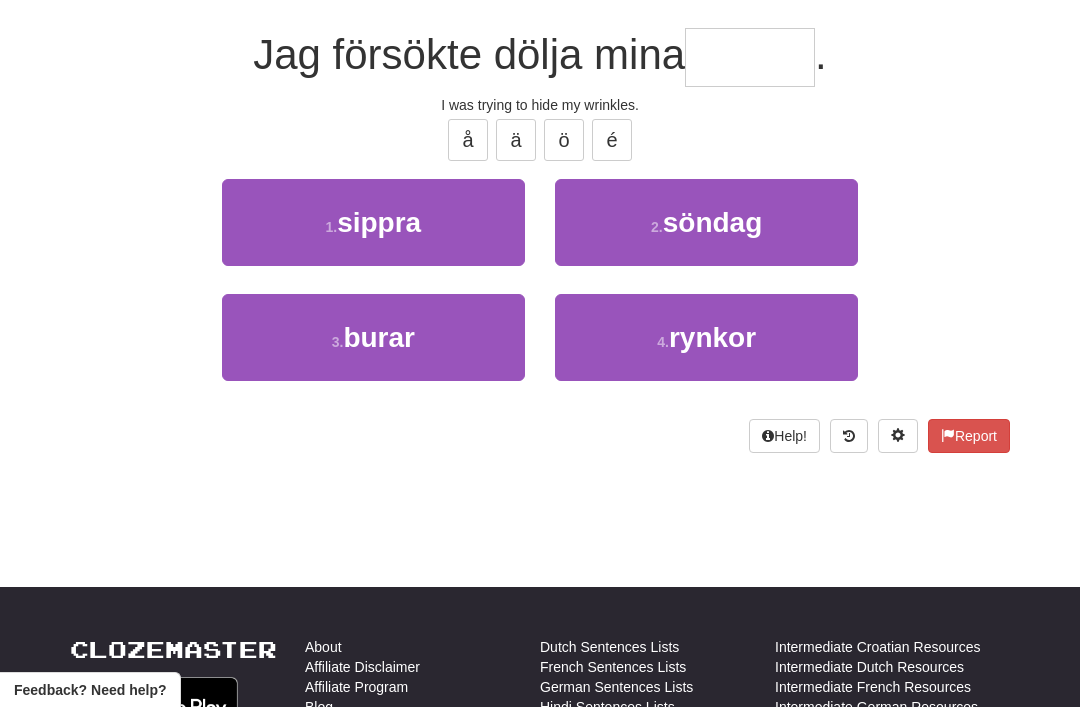 click on "4 .  rynkor" at bounding box center (706, 337) 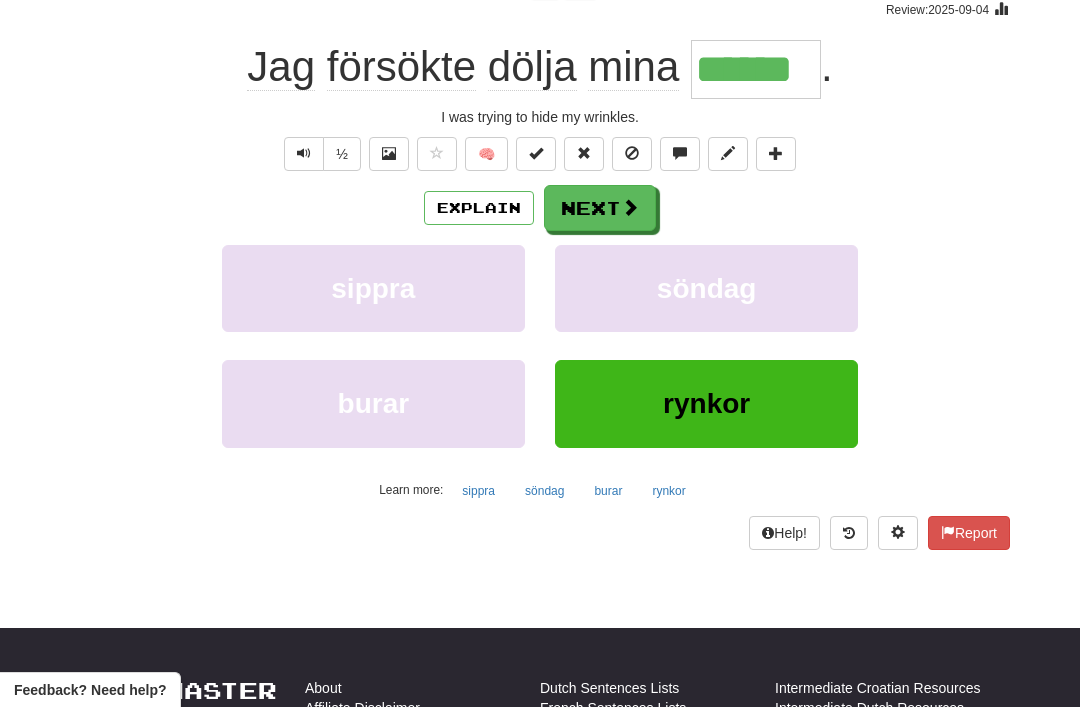 click on "Next" at bounding box center [600, 208] 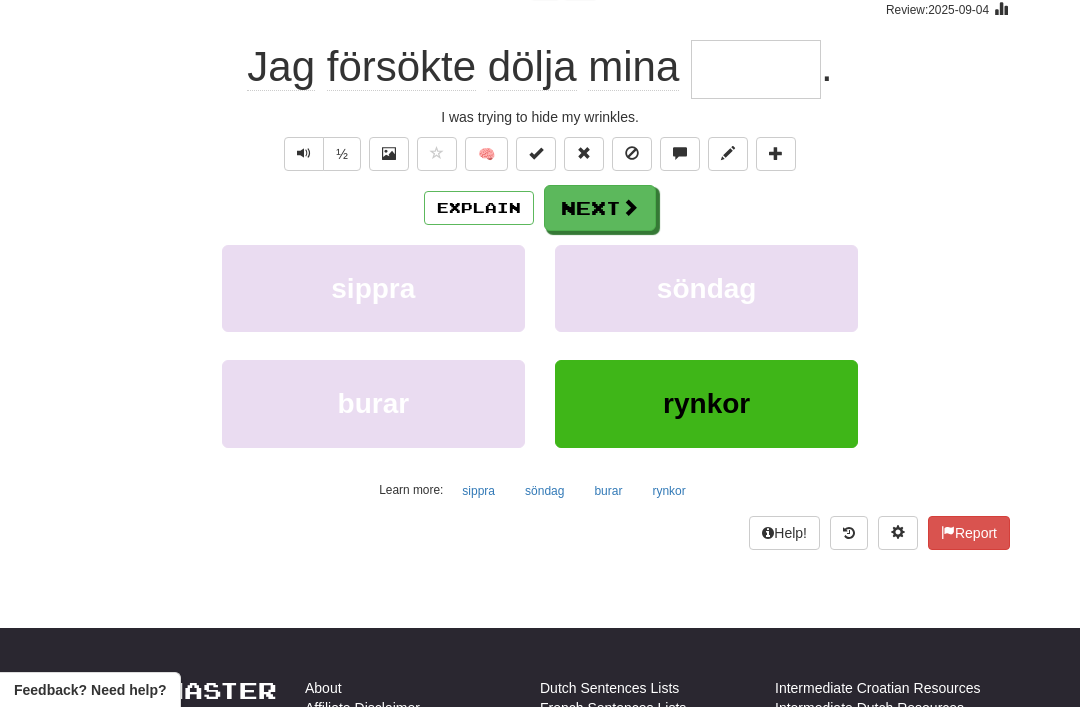 scroll, scrollTop: 170, scrollLeft: 0, axis: vertical 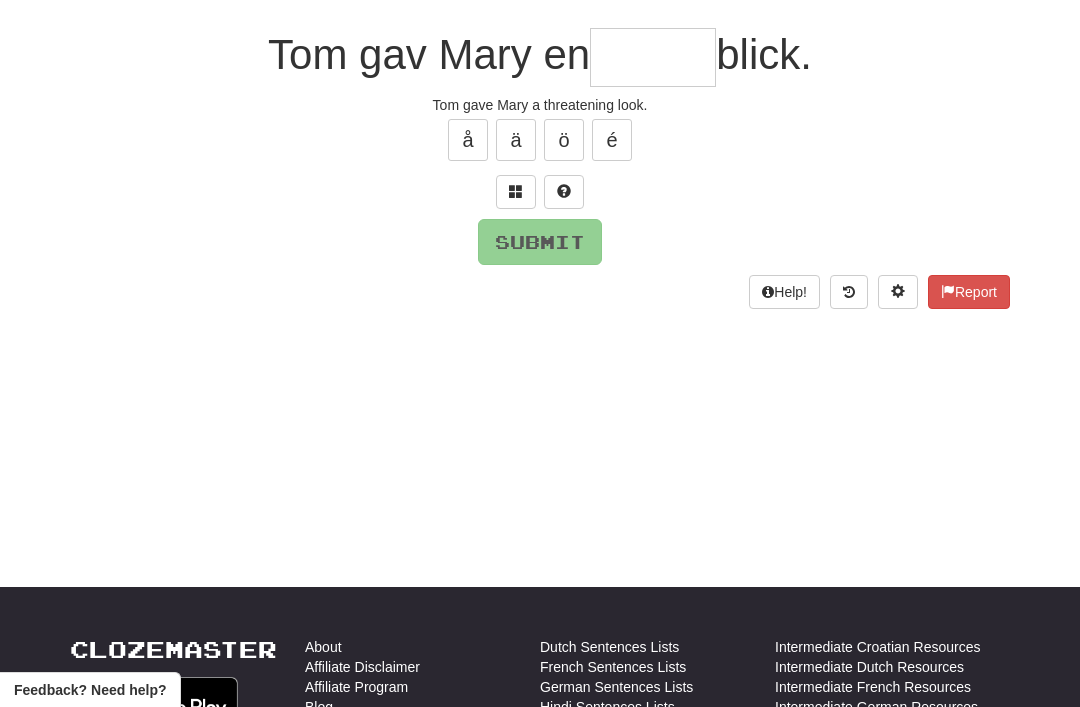 click at bounding box center (540, 192) 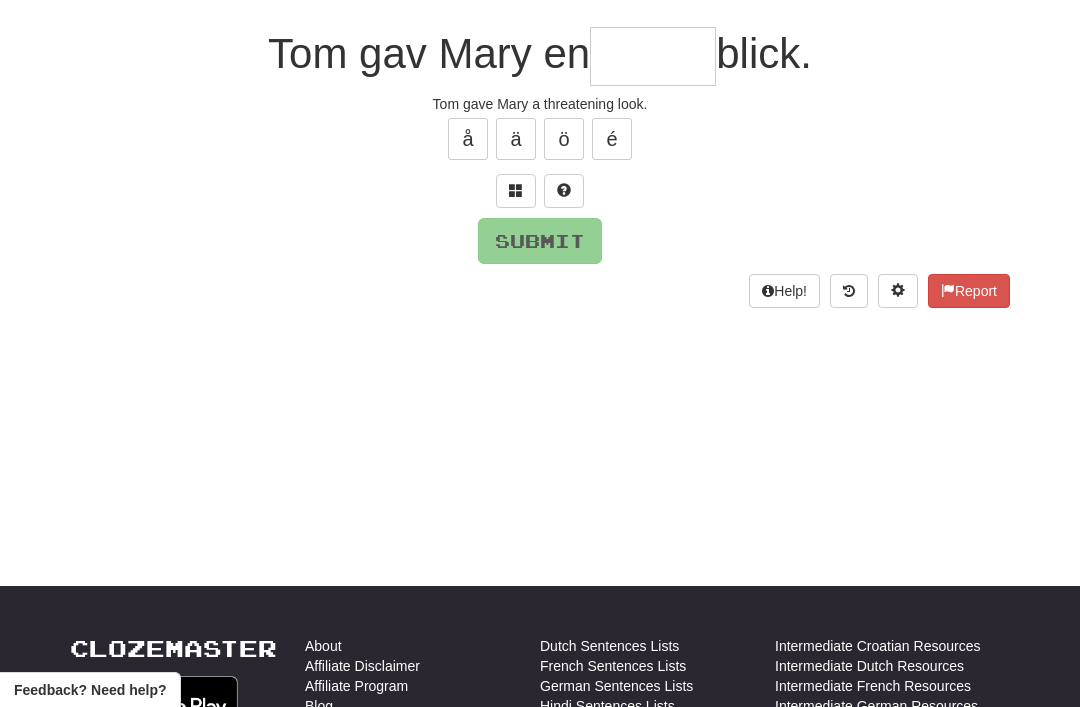click at bounding box center [516, 191] 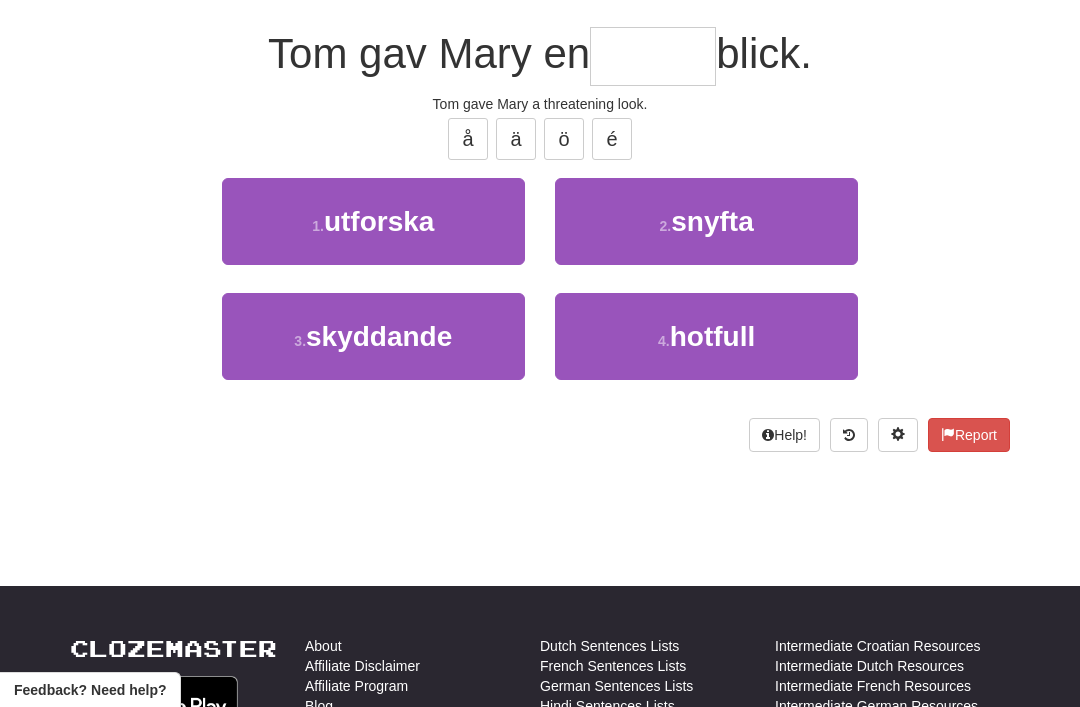 scroll, scrollTop: 170, scrollLeft: 0, axis: vertical 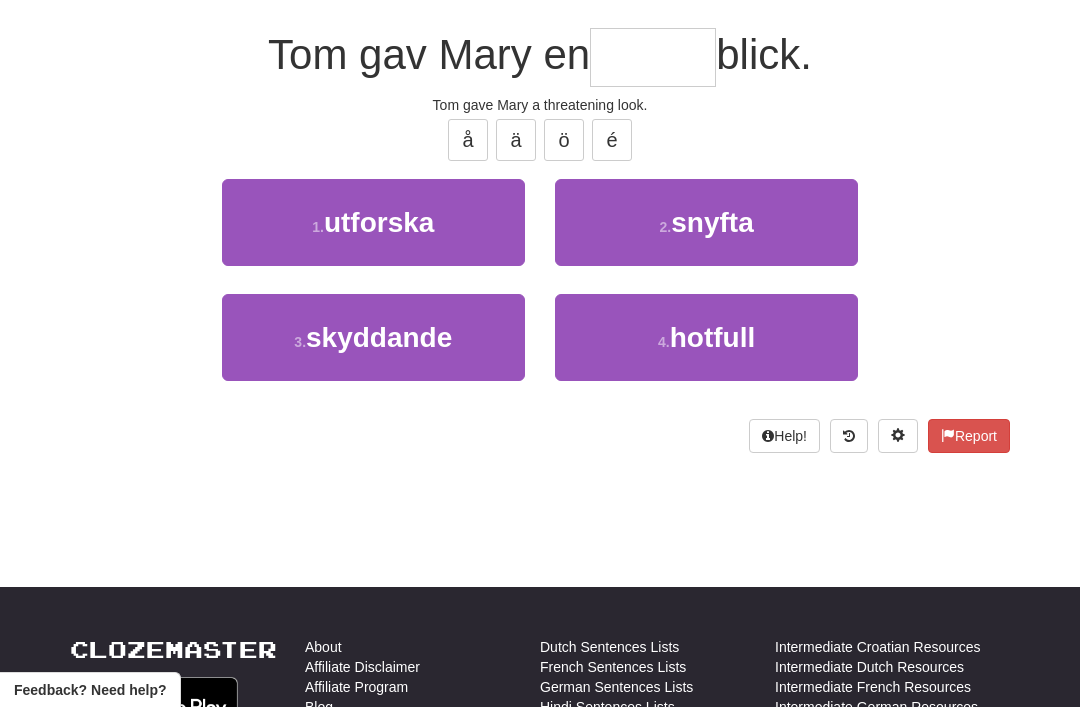 click on "hotfull" at bounding box center [713, 337] 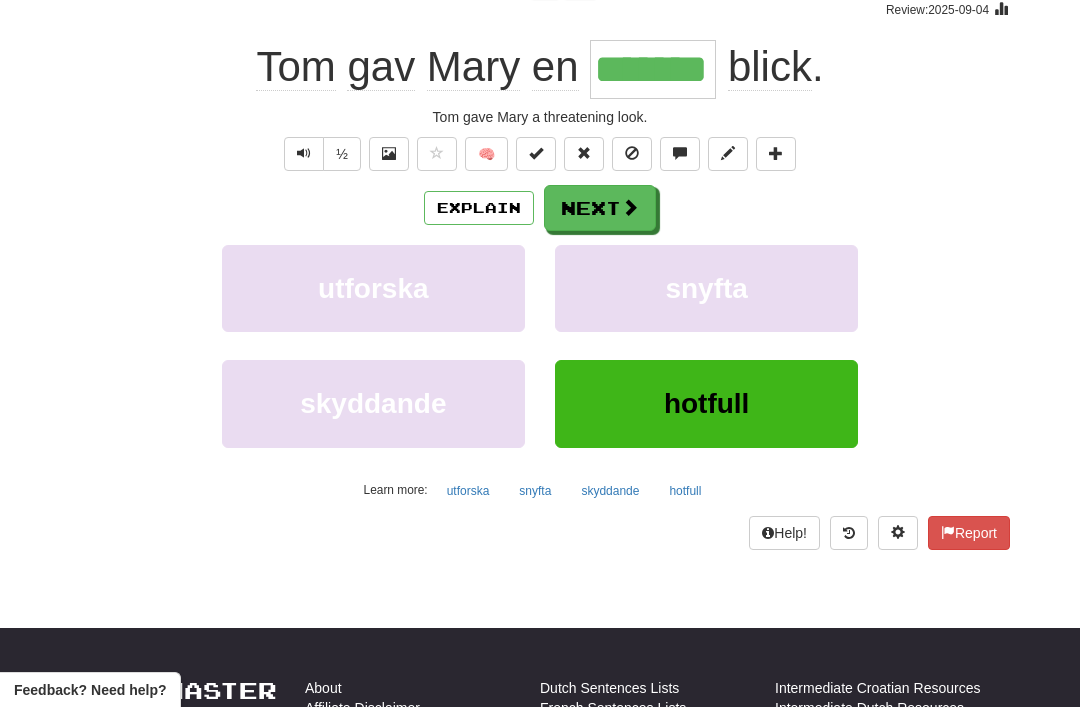 click on "Next" at bounding box center [600, 208] 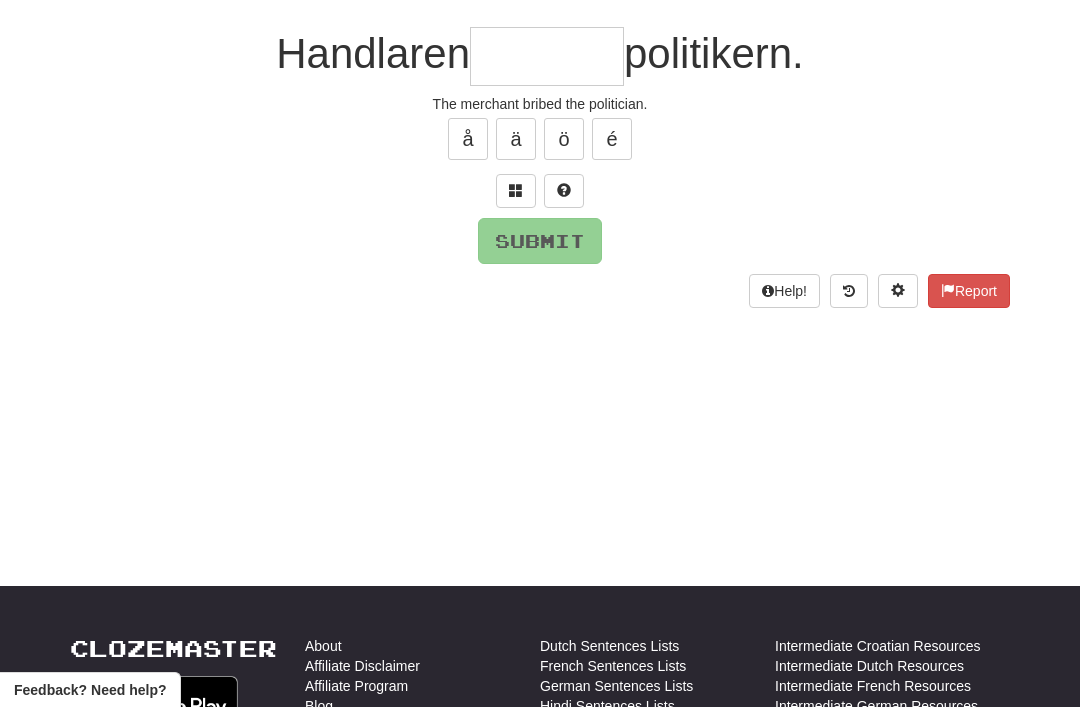 scroll, scrollTop: 170, scrollLeft: 0, axis: vertical 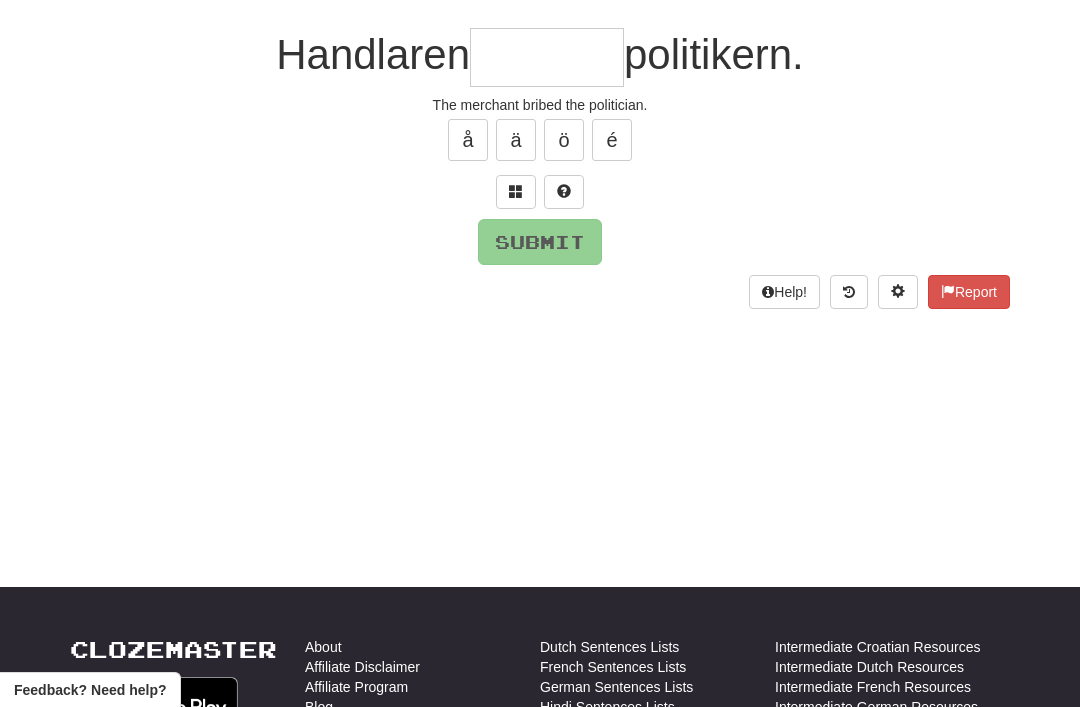 click at bounding box center [516, 192] 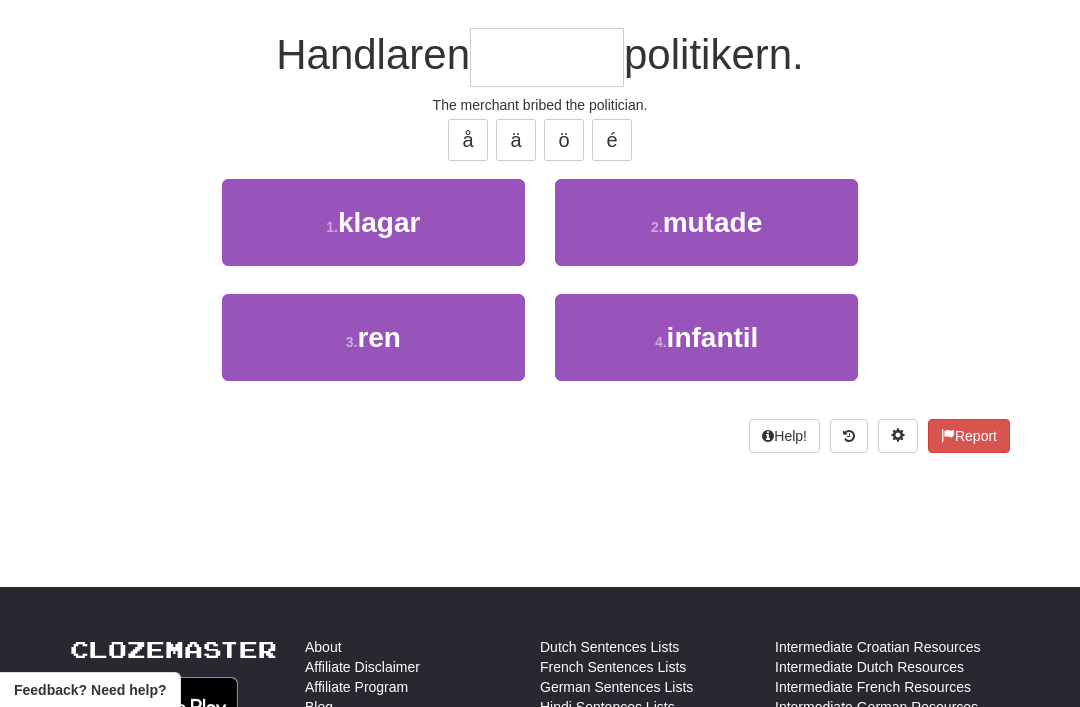 click on "mutade" at bounding box center [713, 222] 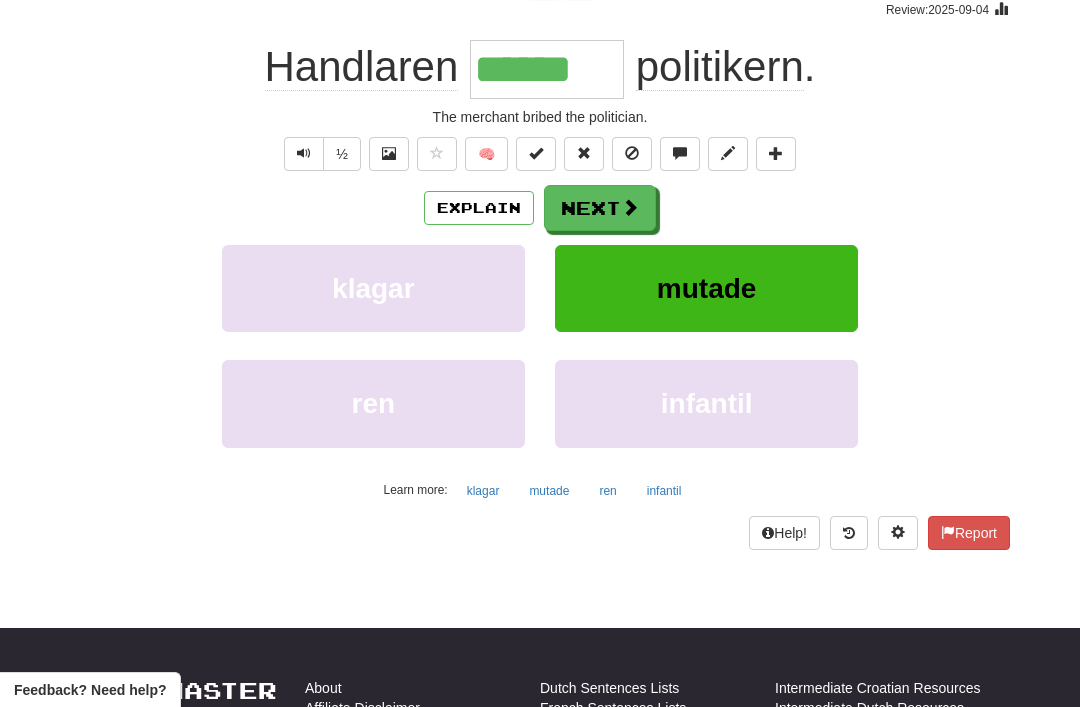 click on "Next" at bounding box center (600, 208) 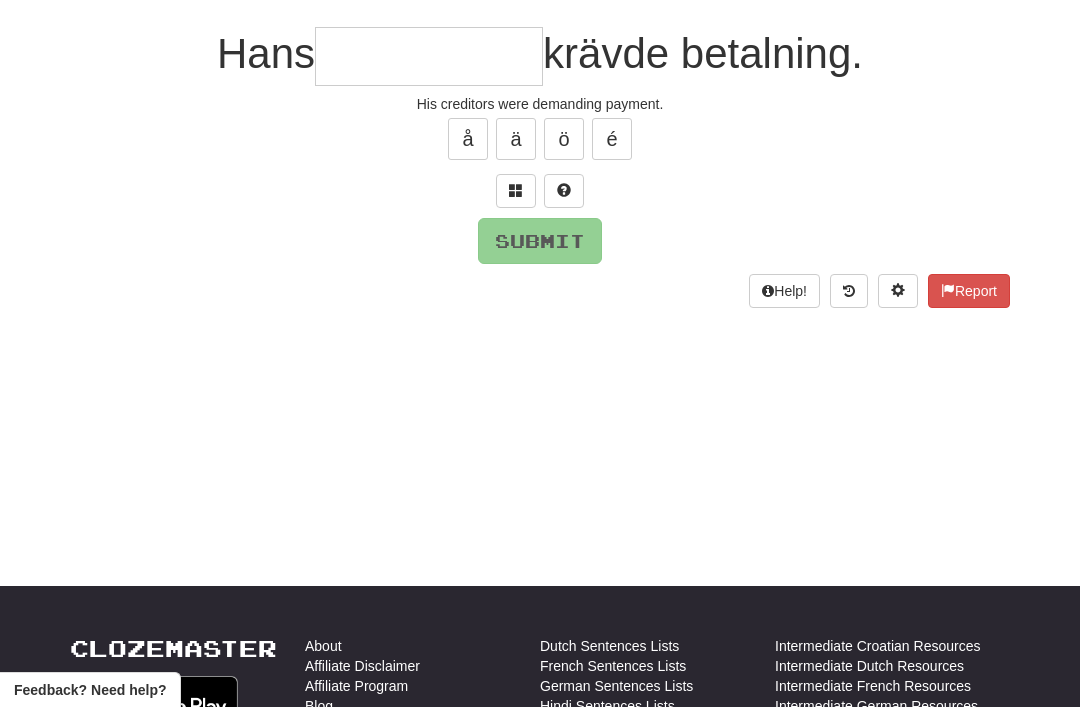 scroll, scrollTop: 170, scrollLeft: 0, axis: vertical 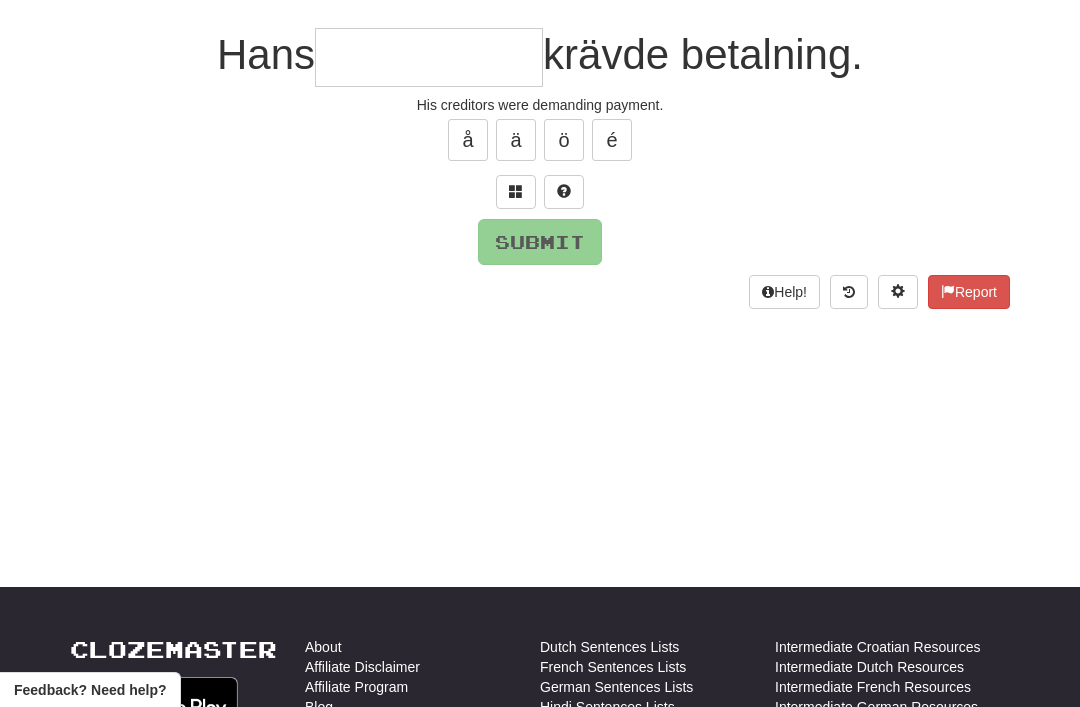 click at bounding box center [516, 191] 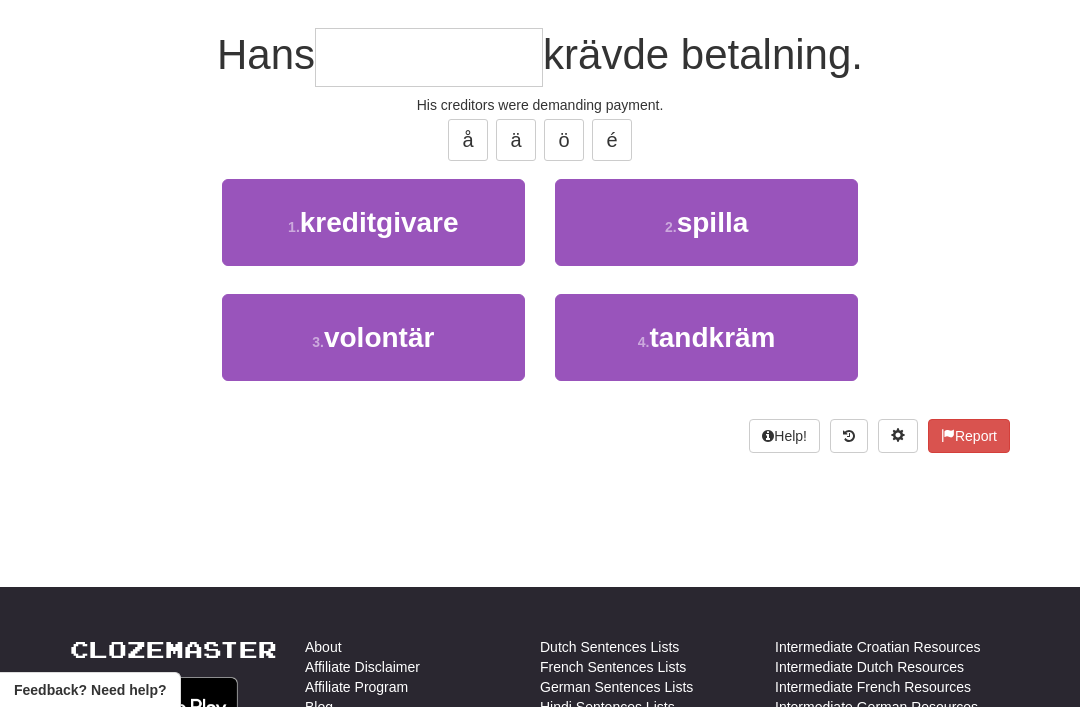 click on "1 .  kreditgivare" at bounding box center (373, 222) 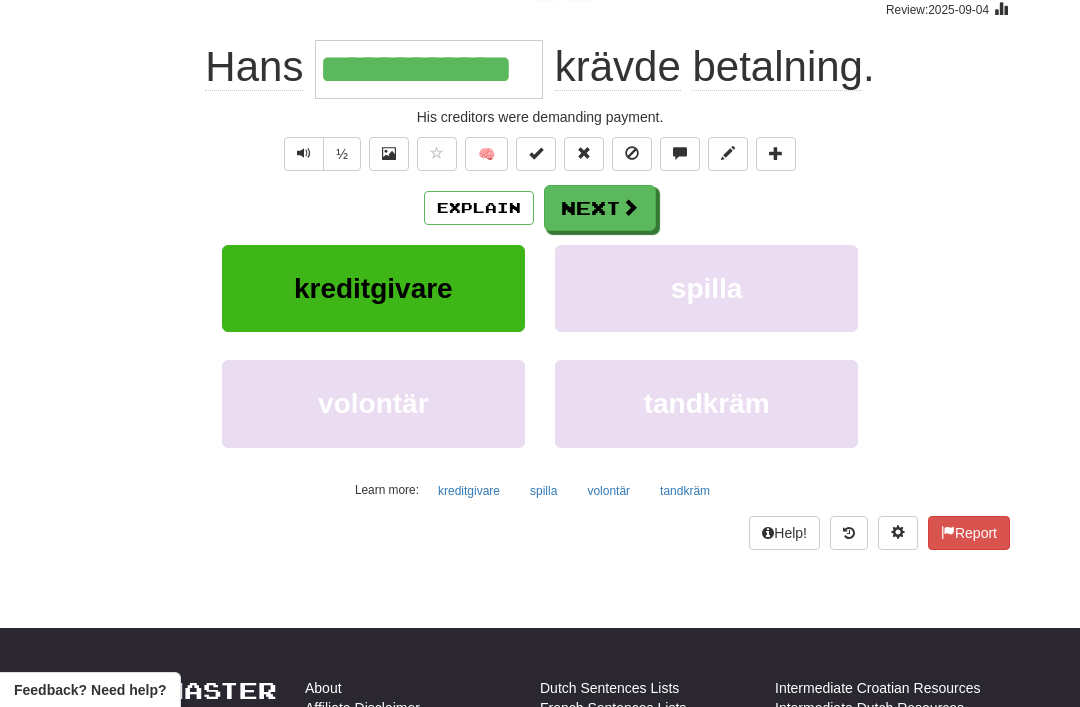 click on "Next" at bounding box center [600, 208] 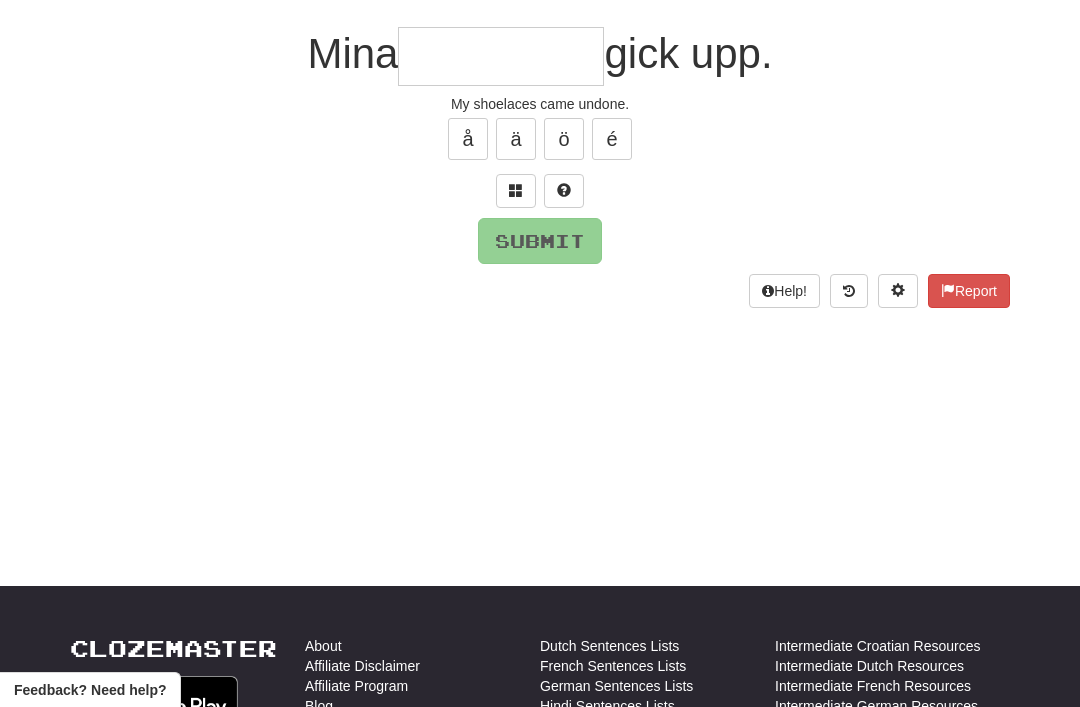 scroll, scrollTop: 170, scrollLeft: 0, axis: vertical 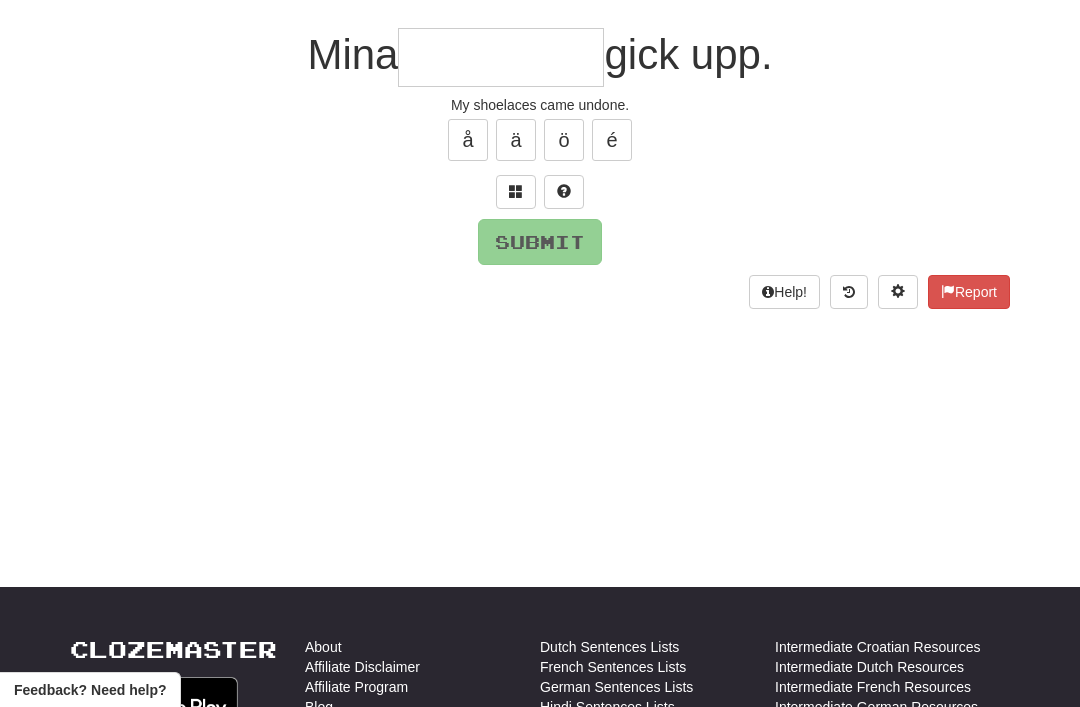 click at bounding box center (516, 191) 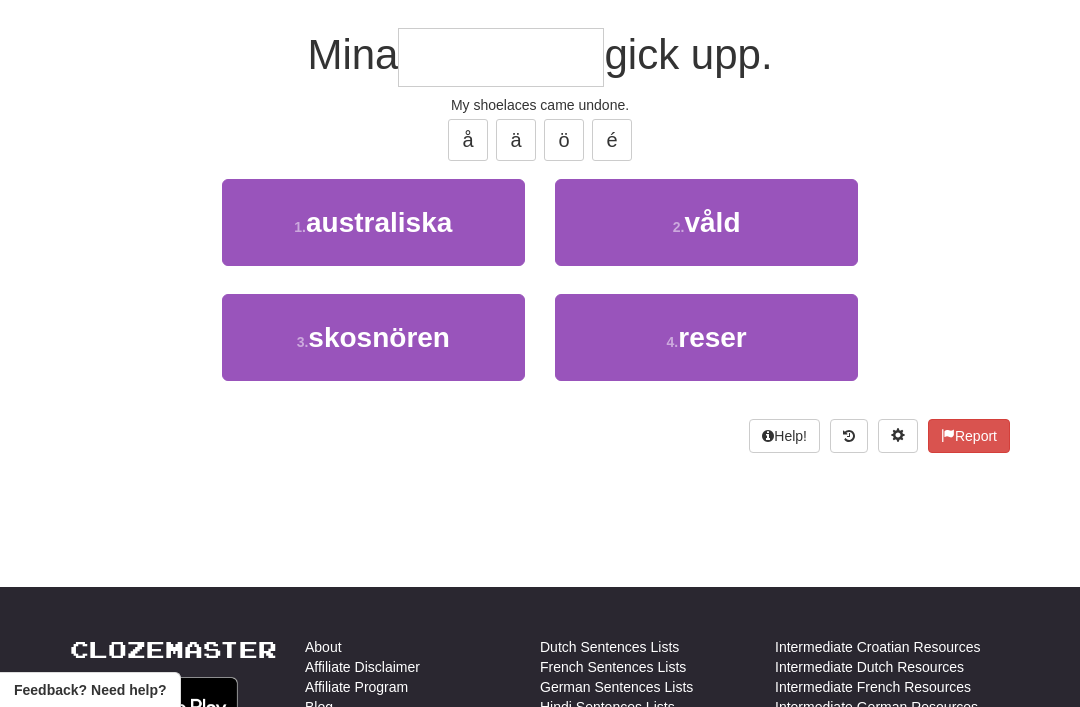 click on "skosnören" at bounding box center [379, 337] 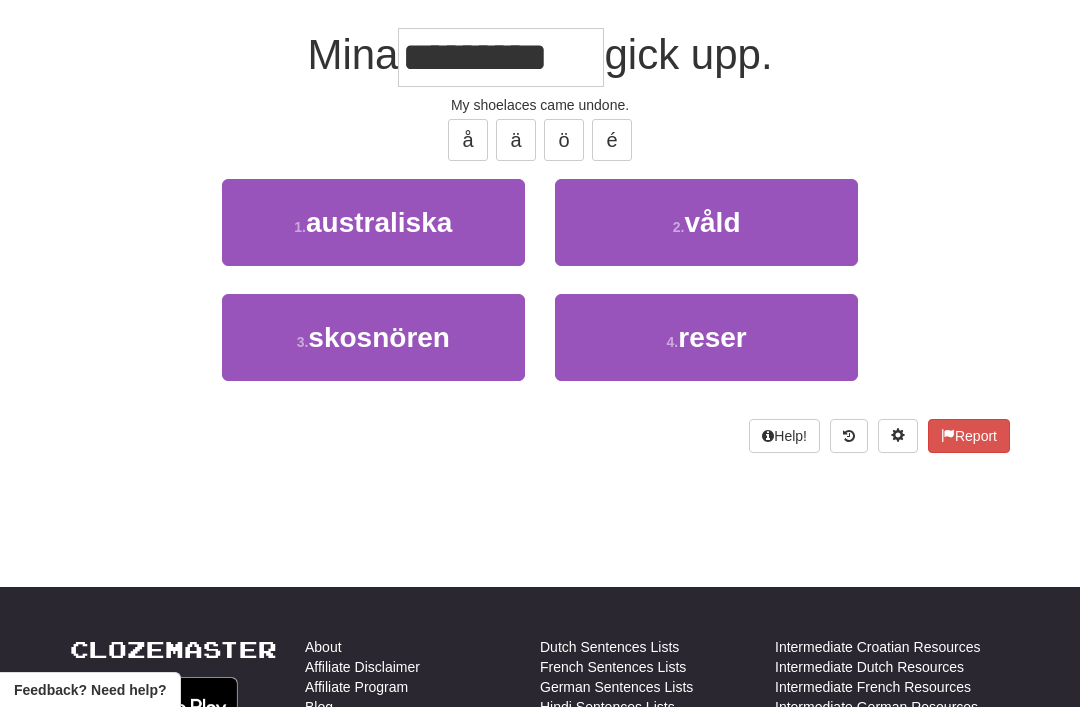 scroll, scrollTop: 171, scrollLeft: 0, axis: vertical 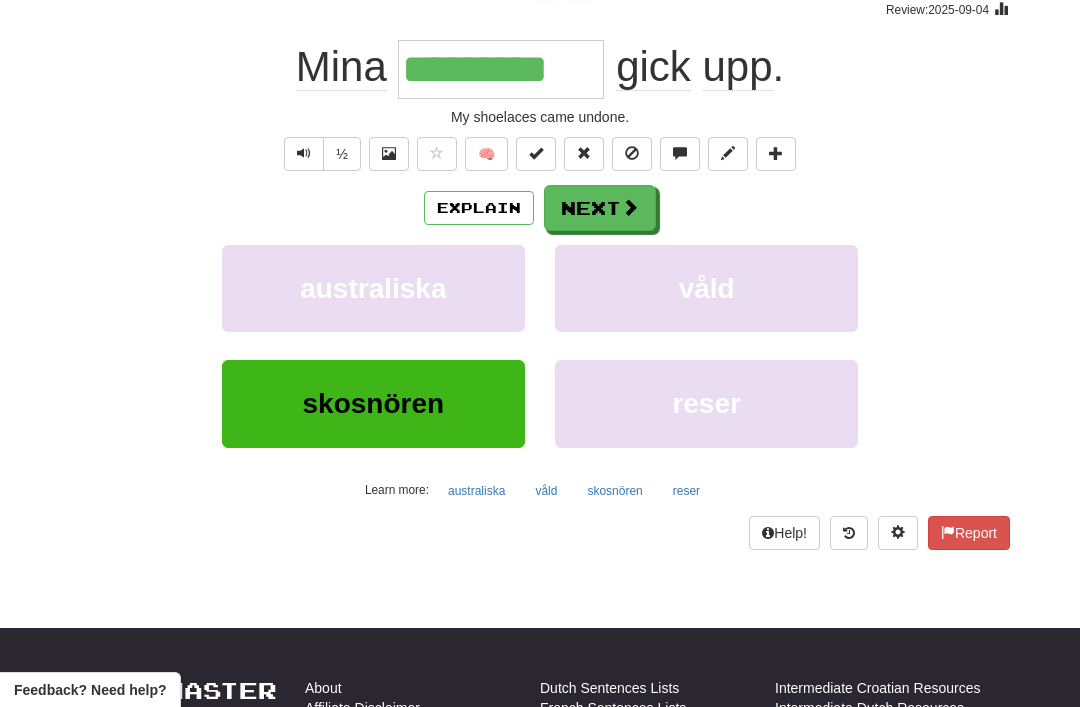 click on "Next" at bounding box center (600, 208) 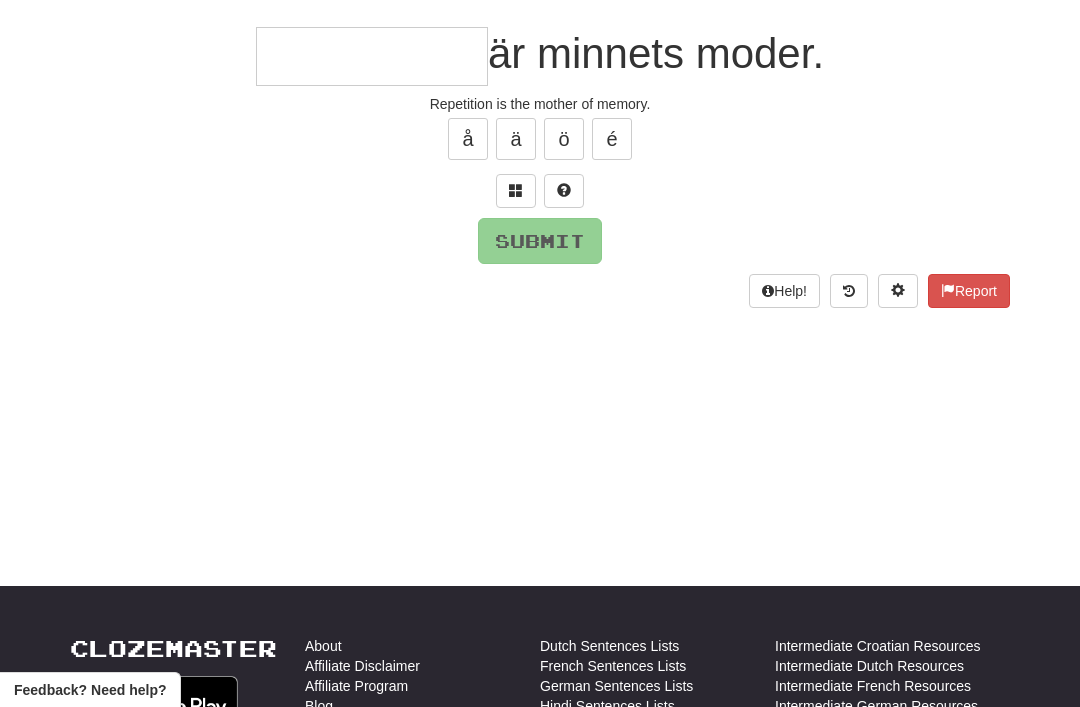 scroll, scrollTop: 170, scrollLeft: 0, axis: vertical 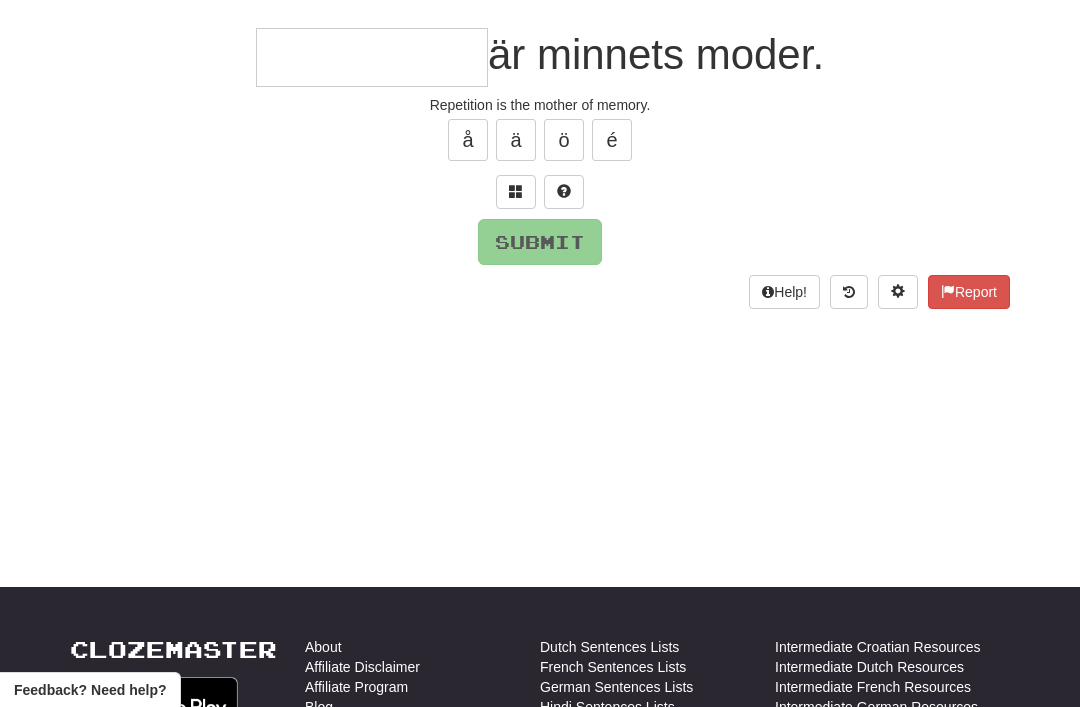click at bounding box center (516, 191) 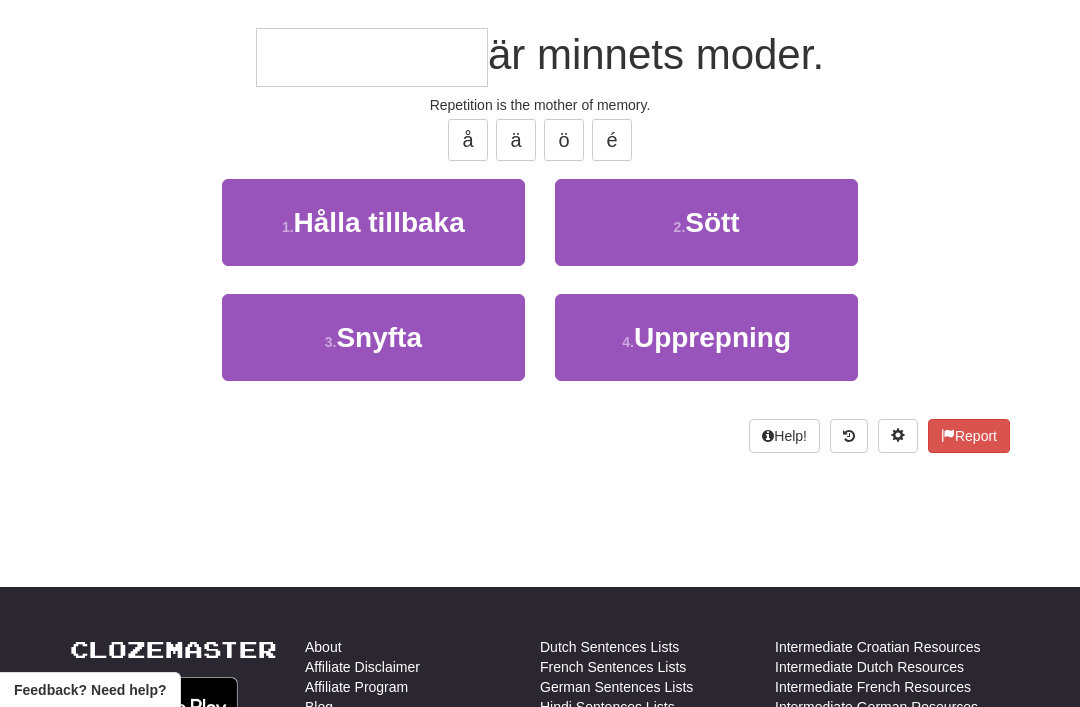 click on "4 .  Upprepning" at bounding box center [706, 337] 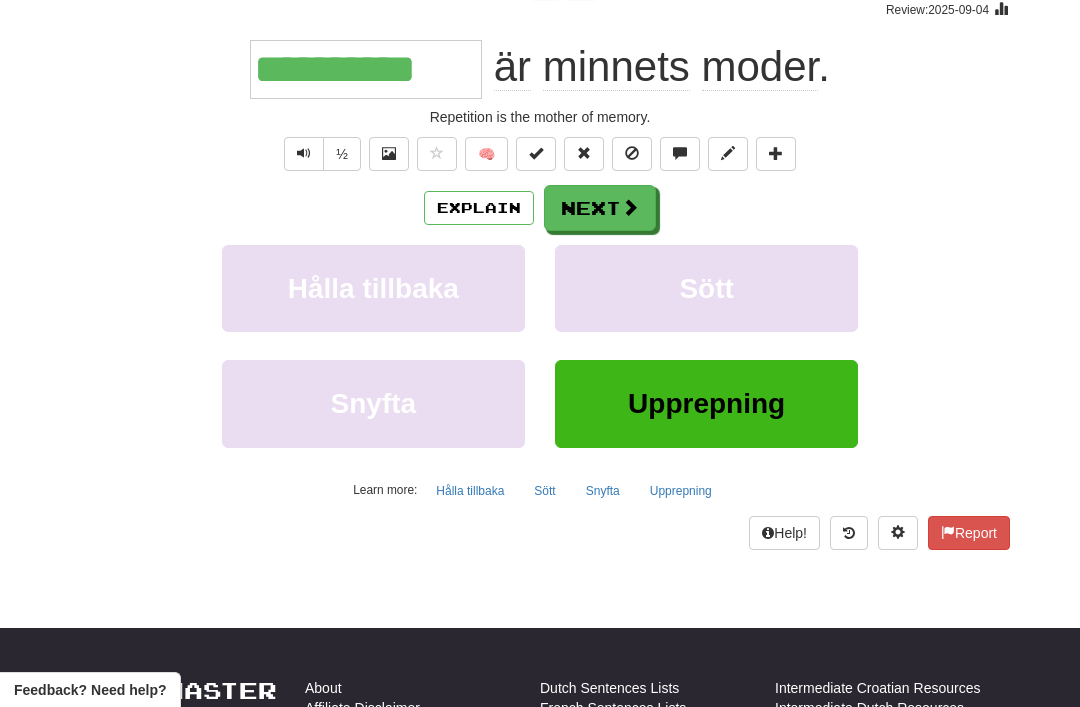 click on "Next" at bounding box center [600, 208] 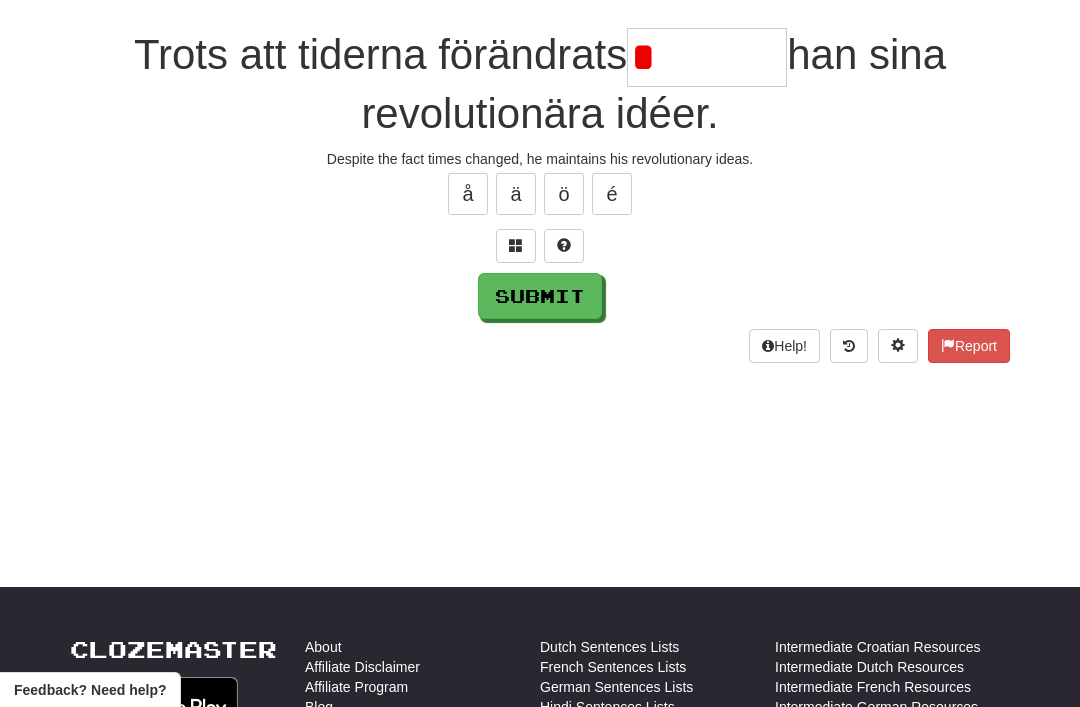 scroll, scrollTop: 168, scrollLeft: 0, axis: vertical 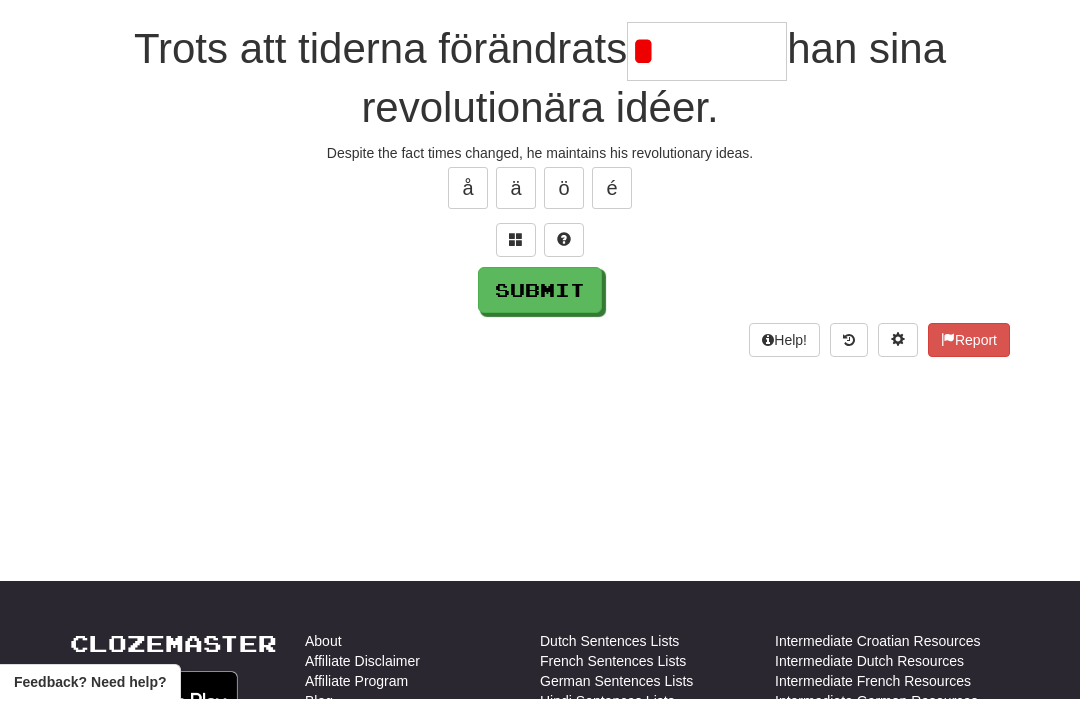 click at bounding box center [516, 247] 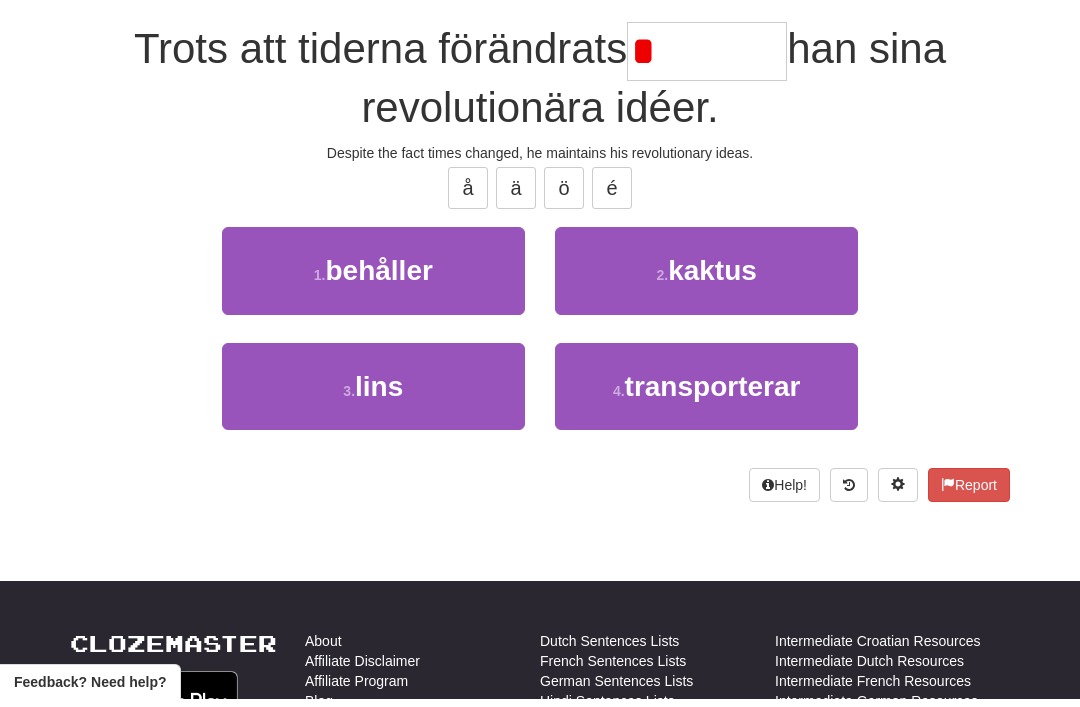 click on "1 .  behåller" at bounding box center (373, 278) 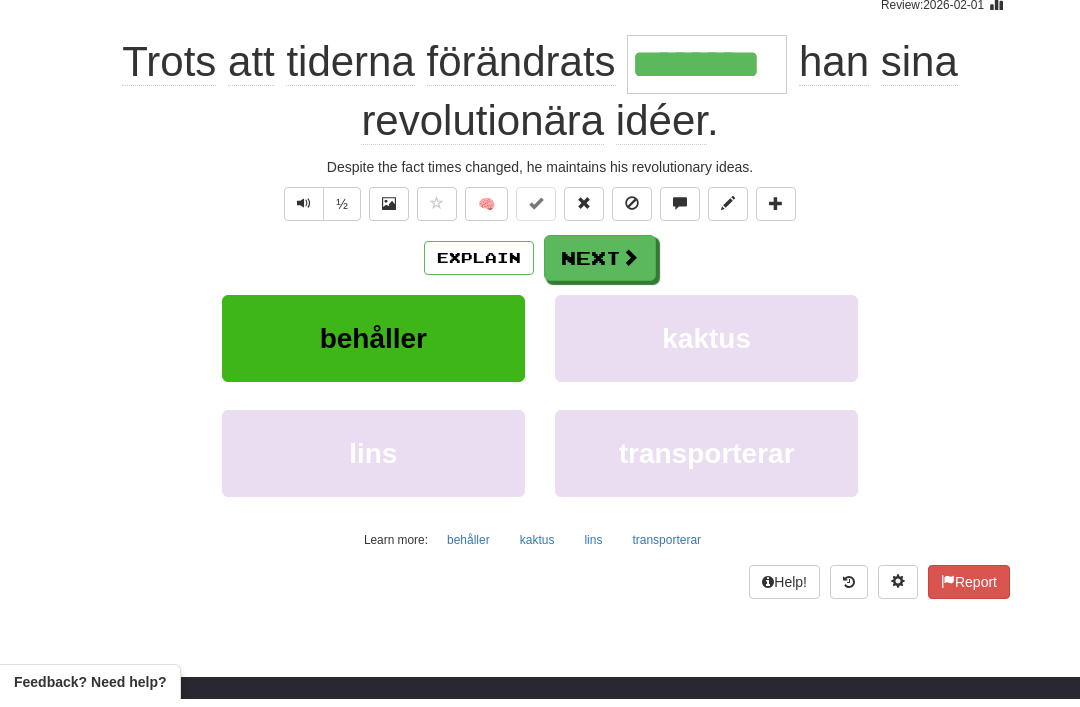 scroll, scrollTop: 177, scrollLeft: 0, axis: vertical 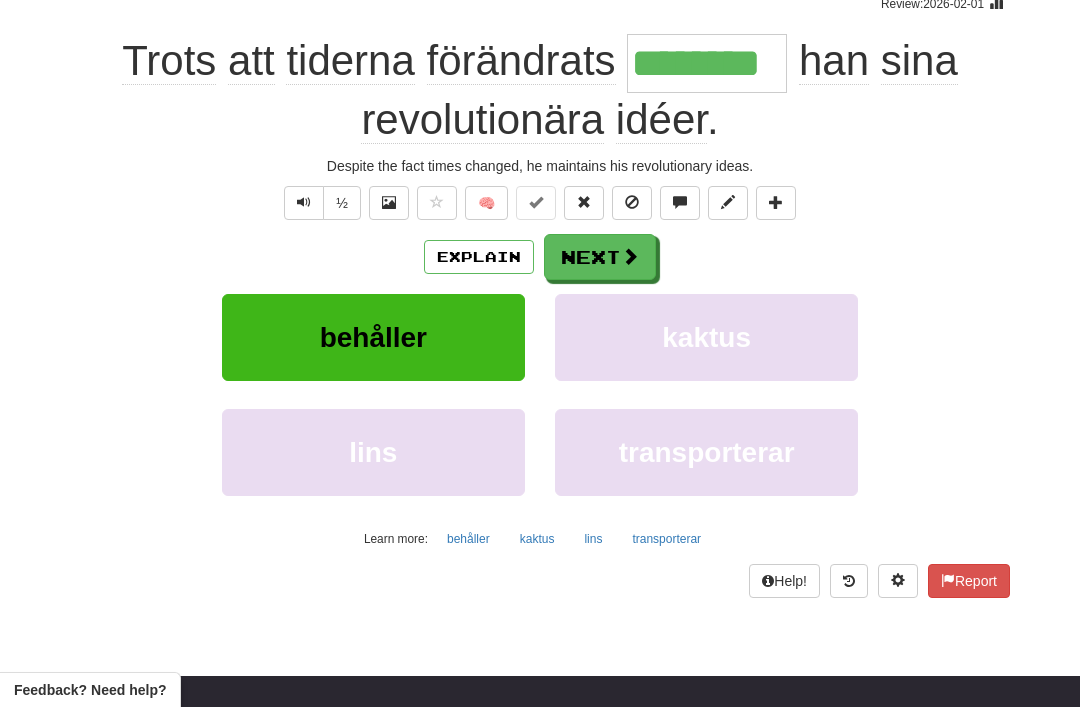 click on "behåller" at bounding box center [373, 337] 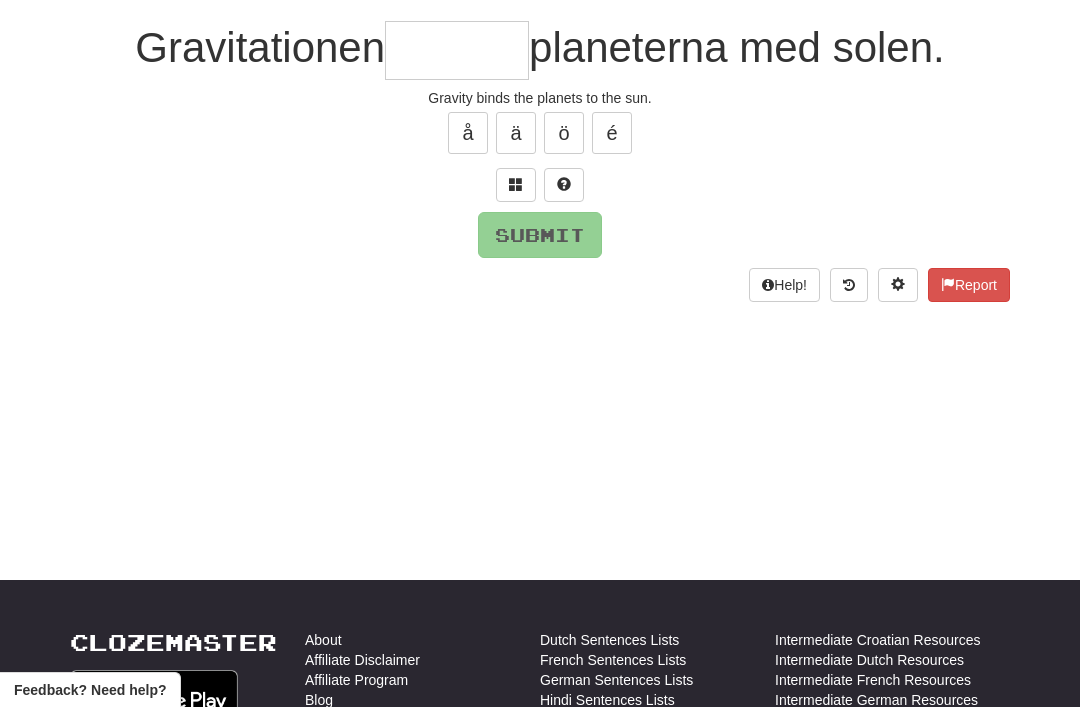 scroll, scrollTop: 176, scrollLeft: 0, axis: vertical 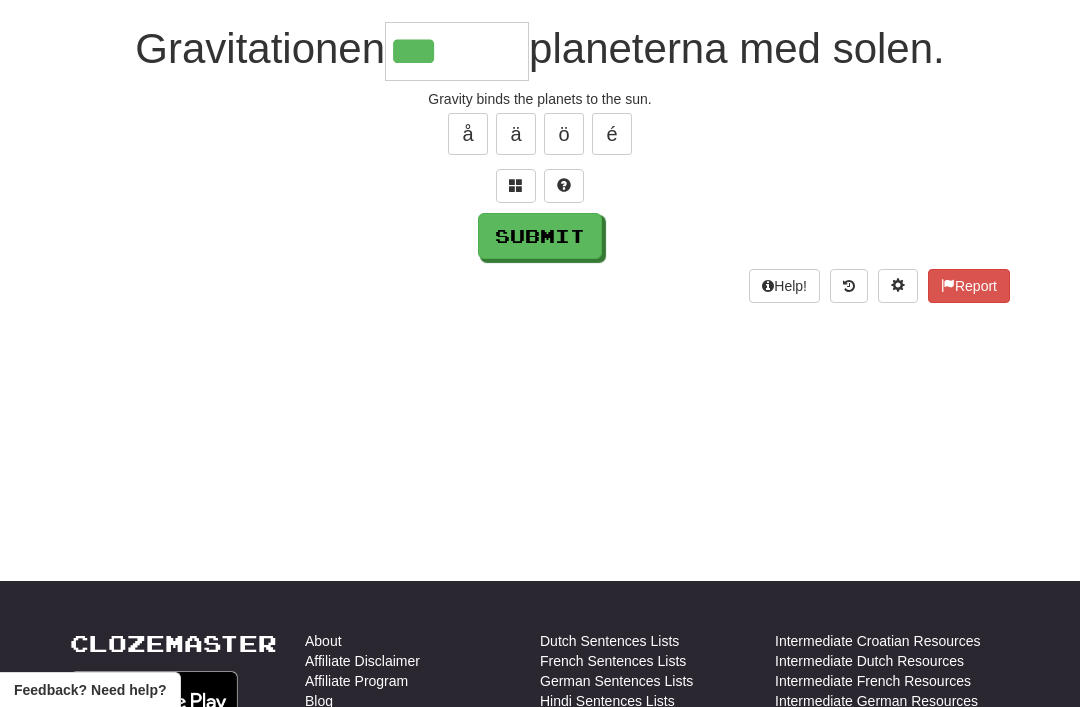 click at bounding box center [516, 185] 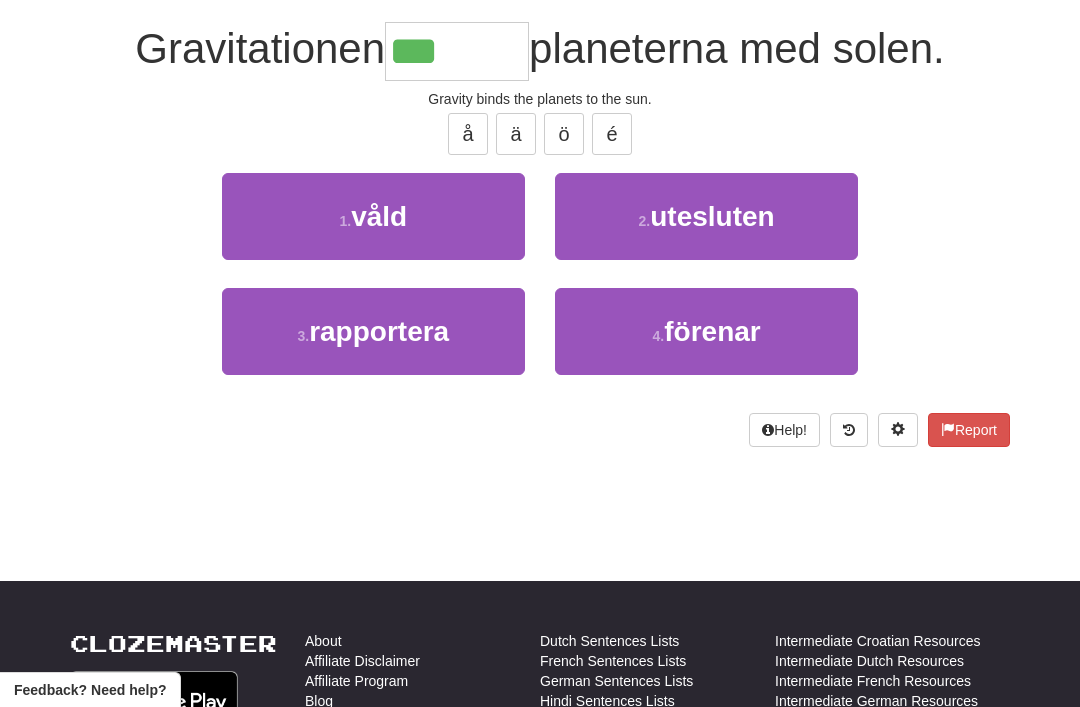 click on "4 .  förenar" at bounding box center [706, 331] 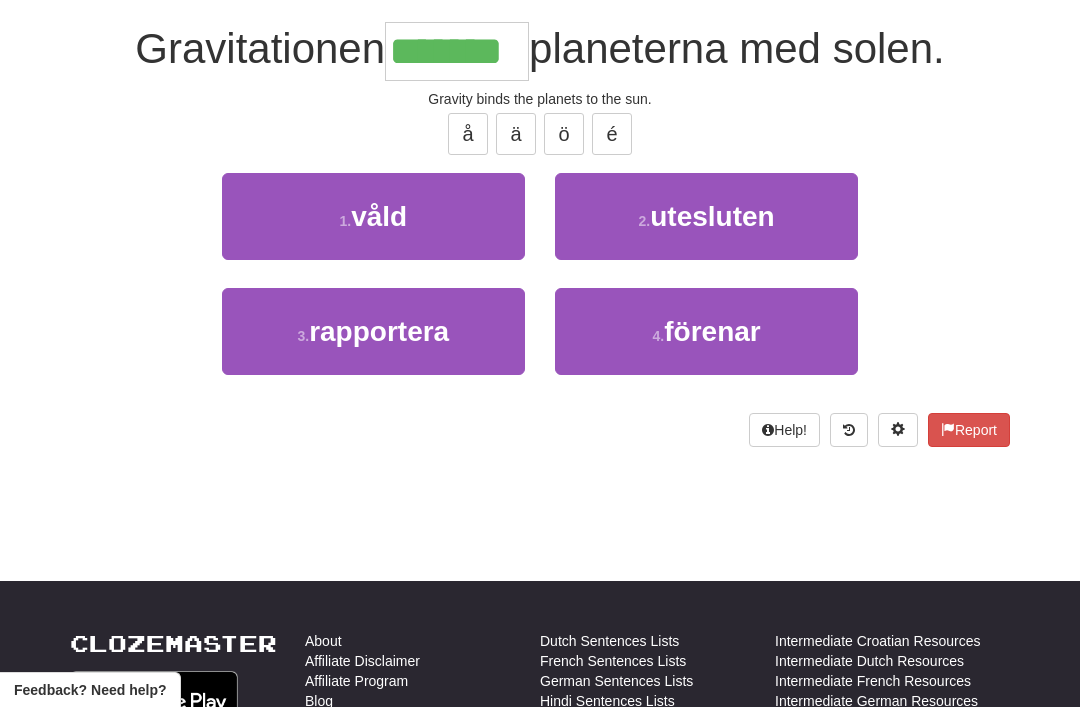 scroll, scrollTop: 177, scrollLeft: 0, axis: vertical 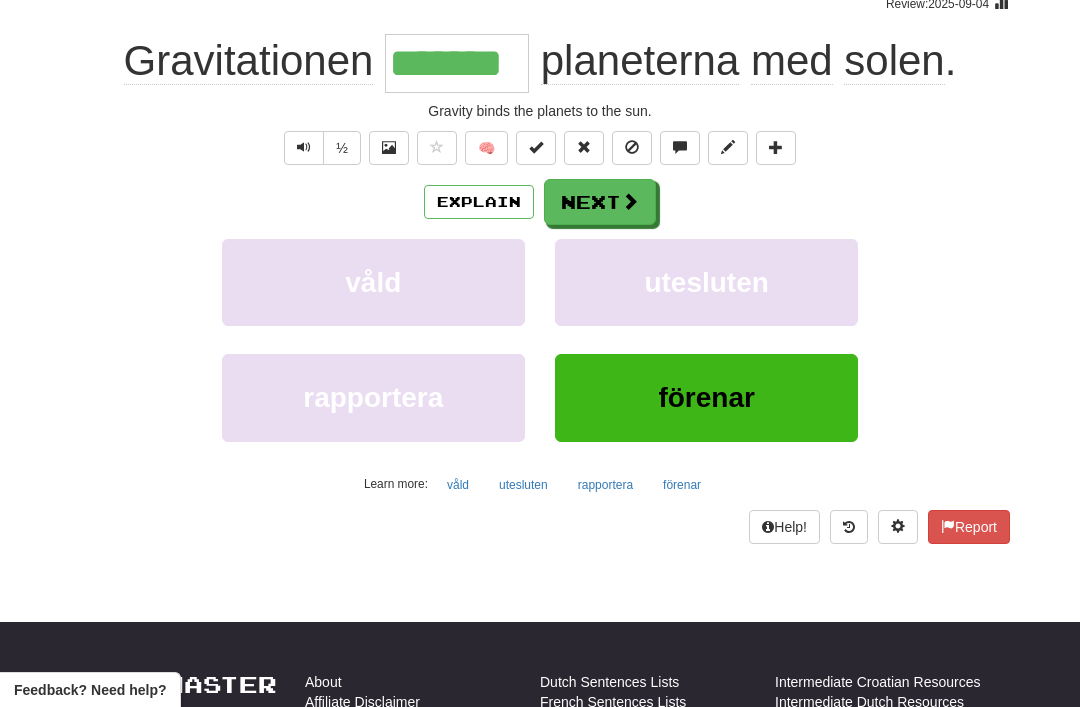 click on "Explain" at bounding box center (479, 202) 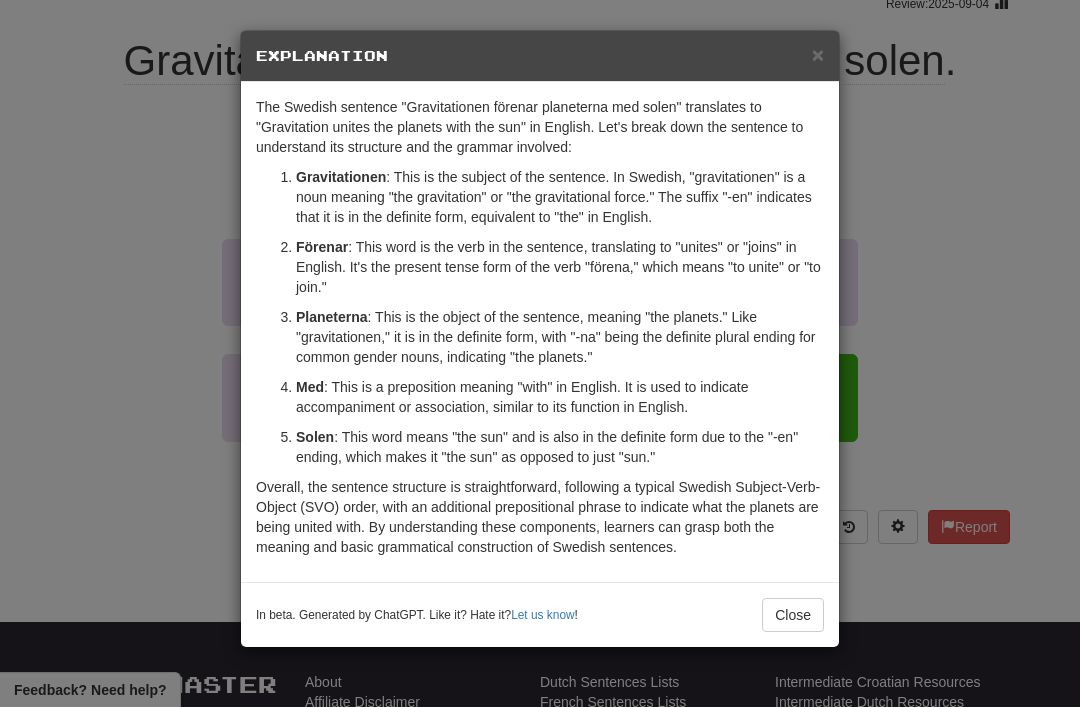 click on "×" at bounding box center (818, 54) 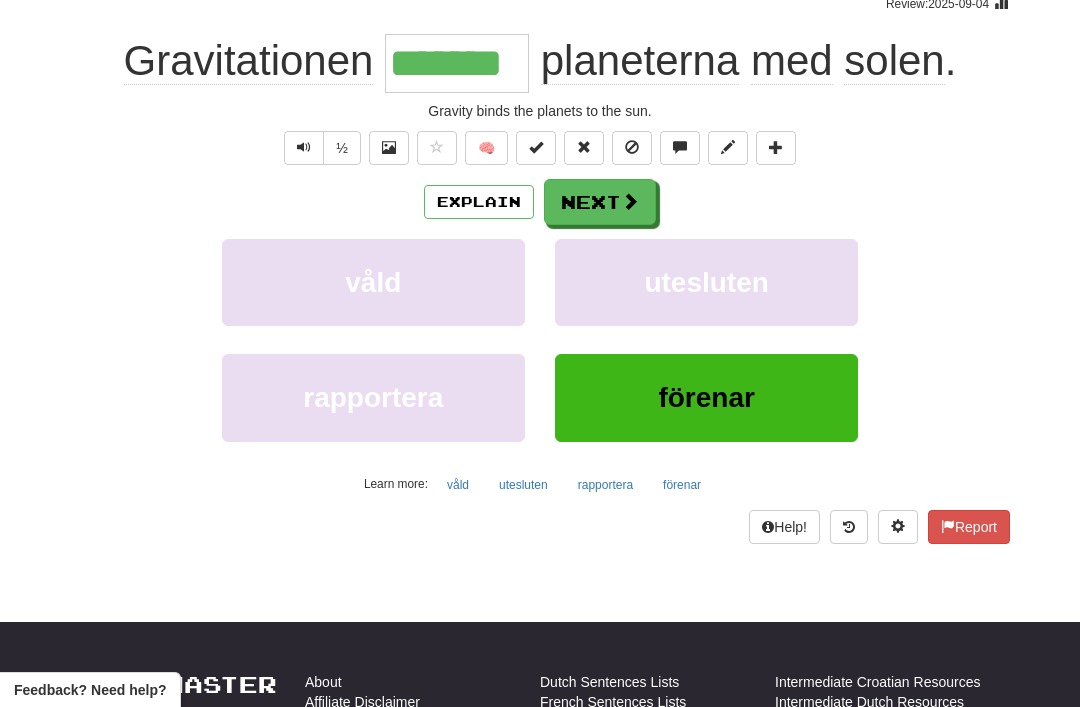 click at bounding box center (437, 147) 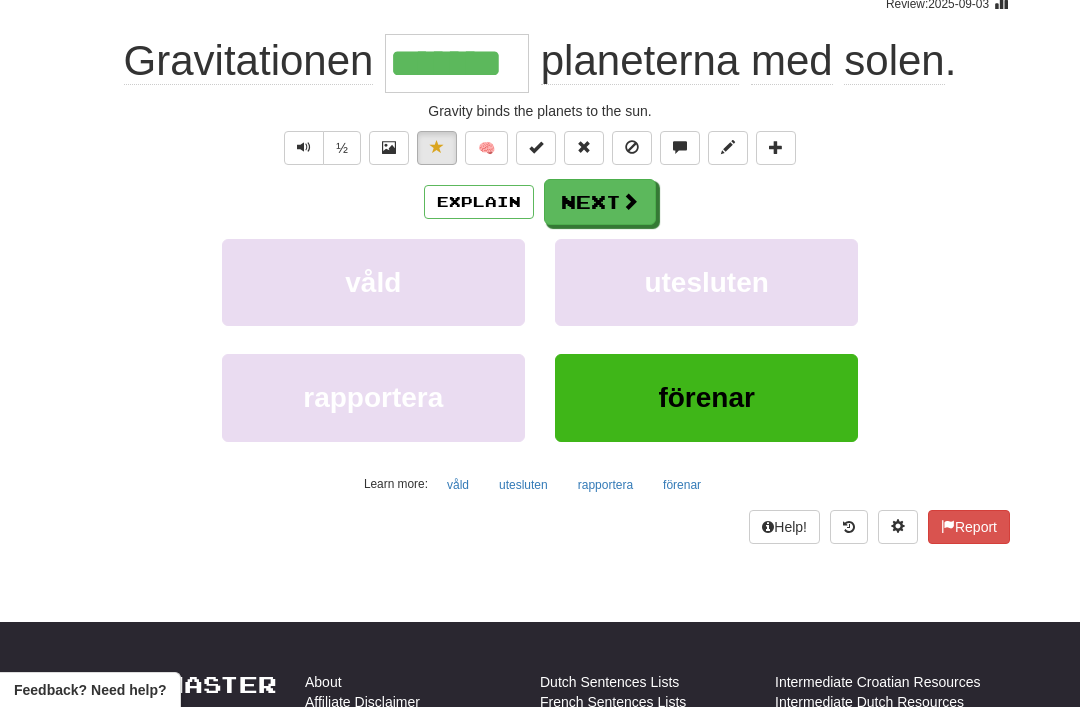 click on "Next" at bounding box center [600, 202] 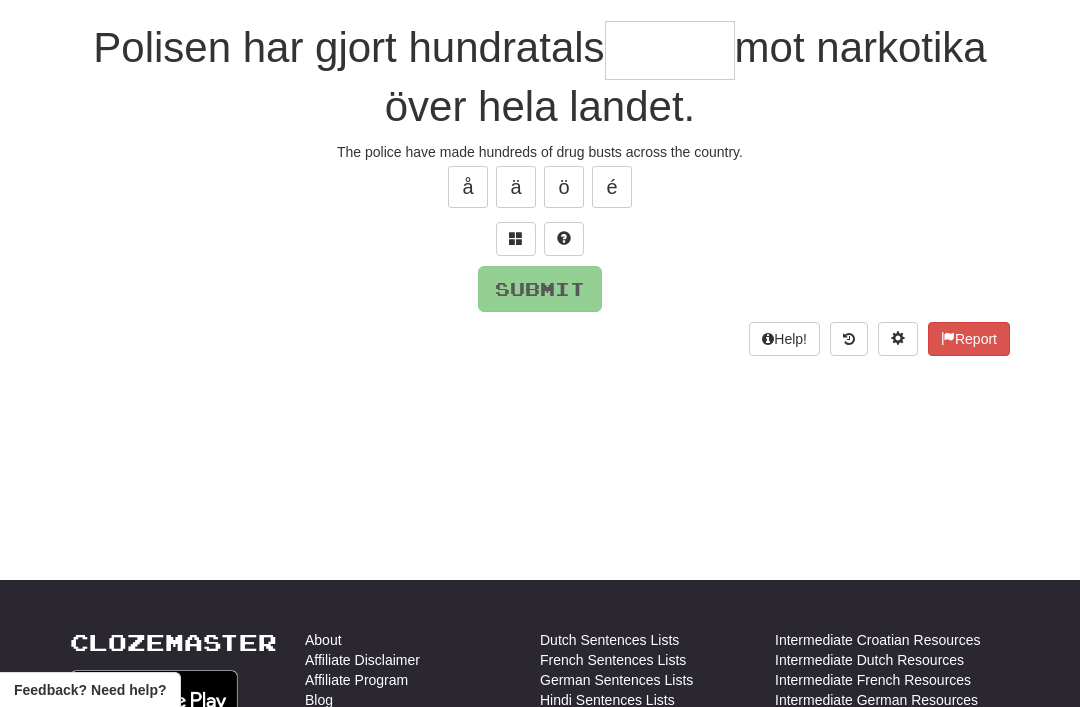 scroll, scrollTop: 176, scrollLeft: 0, axis: vertical 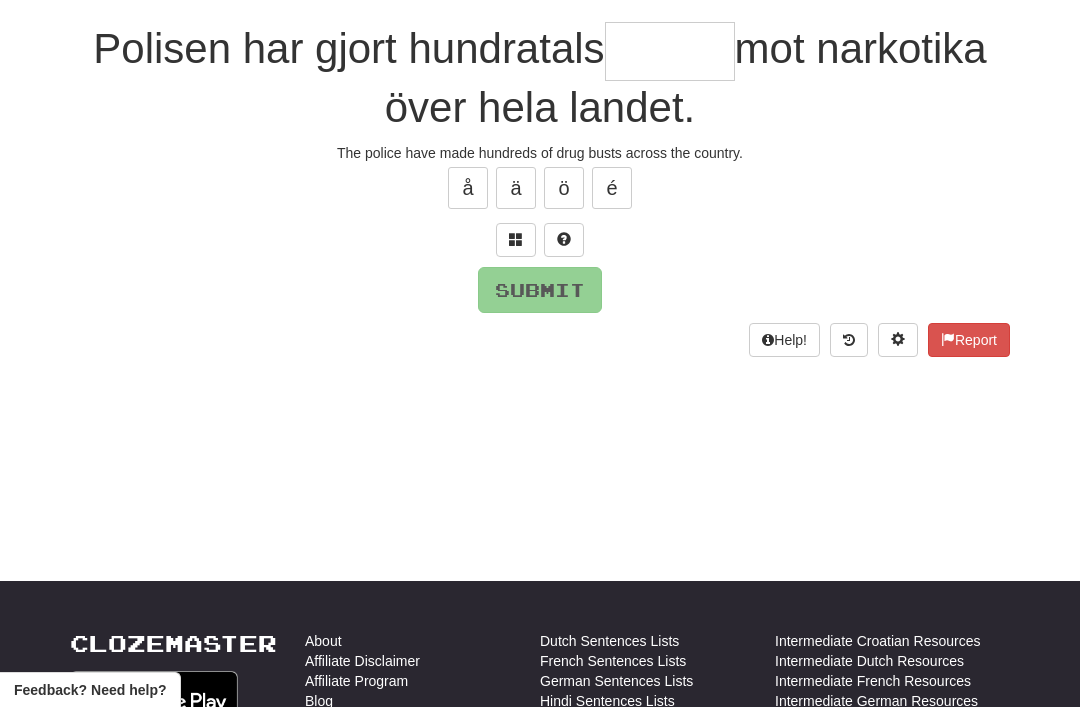 type on "*" 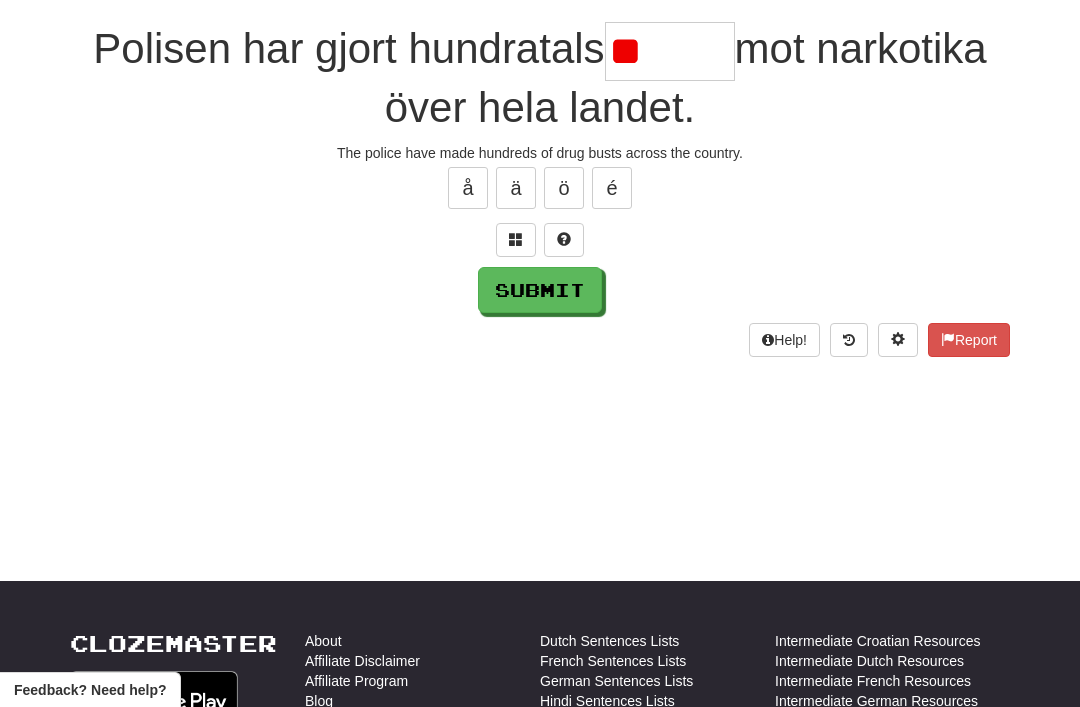 type on "*" 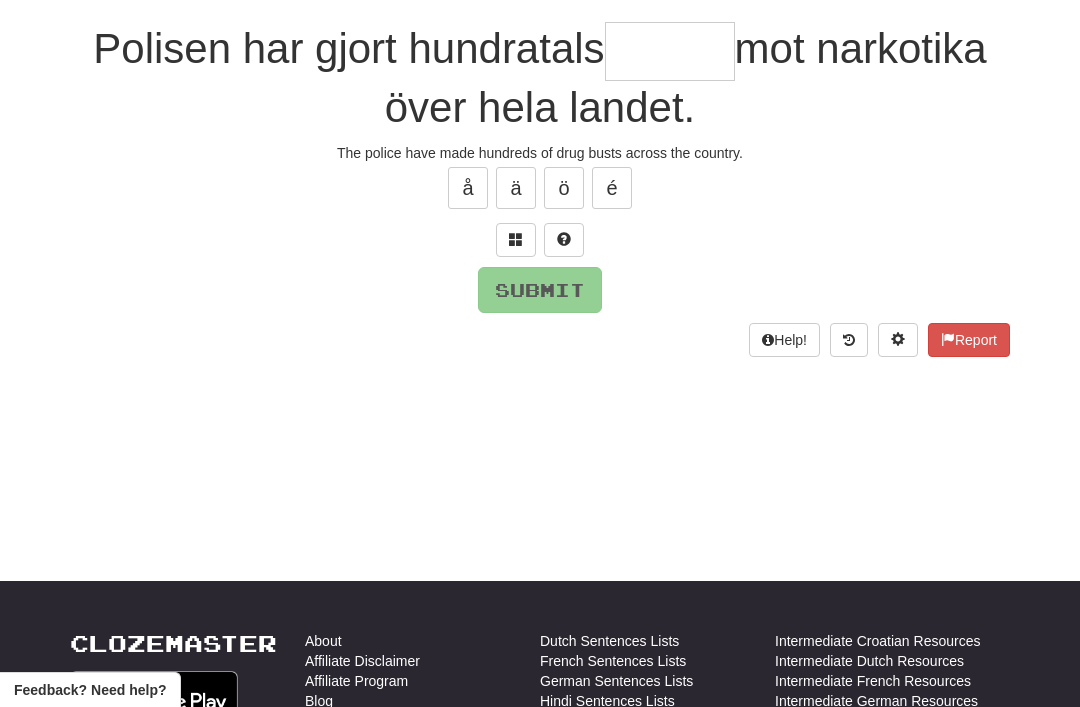 click at bounding box center [540, 240] 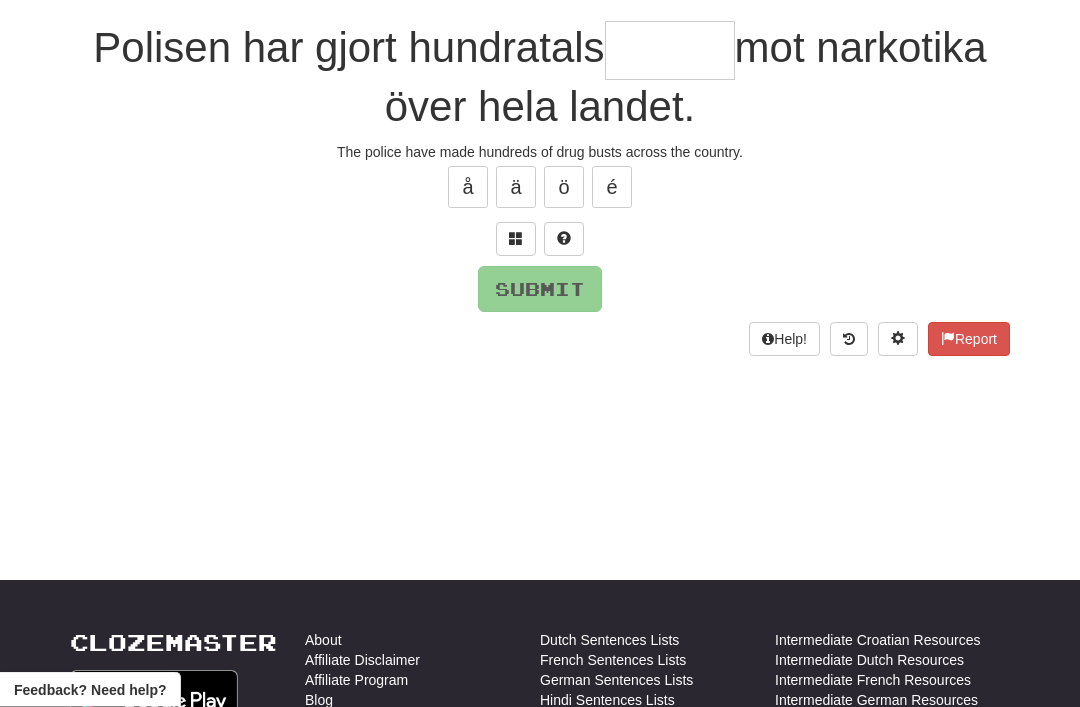 click at bounding box center [516, 239] 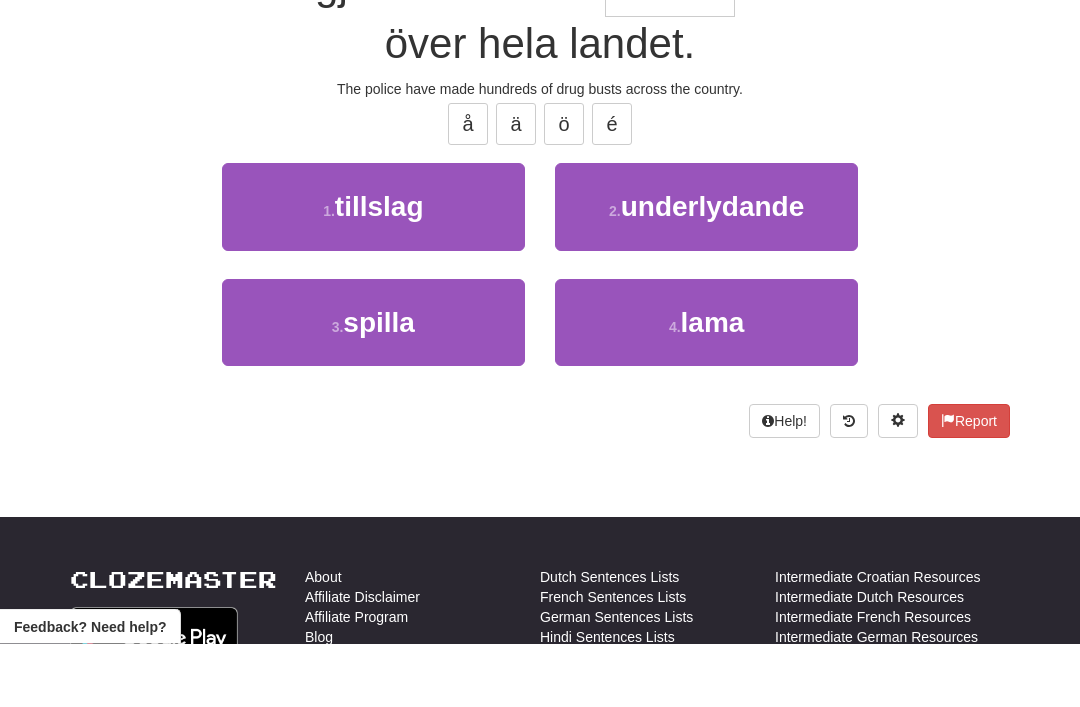 click on "tillslag" at bounding box center (379, 270) 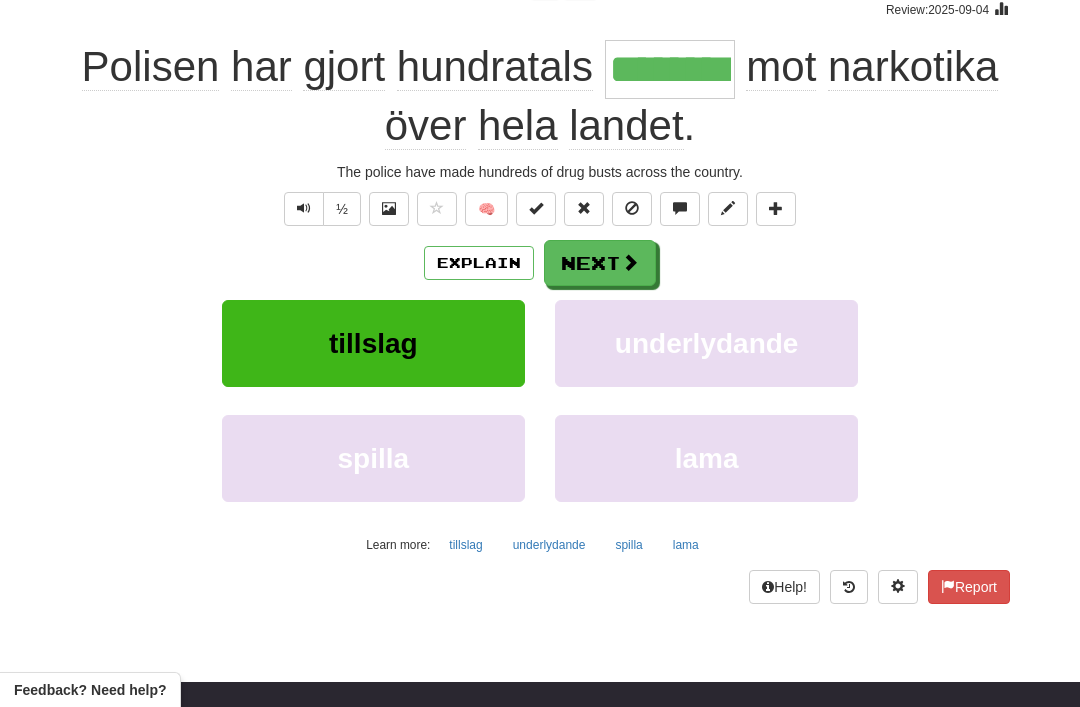 scroll, scrollTop: 150, scrollLeft: 0, axis: vertical 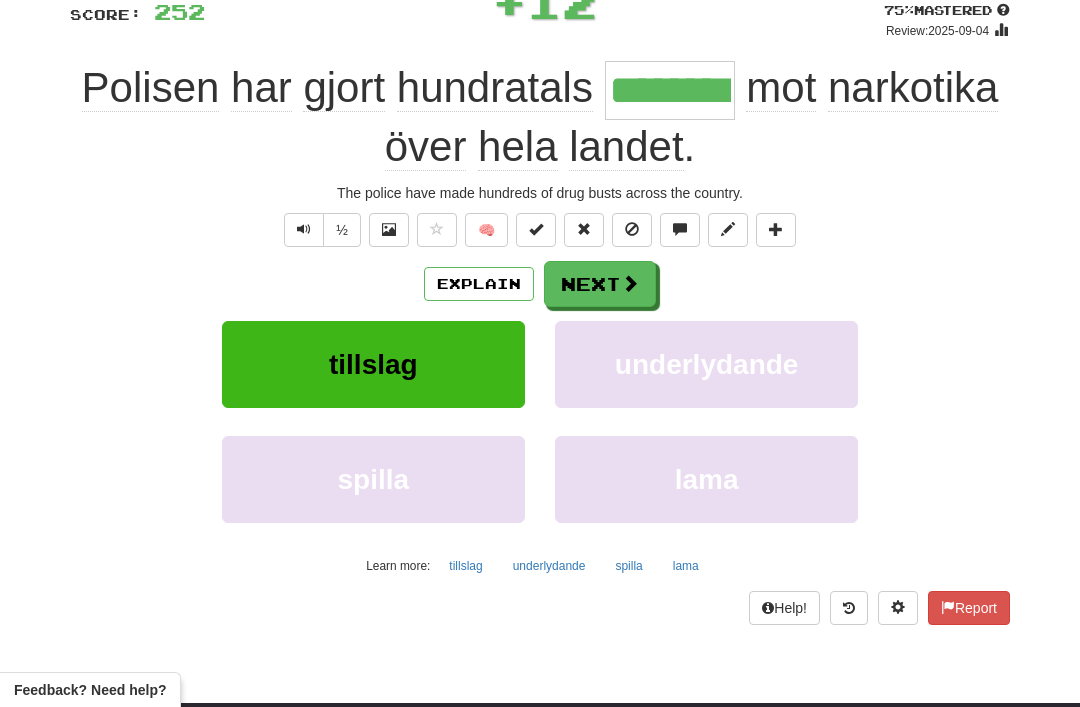 click on "Explain" at bounding box center [479, 284] 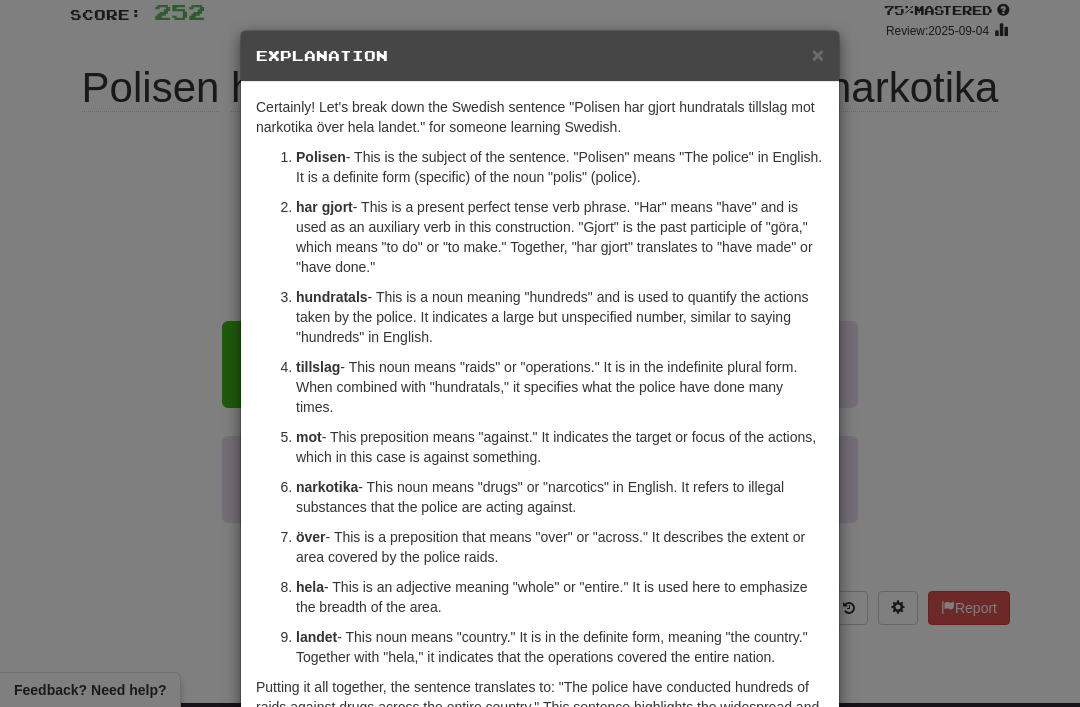 click on "×" at bounding box center [818, 54] 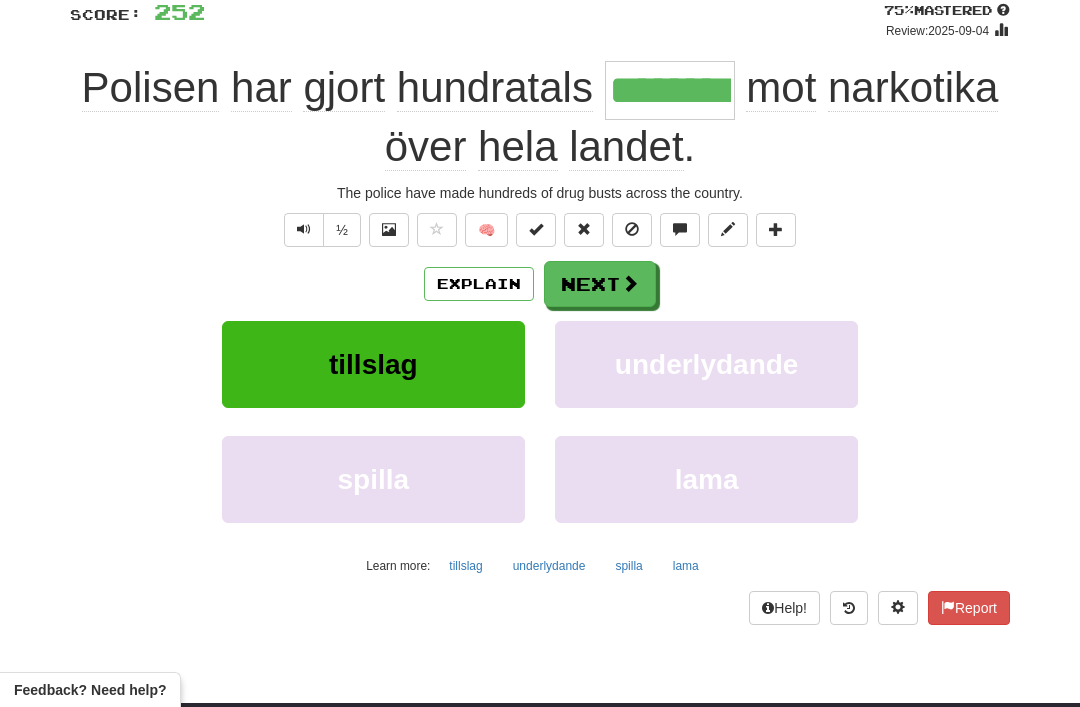 click on "Next" at bounding box center [600, 284] 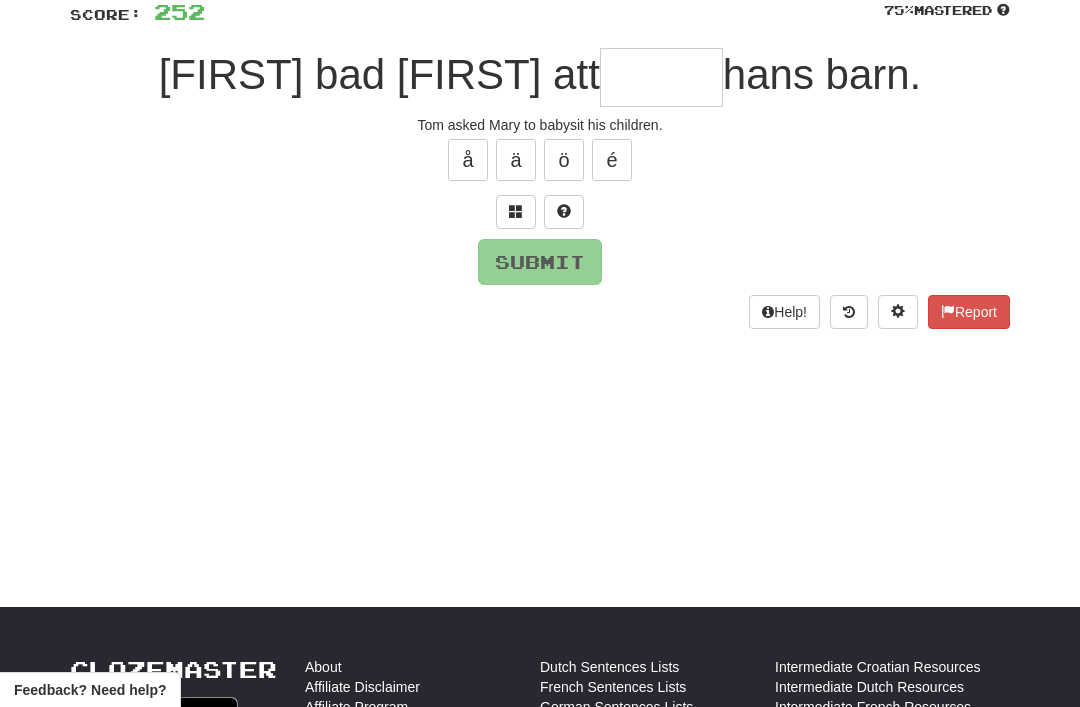 type on "*" 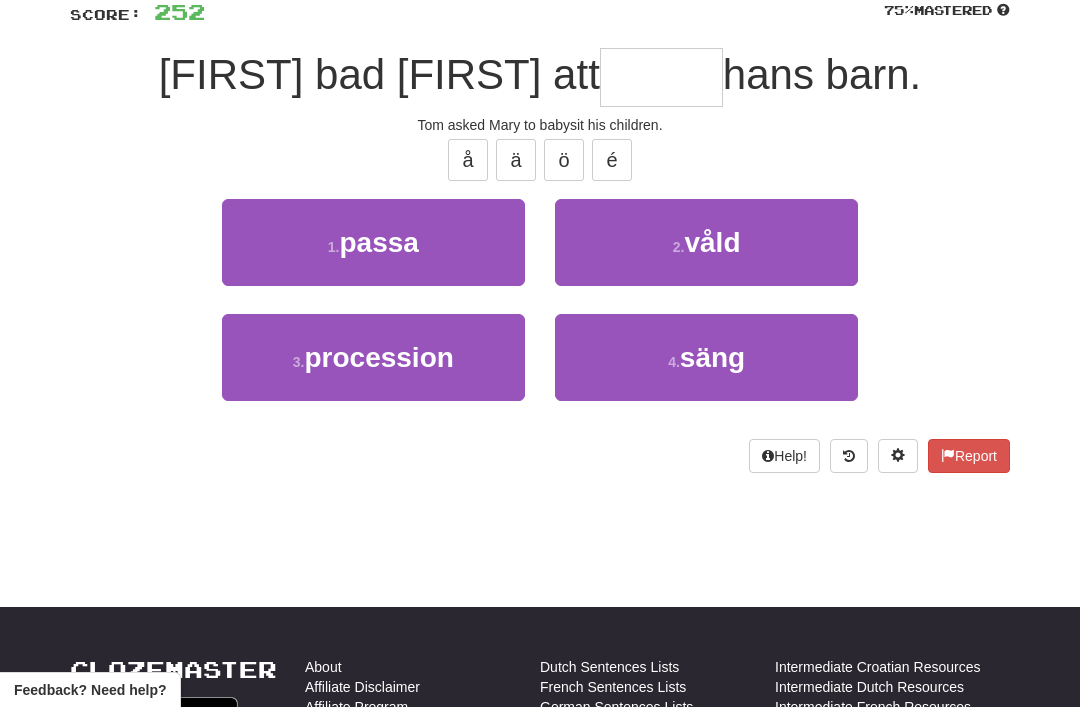 click on "1 .  passa" at bounding box center (373, 242) 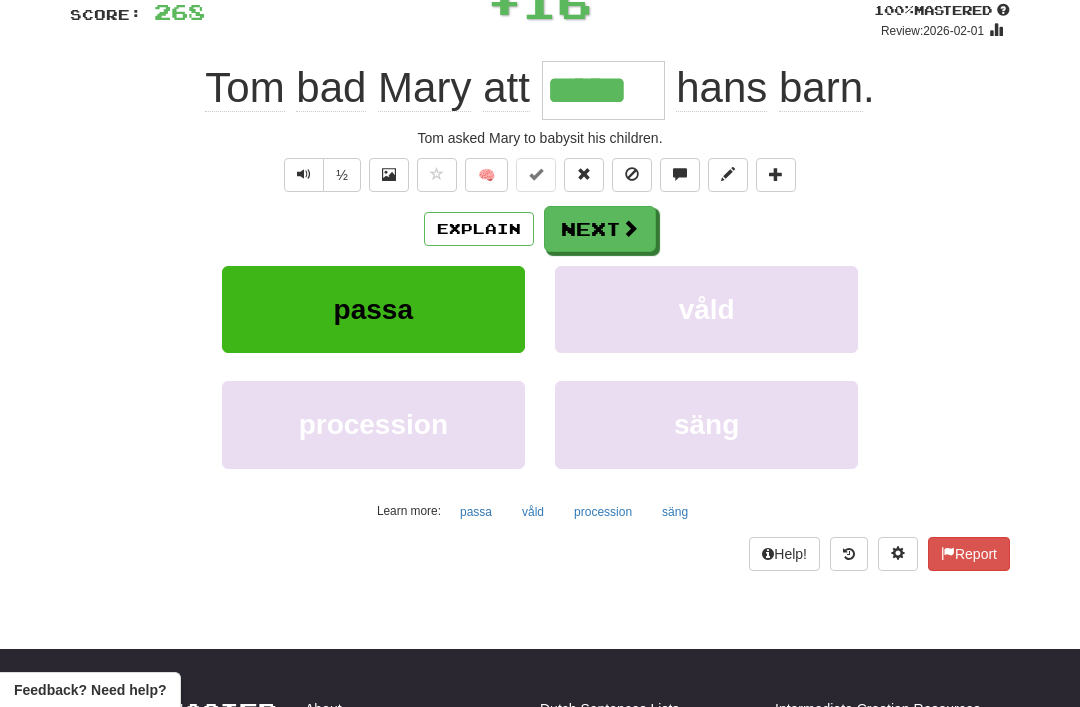 click at bounding box center [630, 228] 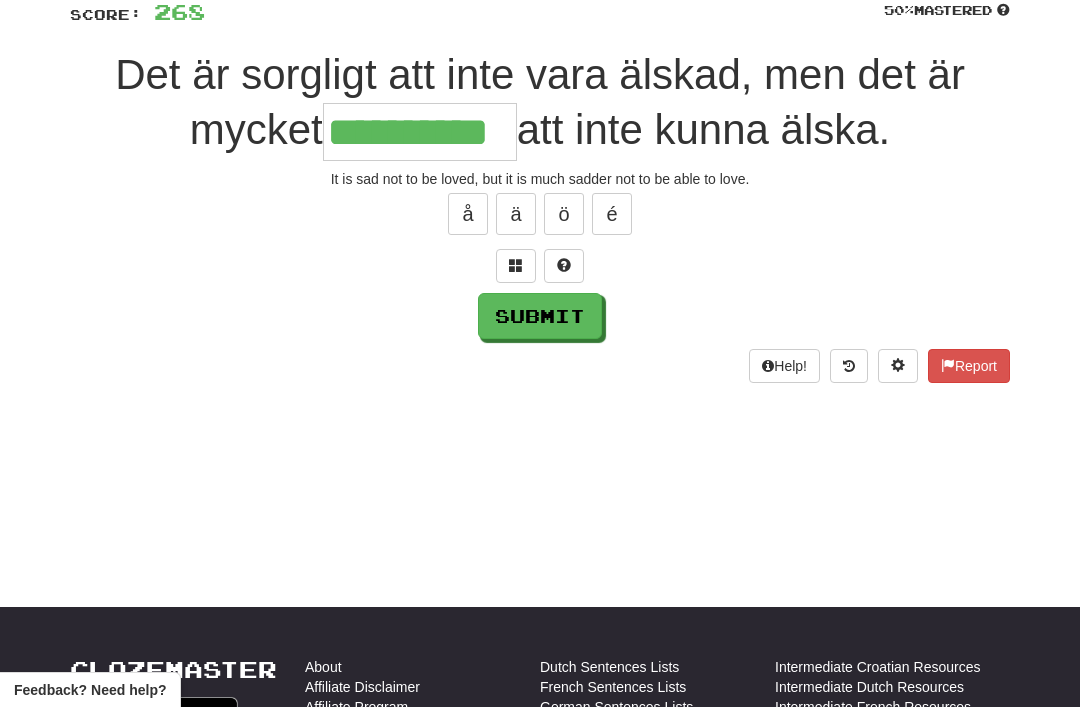 type on "**********" 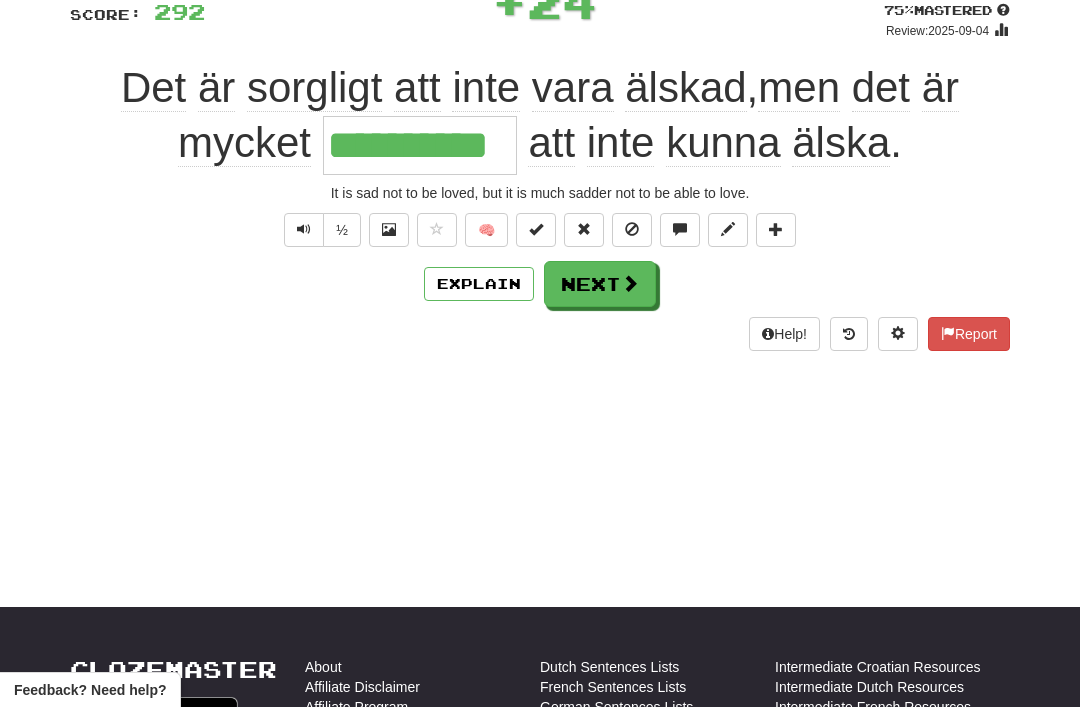 click on "Next" at bounding box center (600, 284) 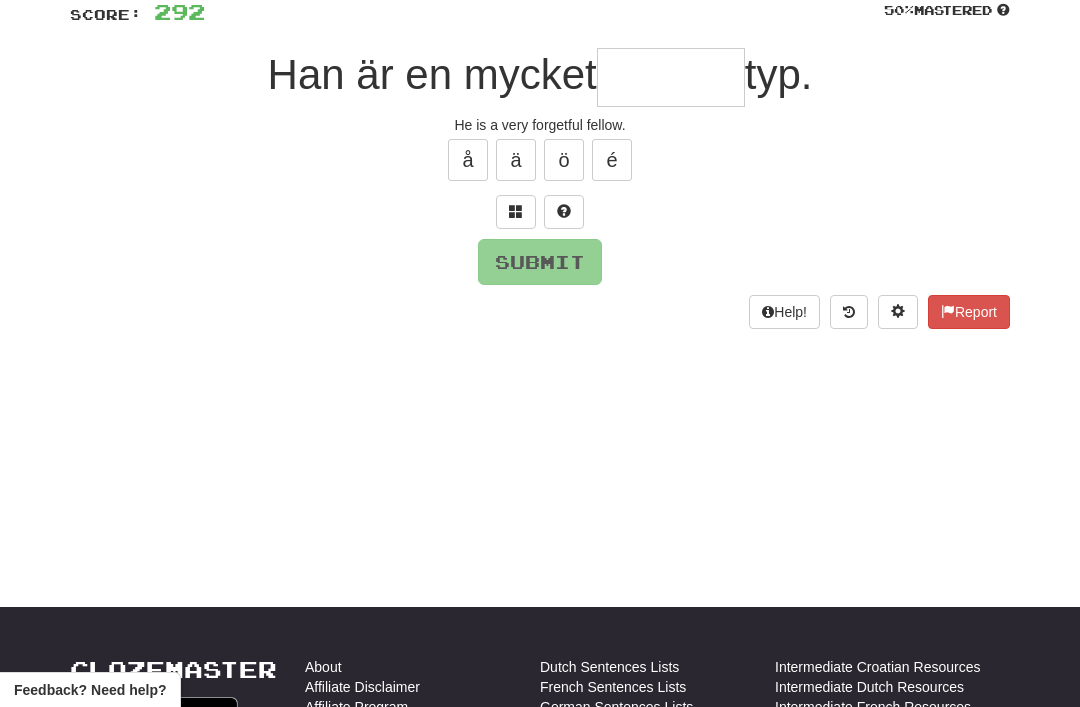 click at bounding box center (516, 212) 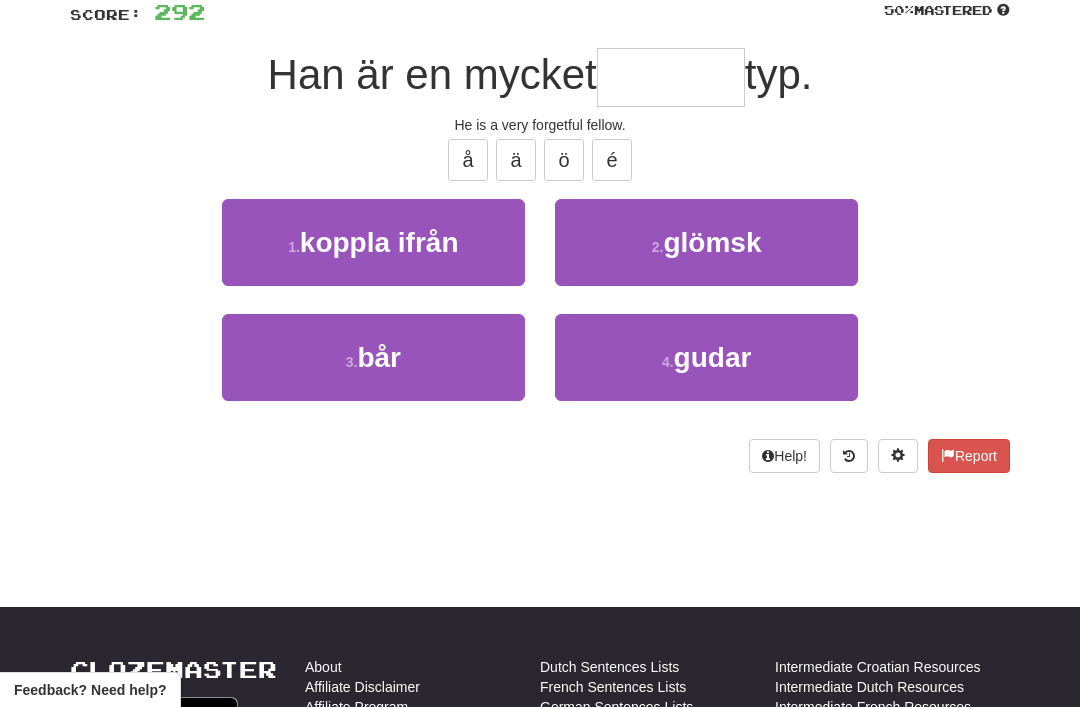 click on "2 .  glömsk" at bounding box center (706, 242) 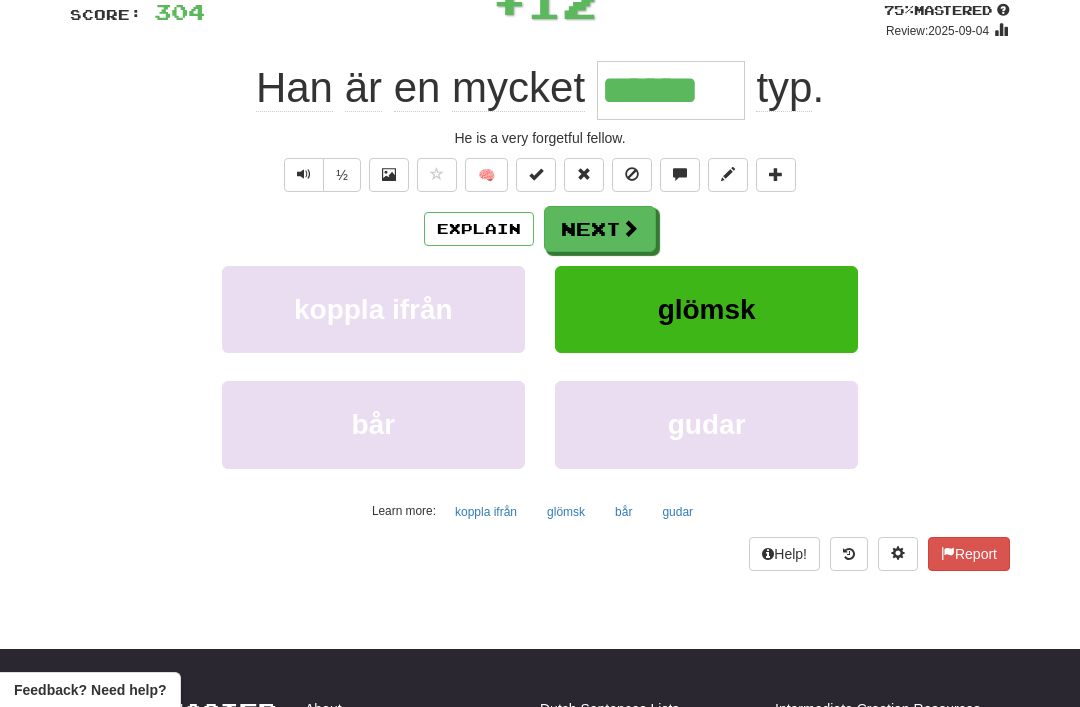 click on "Next" at bounding box center (600, 229) 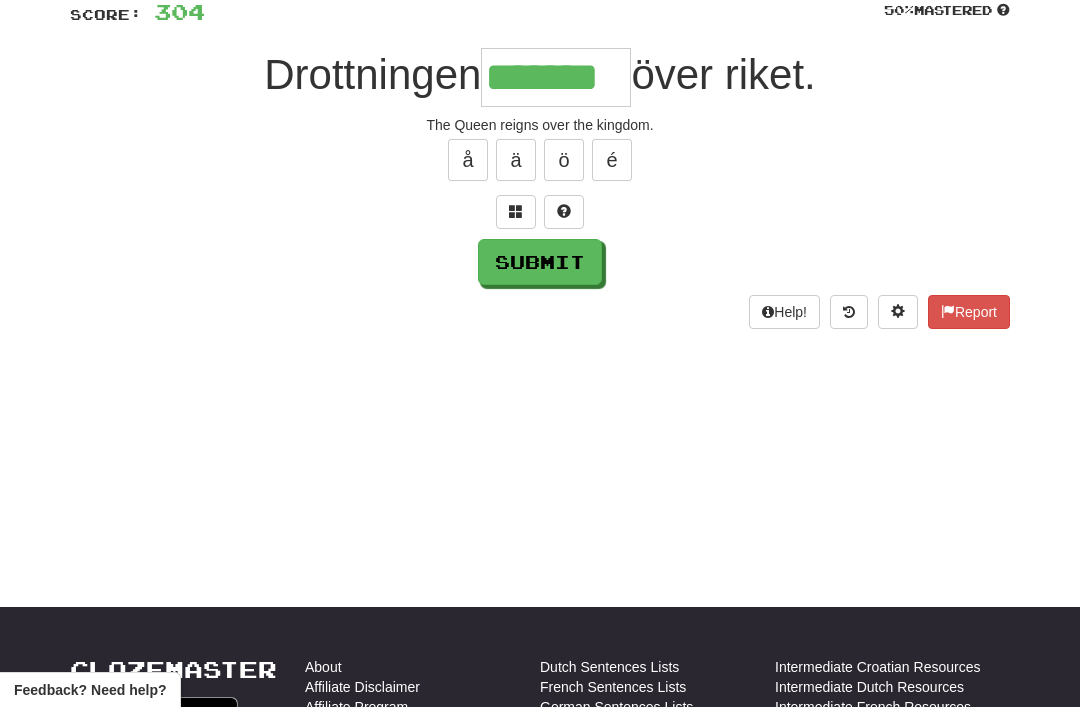 type on "*******" 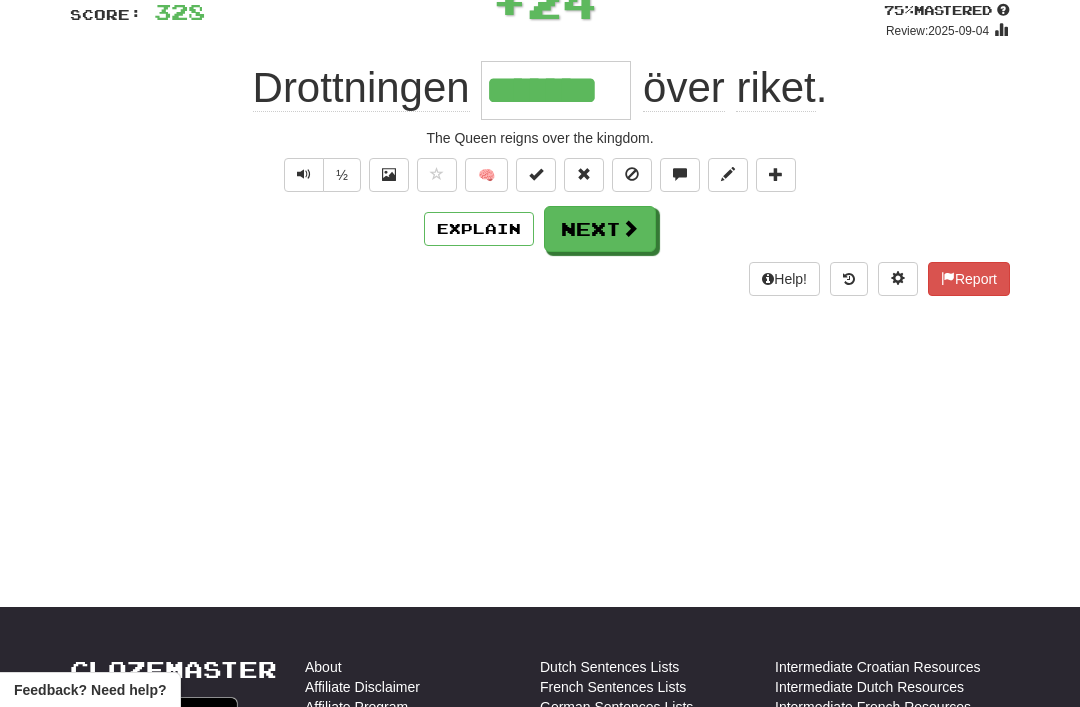 click on "Next" at bounding box center [600, 229] 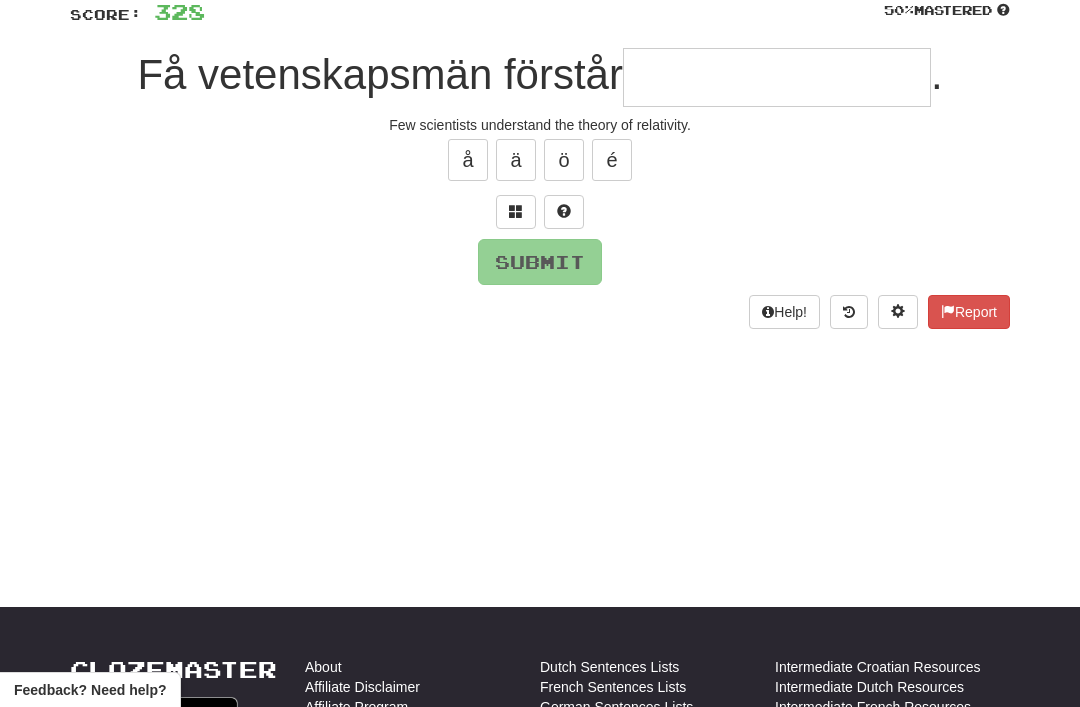 click at bounding box center [516, 211] 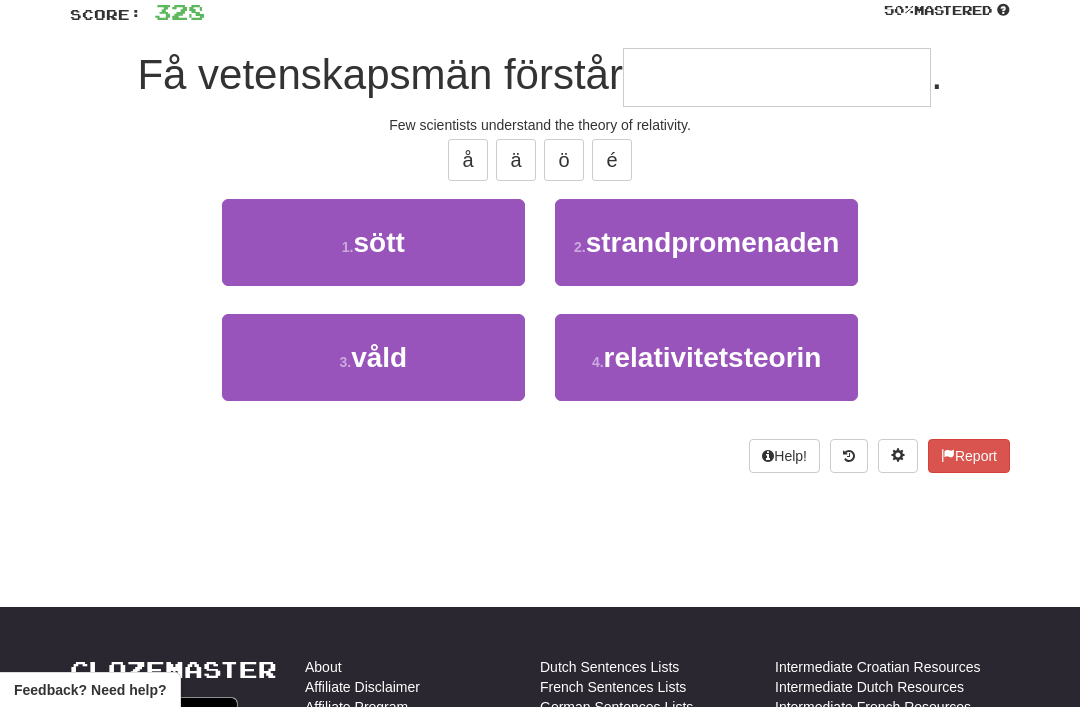 click on "relativitetsteorin" at bounding box center [713, 357] 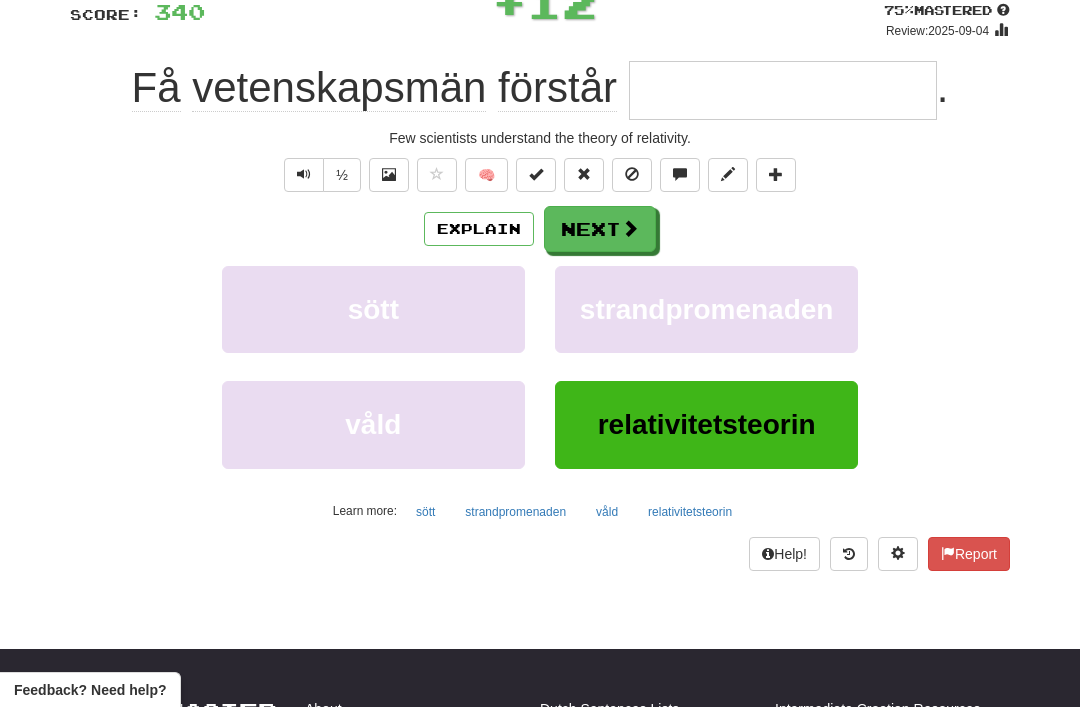 type on "**********" 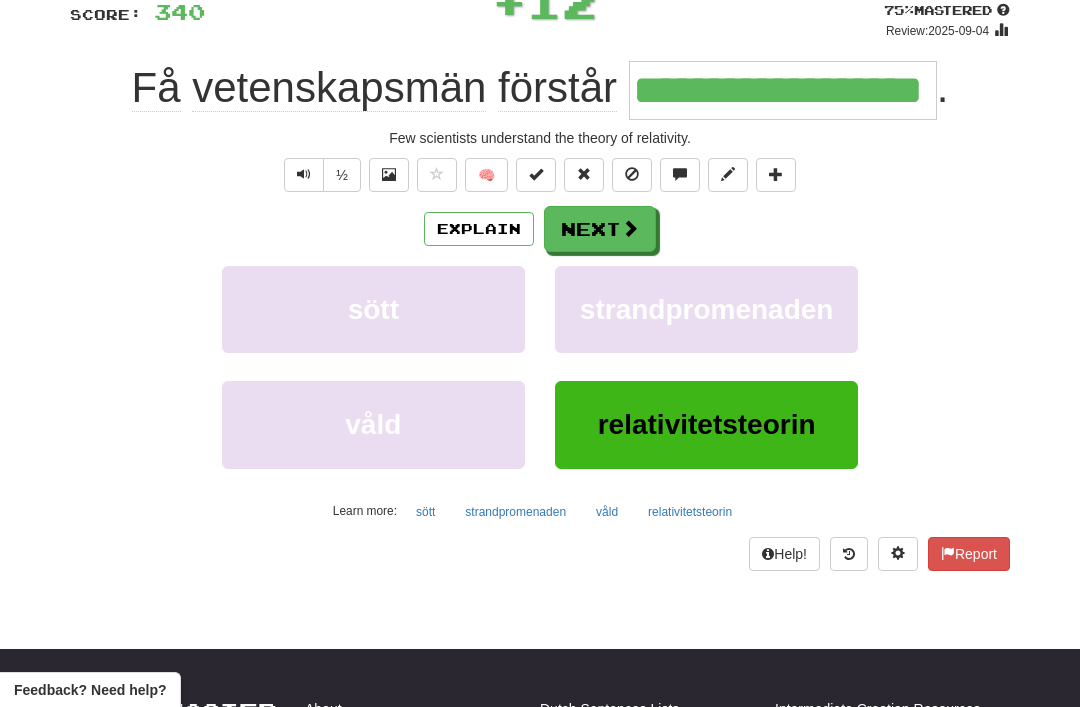 click on "Next" at bounding box center (600, 229) 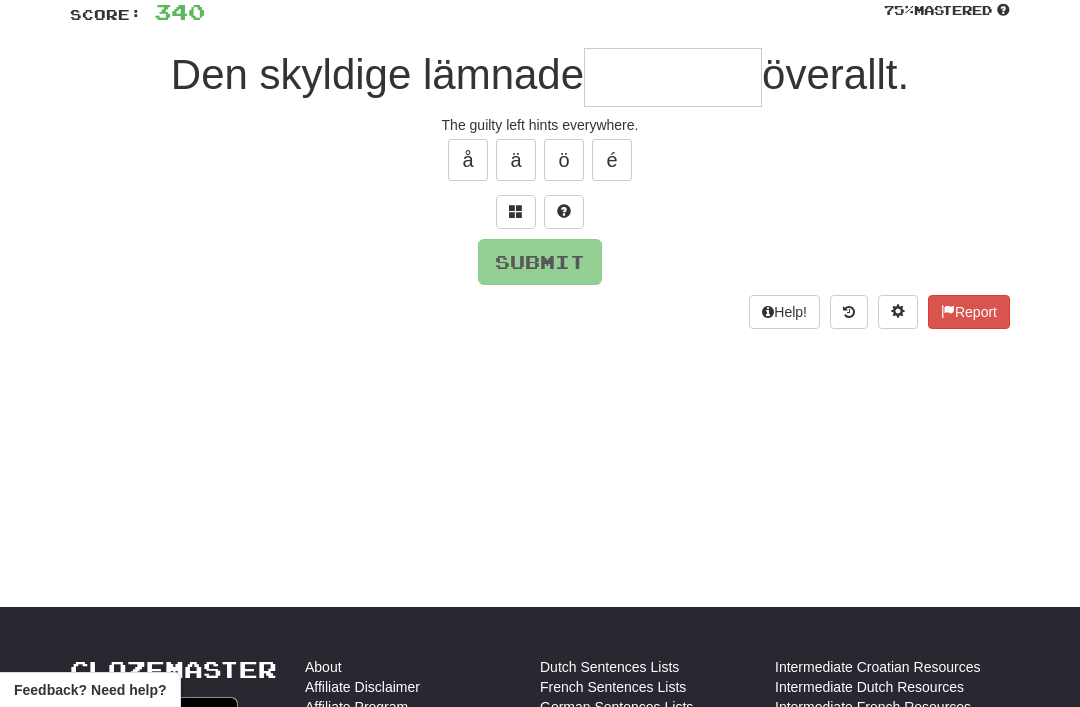 click at bounding box center (516, 211) 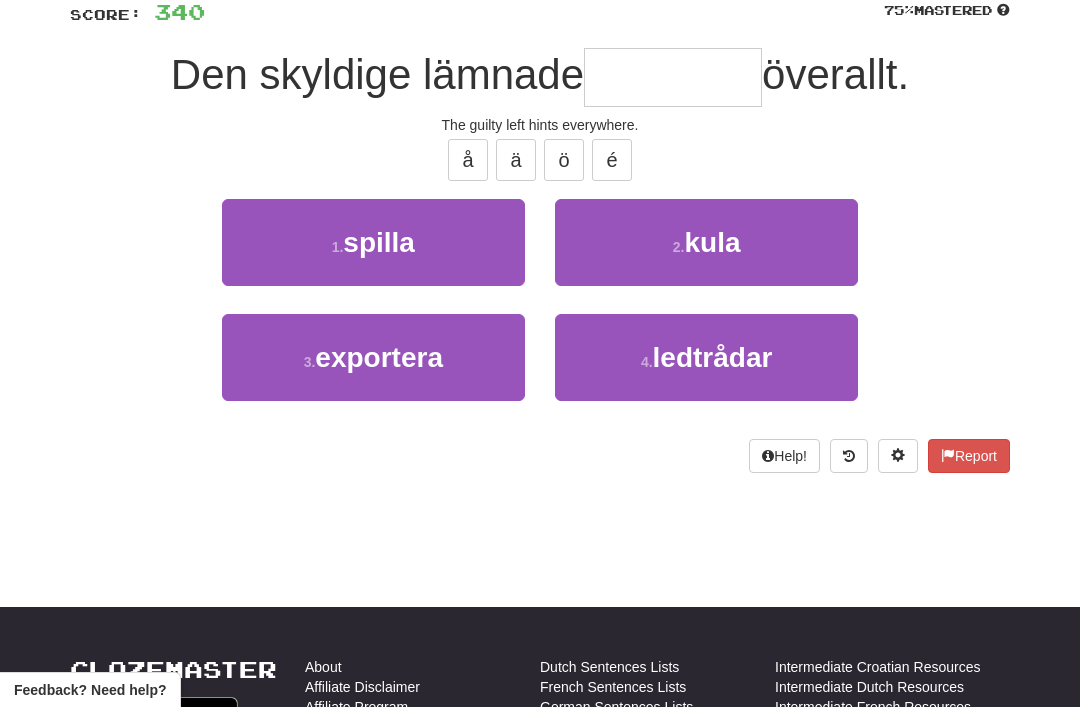 click on "ledtrådar" at bounding box center [713, 357] 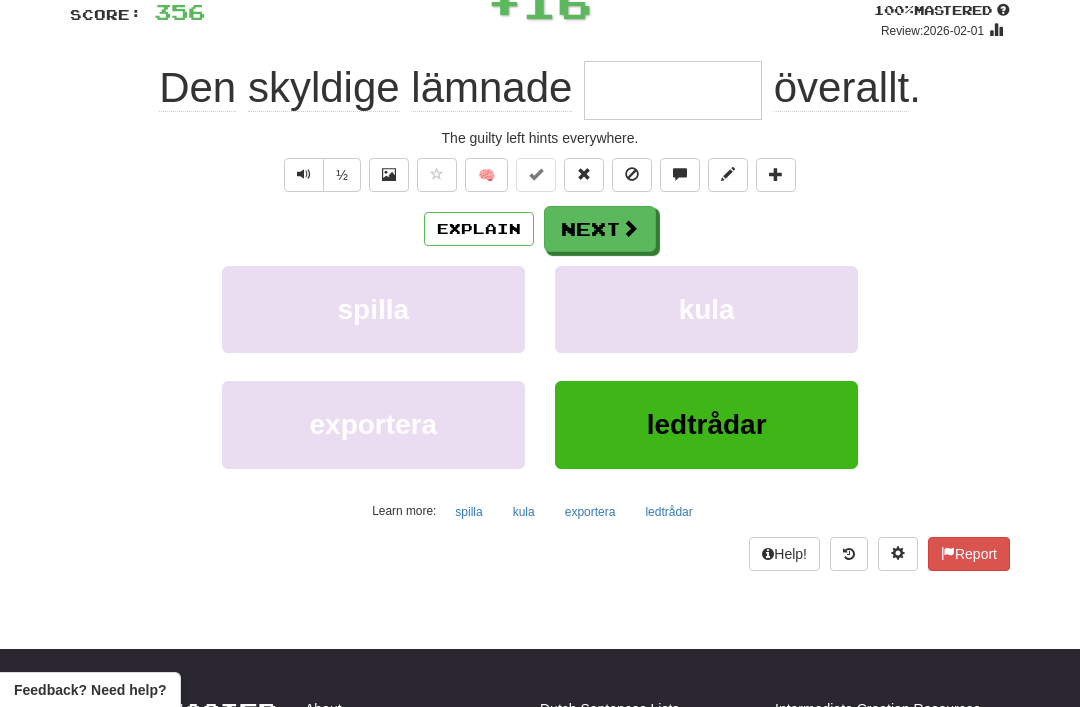 type on "*********" 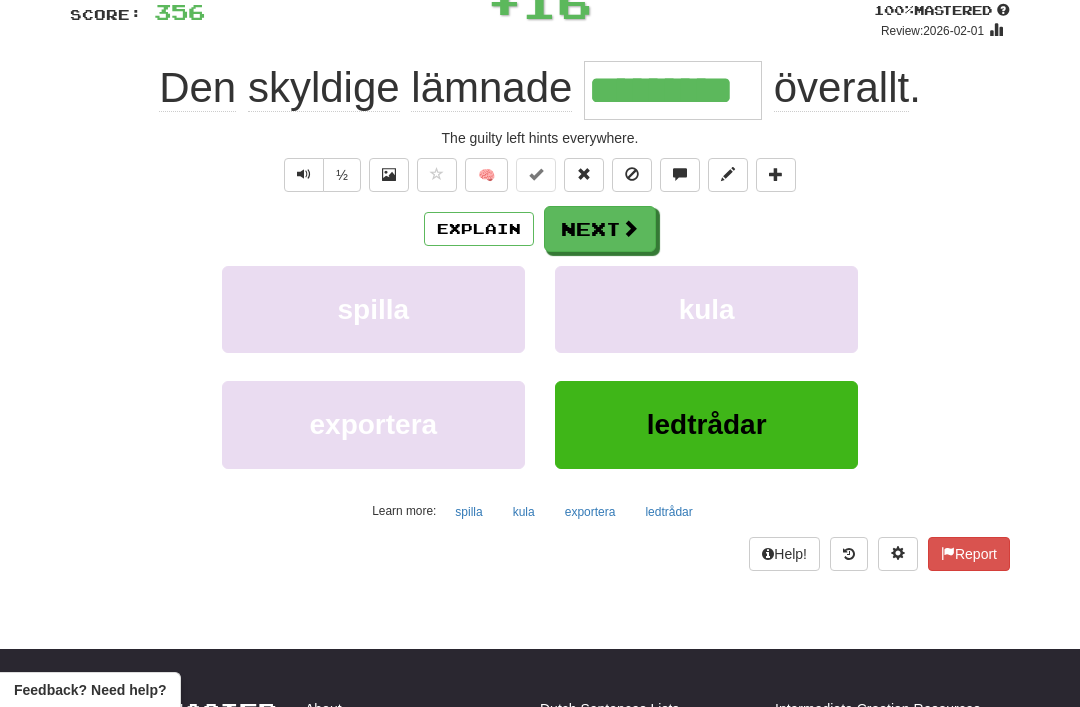 click on "Next" at bounding box center (600, 229) 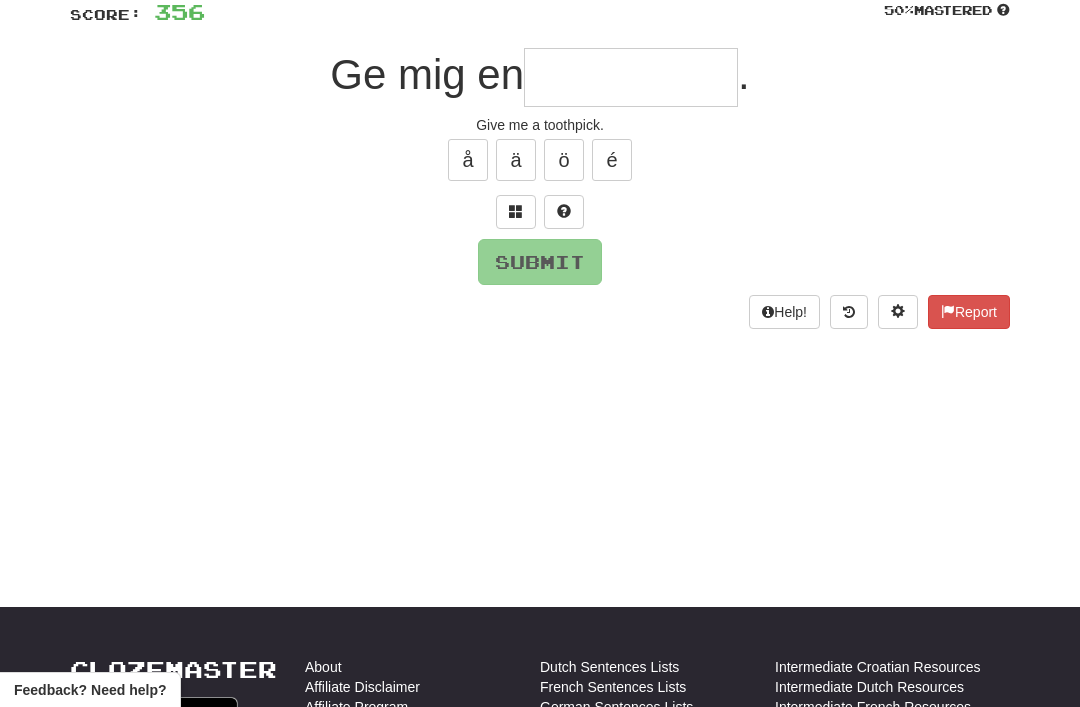 click at bounding box center (516, 211) 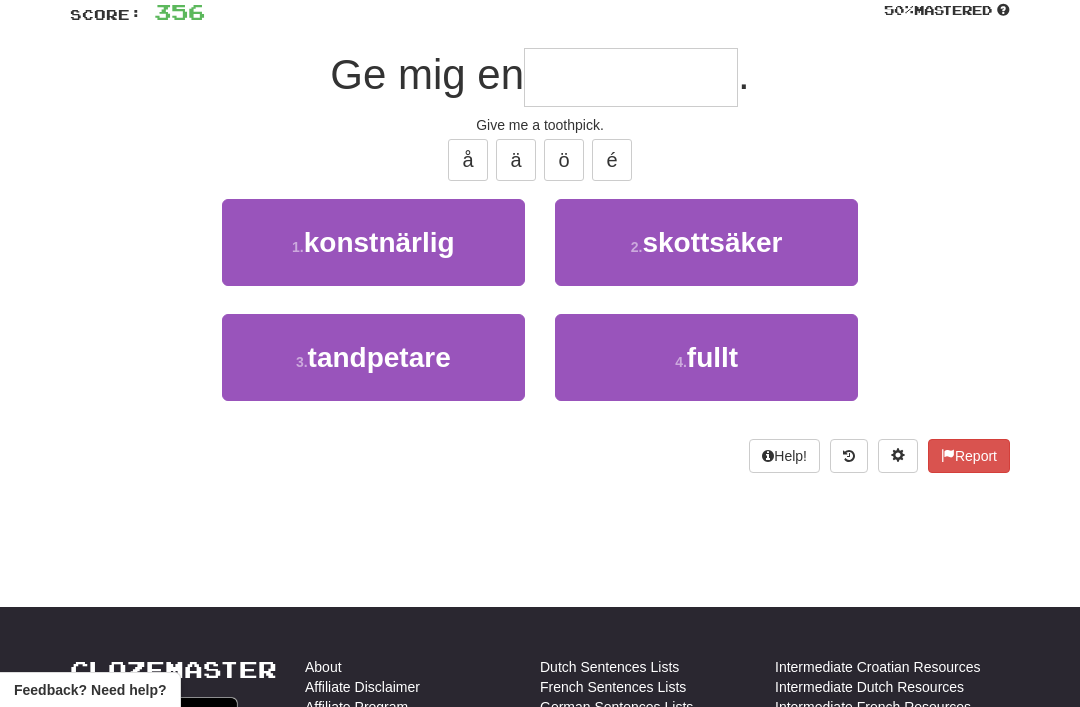 click on "tandpetare" at bounding box center [379, 357] 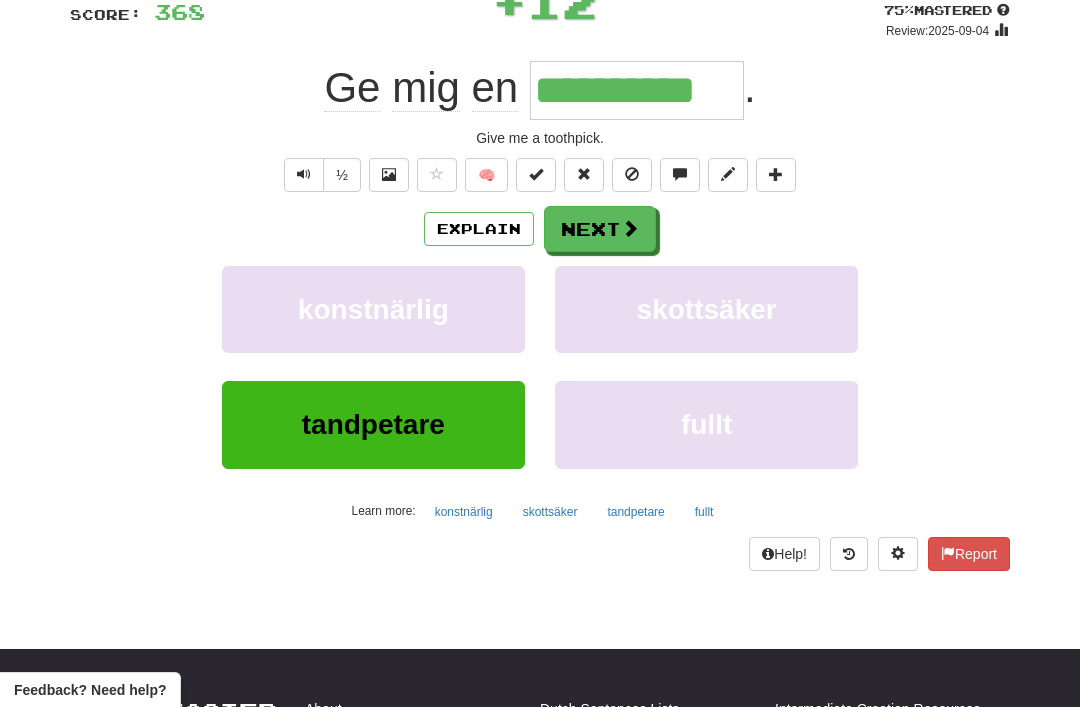 click on "Next" at bounding box center (600, 229) 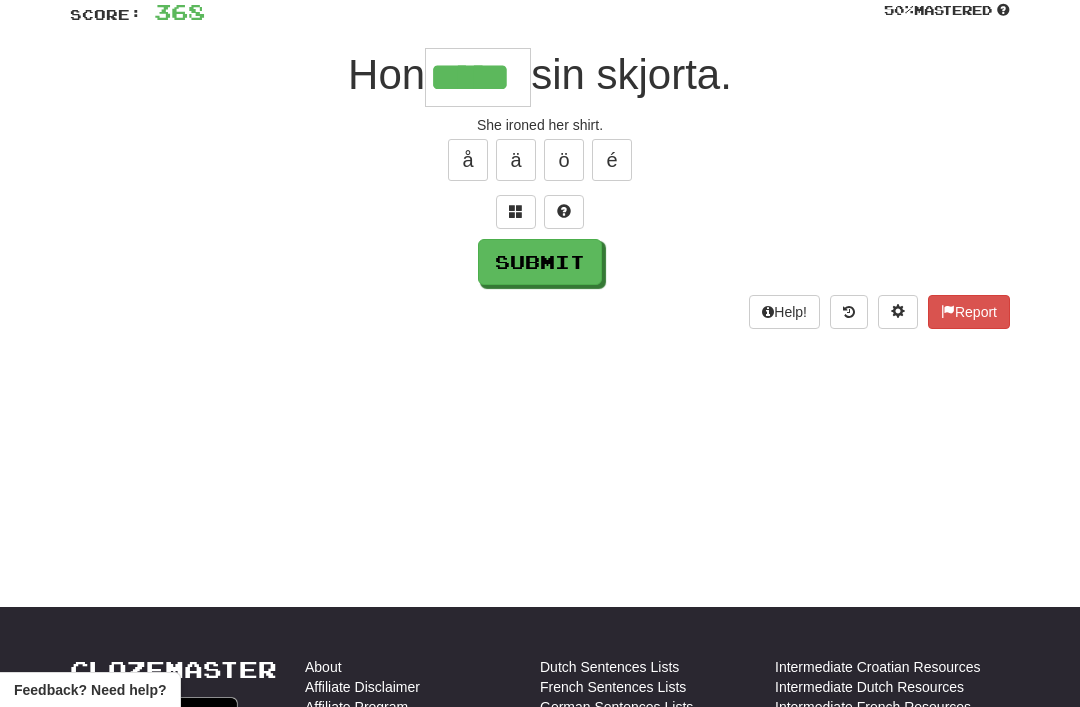 type on "*****" 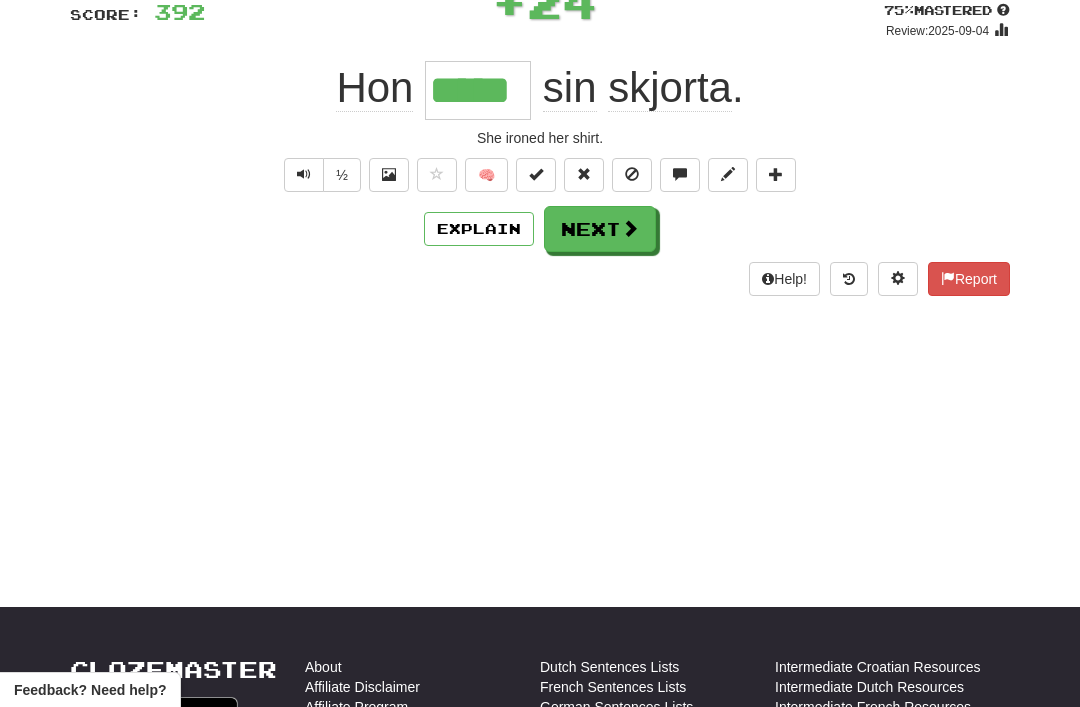 click on "Next" at bounding box center [600, 229] 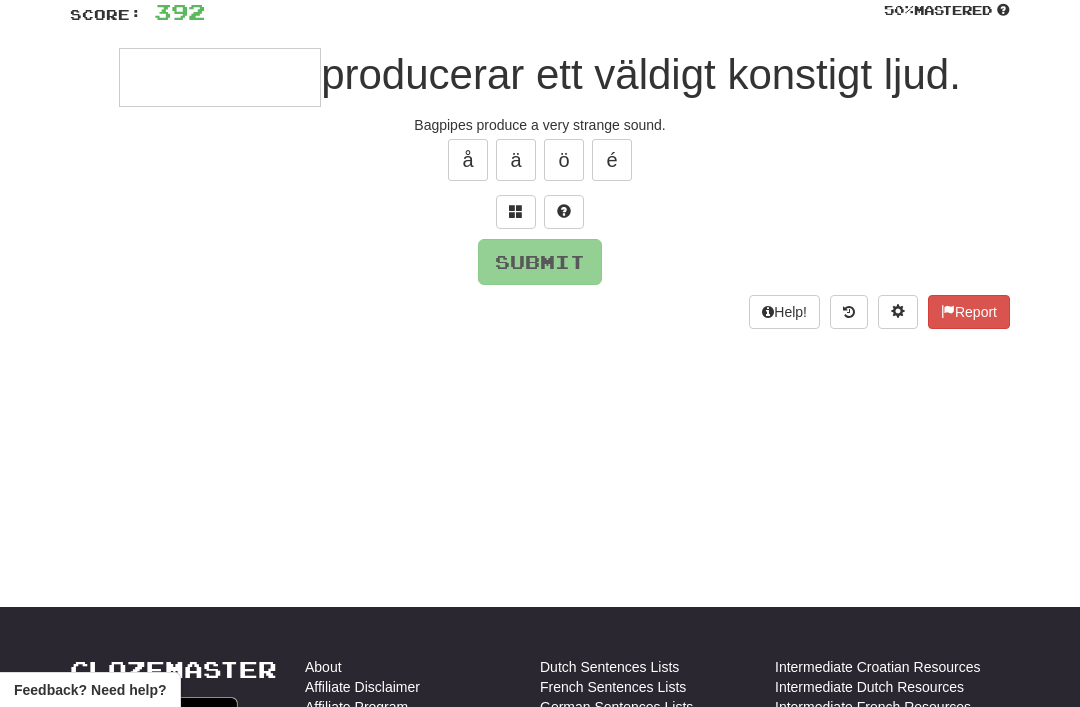 click at bounding box center [516, 212] 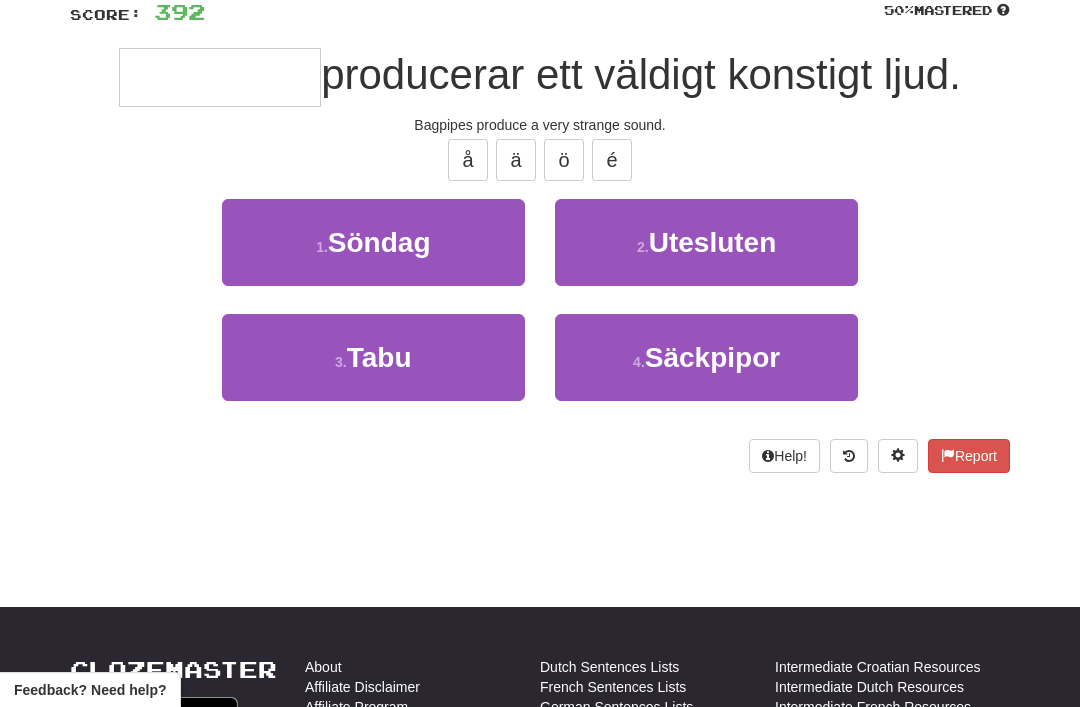 click on "4 .  Säckpipor" at bounding box center [706, 357] 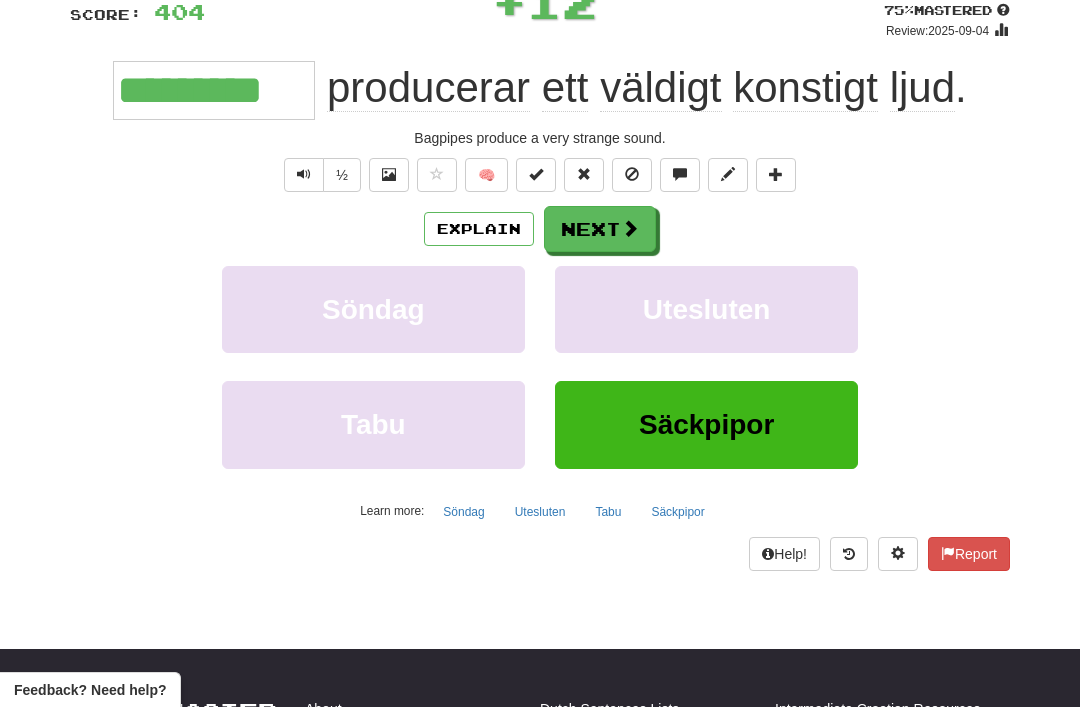 click on "Next" at bounding box center (600, 229) 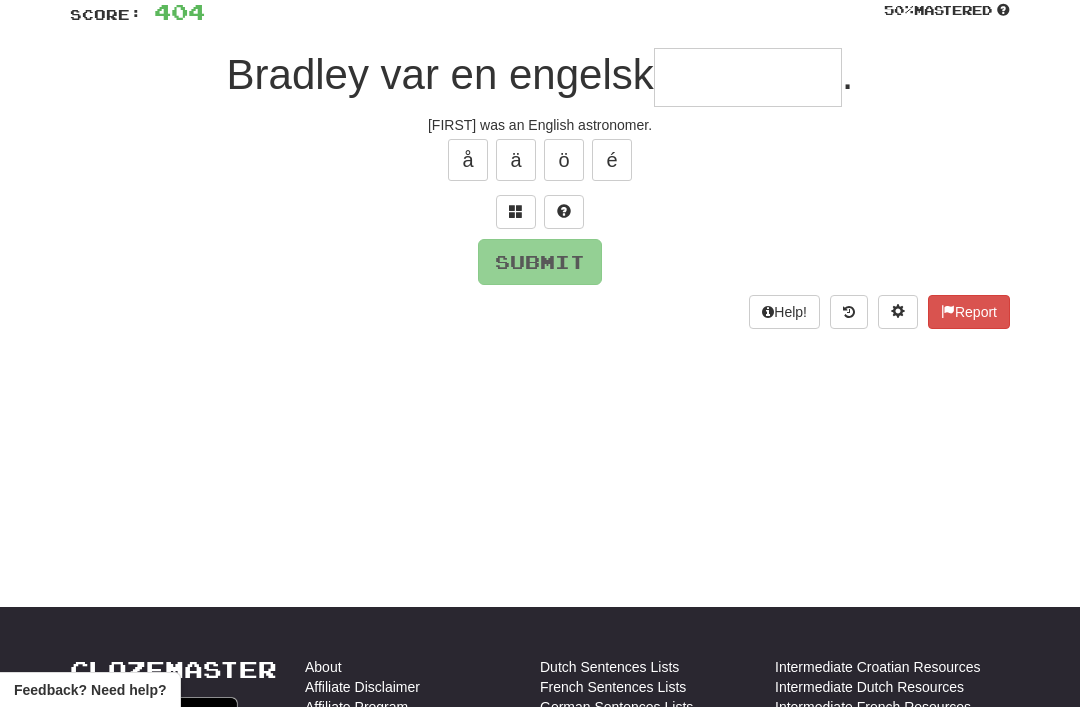 click at bounding box center (516, 211) 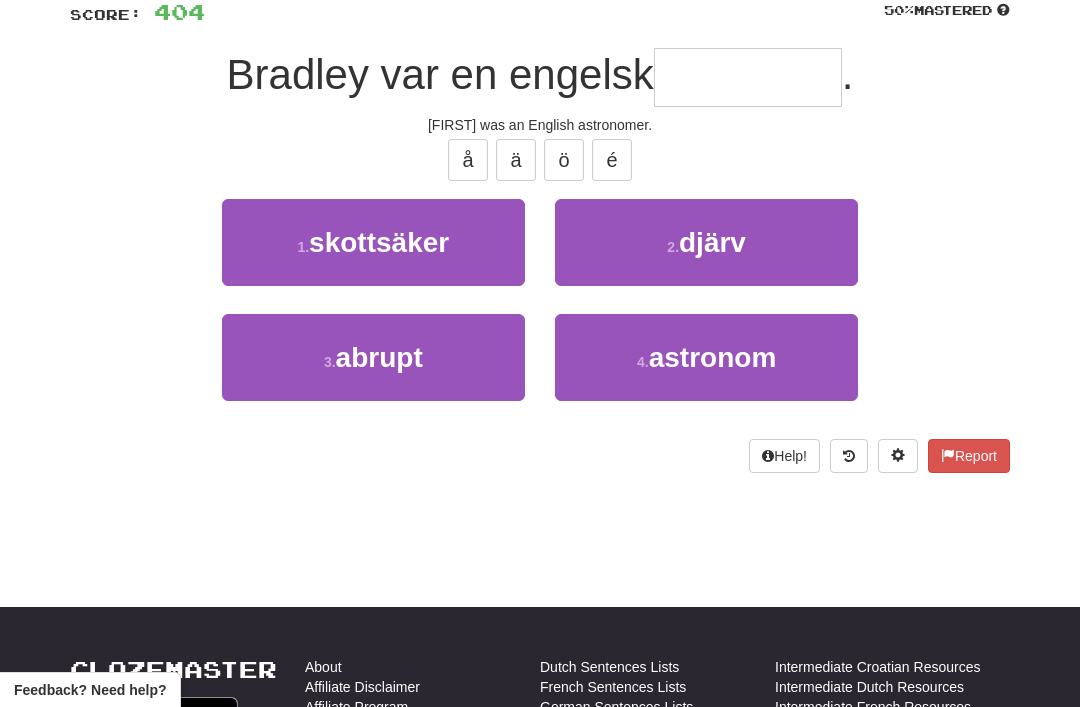 click on "4 .  astronom" at bounding box center [706, 357] 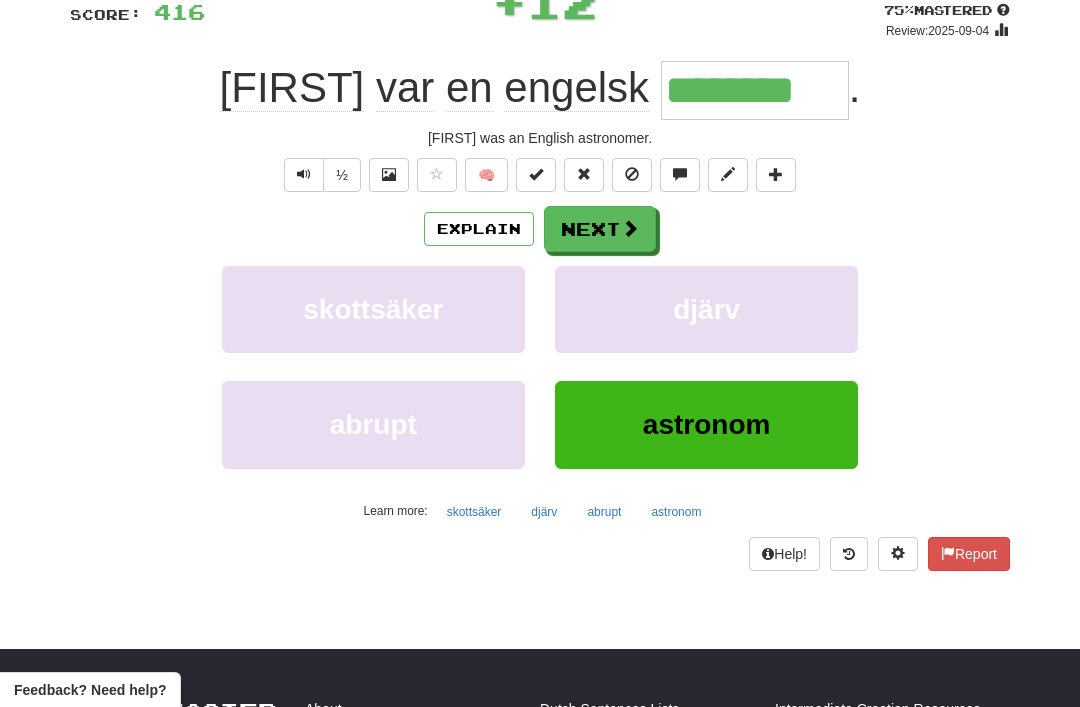 click on "Next" at bounding box center (600, 229) 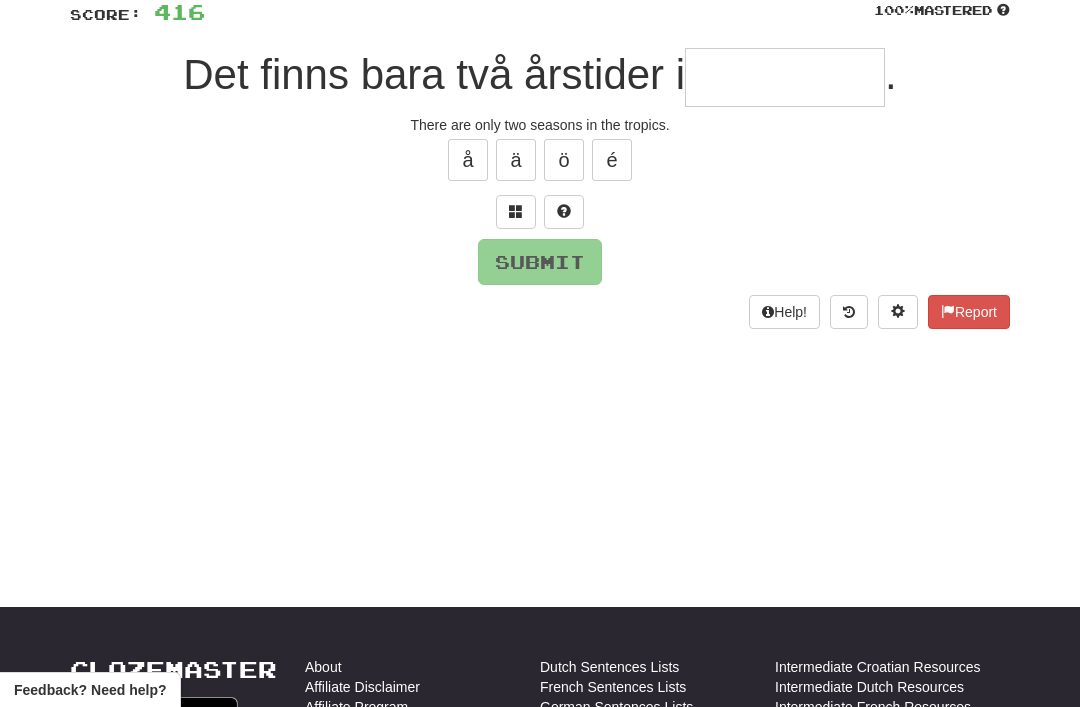click at bounding box center (516, 211) 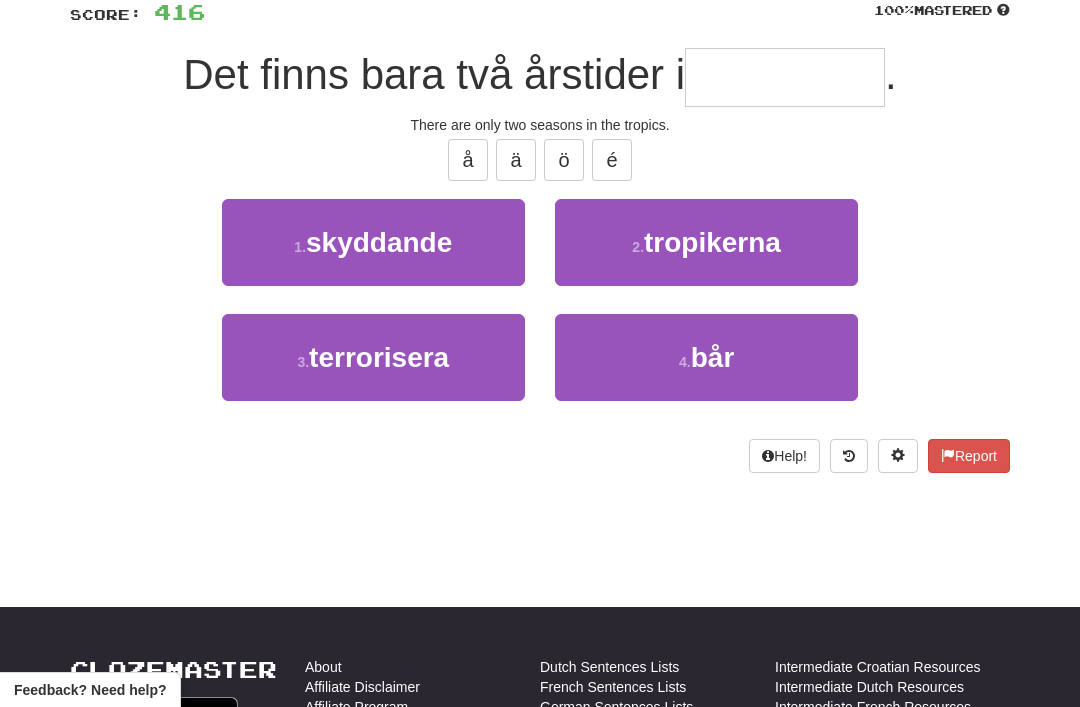 click on "2 ." at bounding box center [638, 247] 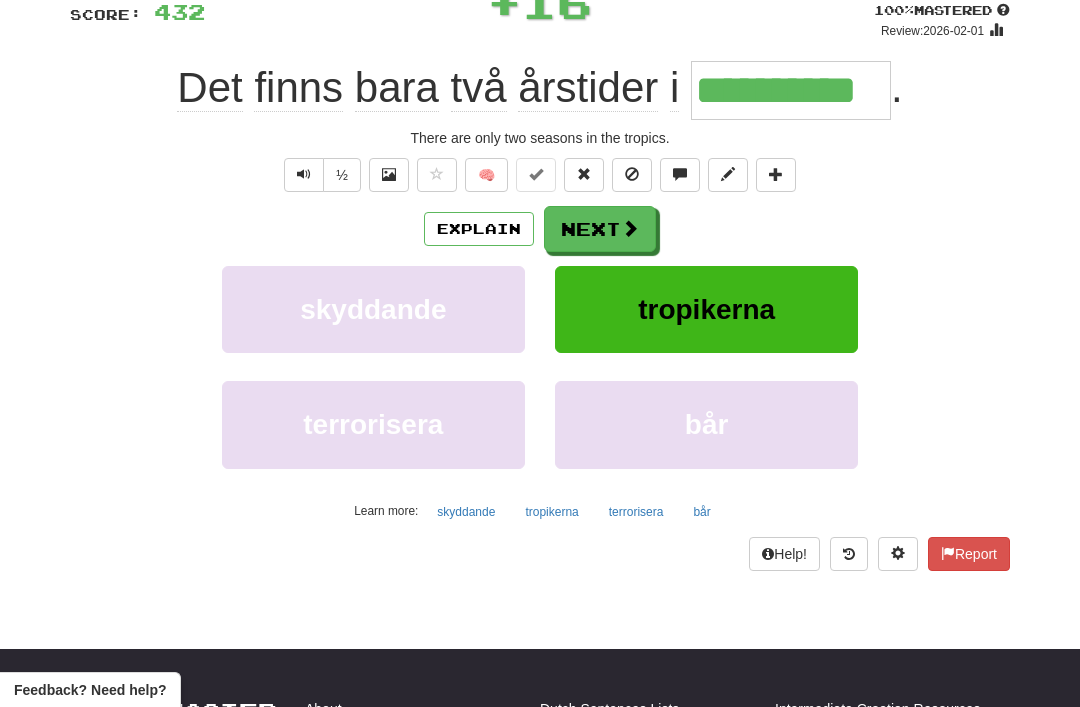 click on "Next" at bounding box center [600, 229] 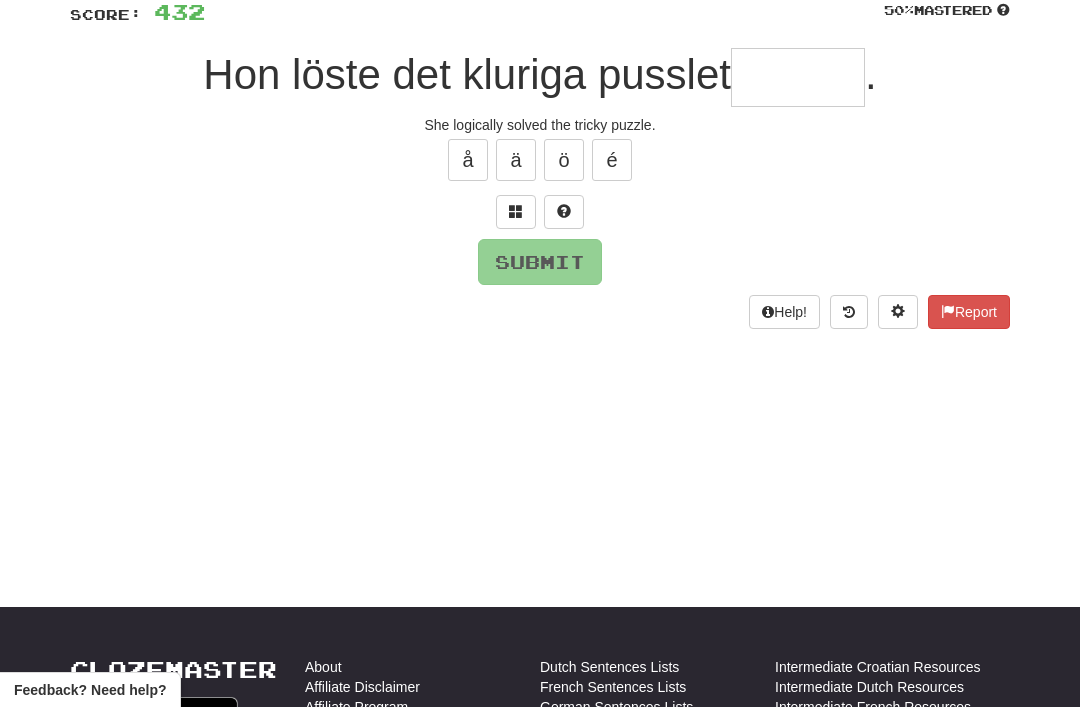 click at bounding box center [516, 211] 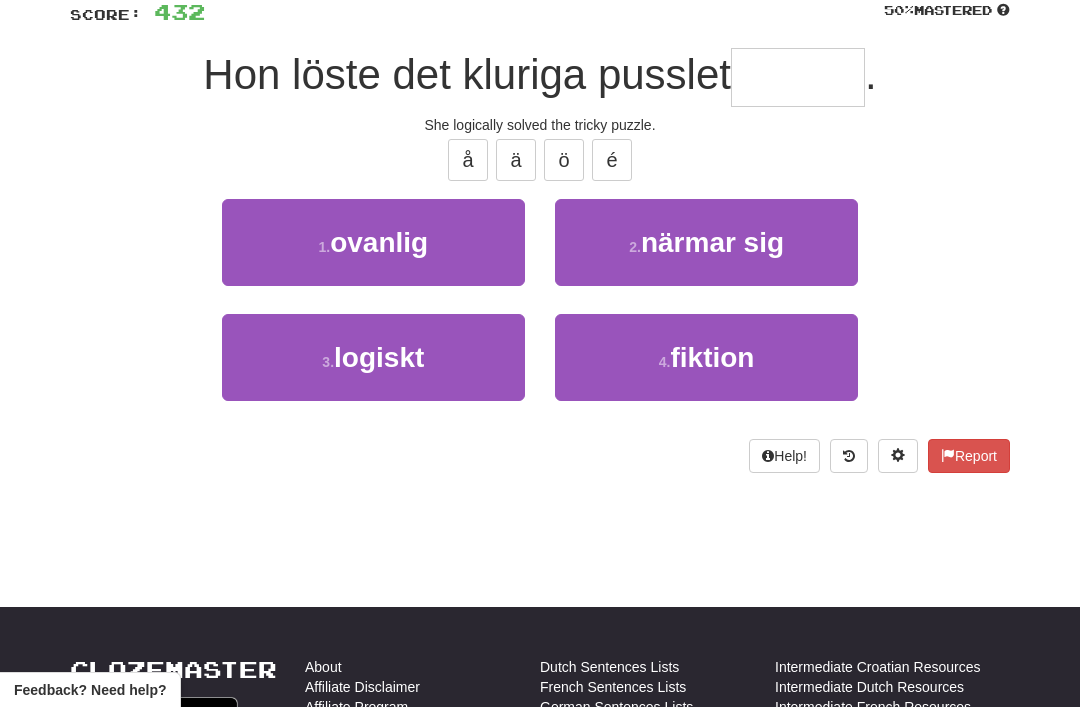 click on "3 .  logiskt" at bounding box center (373, 357) 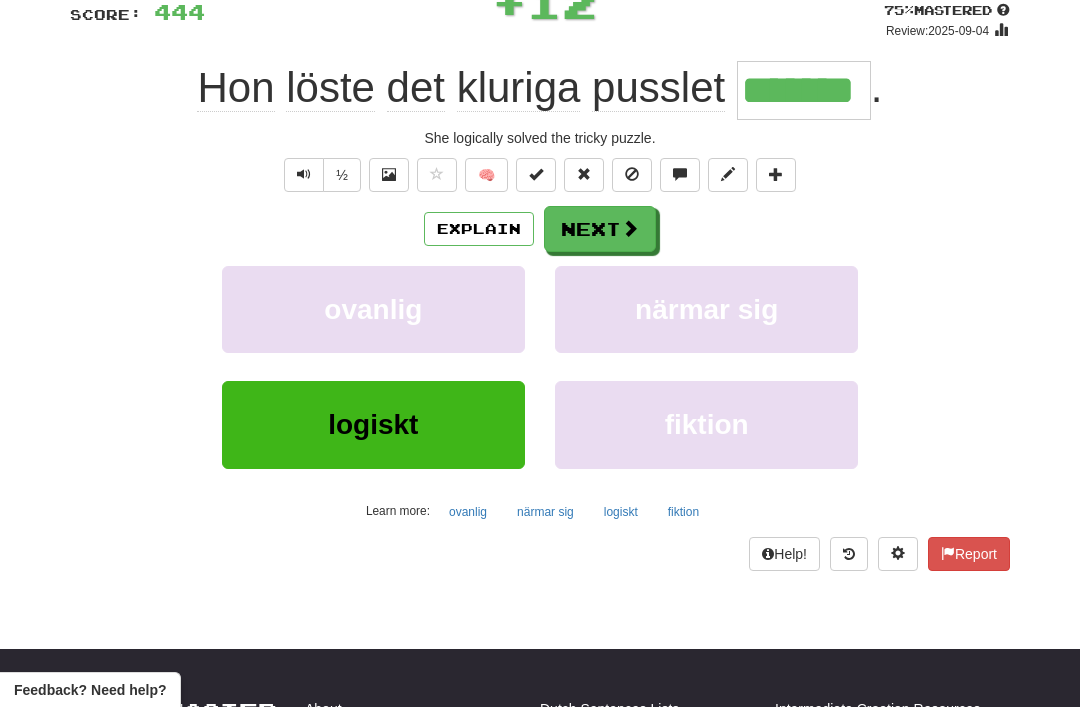 click on "Next" at bounding box center (600, 229) 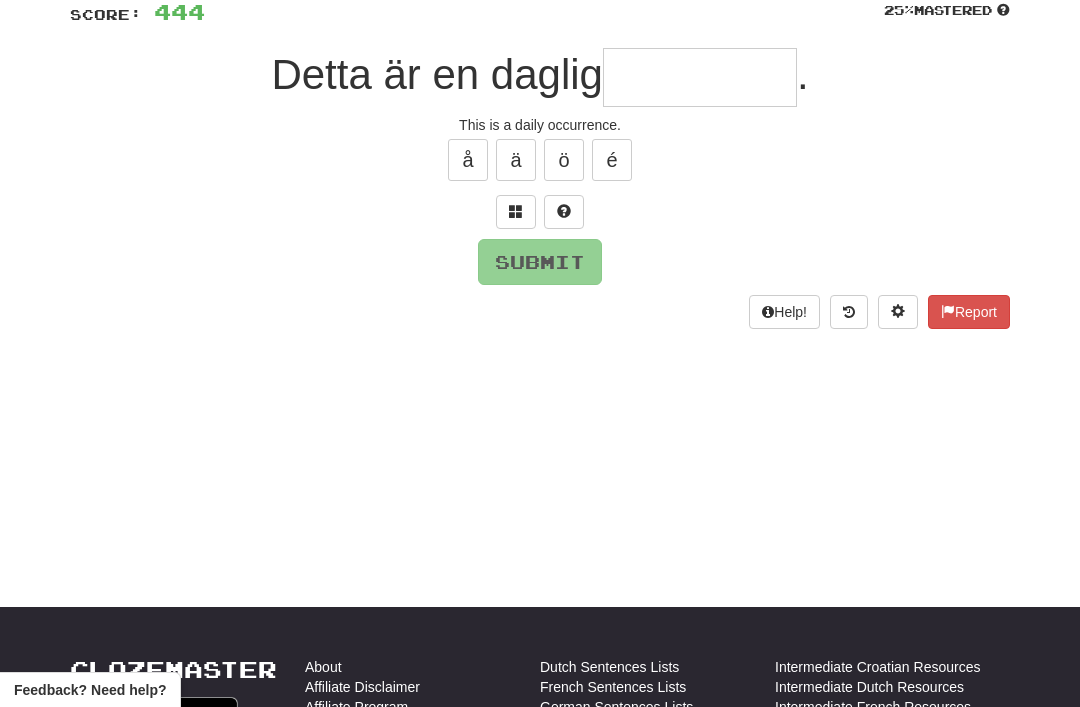 click at bounding box center [516, 212] 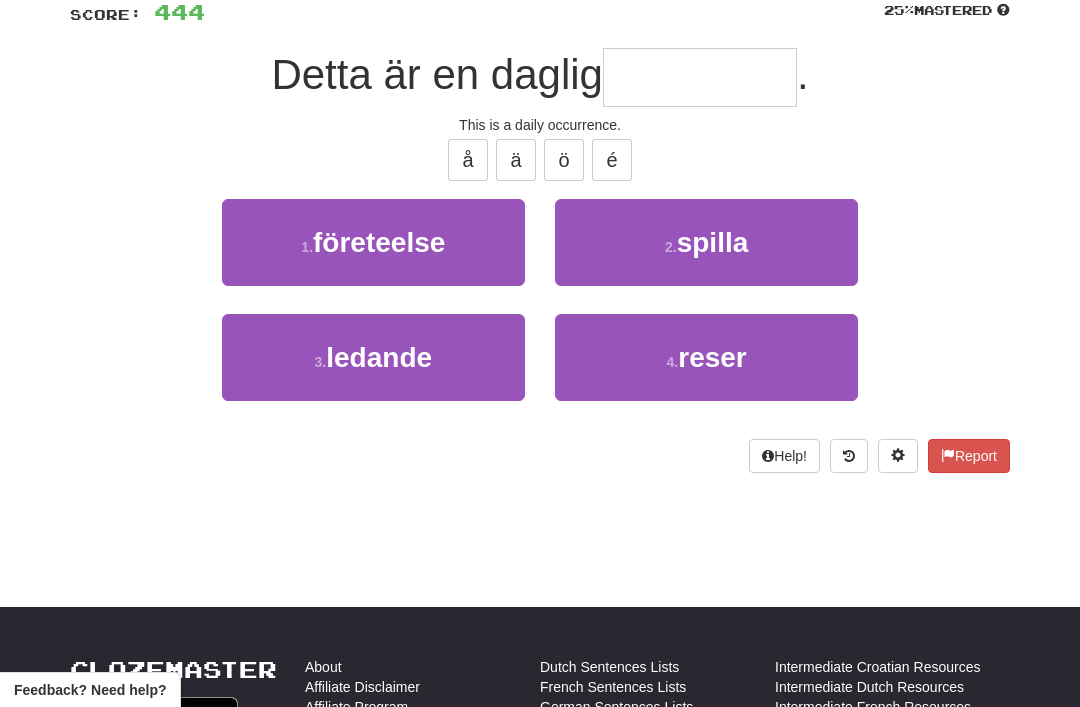click on "1 .  företeelse" at bounding box center [373, 242] 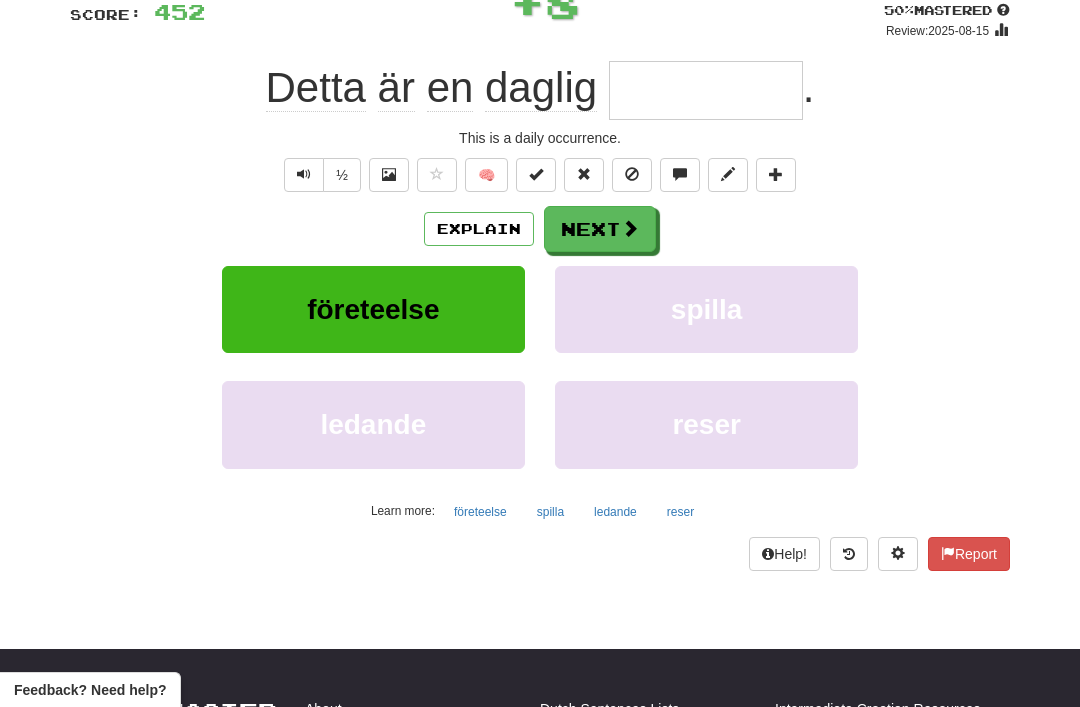 type on "**********" 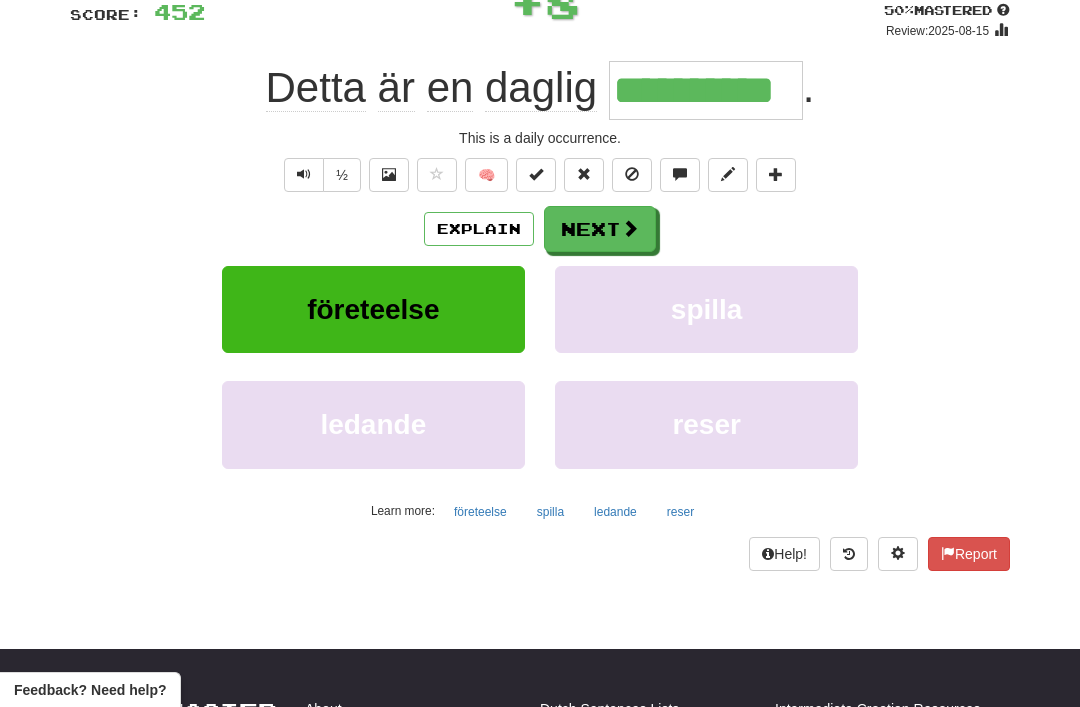 click on "Explain" at bounding box center [479, 229] 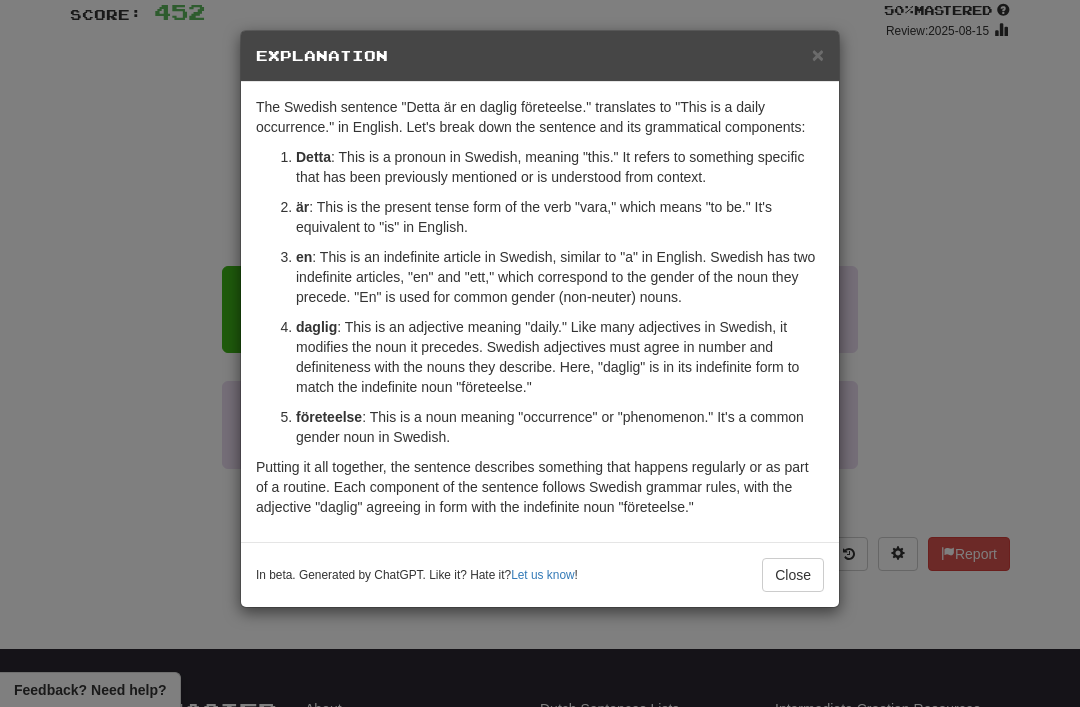 click on "×" at bounding box center [818, 54] 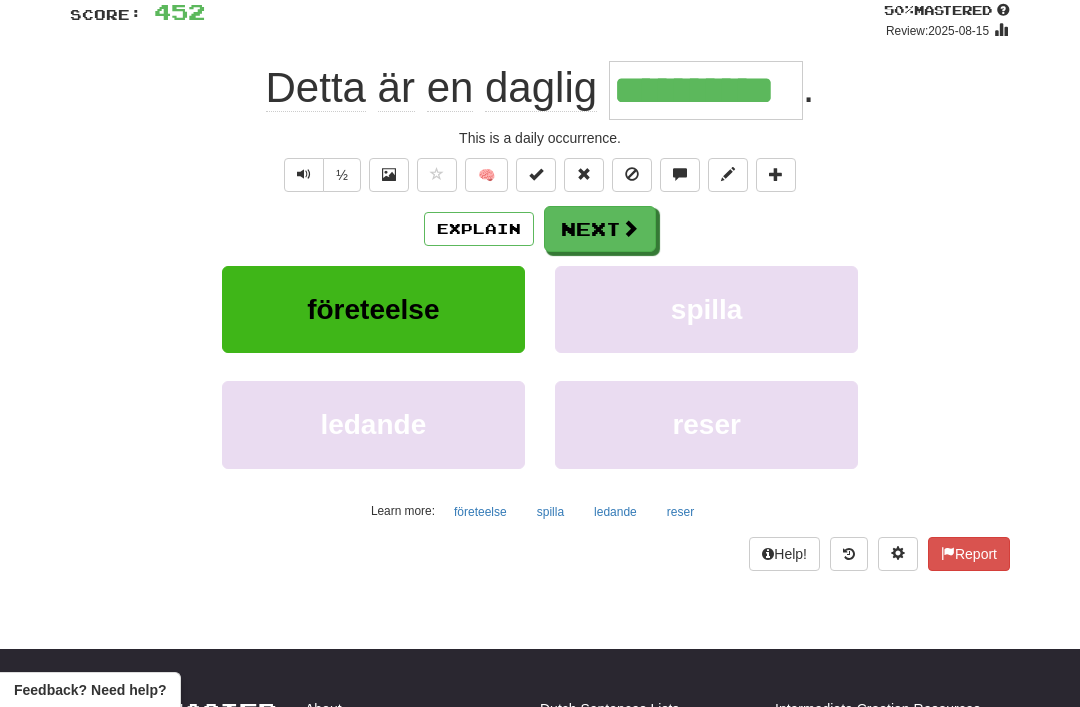 click at bounding box center [437, 174] 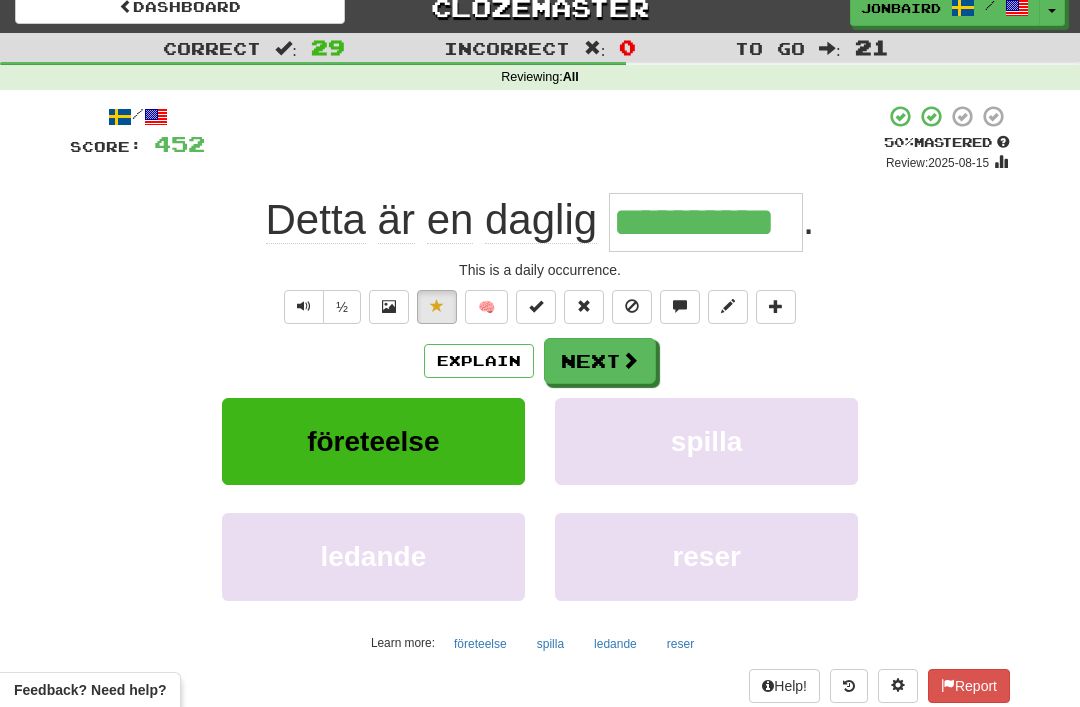 click at bounding box center (630, 360) 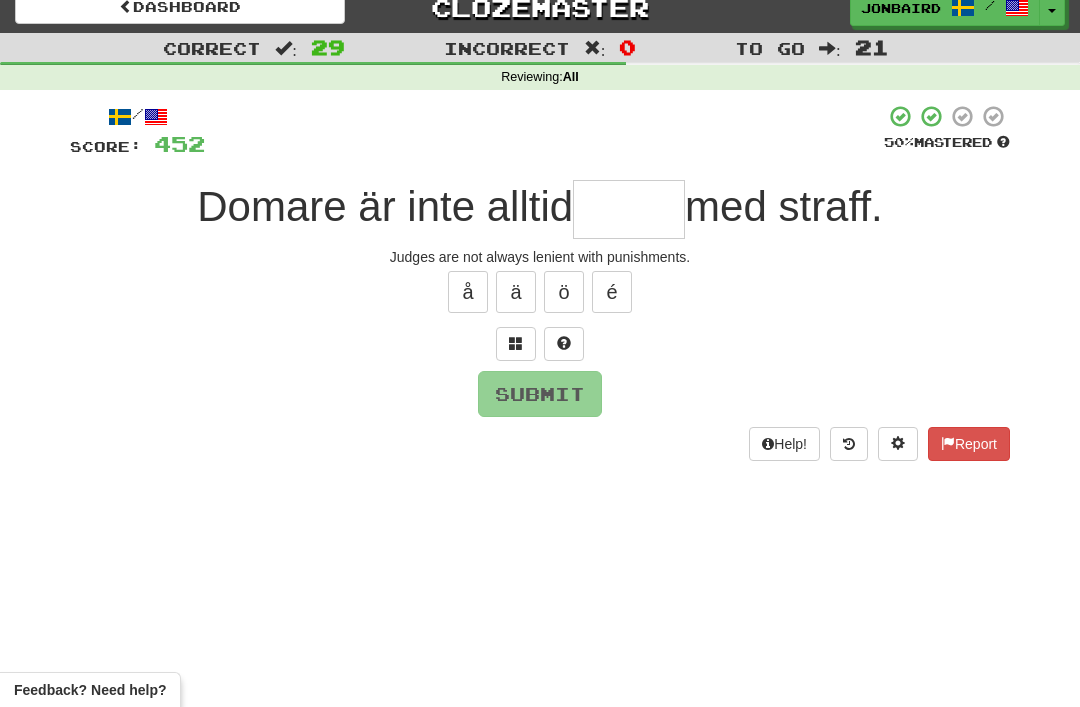 scroll, scrollTop: 17, scrollLeft: 0, axis: vertical 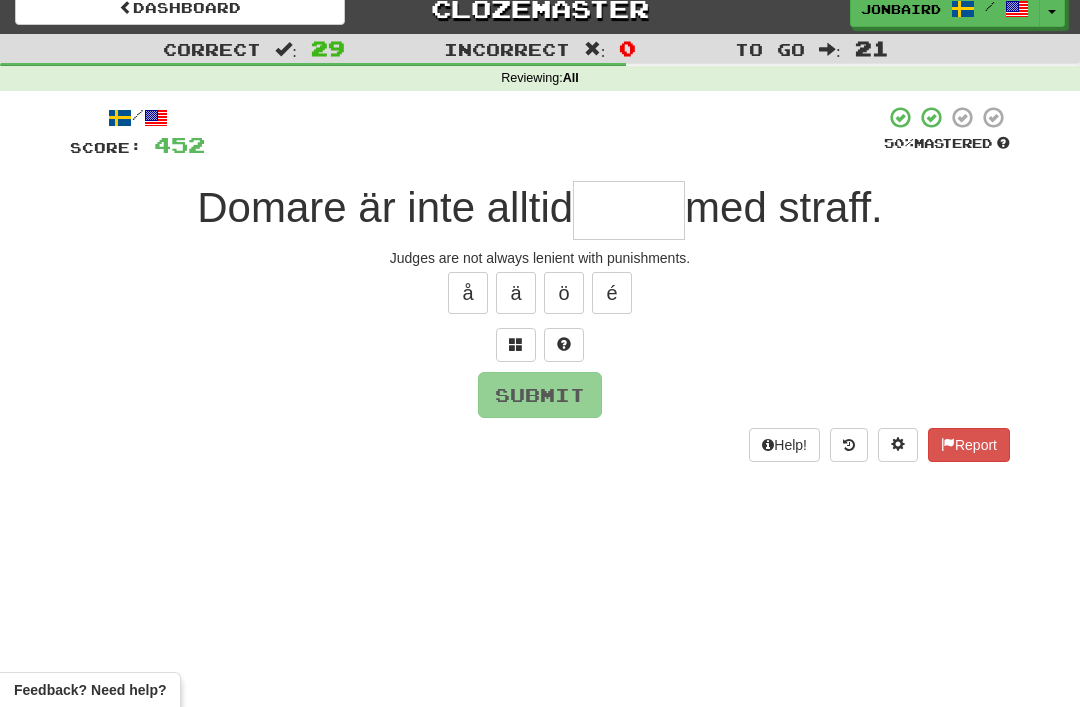 click at bounding box center [516, 344] 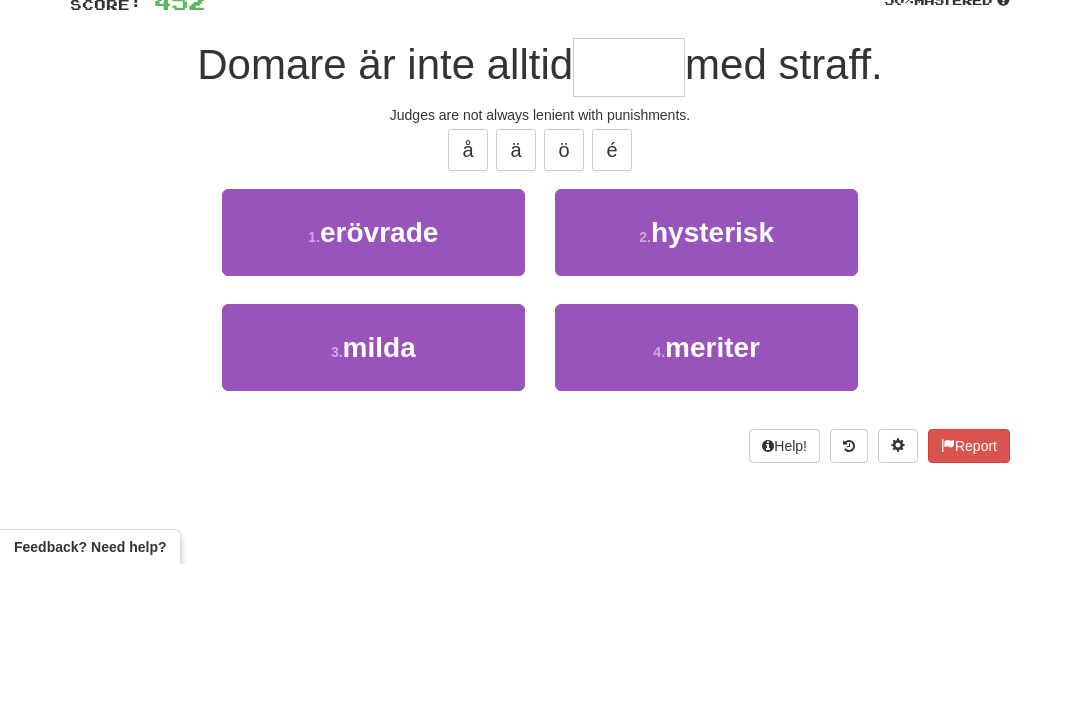 click on "milda" at bounding box center (379, 490) 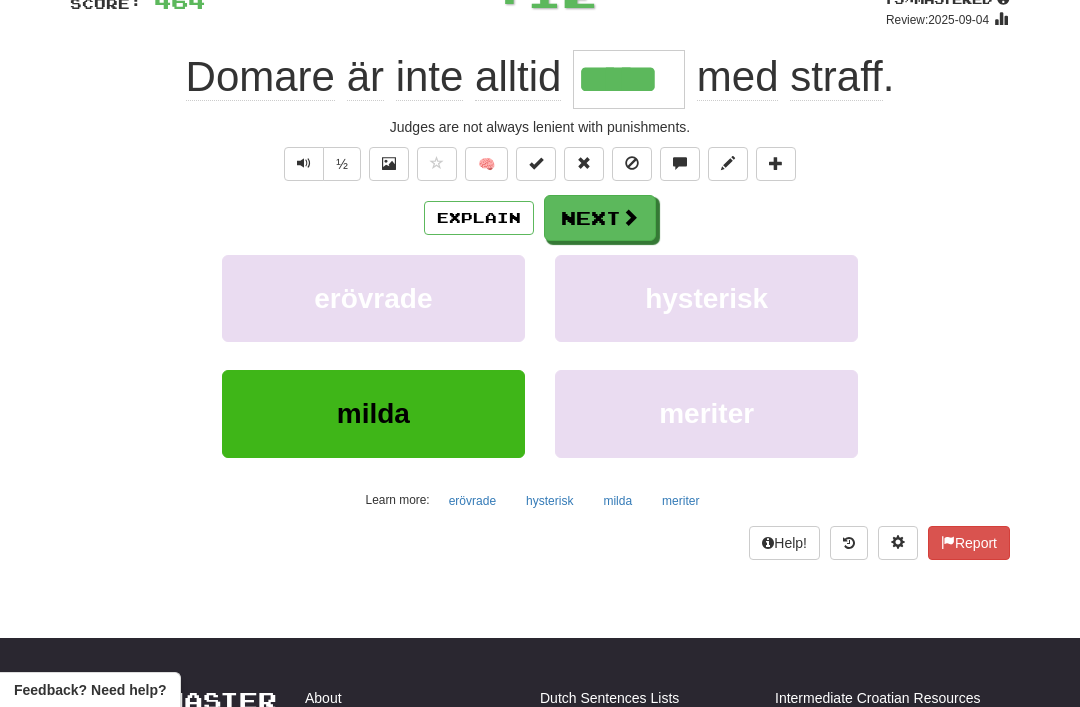 click on "Next" at bounding box center (600, 218) 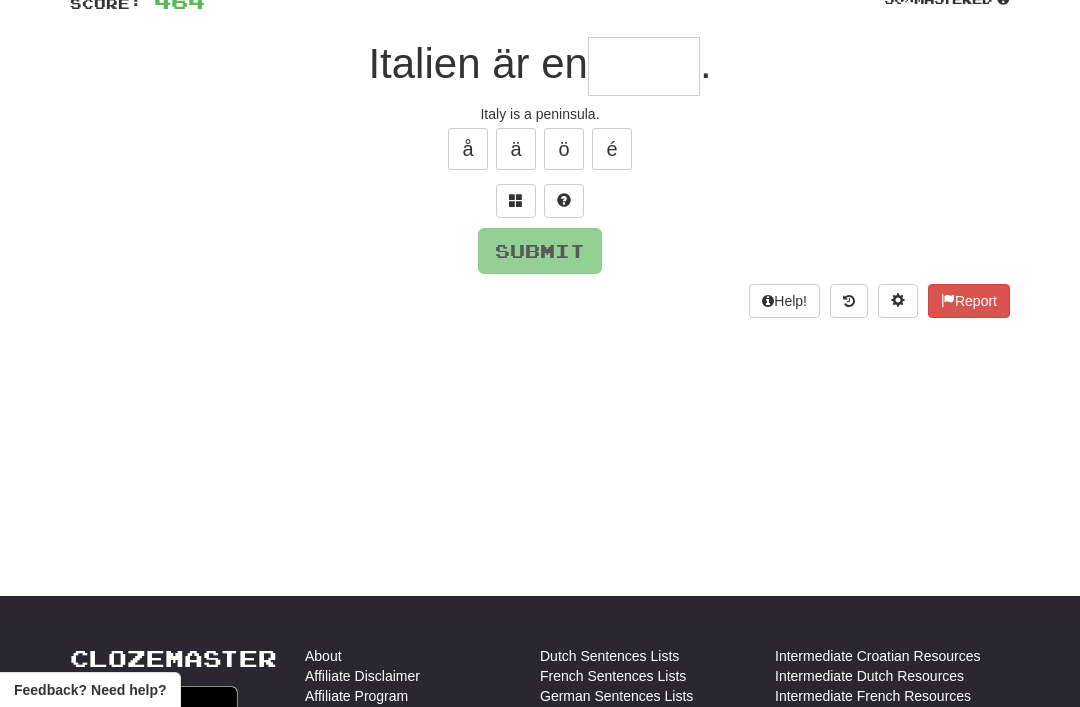 scroll, scrollTop: 160, scrollLeft: 0, axis: vertical 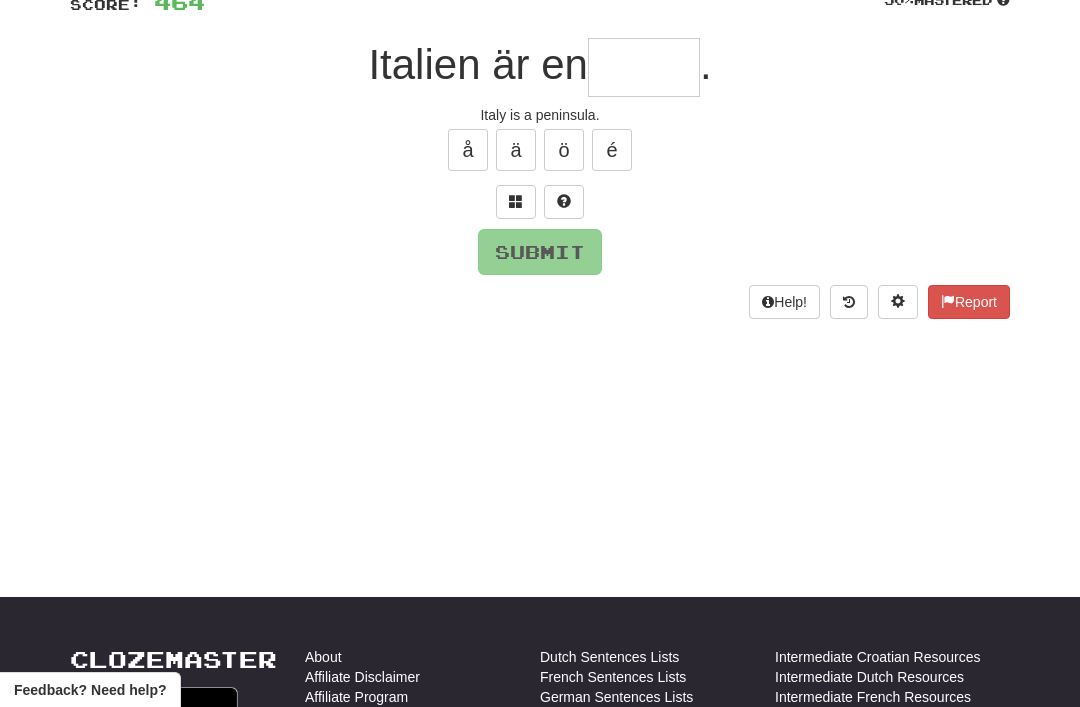click at bounding box center (516, 201) 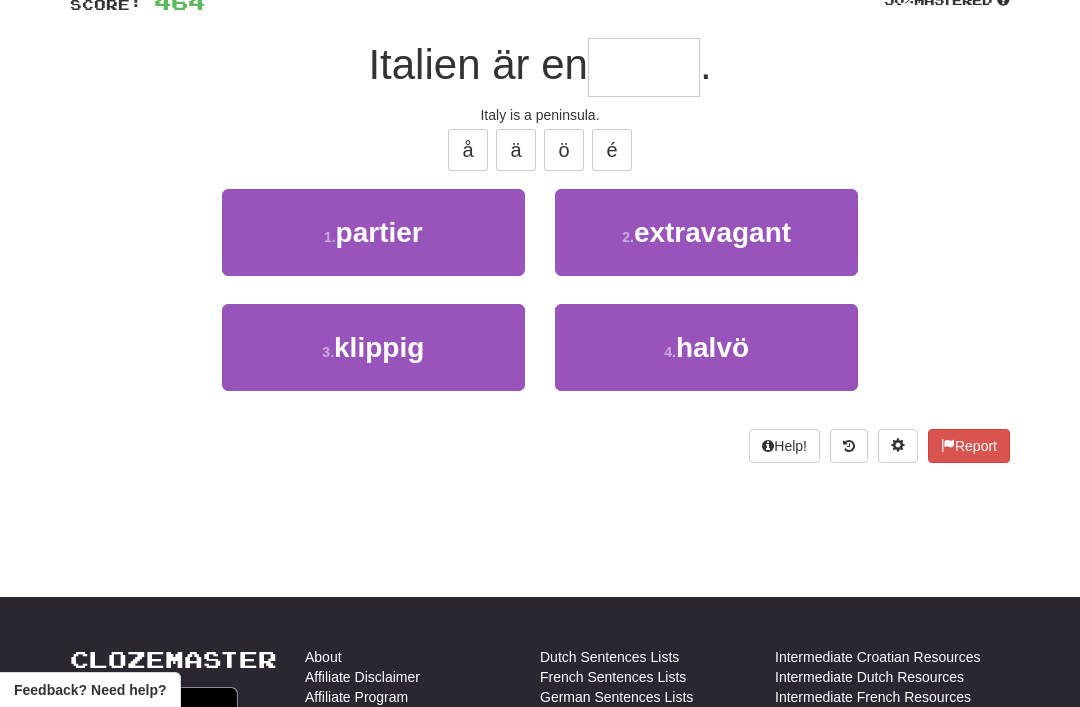 click on "4 .  halvö" at bounding box center [706, 347] 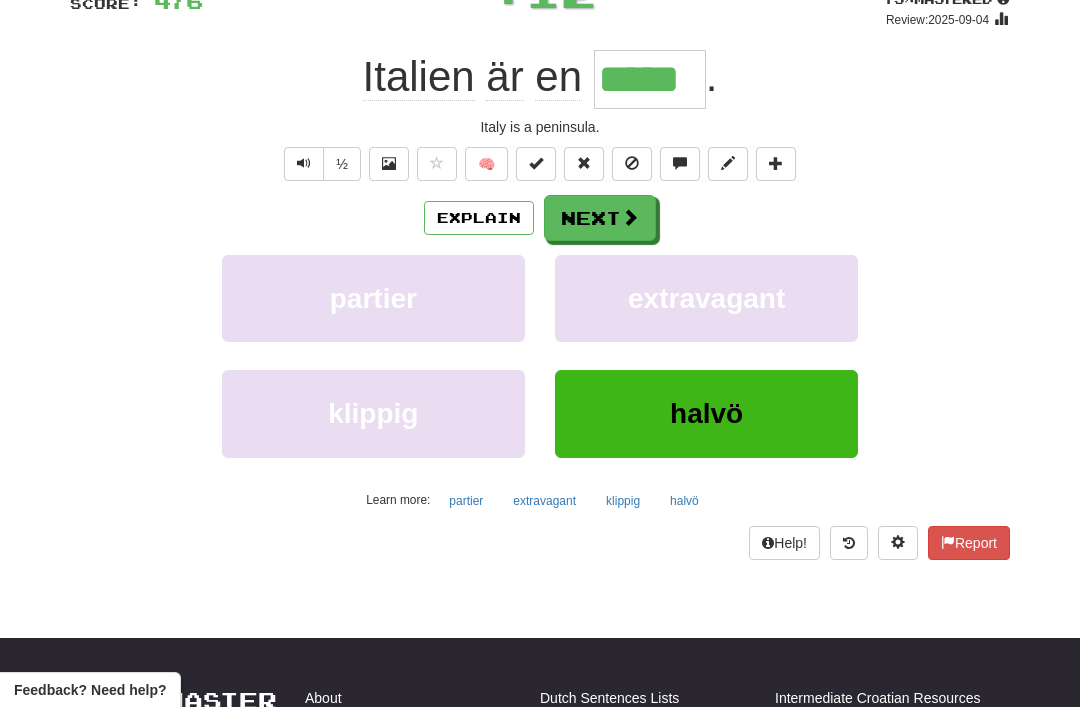 click on "Next" at bounding box center (600, 218) 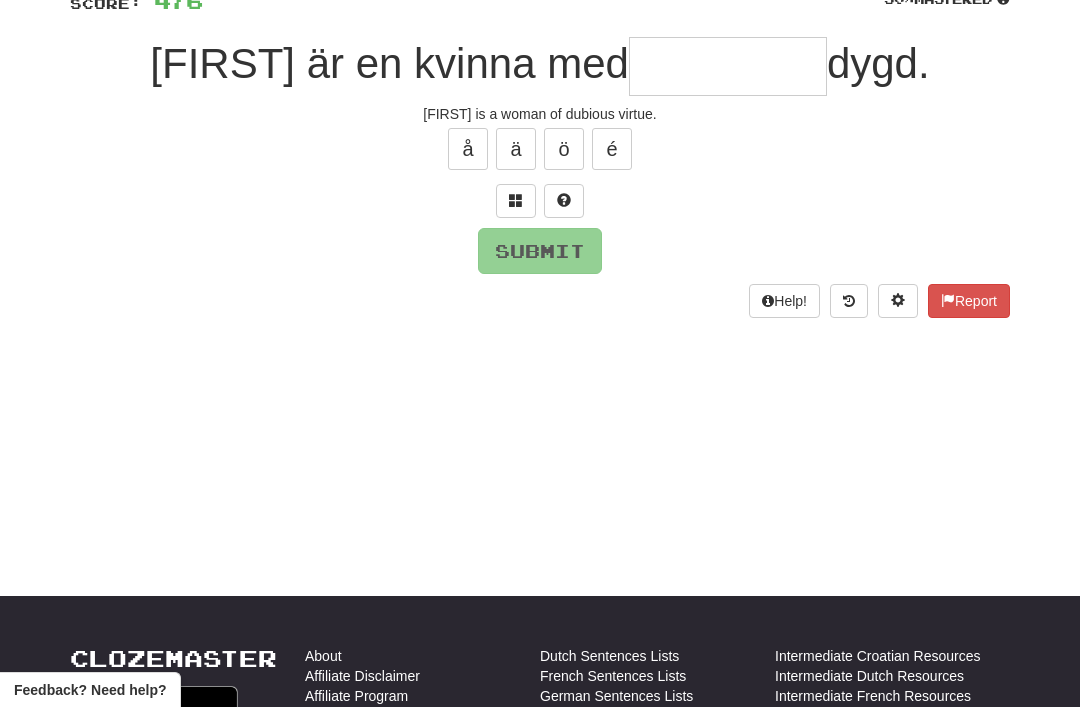 scroll, scrollTop: 160, scrollLeft: 0, axis: vertical 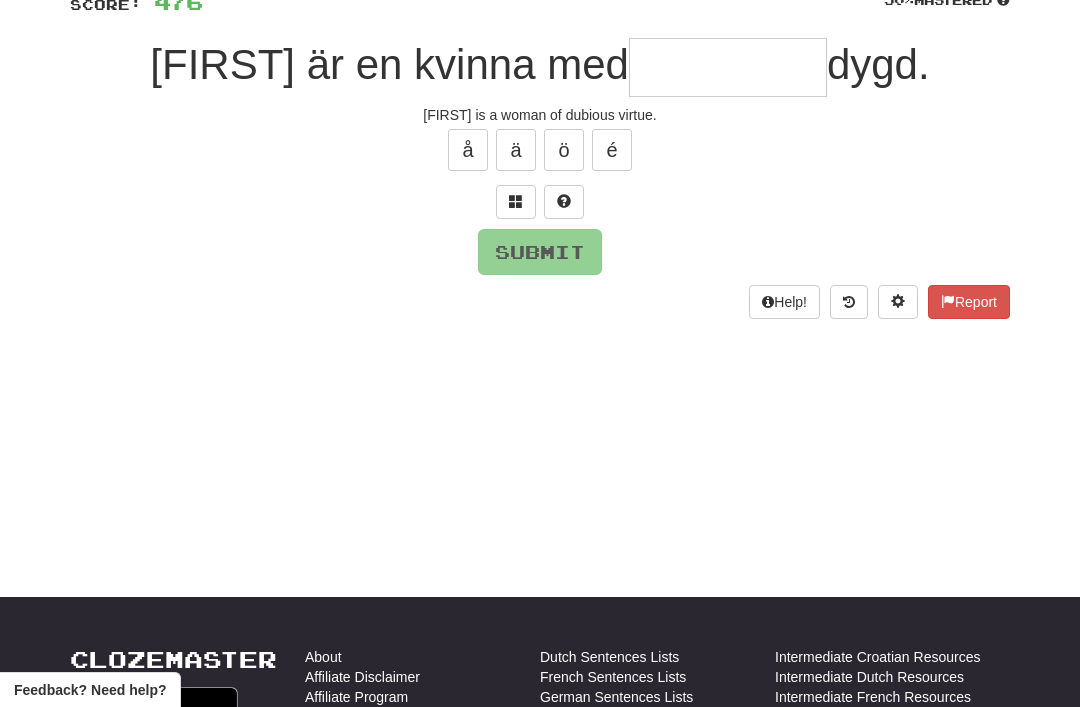 click at bounding box center [516, 202] 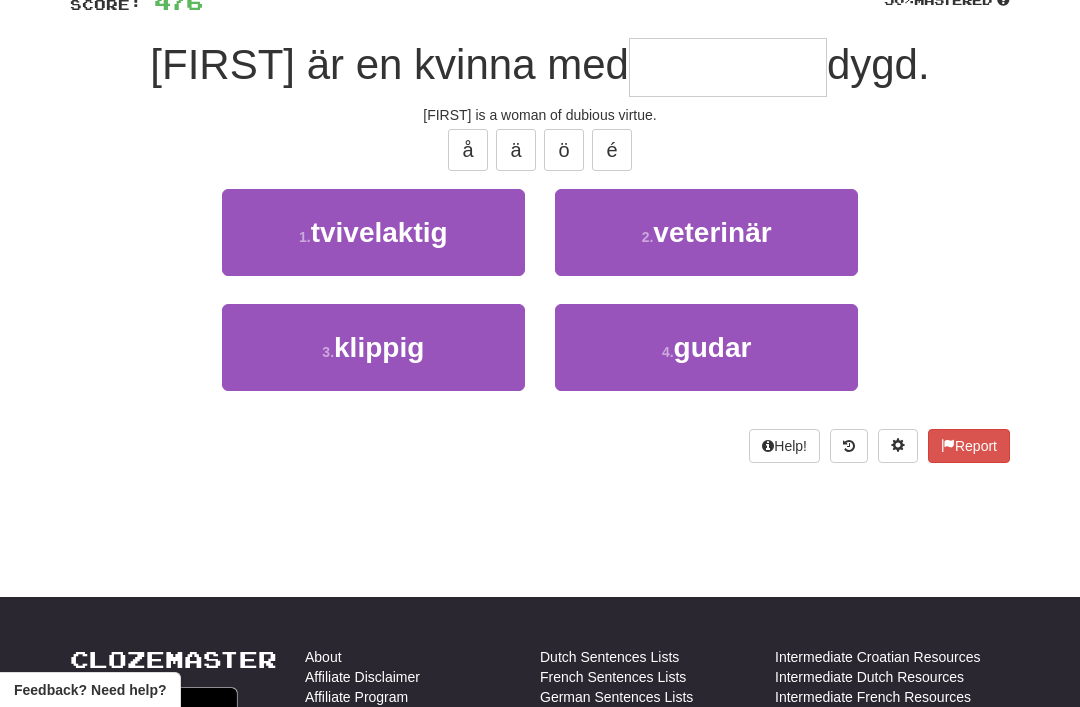 click on "tvivelaktig" at bounding box center [379, 232] 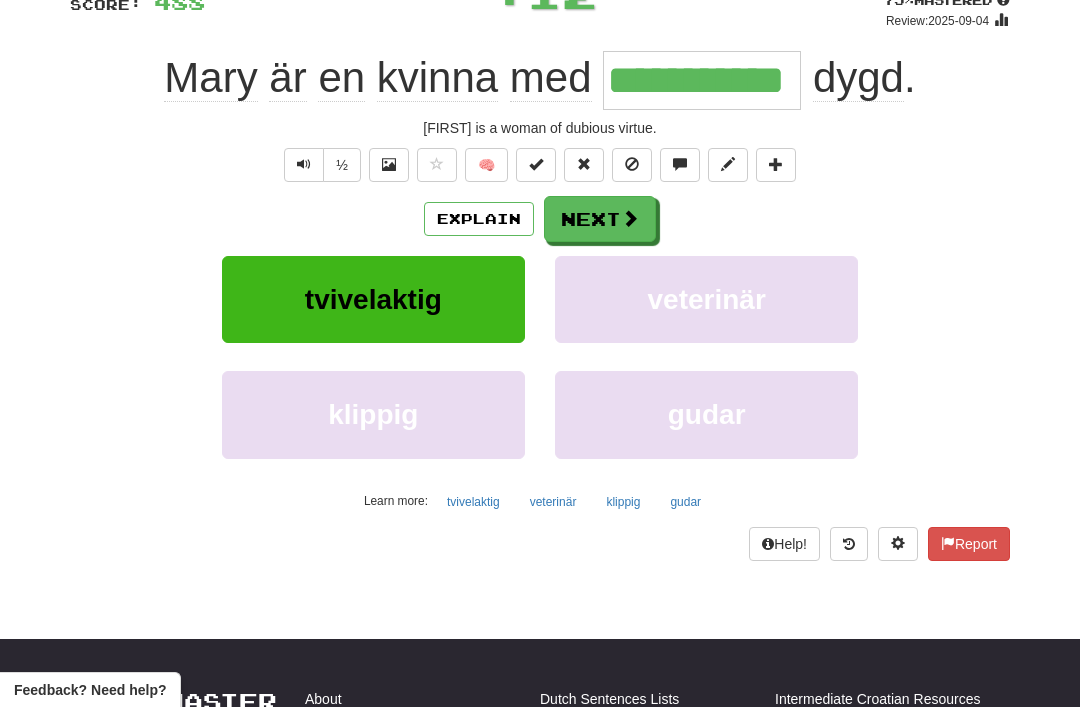 scroll, scrollTop: 161, scrollLeft: 0, axis: vertical 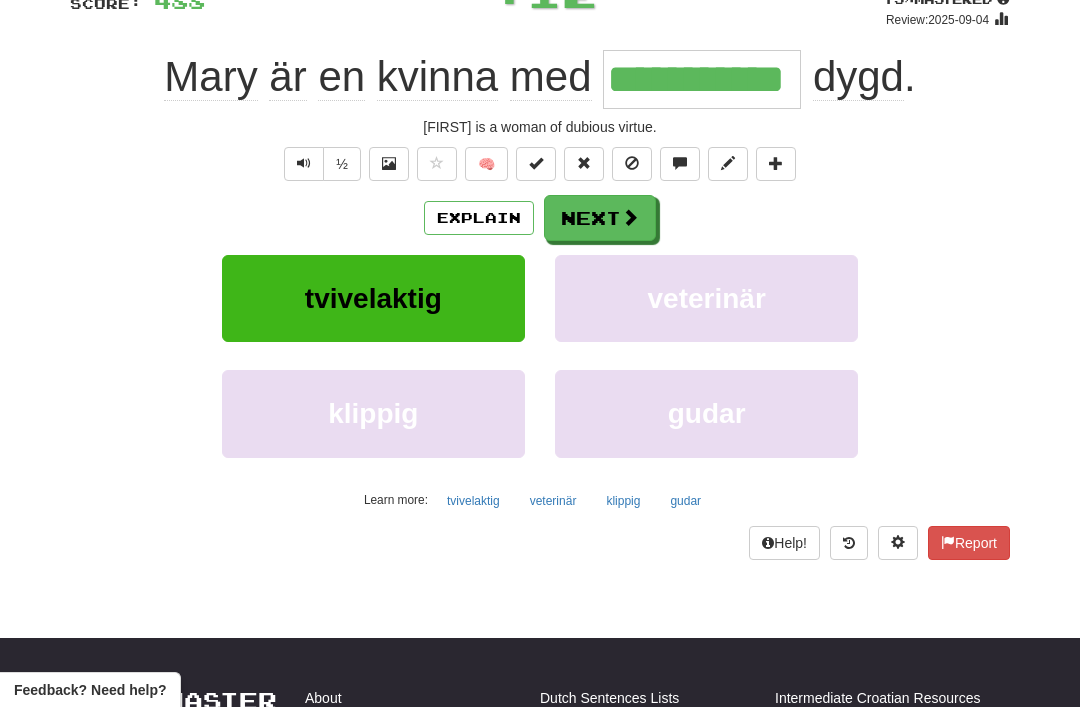 click on "Next" at bounding box center [600, 218] 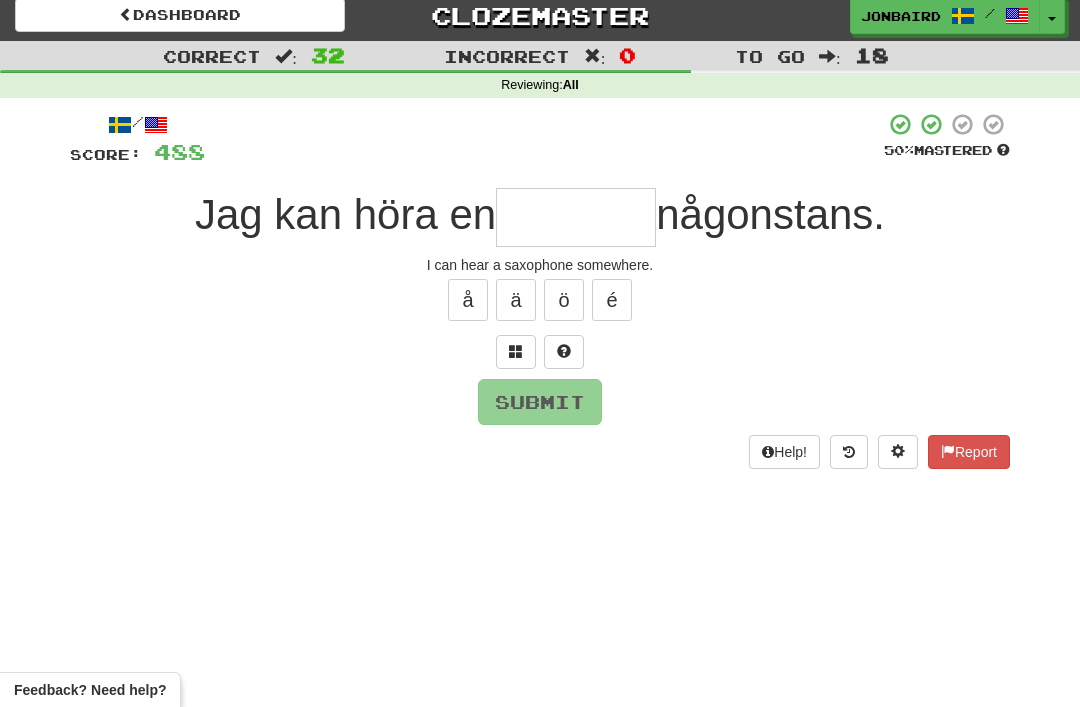 scroll, scrollTop: 0, scrollLeft: 0, axis: both 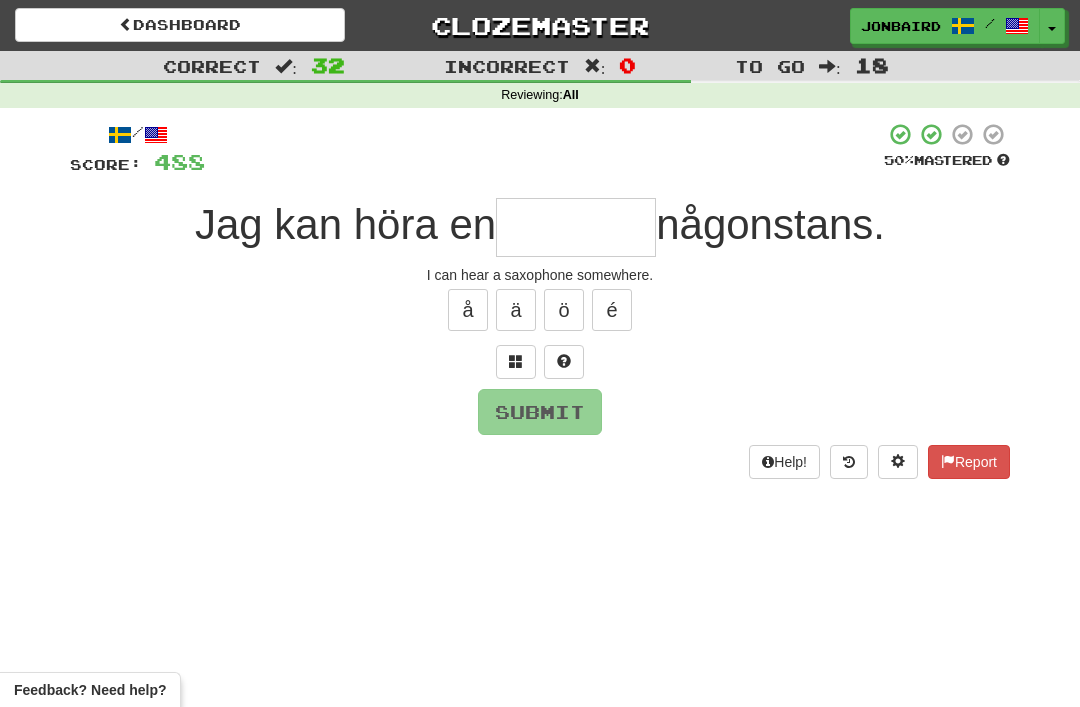 click at bounding box center (576, 227) 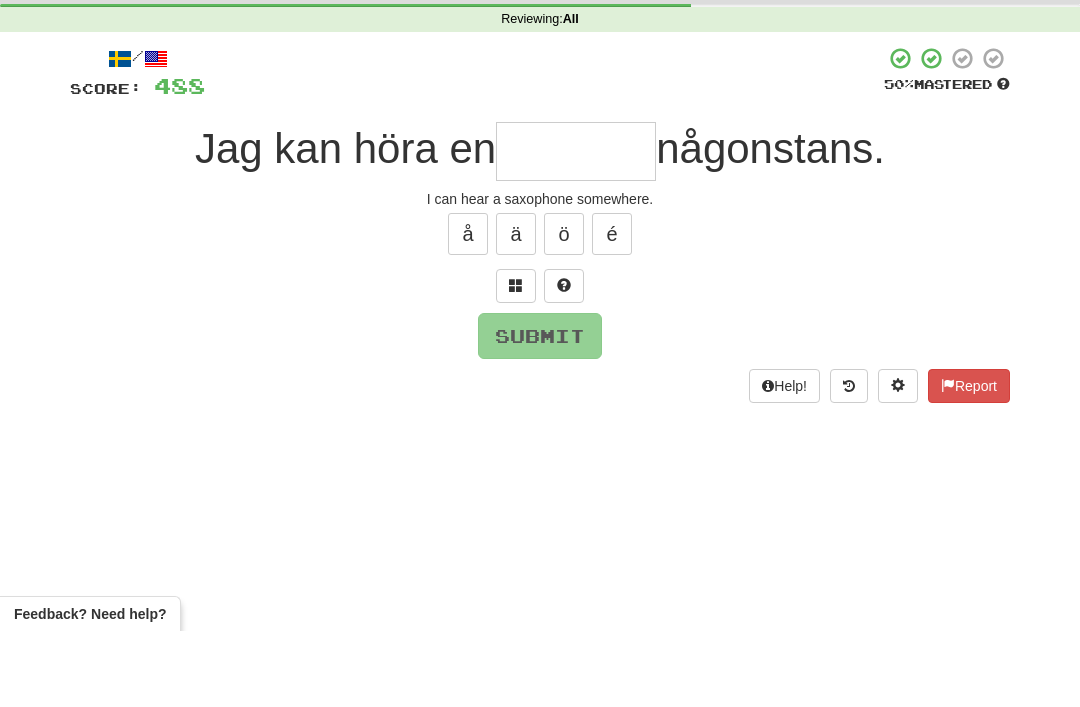 click at bounding box center (516, 362) 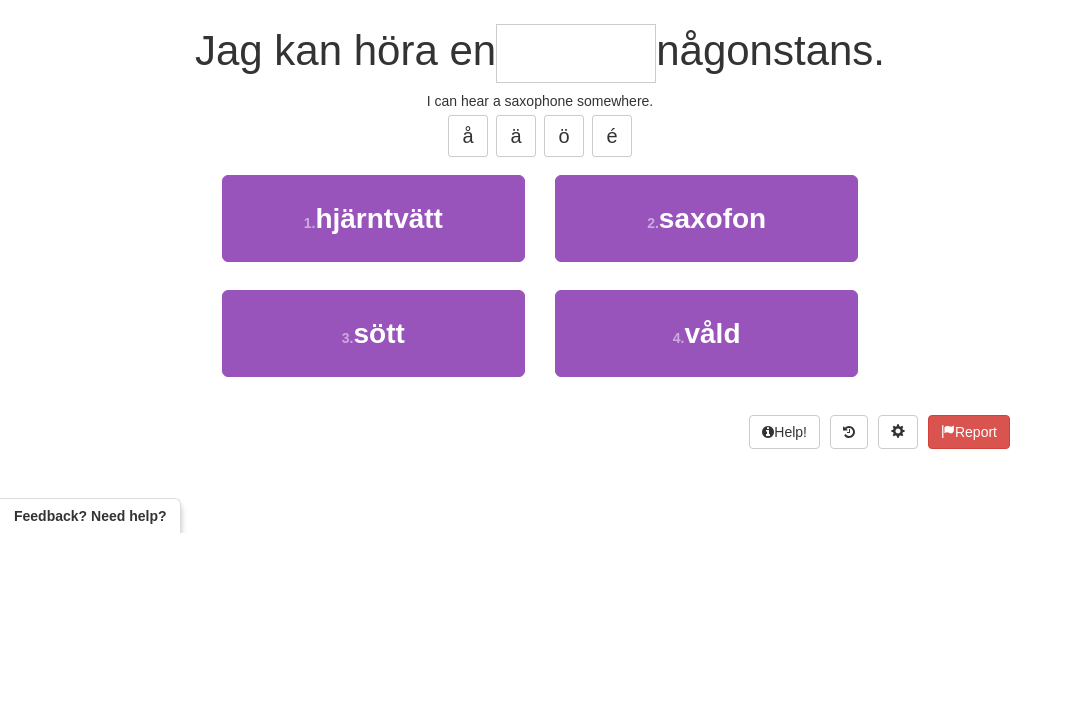 click on "2 .  saxofon" at bounding box center [706, 392] 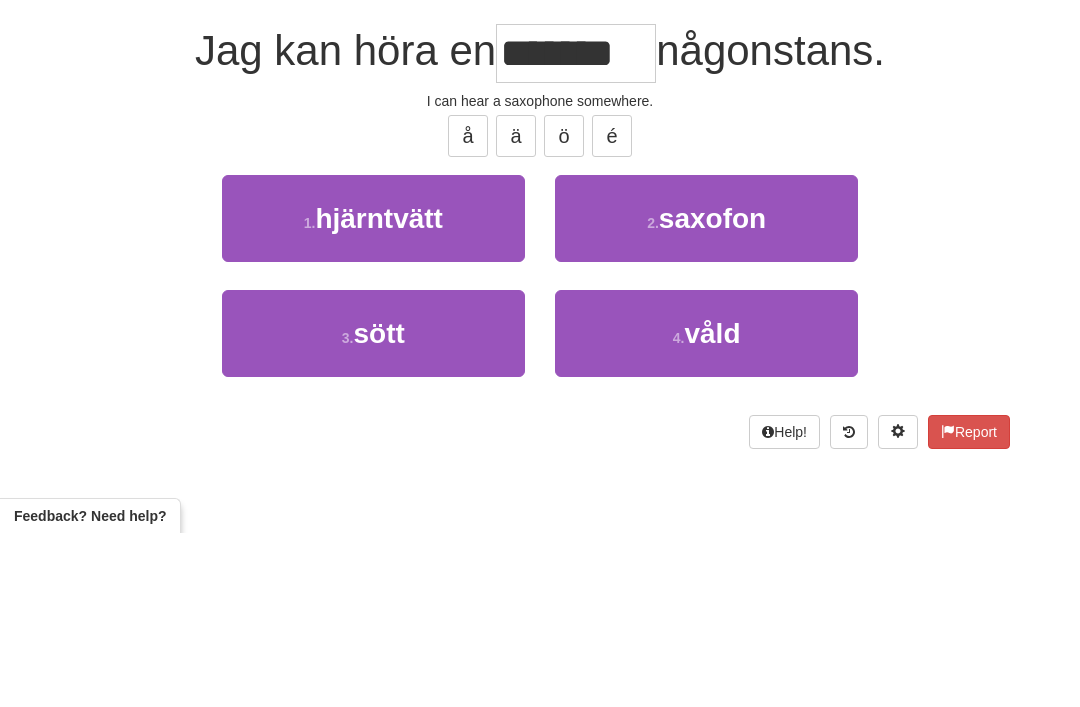 scroll, scrollTop: 174, scrollLeft: 0, axis: vertical 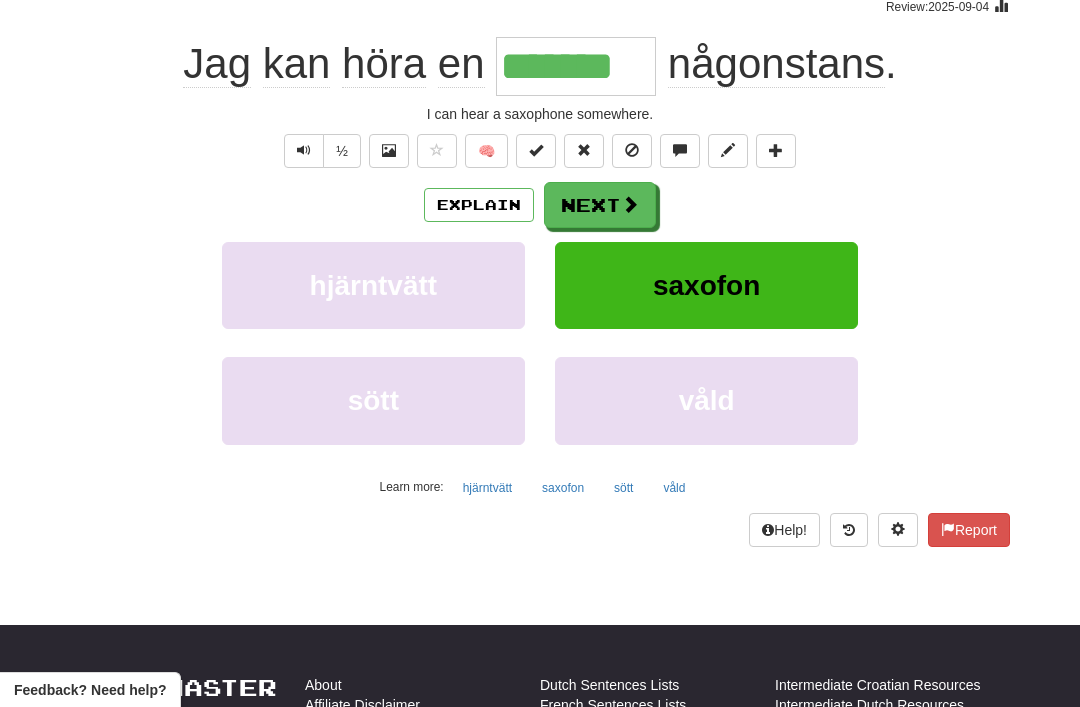 click on "Next" at bounding box center [600, 205] 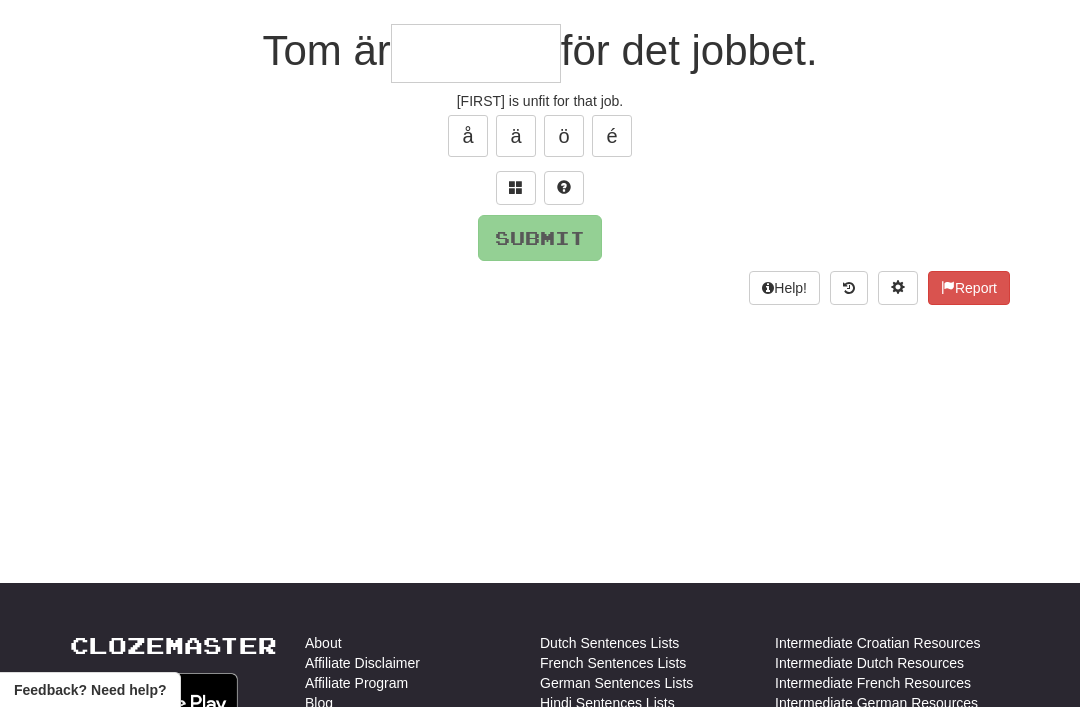click at bounding box center [516, 187] 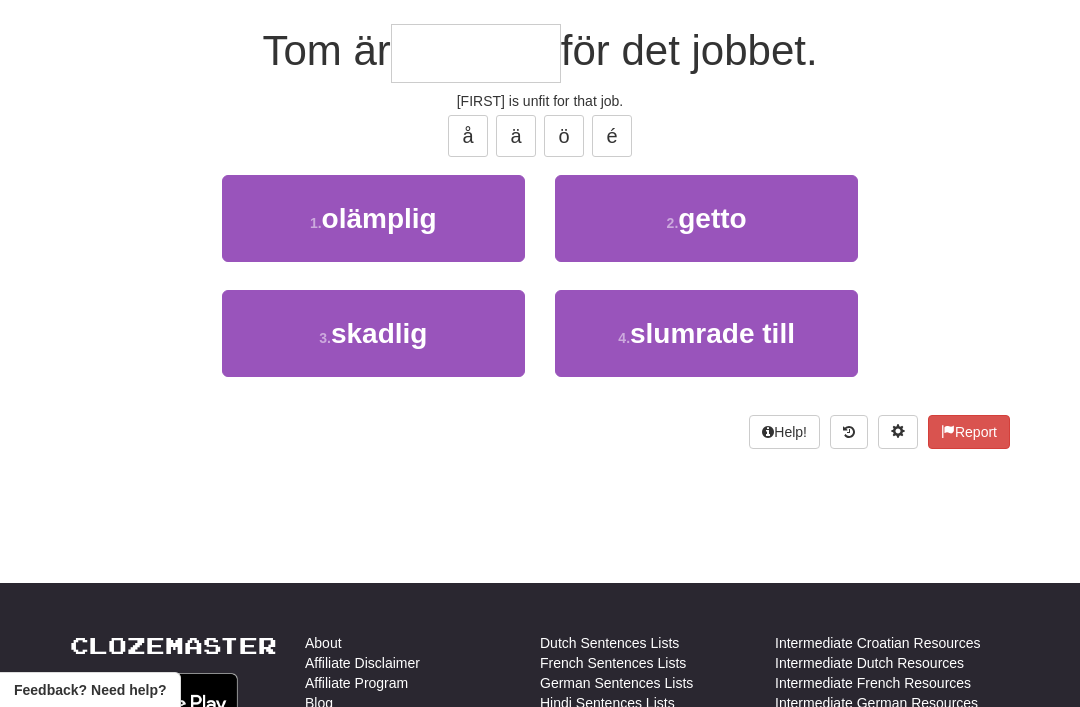 click on "olämplig" at bounding box center [379, 218] 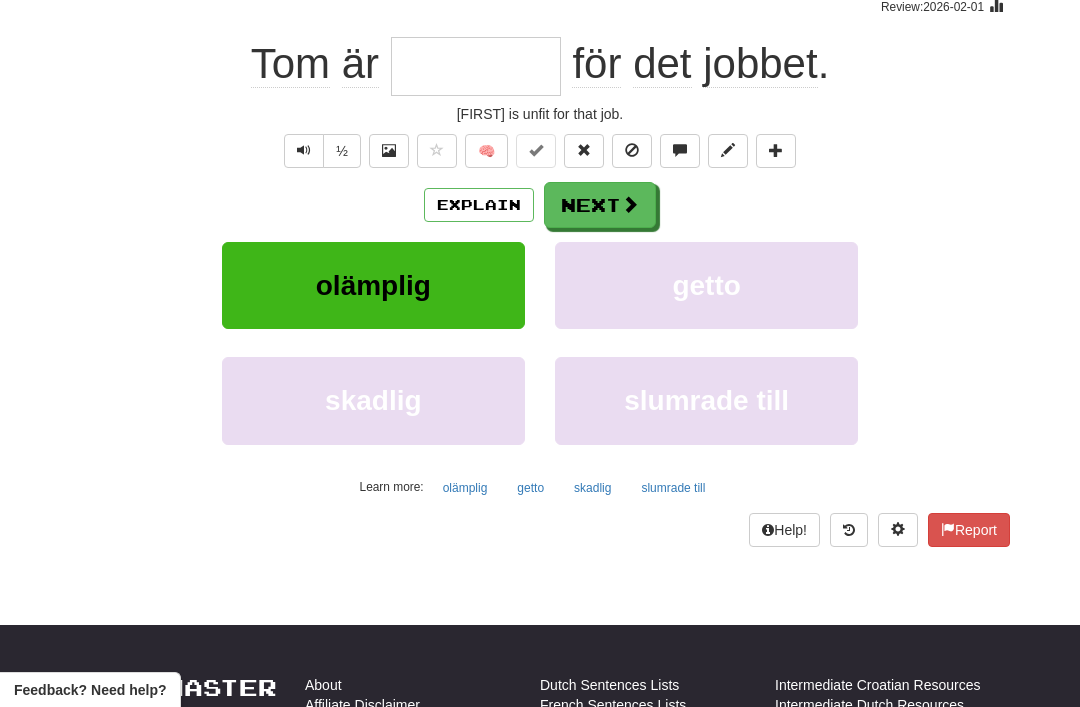 type on "********" 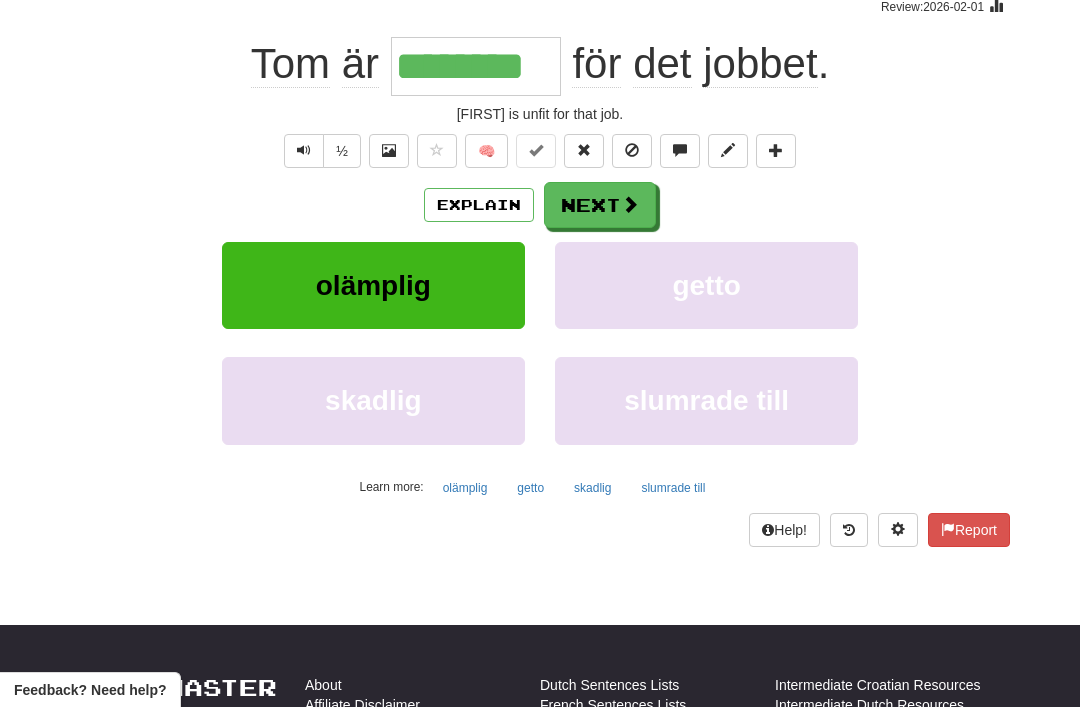 click on "Next" at bounding box center (600, 205) 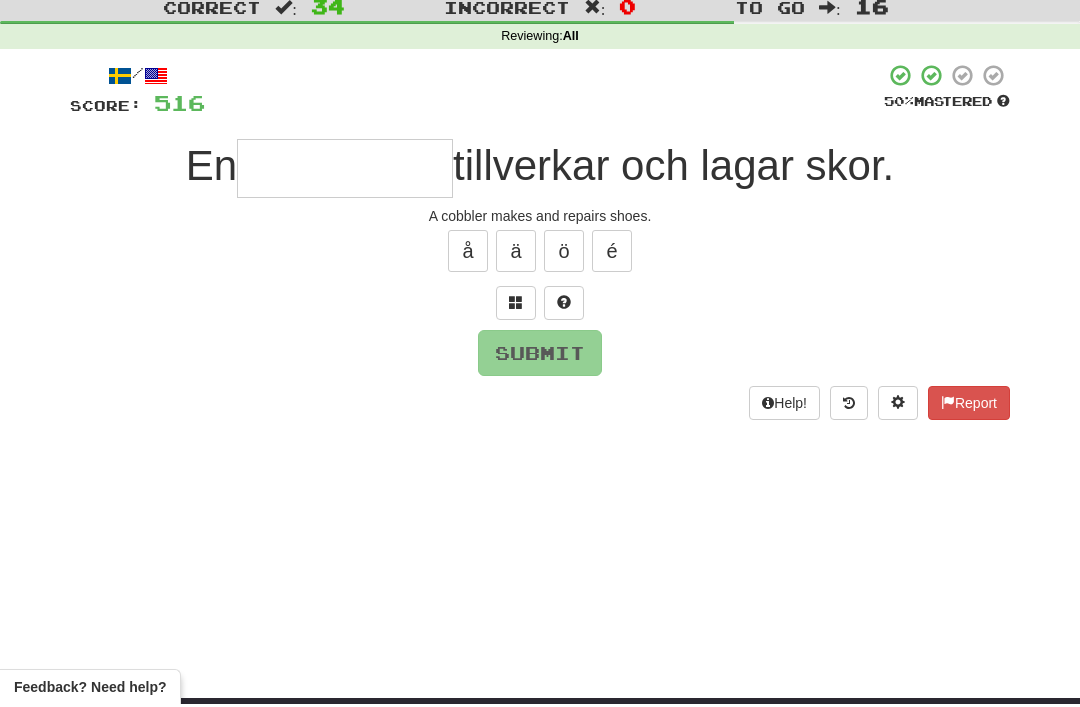 scroll, scrollTop: 51, scrollLeft: 0, axis: vertical 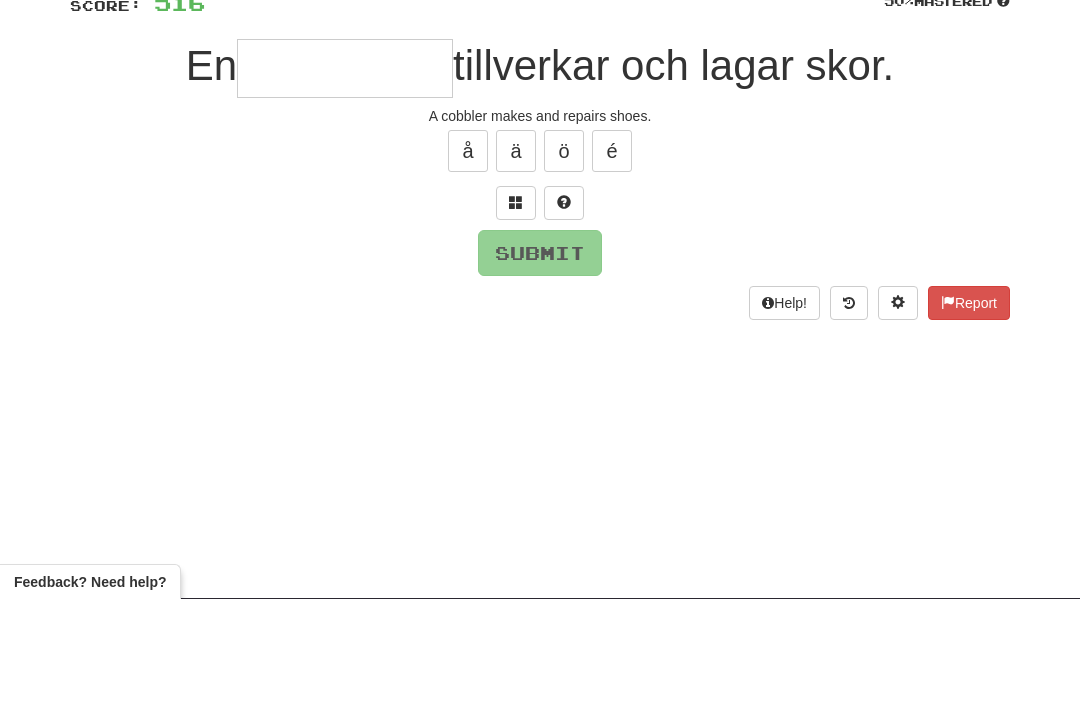 click at bounding box center (516, 310) 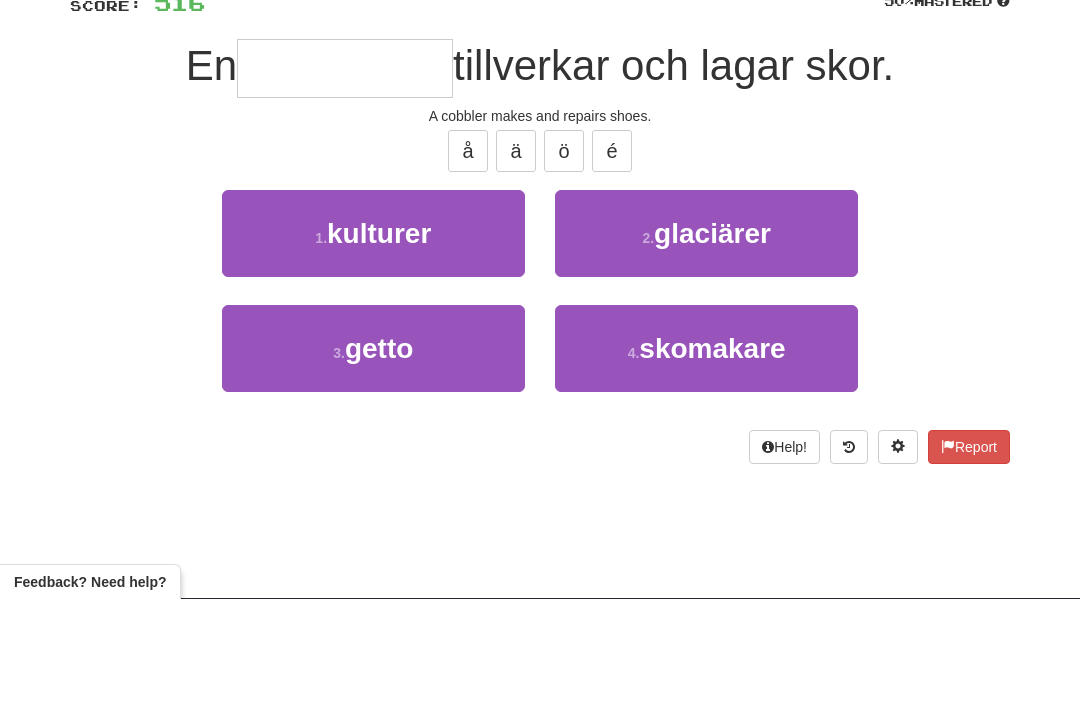 click on "4 ." at bounding box center (634, 461) 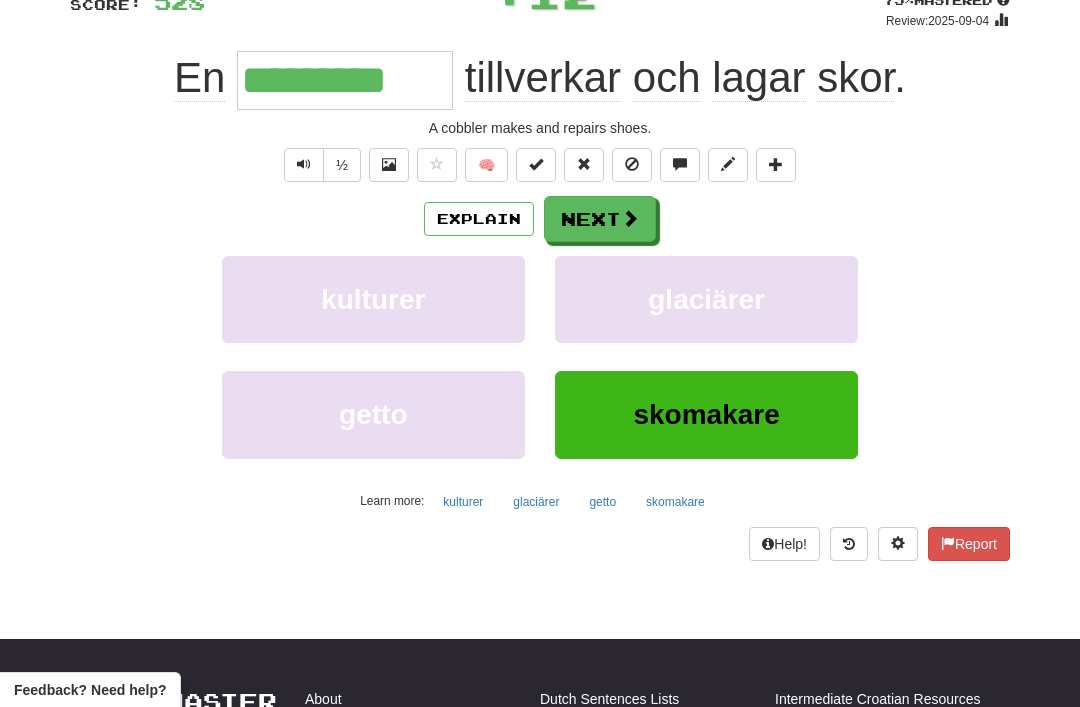 click on "Next" at bounding box center (600, 219) 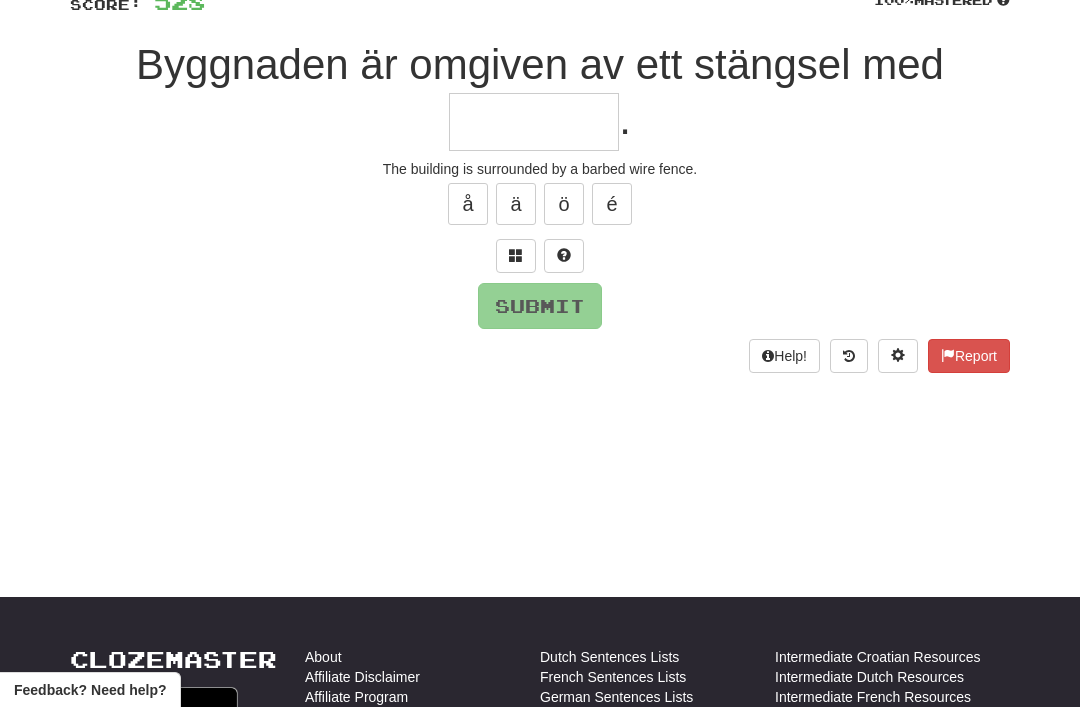 scroll, scrollTop: 159, scrollLeft: 0, axis: vertical 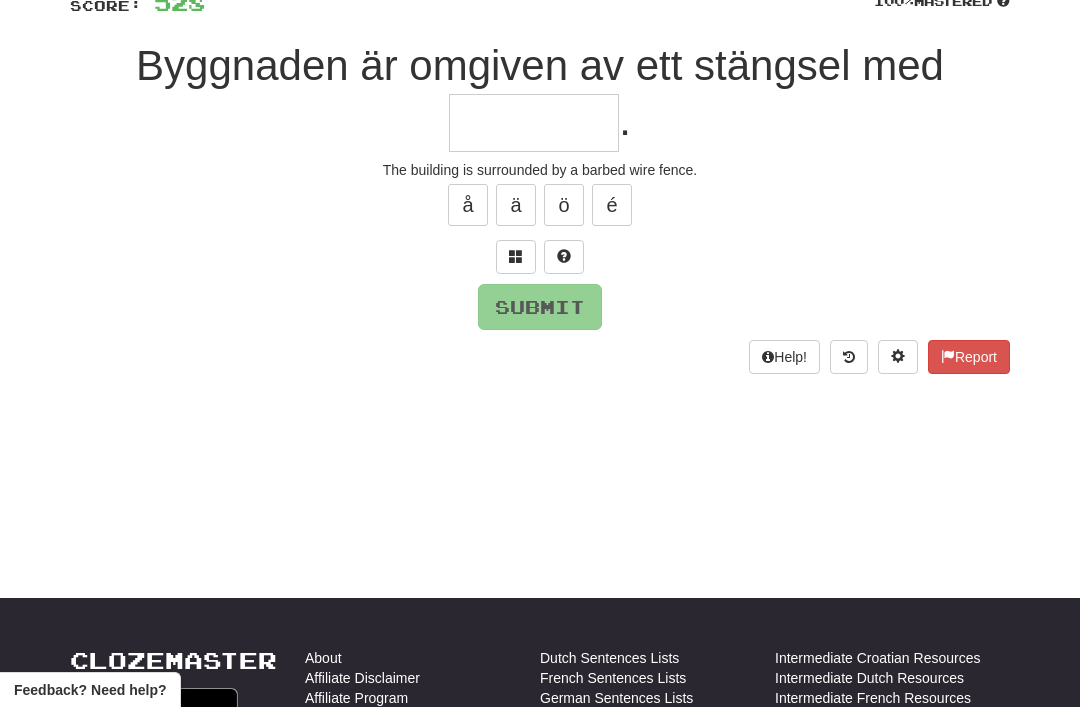 click at bounding box center (516, 257) 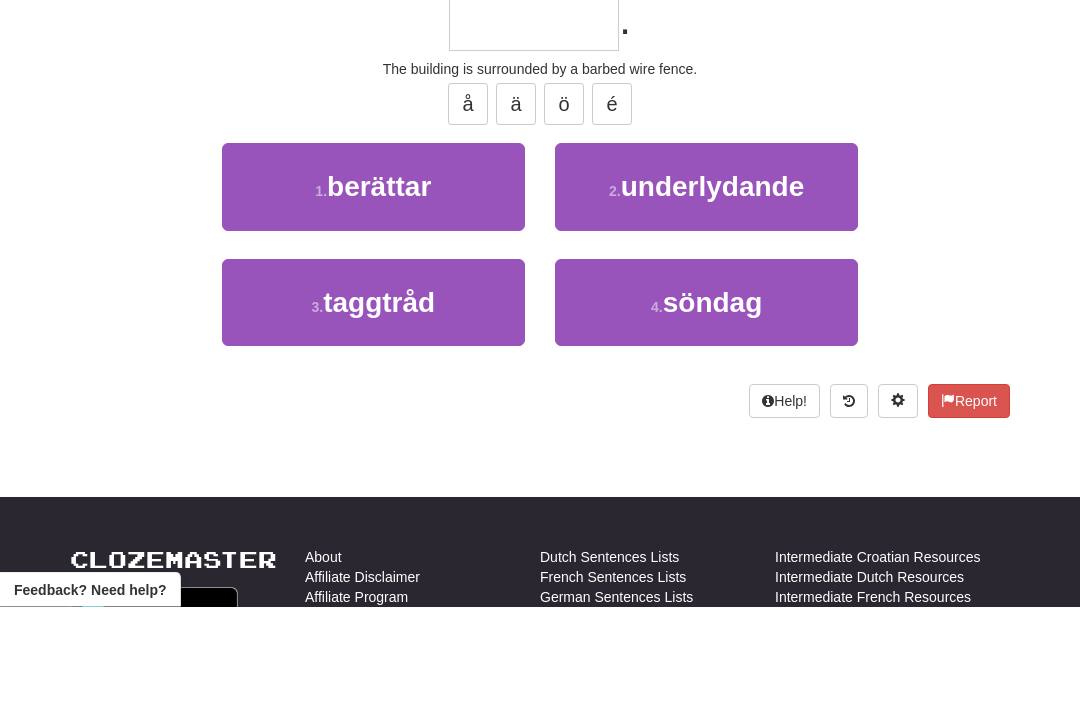 click on "3 .  taggtråd" at bounding box center (373, 403) 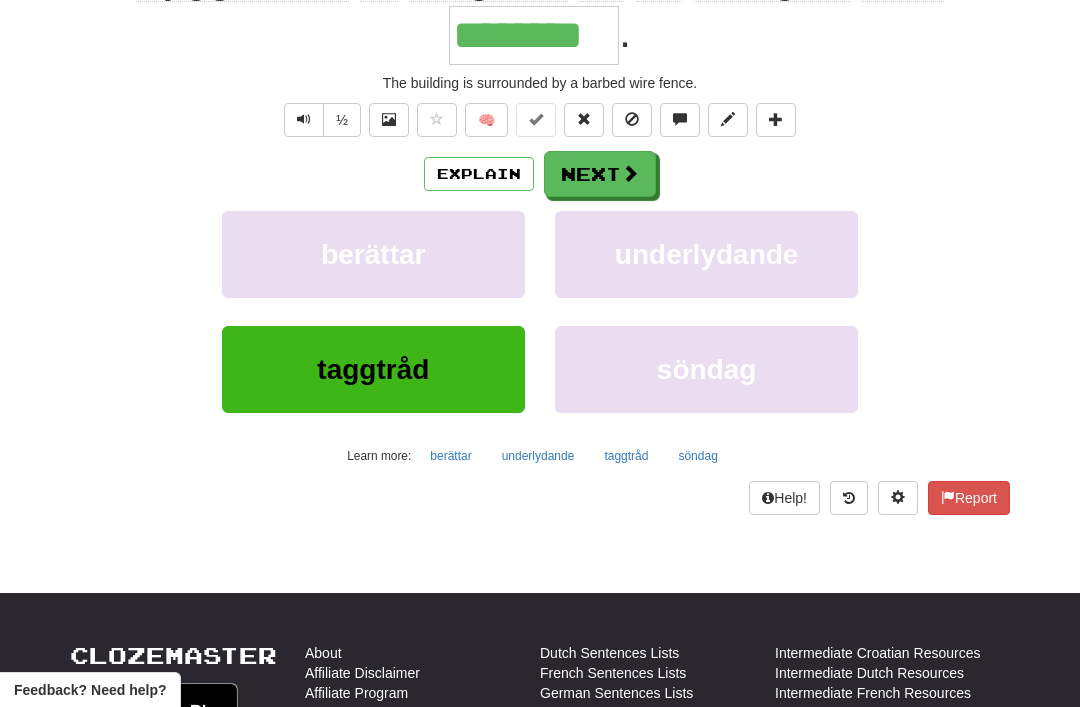 click on "Next" at bounding box center (600, 174) 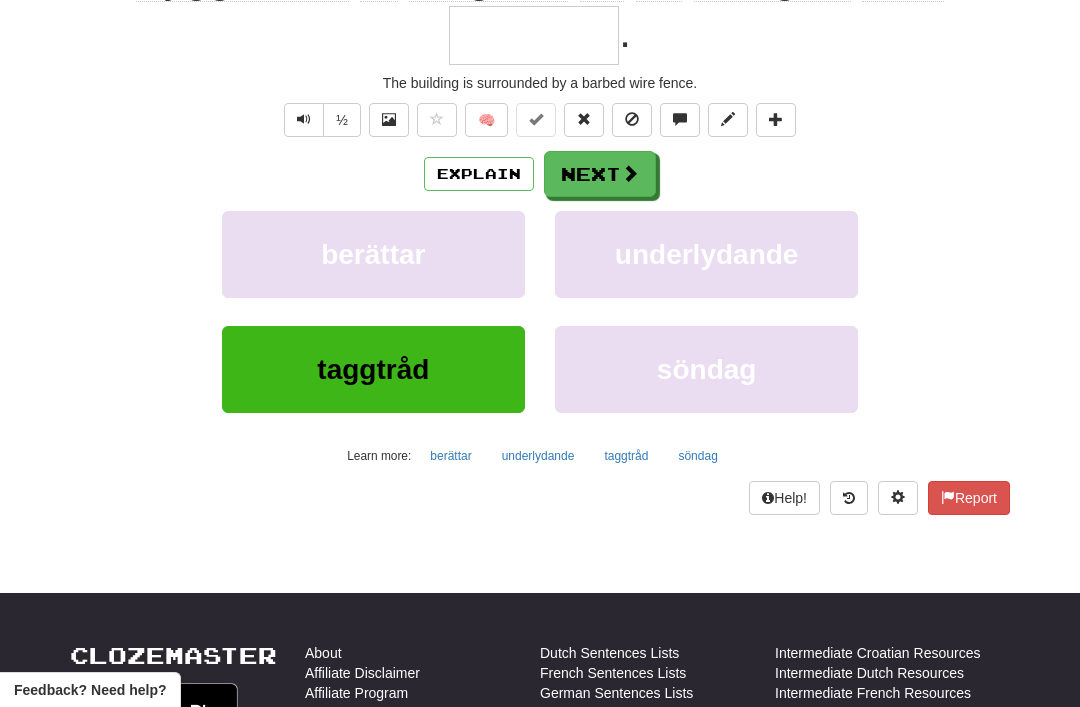 scroll, scrollTop: 44, scrollLeft: 0, axis: vertical 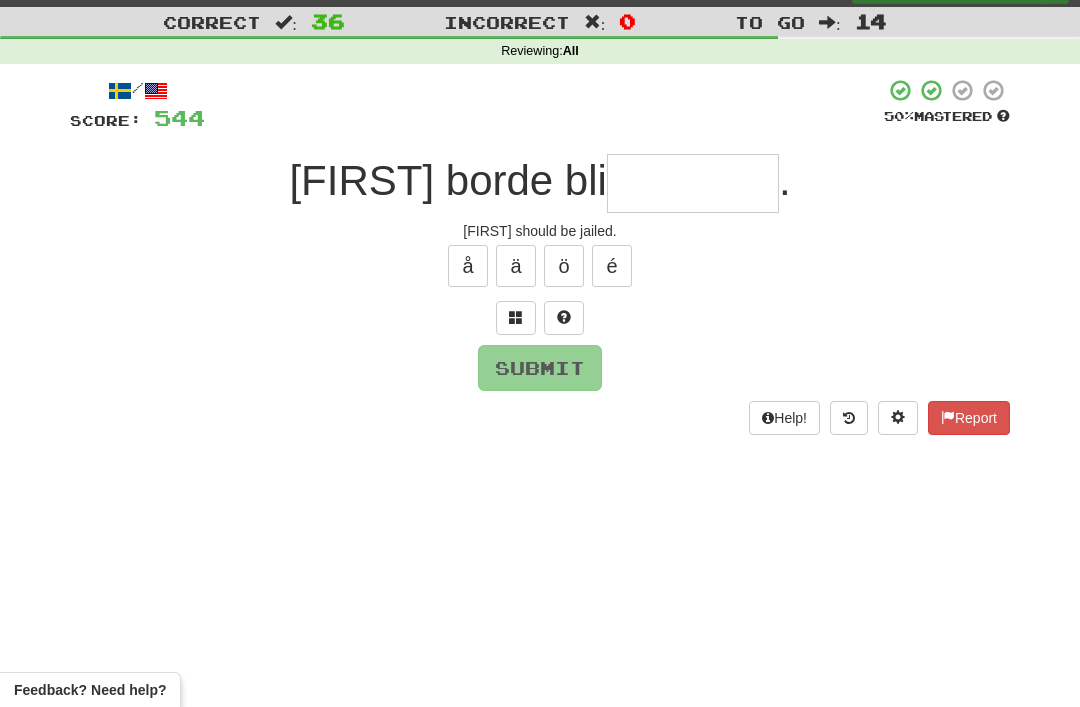 click at bounding box center (516, 317) 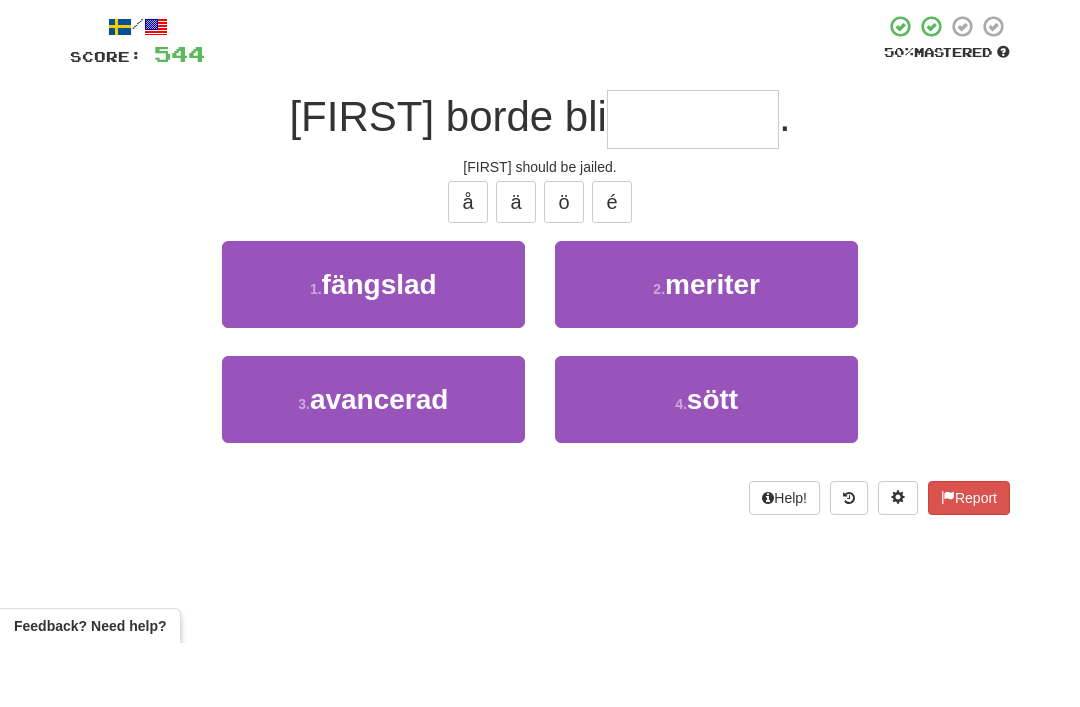 click on "fängslad" at bounding box center [379, 348] 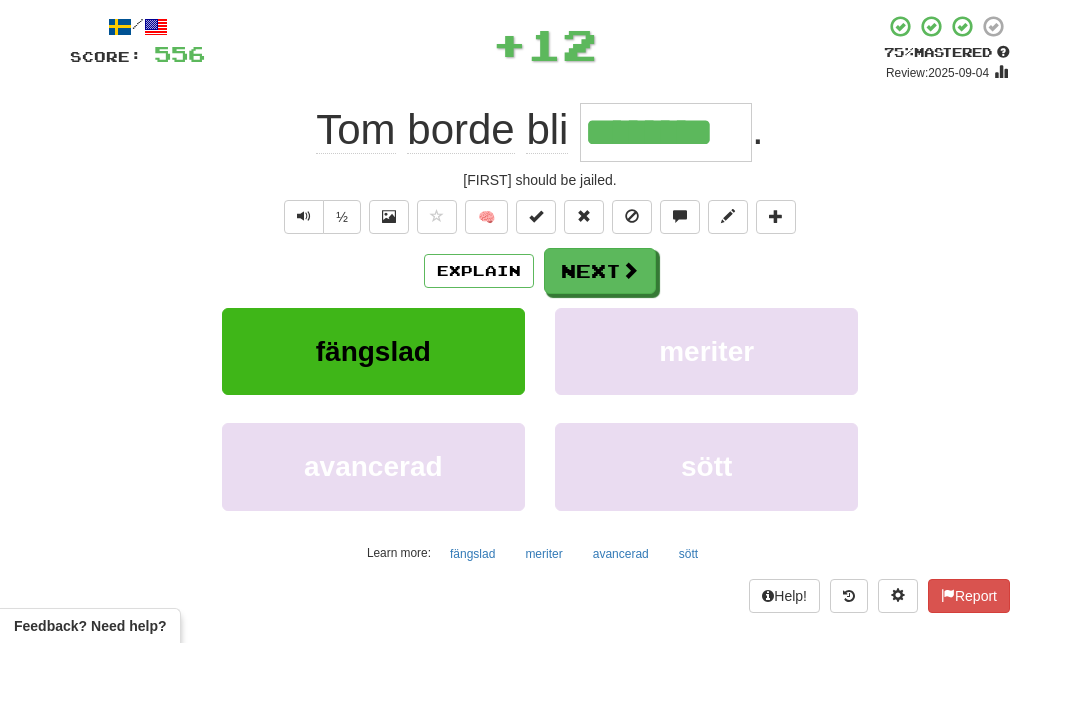 scroll, scrollTop: 108, scrollLeft: 0, axis: vertical 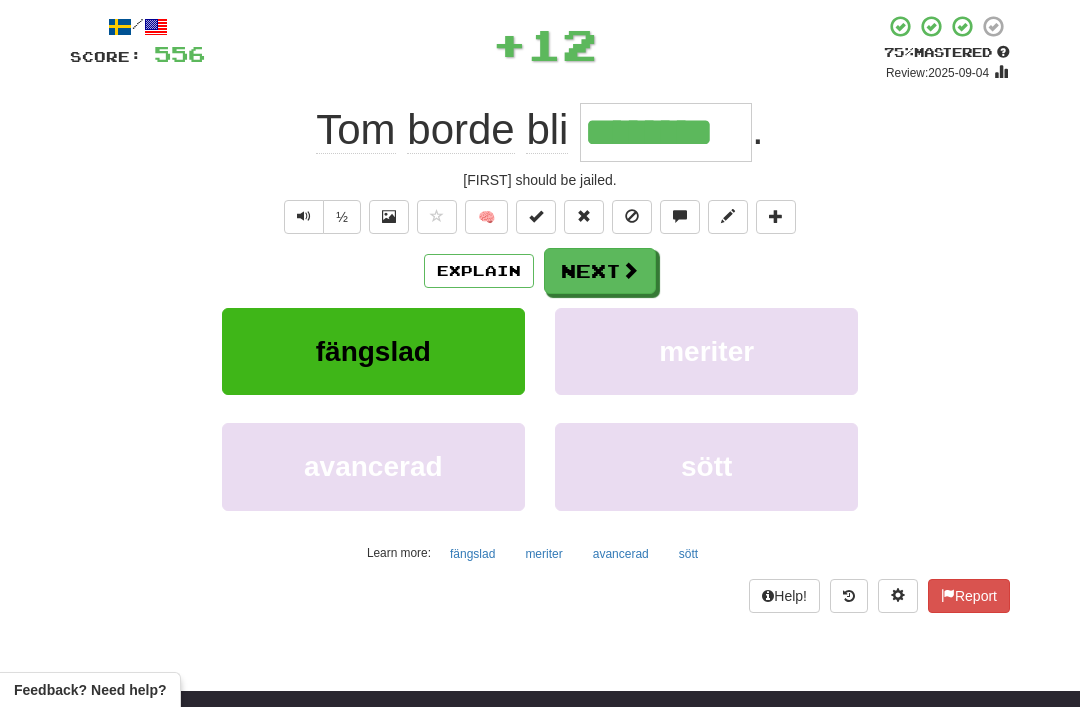 click on "Next" at bounding box center (600, 271) 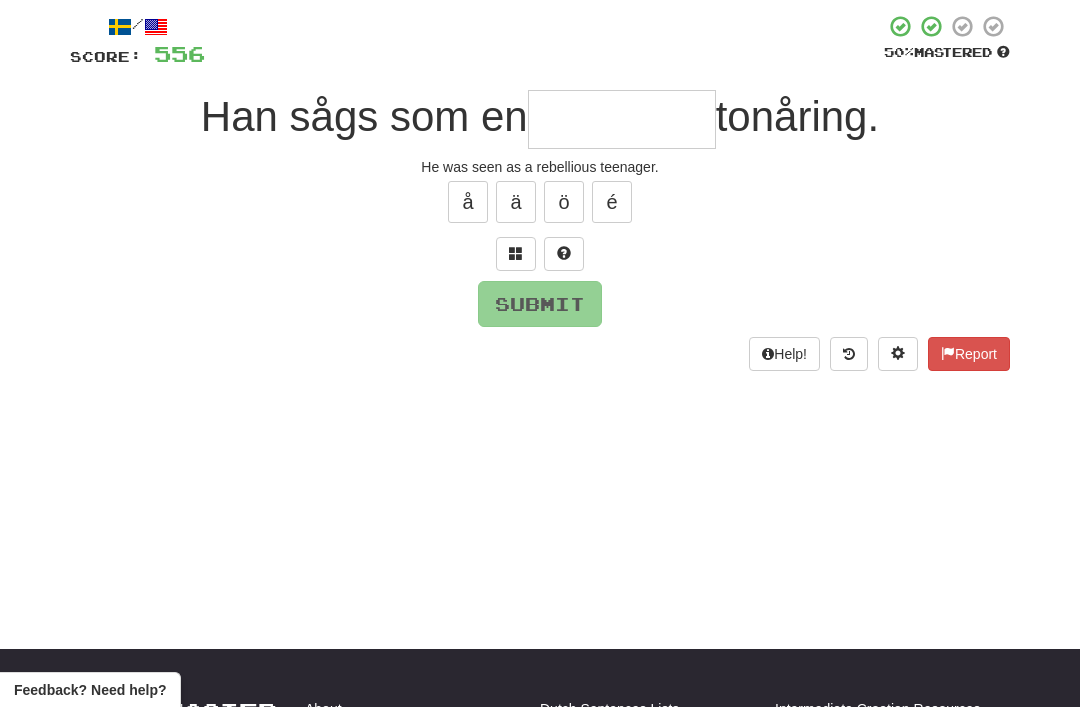 click at bounding box center (516, 253) 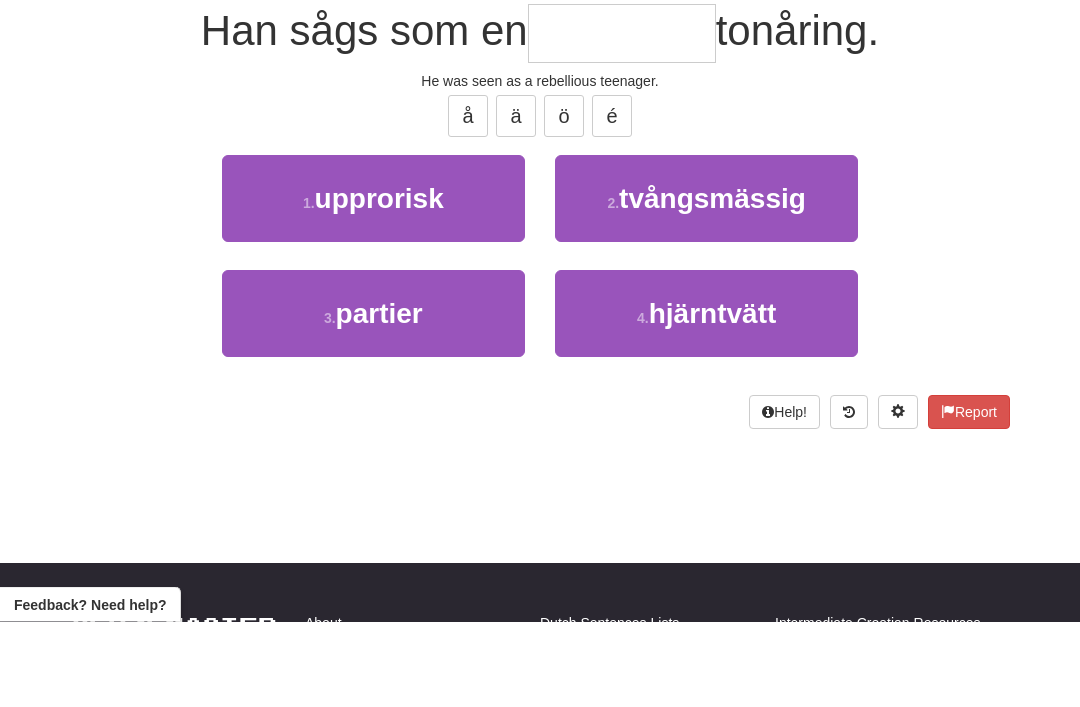 click on "1 .  upprorisk" at bounding box center (373, 284) 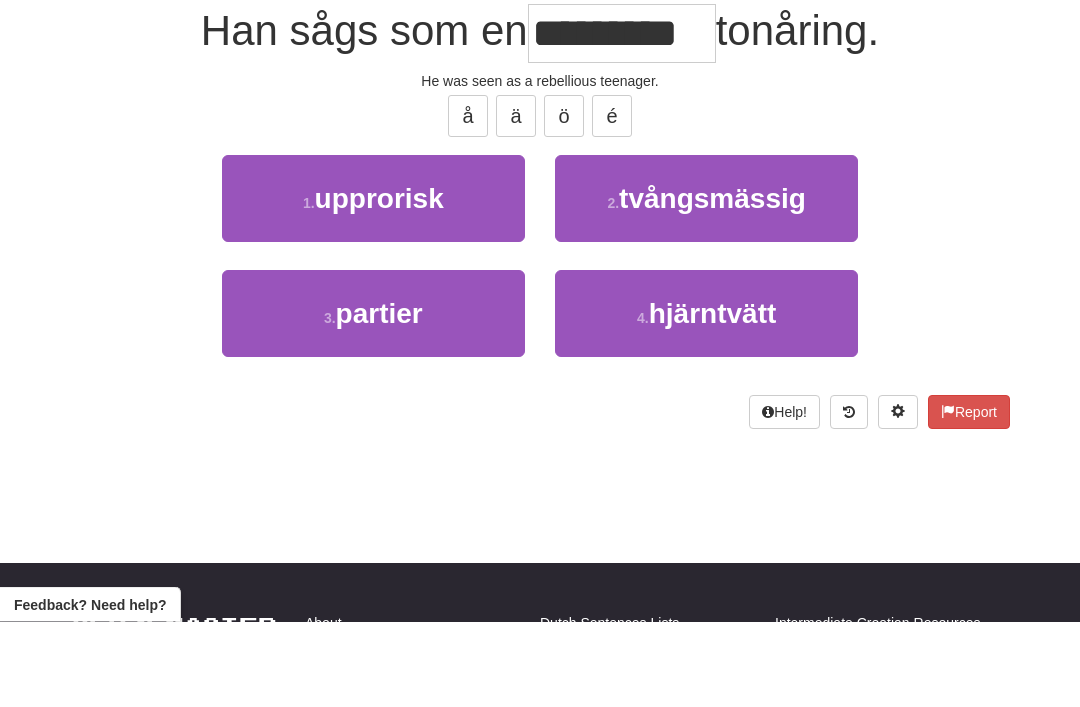 scroll, scrollTop: 194, scrollLeft: 0, axis: vertical 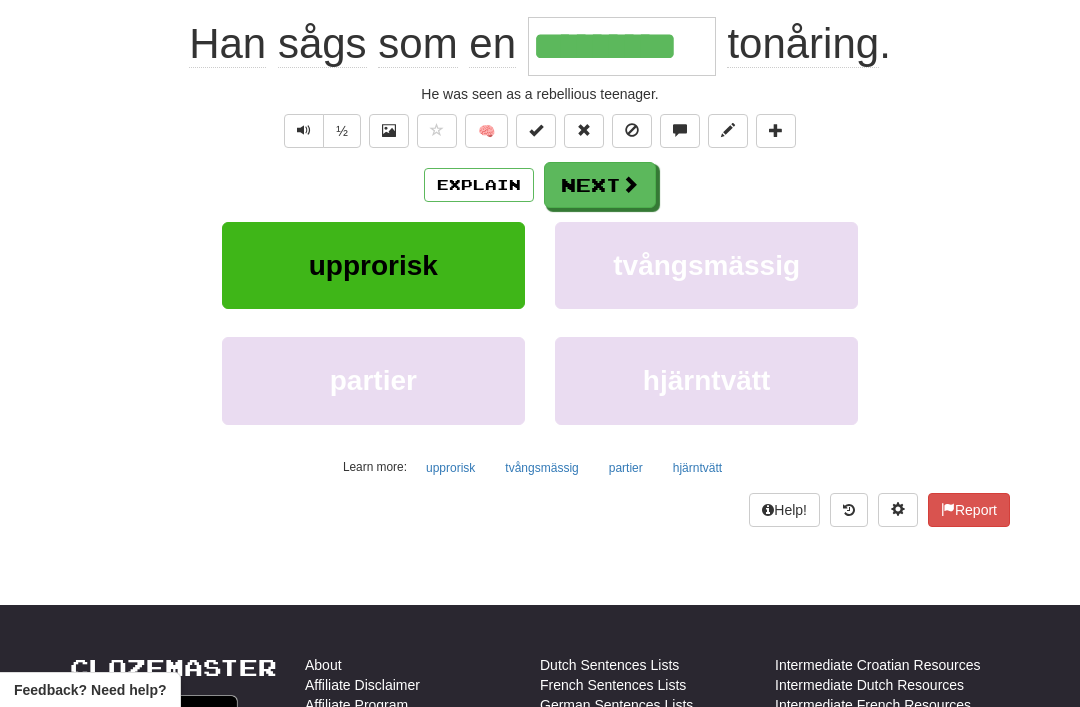 click on "Explain" at bounding box center (479, 185) 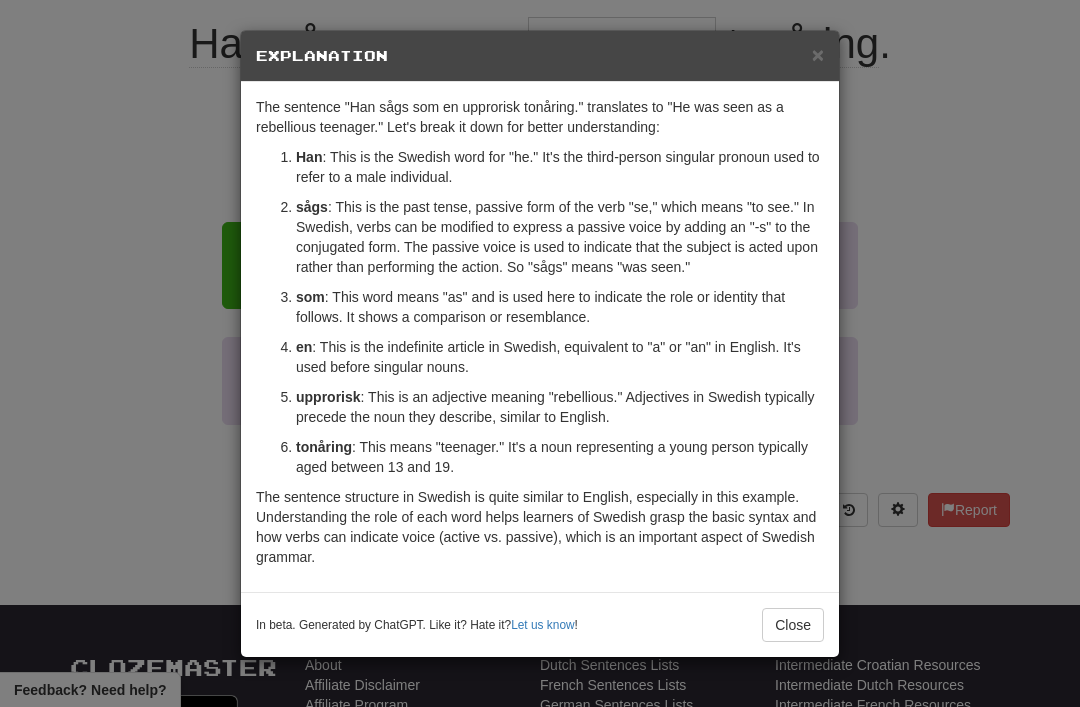 click on "× Explanation" at bounding box center (540, 56) 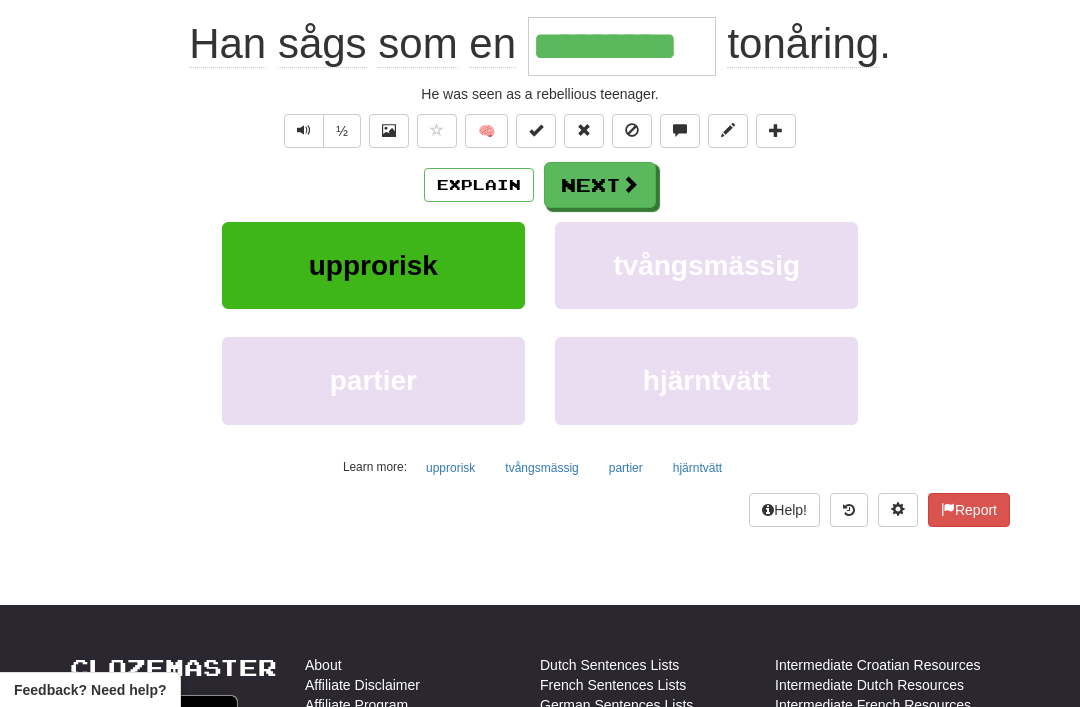 click on "Next" at bounding box center (600, 185) 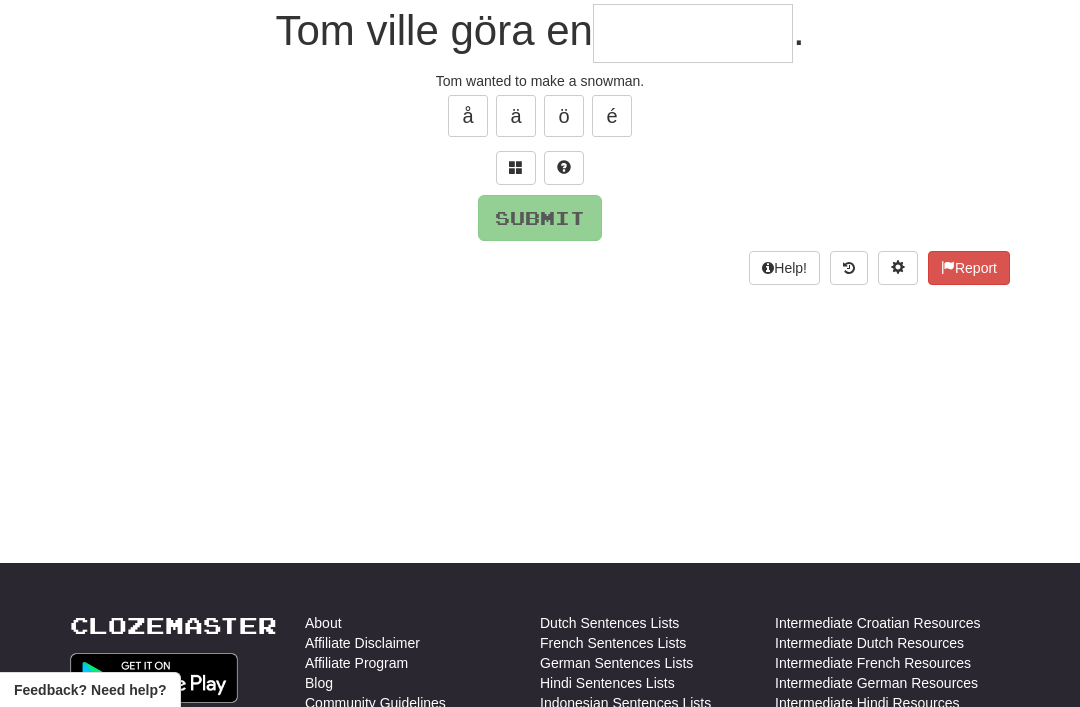 scroll, scrollTop: 193, scrollLeft: 0, axis: vertical 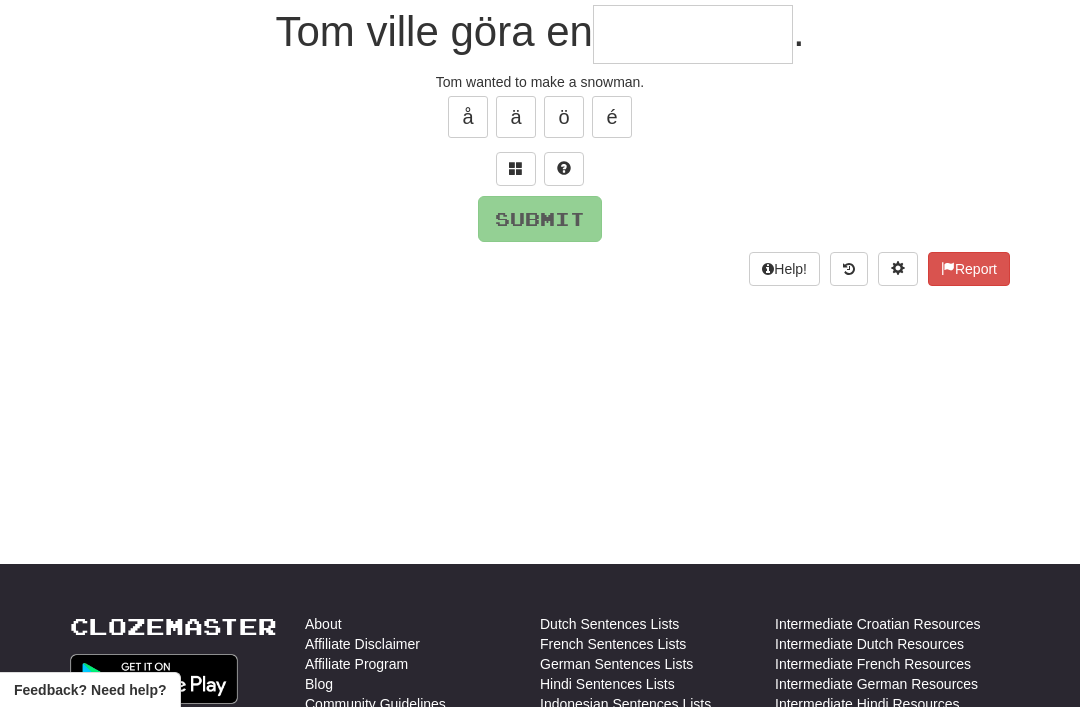 click at bounding box center (516, 169) 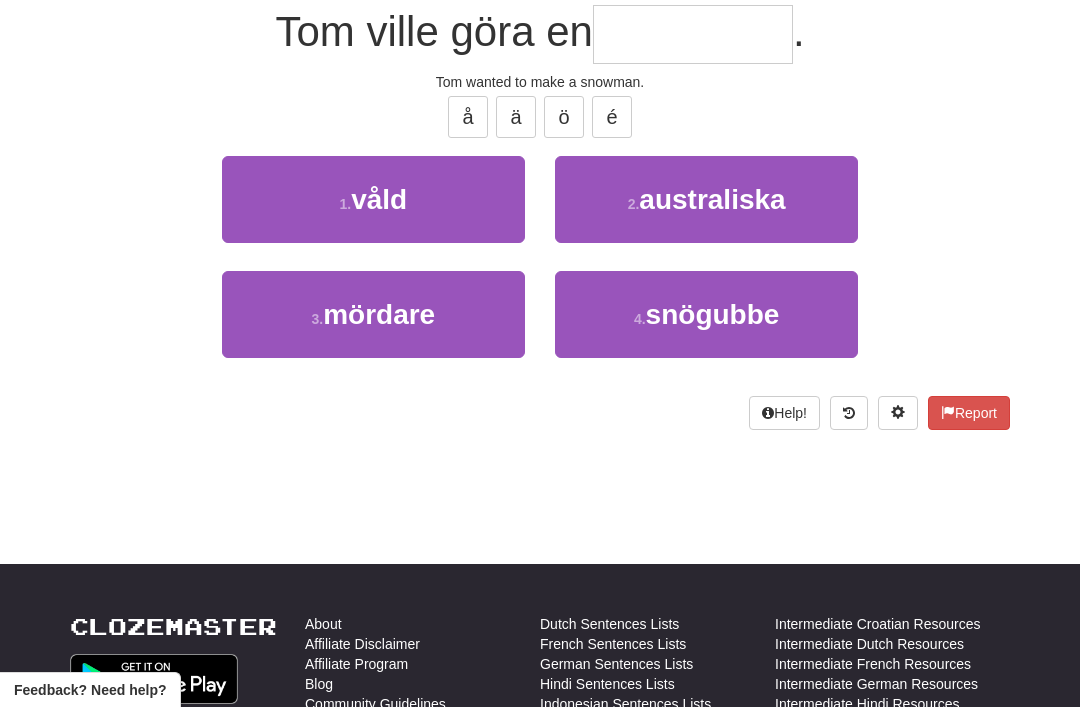 click on "4 .  snögubbe" at bounding box center [706, 314] 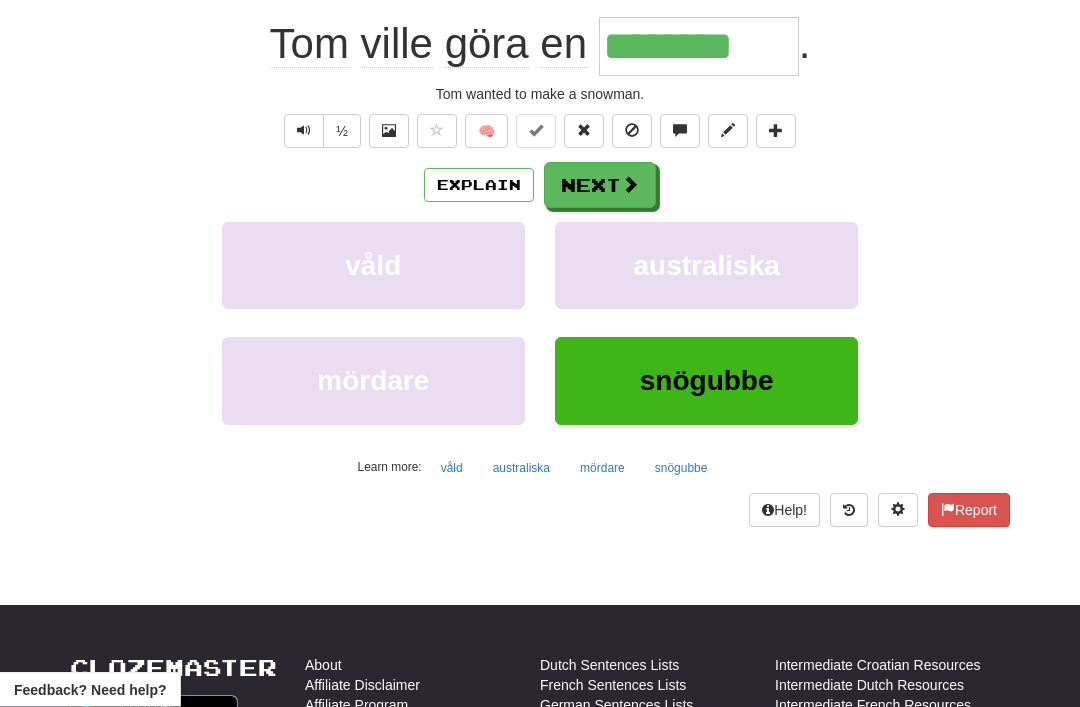 scroll, scrollTop: 194, scrollLeft: 0, axis: vertical 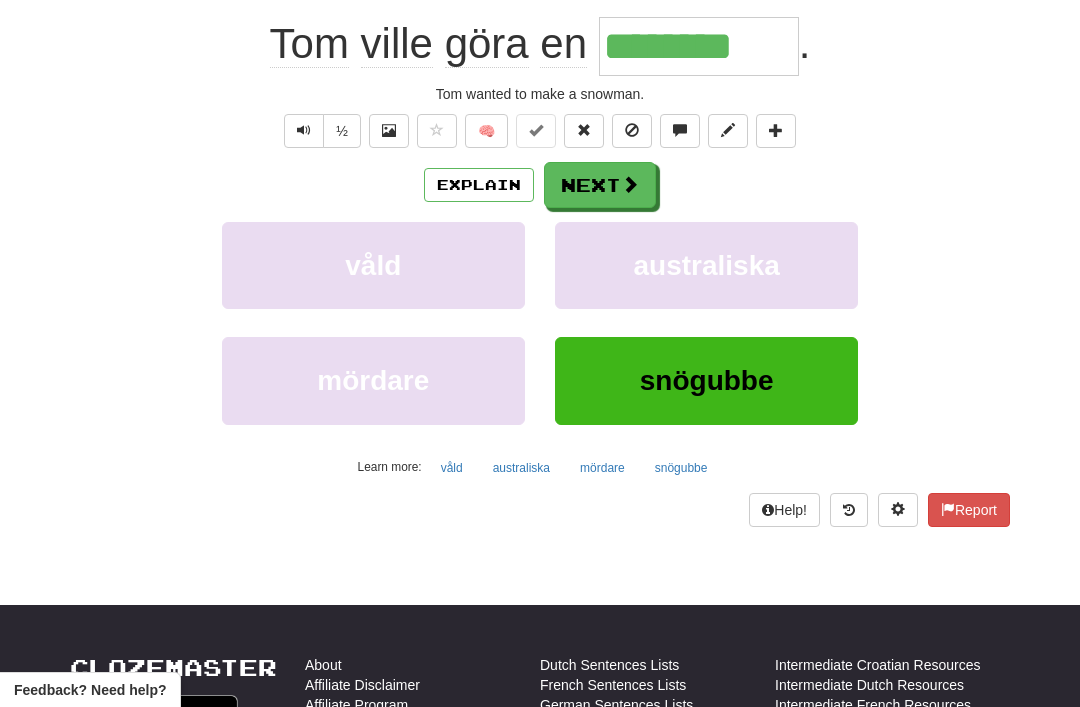 click on "Next" at bounding box center [600, 185] 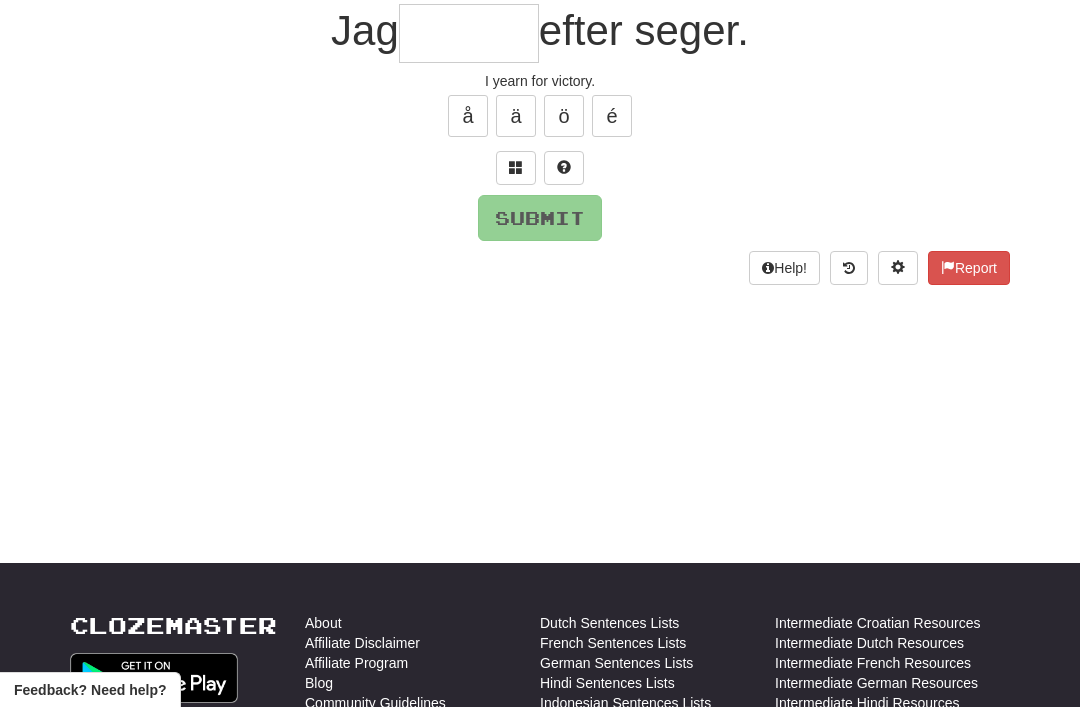 scroll, scrollTop: 193, scrollLeft: 0, axis: vertical 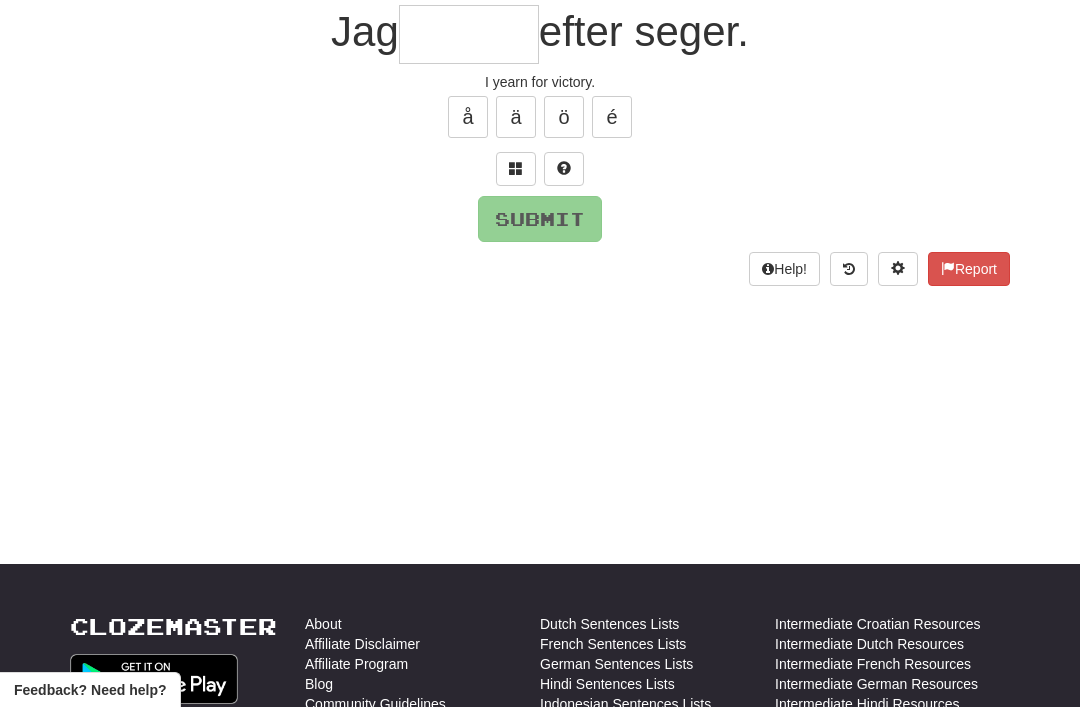 click at bounding box center [516, 169] 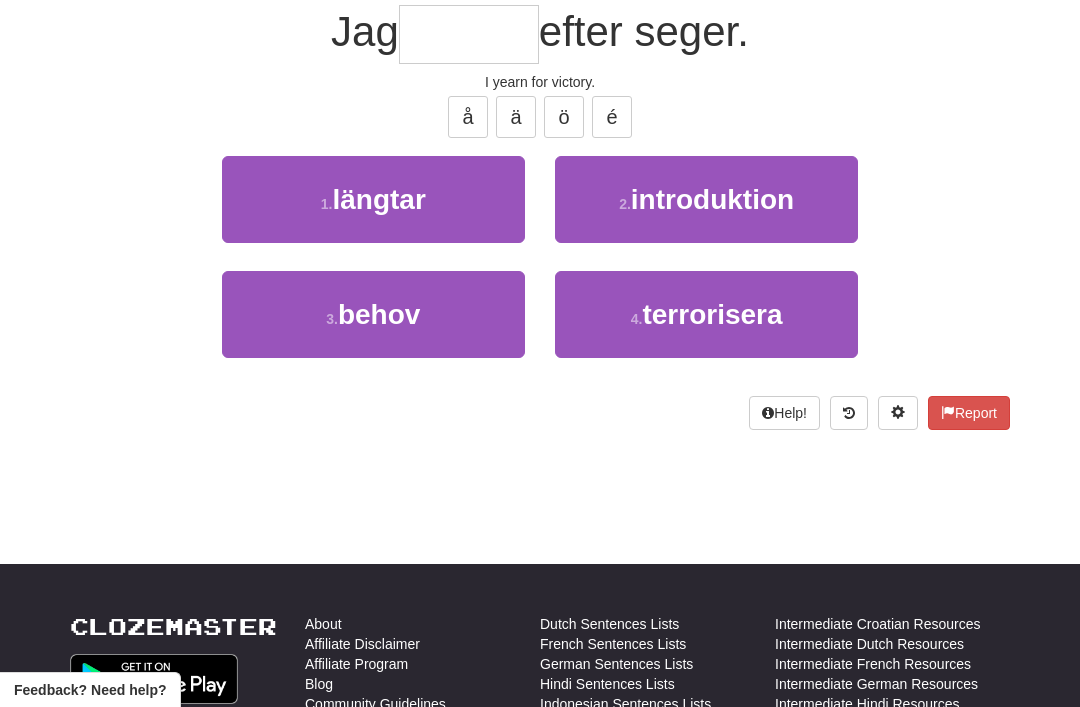 click on "1 .  längtar" at bounding box center (373, 199) 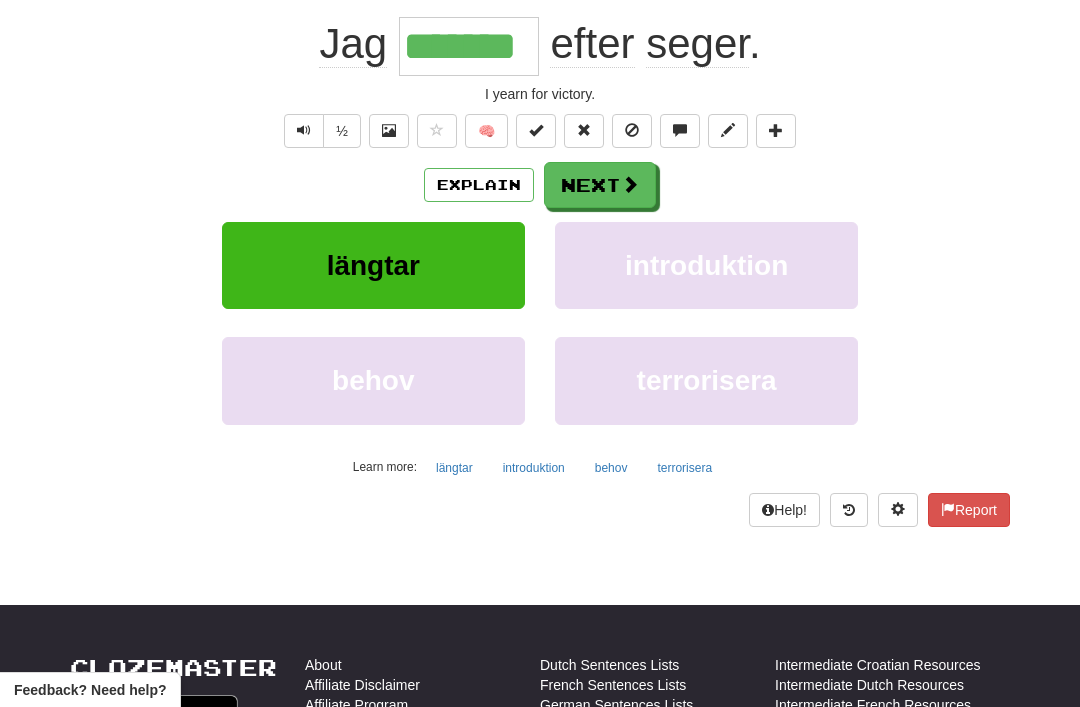 click on "Next" at bounding box center [600, 185] 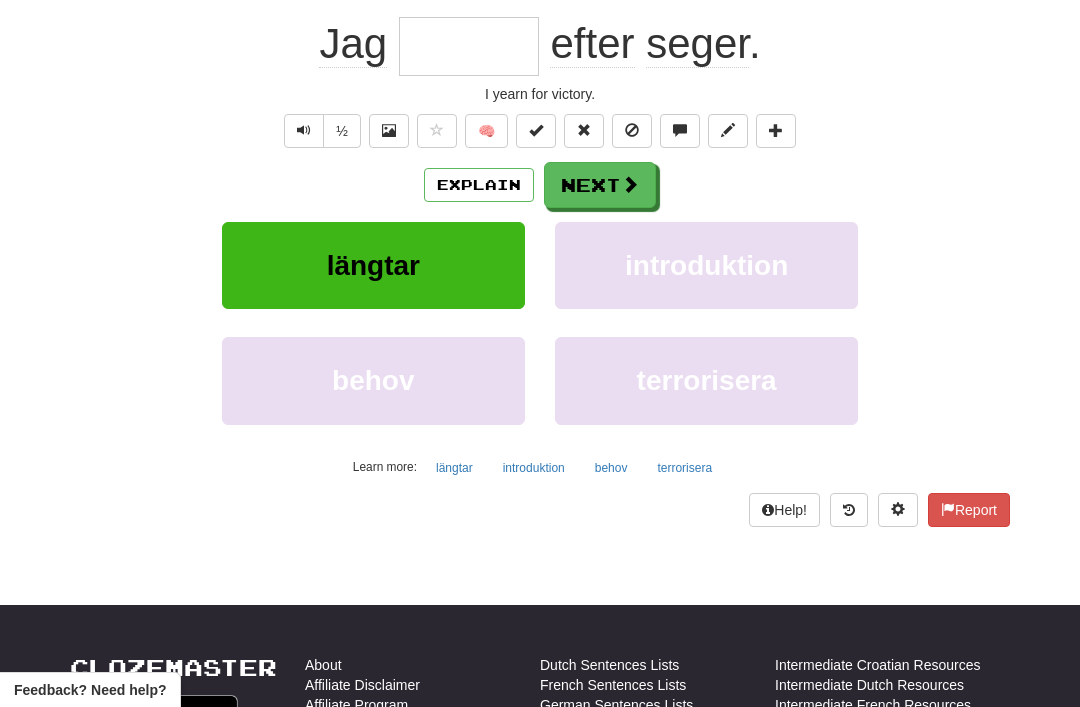 scroll, scrollTop: 193, scrollLeft: 0, axis: vertical 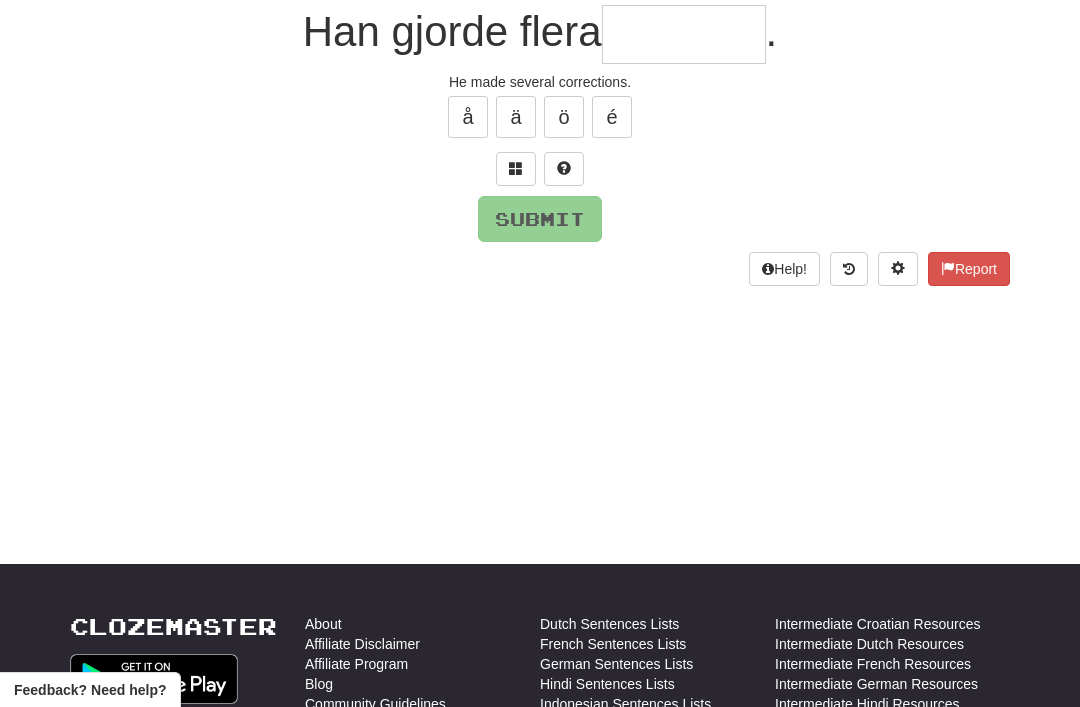 click at bounding box center [516, 168] 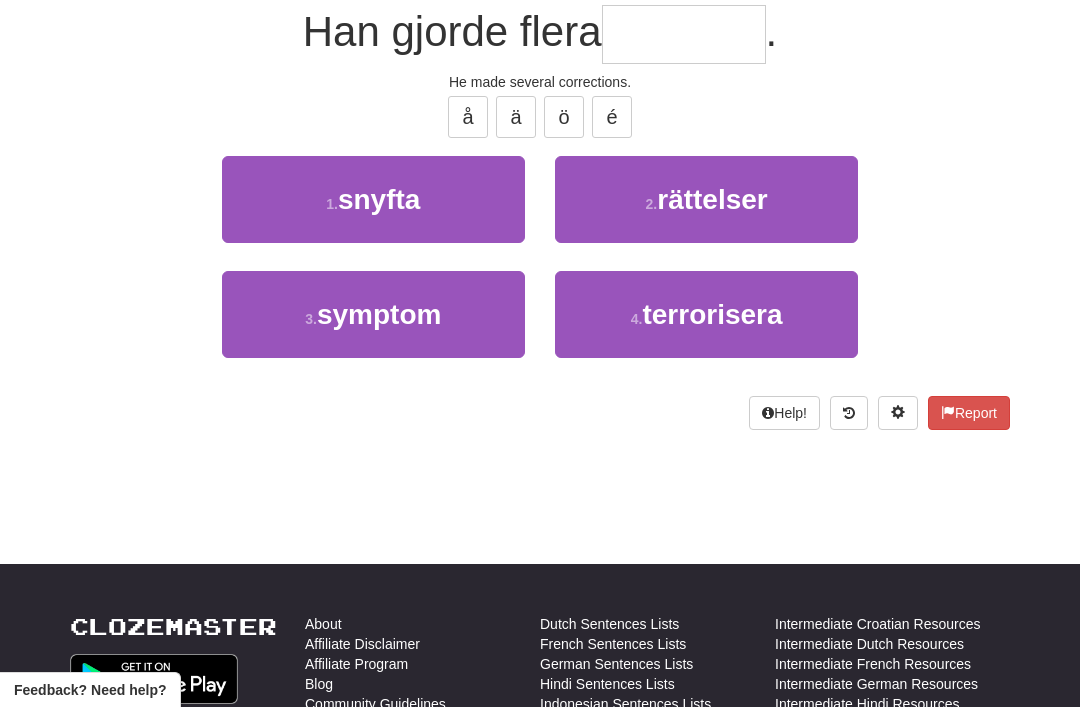 click on "2 .  rättelser" at bounding box center [706, 199] 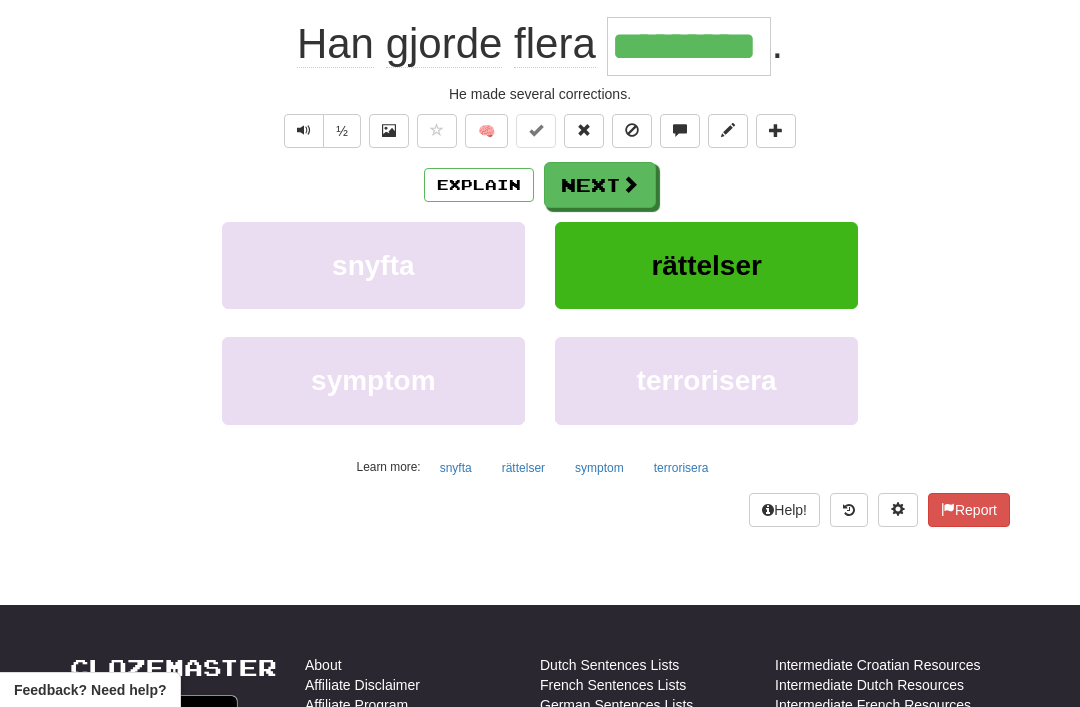 click on "Next" at bounding box center [600, 185] 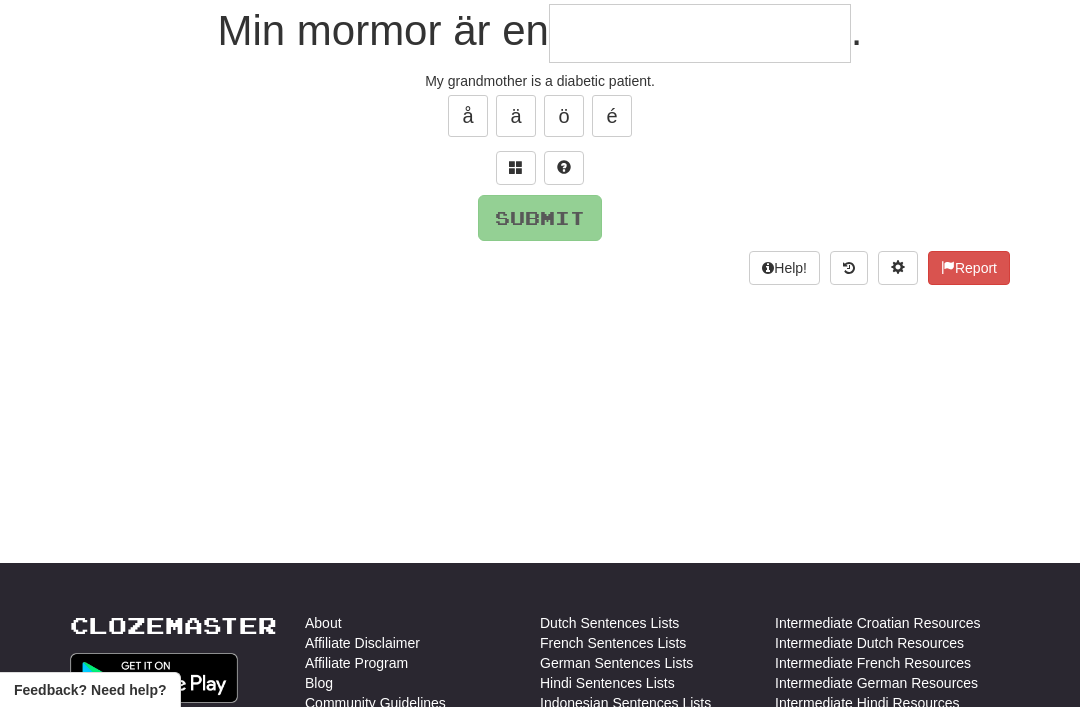 scroll, scrollTop: 193, scrollLeft: 0, axis: vertical 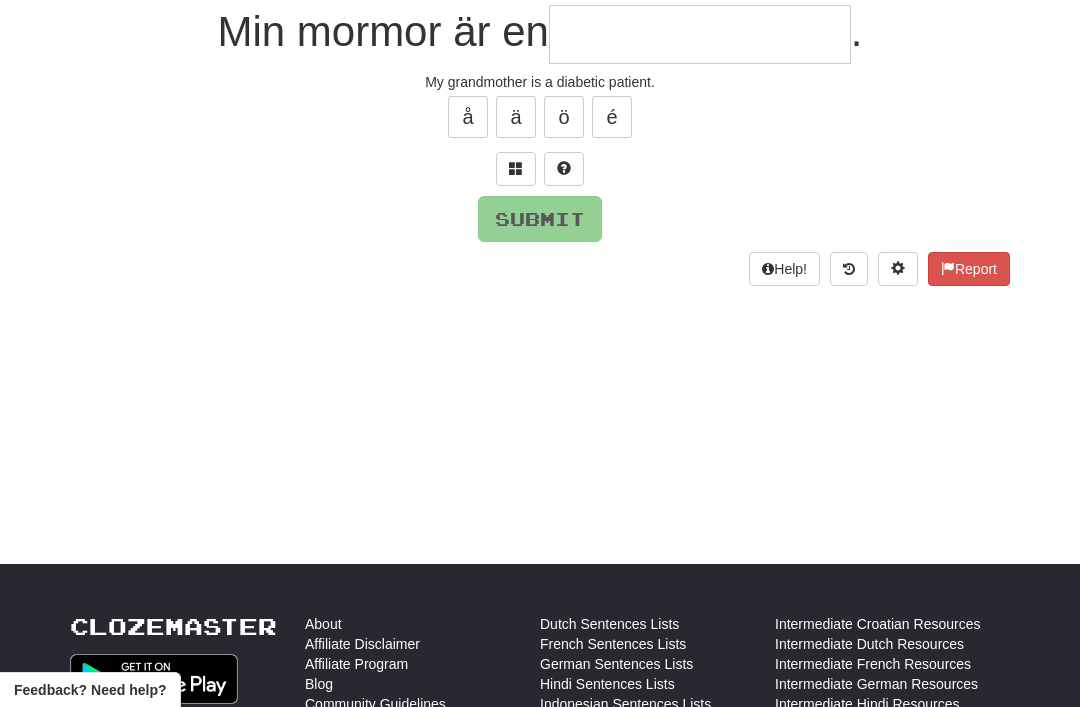 click at bounding box center [516, 168] 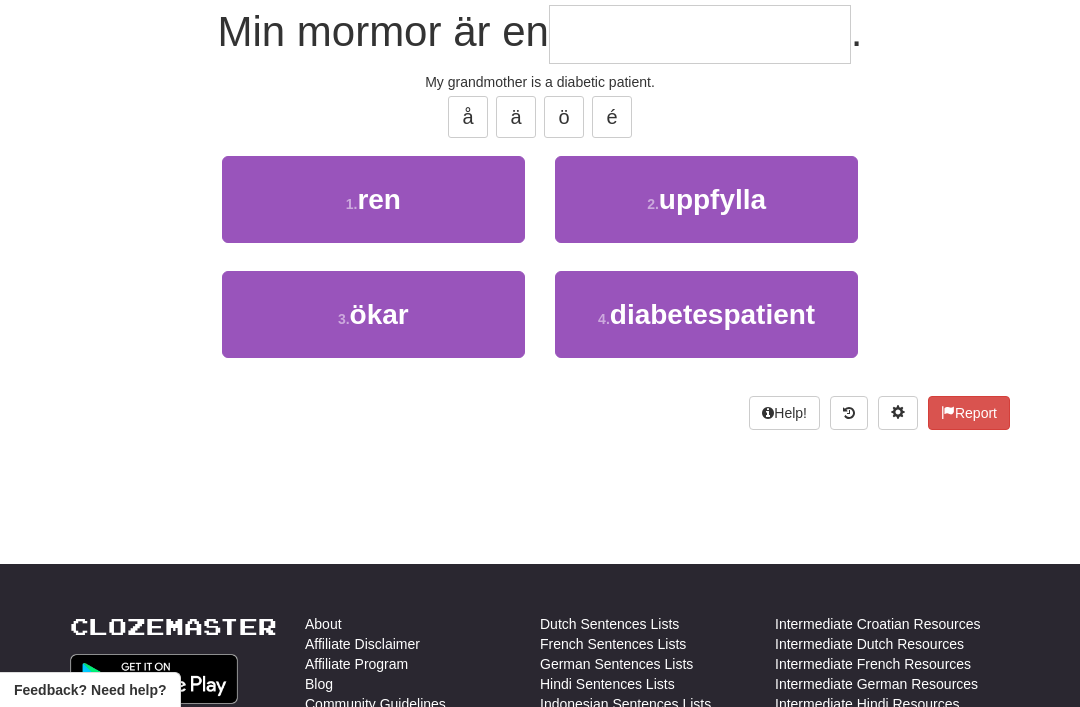 click on "diabetespatient" at bounding box center (712, 314) 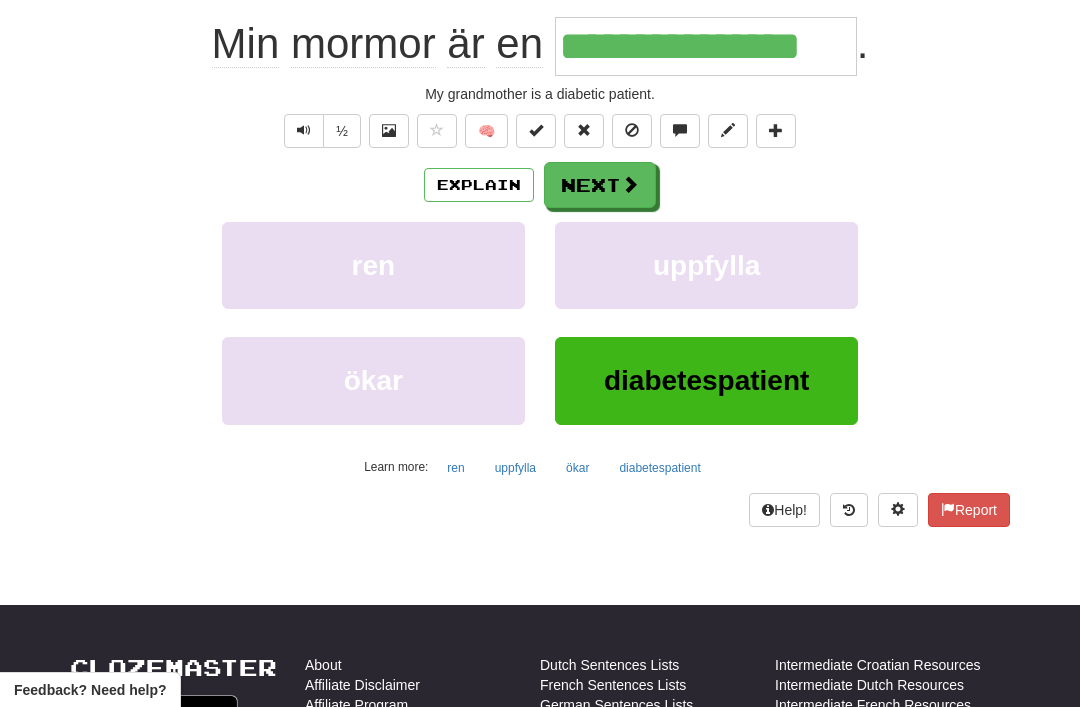 click on "Next" at bounding box center (600, 185) 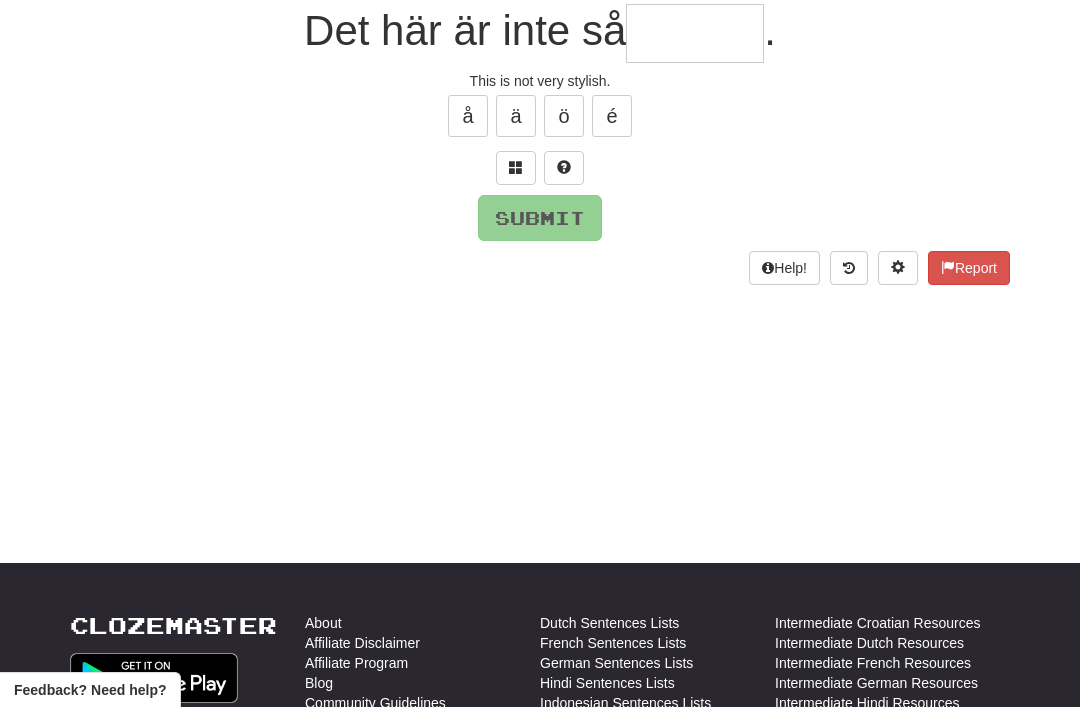 scroll, scrollTop: 193, scrollLeft: 0, axis: vertical 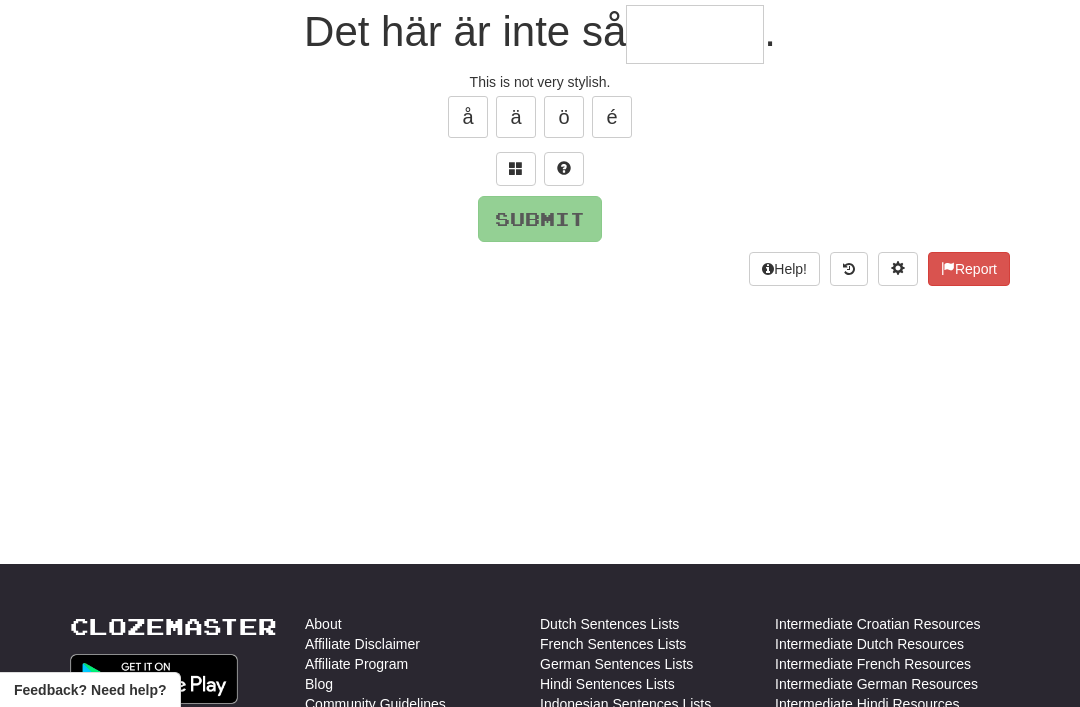 click at bounding box center (516, 169) 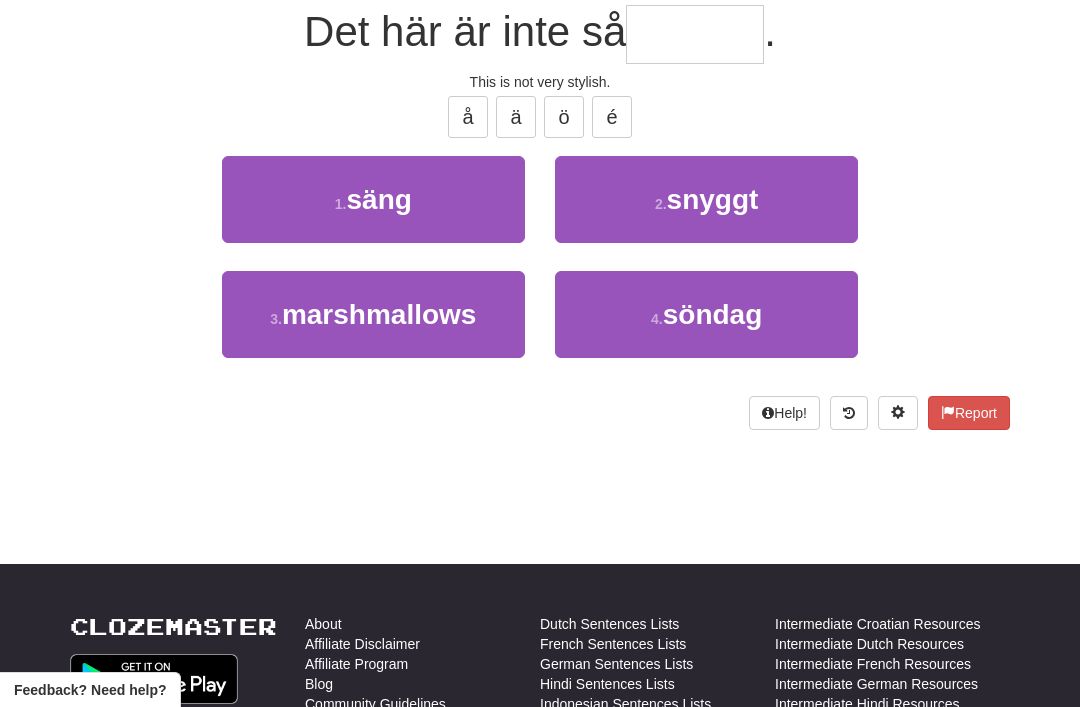 click on "2 .  snyggt" at bounding box center [706, 199] 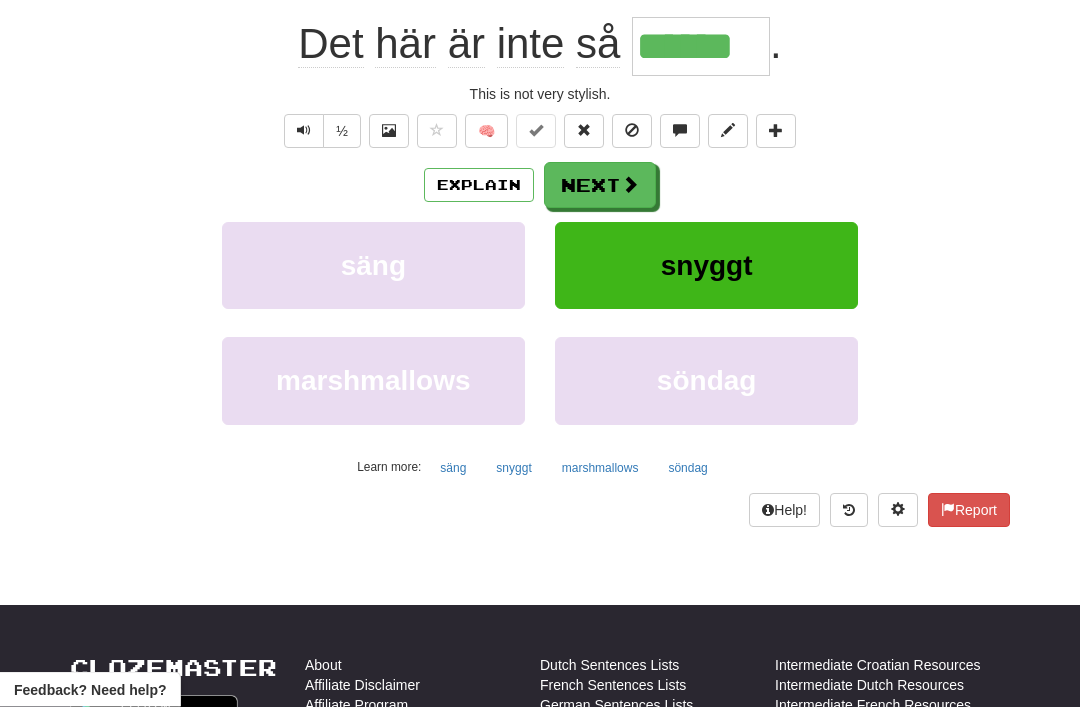 scroll, scrollTop: 194, scrollLeft: 0, axis: vertical 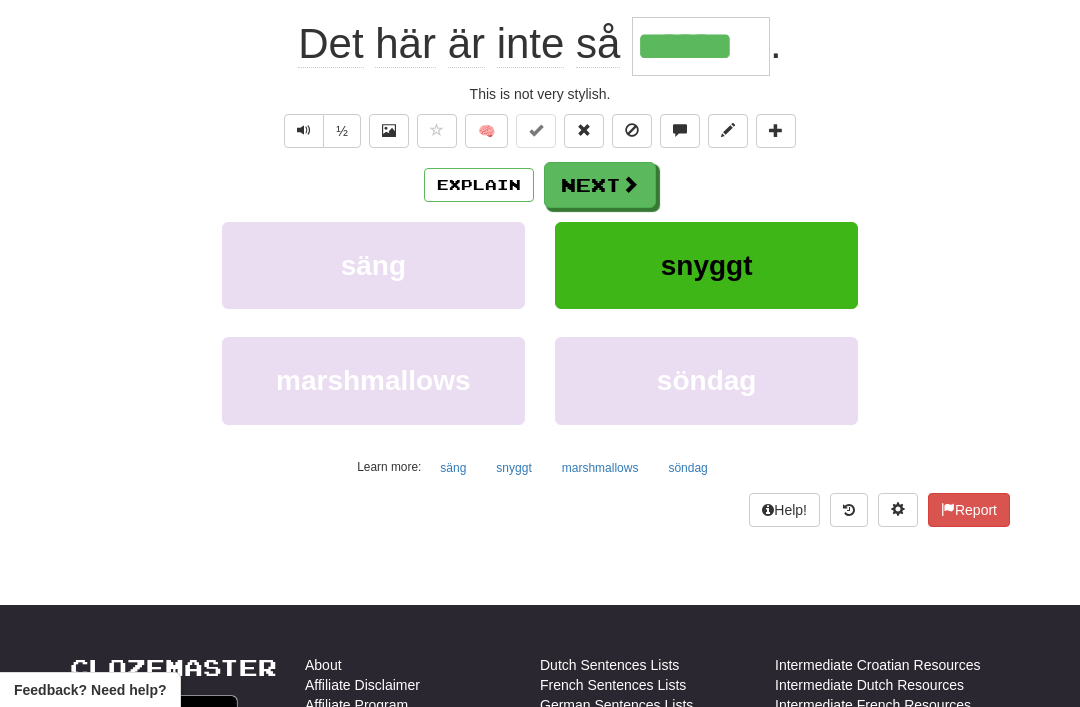 click on "Next" at bounding box center (600, 185) 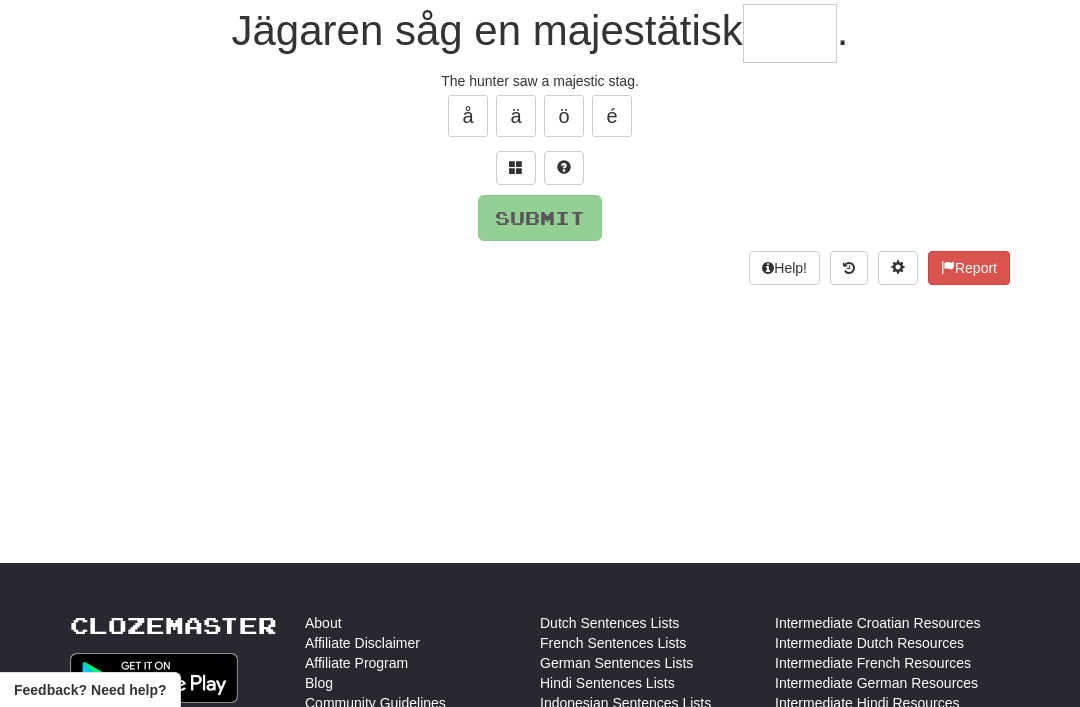 scroll, scrollTop: 193, scrollLeft: 0, axis: vertical 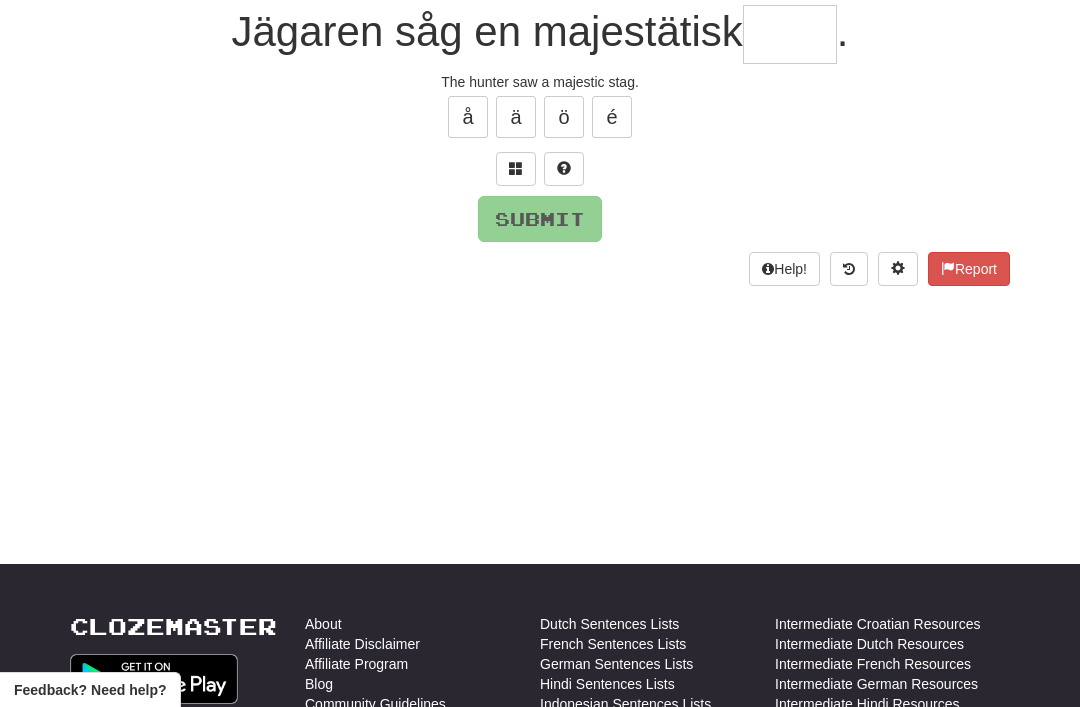 click at bounding box center (516, 169) 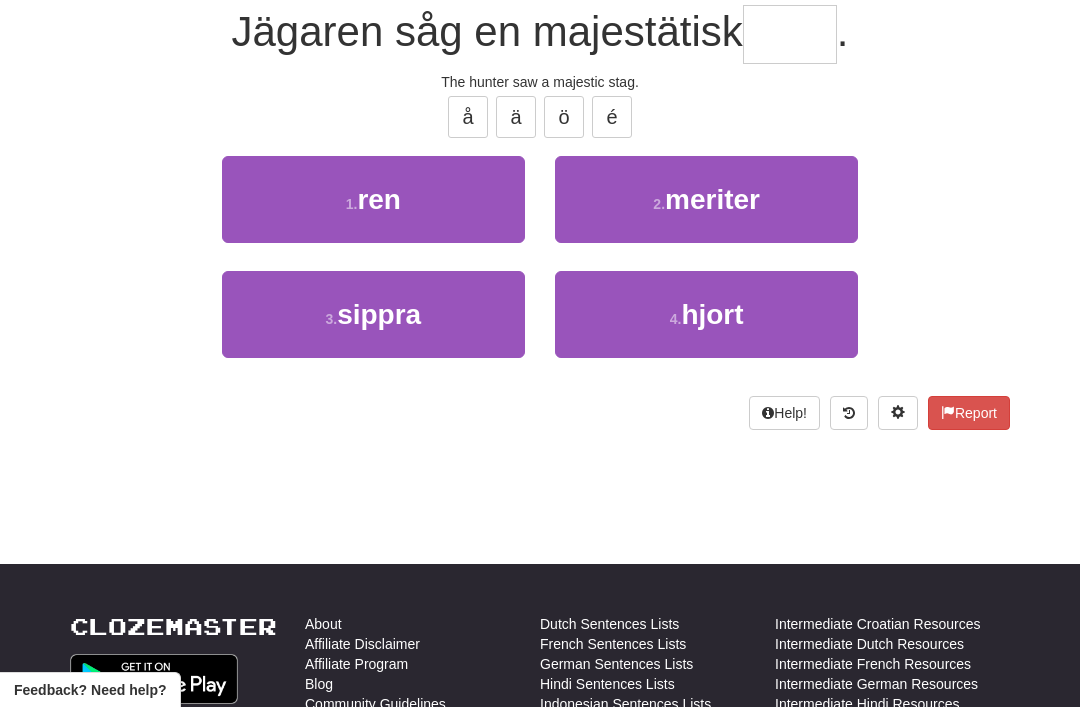 click on "4 .  hjort" at bounding box center [706, 314] 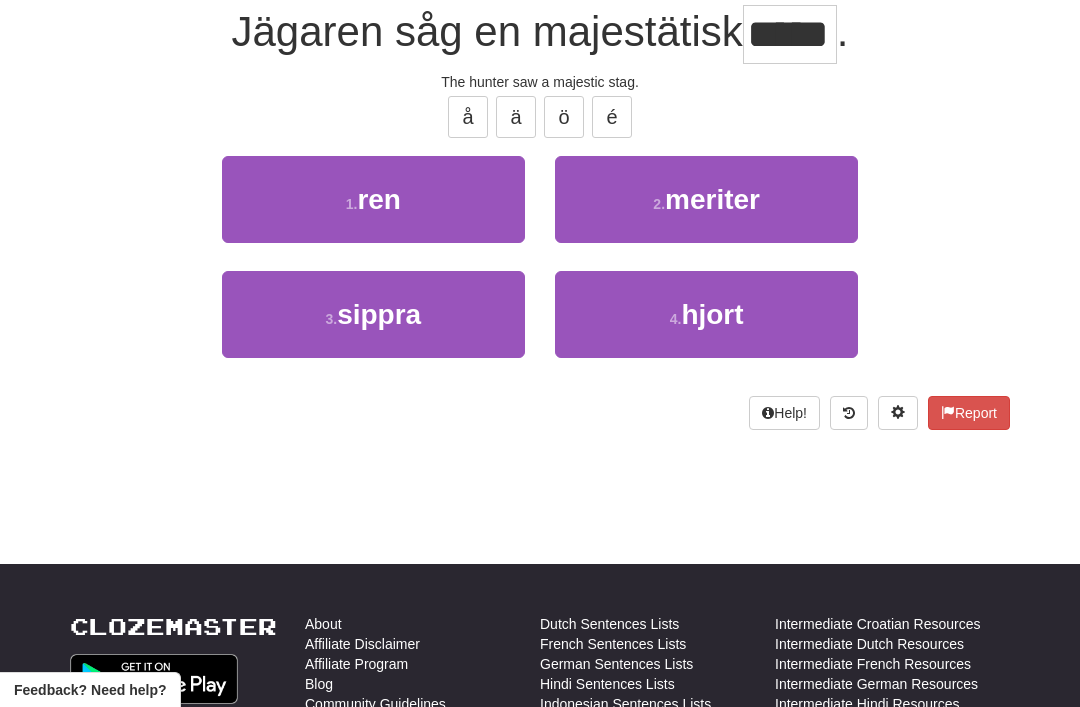 scroll, scrollTop: 194, scrollLeft: 0, axis: vertical 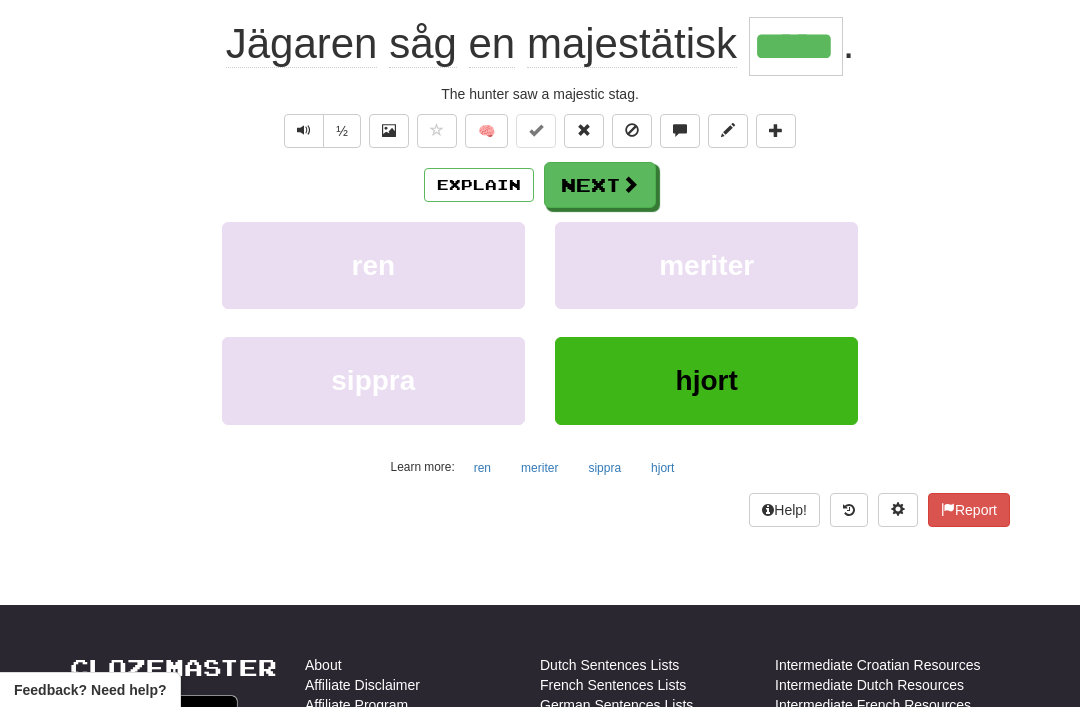 click on "Next" at bounding box center (600, 185) 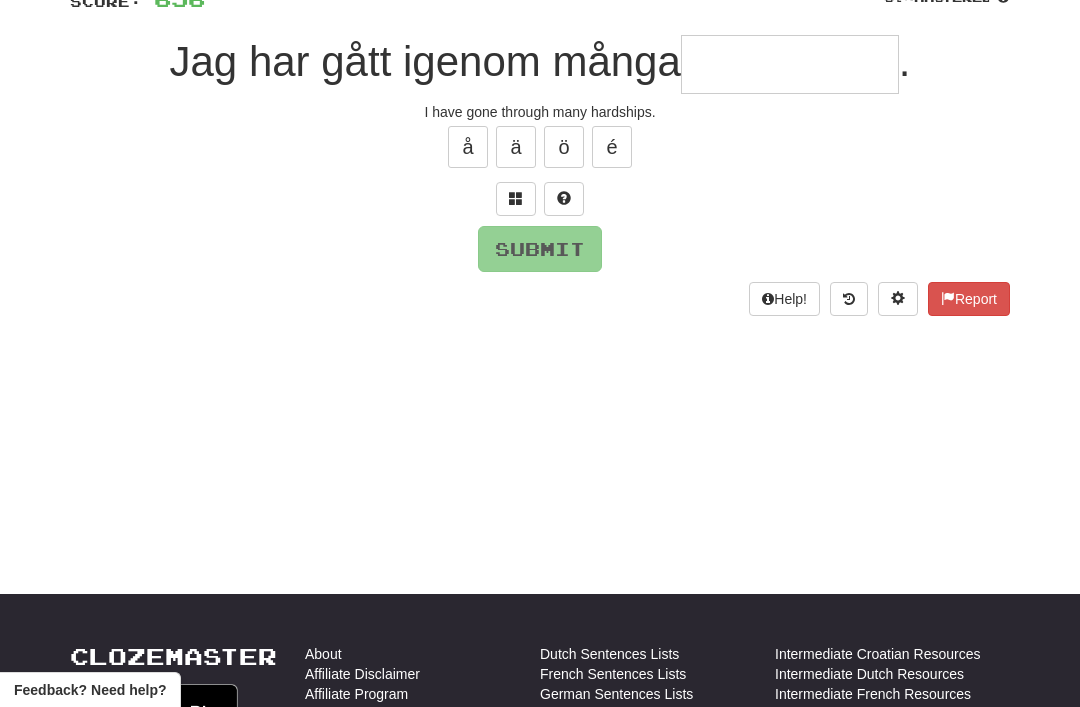 scroll, scrollTop: 154, scrollLeft: 0, axis: vertical 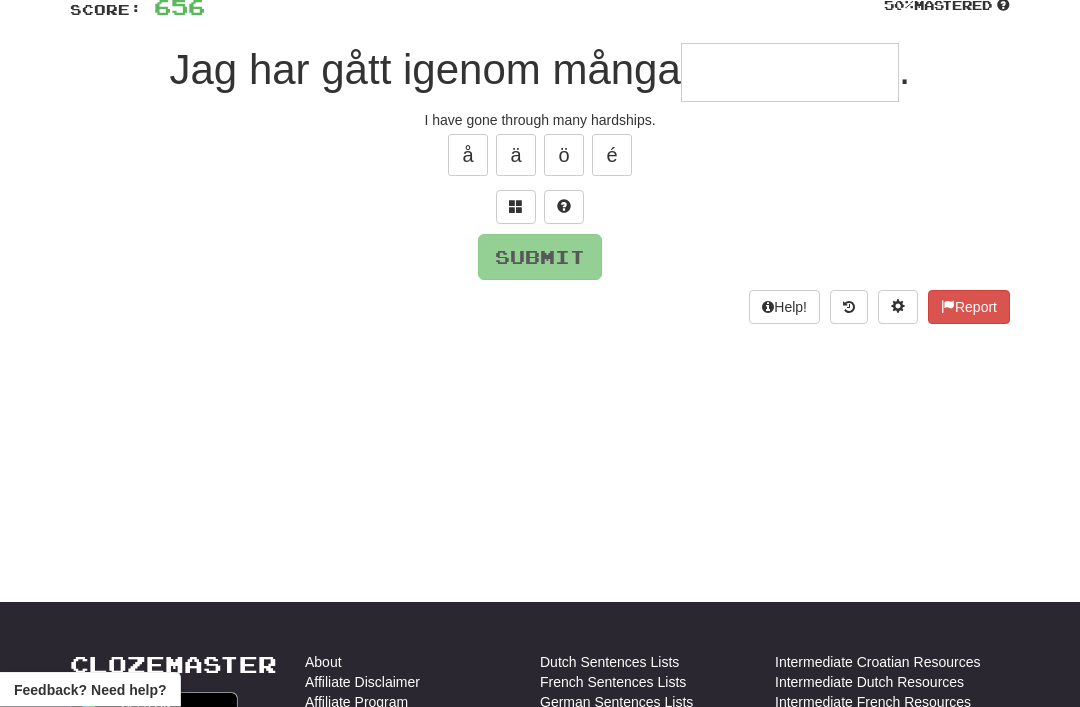 click at bounding box center (516, 207) 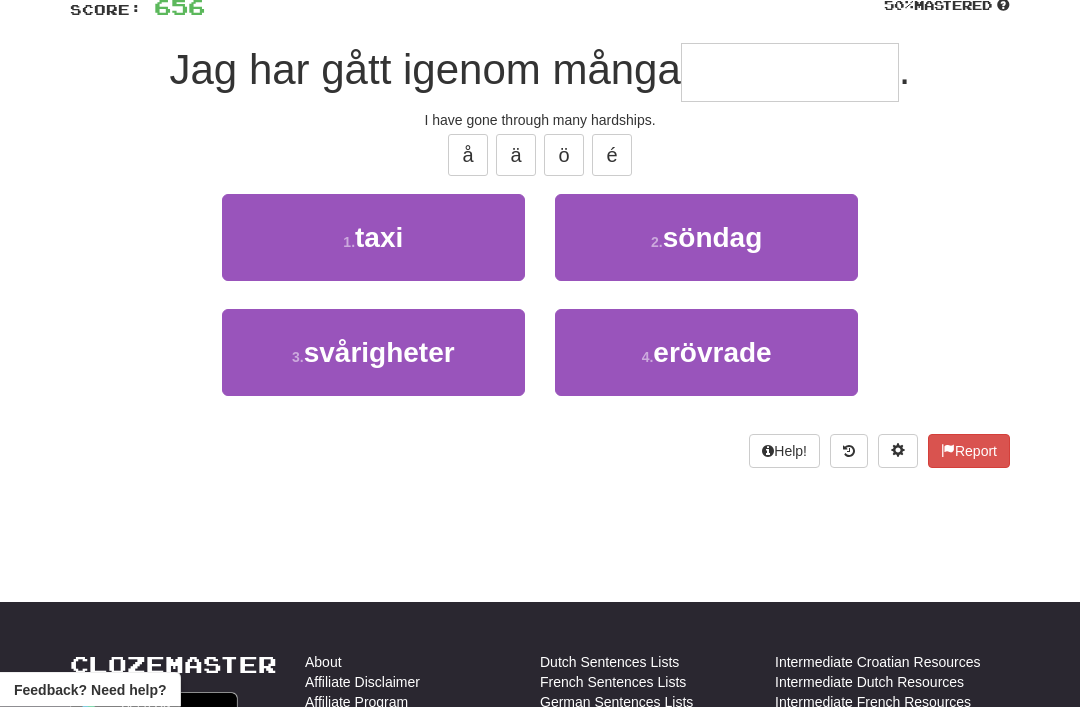 click on "3 .  svårigheter" at bounding box center (373, 353) 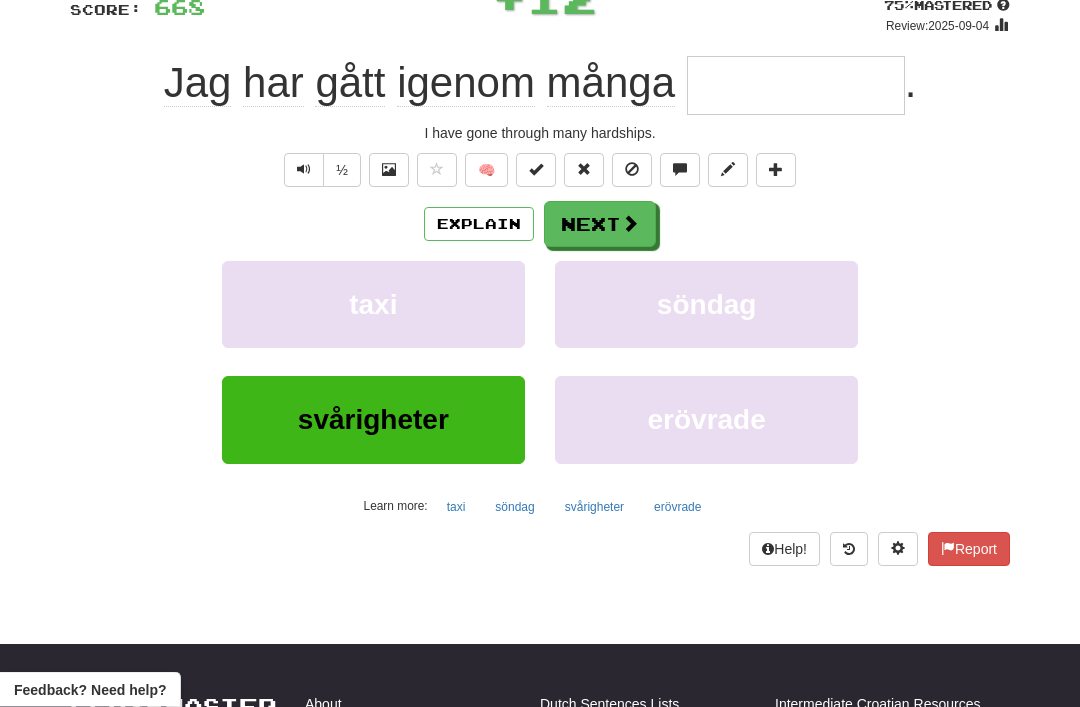 type on "**********" 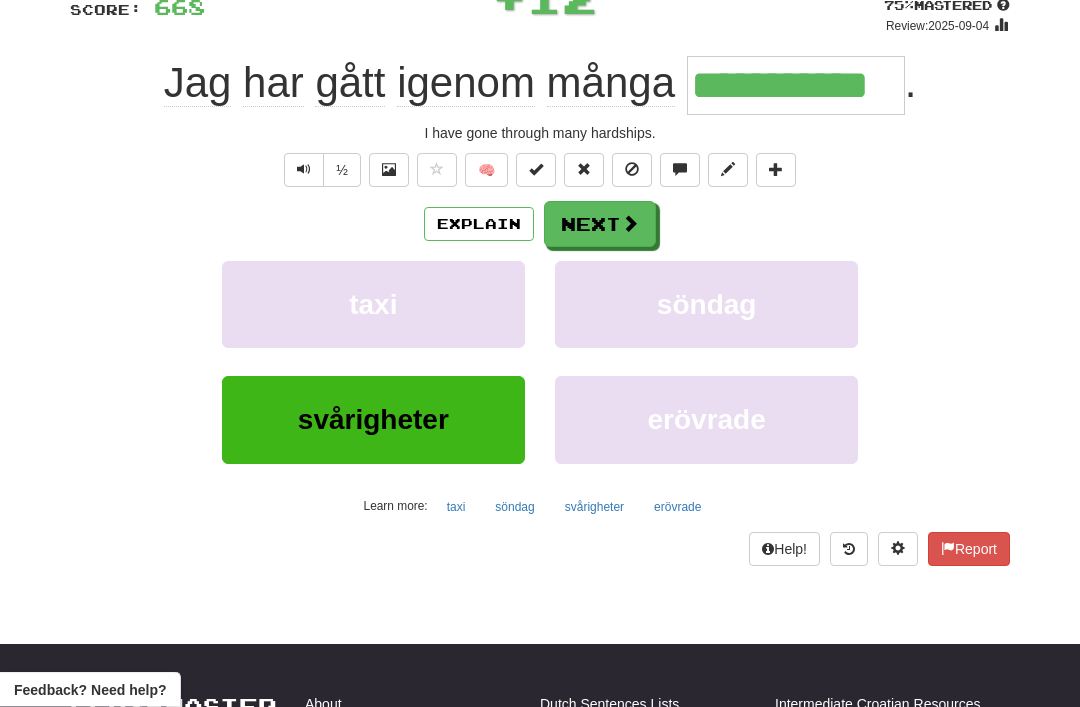scroll, scrollTop: 155, scrollLeft: 0, axis: vertical 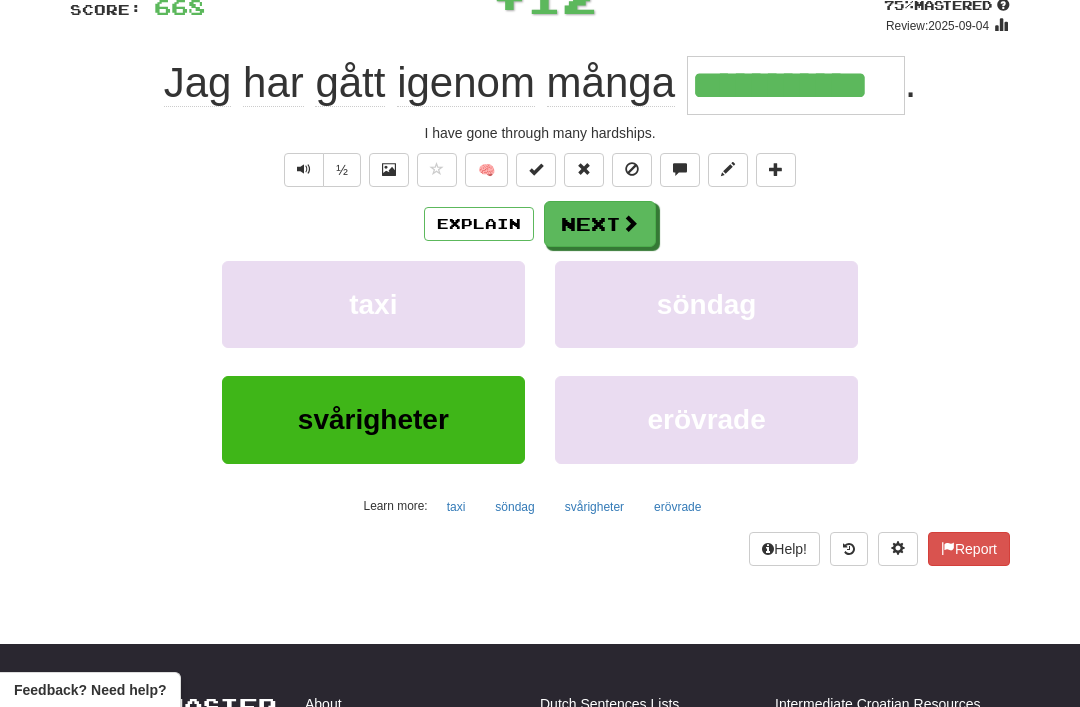 click at bounding box center (630, 223) 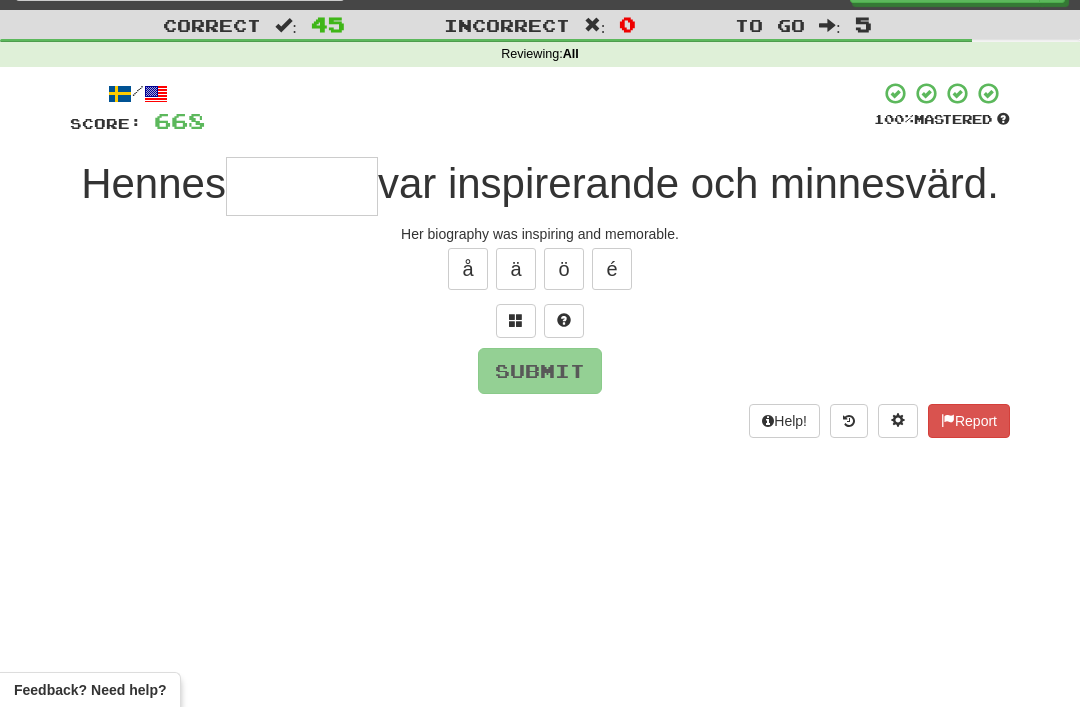 scroll, scrollTop: 34, scrollLeft: 0, axis: vertical 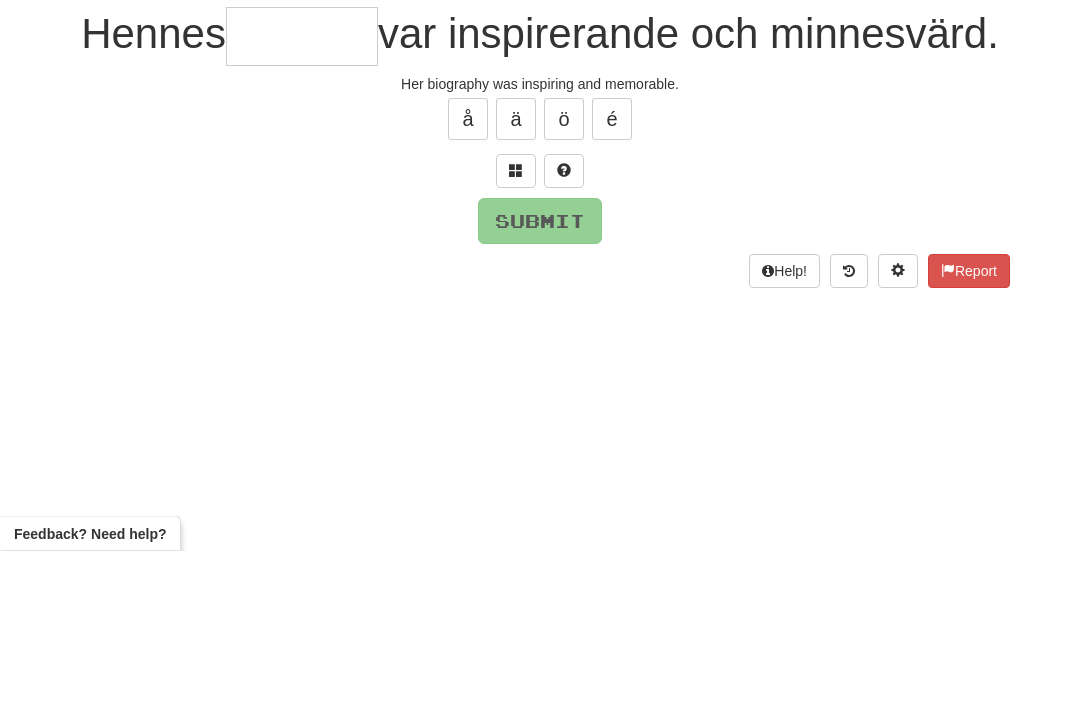 click at bounding box center [516, 328] 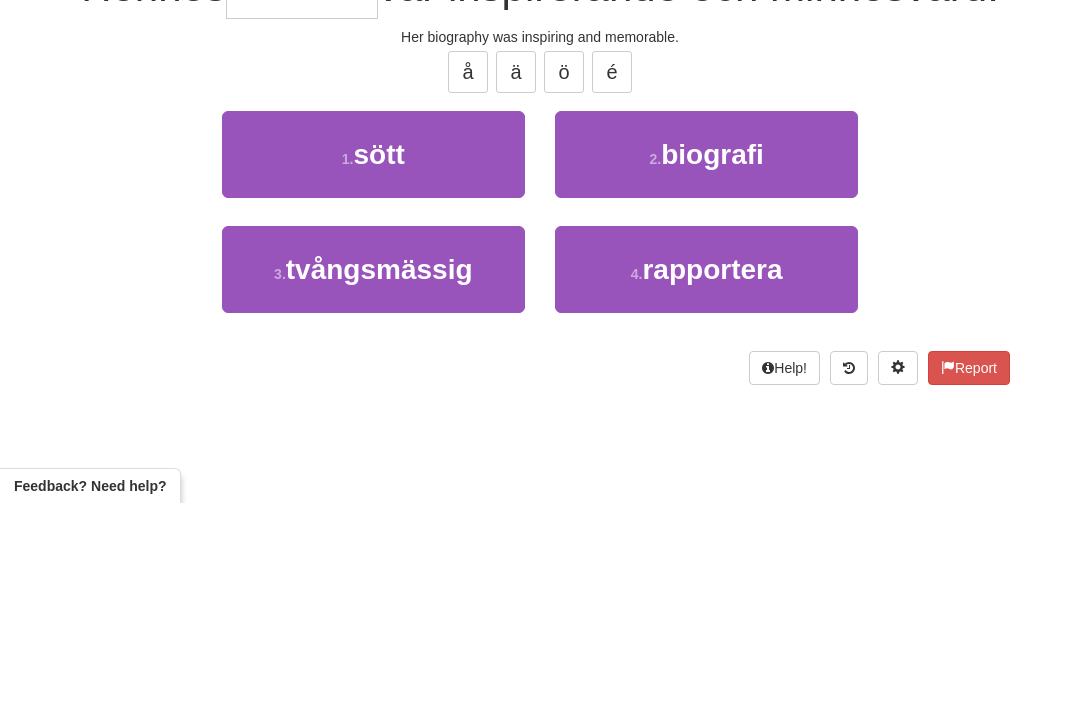 click on "2 ." at bounding box center [655, 363] 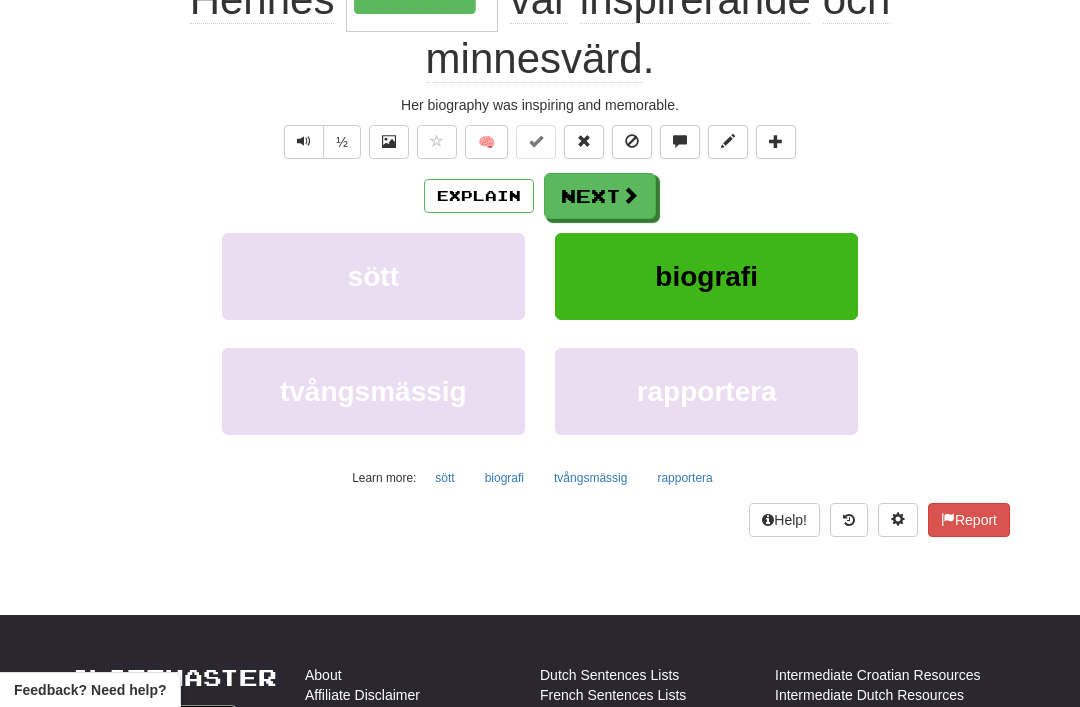click on "biografi" at bounding box center (706, 276) 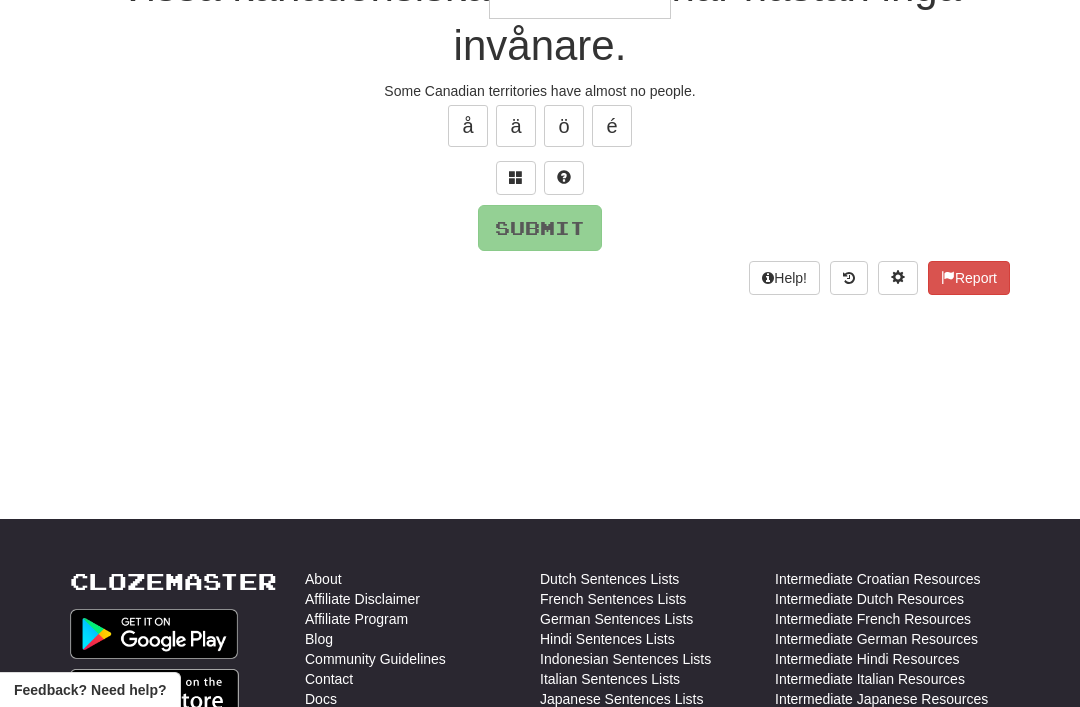 scroll, scrollTop: 44, scrollLeft: 0, axis: vertical 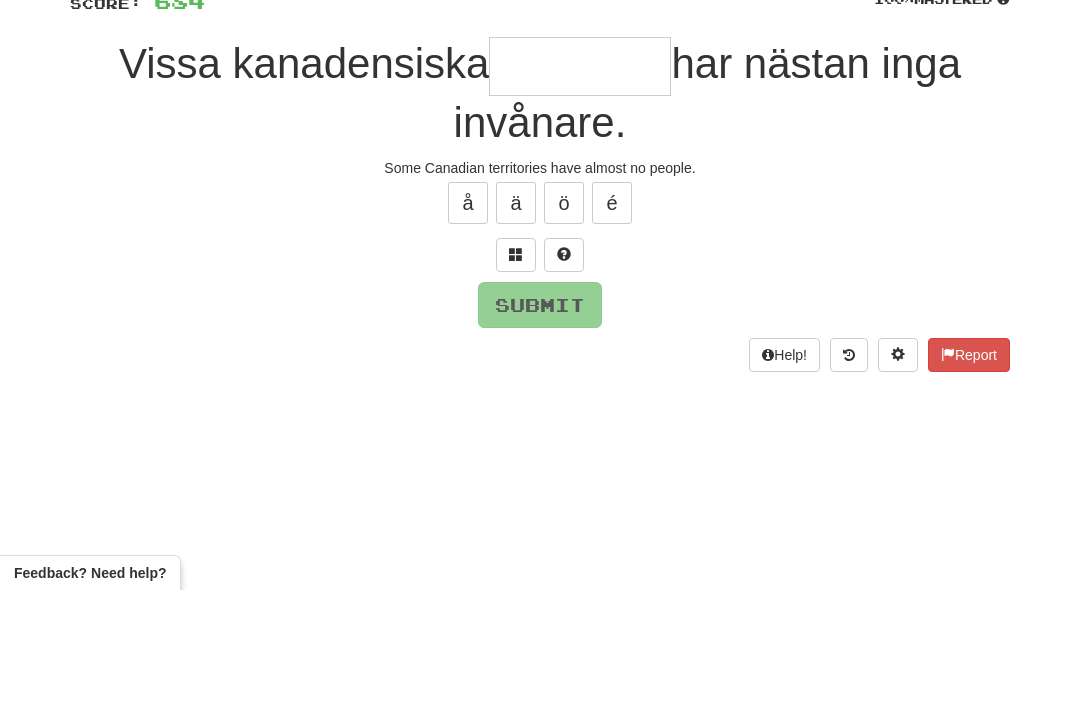 click at bounding box center (516, 372) 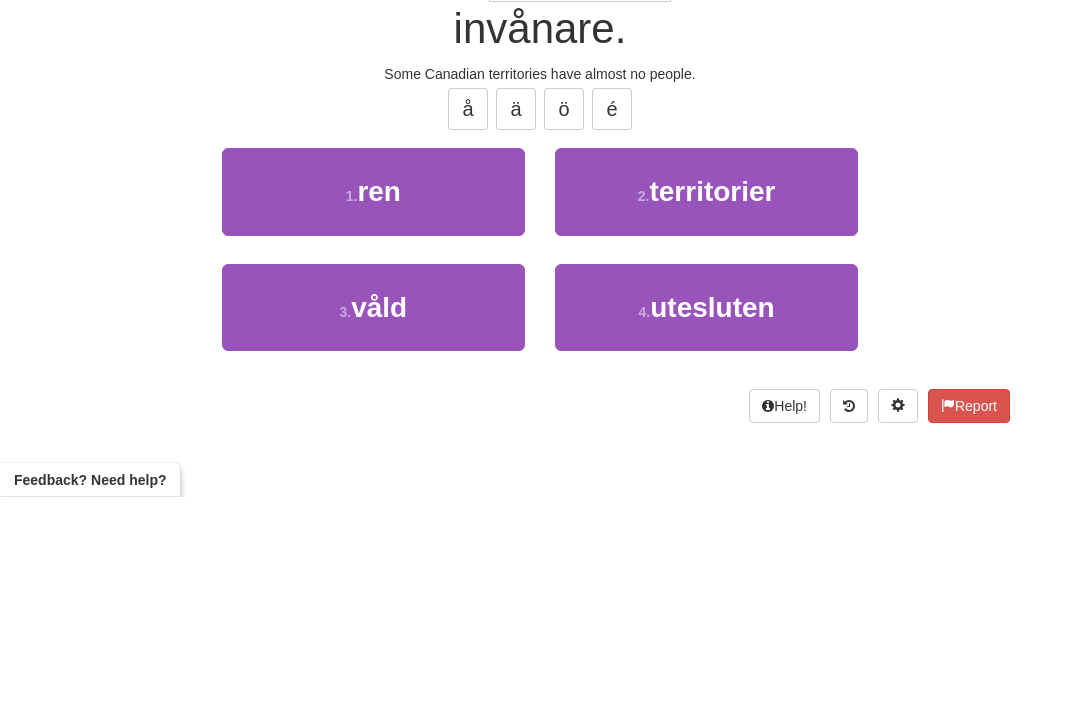 click on "2 .  territorier" at bounding box center (706, 402) 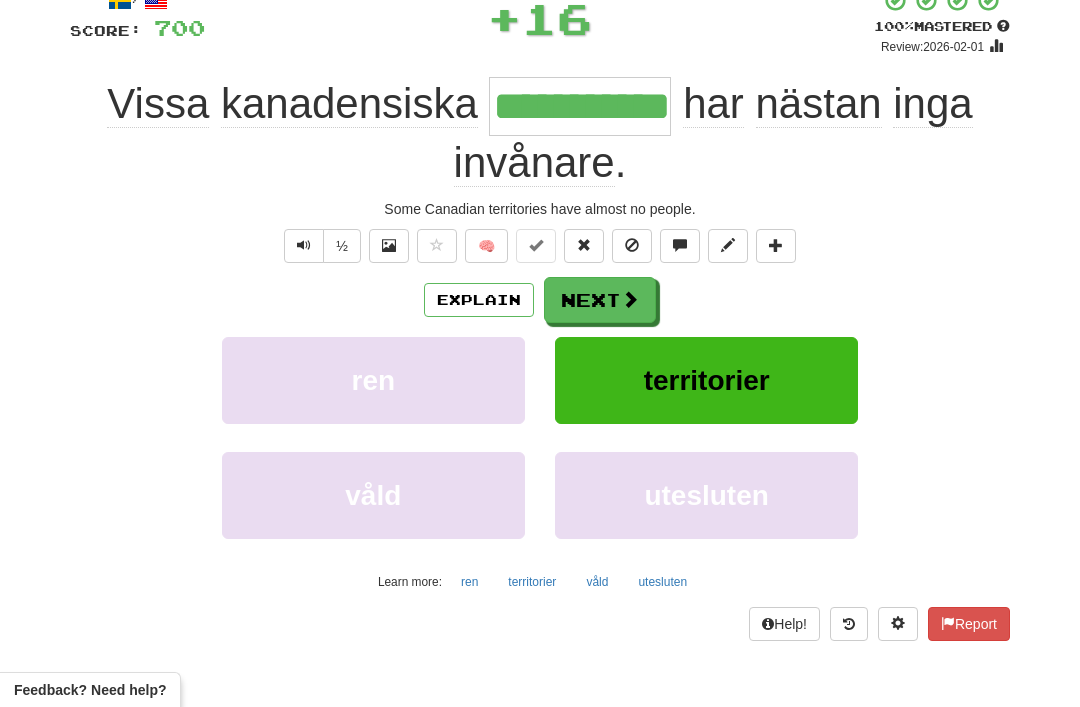 scroll, scrollTop: 137, scrollLeft: 0, axis: vertical 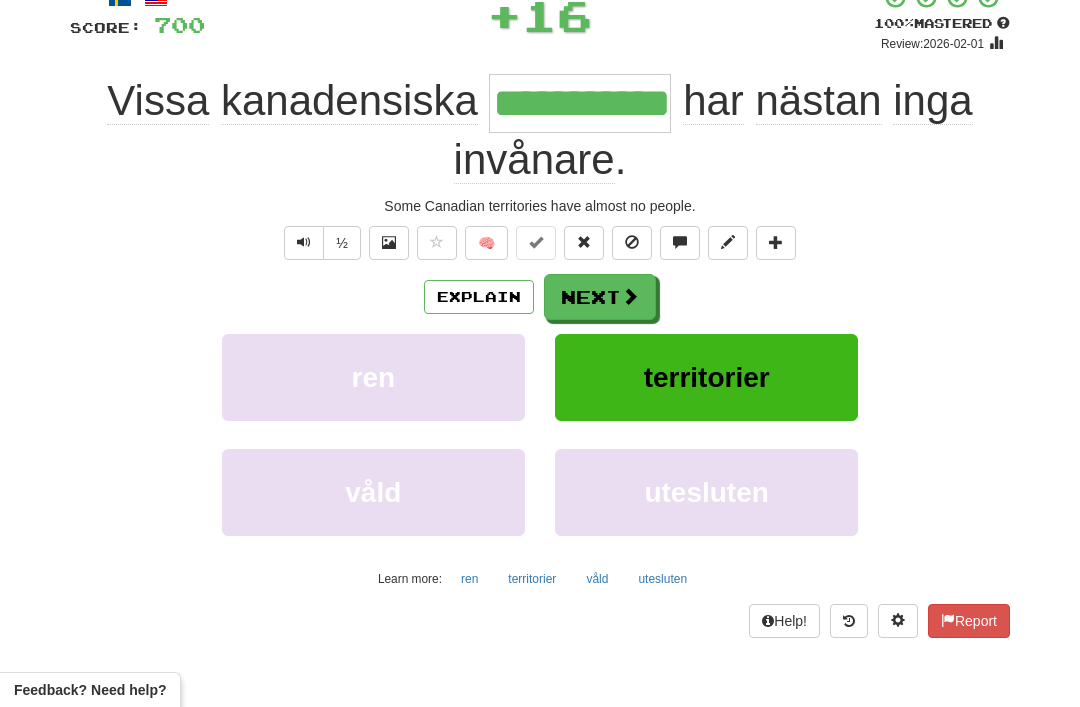 click at bounding box center [630, 296] 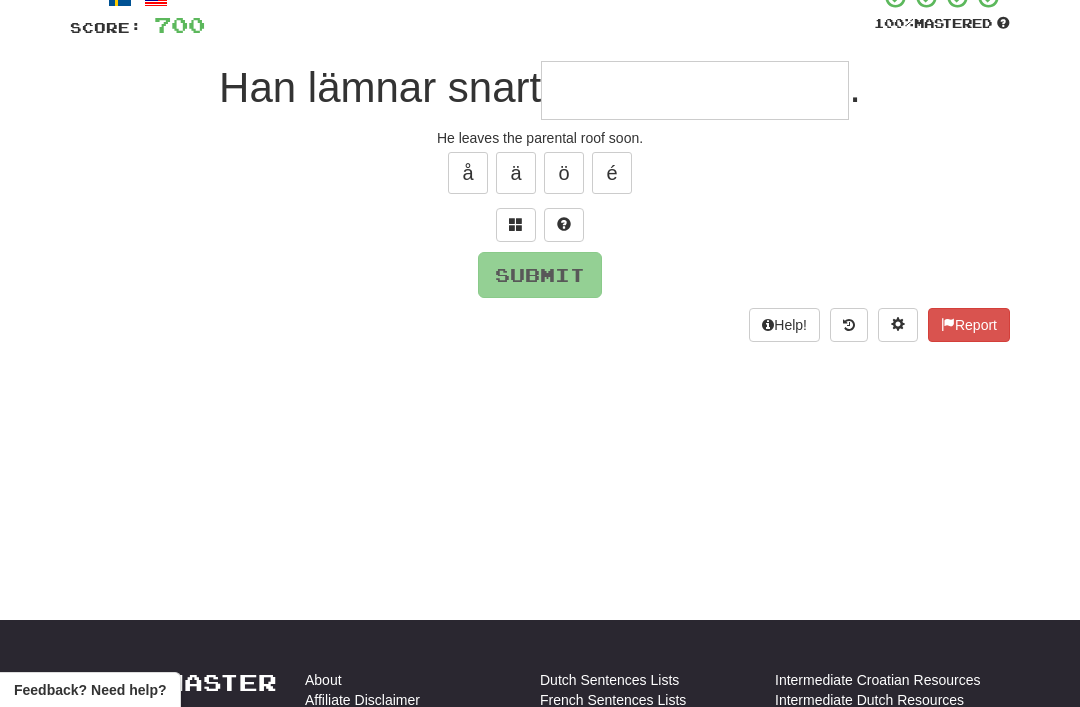 click at bounding box center [516, 225] 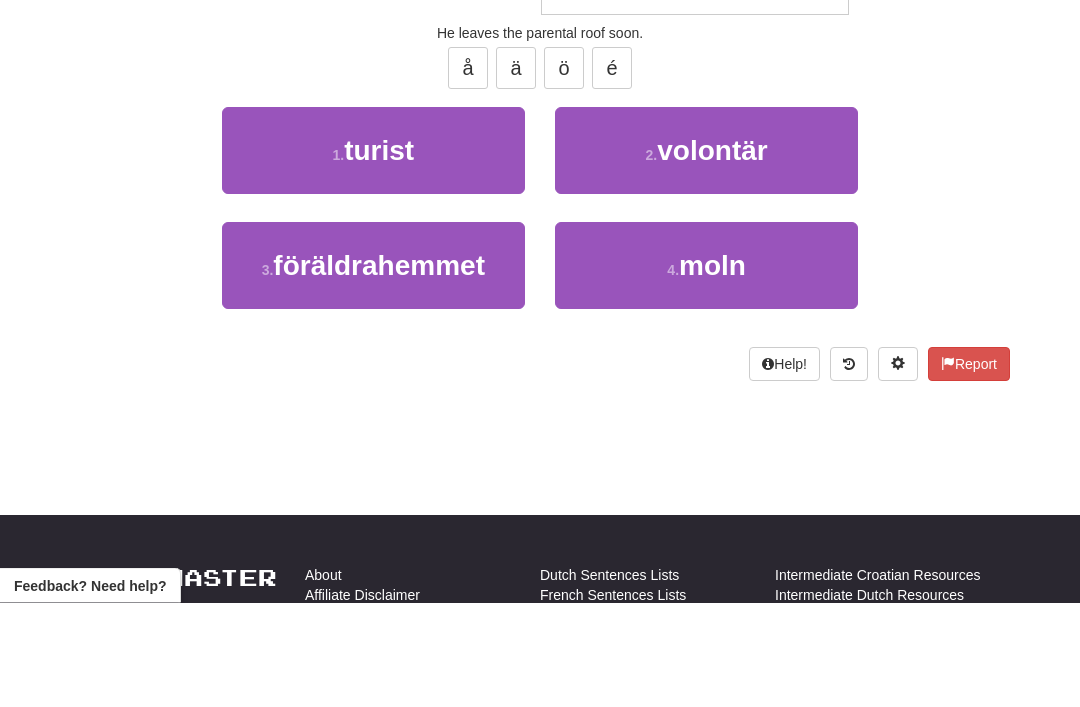 click on "föräldrahemmet" at bounding box center (379, 370) 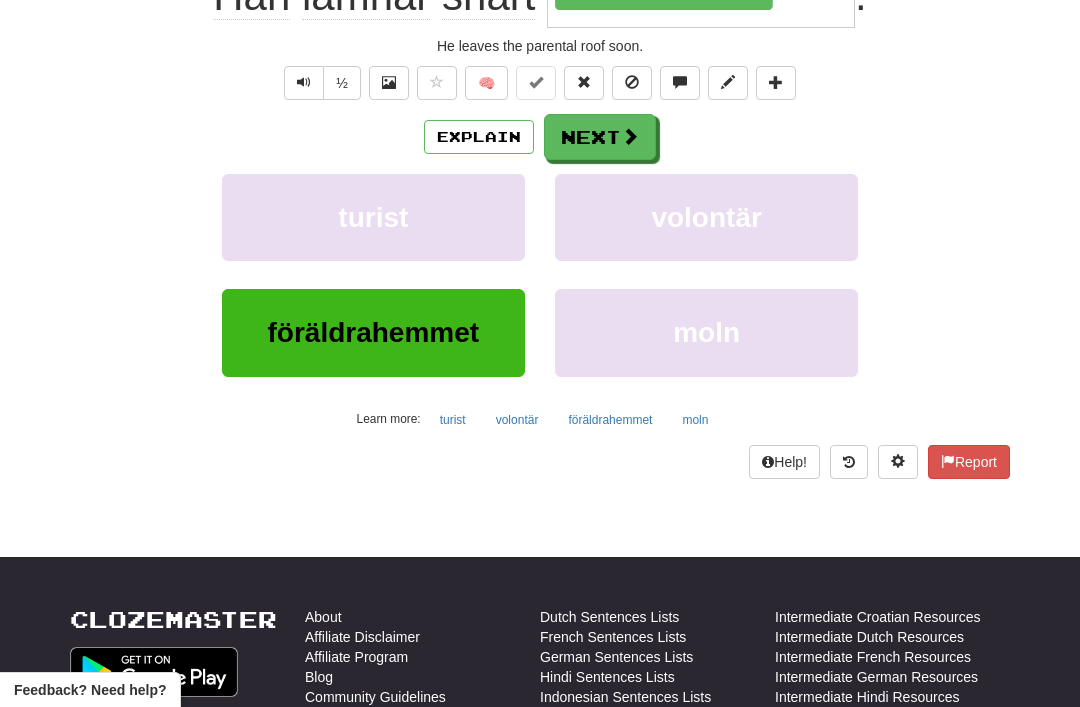 click at bounding box center [630, 136] 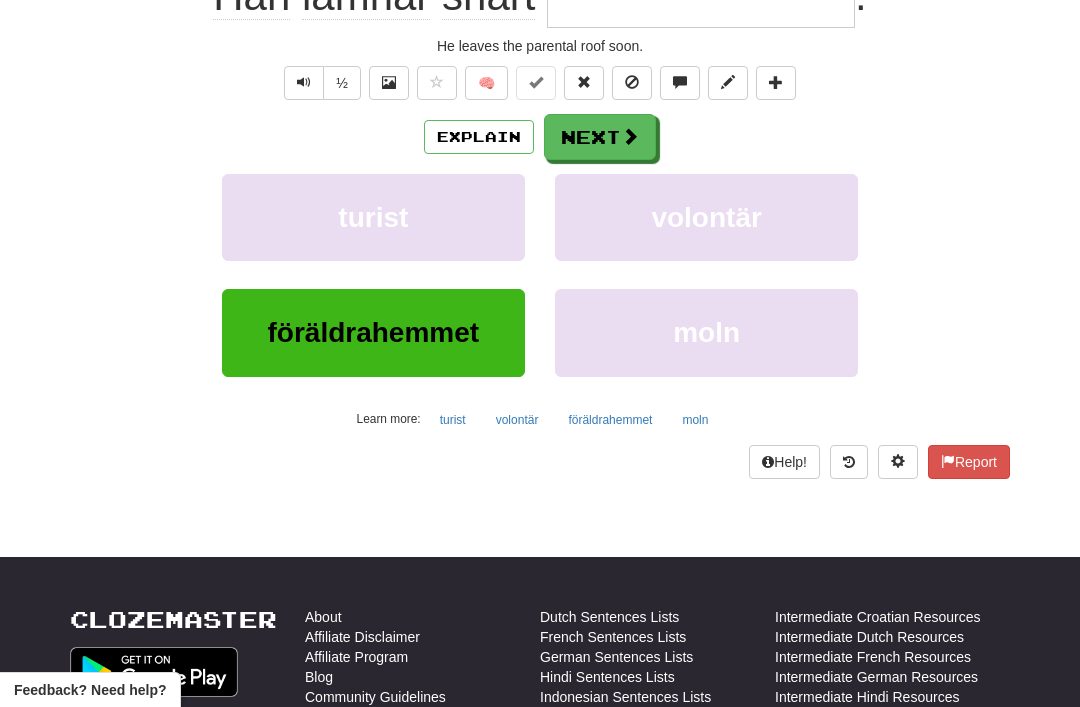 scroll, scrollTop: 44, scrollLeft: 0, axis: vertical 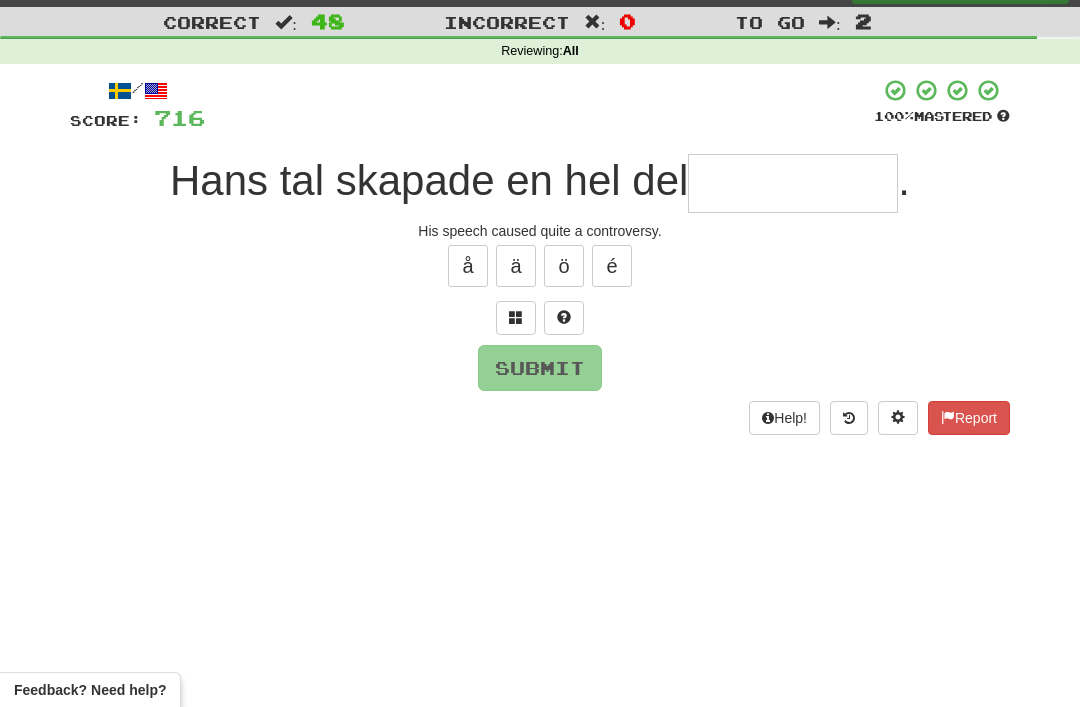 click at bounding box center (516, 317) 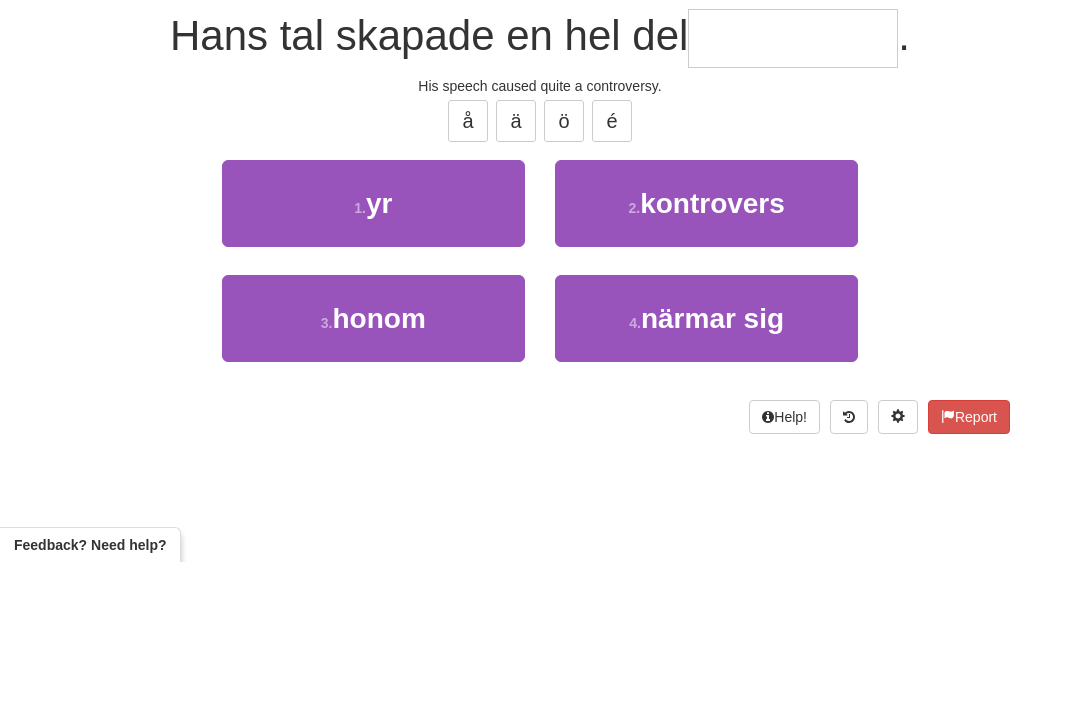 click on "2 .  kontrovers" at bounding box center (706, 348) 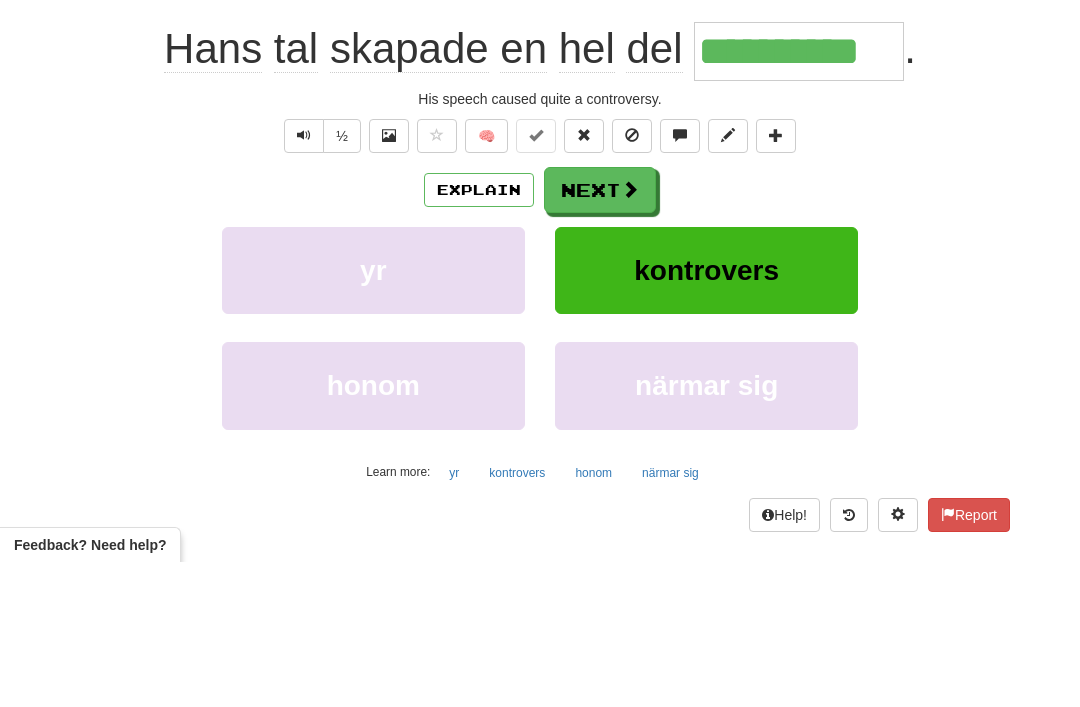 scroll, scrollTop: 189, scrollLeft: 0, axis: vertical 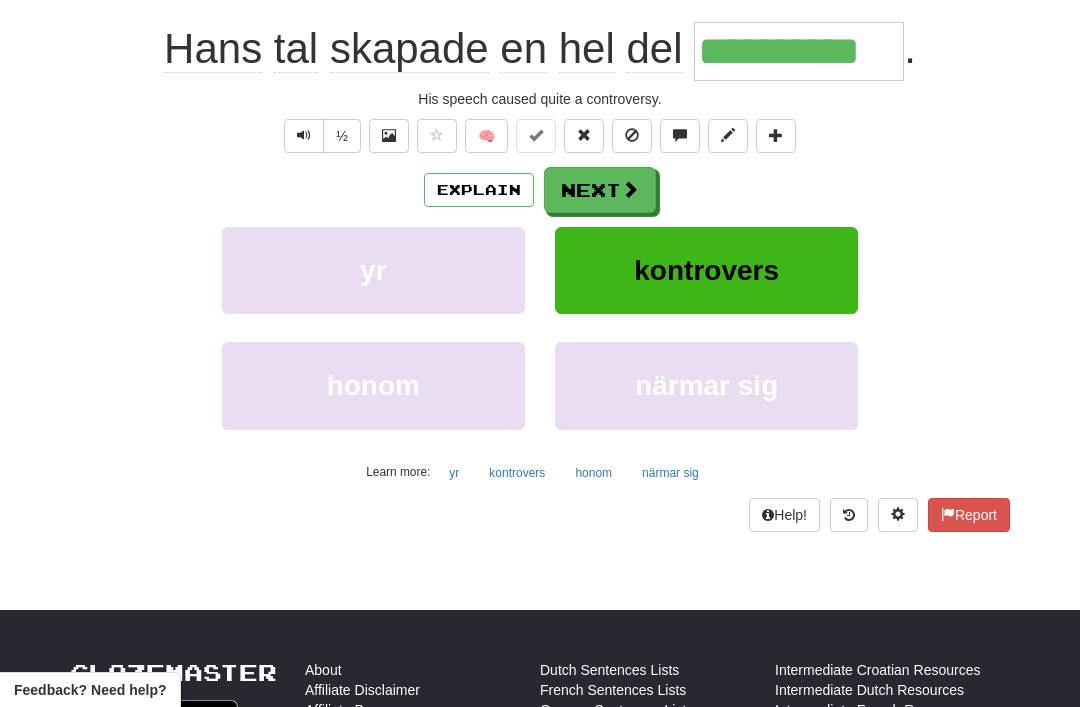 click on "Next" at bounding box center [600, 190] 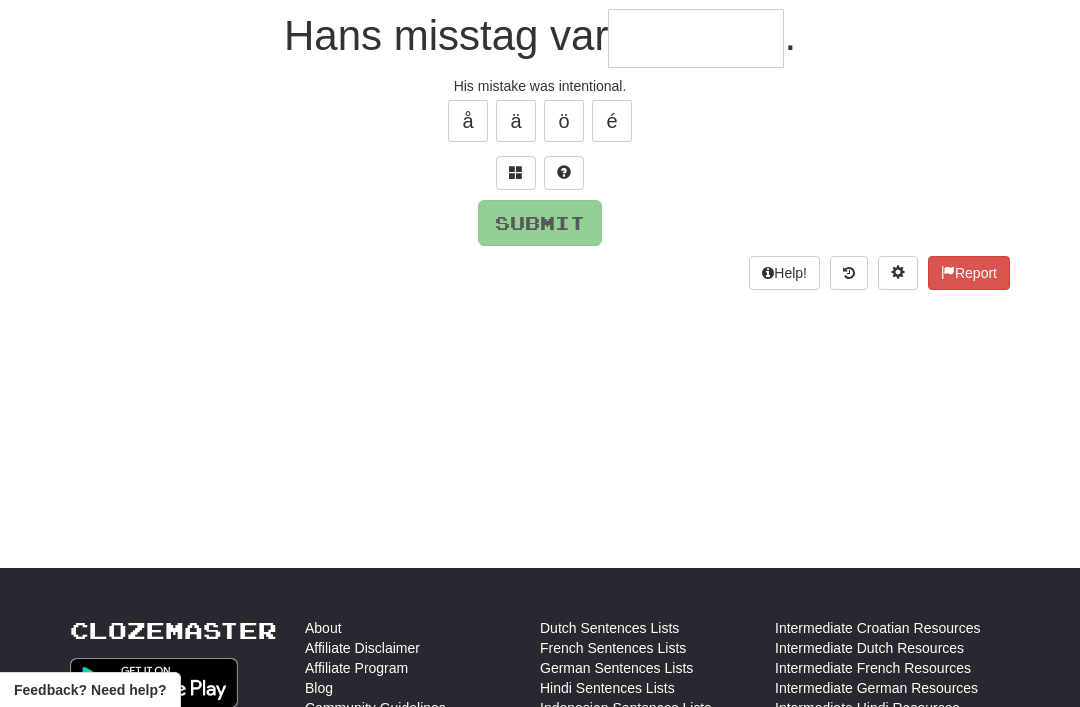 click at bounding box center [516, 172] 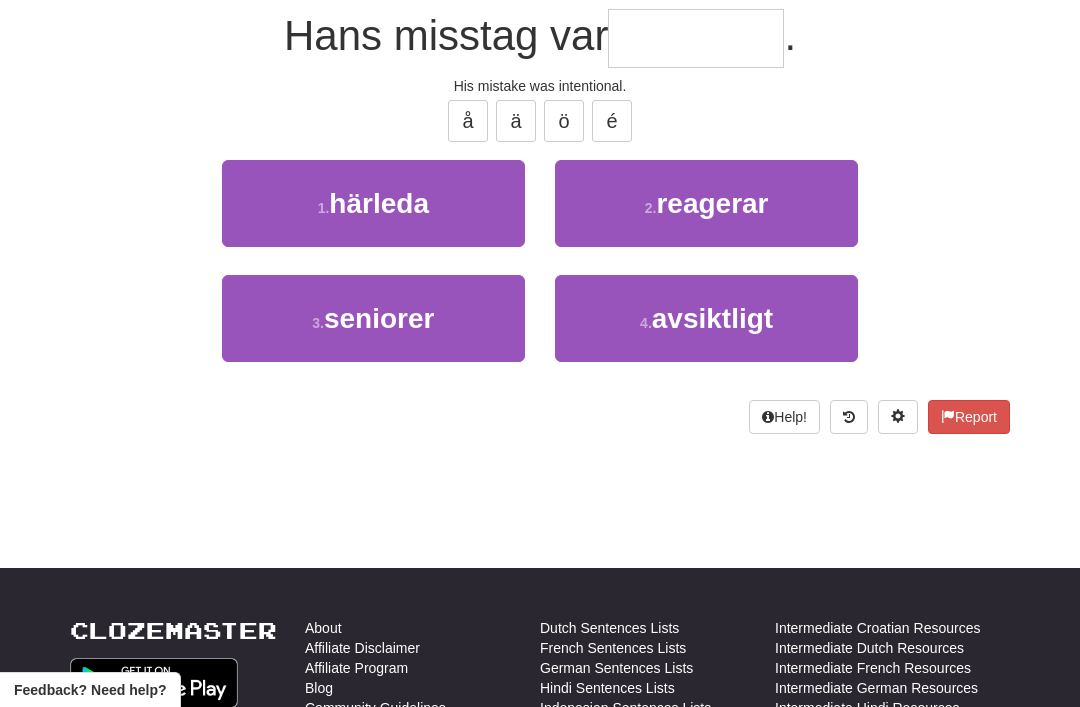 click on "4 .  avsiktligt" at bounding box center [706, 318] 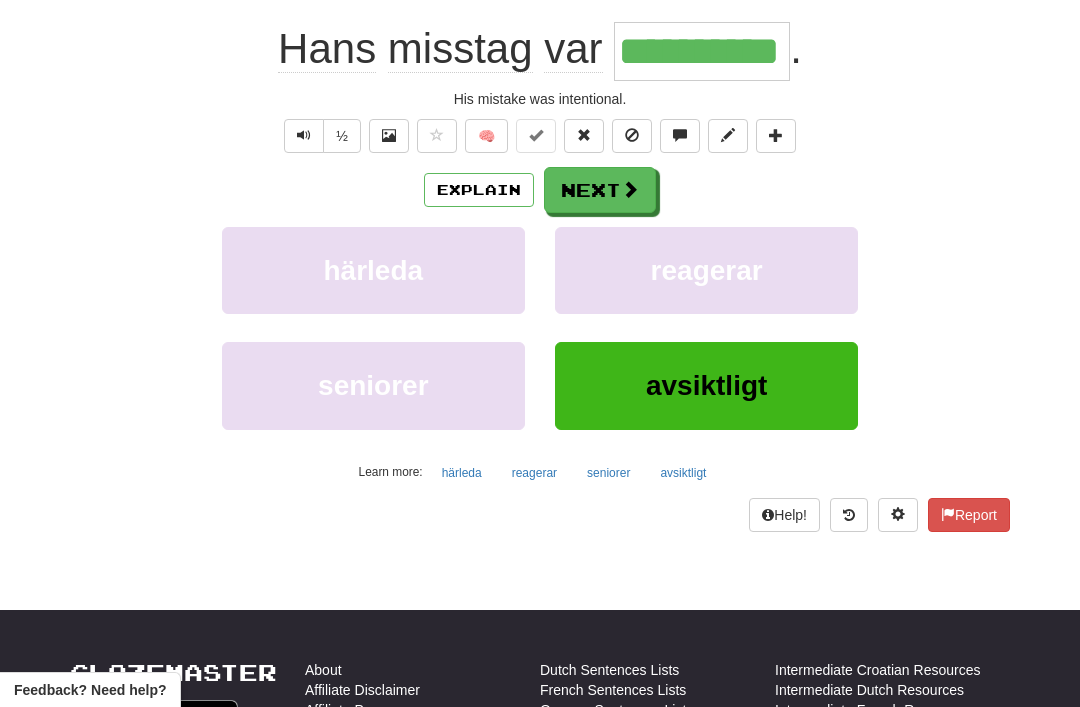 click on "Explain" at bounding box center [479, 190] 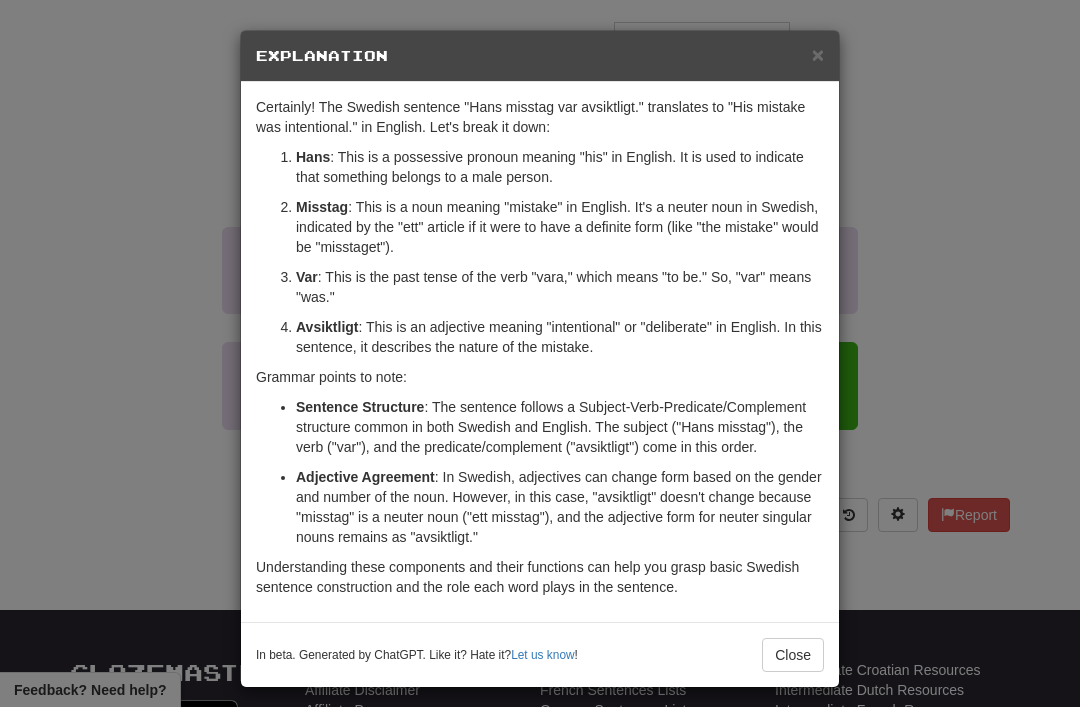 click on "×" at bounding box center [818, 54] 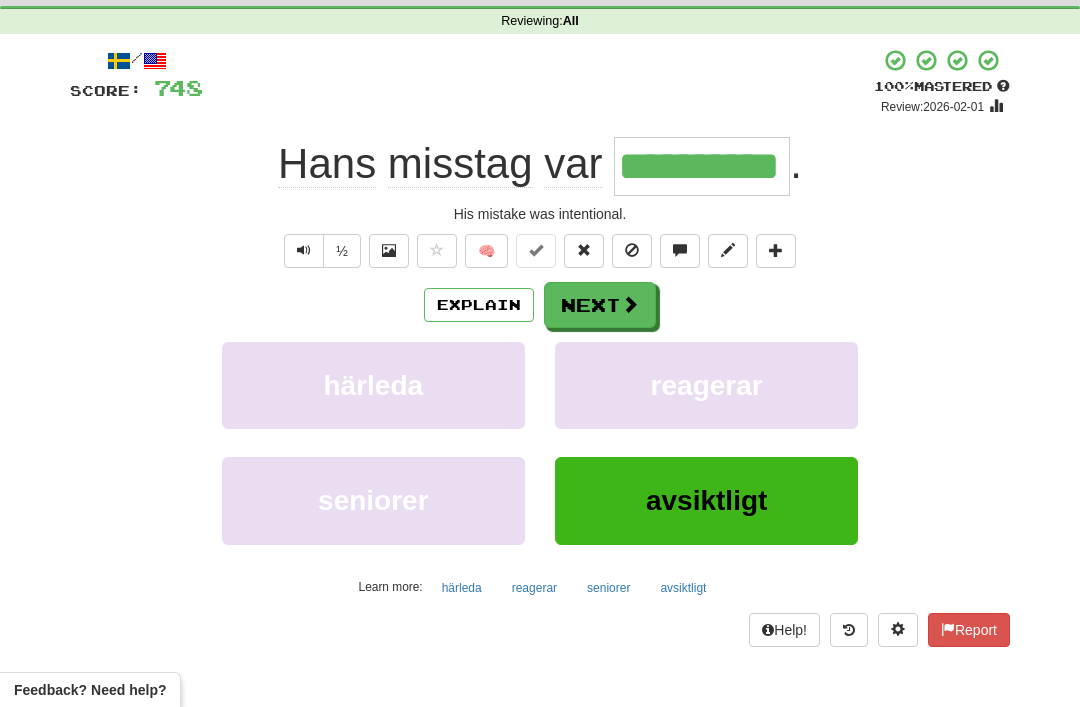 scroll, scrollTop: 0, scrollLeft: 0, axis: both 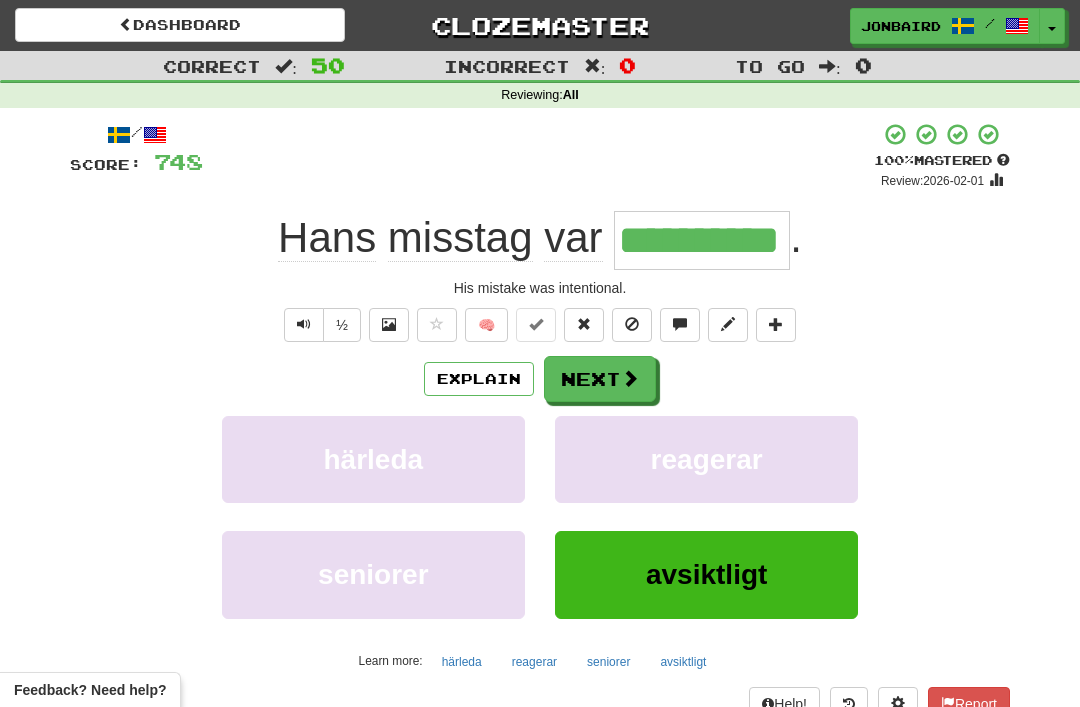 click on "Next" at bounding box center [600, 379] 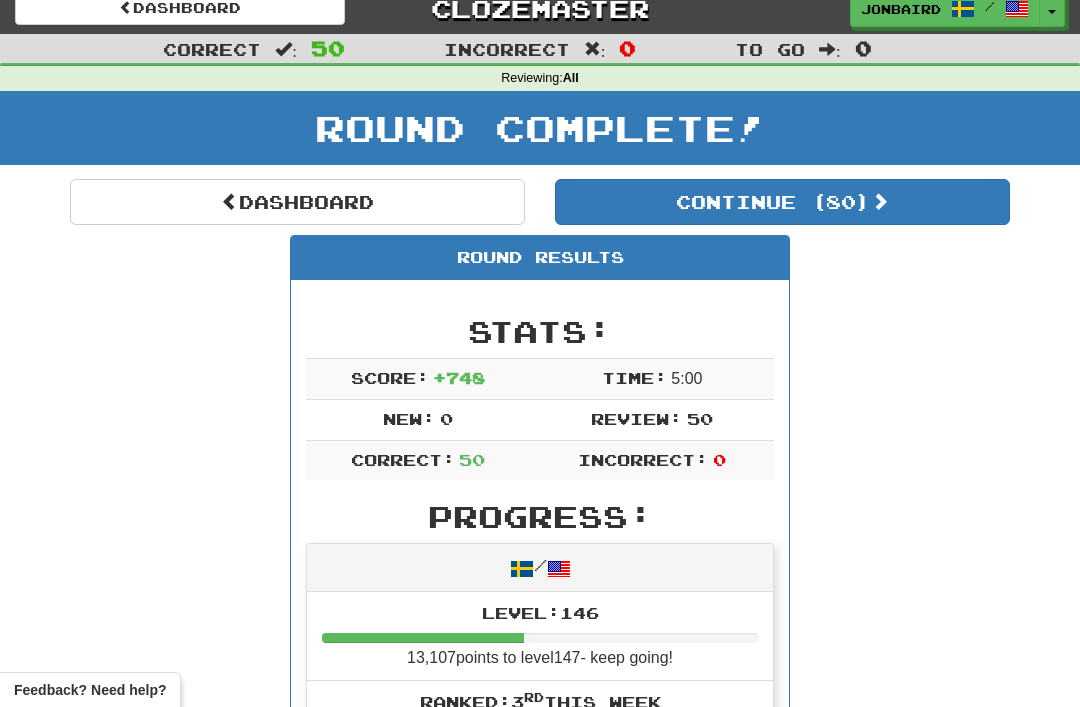 scroll, scrollTop: 0, scrollLeft: 0, axis: both 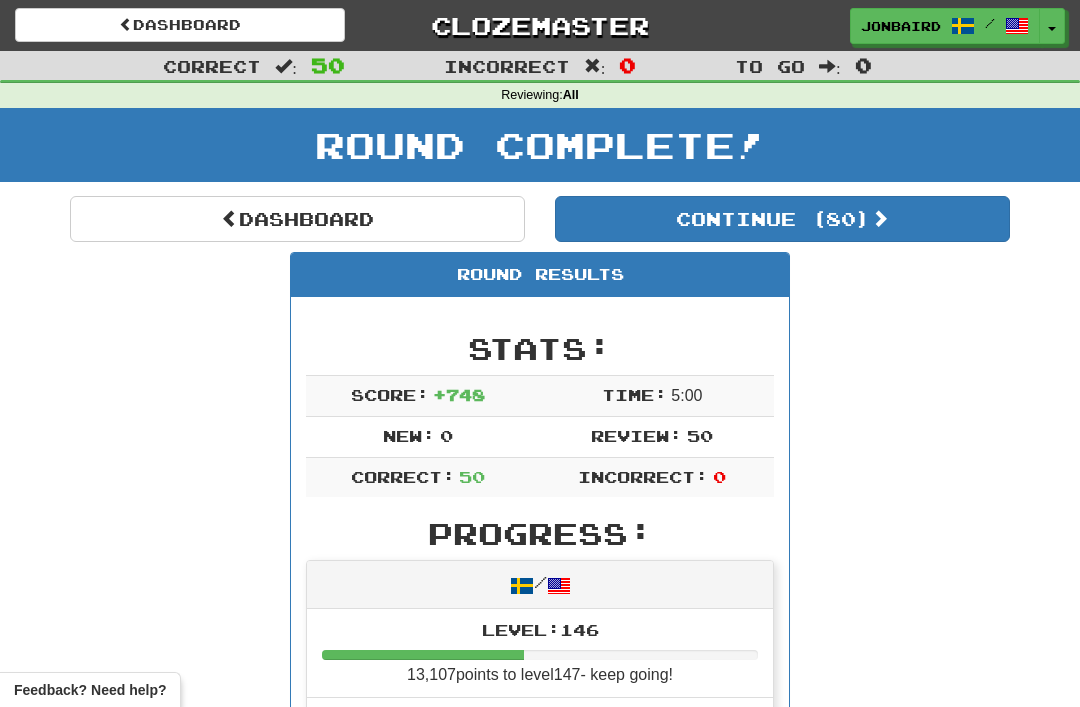 click on "Dashboard" at bounding box center [297, 219] 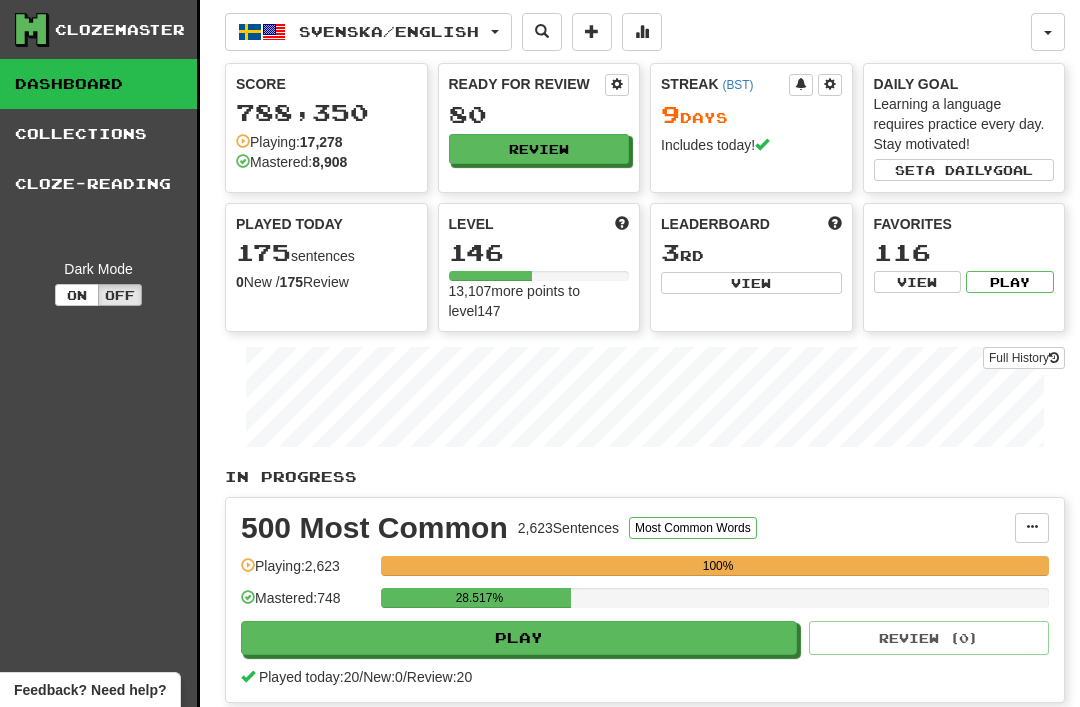 scroll, scrollTop: 0, scrollLeft: 0, axis: both 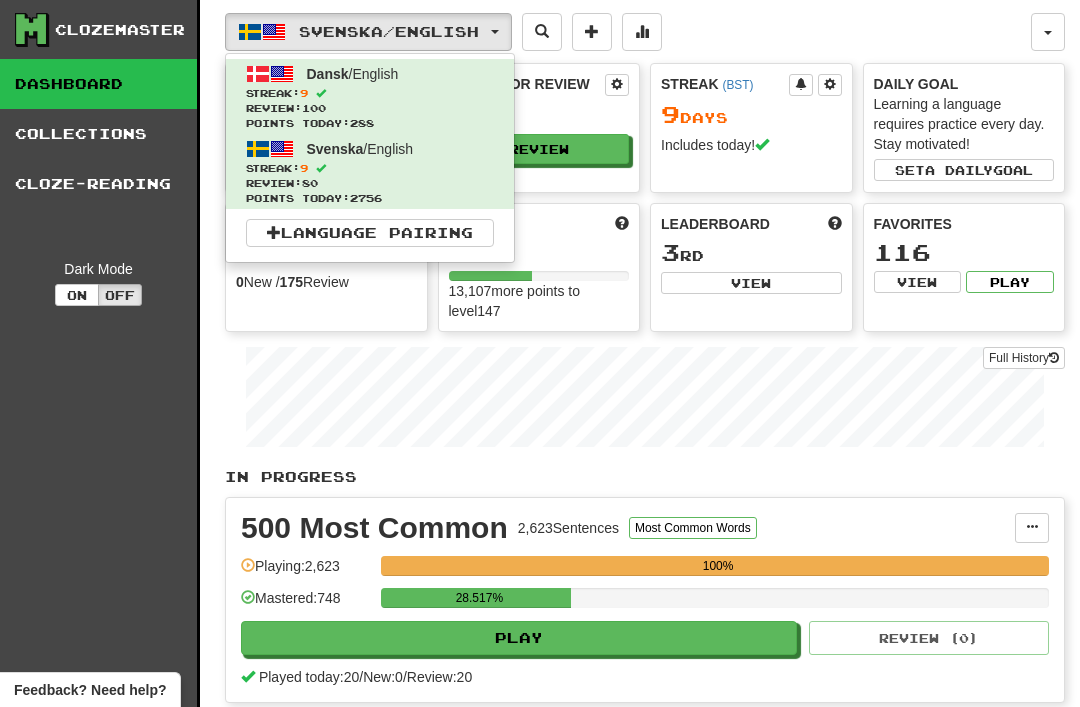 click at bounding box center (540, 353) 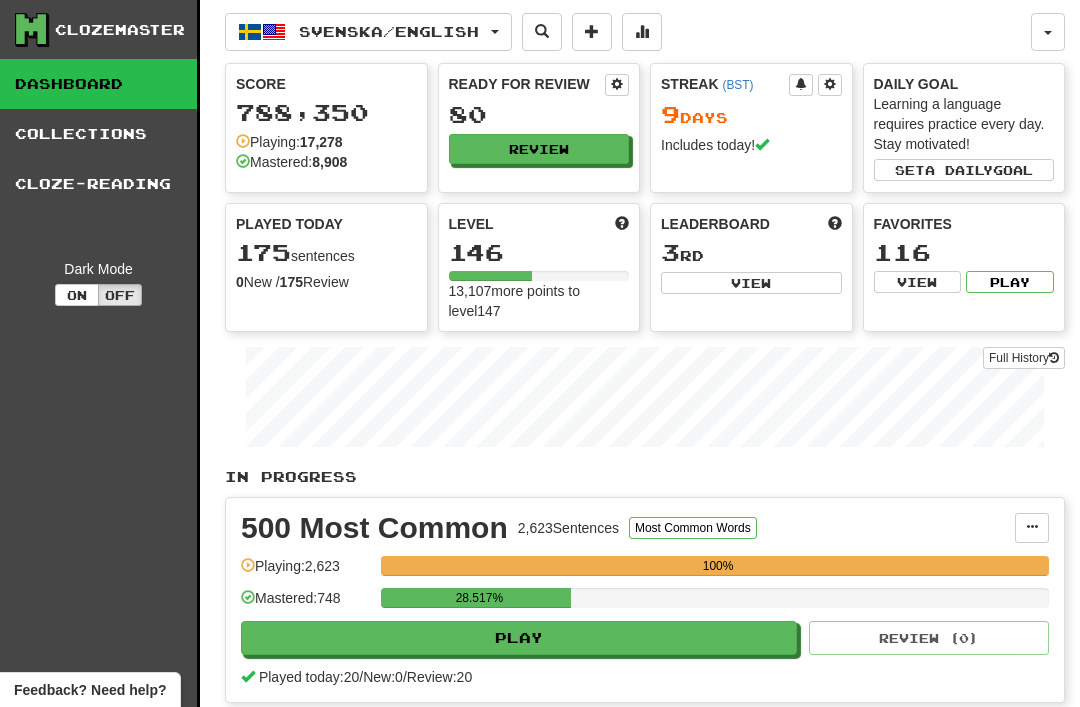 click on "View" at bounding box center [751, 283] 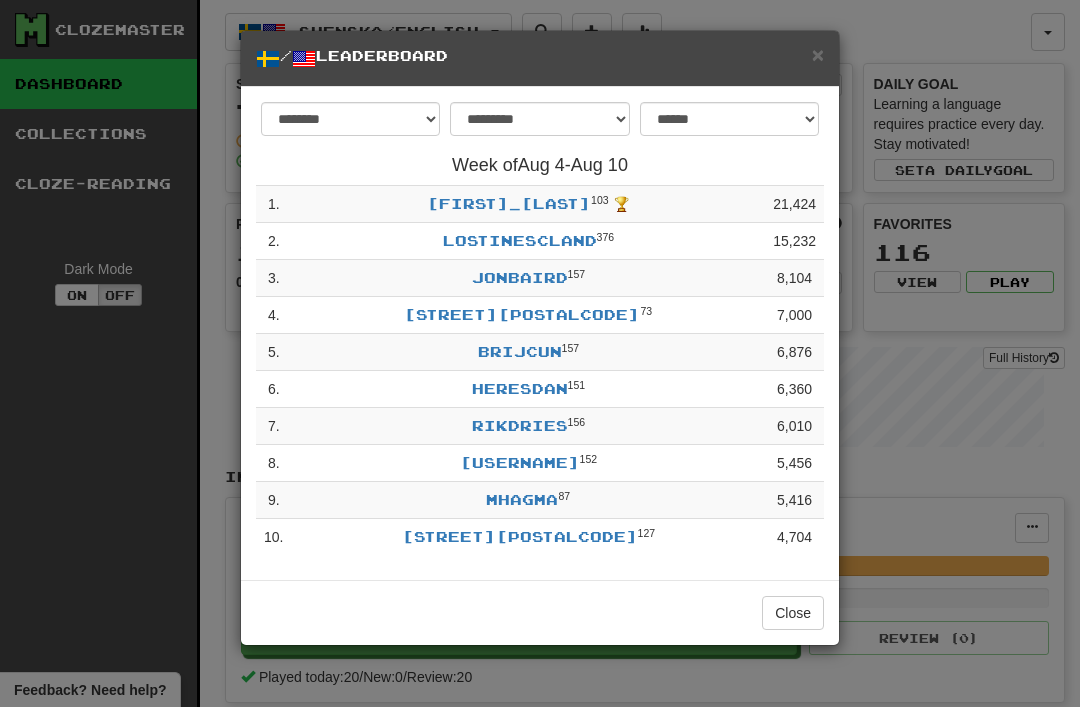 click on "×" at bounding box center [818, 54] 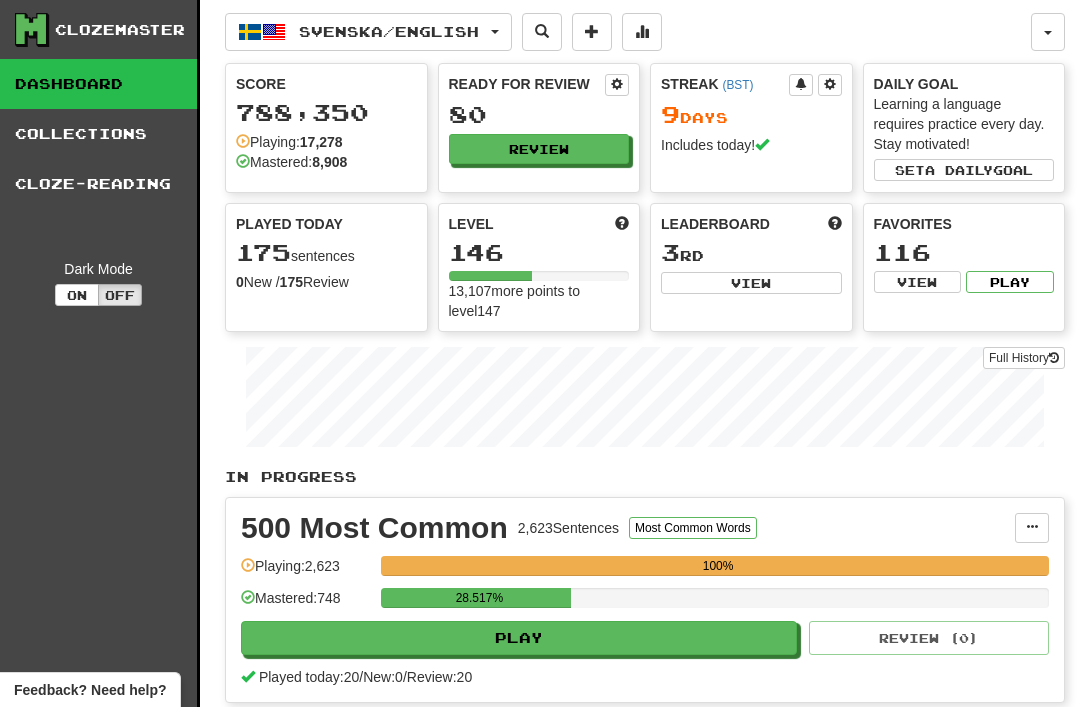 click on "Review" at bounding box center (539, 149) 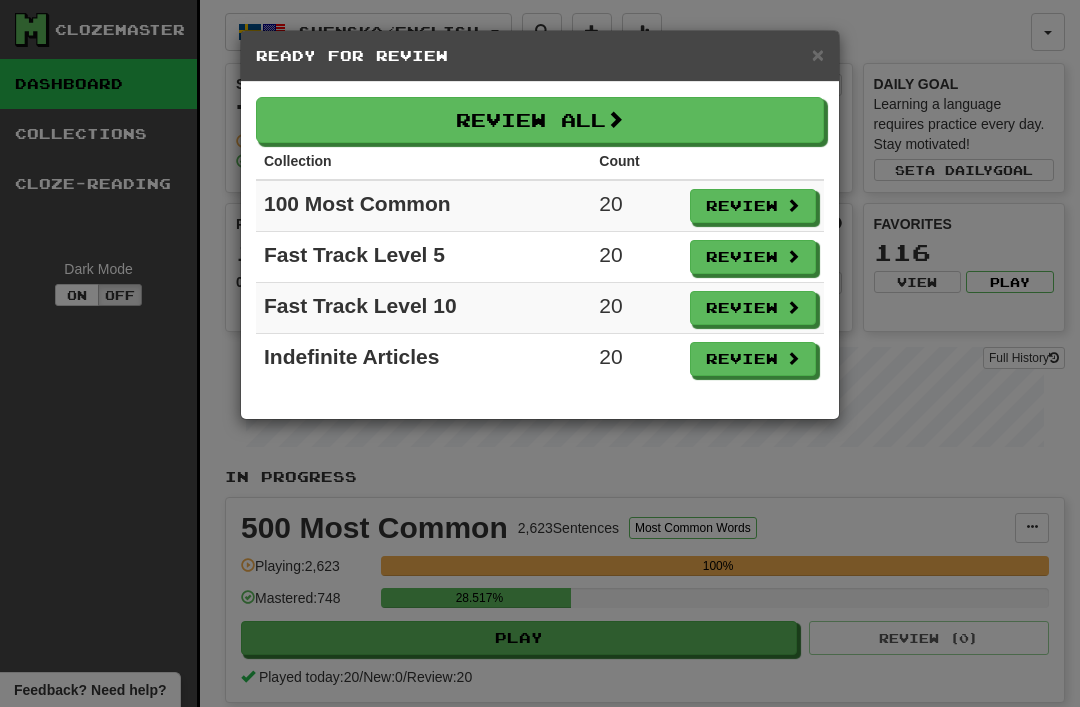 click on "Review All" at bounding box center (540, 120) 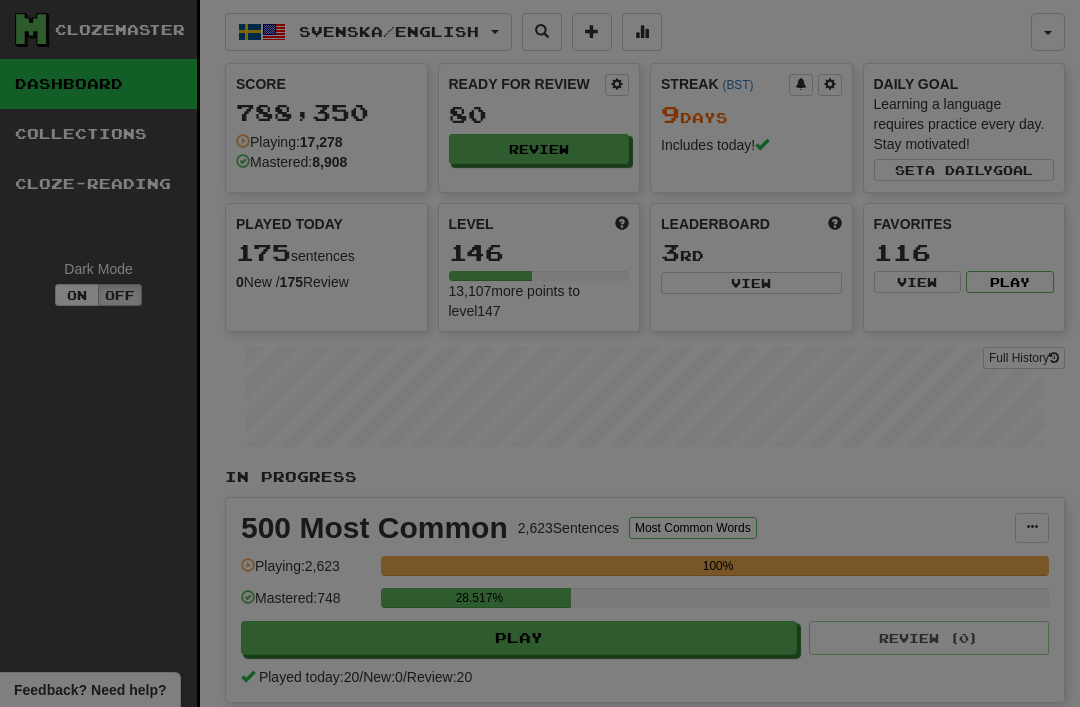 select on "**" 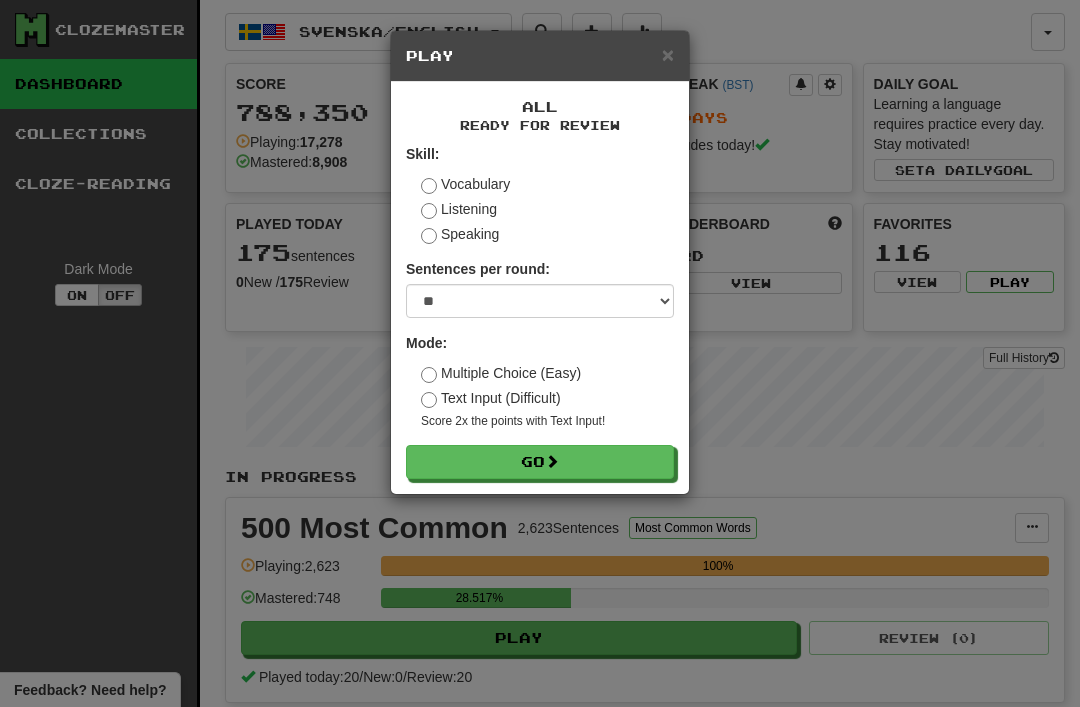 click on "Go" at bounding box center [540, 462] 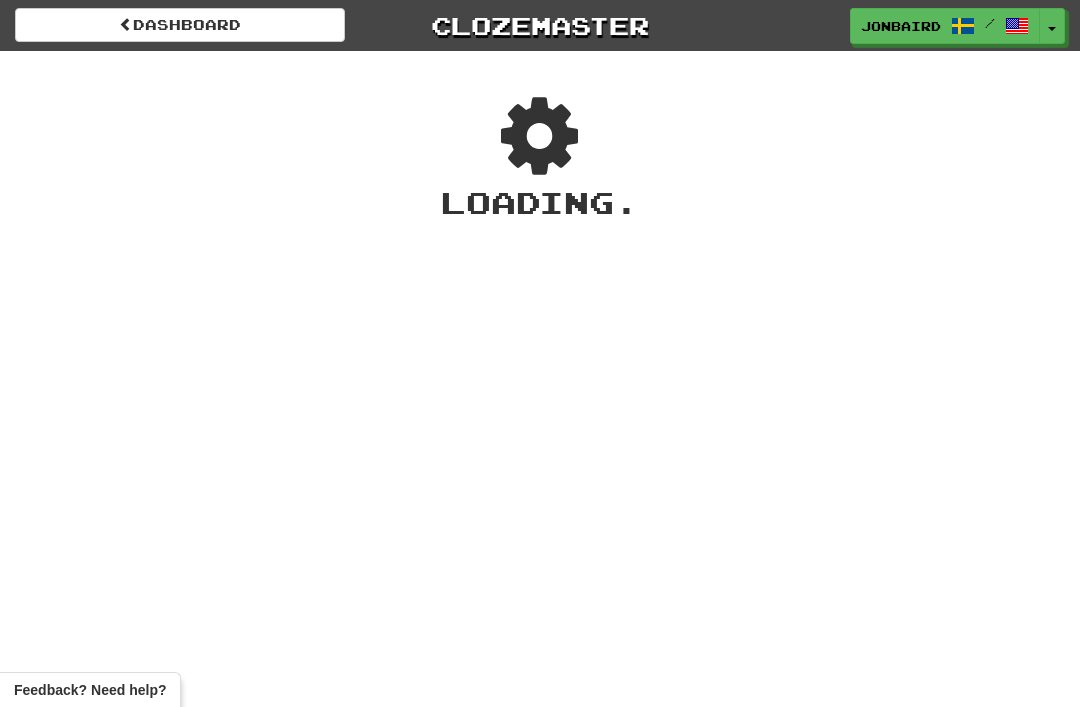 scroll, scrollTop: 0, scrollLeft: 0, axis: both 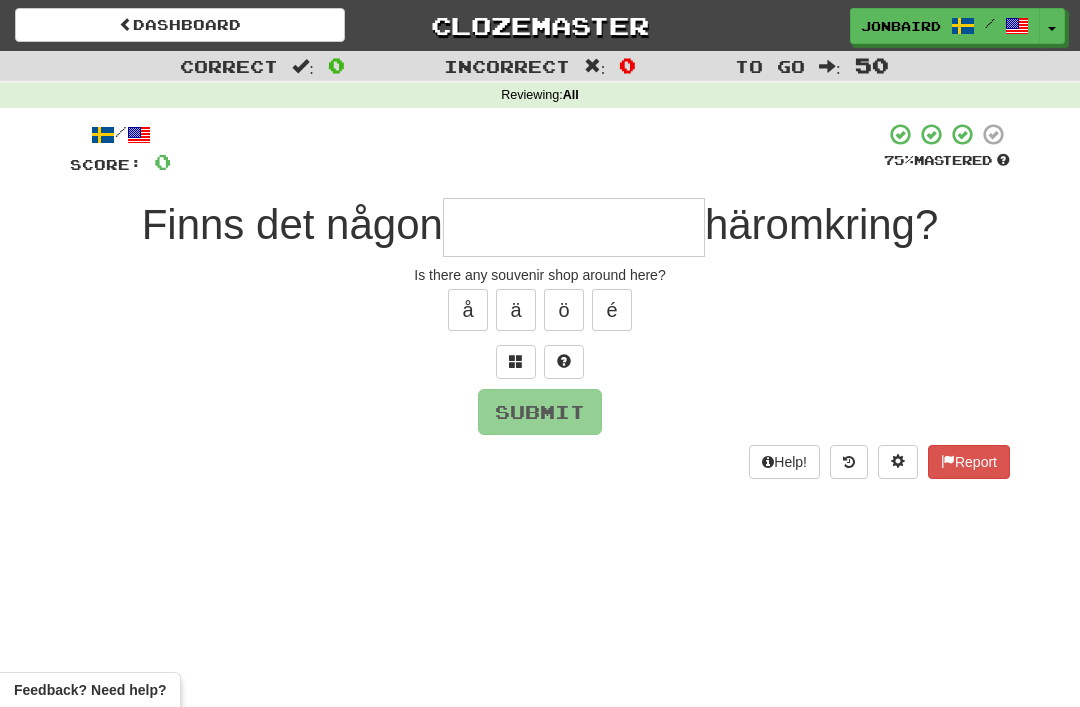 click at bounding box center (574, 227) 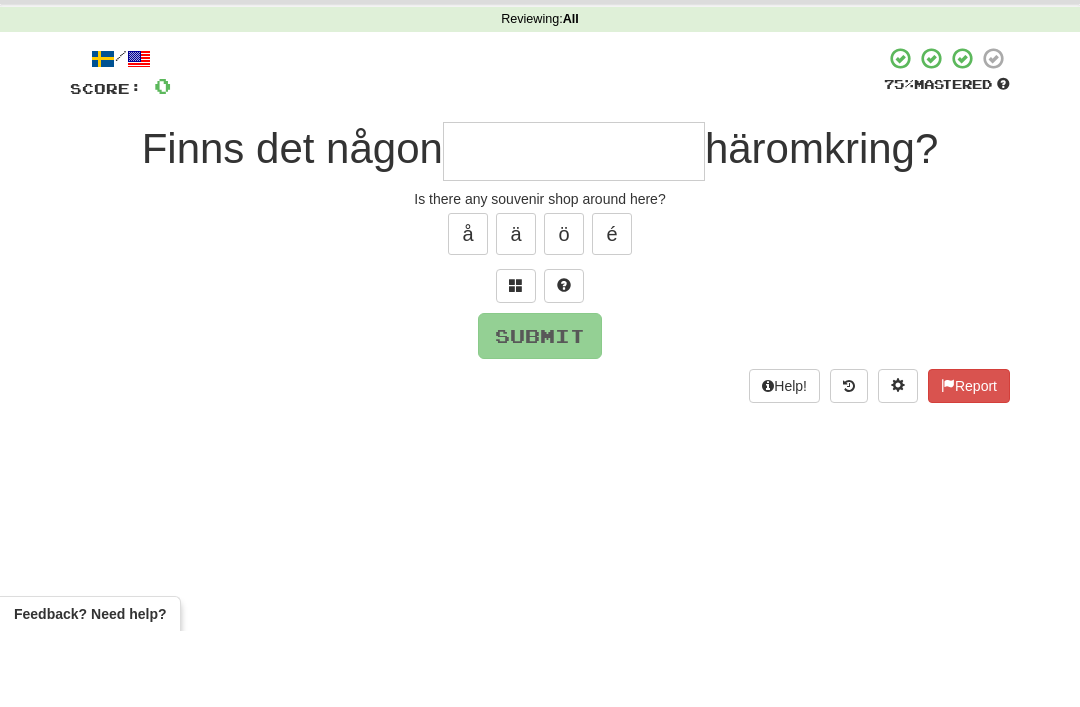 click at bounding box center (516, 362) 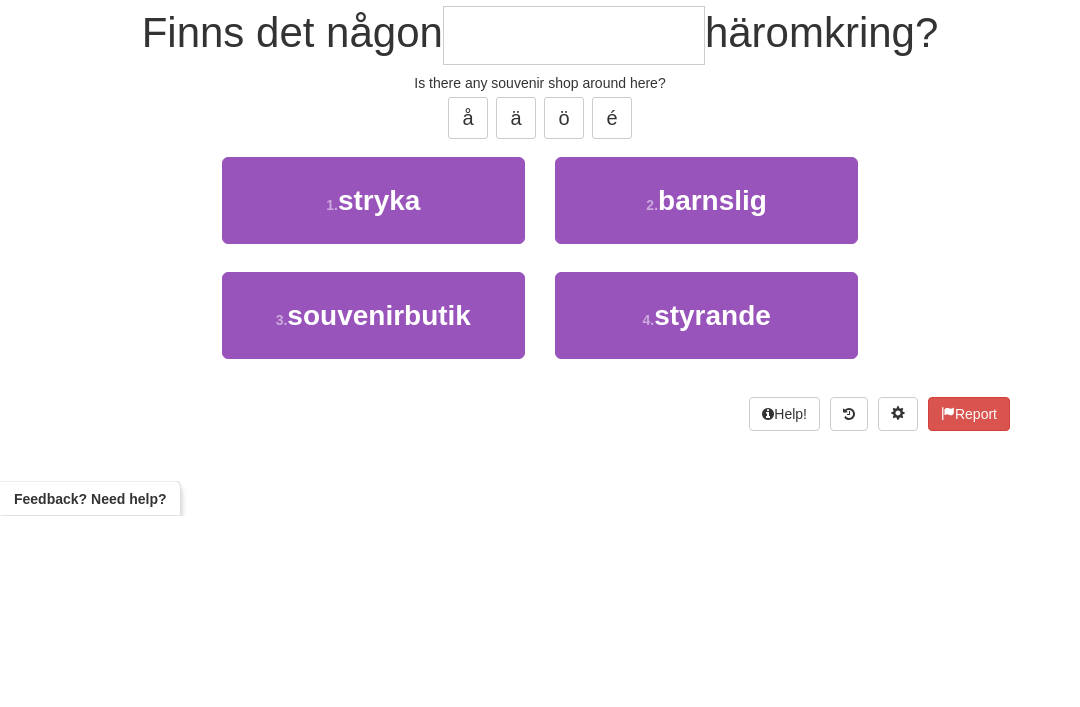 click on "souvenirbutik" at bounding box center [379, 507] 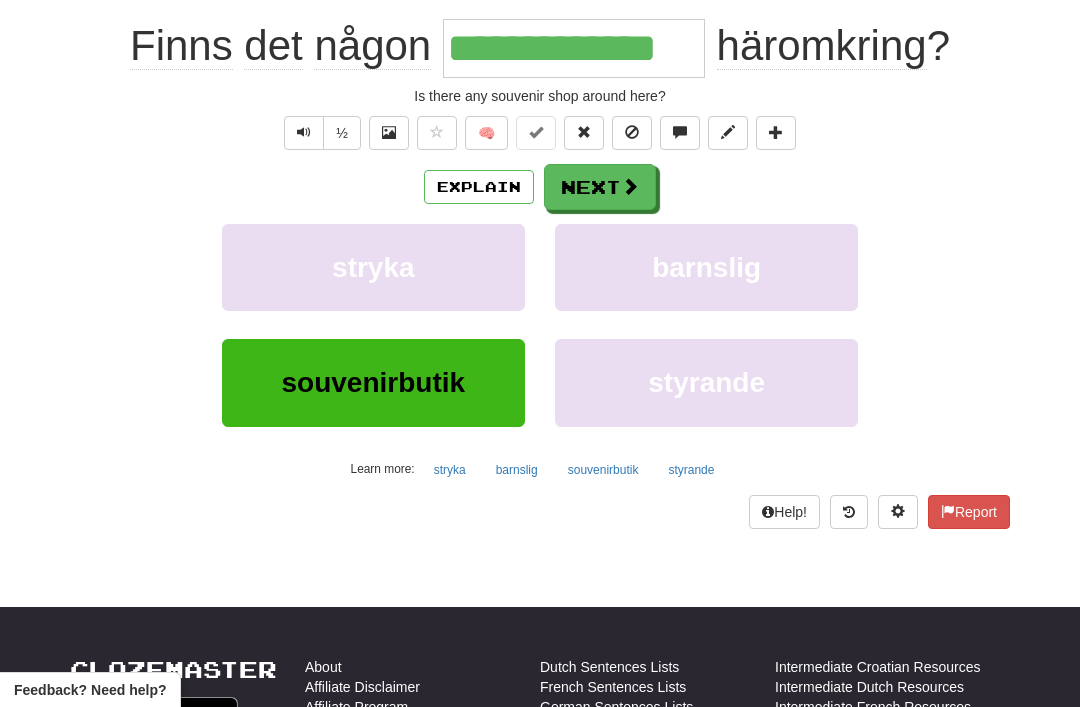 click on "Next" at bounding box center (600, 187) 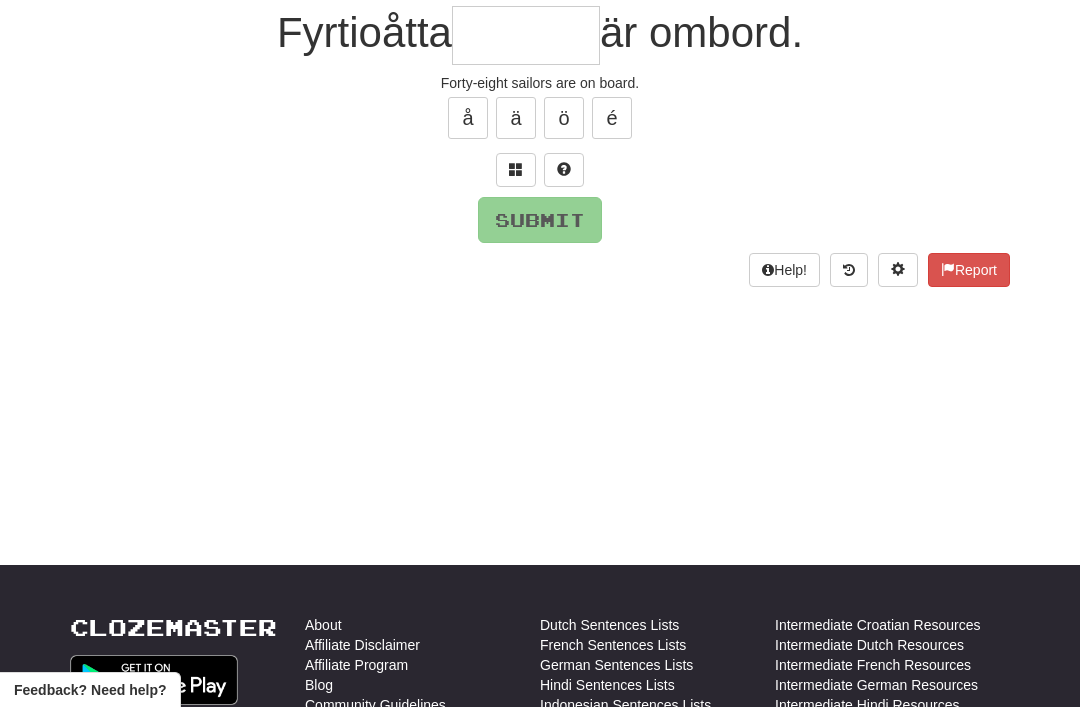 scroll, scrollTop: 191, scrollLeft: 0, axis: vertical 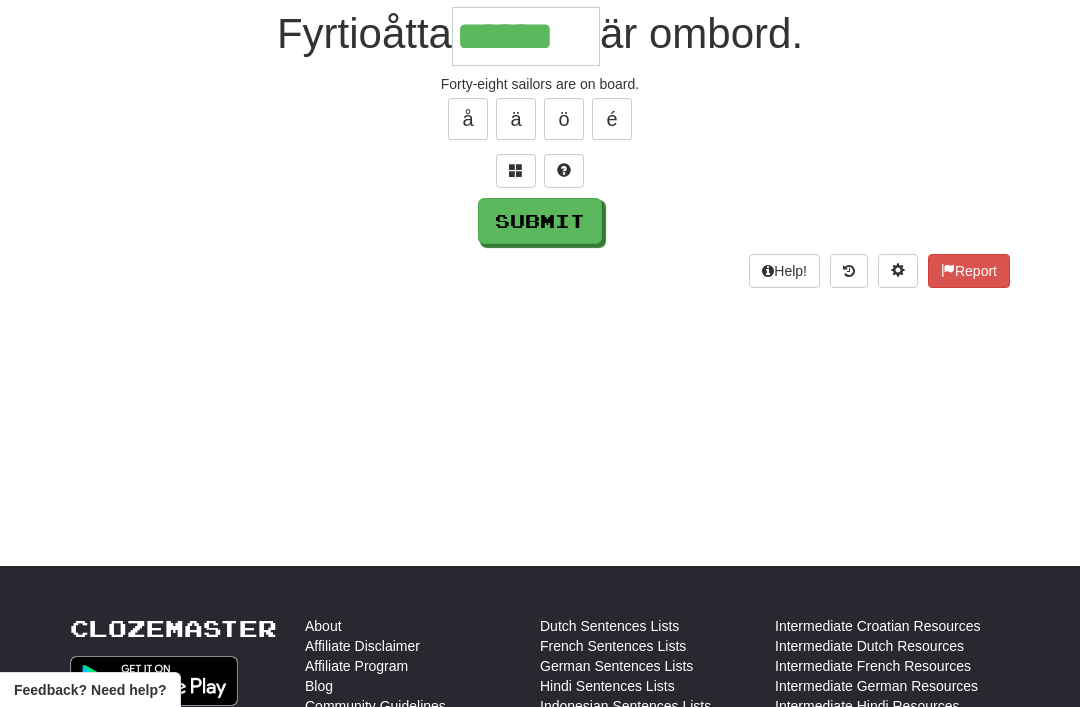 type on "******" 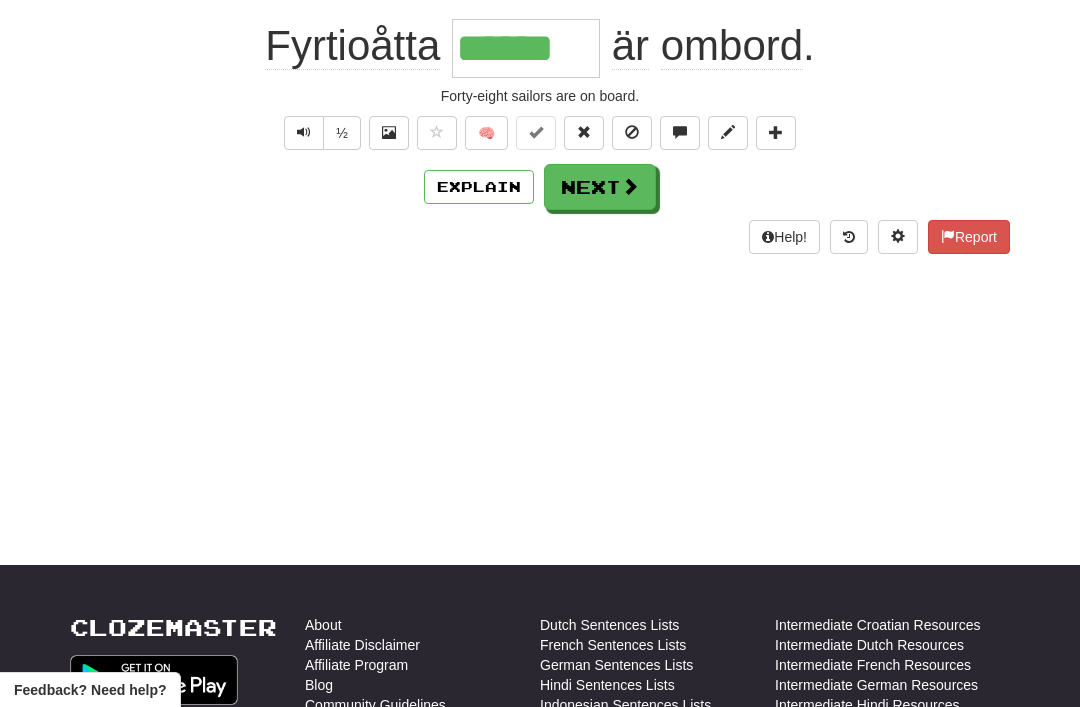 click on "Next" at bounding box center (600, 187) 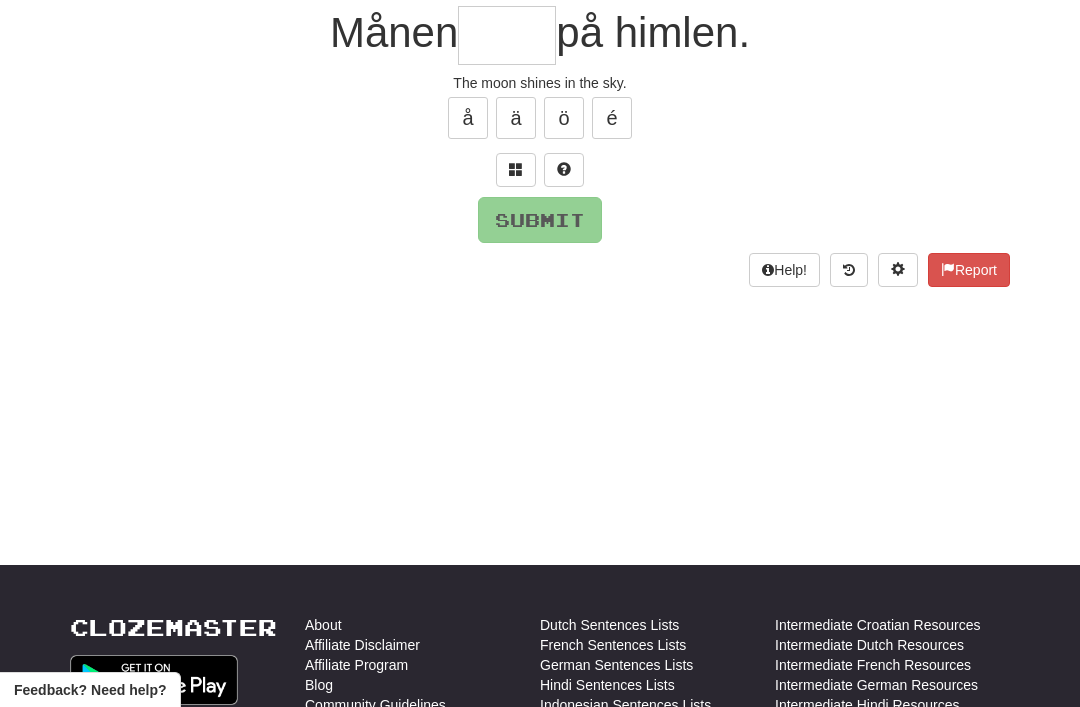 scroll, scrollTop: 191, scrollLeft: 0, axis: vertical 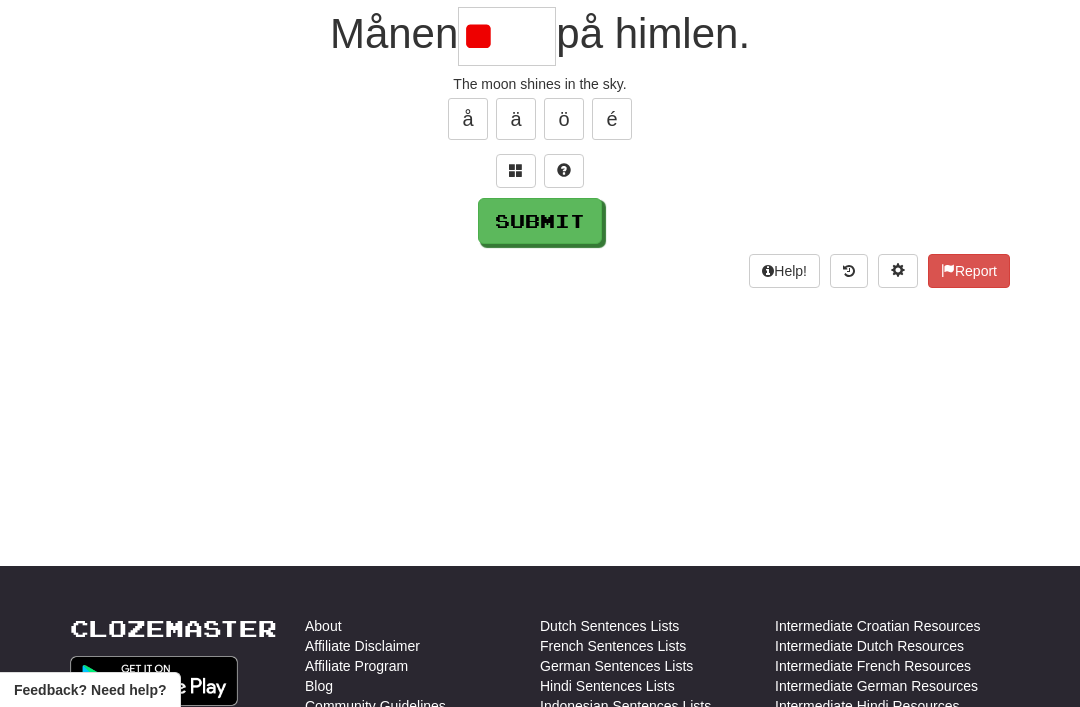 type on "*" 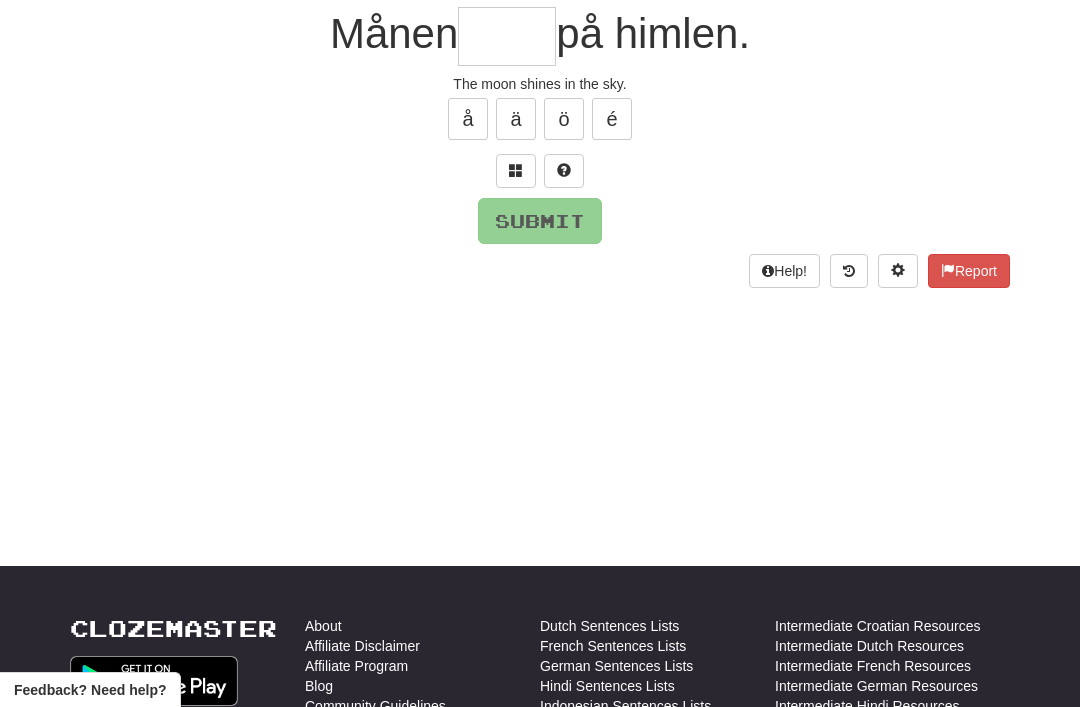 click at bounding box center [516, 170] 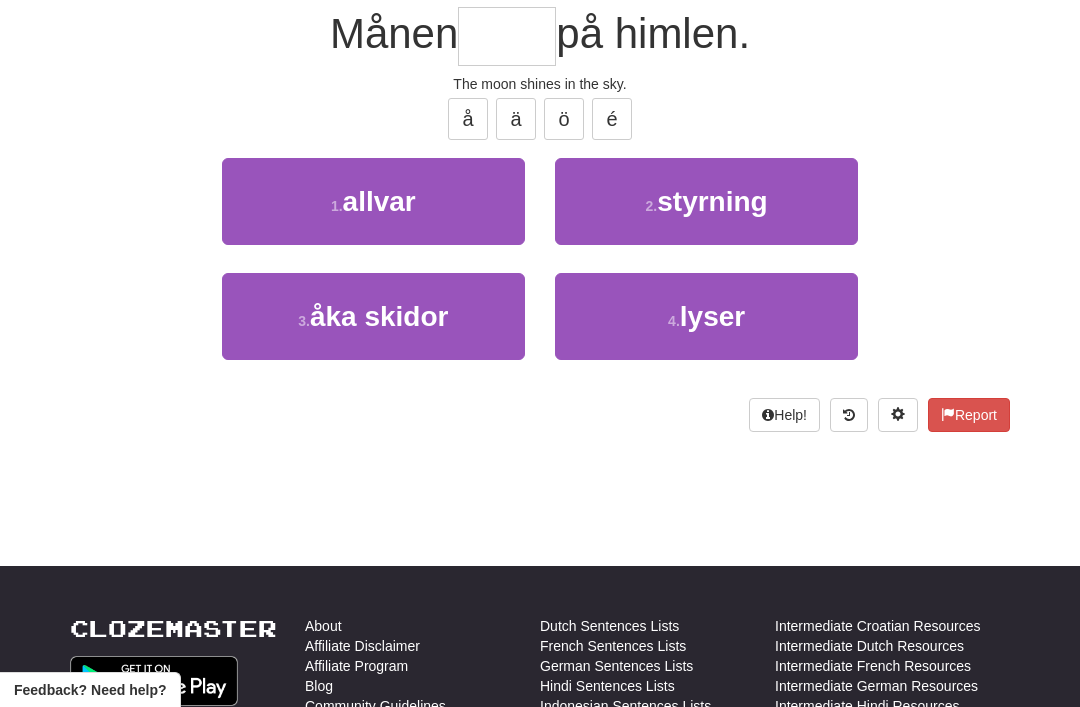 click on "4 .  lyser" at bounding box center [706, 316] 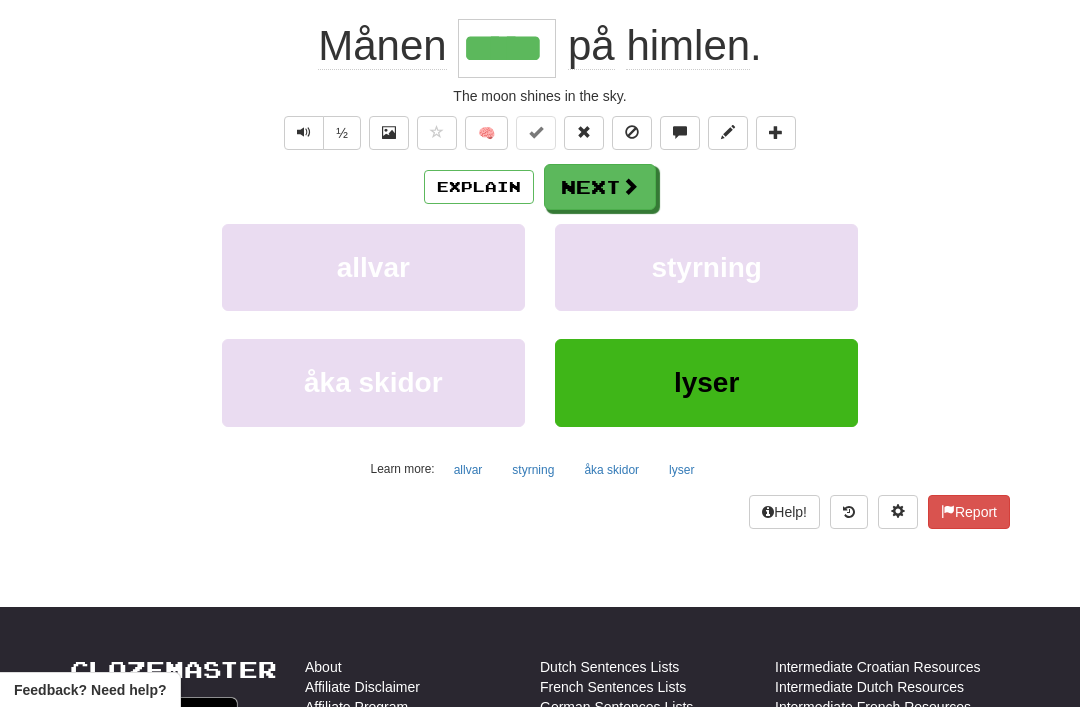 click on "Next" at bounding box center [600, 187] 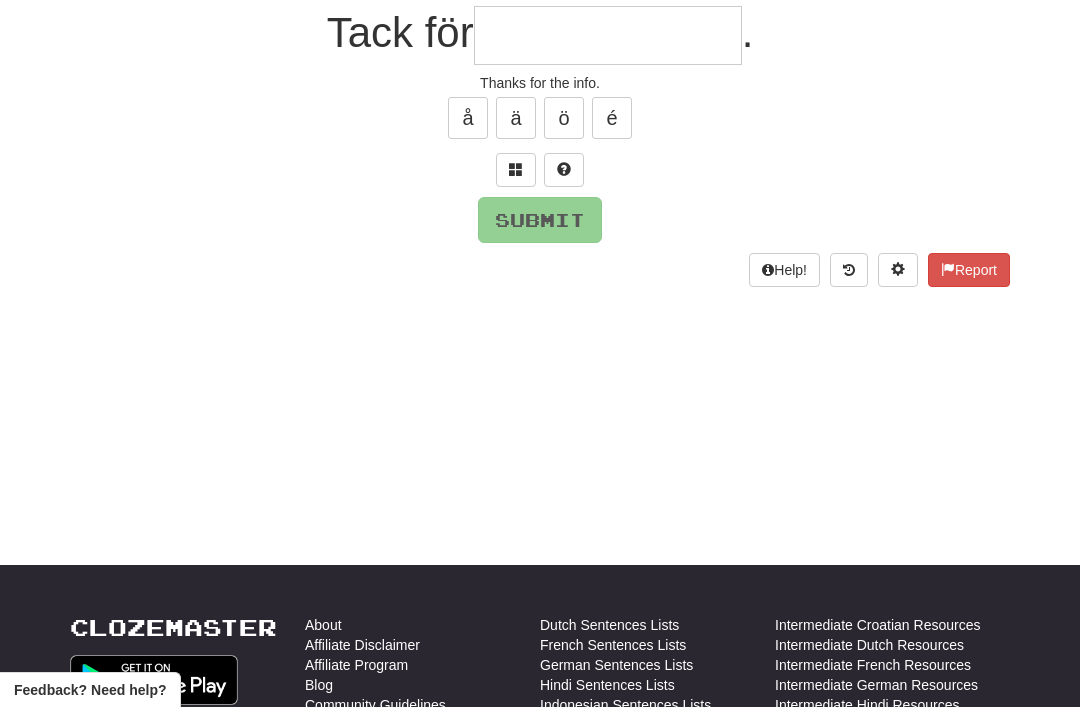 scroll, scrollTop: 191, scrollLeft: 0, axis: vertical 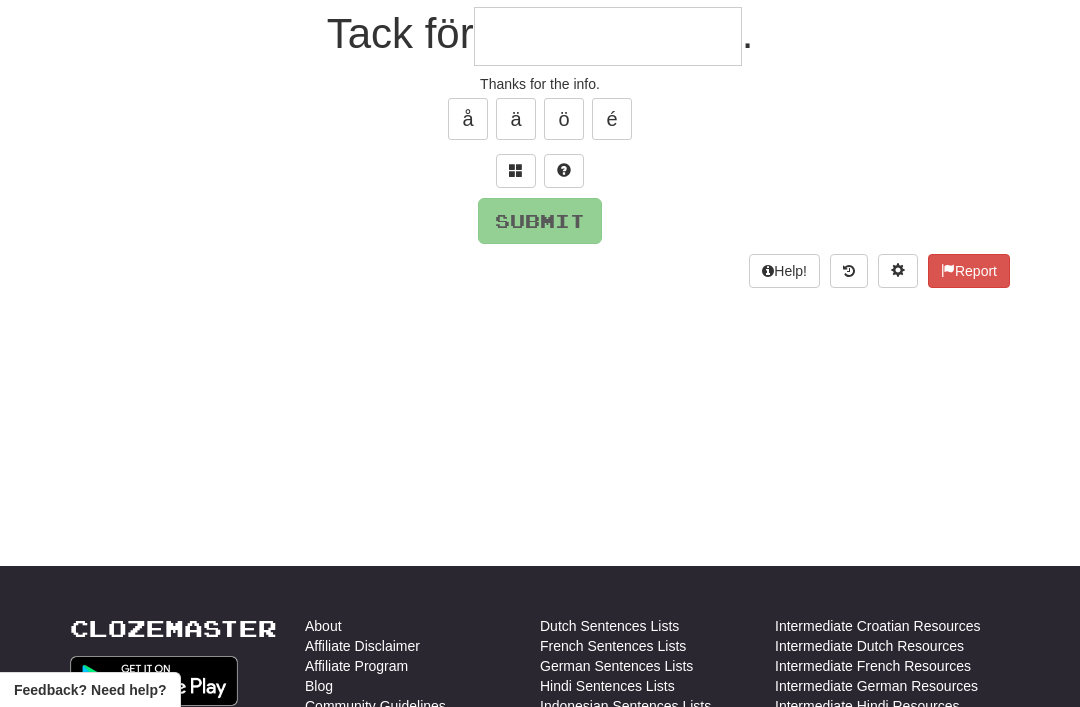 click at bounding box center [516, 171] 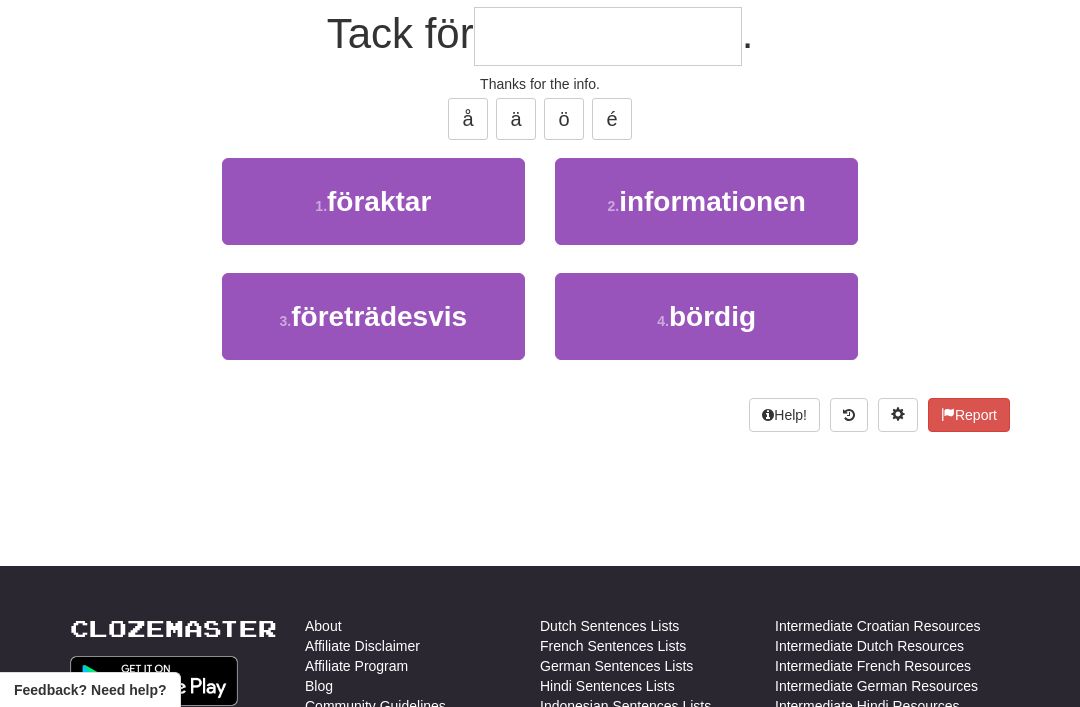 click on "informationen" at bounding box center [712, 201] 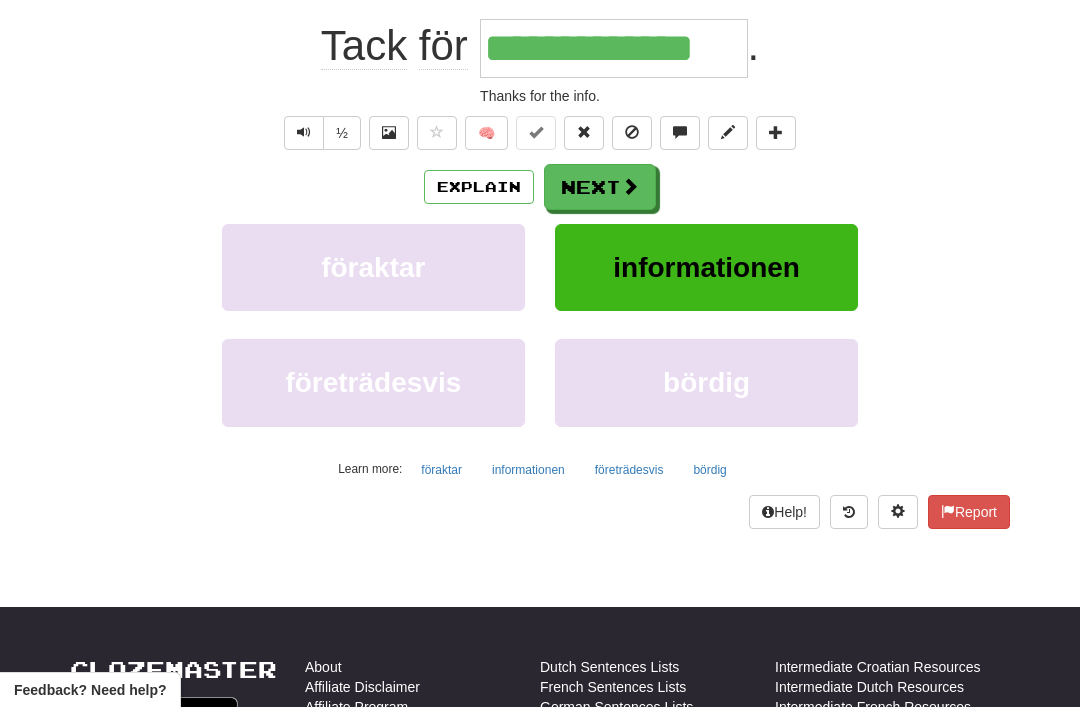 click on "Next" at bounding box center (600, 187) 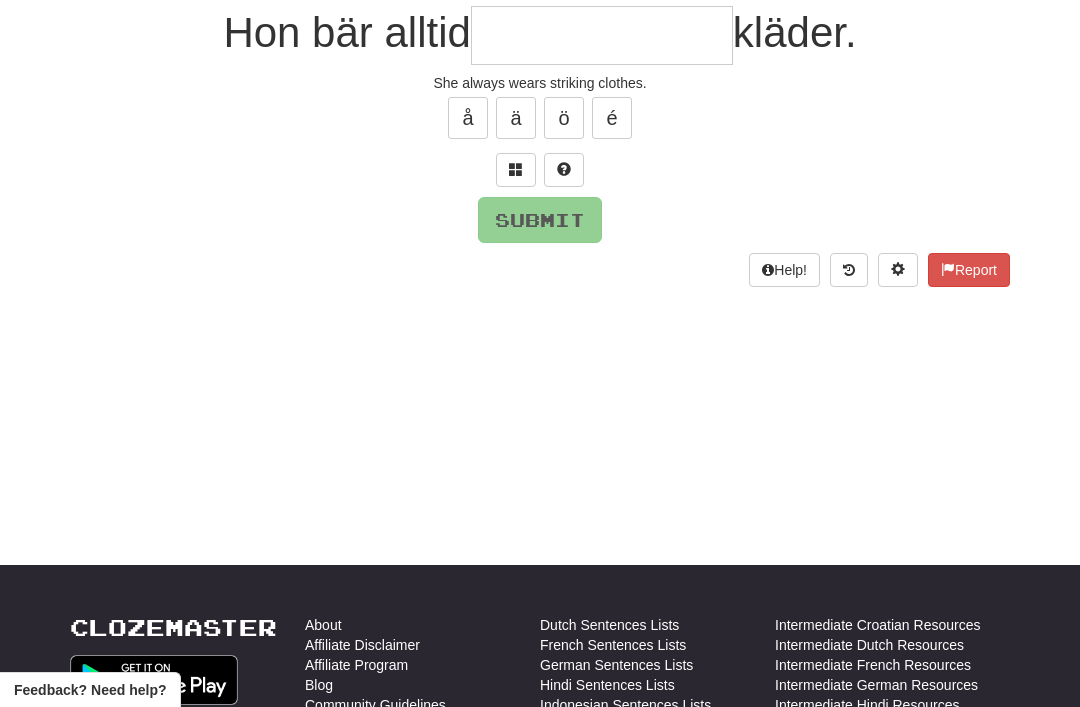 scroll, scrollTop: 191, scrollLeft: 0, axis: vertical 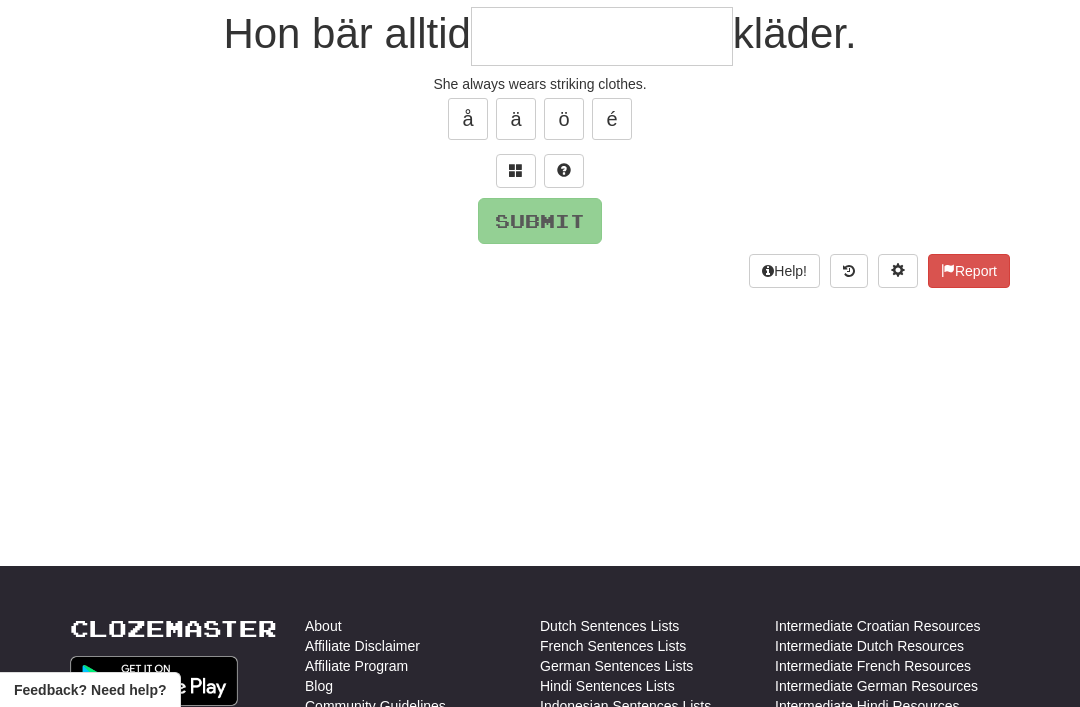 click at bounding box center [516, 170] 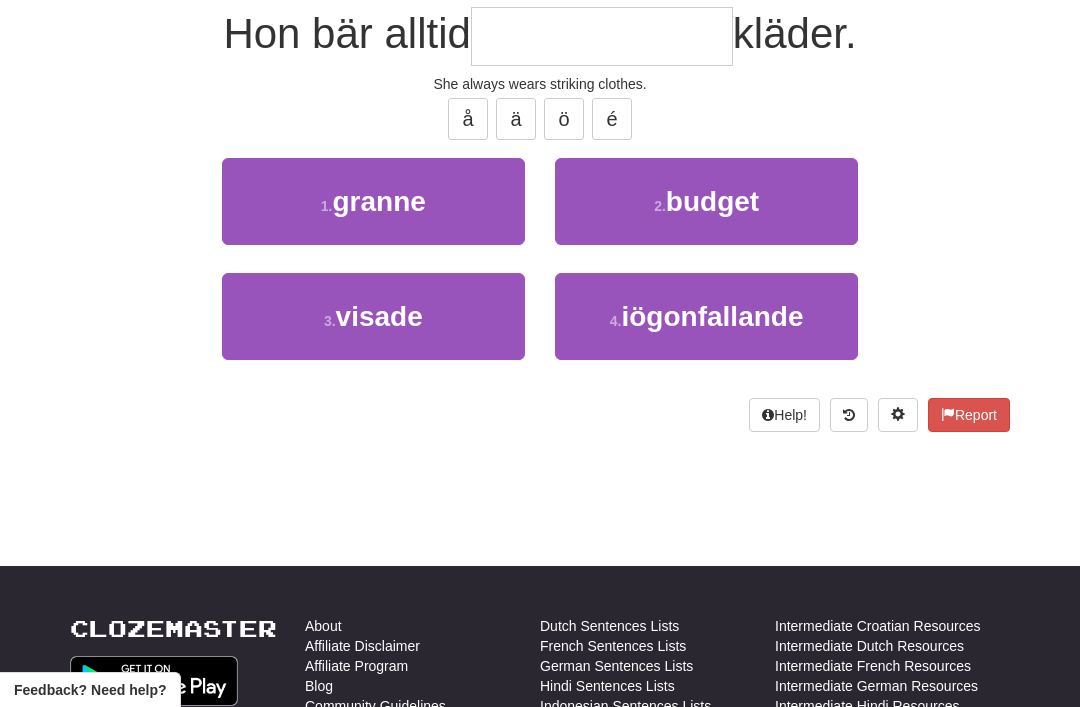 click on "iögonfallande" at bounding box center (712, 316) 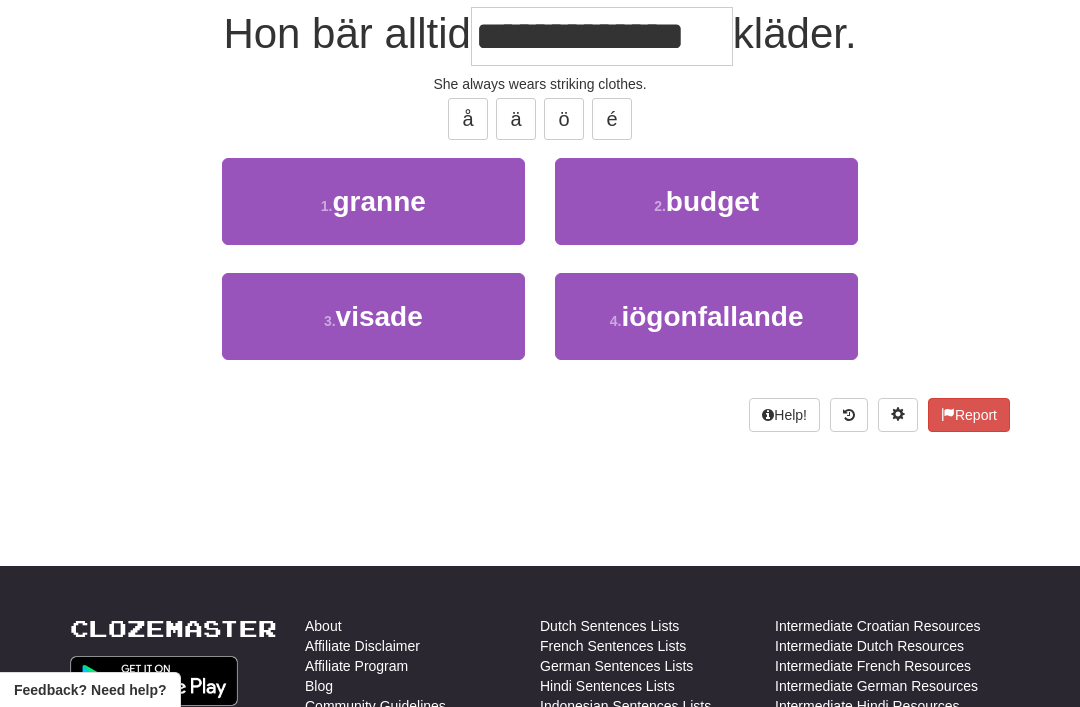 scroll, scrollTop: 192, scrollLeft: 0, axis: vertical 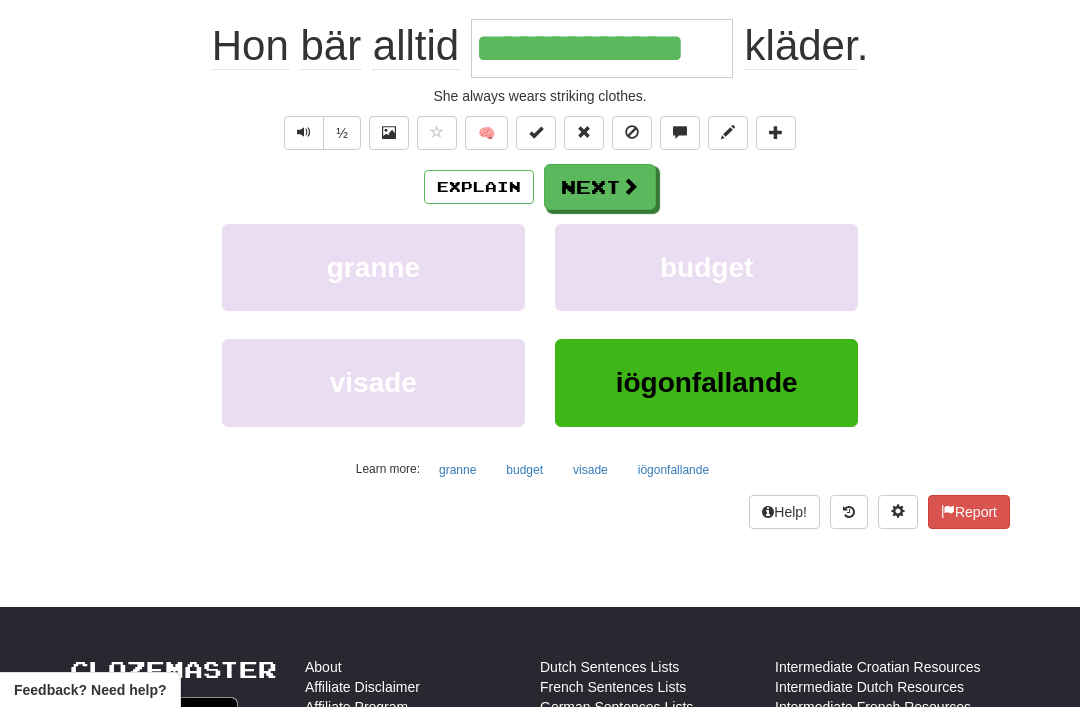 click on "Next" at bounding box center (600, 187) 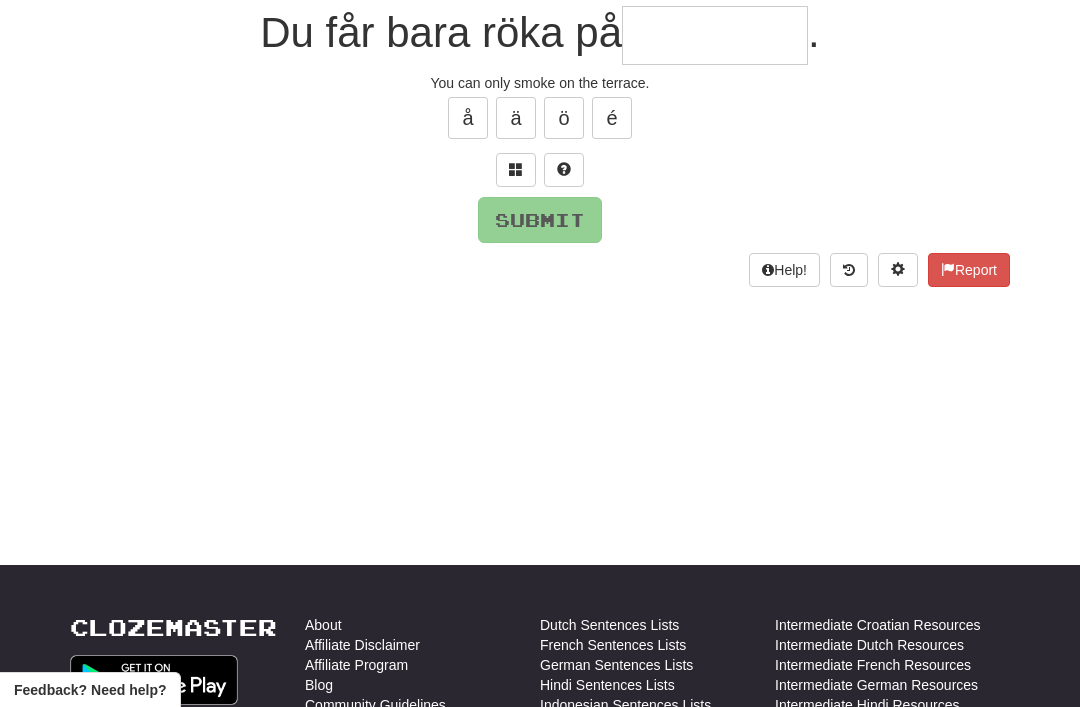 scroll, scrollTop: 191, scrollLeft: 0, axis: vertical 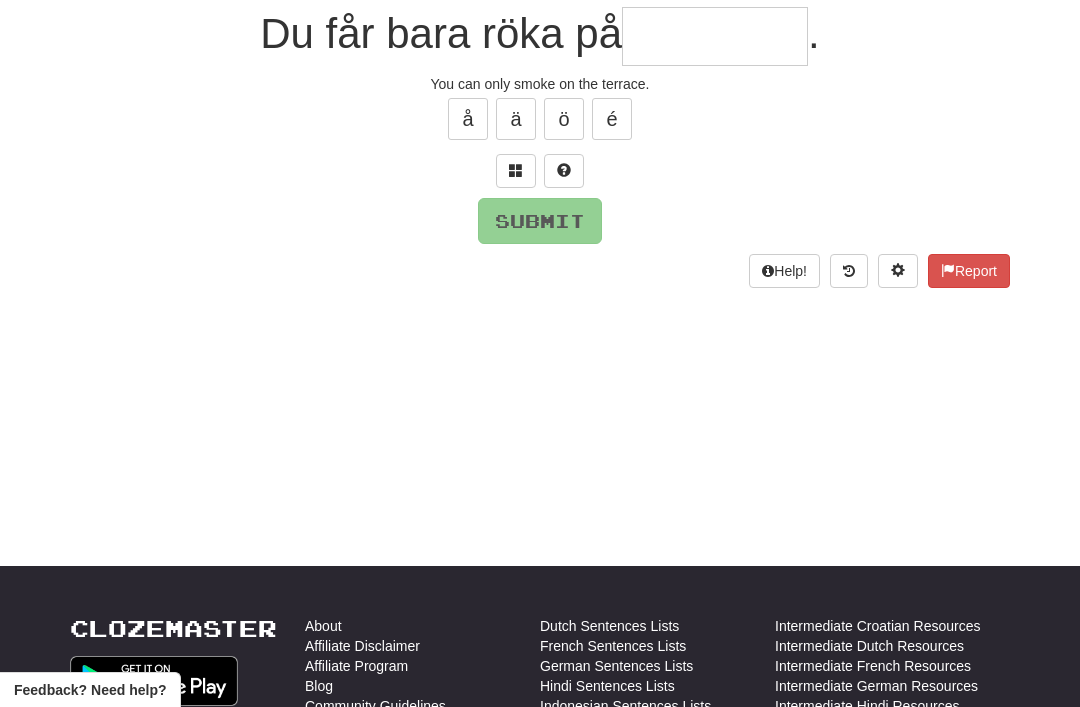 click at bounding box center [516, 170] 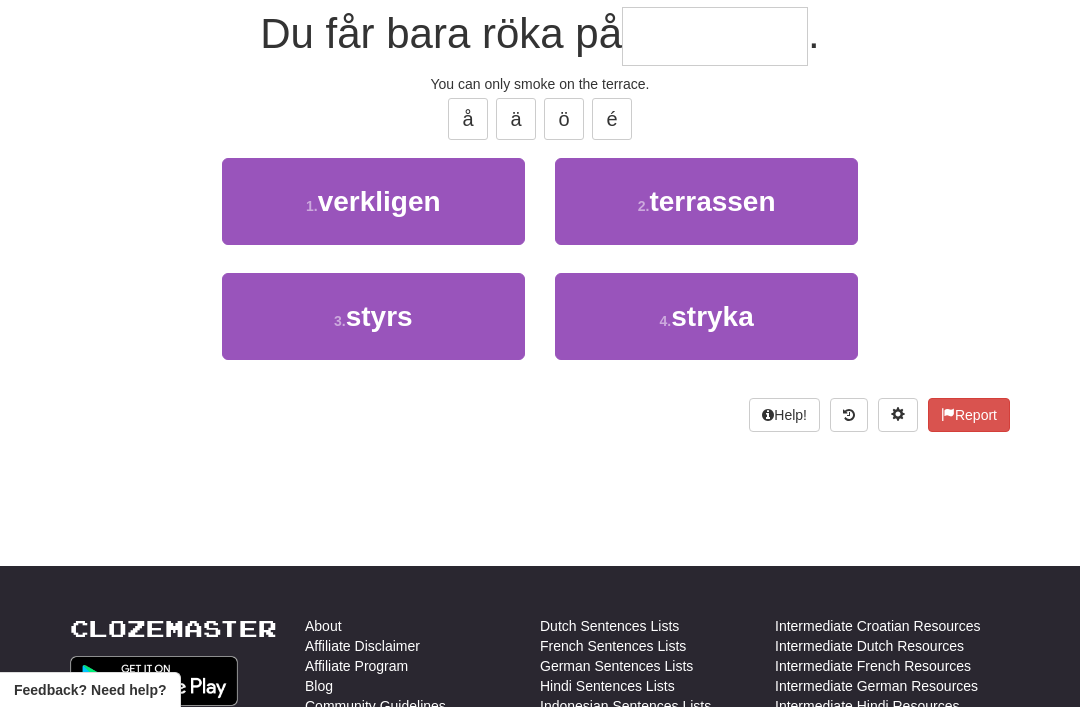 click on "2 .  terrassen" at bounding box center [706, 201] 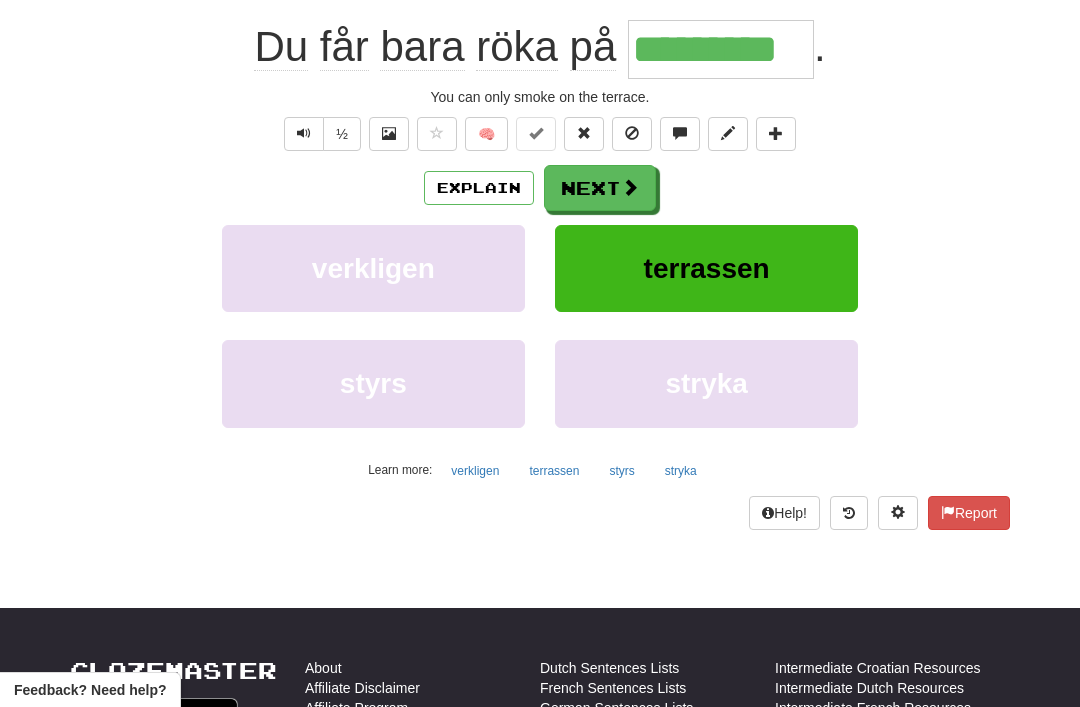 scroll, scrollTop: 192, scrollLeft: 0, axis: vertical 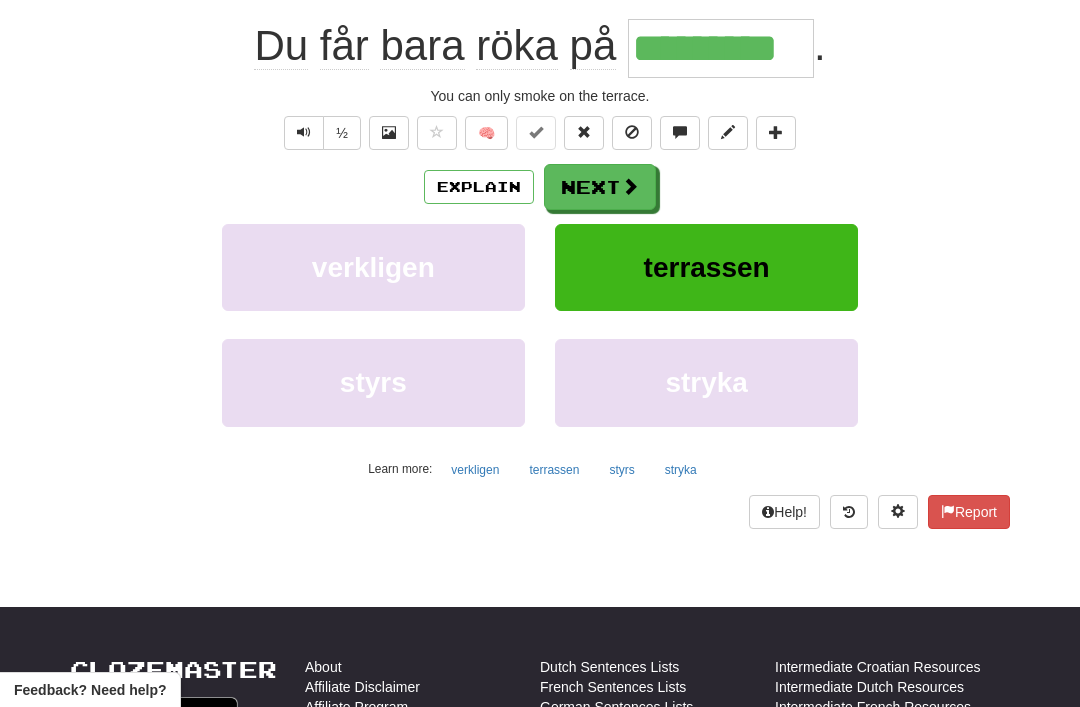 click on "Next" at bounding box center [600, 187] 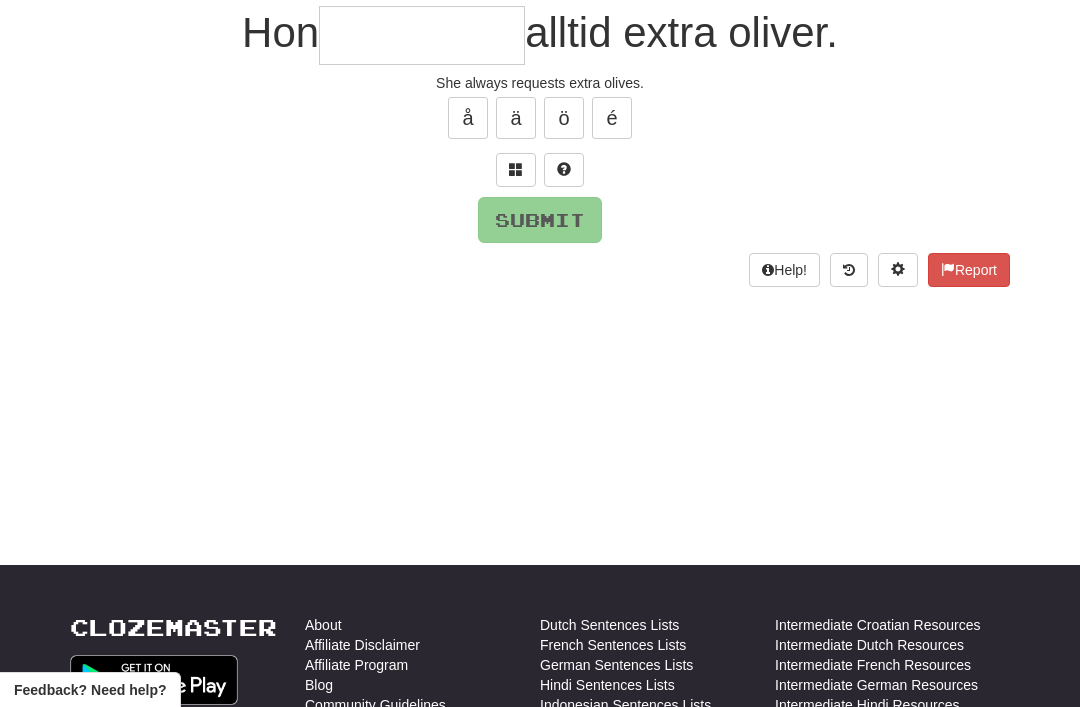 scroll, scrollTop: 191, scrollLeft: 0, axis: vertical 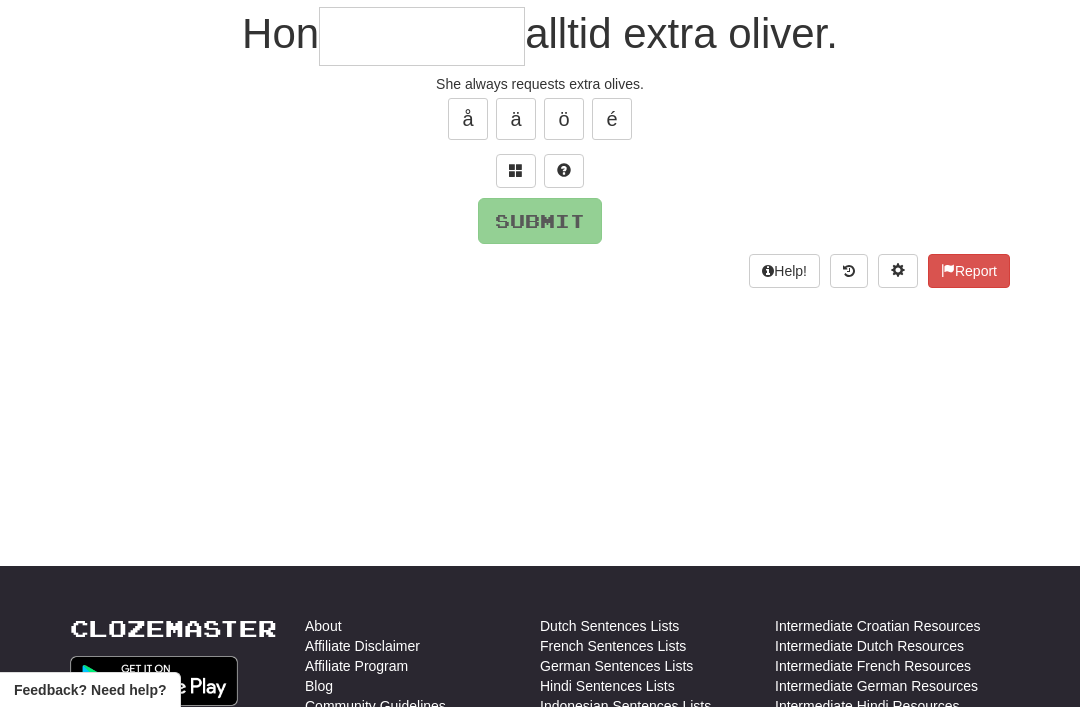click at bounding box center (516, 171) 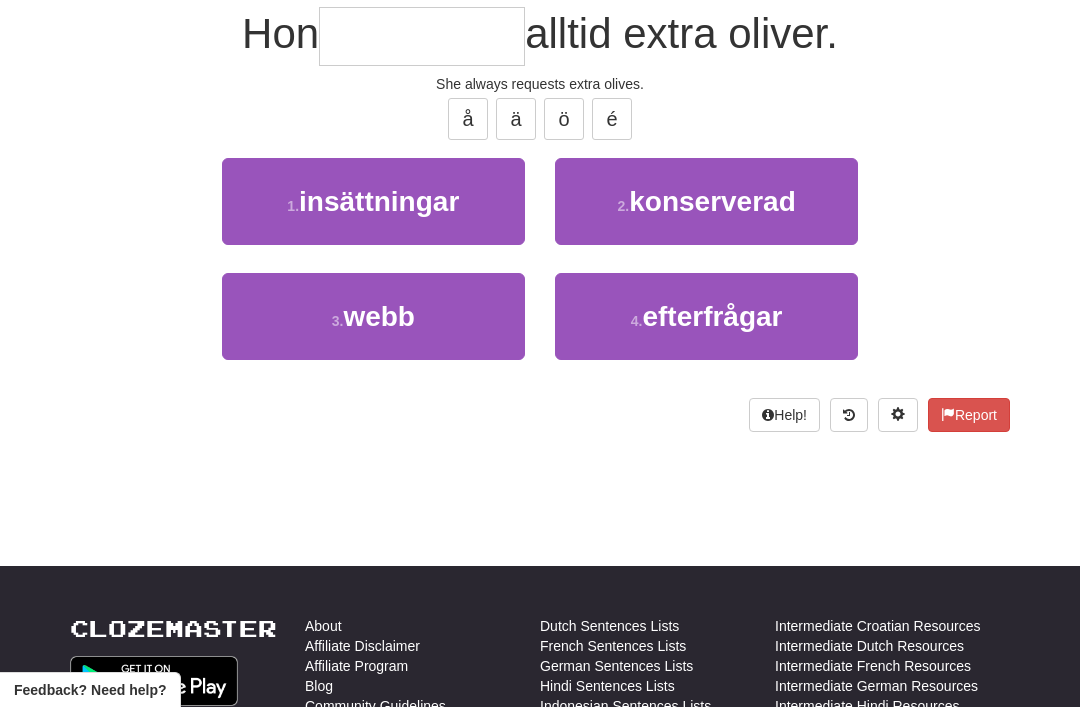 click on "4 .  efterfrågar" at bounding box center (706, 316) 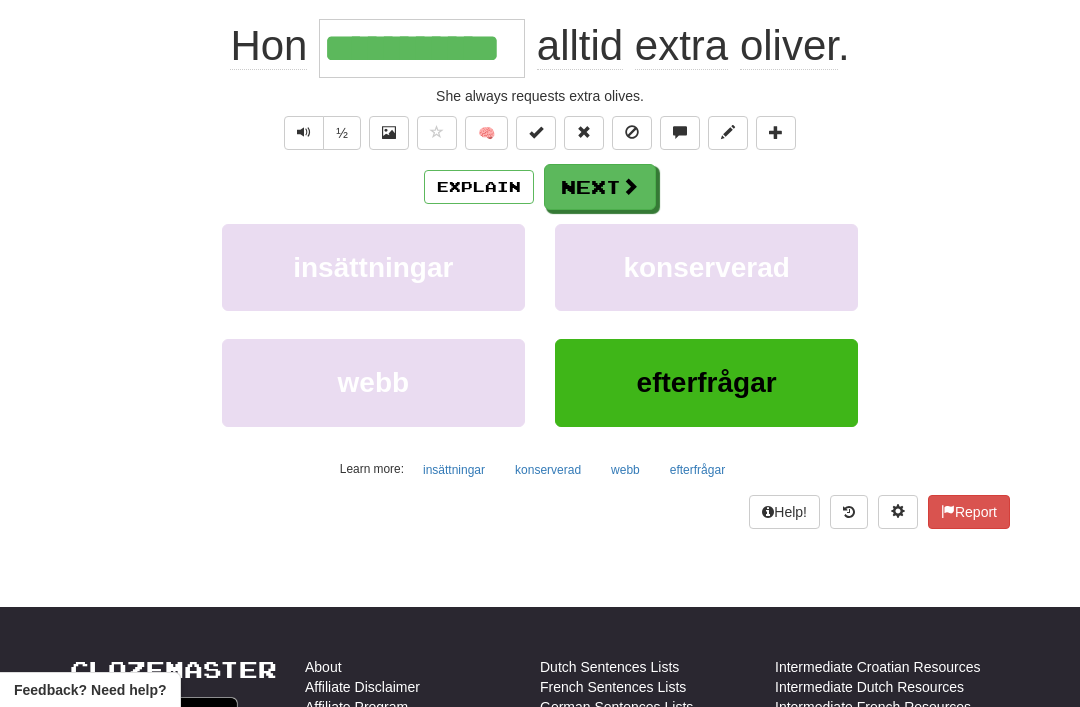 click on "Next" at bounding box center (600, 187) 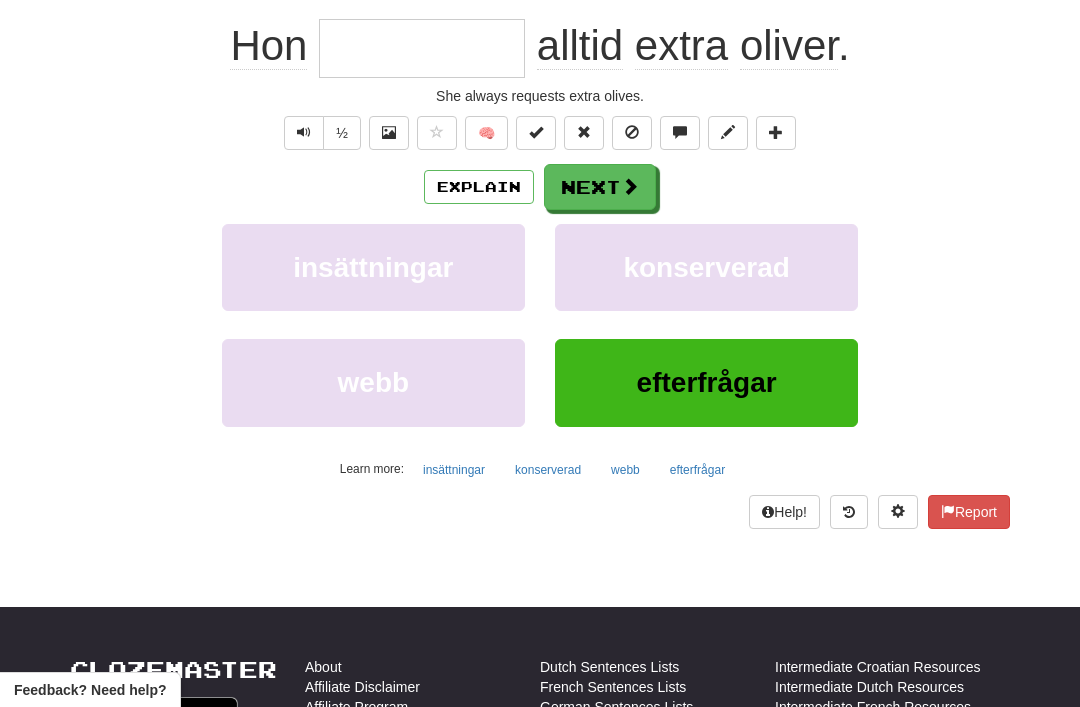scroll, scrollTop: 191, scrollLeft: 0, axis: vertical 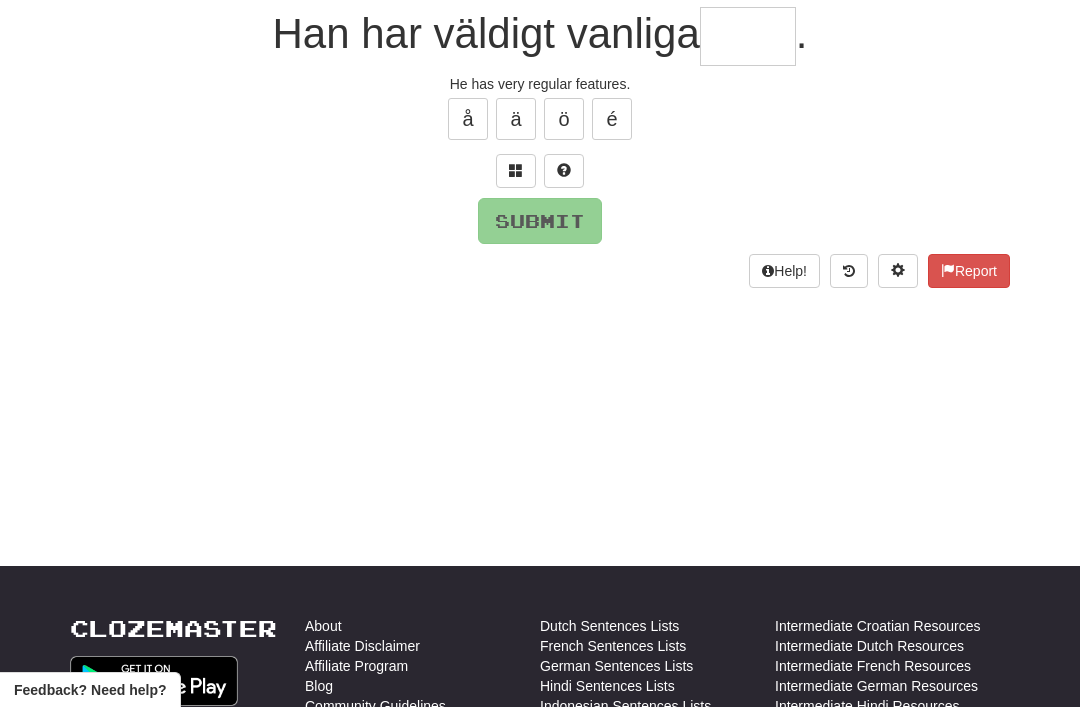 click at bounding box center [516, 171] 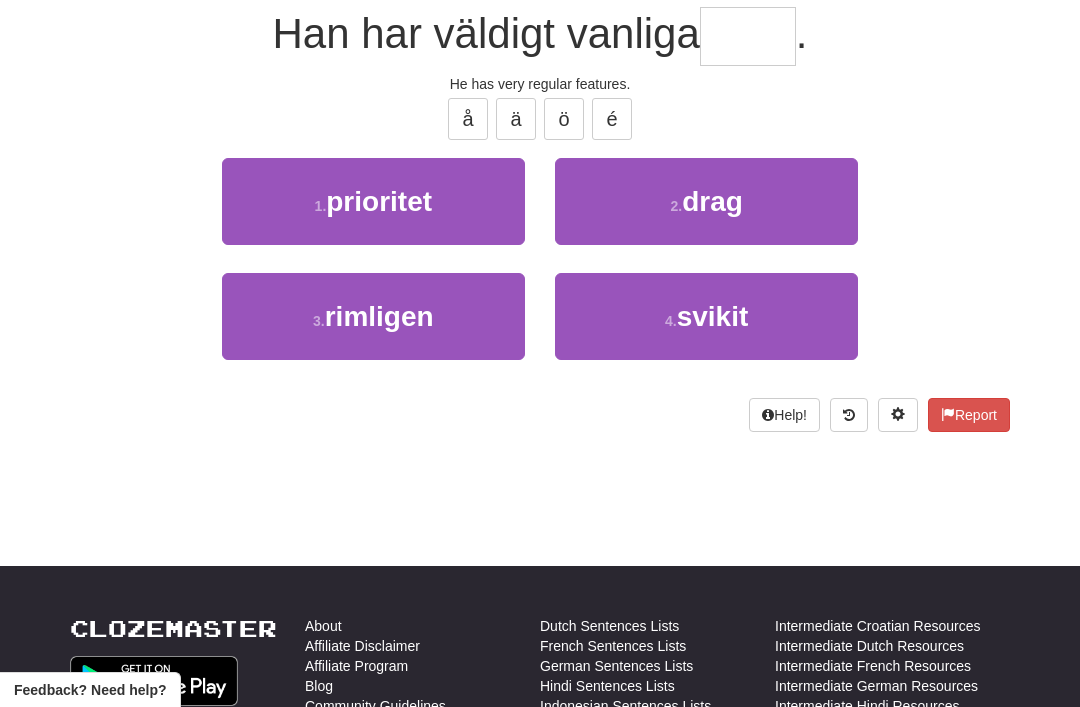 click on "2 .  drag" at bounding box center (706, 201) 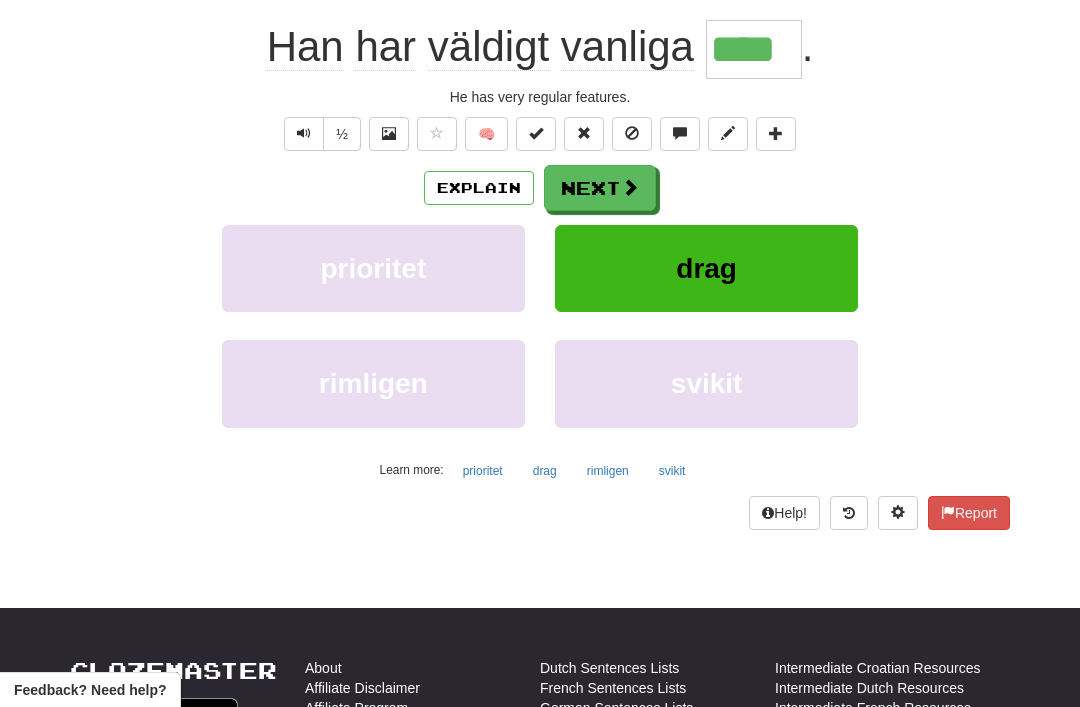 scroll, scrollTop: 192, scrollLeft: 0, axis: vertical 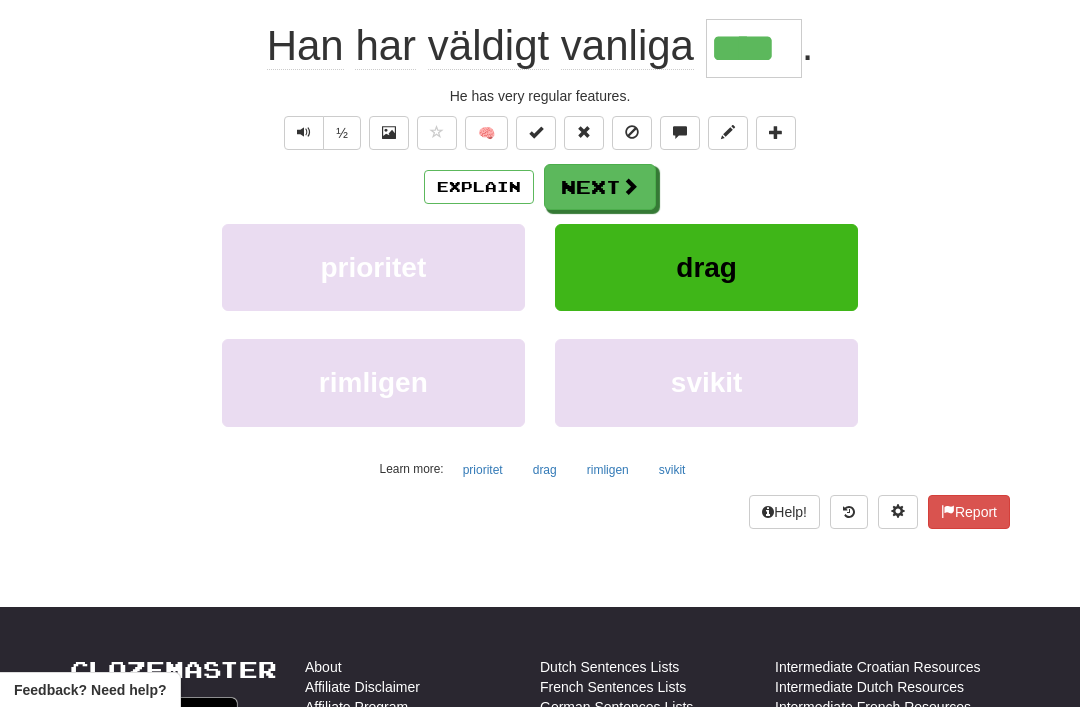 click on "Next" at bounding box center (600, 187) 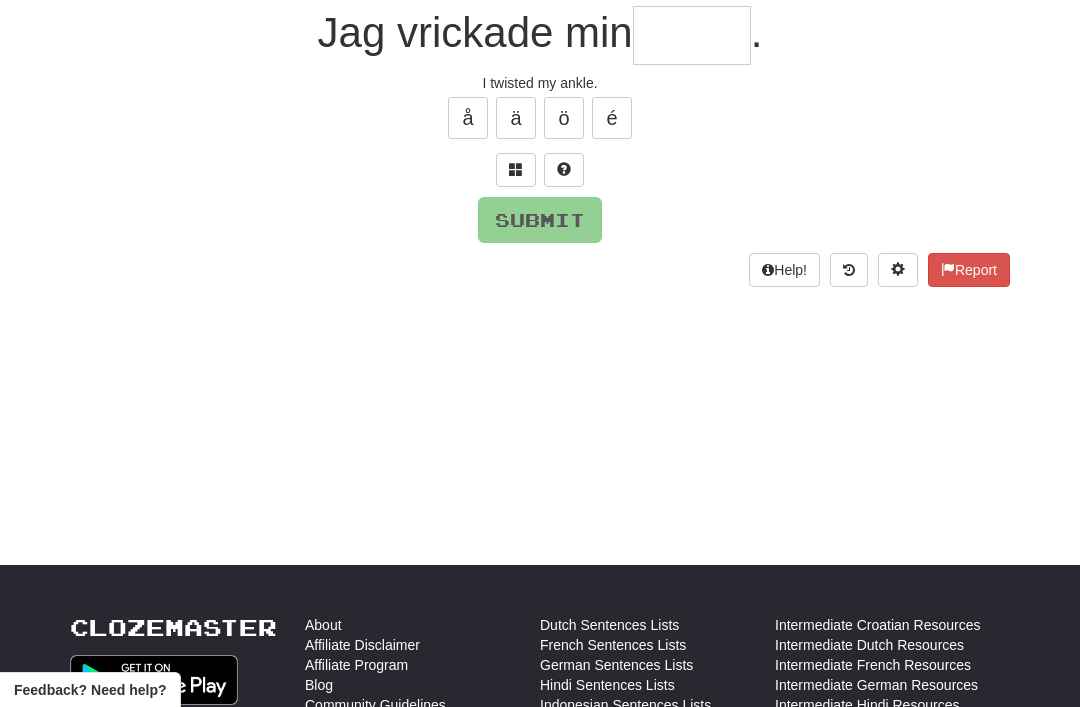 scroll, scrollTop: 191, scrollLeft: 0, axis: vertical 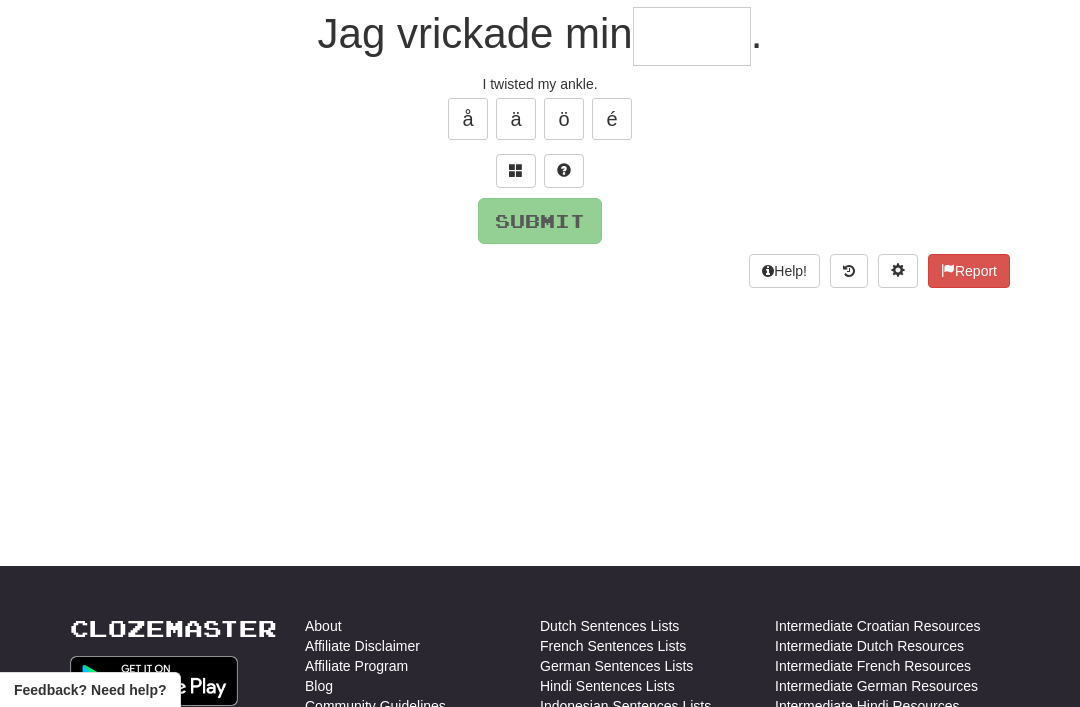 click at bounding box center [516, 171] 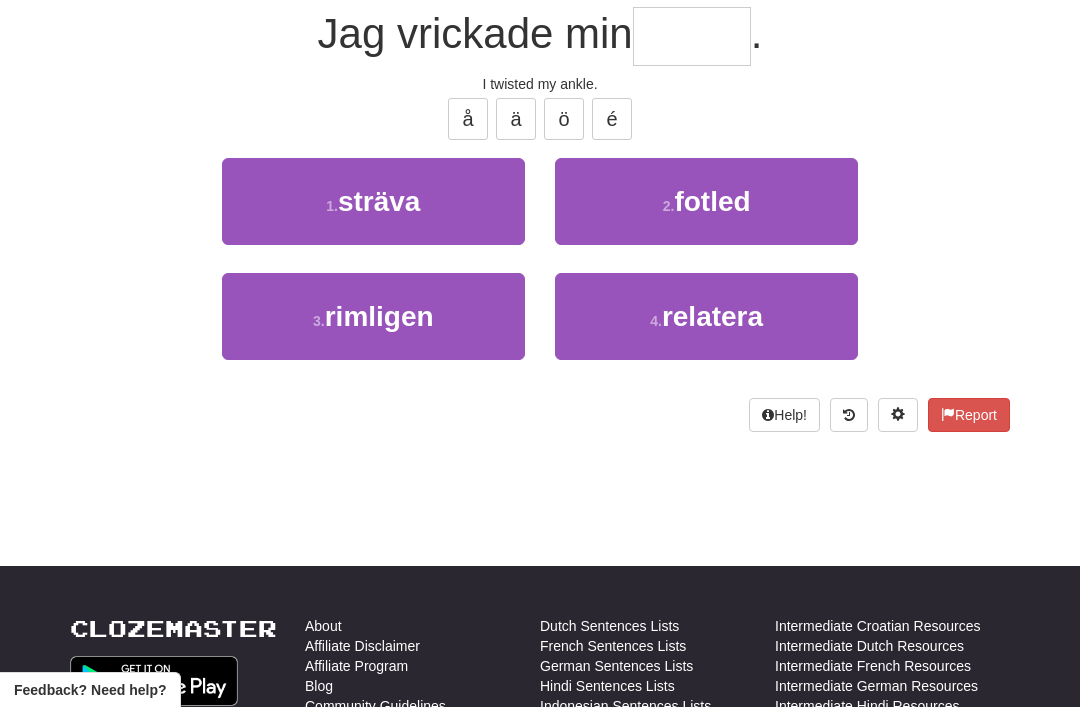 click on "2 .  fotled" at bounding box center [706, 201] 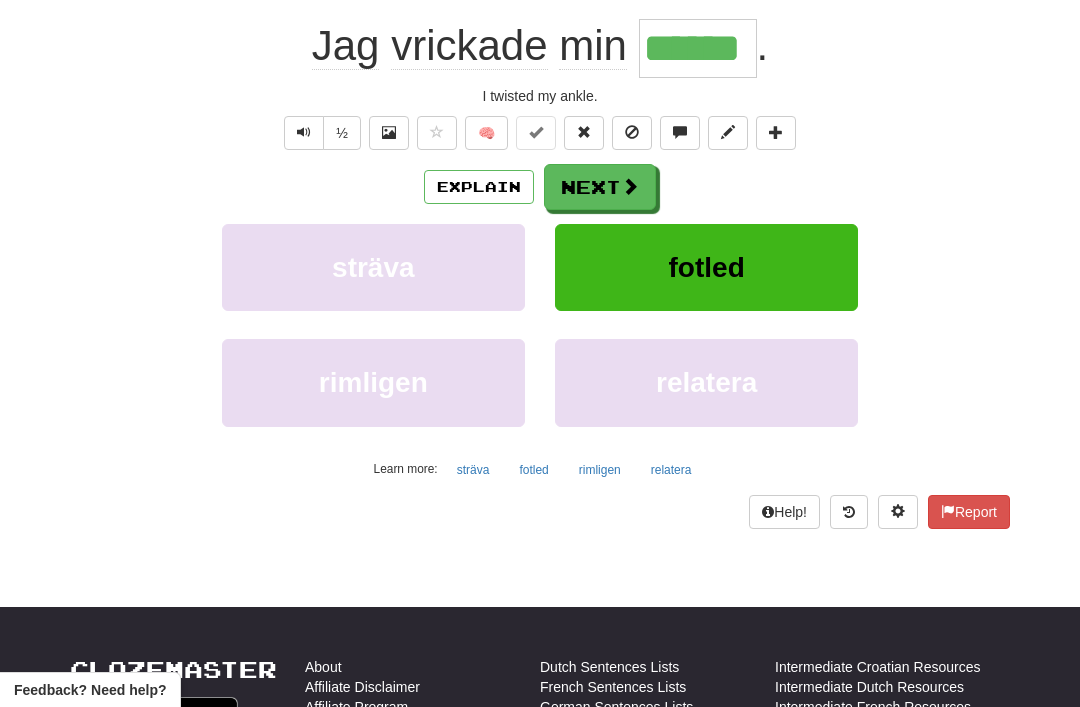 click on "Next" at bounding box center [600, 187] 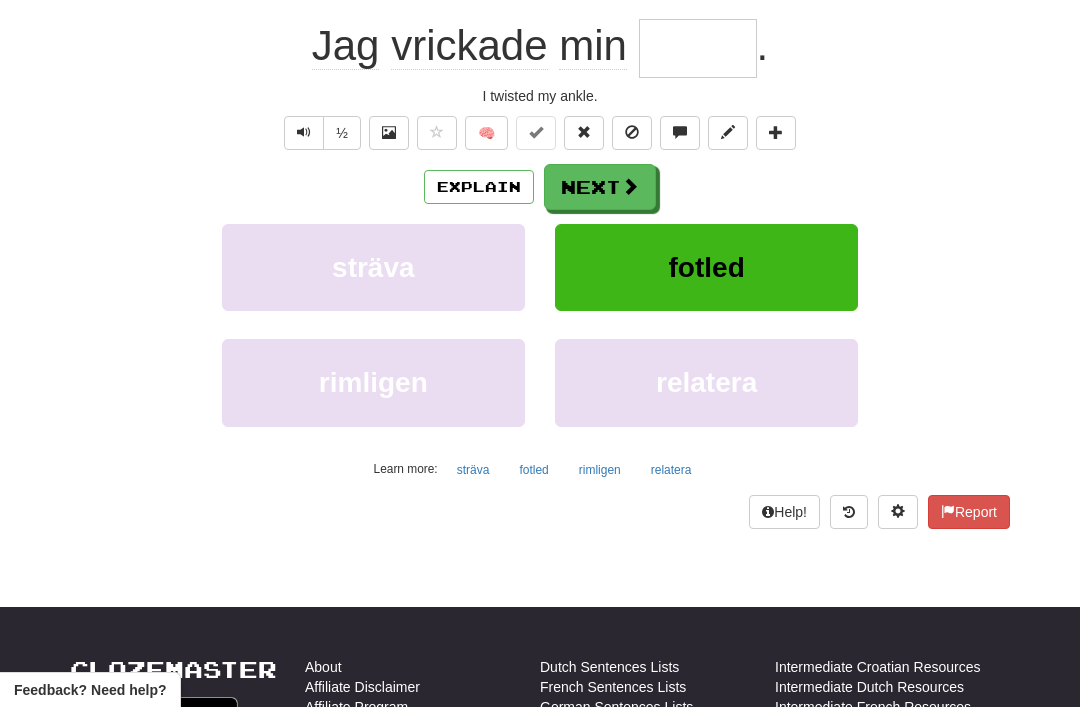 scroll, scrollTop: 191, scrollLeft: 0, axis: vertical 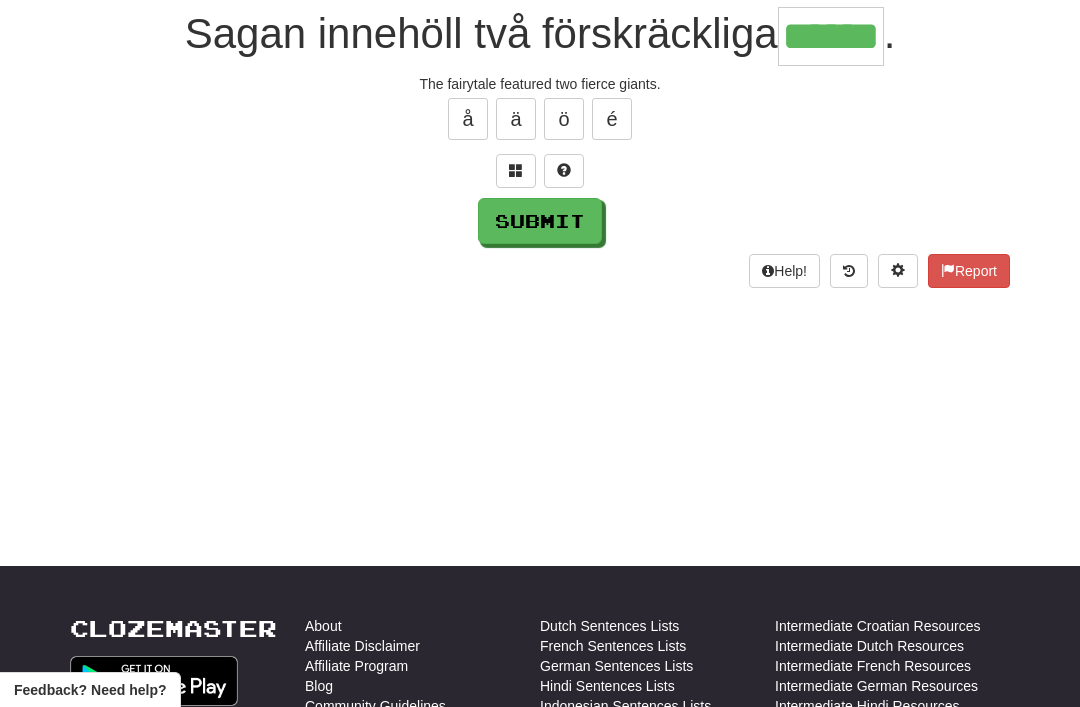 type on "******" 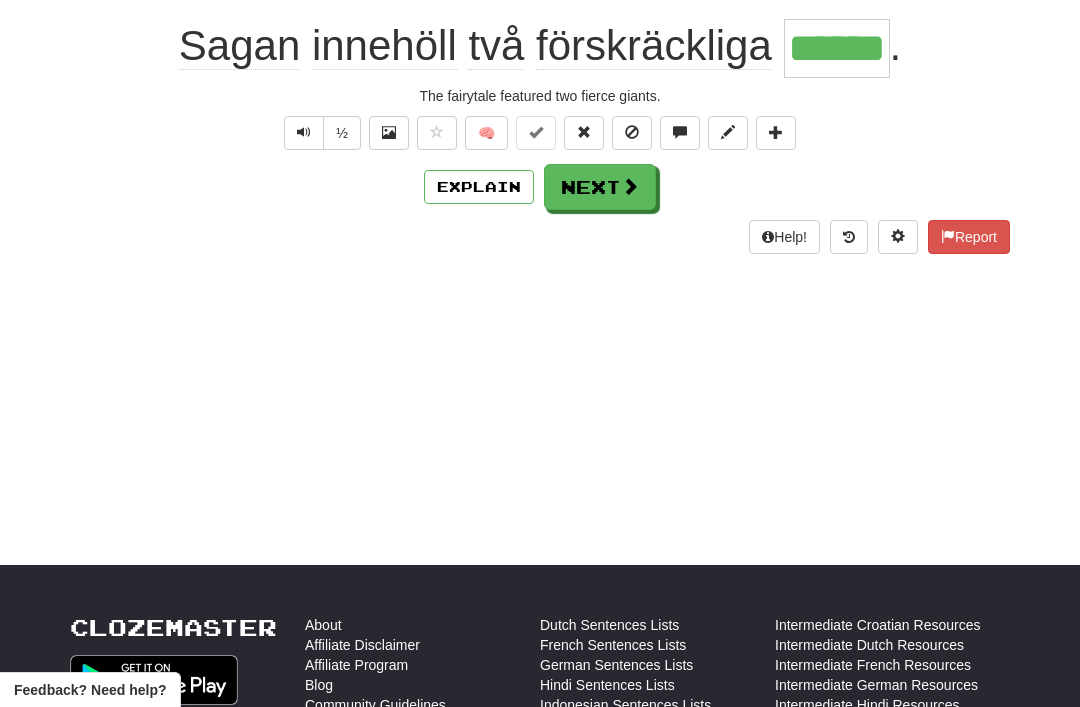 click on "Explain" at bounding box center (479, 187) 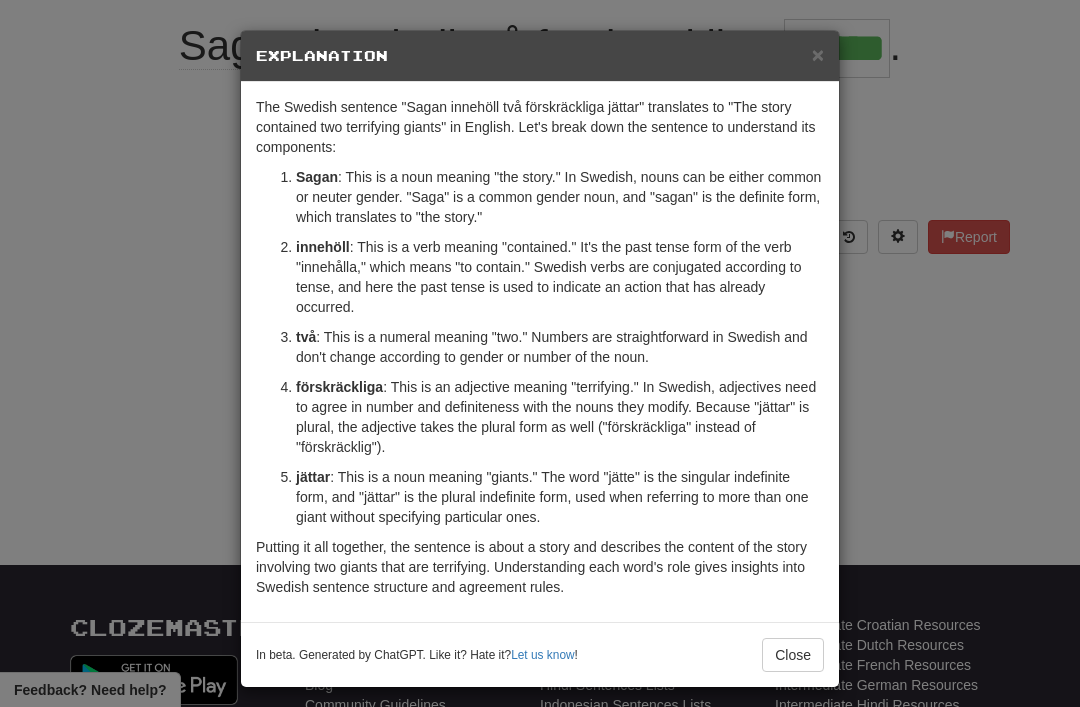 click on "× Explanation" at bounding box center (540, 56) 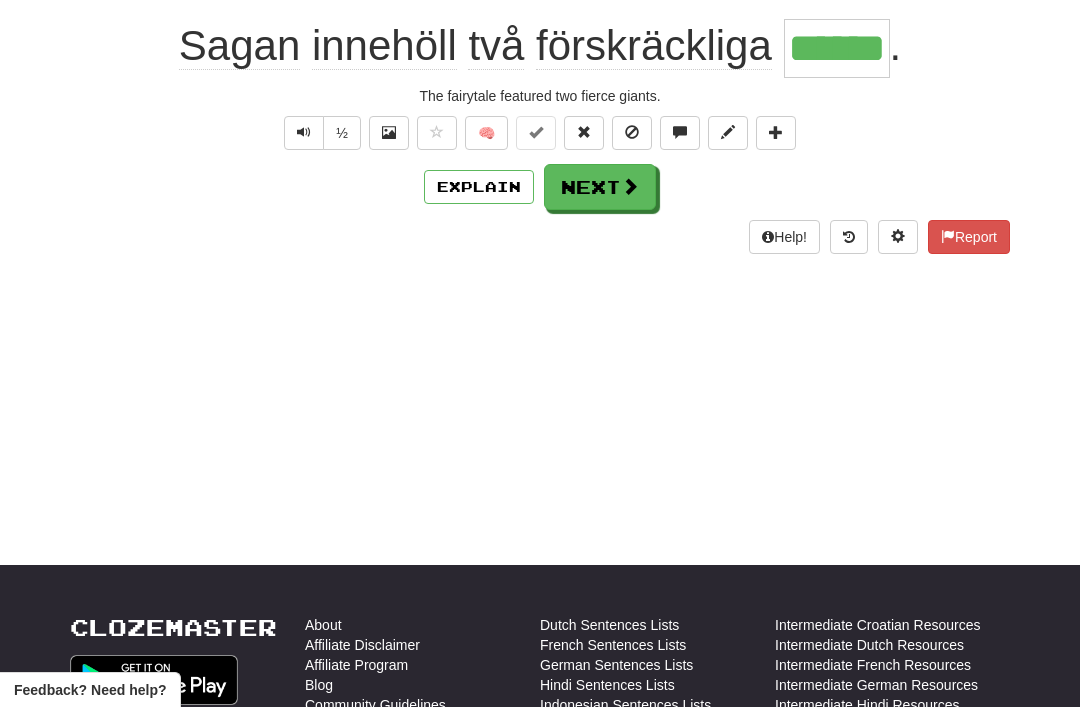 click at bounding box center (630, 186) 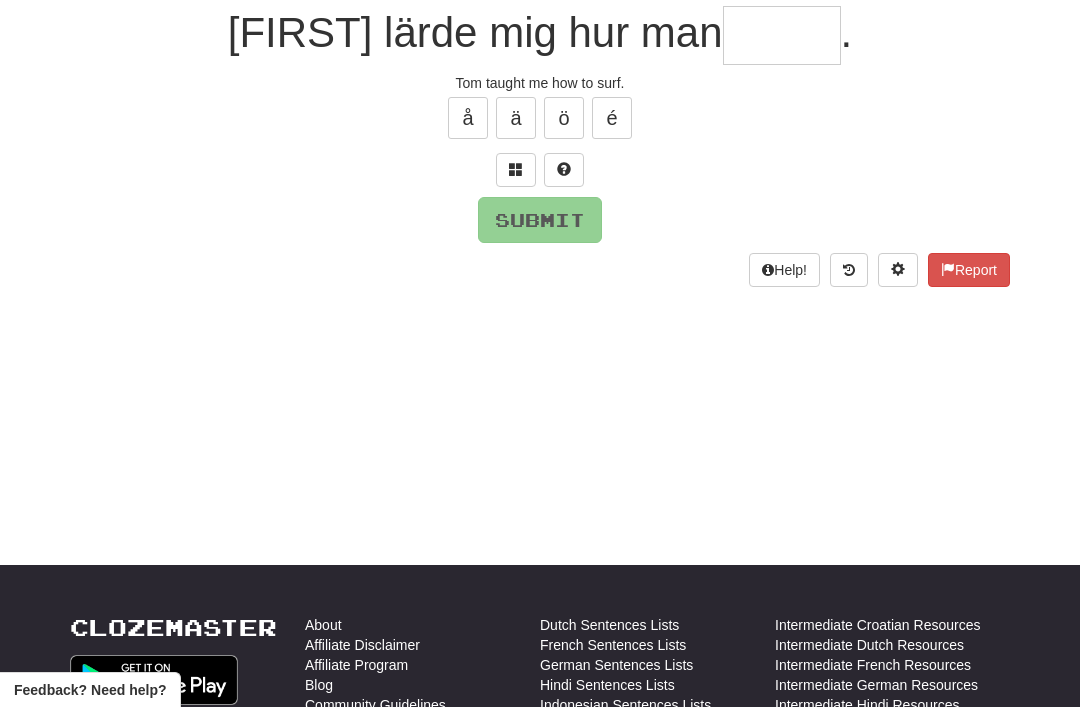 scroll, scrollTop: 191, scrollLeft: 0, axis: vertical 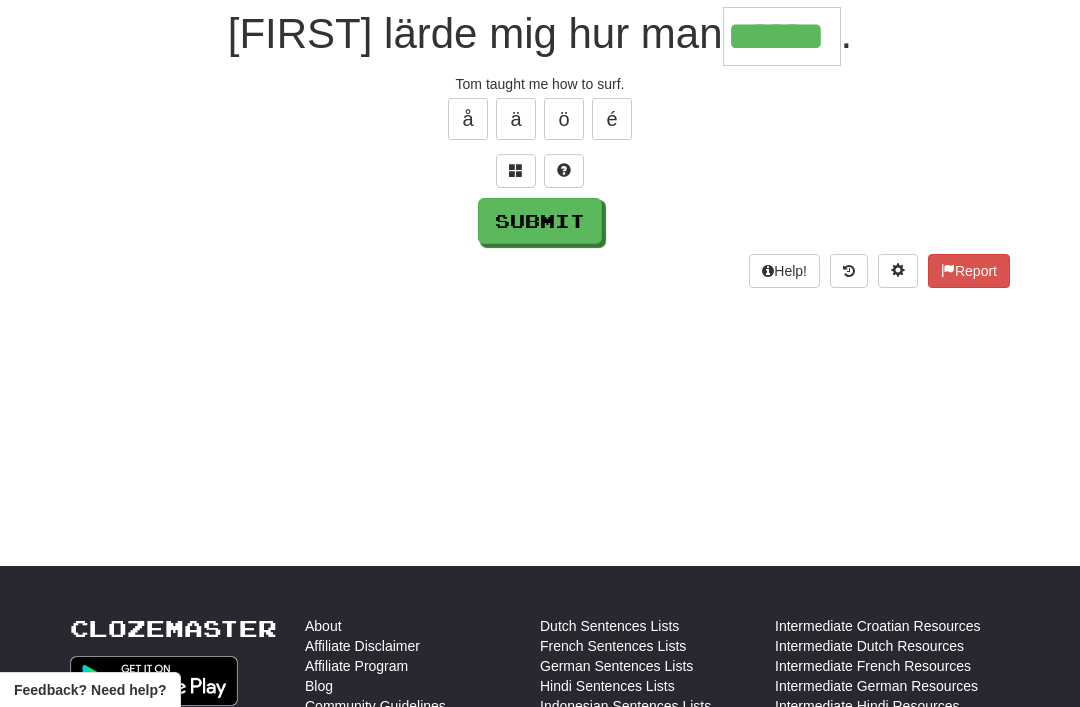 type on "******" 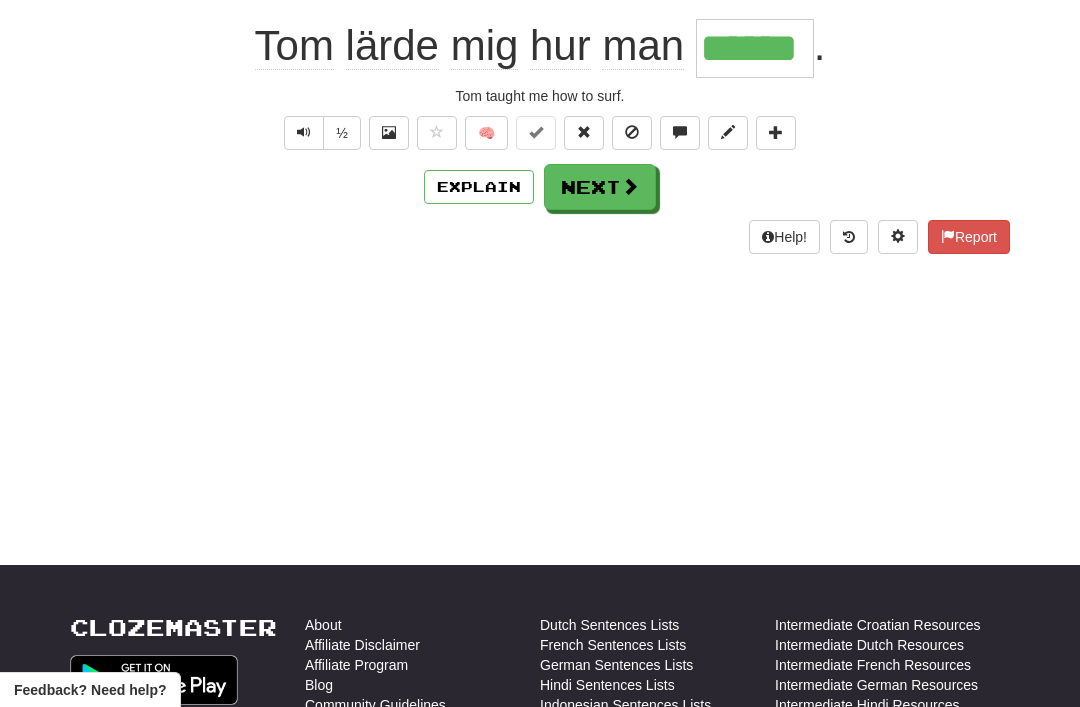 click on "Next" at bounding box center (600, 187) 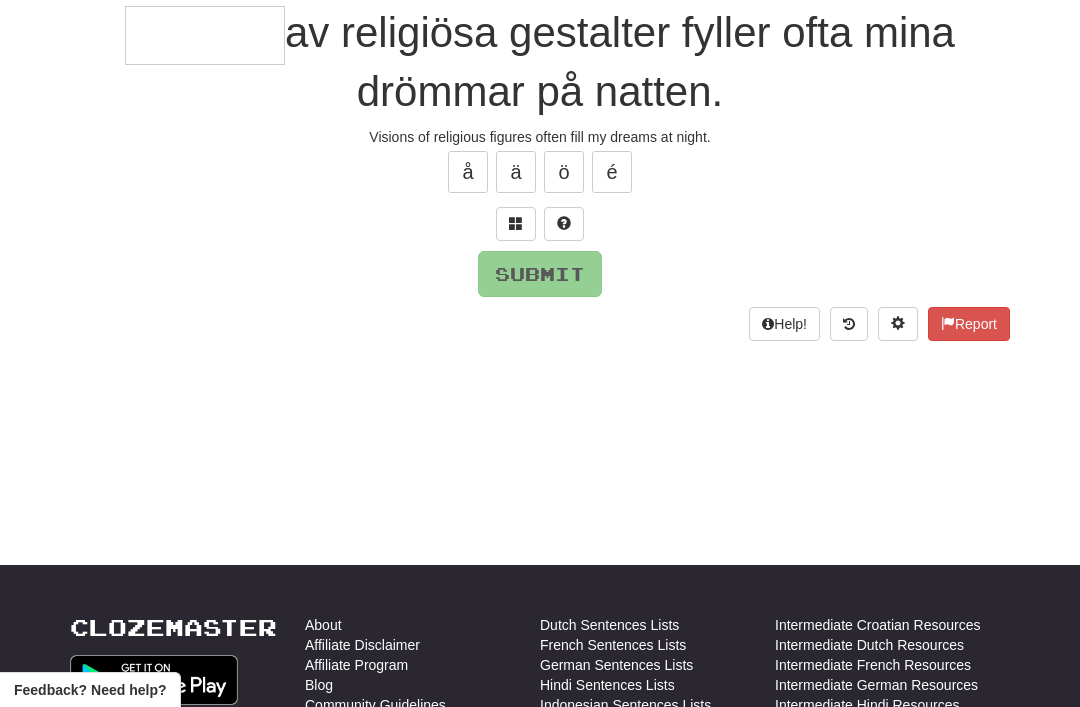scroll, scrollTop: 191, scrollLeft: 0, axis: vertical 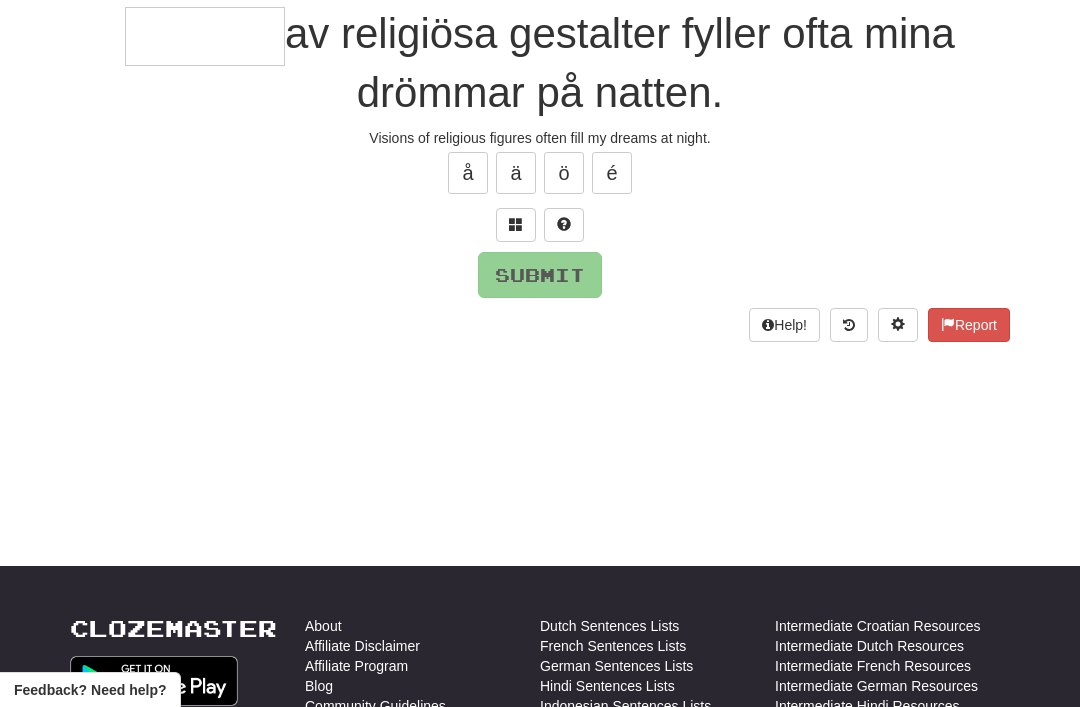 click at bounding box center [516, 224] 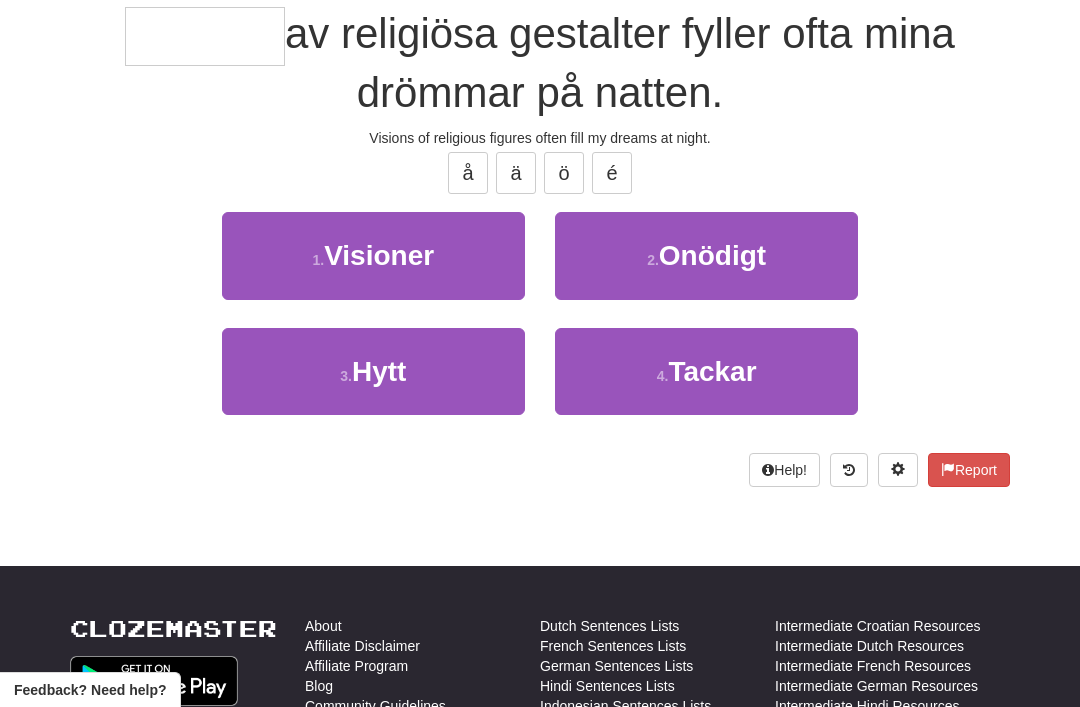 click on "Visioner" at bounding box center [379, 255] 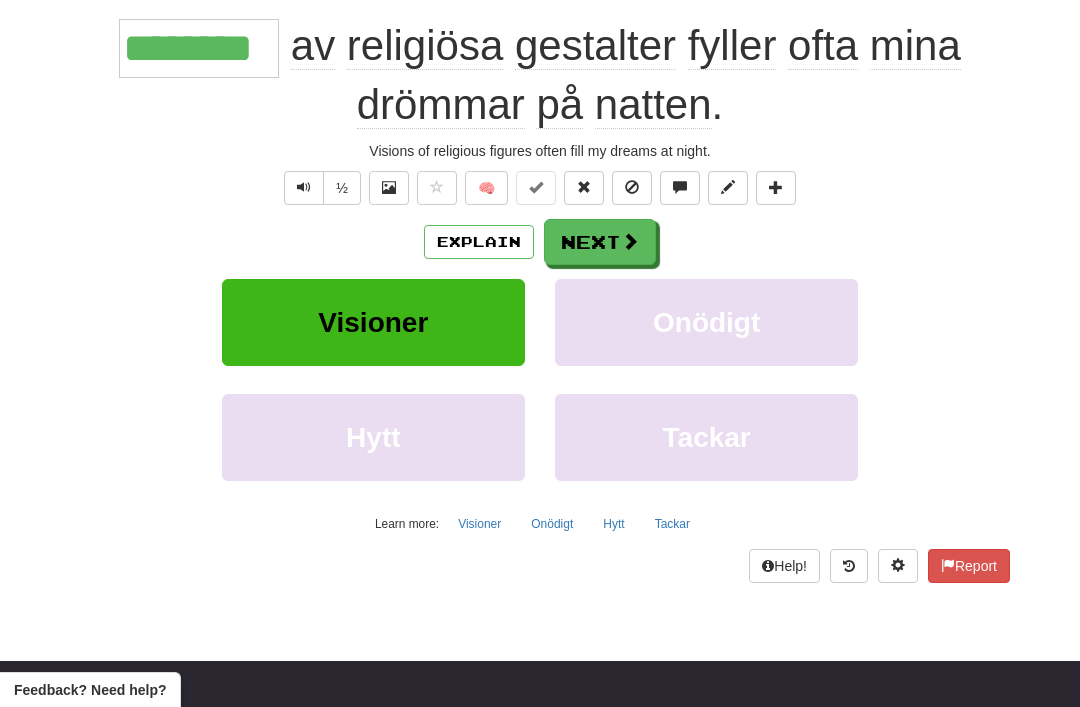 click on "Next" at bounding box center (600, 242) 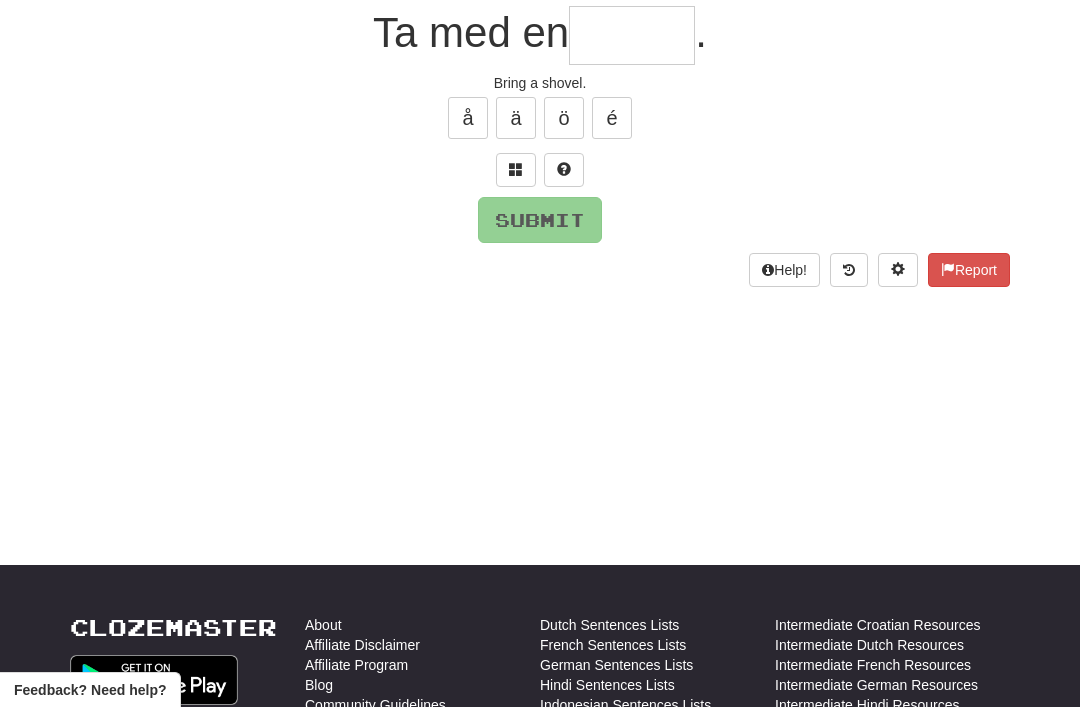scroll, scrollTop: 191, scrollLeft: 0, axis: vertical 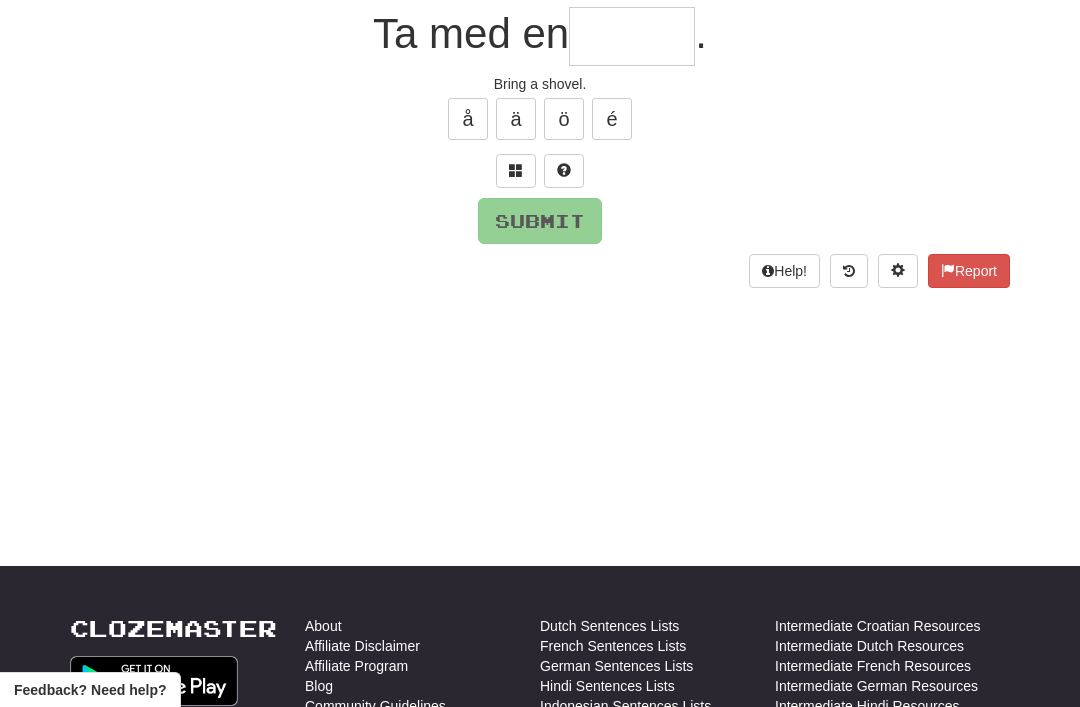 click at bounding box center (516, 171) 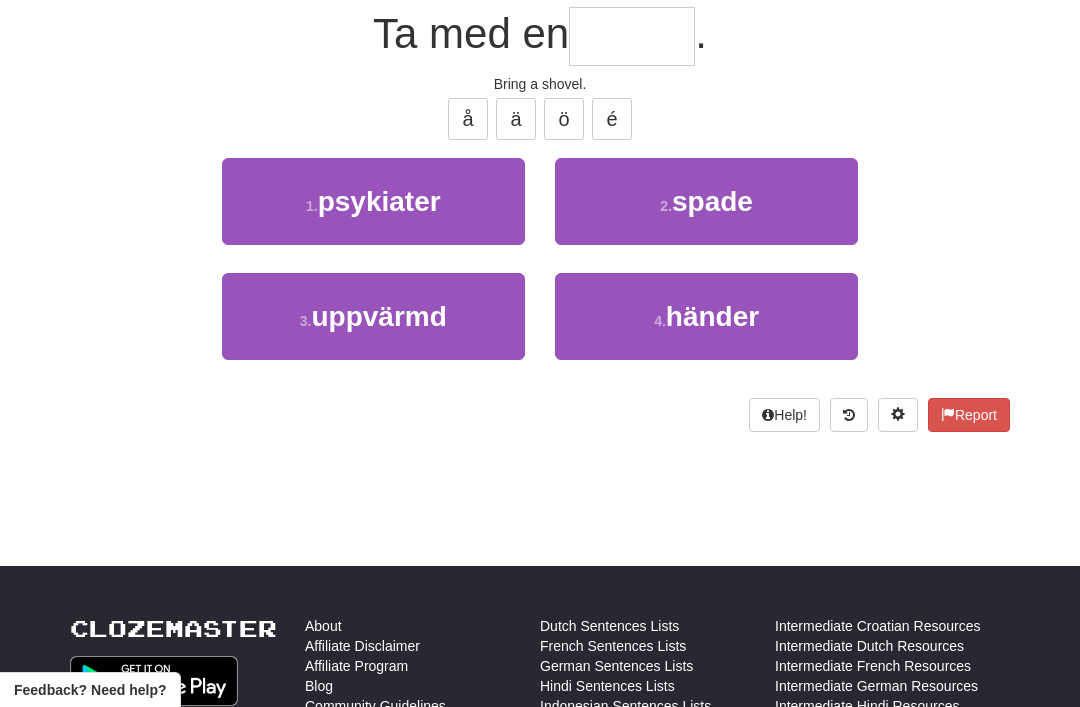 click on "2 .  spade" at bounding box center (706, 201) 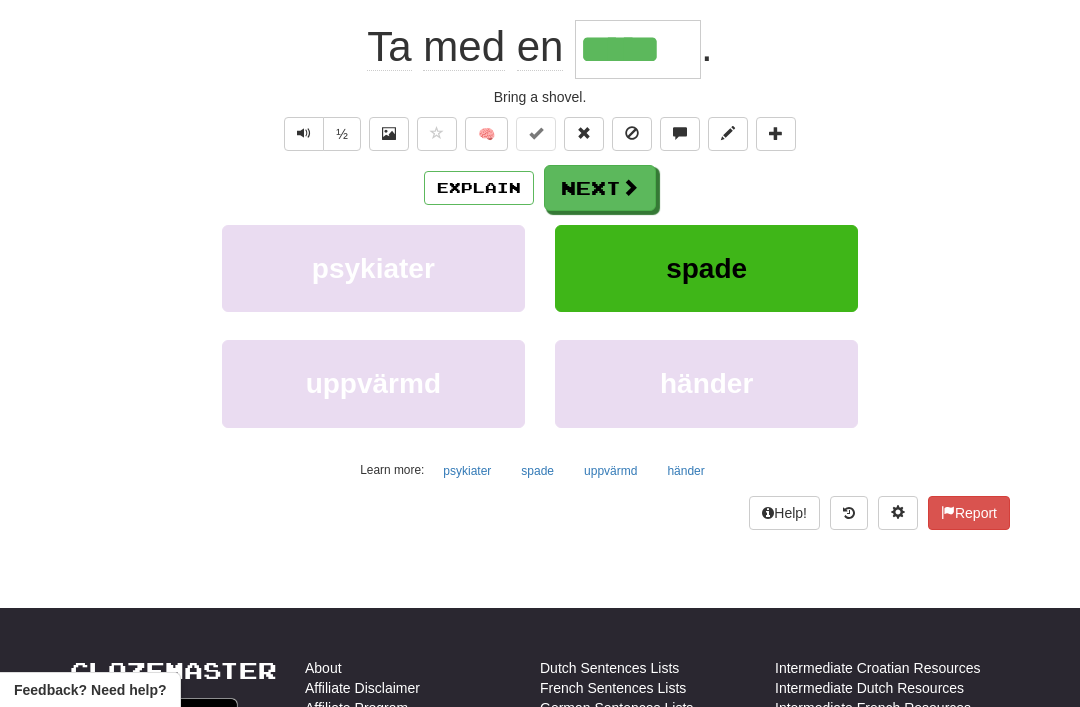 scroll, scrollTop: 192, scrollLeft: 0, axis: vertical 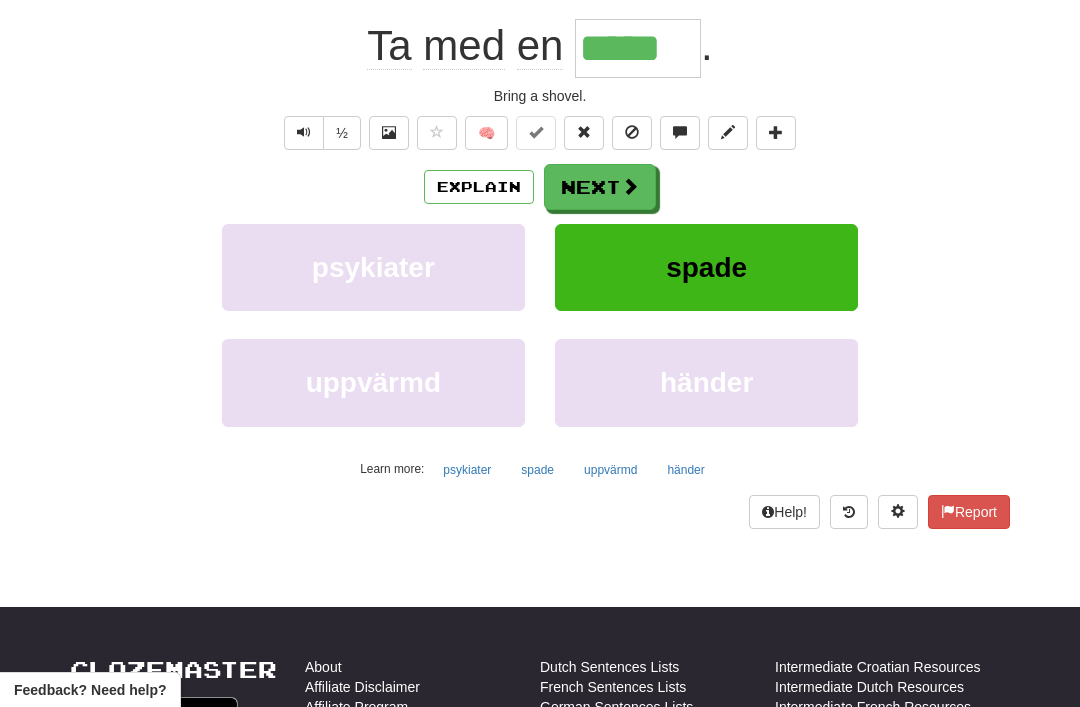 click on "Next" at bounding box center (600, 187) 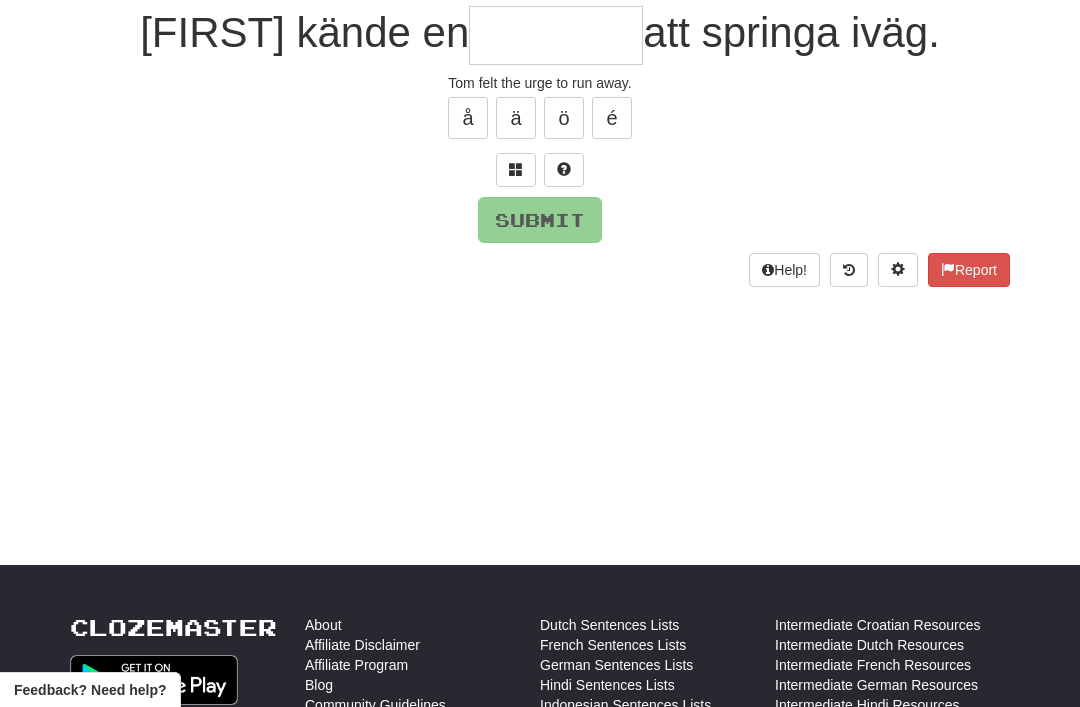 scroll, scrollTop: 191, scrollLeft: 0, axis: vertical 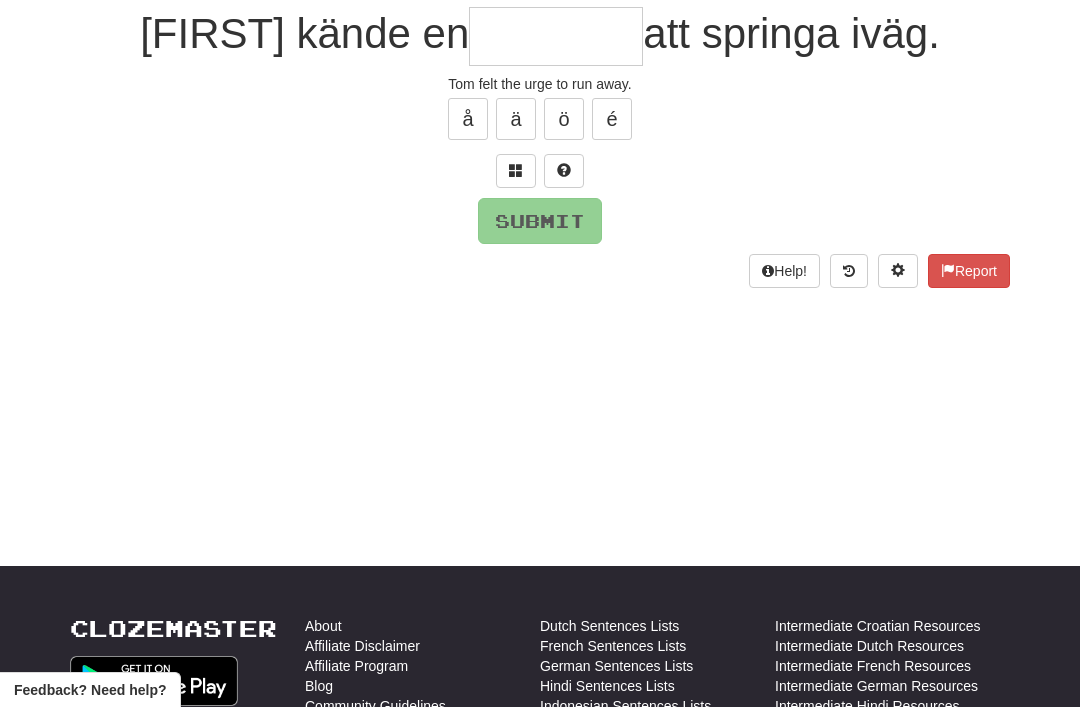 click at bounding box center [516, 170] 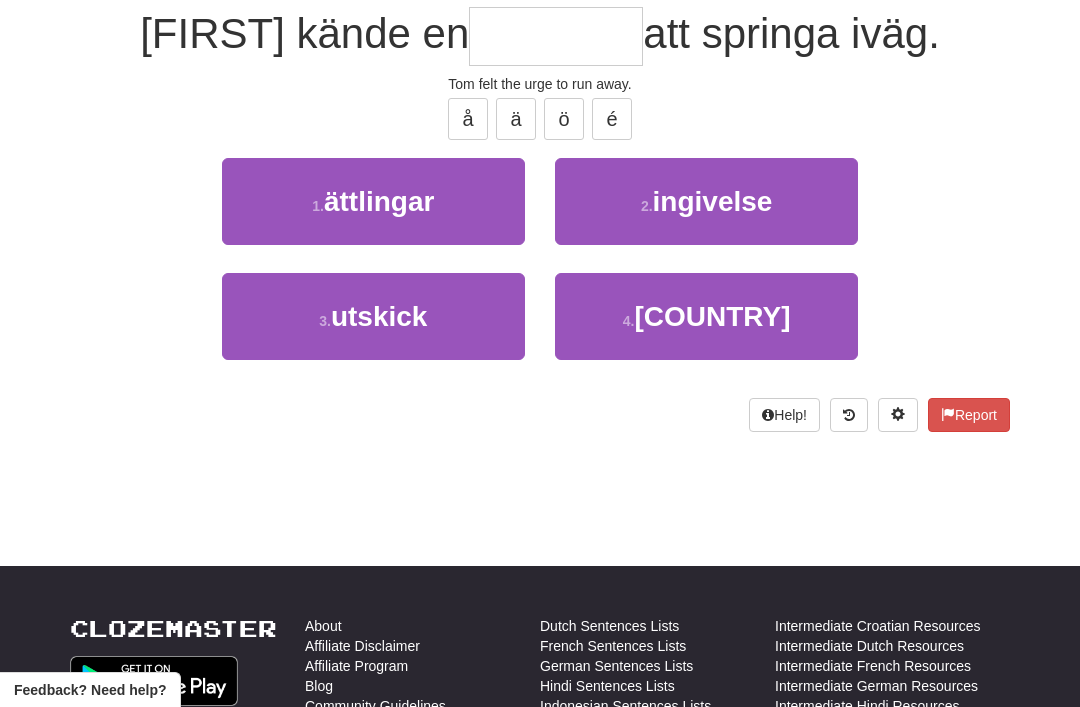 click on "2 .  ingivelse" at bounding box center (706, 201) 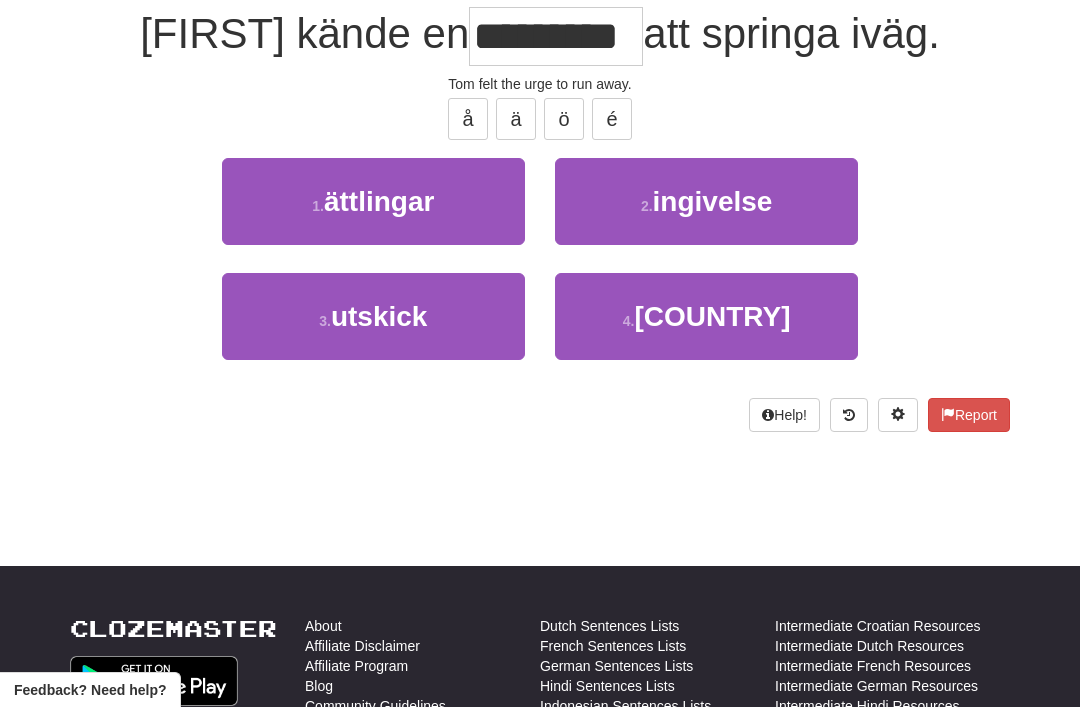 scroll, scrollTop: 192, scrollLeft: 0, axis: vertical 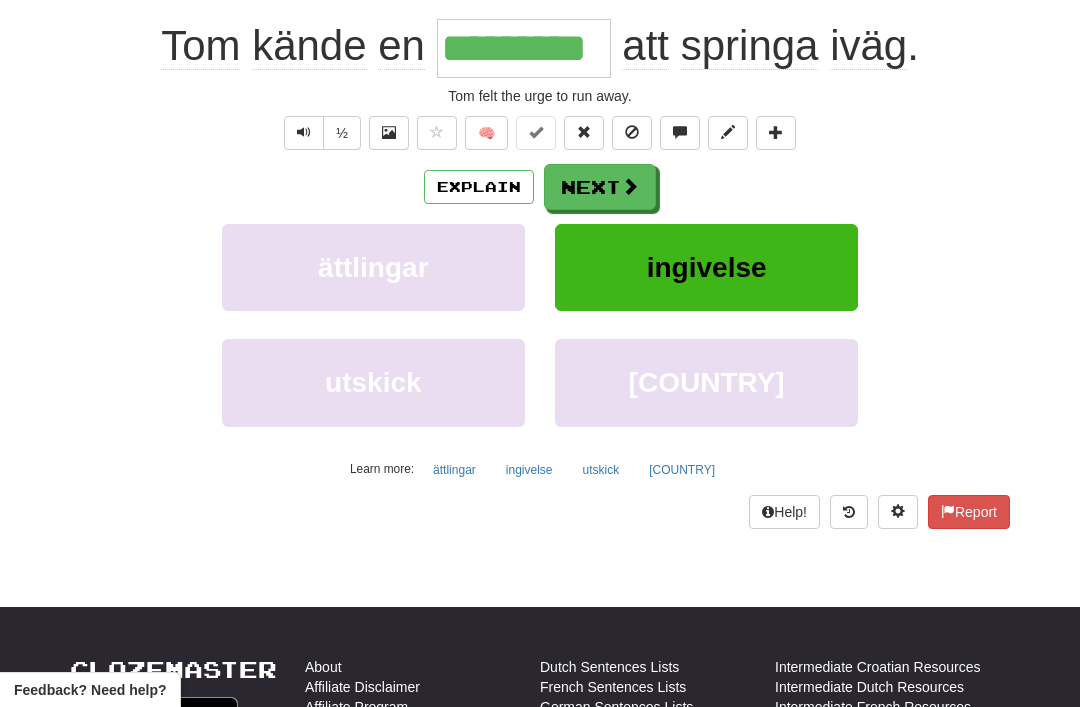 click on "Explain" at bounding box center (479, 187) 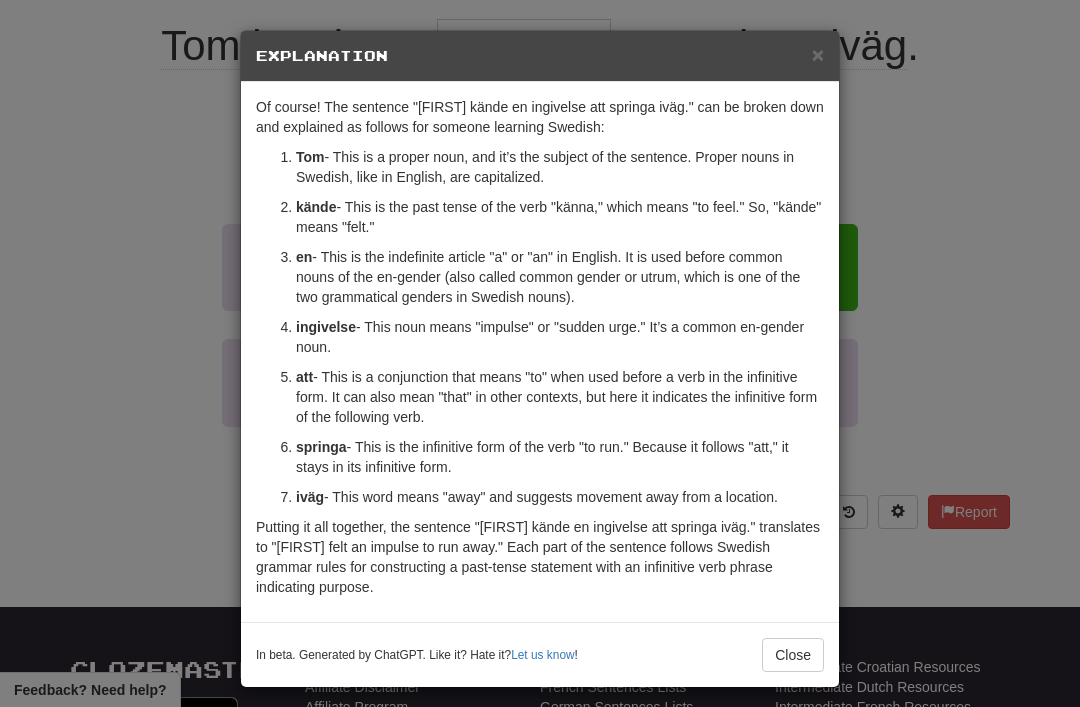 click on "×" at bounding box center (818, 54) 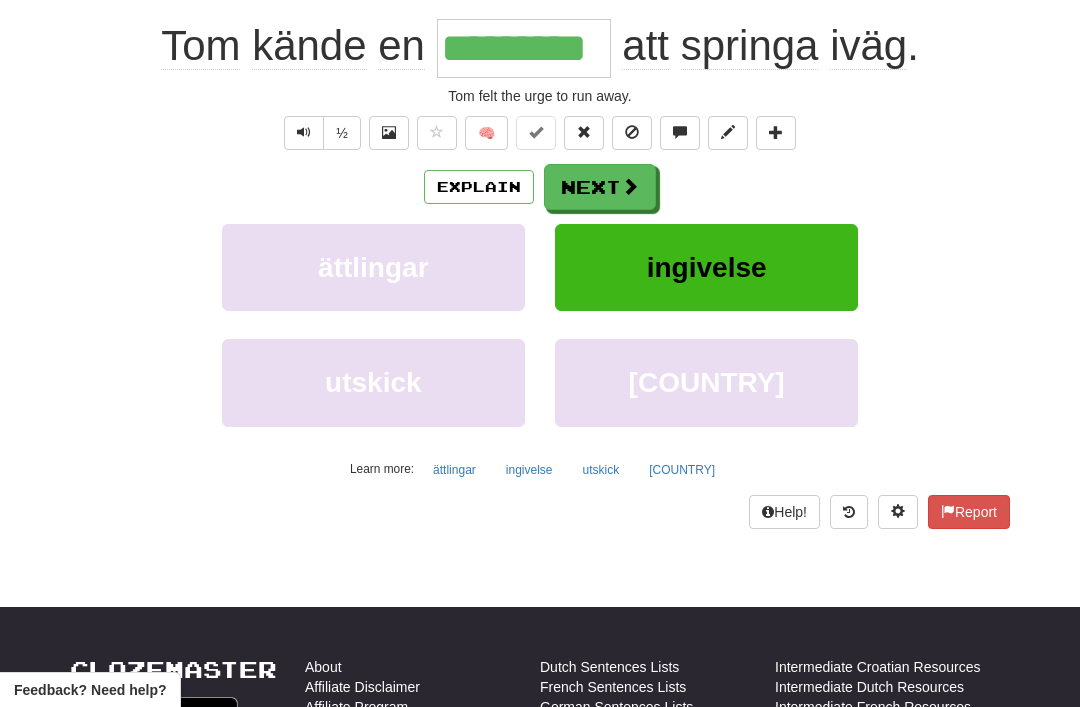 click at bounding box center (437, 133) 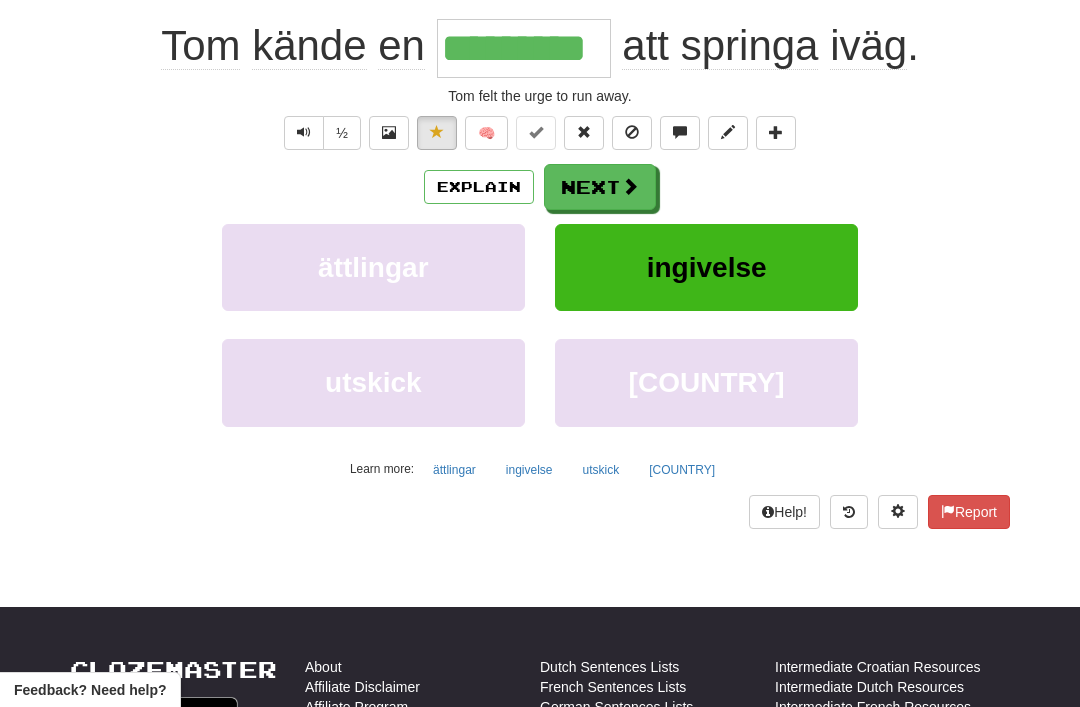click on "Next" at bounding box center [600, 187] 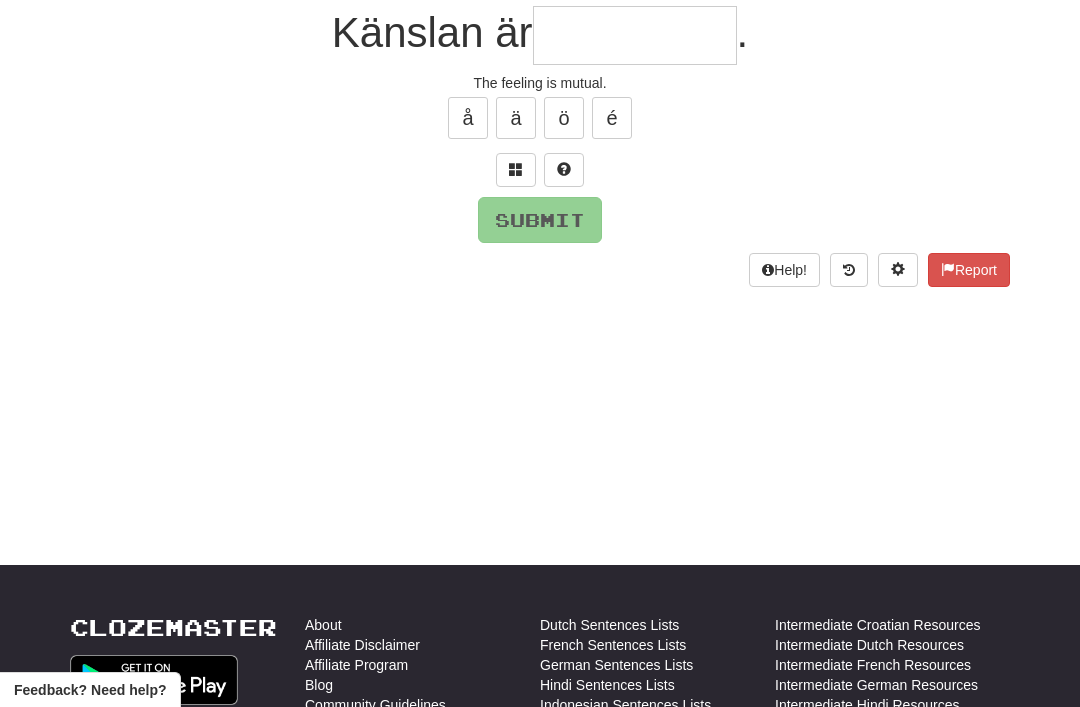 scroll, scrollTop: 191, scrollLeft: 0, axis: vertical 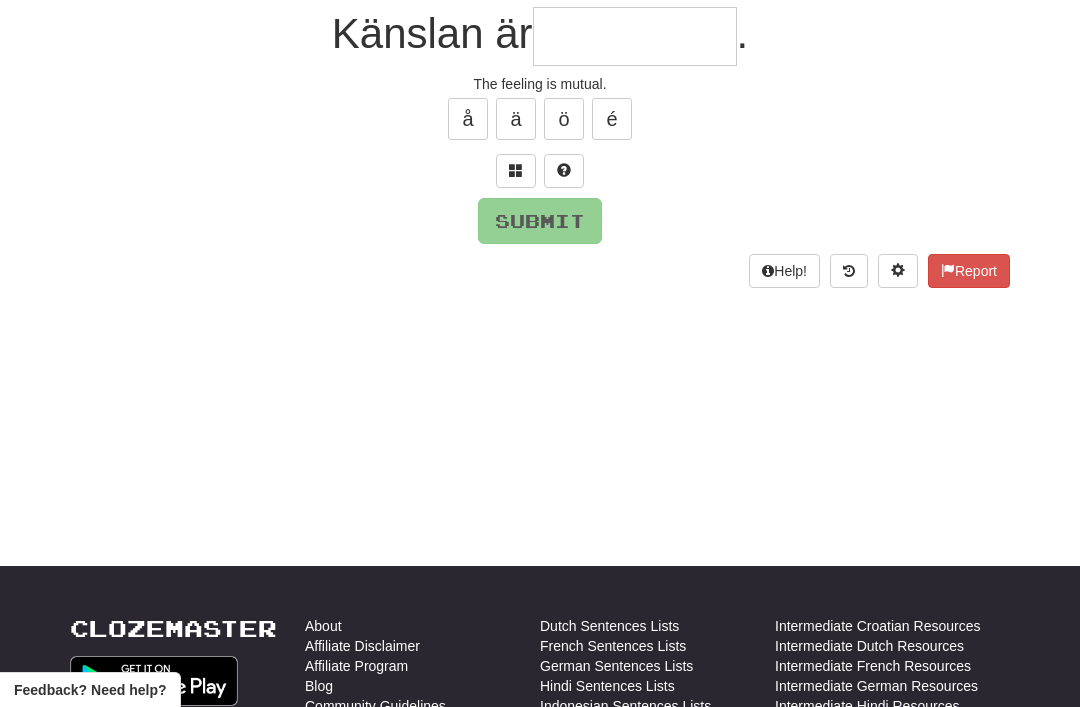 click at bounding box center [516, 171] 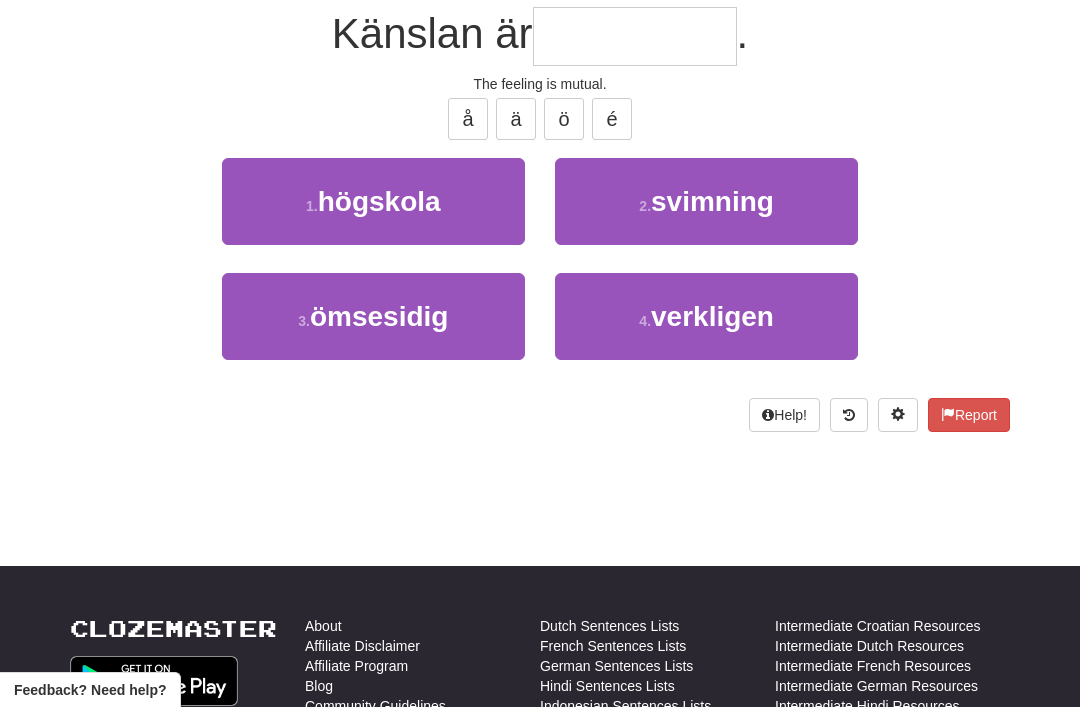 click on "3 .  ömsesidig" at bounding box center [373, 316] 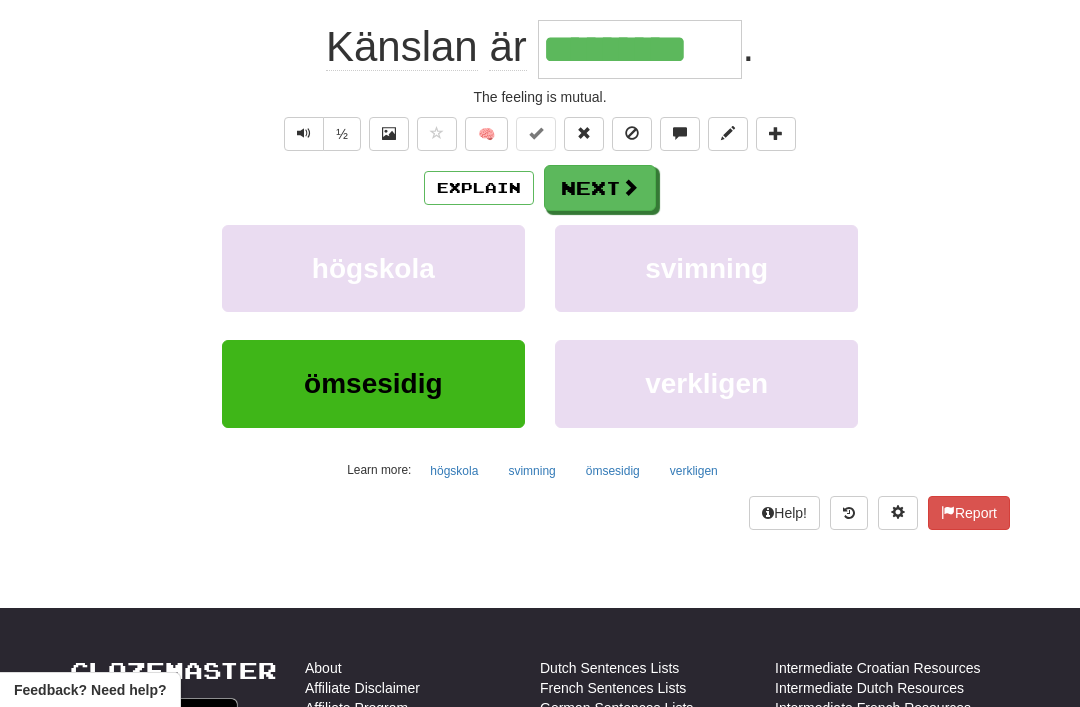 scroll, scrollTop: 192, scrollLeft: 0, axis: vertical 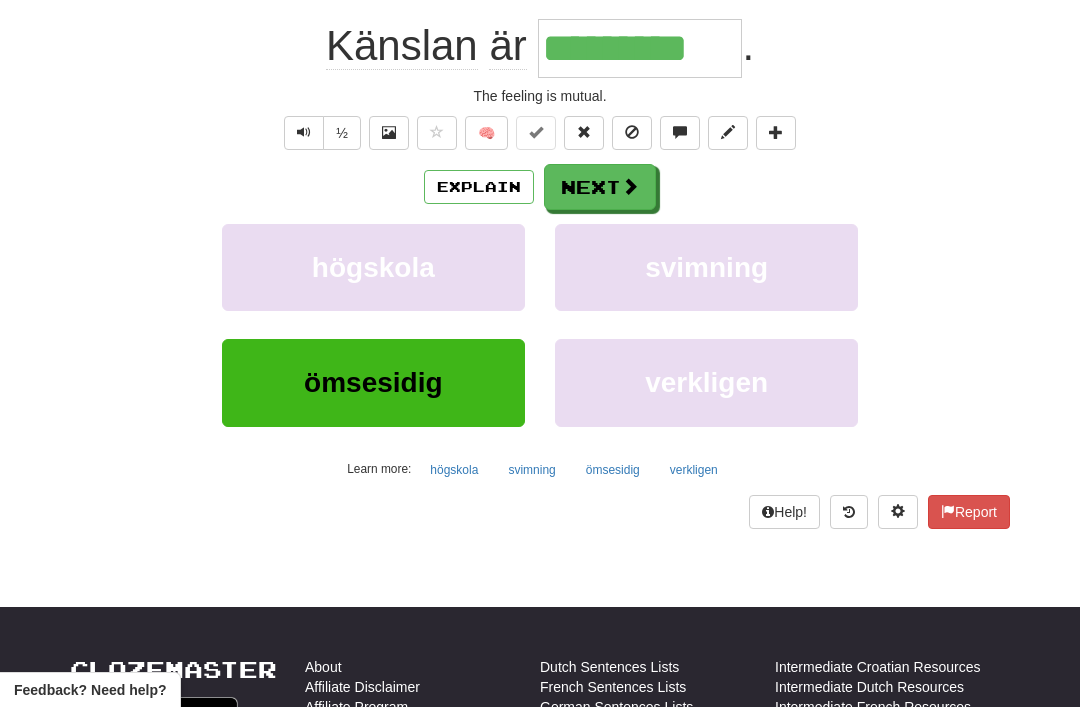 click on "Next" at bounding box center [600, 187] 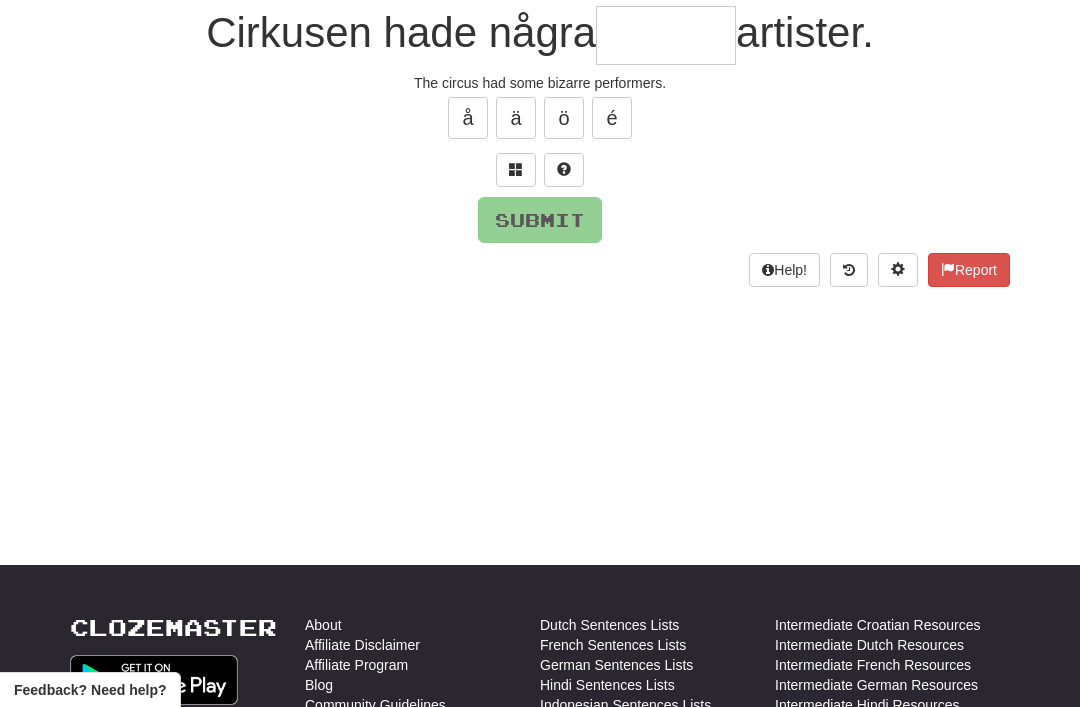 scroll, scrollTop: 191, scrollLeft: 0, axis: vertical 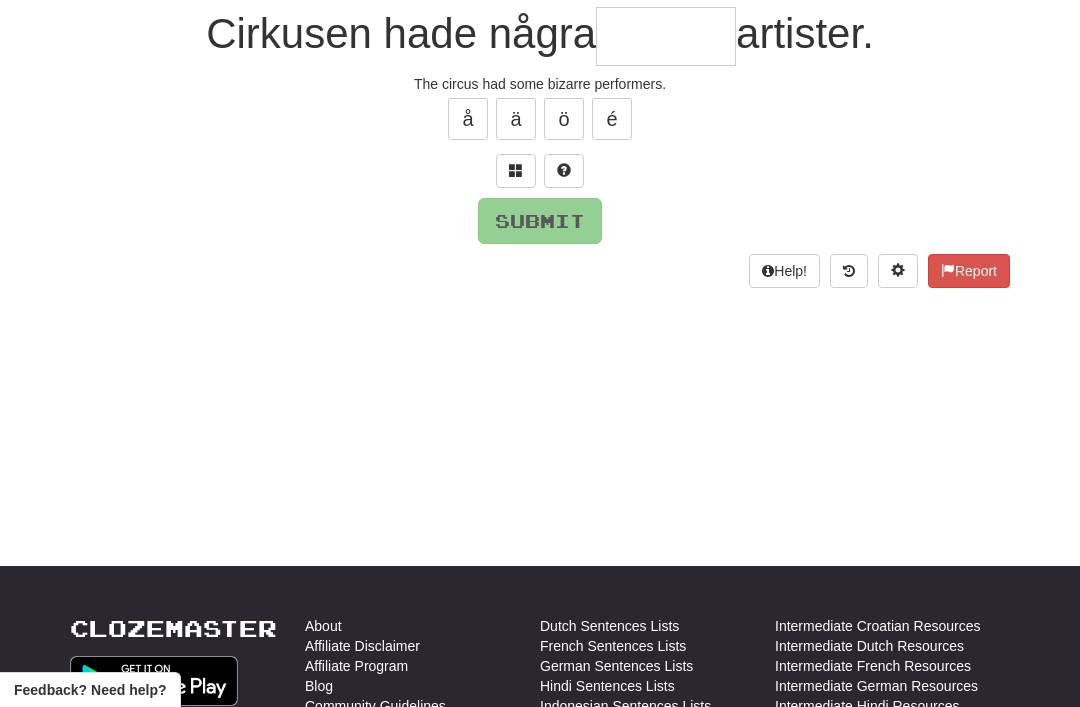 click at bounding box center (516, 171) 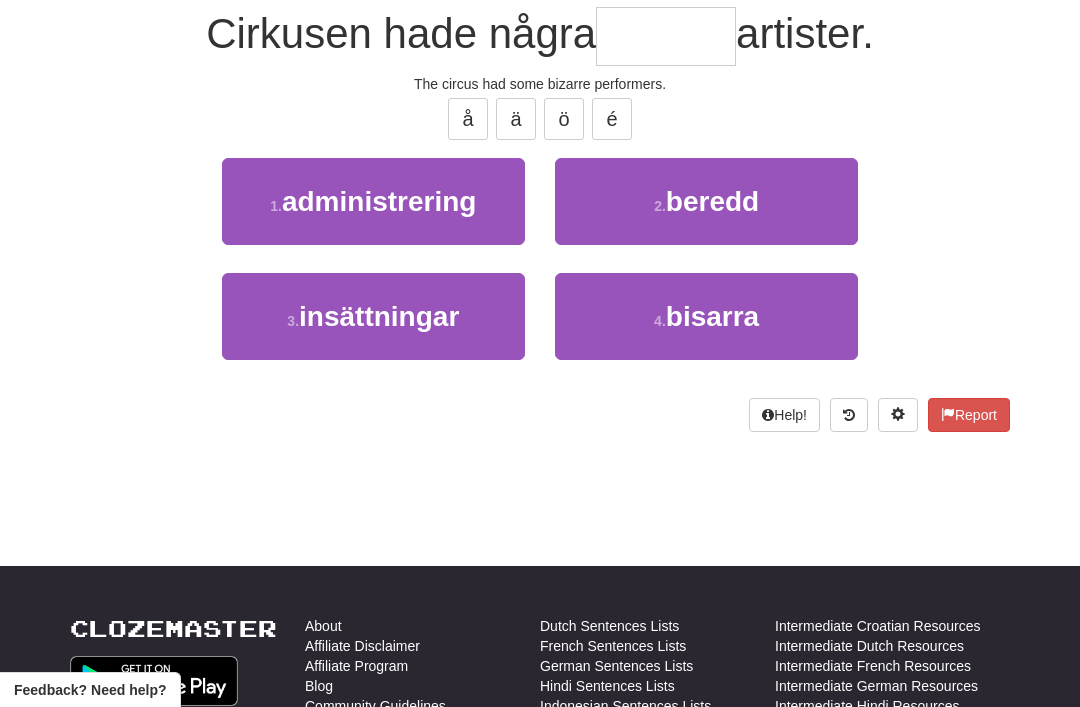 click on "4 .  bisarra" at bounding box center [706, 316] 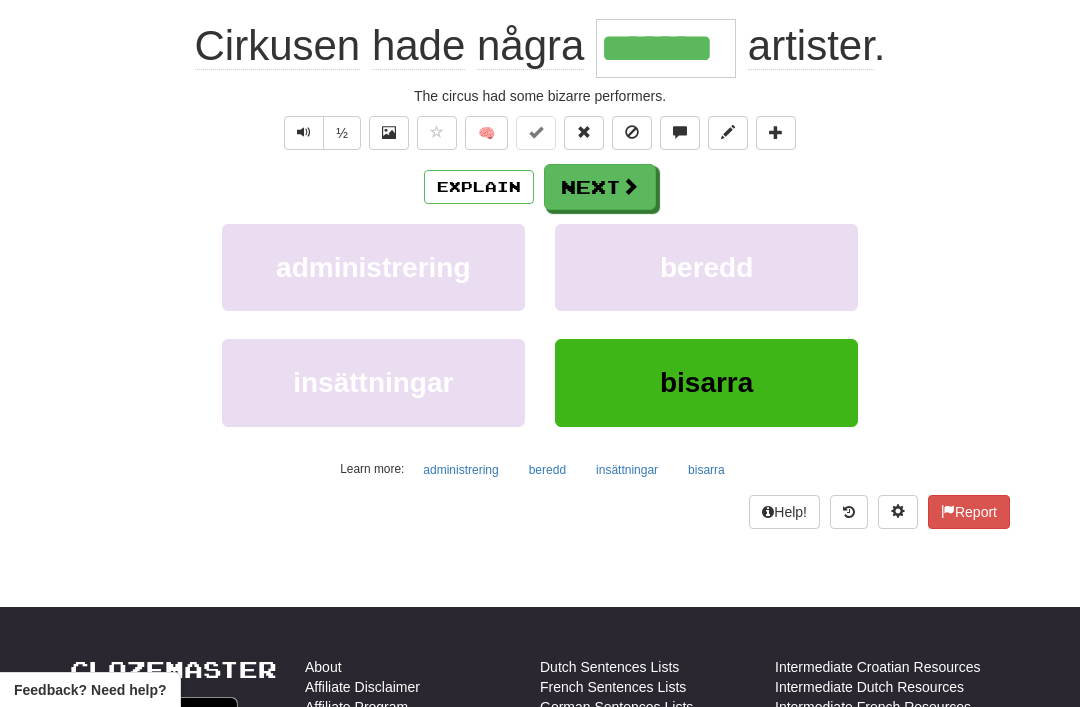click on "Next" at bounding box center [600, 187] 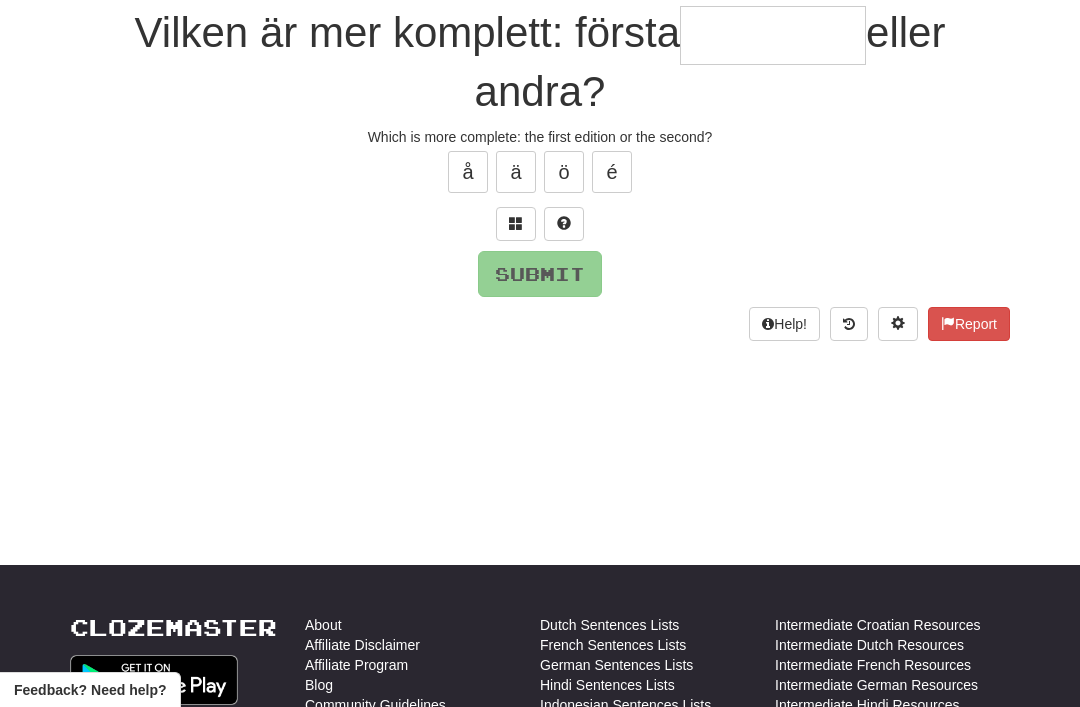 scroll, scrollTop: 191, scrollLeft: 0, axis: vertical 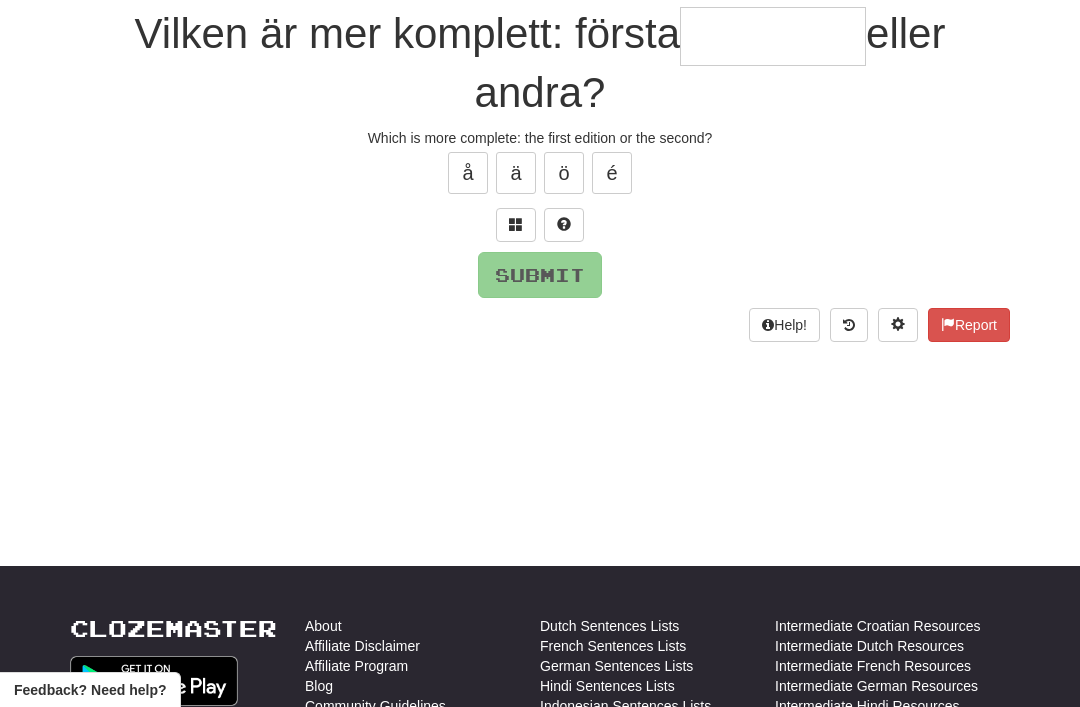 click at bounding box center [516, 225] 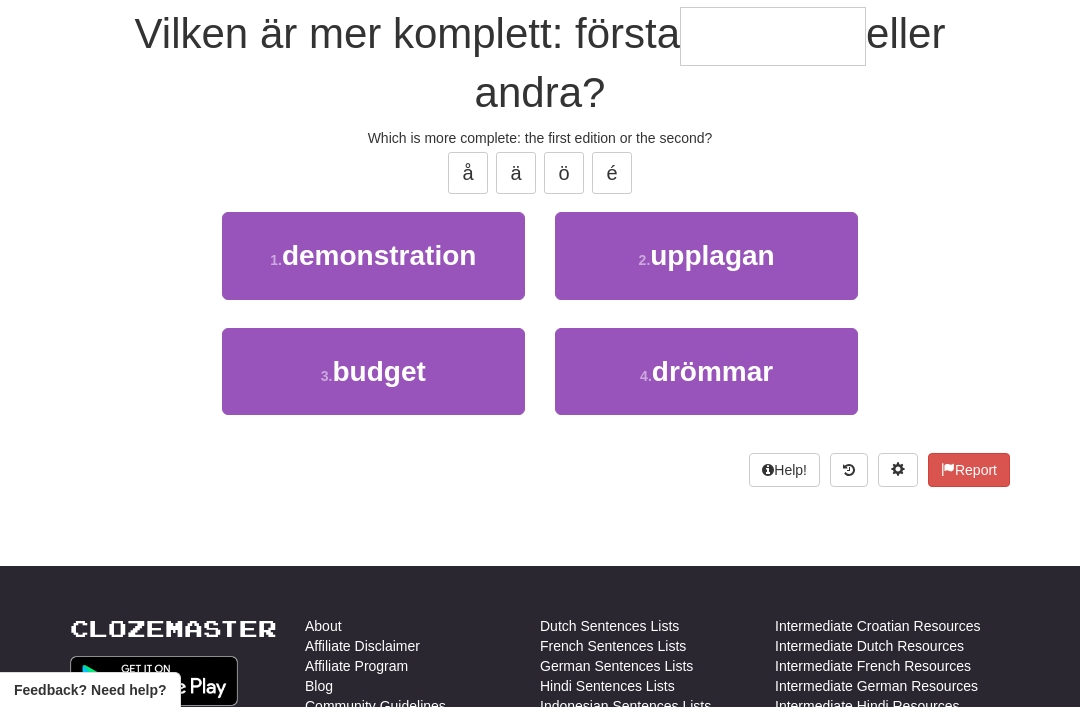 click on "2 .  upplagan" at bounding box center (706, 255) 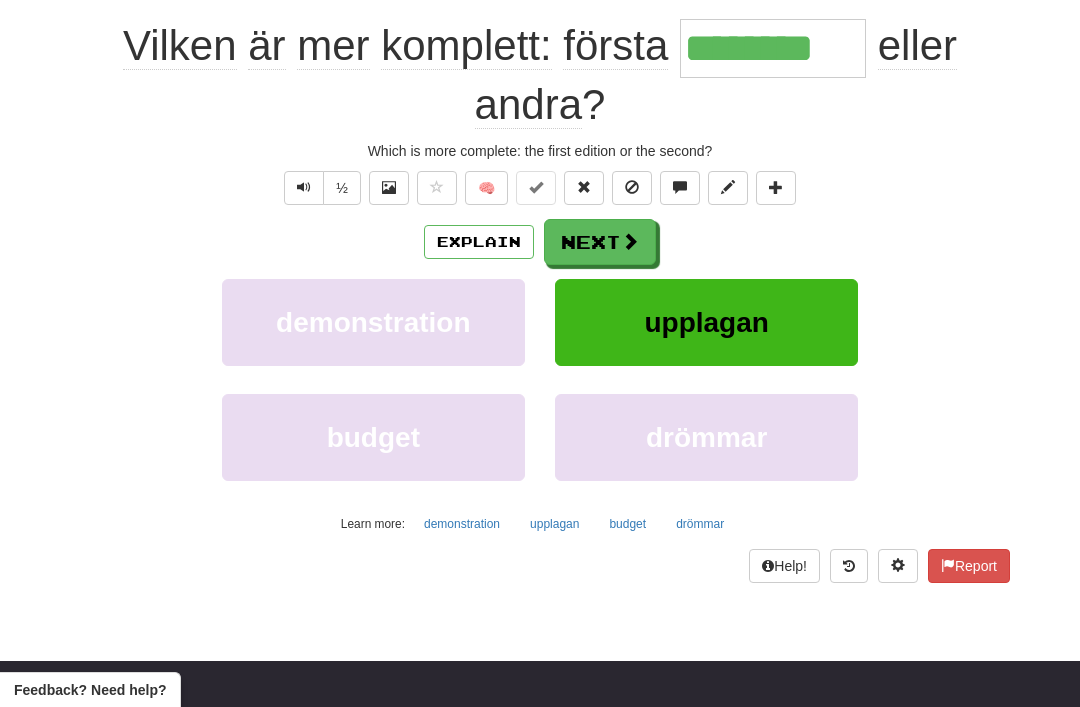 click on "Next" at bounding box center (600, 242) 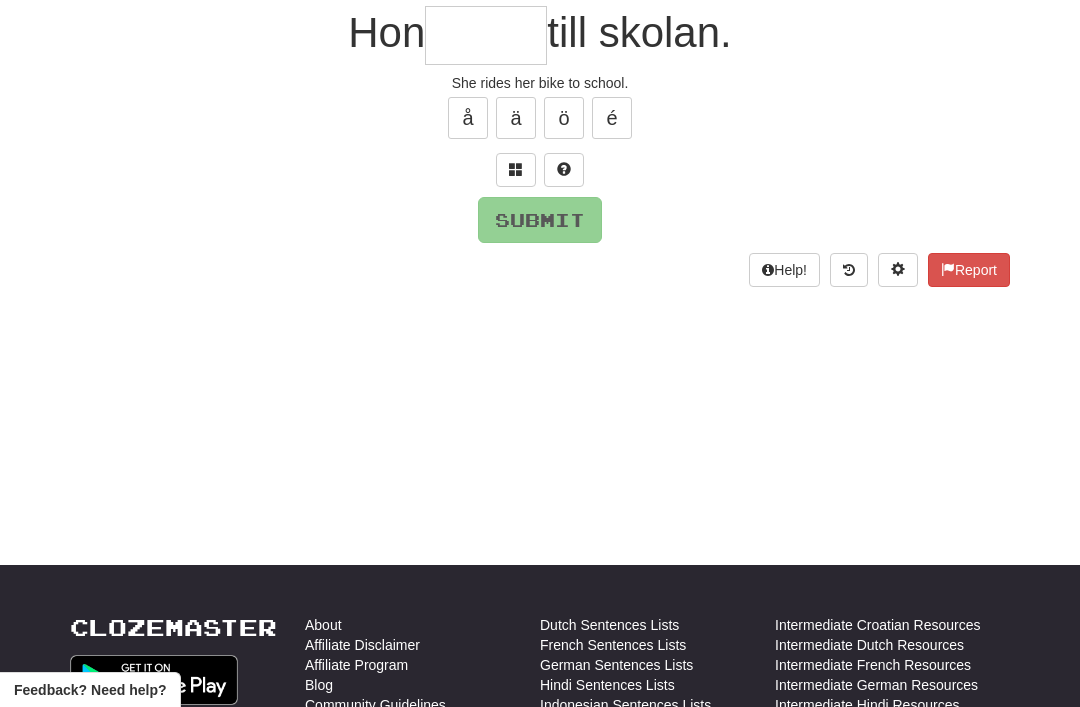 scroll, scrollTop: 191, scrollLeft: 0, axis: vertical 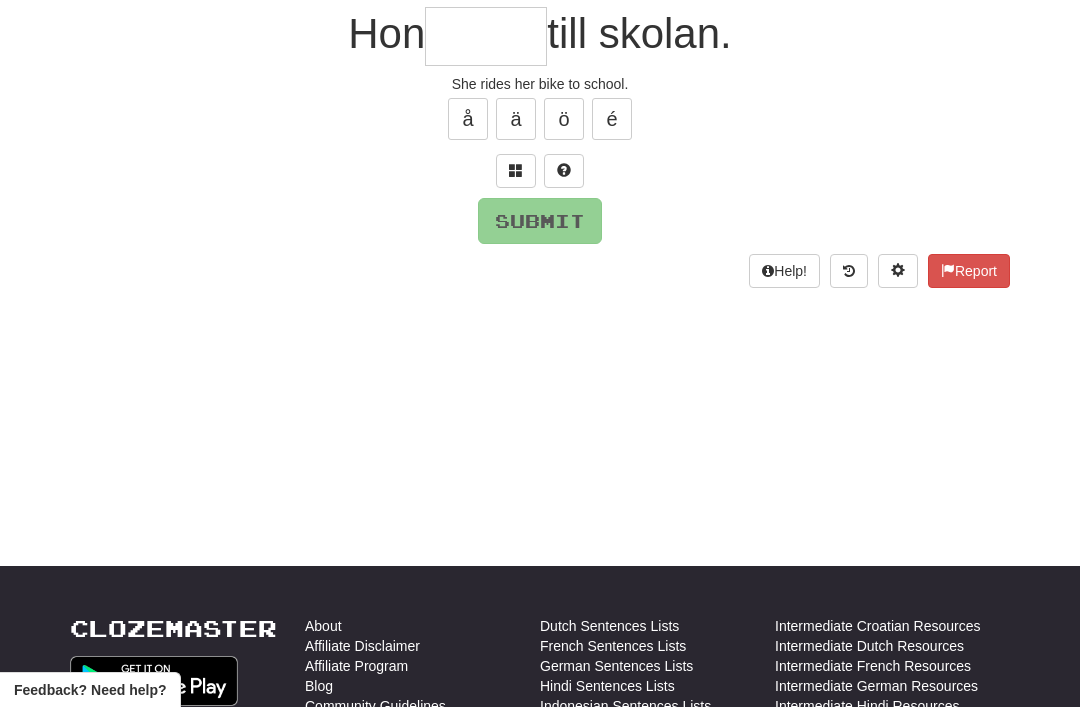 click at bounding box center [516, 171] 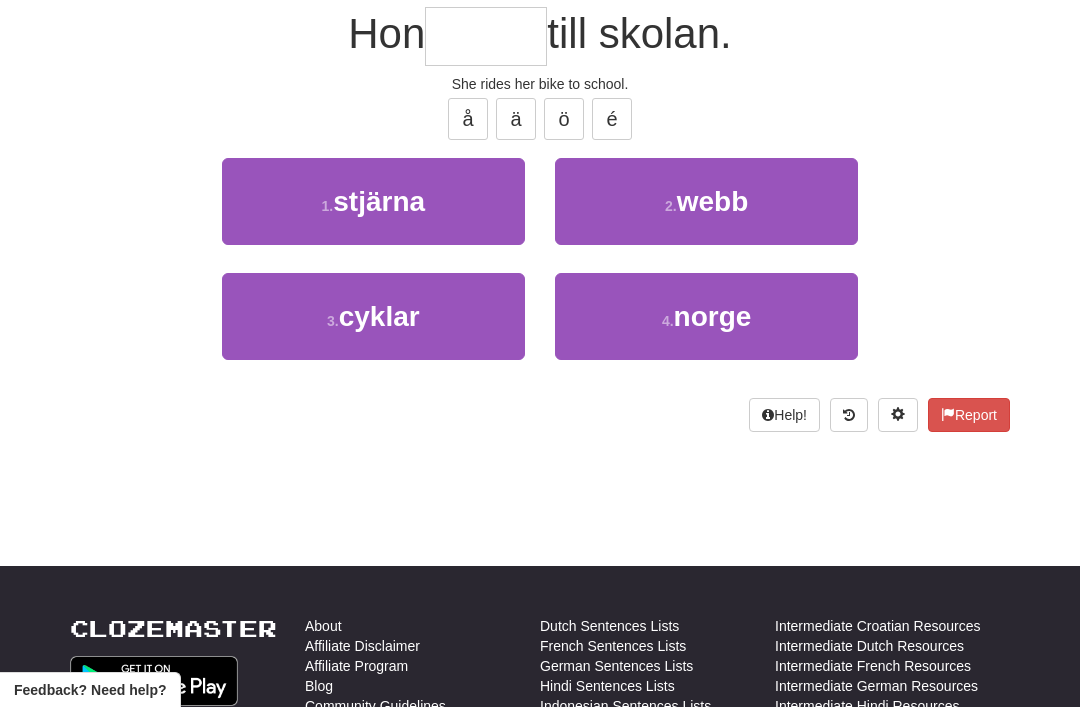 click on "3 .  cyklar" at bounding box center [373, 316] 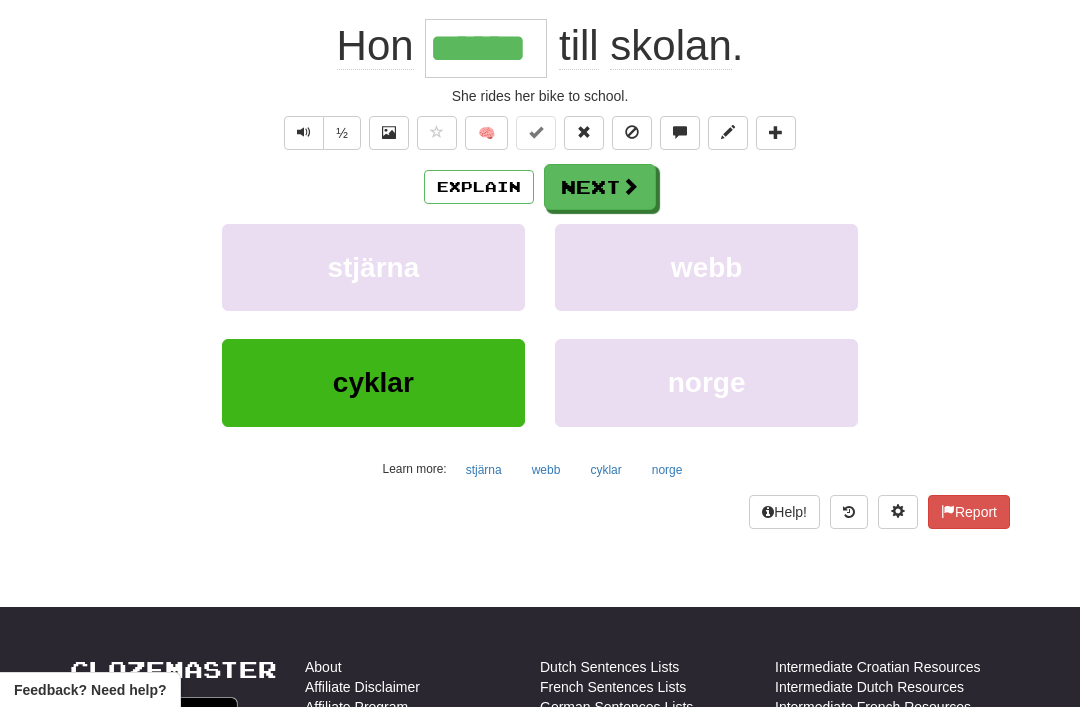 click on "Next" at bounding box center [600, 187] 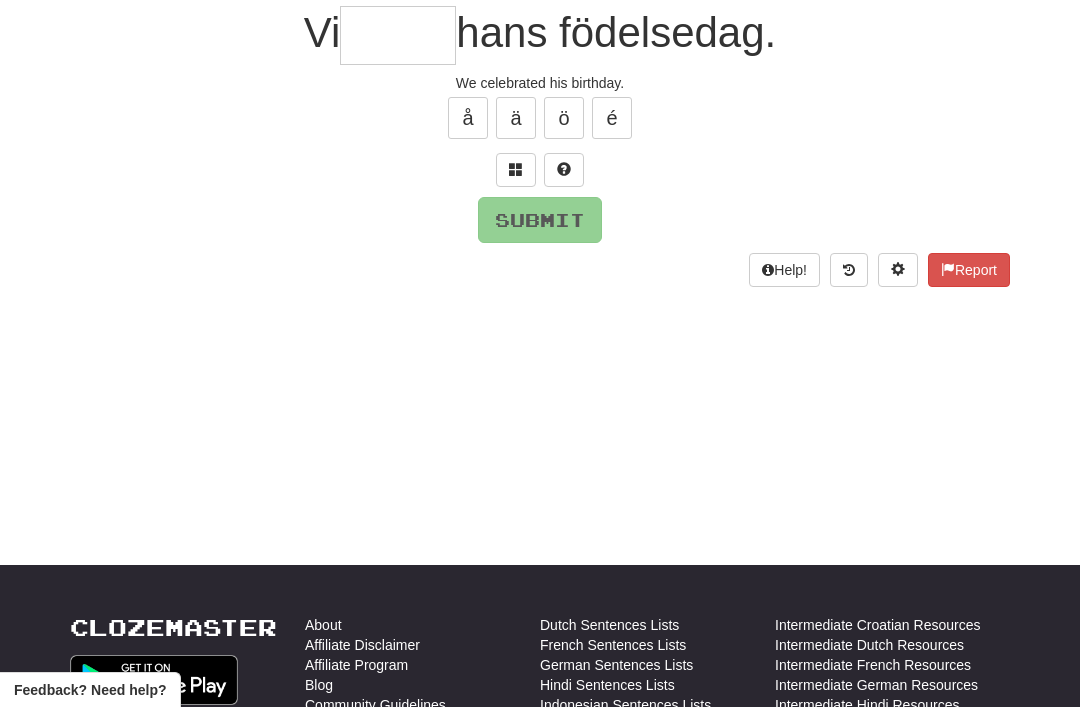 scroll, scrollTop: 191, scrollLeft: 0, axis: vertical 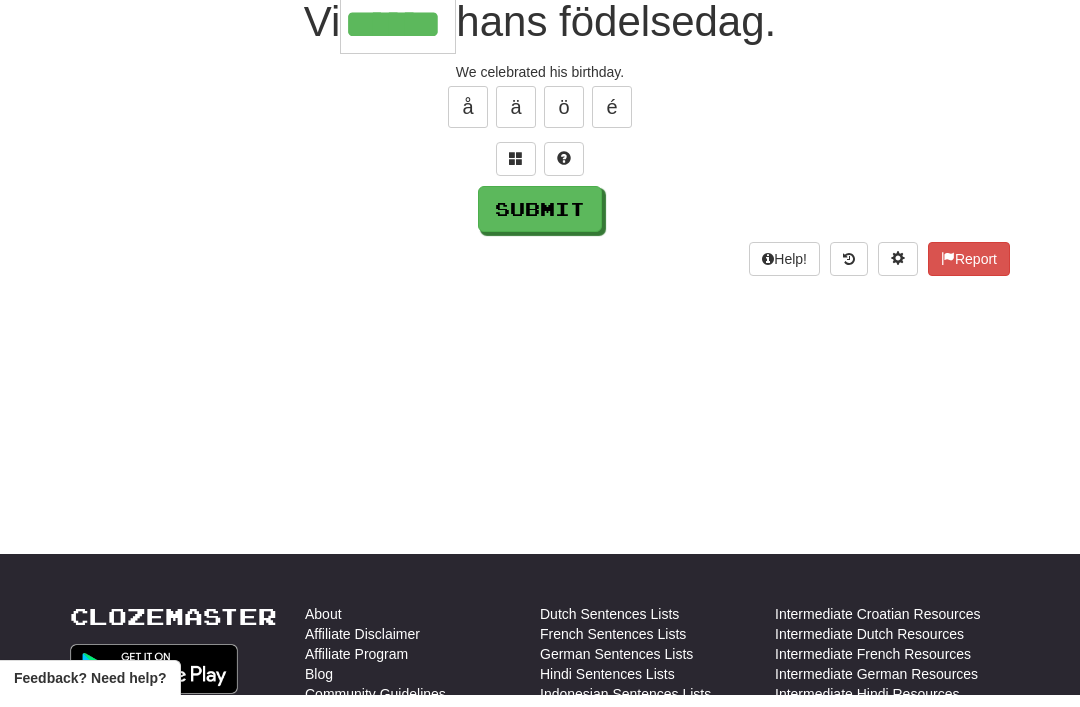 type on "******" 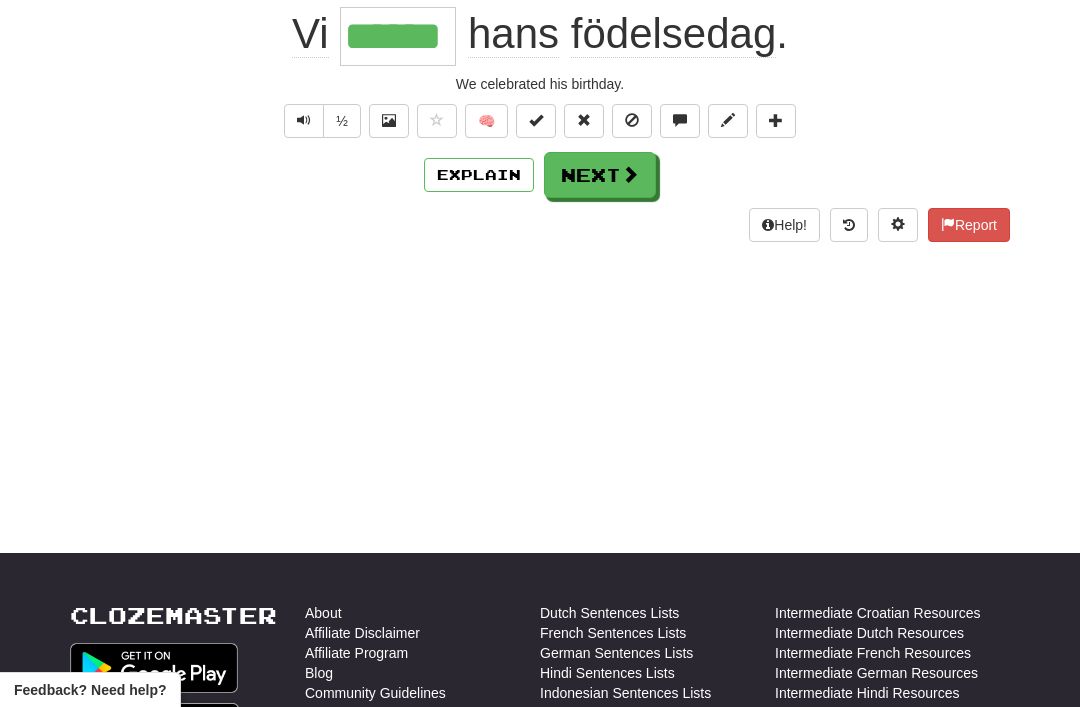 click on "Next" at bounding box center (600, 175) 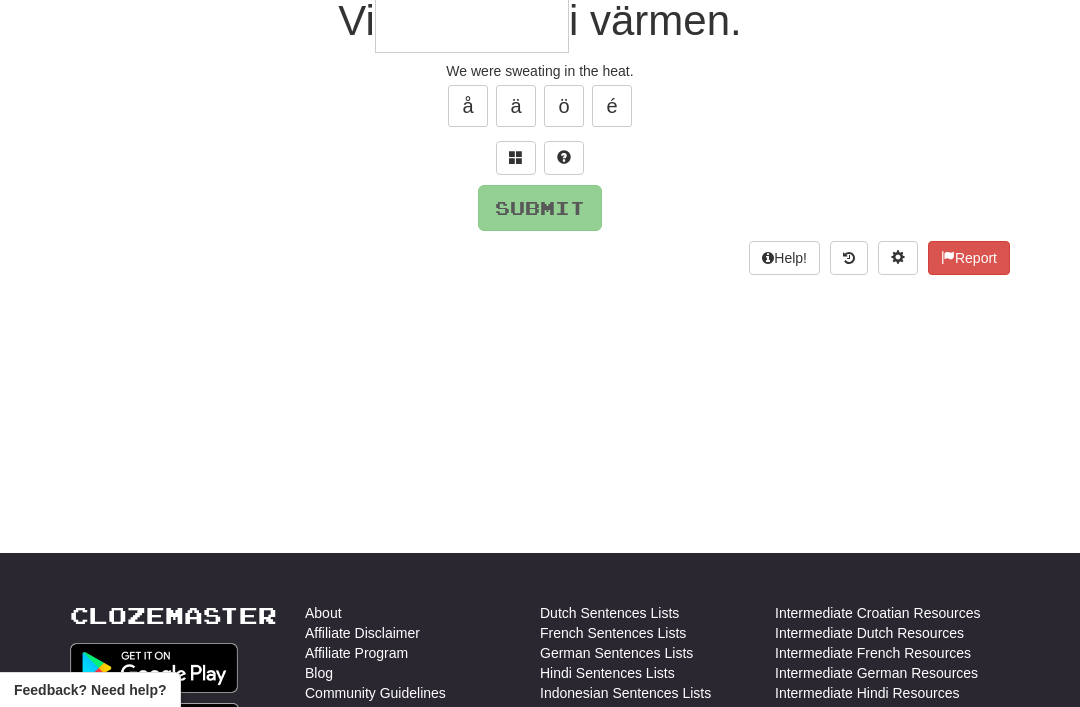 scroll, scrollTop: 44, scrollLeft: 0, axis: vertical 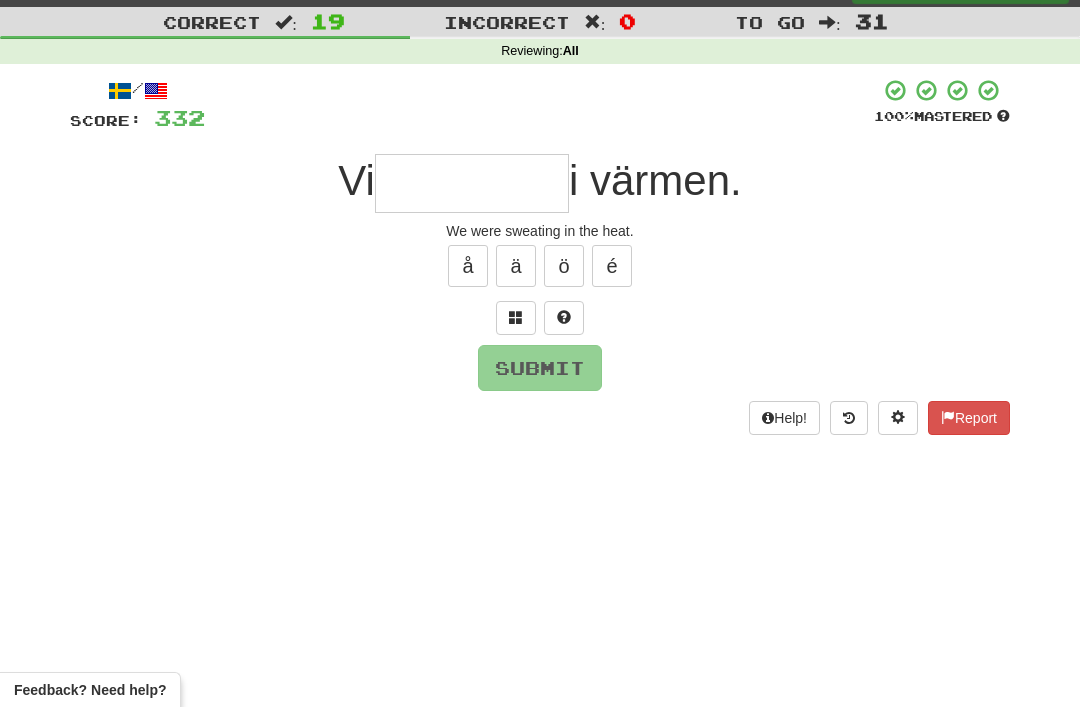 click at bounding box center (516, 317) 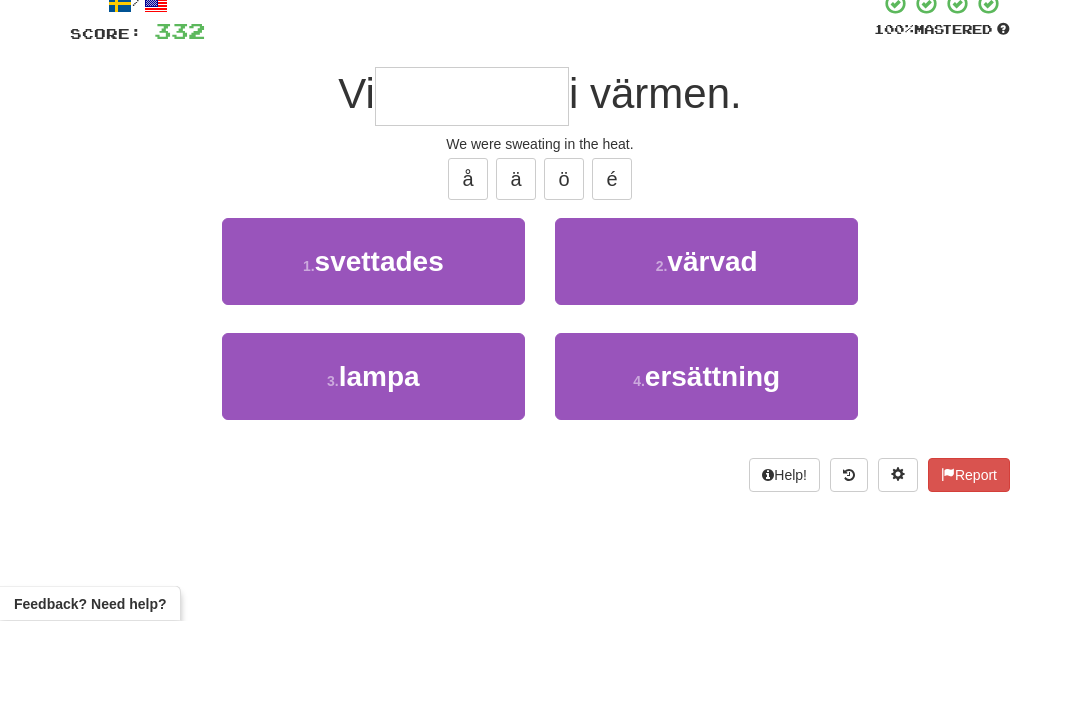 click on "svettades" at bounding box center (379, 348) 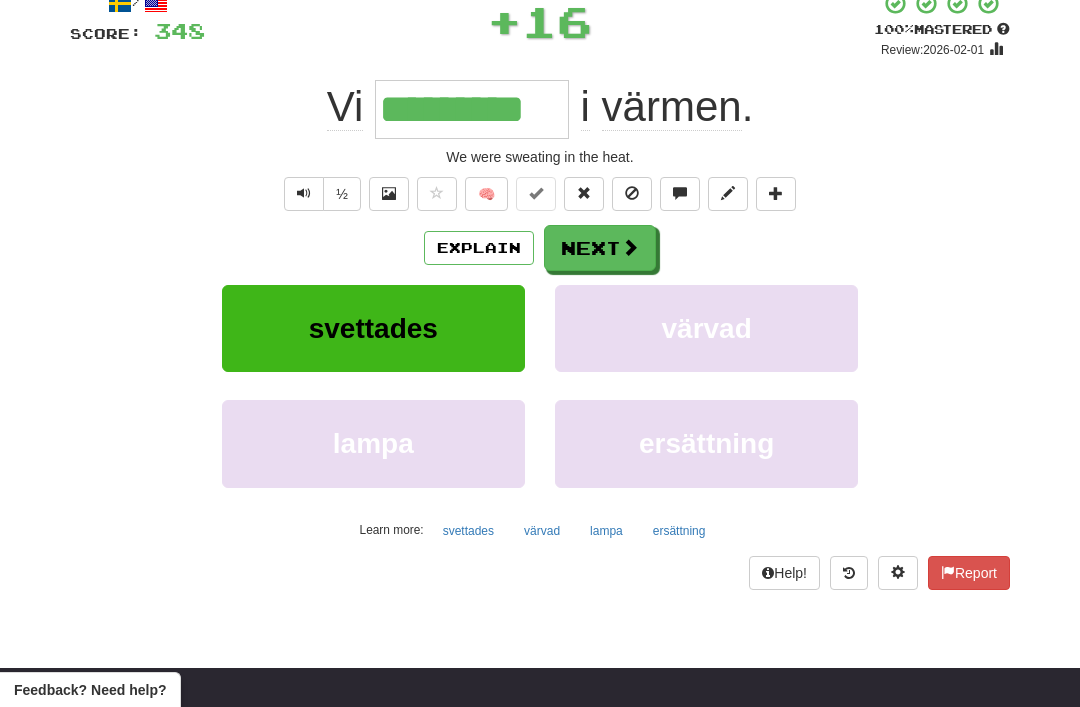 click on "Next" at bounding box center [600, 248] 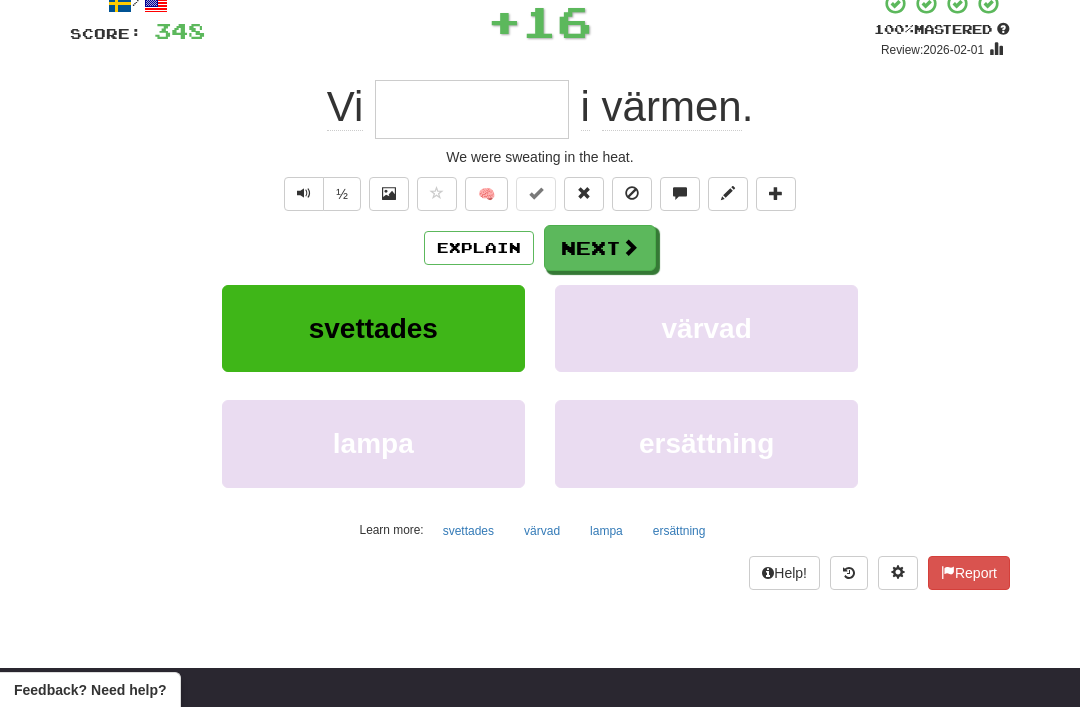 scroll, scrollTop: 130, scrollLeft: 0, axis: vertical 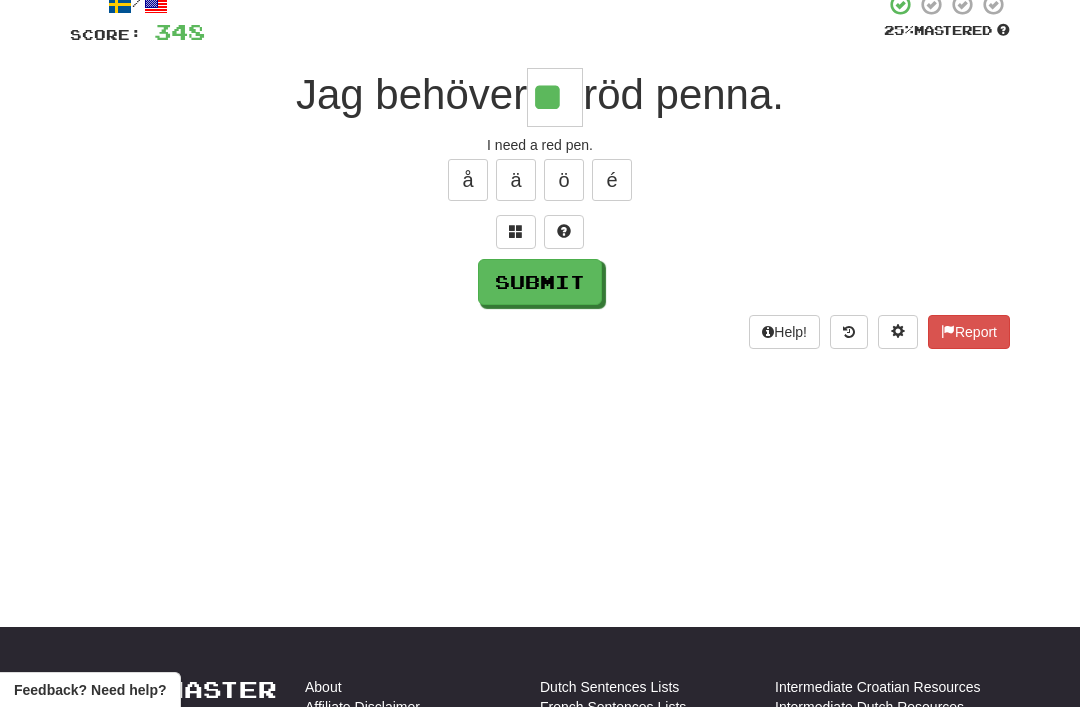 type on "**" 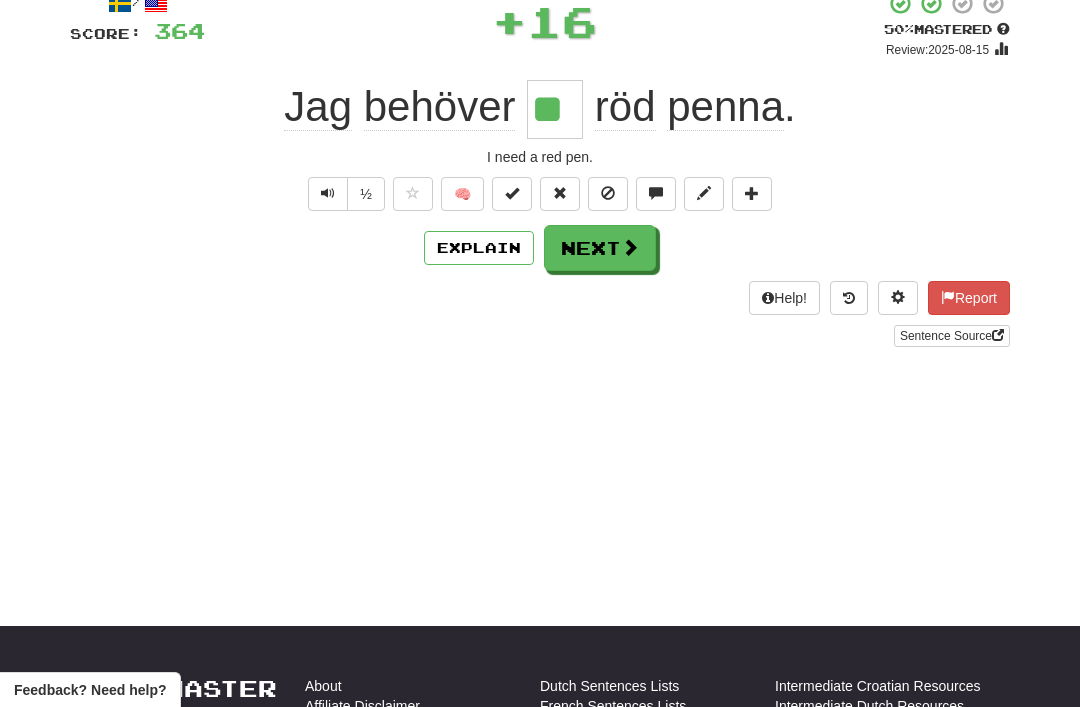 click on "Next" at bounding box center [600, 248] 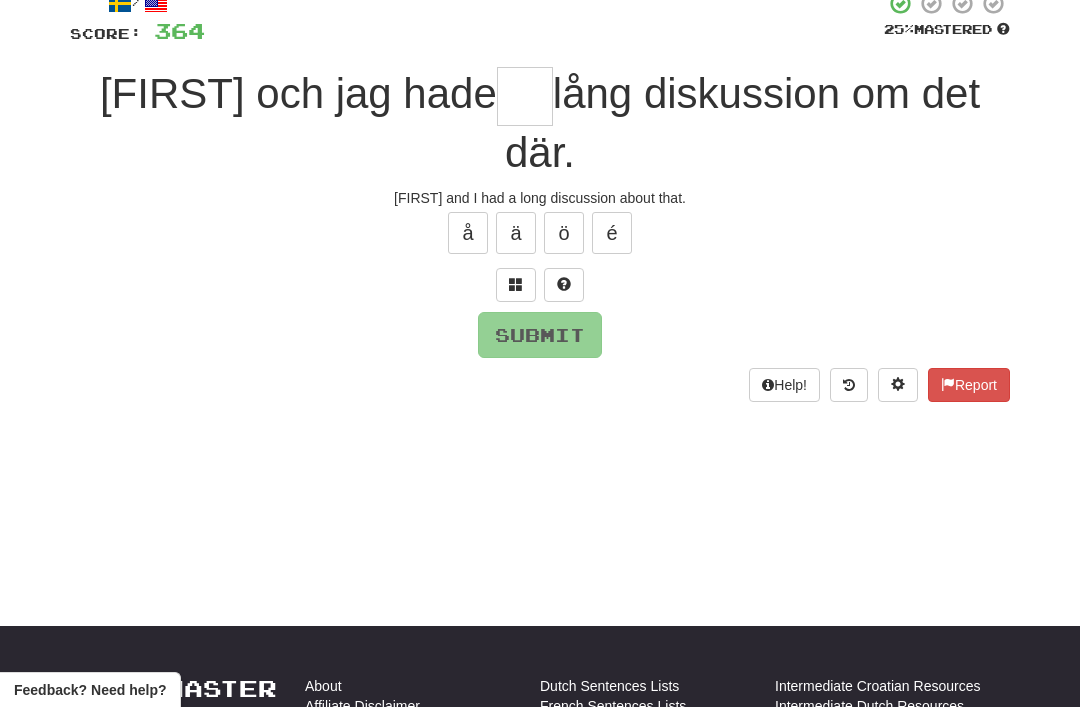 scroll, scrollTop: 130, scrollLeft: 0, axis: vertical 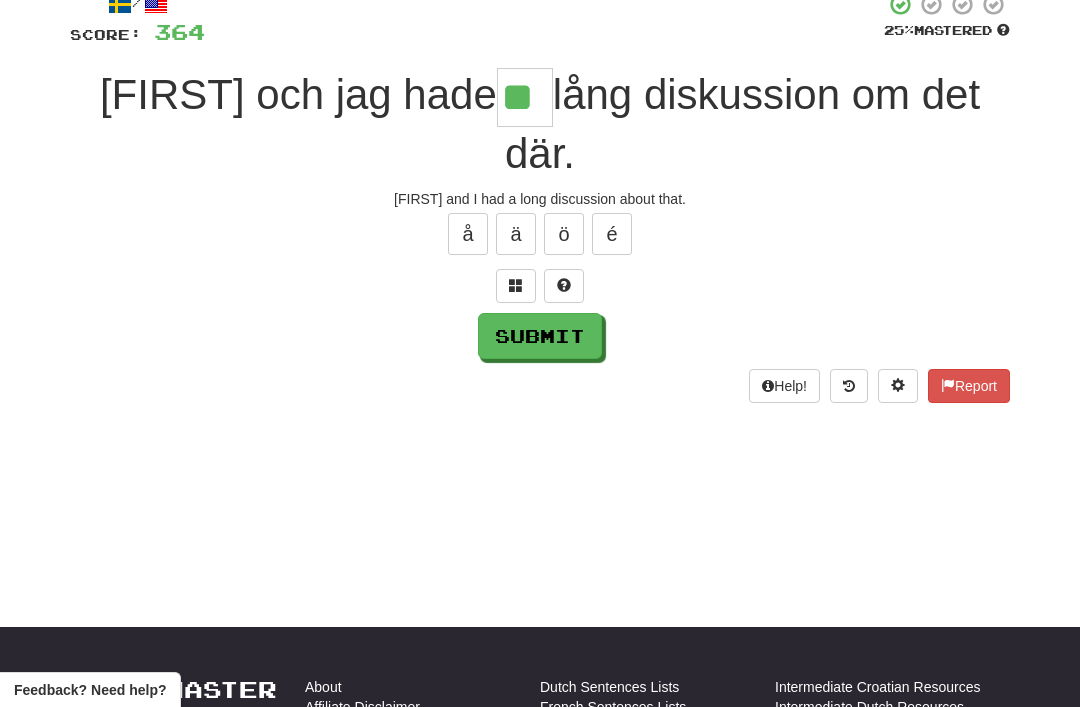 type on "**" 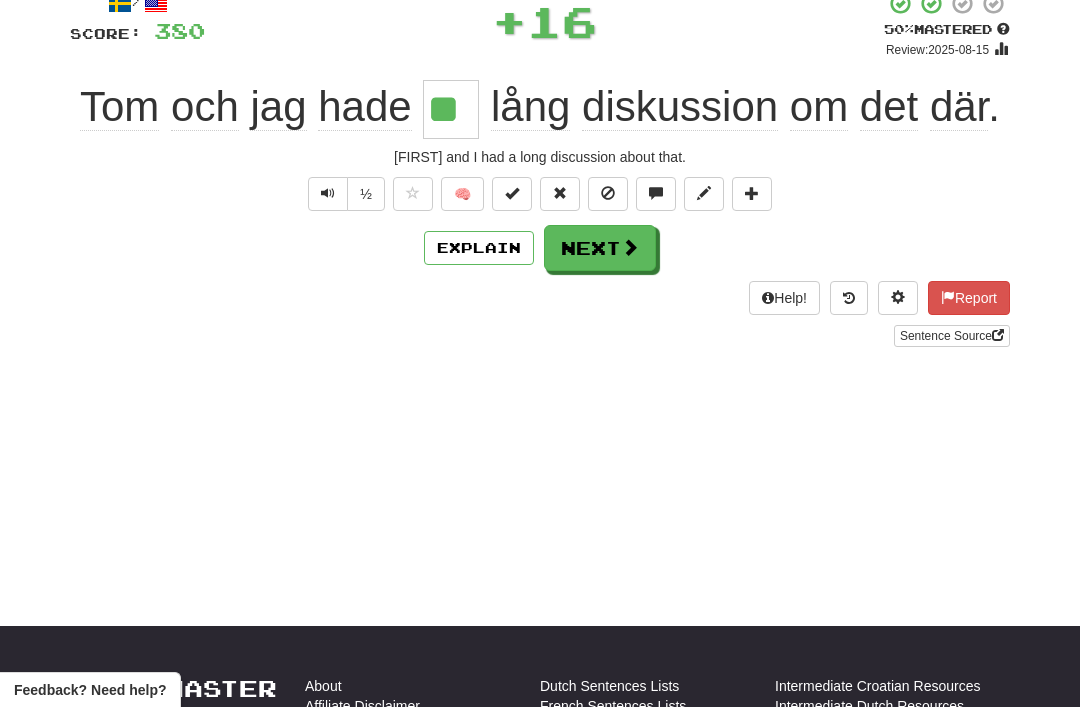 click on "Next" at bounding box center (600, 248) 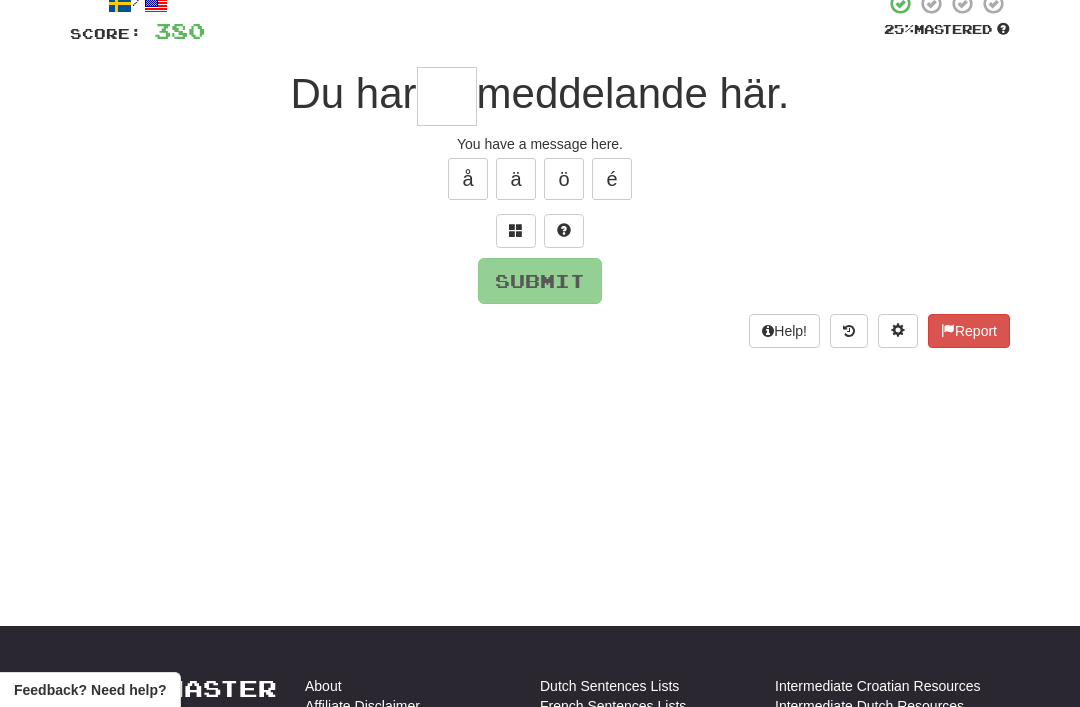 scroll, scrollTop: 130, scrollLeft: 0, axis: vertical 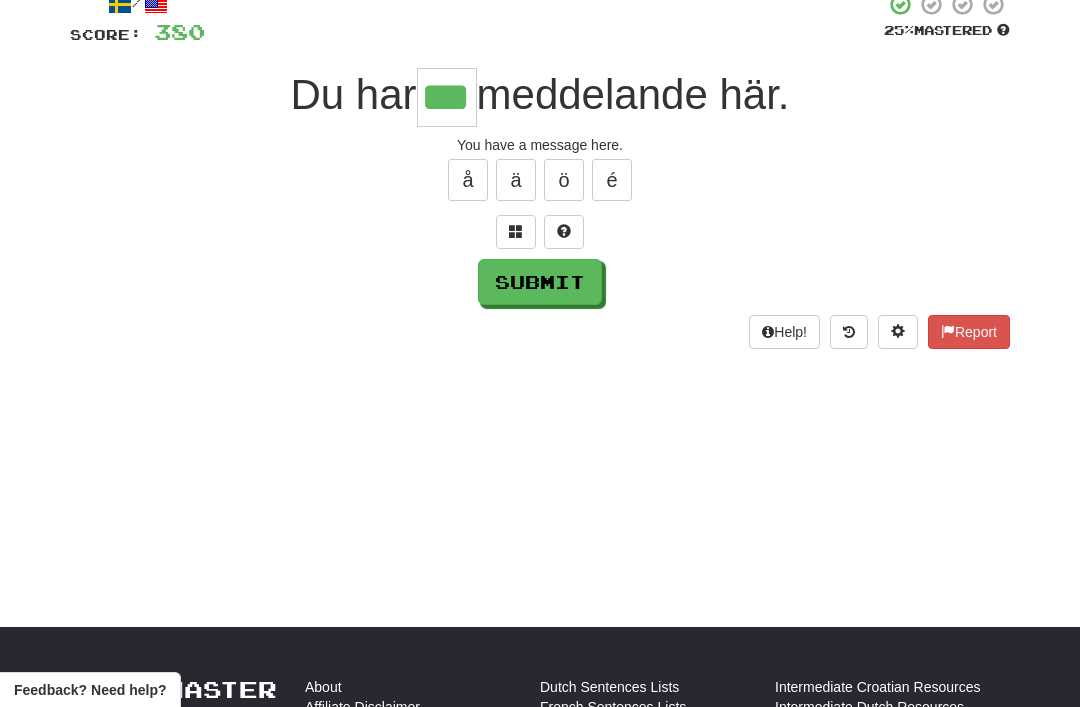 type on "***" 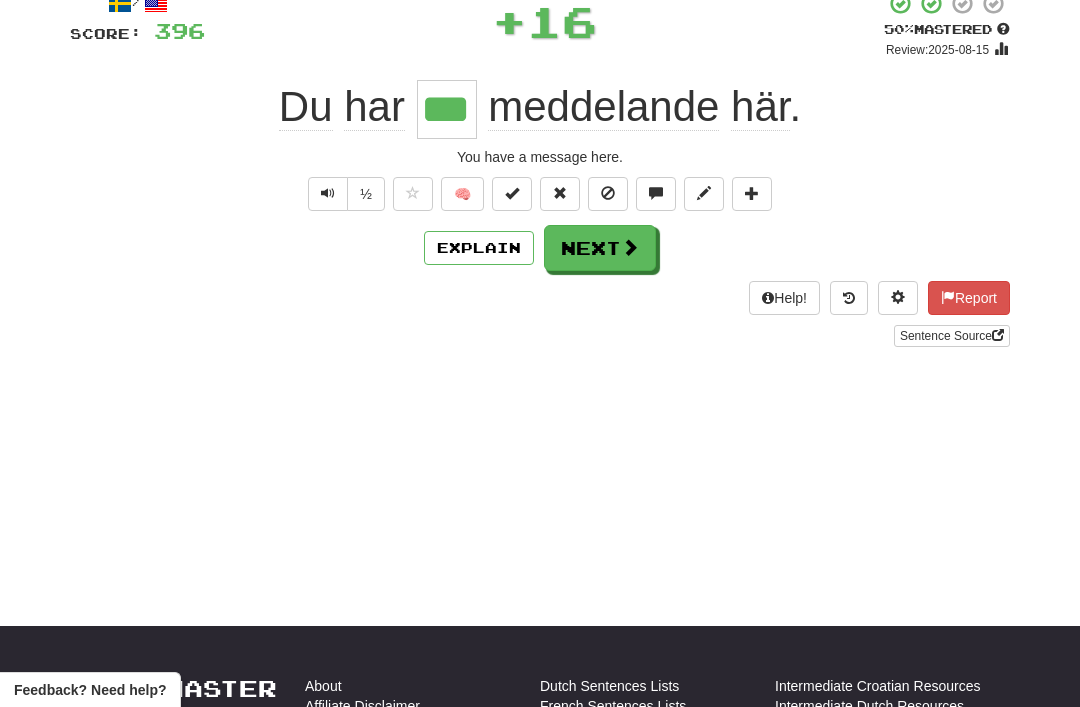 click on "Next" at bounding box center [600, 248] 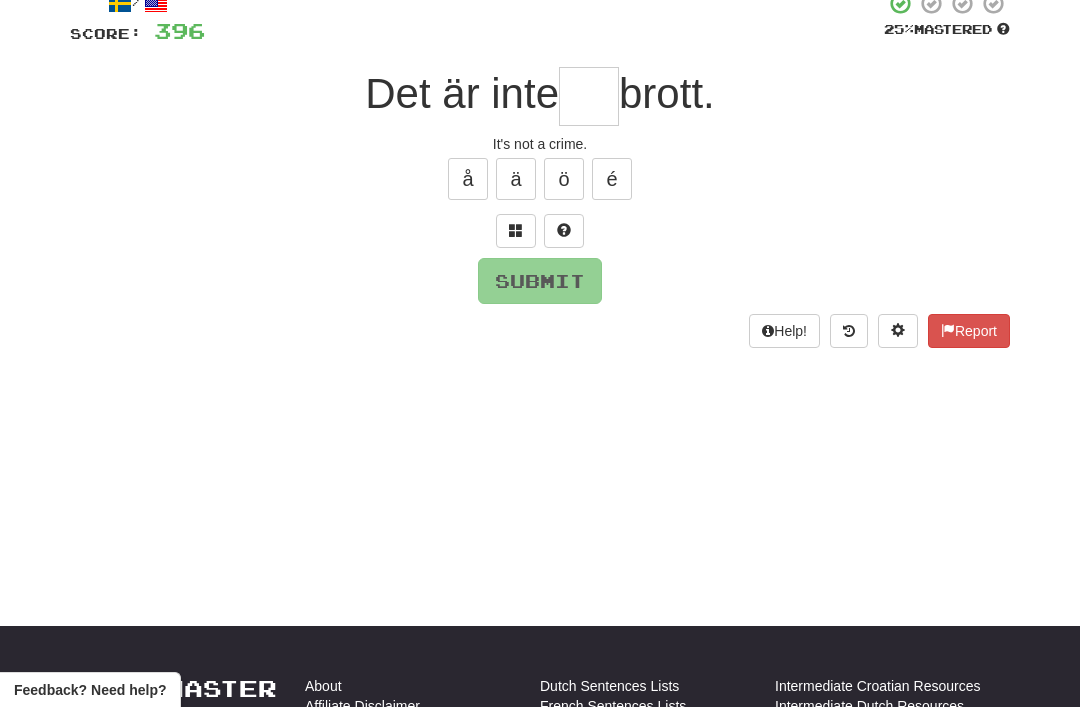 scroll, scrollTop: 130, scrollLeft: 0, axis: vertical 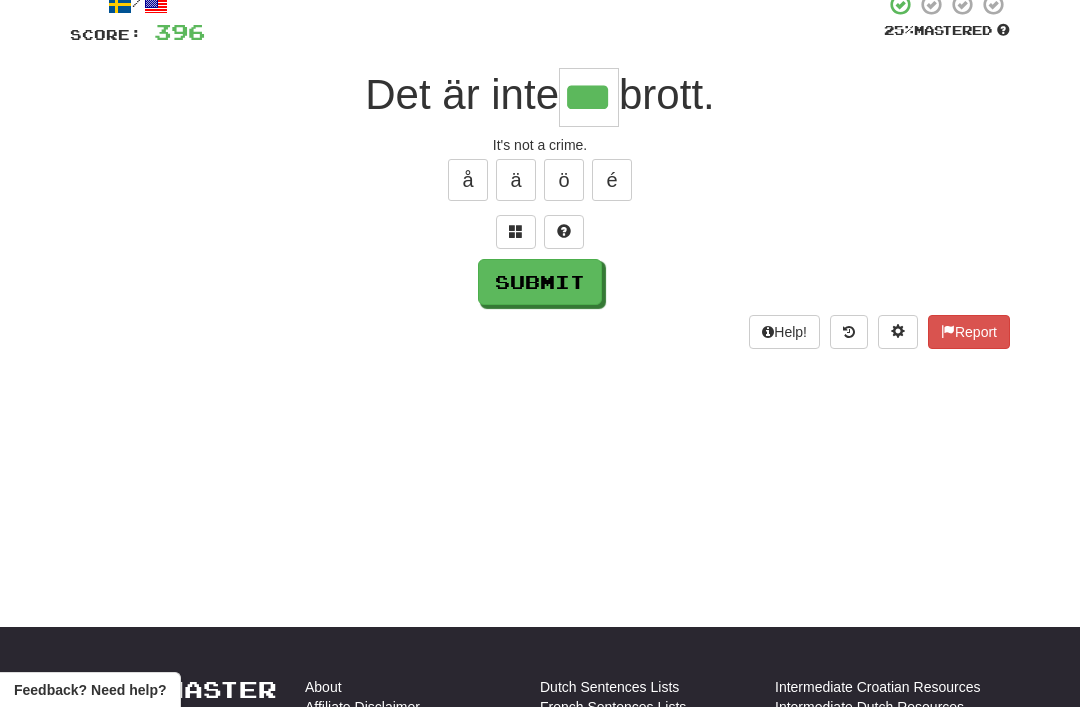 type on "***" 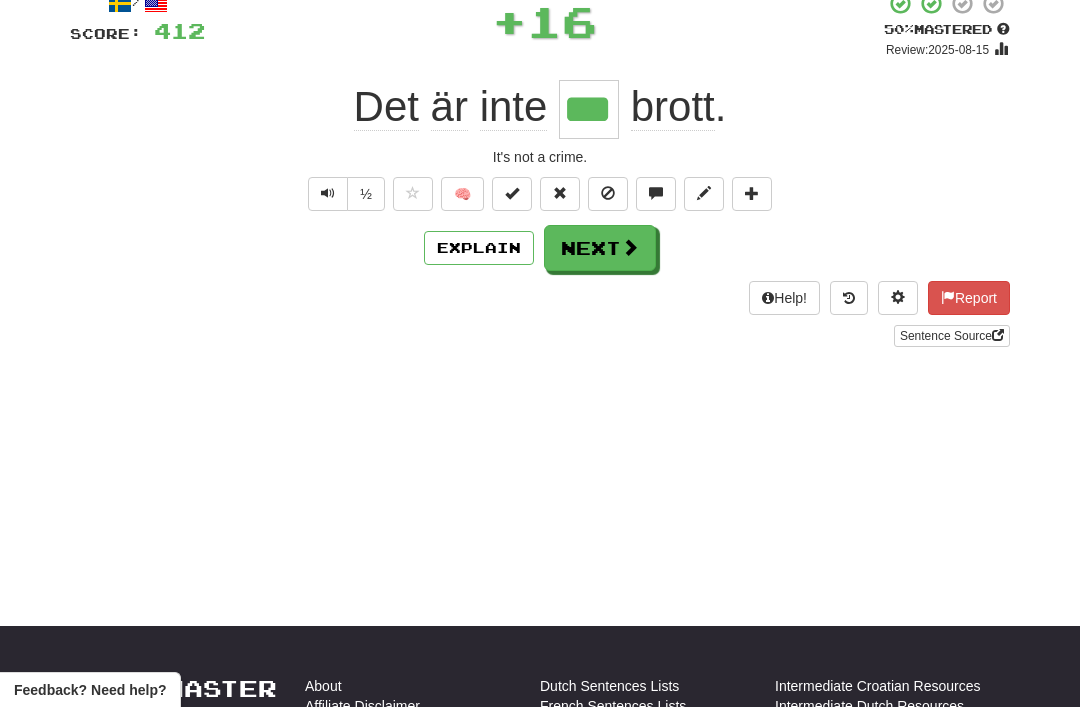 click on "Next" at bounding box center [600, 248] 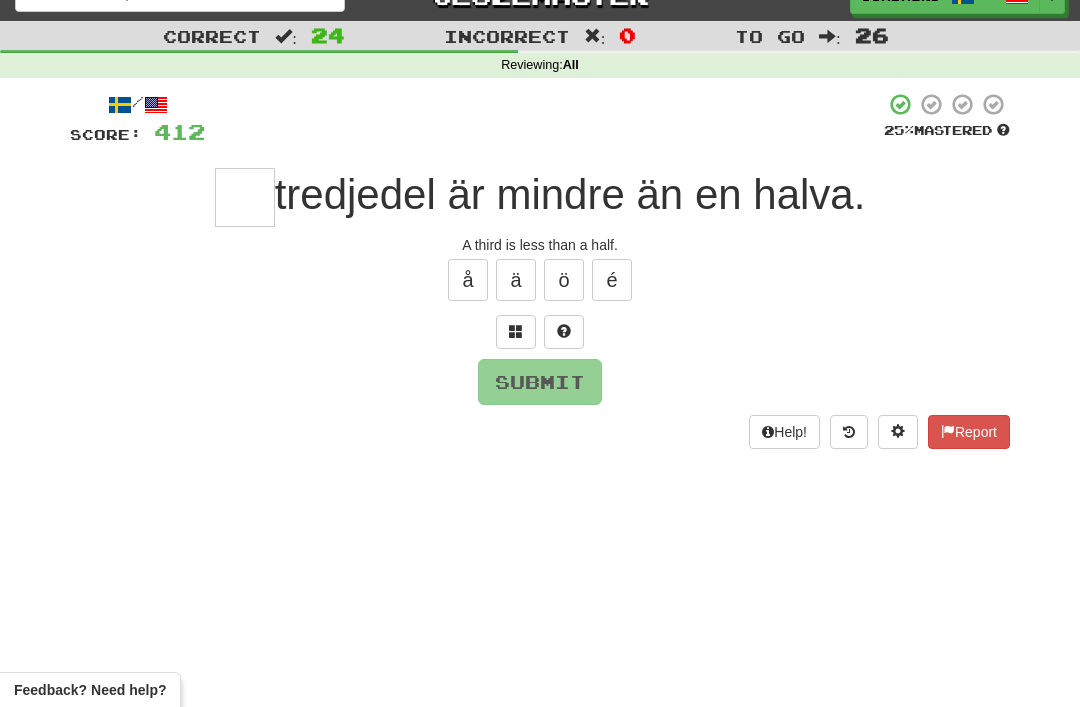 scroll, scrollTop: 28, scrollLeft: 0, axis: vertical 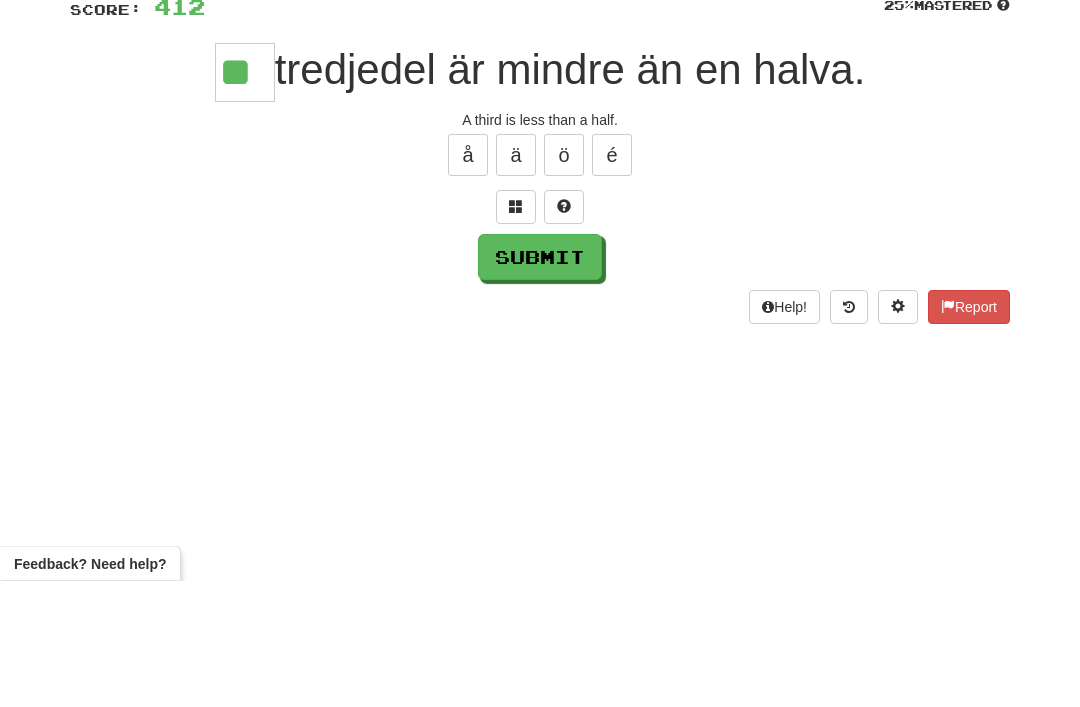 click on "Submit" at bounding box center [540, 384] 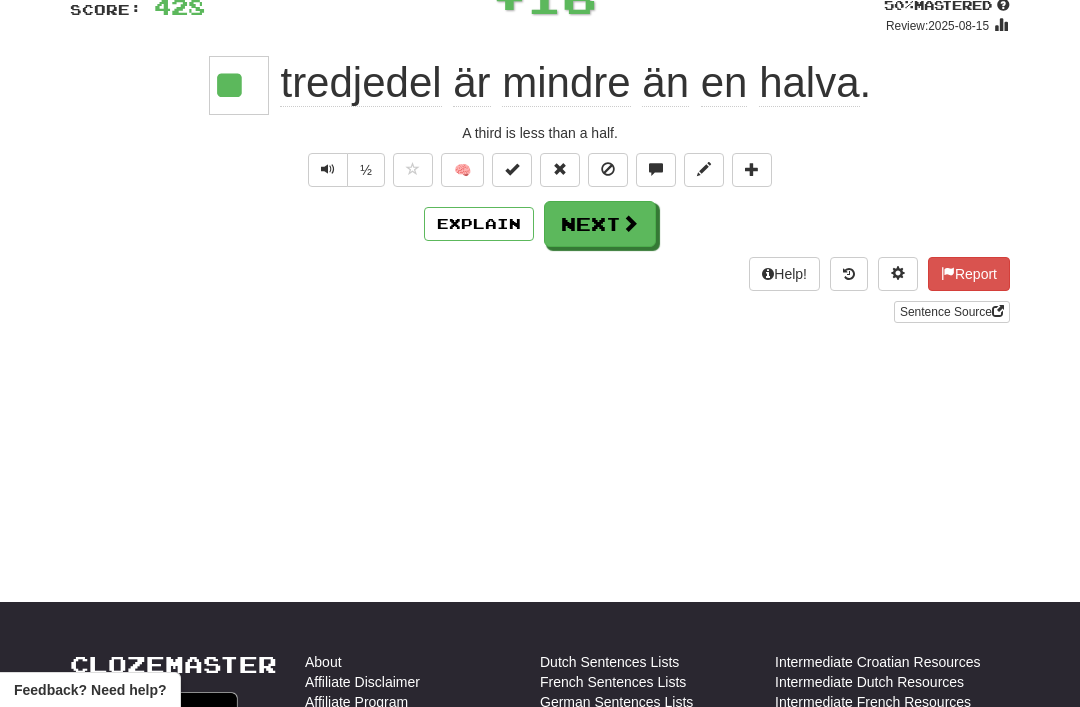 click on "Next" at bounding box center [600, 224] 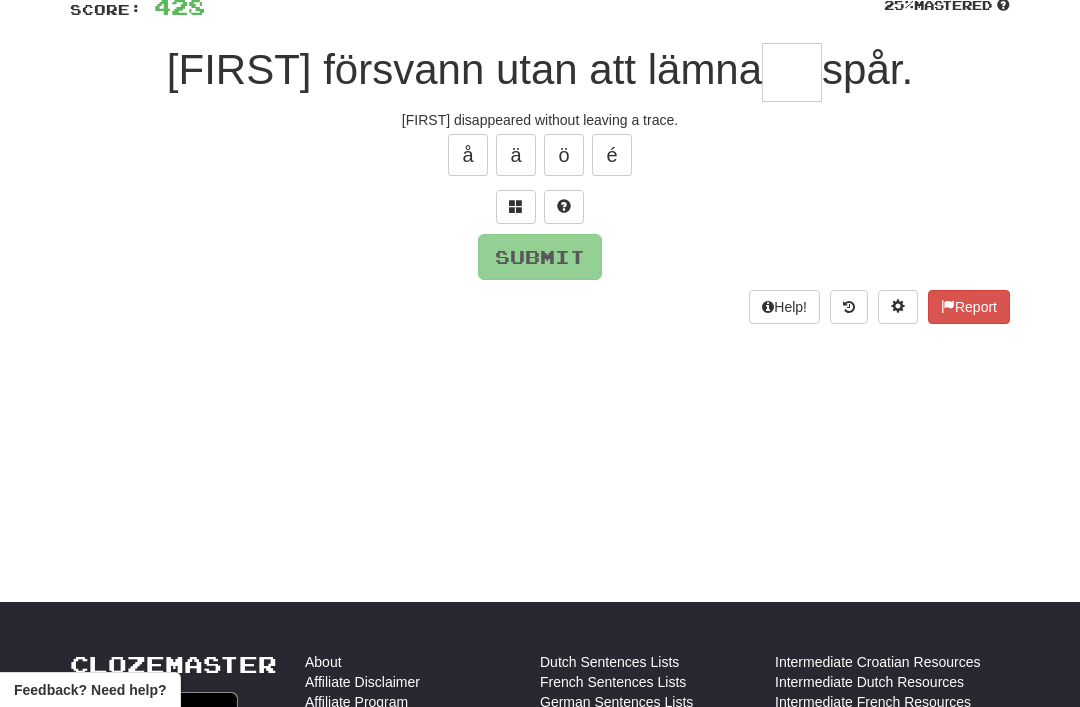 scroll, scrollTop: 154, scrollLeft: 0, axis: vertical 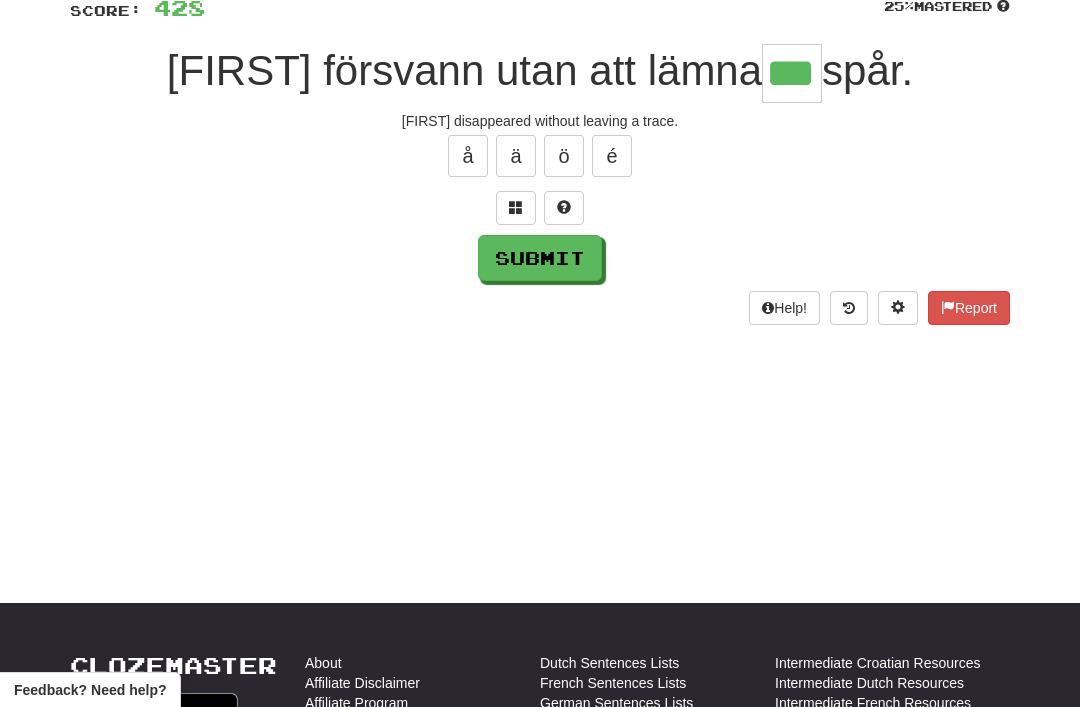 type on "***" 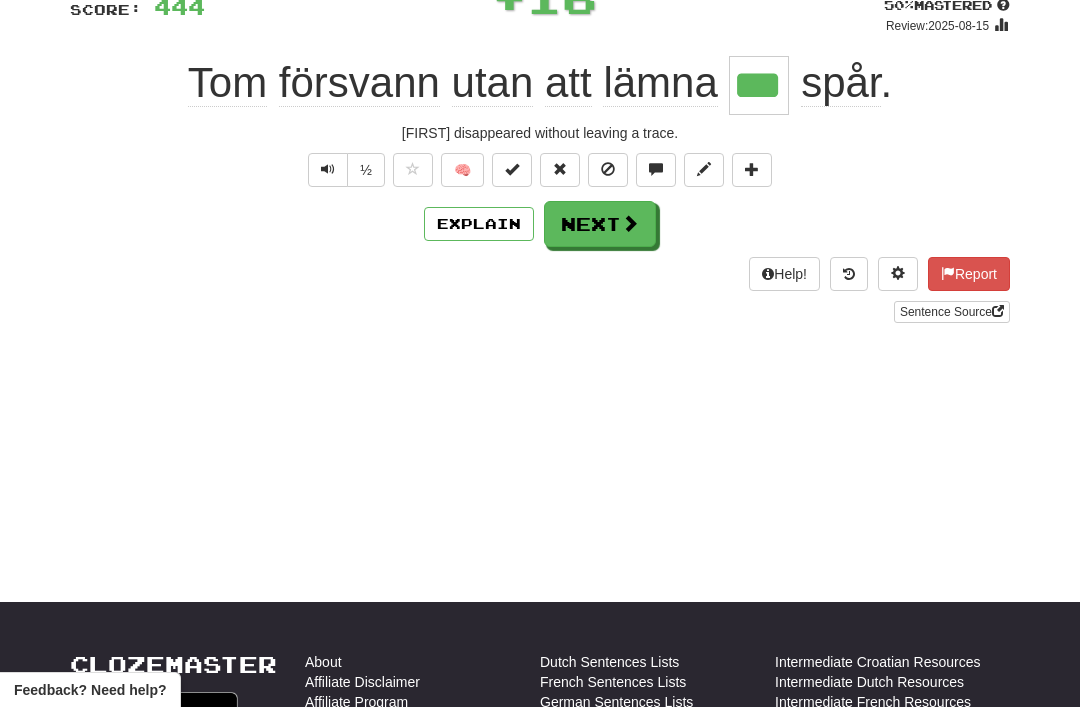 click on "Next" at bounding box center (600, 224) 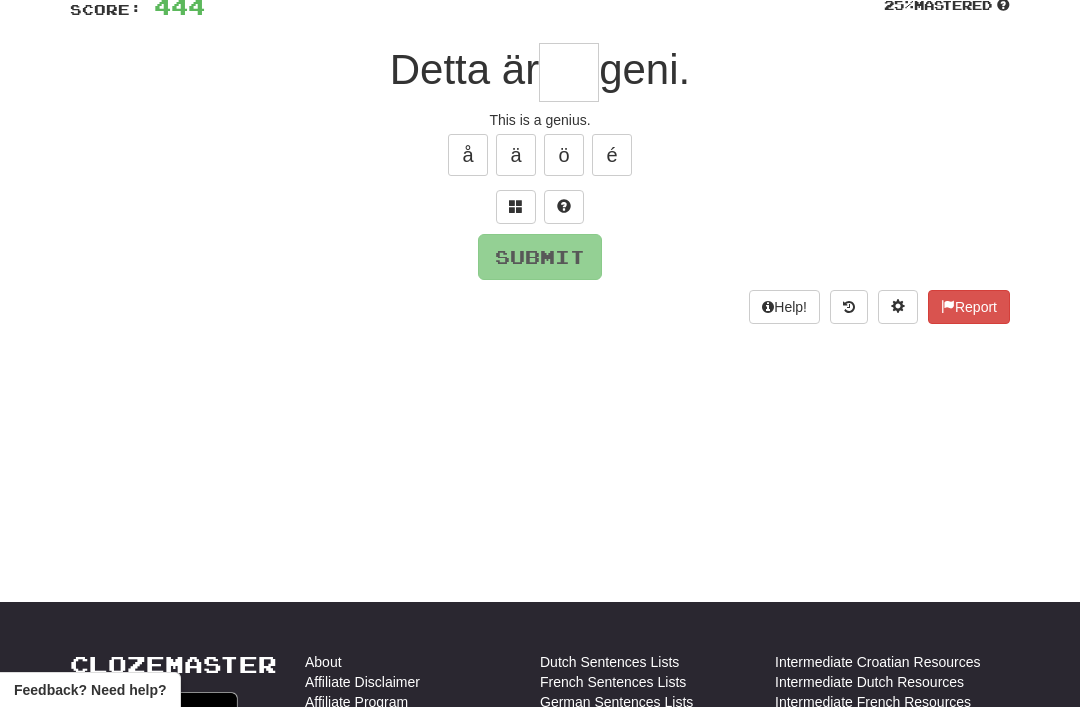 scroll, scrollTop: 154, scrollLeft: 0, axis: vertical 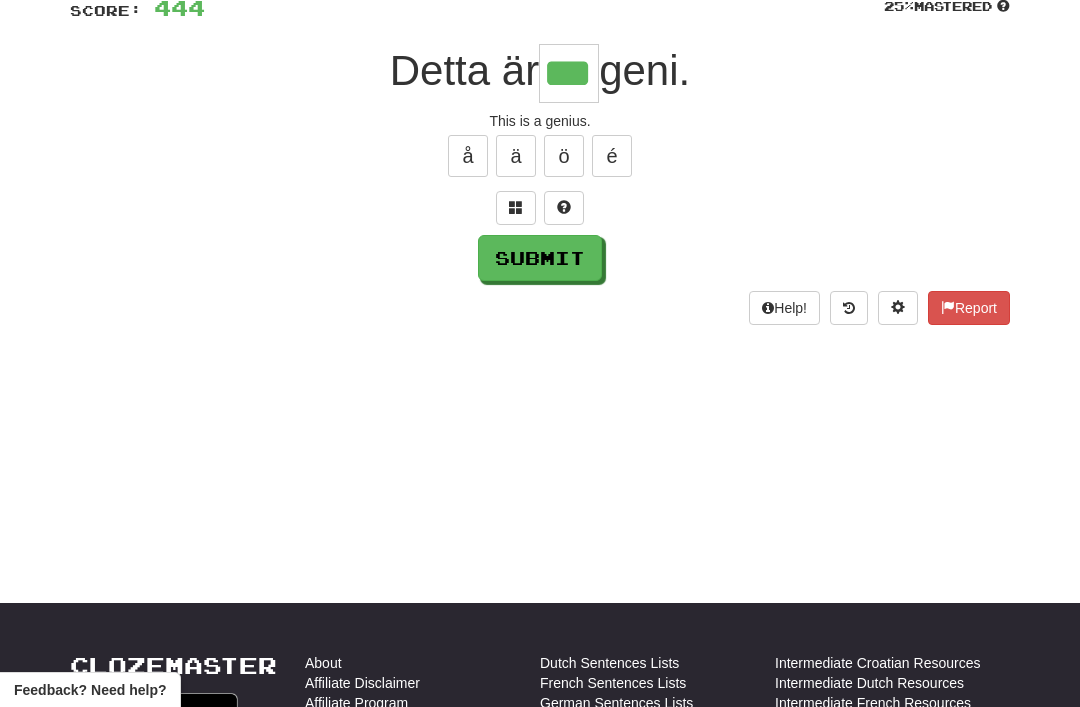 type on "***" 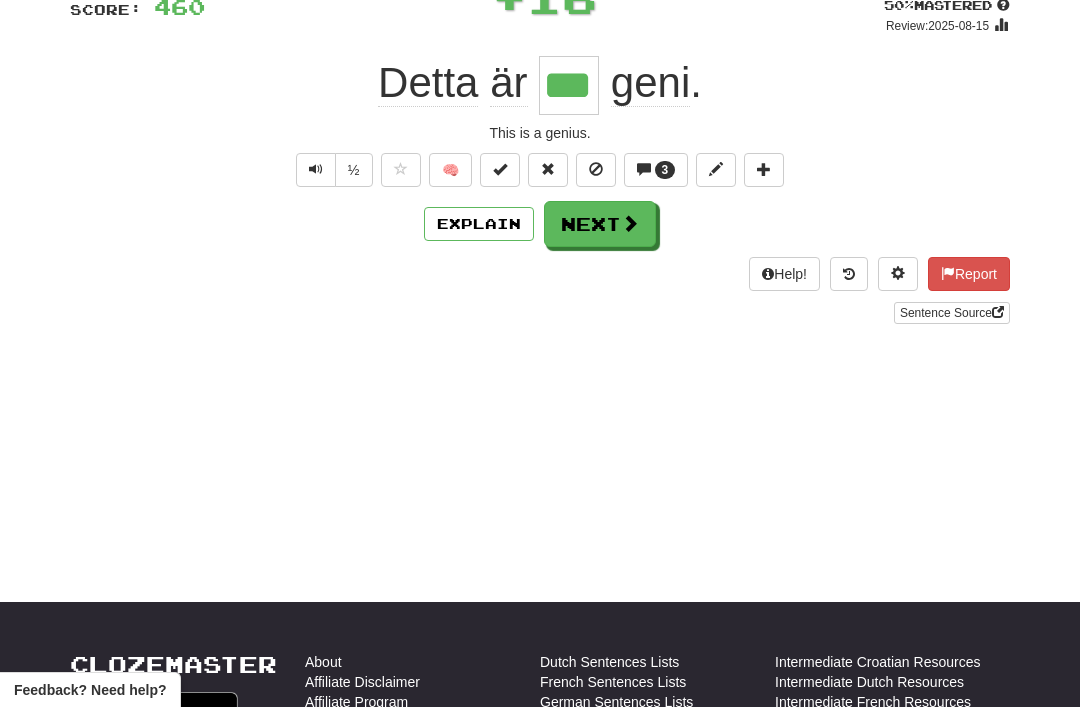 click on "Next" at bounding box center [600, 224] 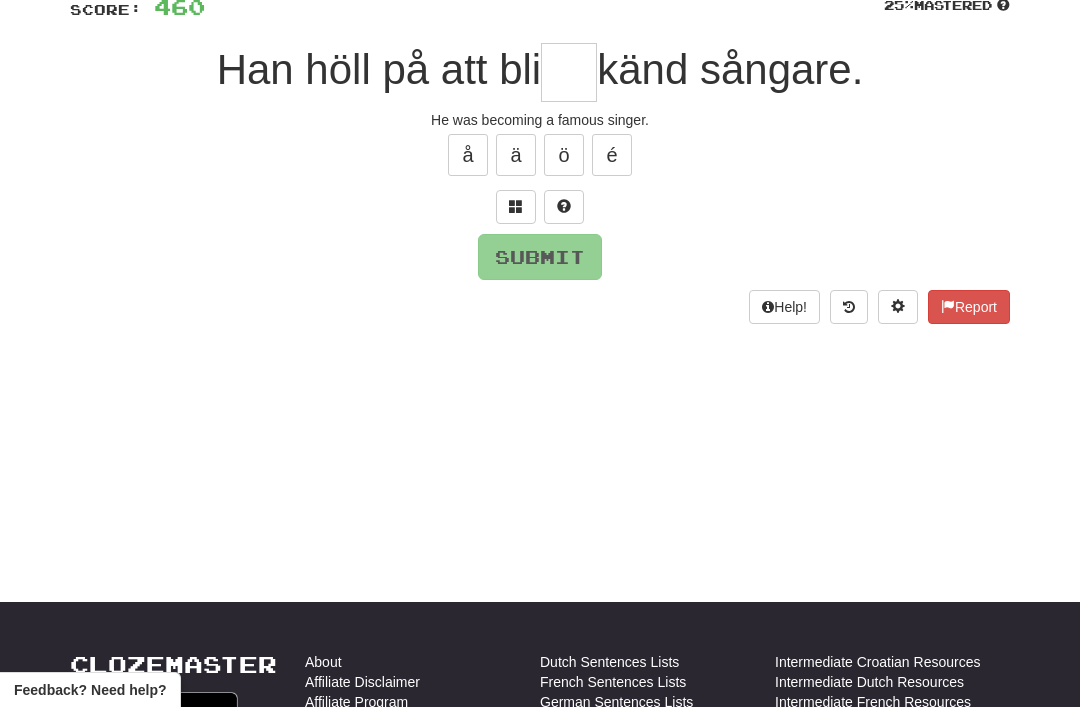 scroll, scrollTop: 154, scrollLeft: 0, axis: vertical 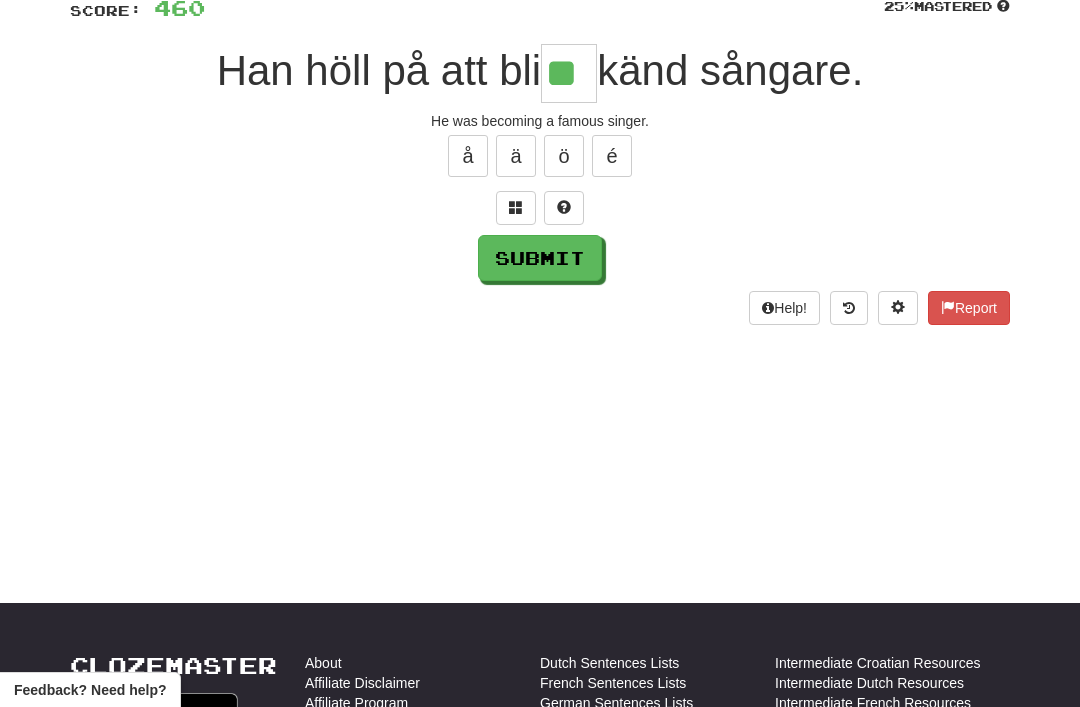 type on "**" 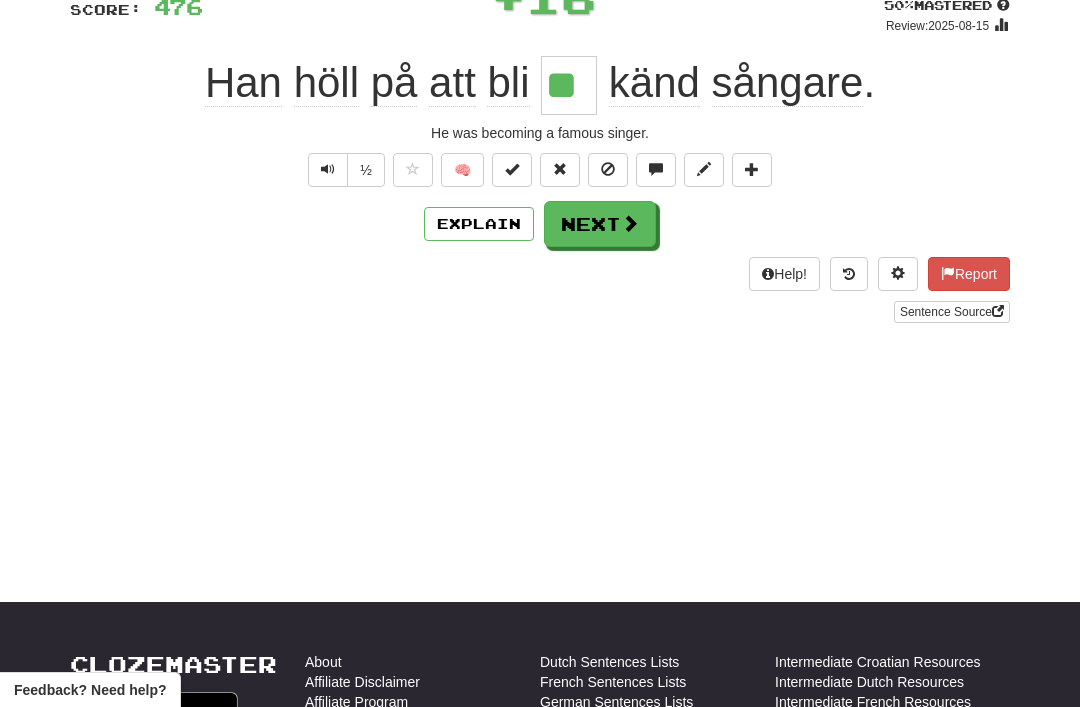 click on "Next" at bounding box center [600, 224] 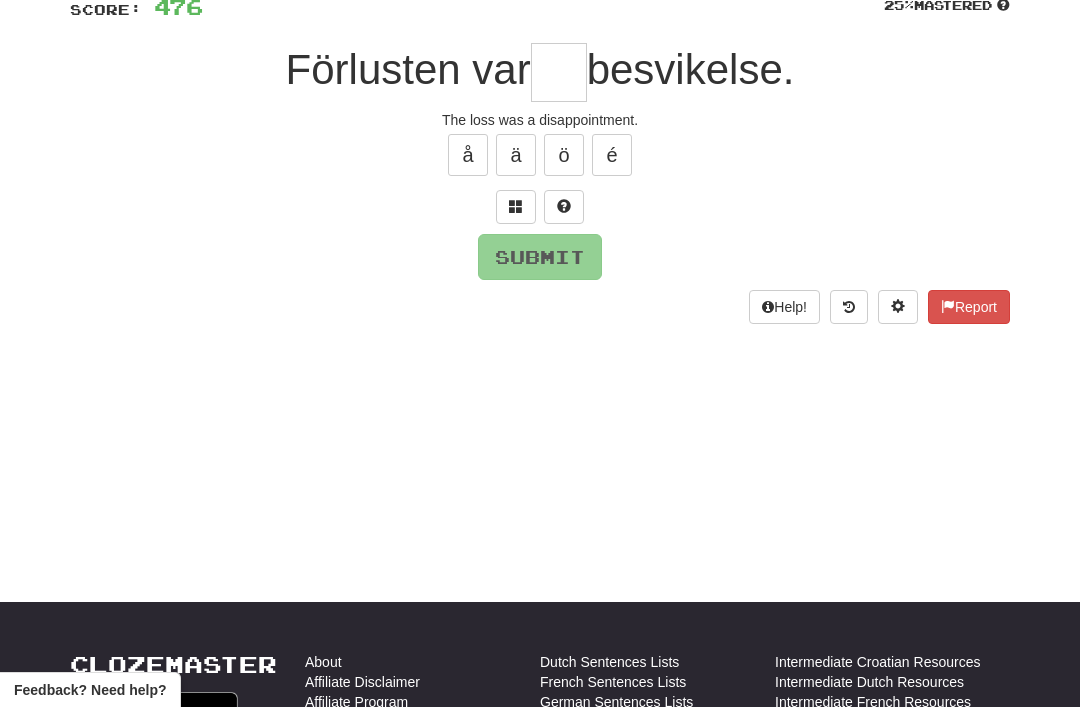 scroll, scrollTop: 154, scrollLeft: 0, axis: vertical 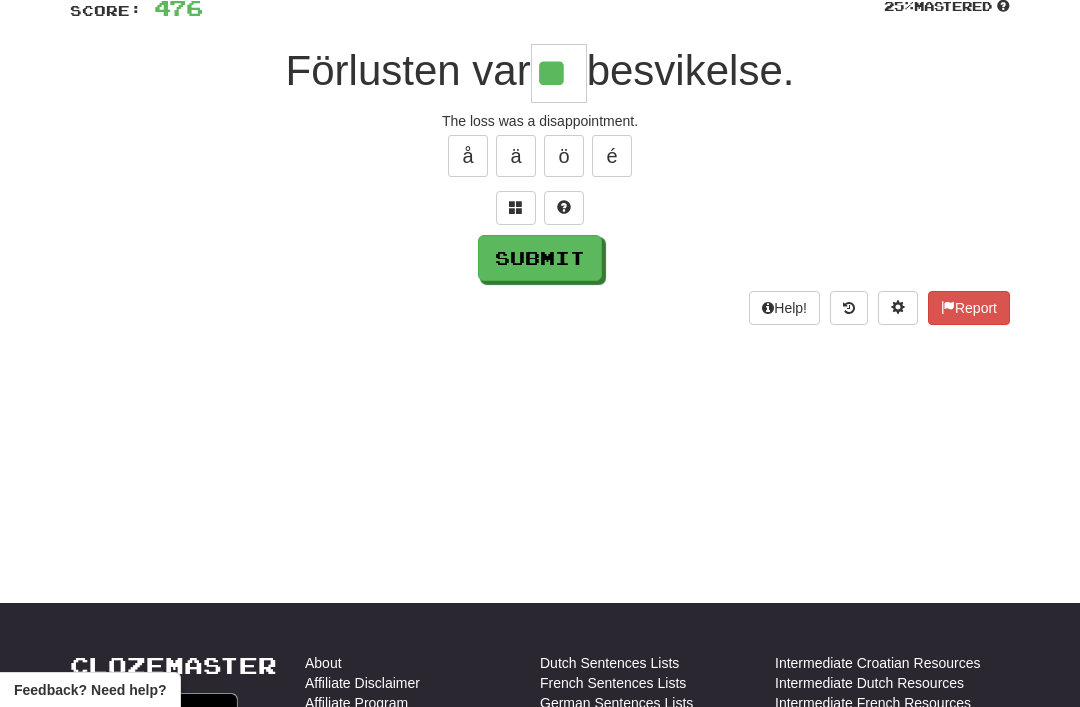 type on "**" 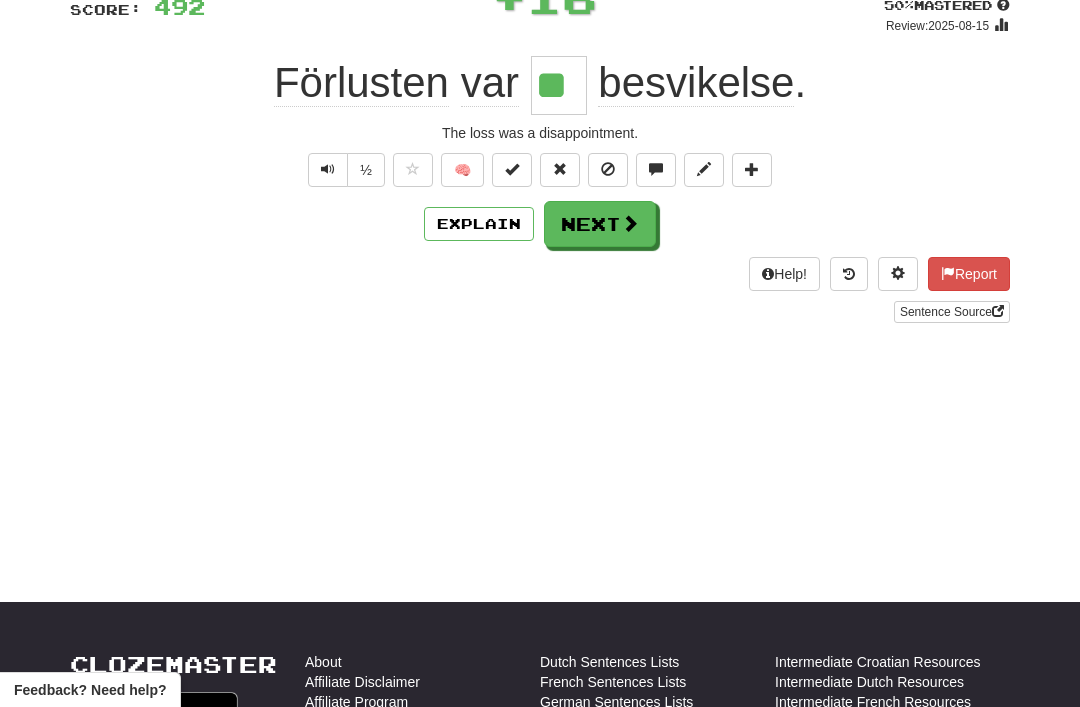 click on "Next" at bounding box center [600, 224] 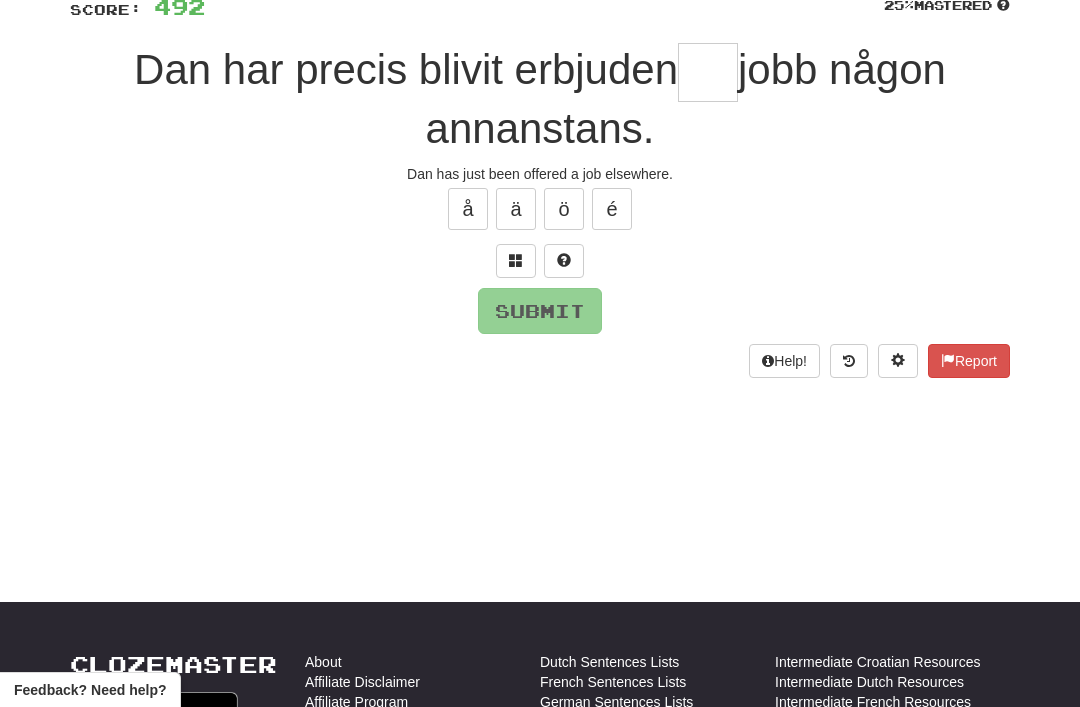 scroll, scrollTop: 154, scrollLeft: 0, axis: vertical 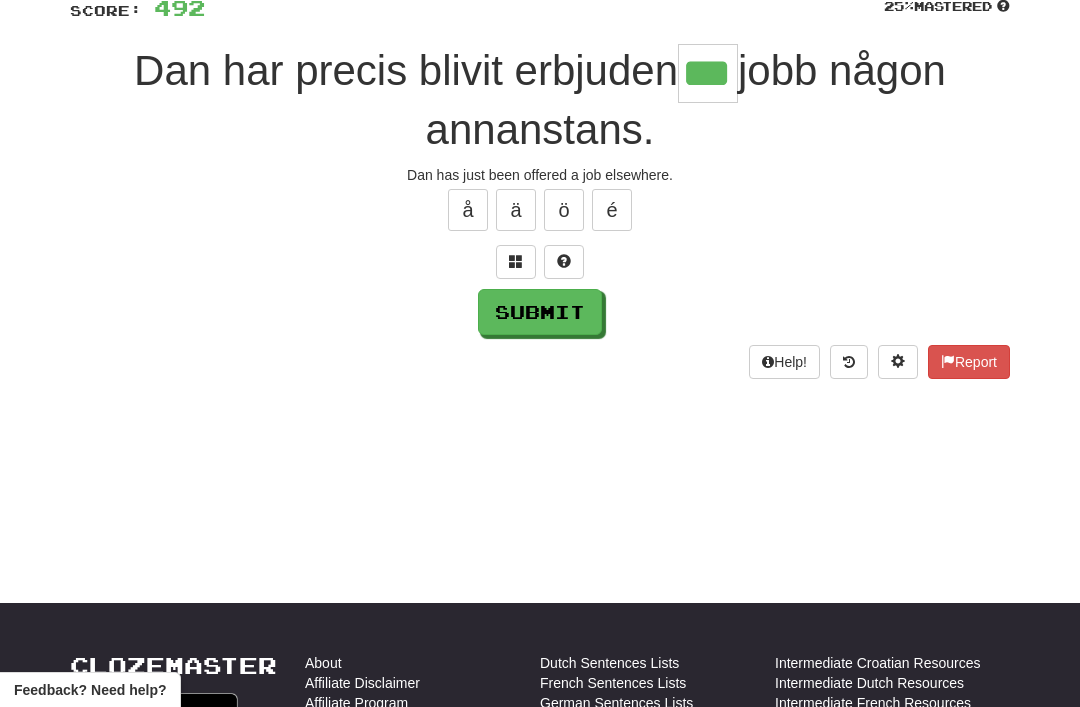 type on "***" 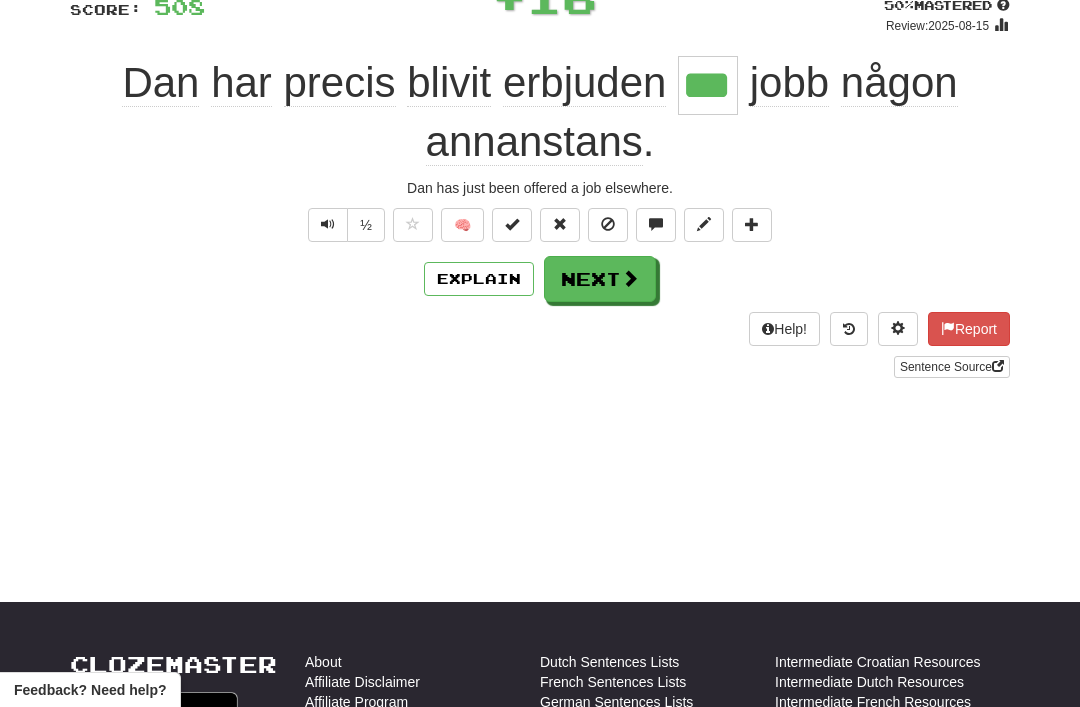 click on "Next" at bounding box center [600, 279] 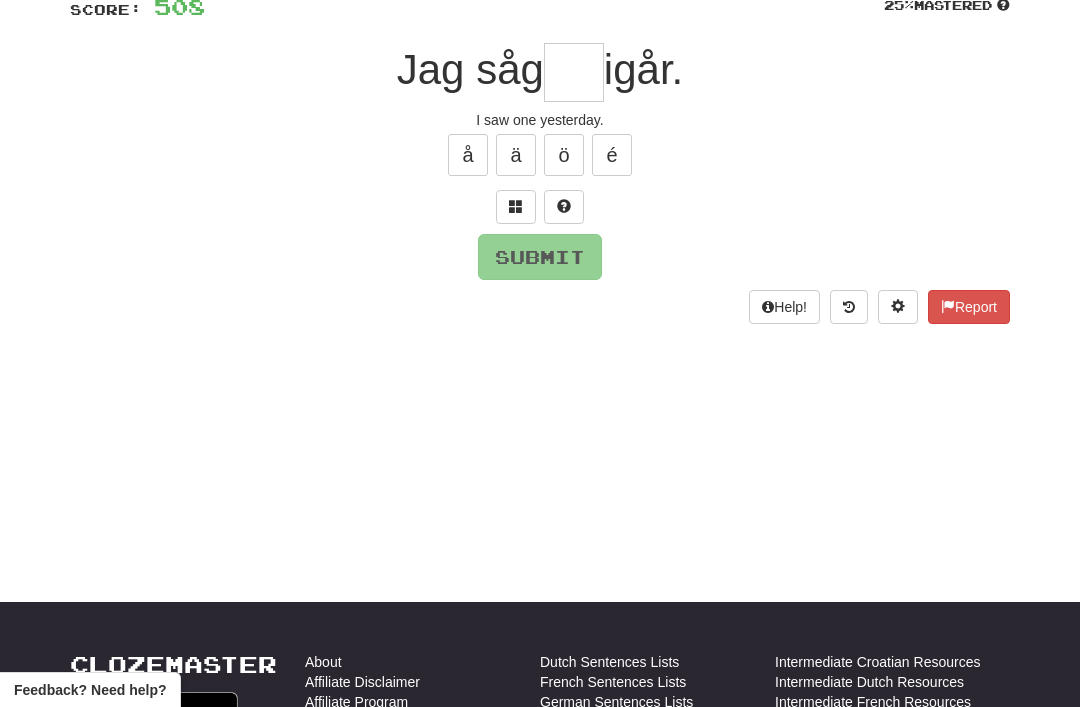 scroll, scrollTop: 154, scrollLeft: 0, axis: vertical 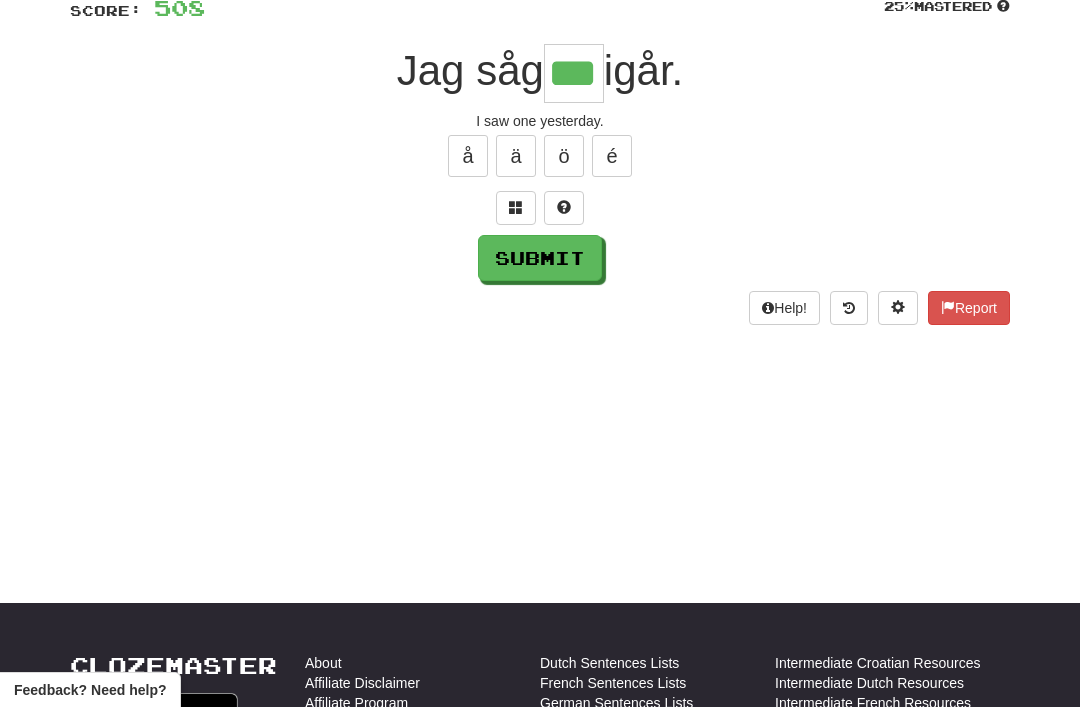 type on "***" 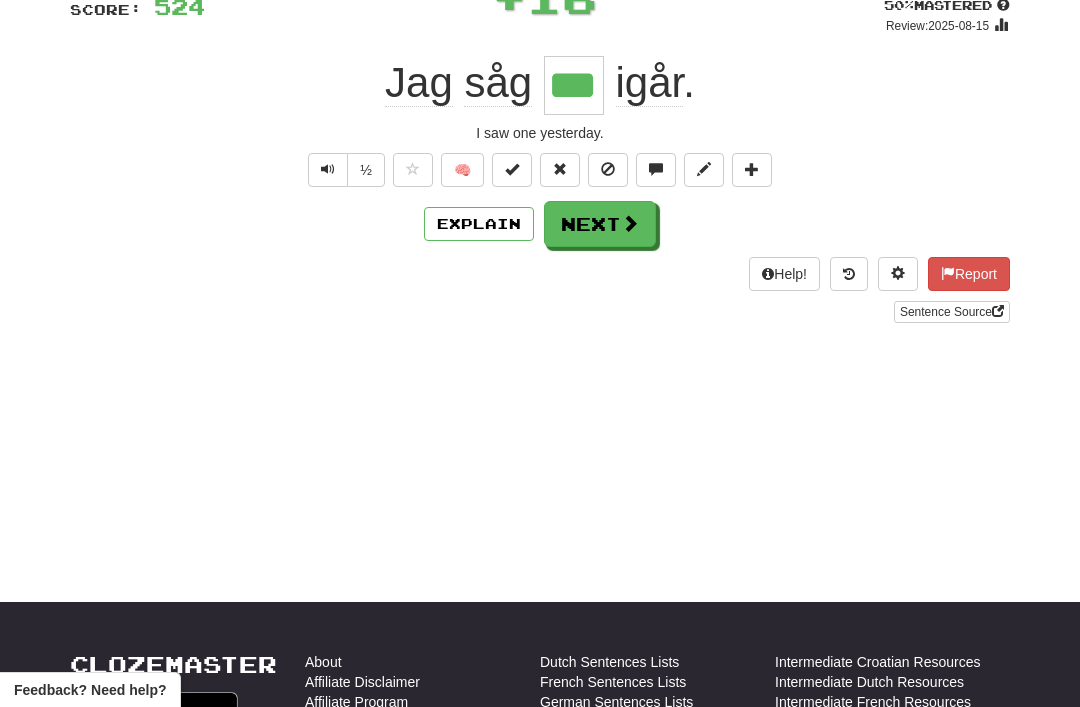 click on "Next" at bounding box center [600, 224] 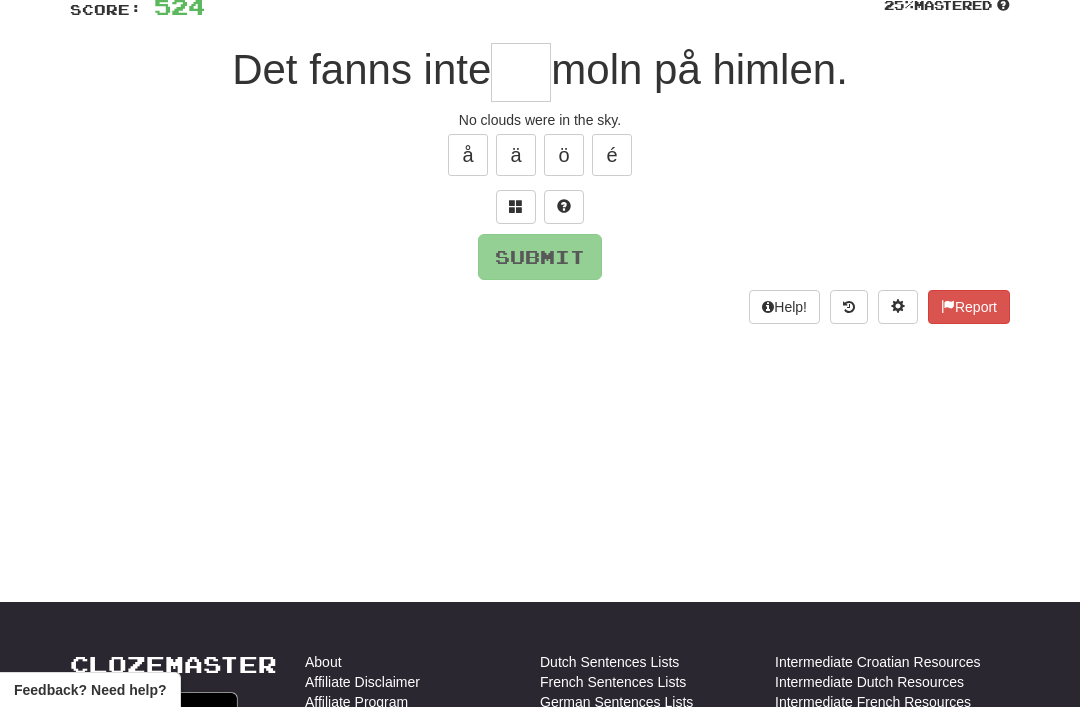 scroll, scrollTop: 154, scrollLeft: 0, axis: vertical 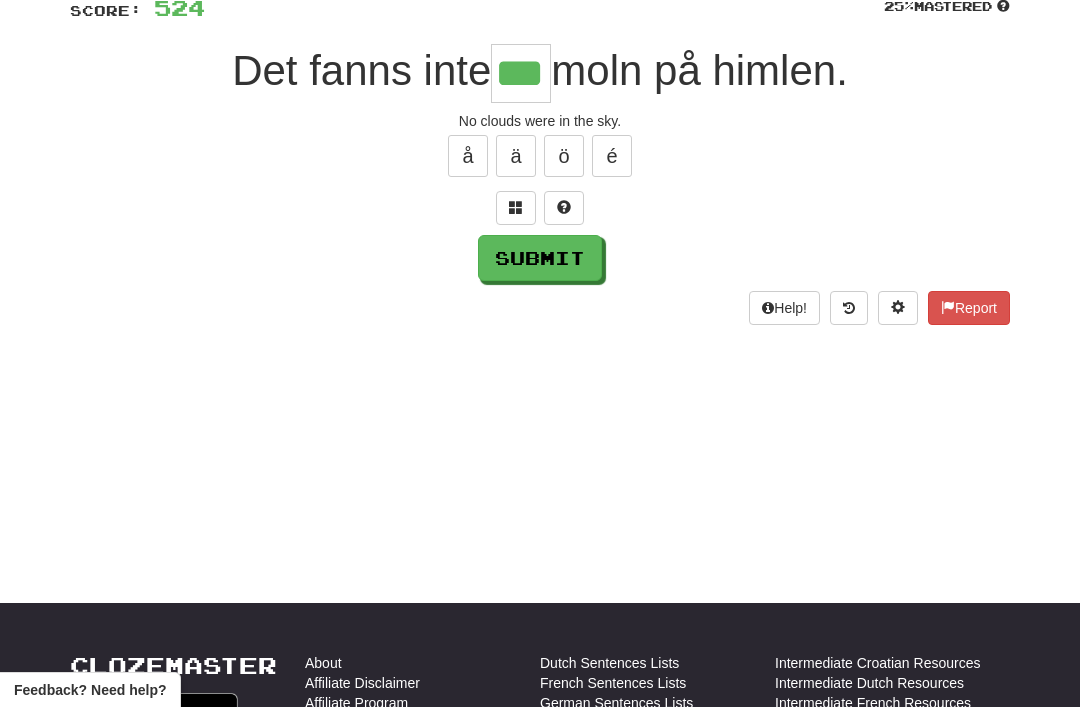 type on "***" 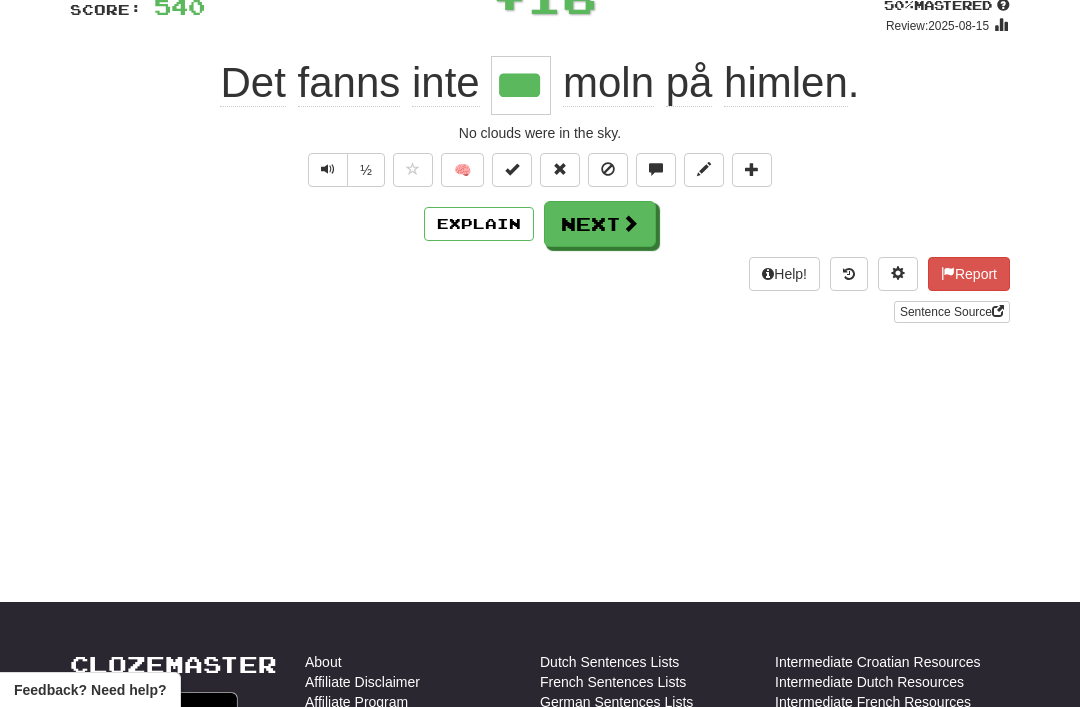 click on "Next" at bounding box center [600, 224] 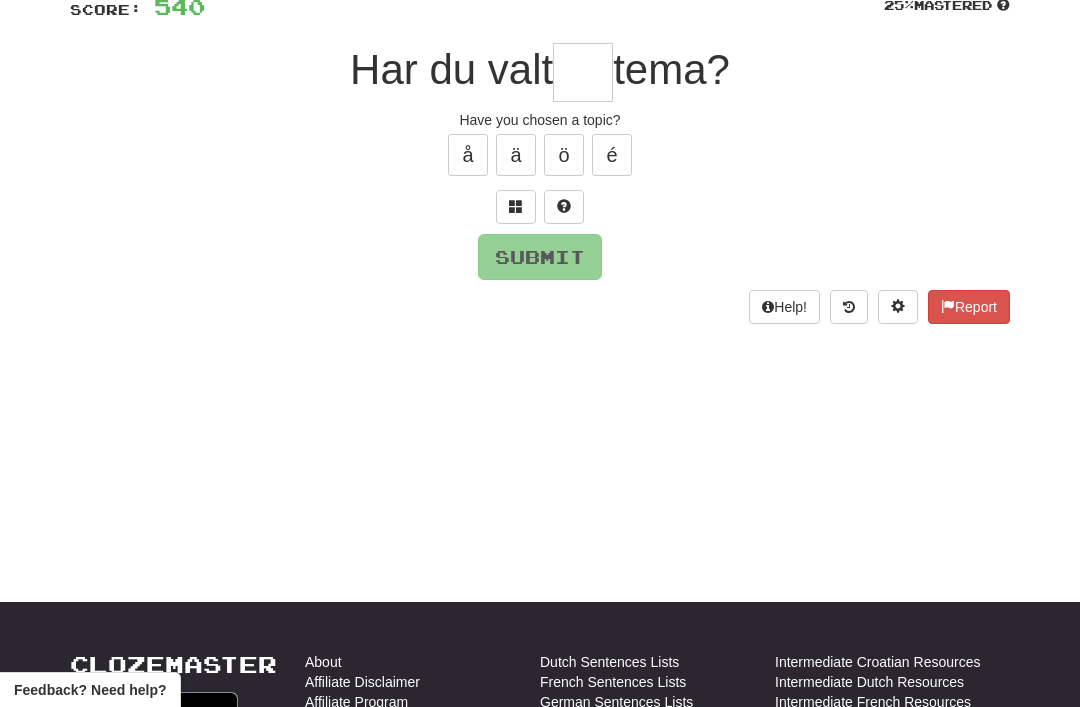 scroll, scrollTop: 154, scrollLeft: 0, axis: vertical 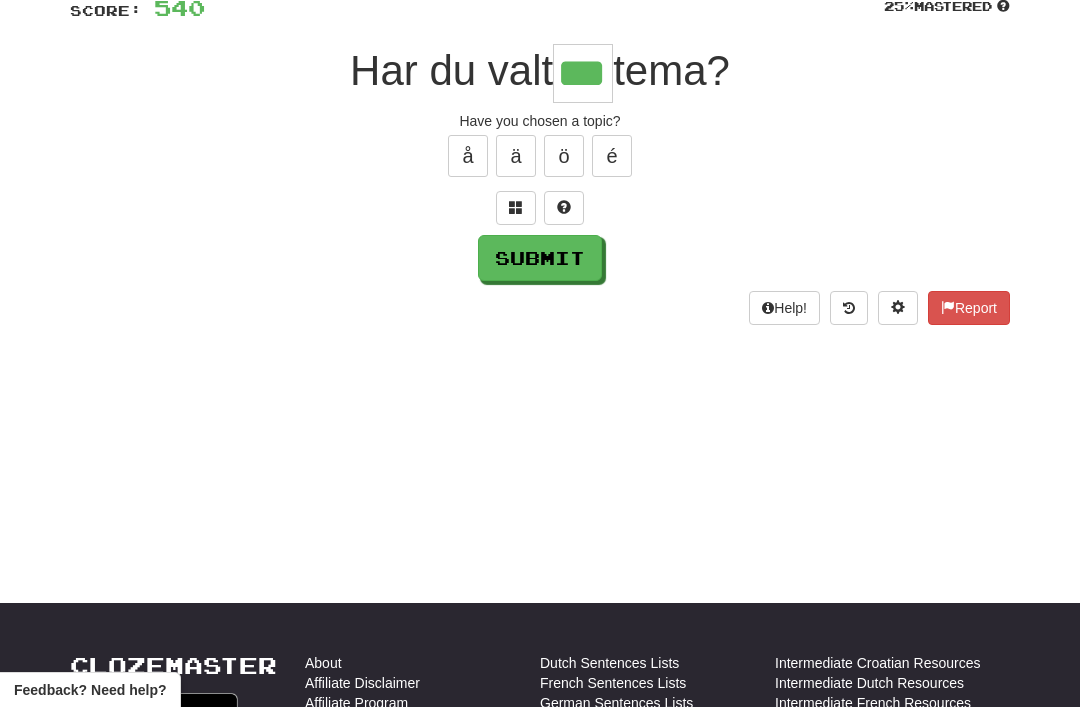 type on "***" 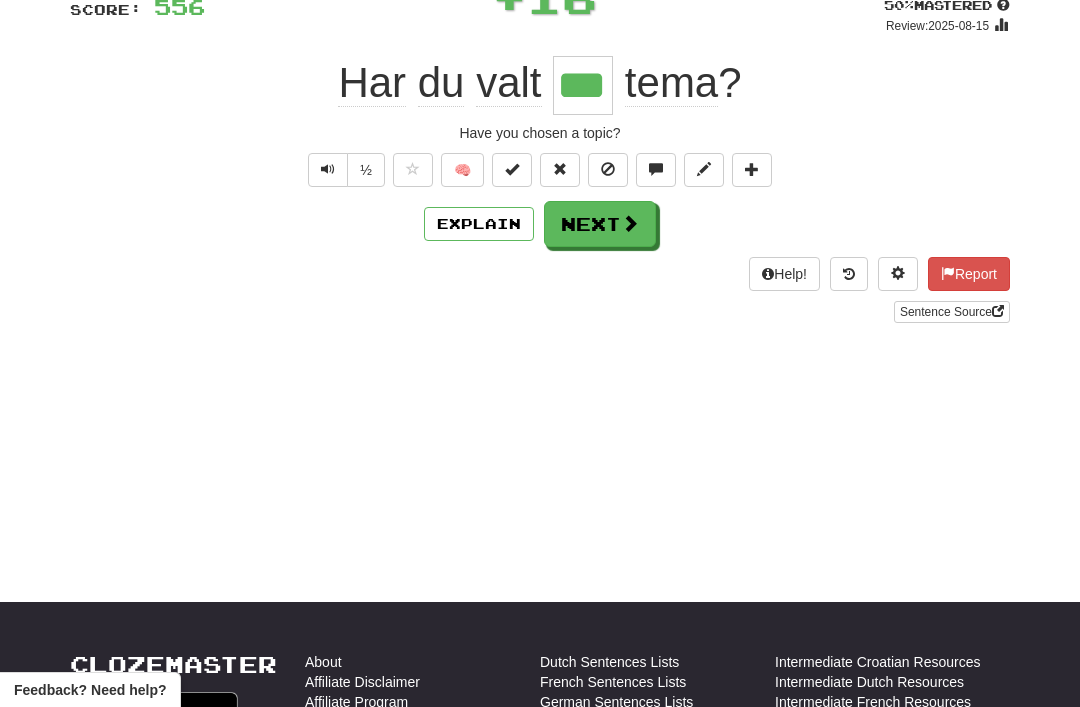 click on "Next" at bounding box center [600, 224] 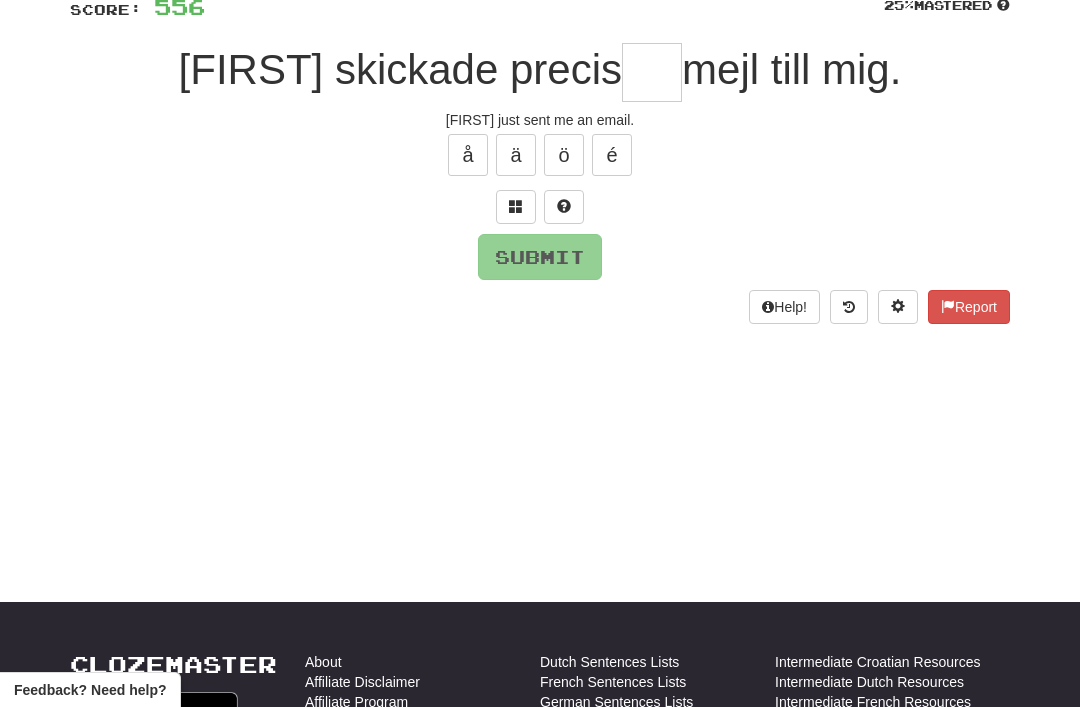 scroll, scrollTop: 154, scrollLeft: 0, axis: vertical 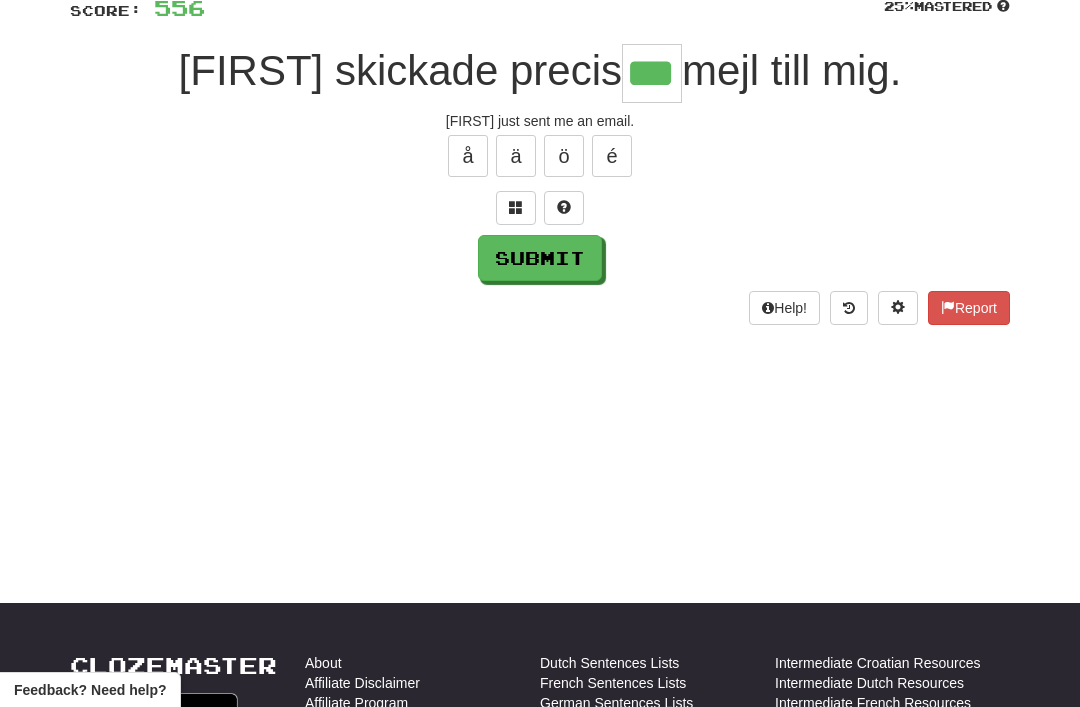 type on "***" 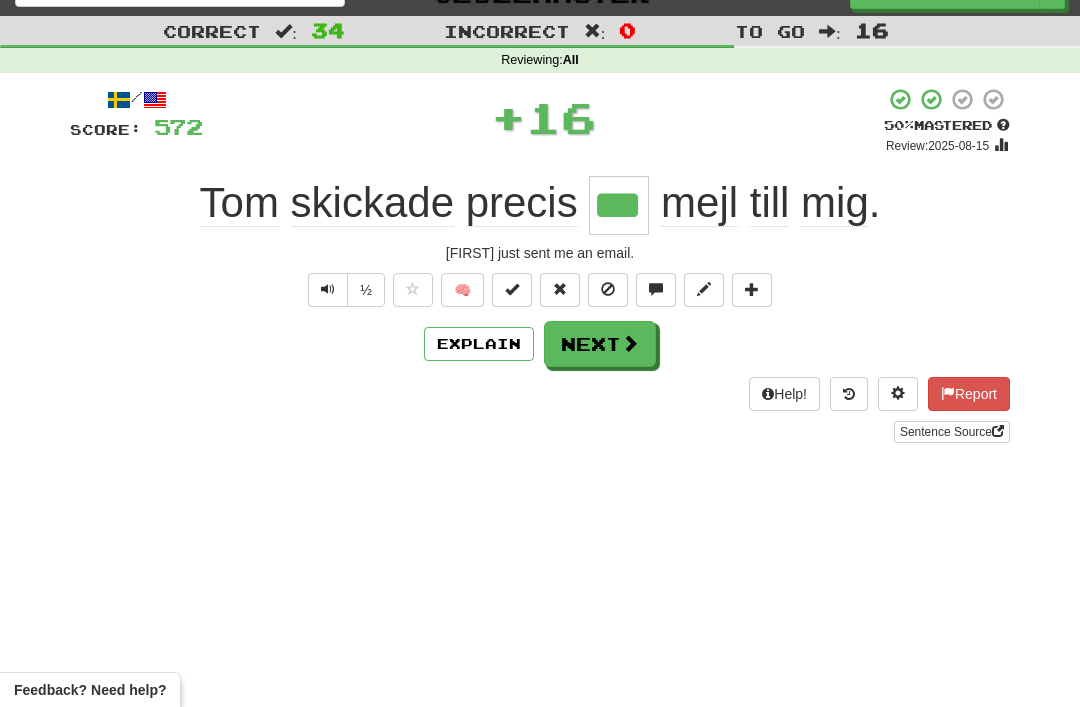 click on "Next" at bounding box center (600, 344) 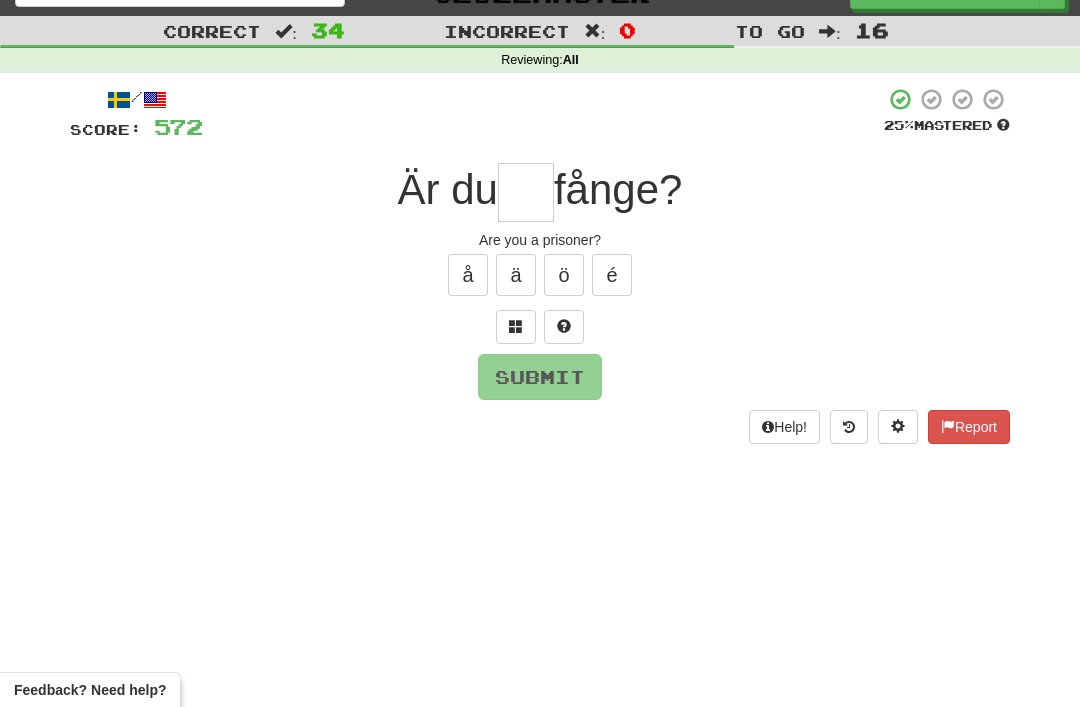 scroll, scrollTop: 34, scrollLeft: 0, axis: vertical 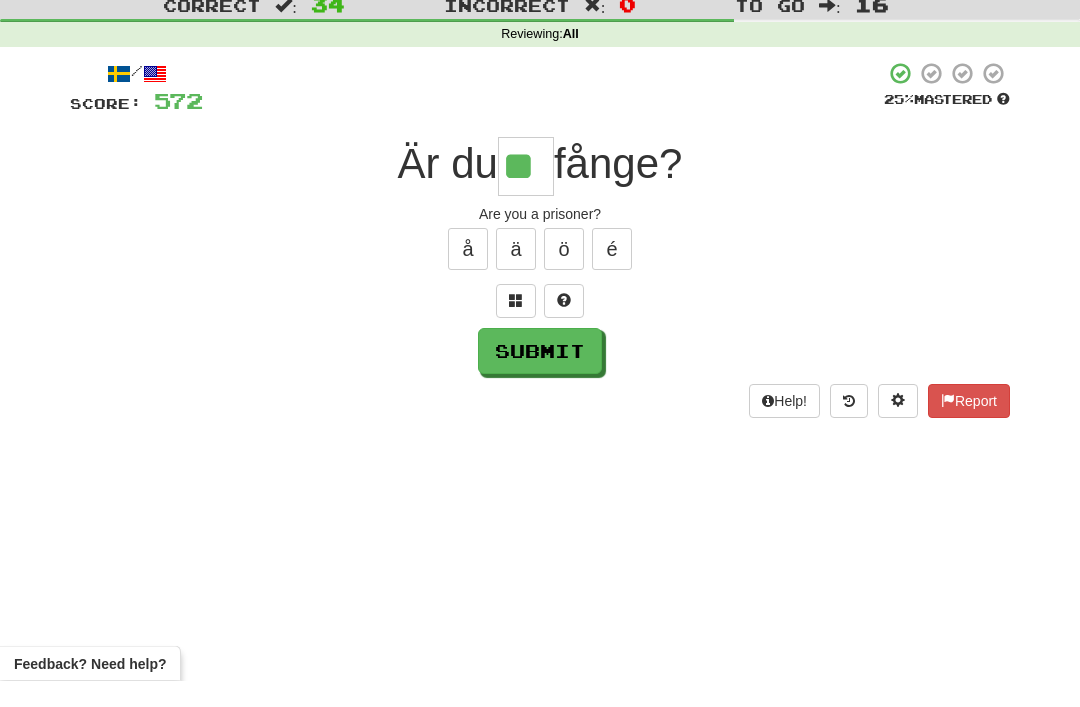 type on "**" 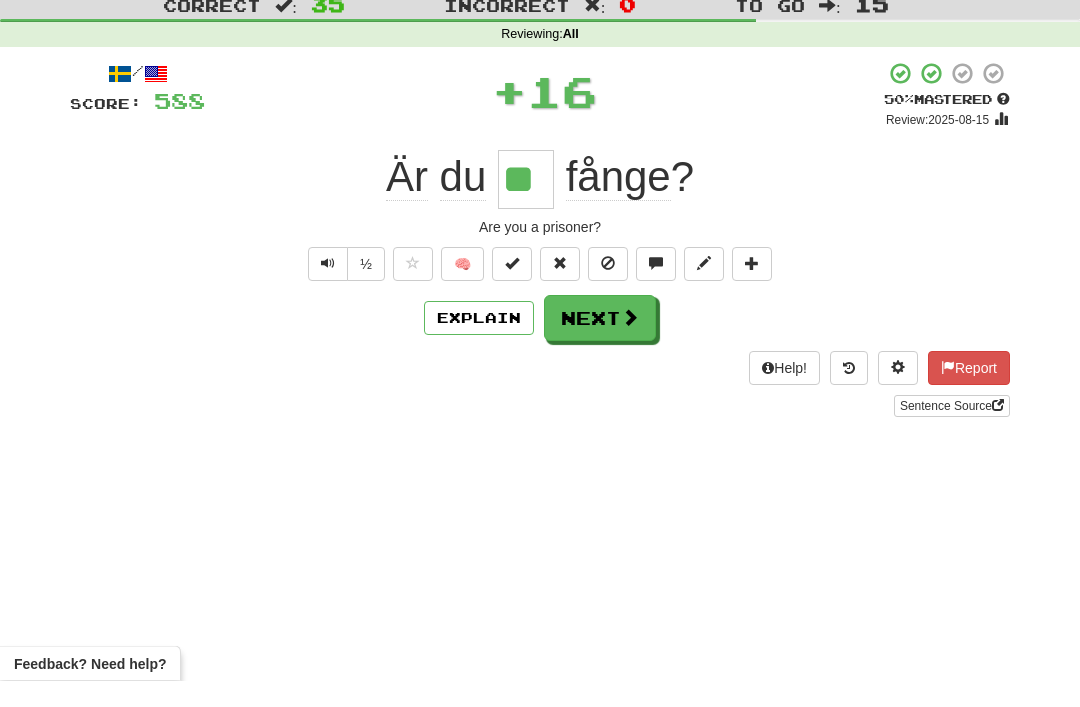 scroll, scrollTop: 61, scrollLeft: 0, axis: vertical 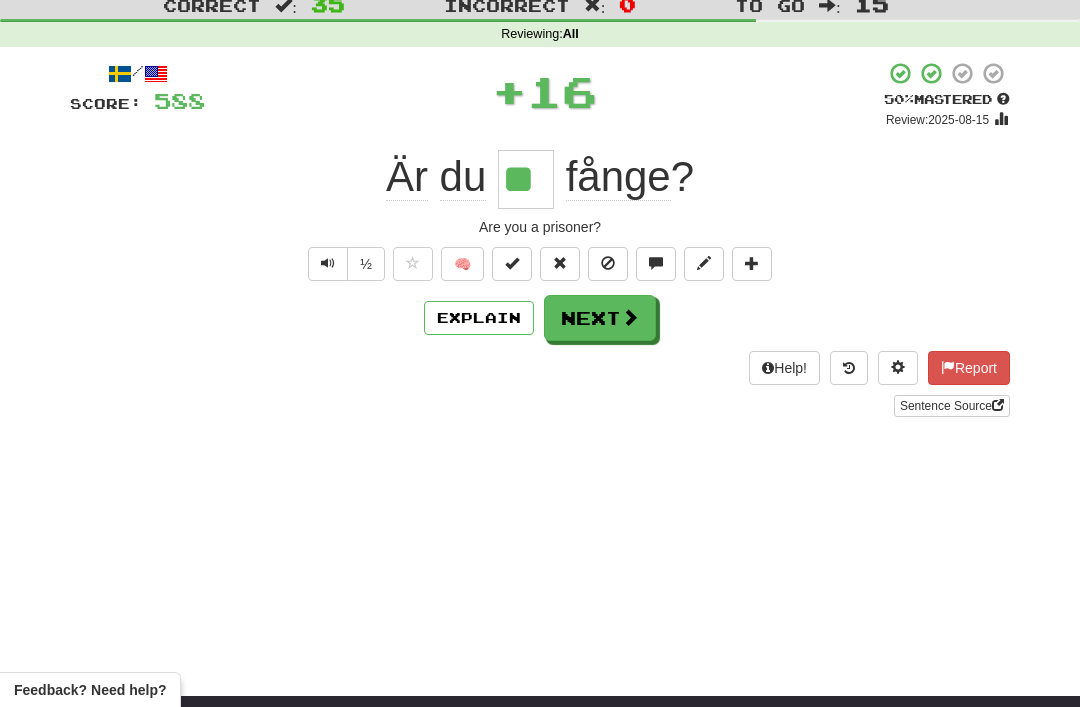 click on "Next" at bounding box center [600, 318] 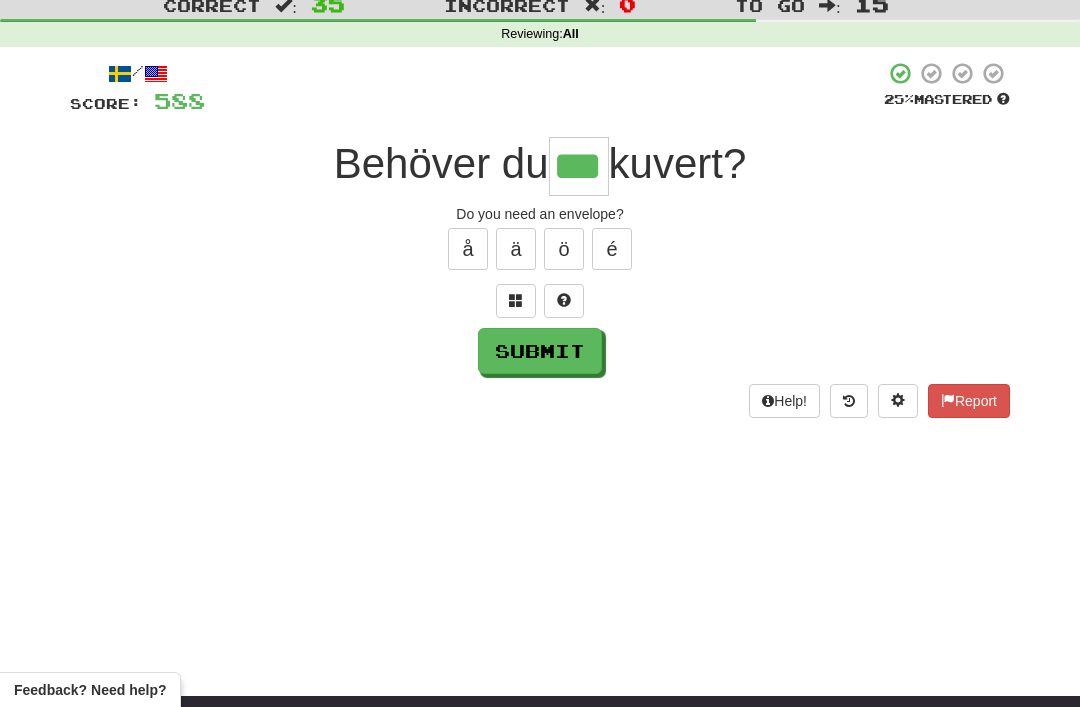 type on "***" 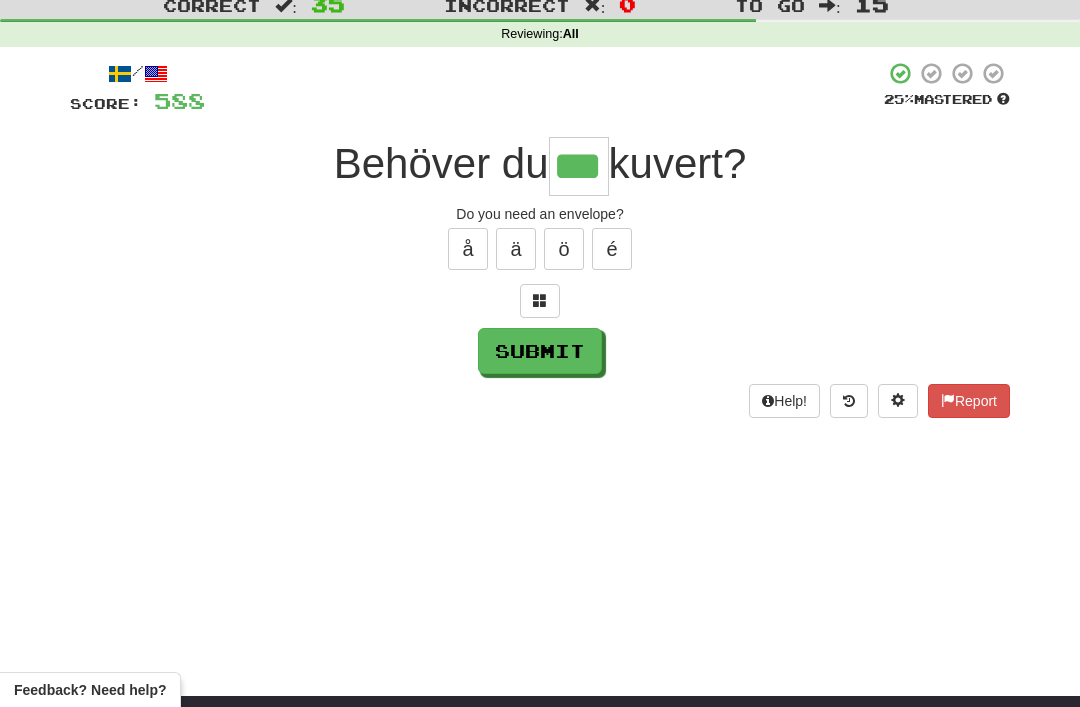 click on "Submit" at bounding box center (540, 351) 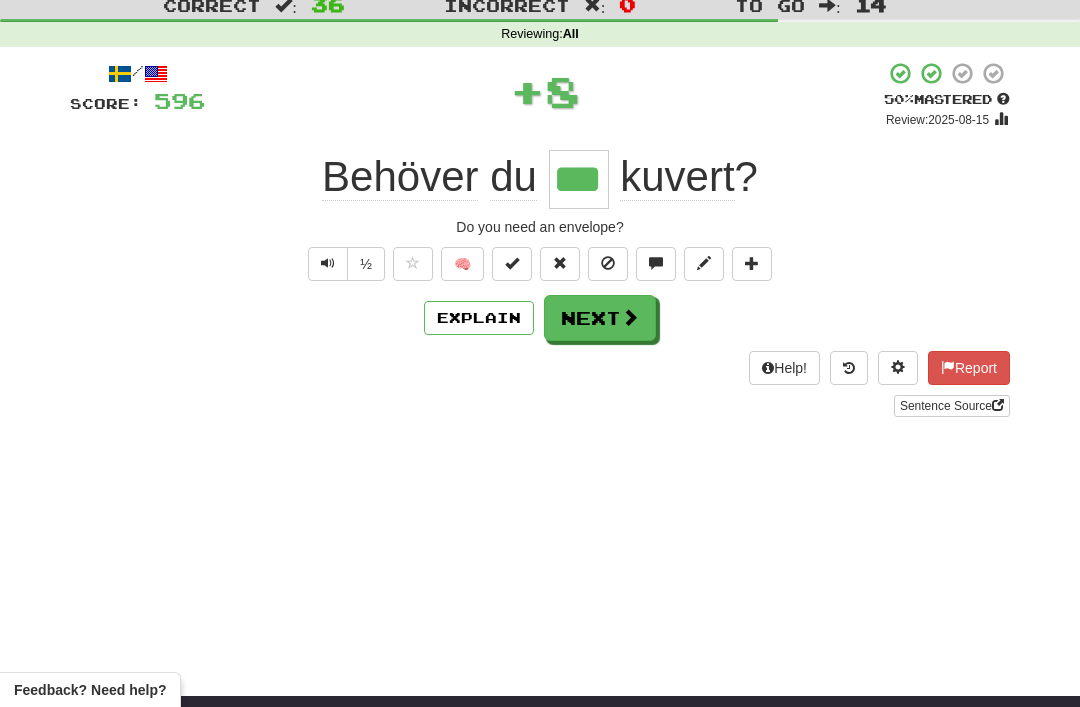 click on "Next" at bounding box center (600, 318) 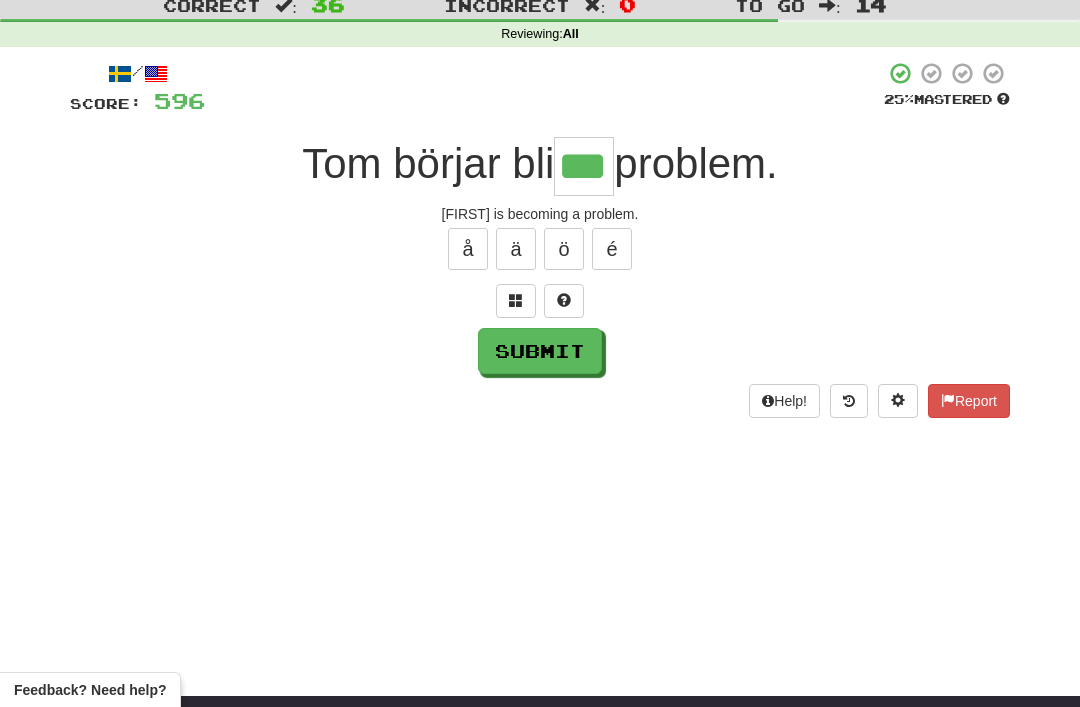 type on "***" 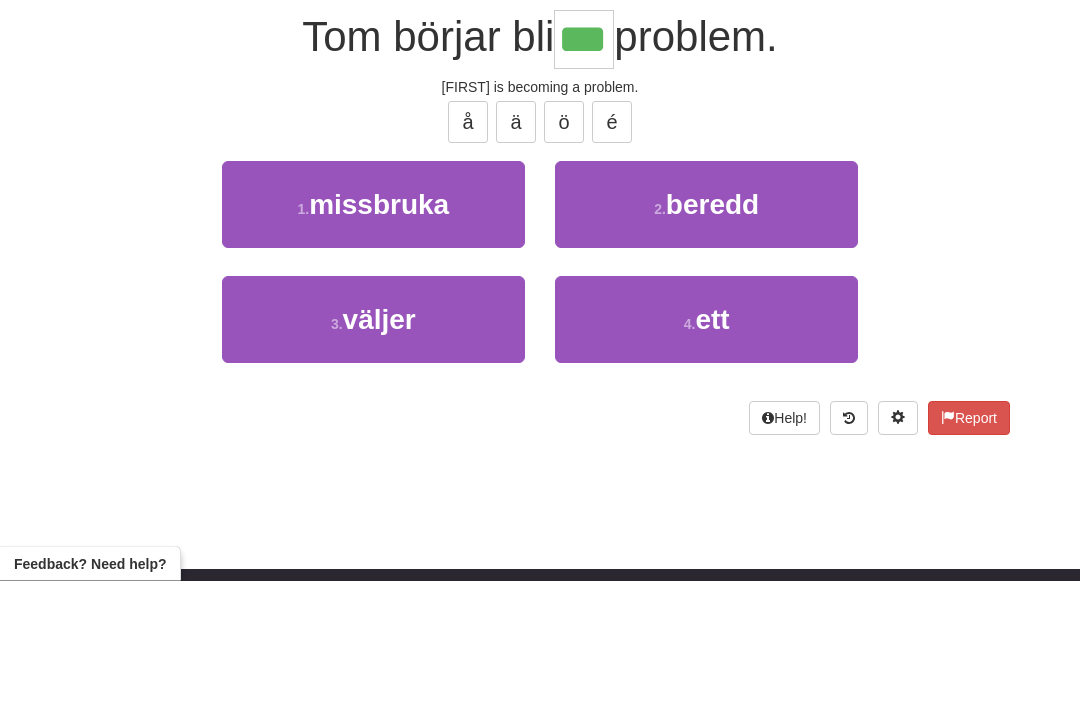 click on "4 .  ett" at bounding box center [706, 446] 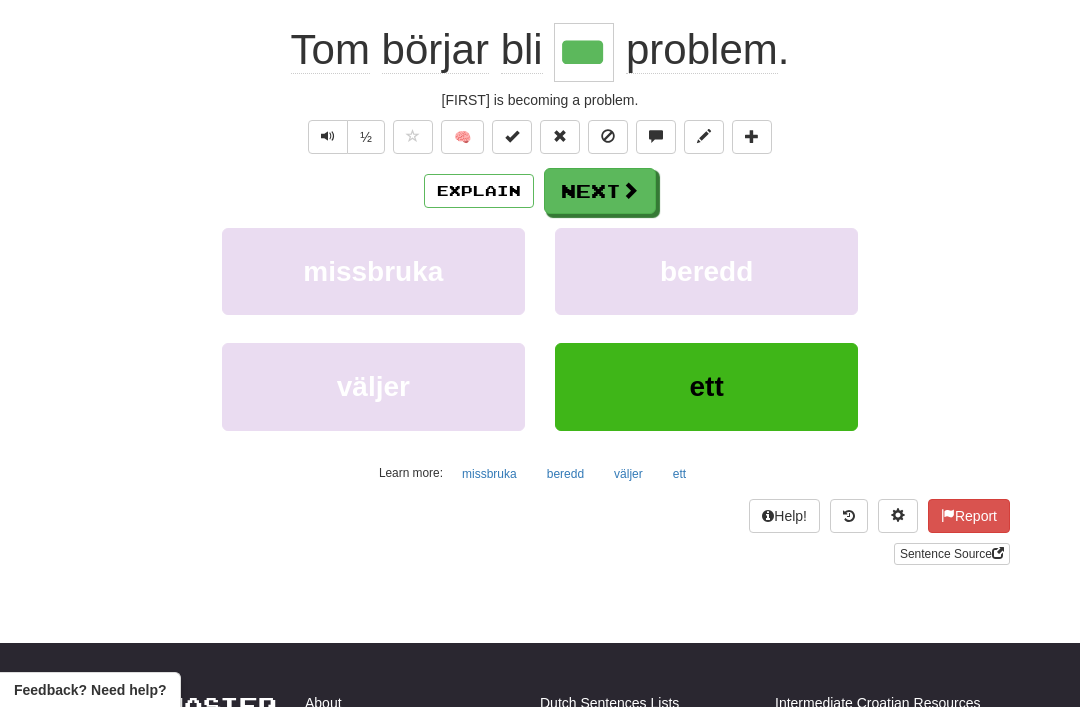 click on "Next" at bounding box center [600, 191] 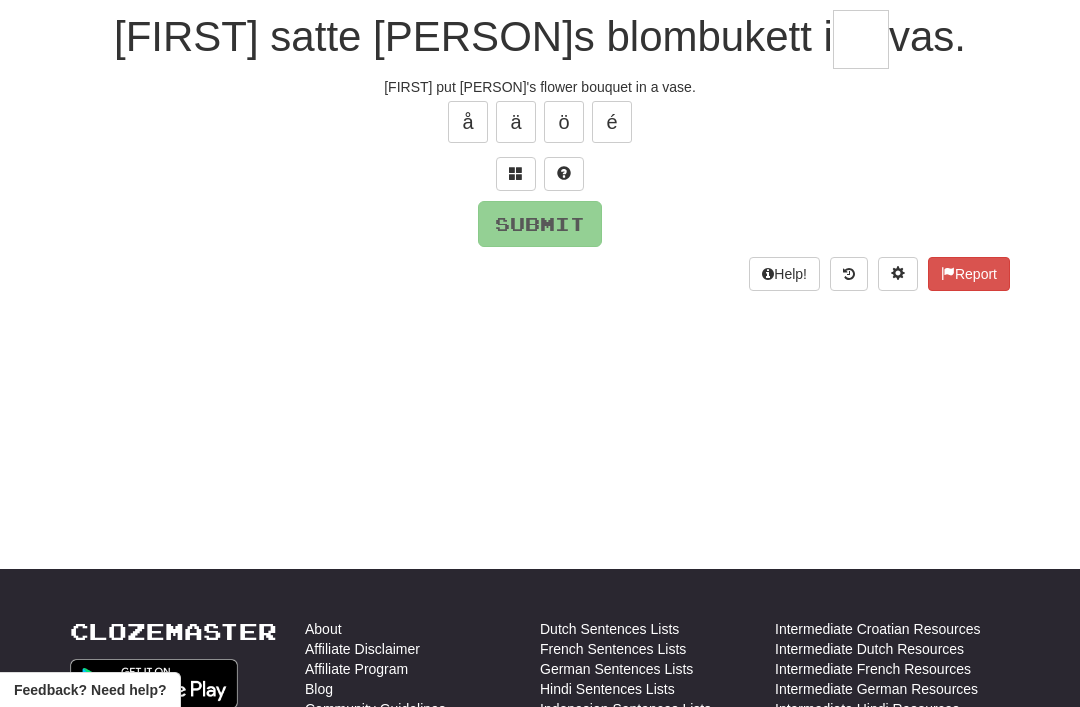 scroll, scrollTop: 187, scrollLeft: 0, axis: vertical 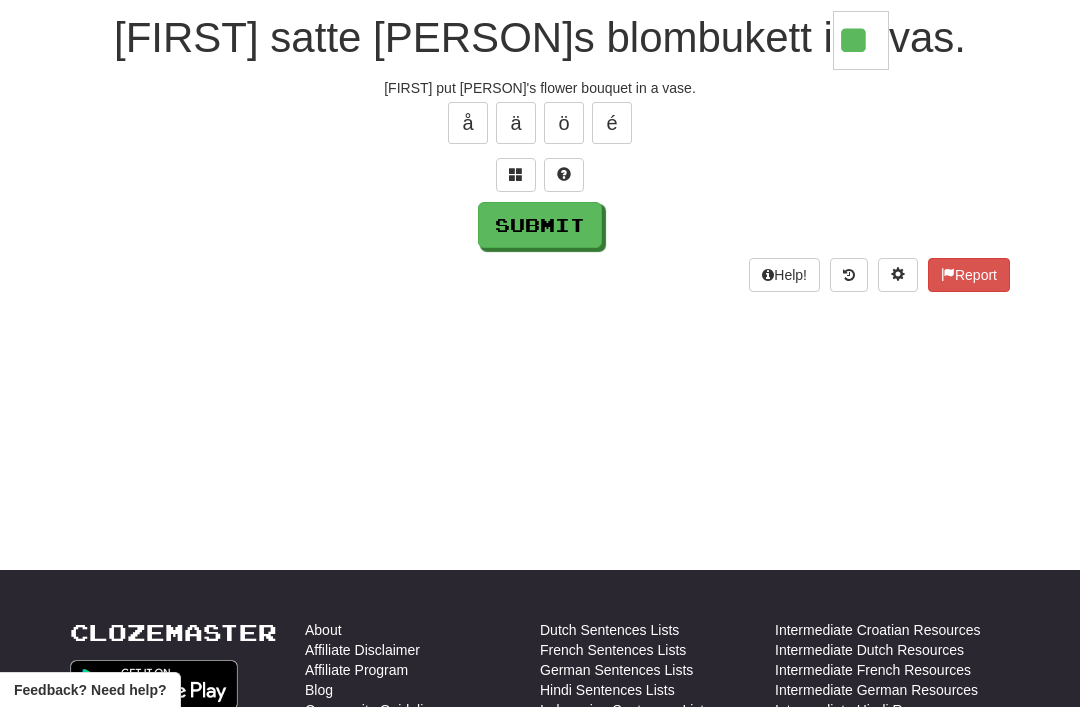 type on "**" 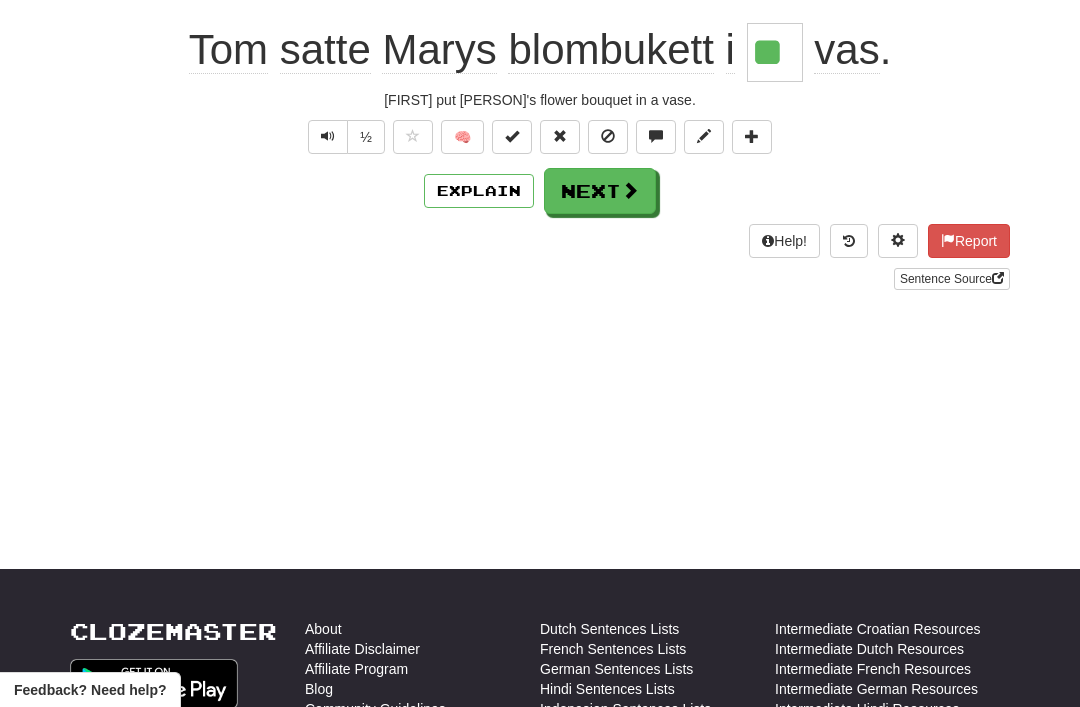 click on "Next" at bounding box center [600, 191] 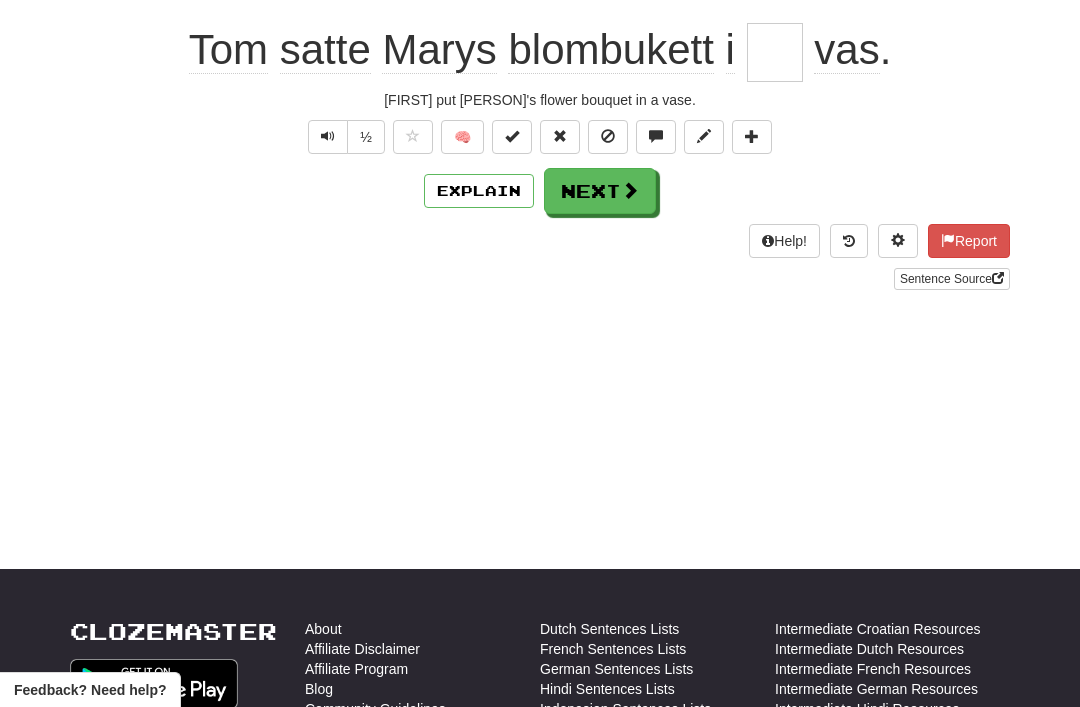 scroll, scrollTop: 187, scrollLeft: 0, axis: vertical 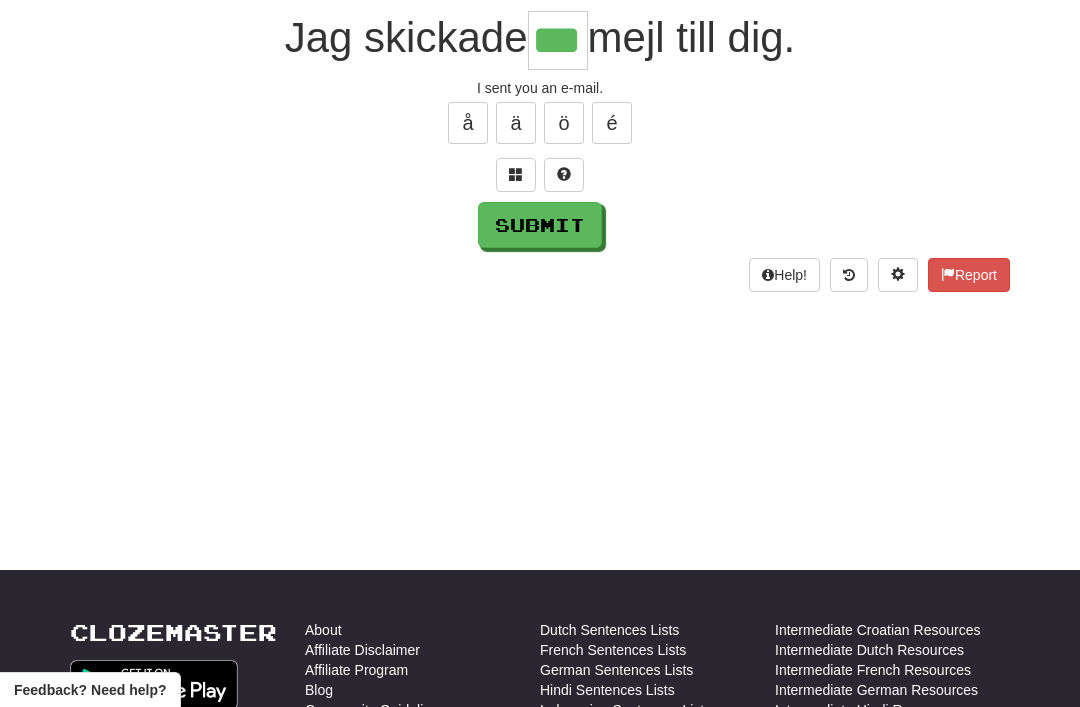 type on "***" 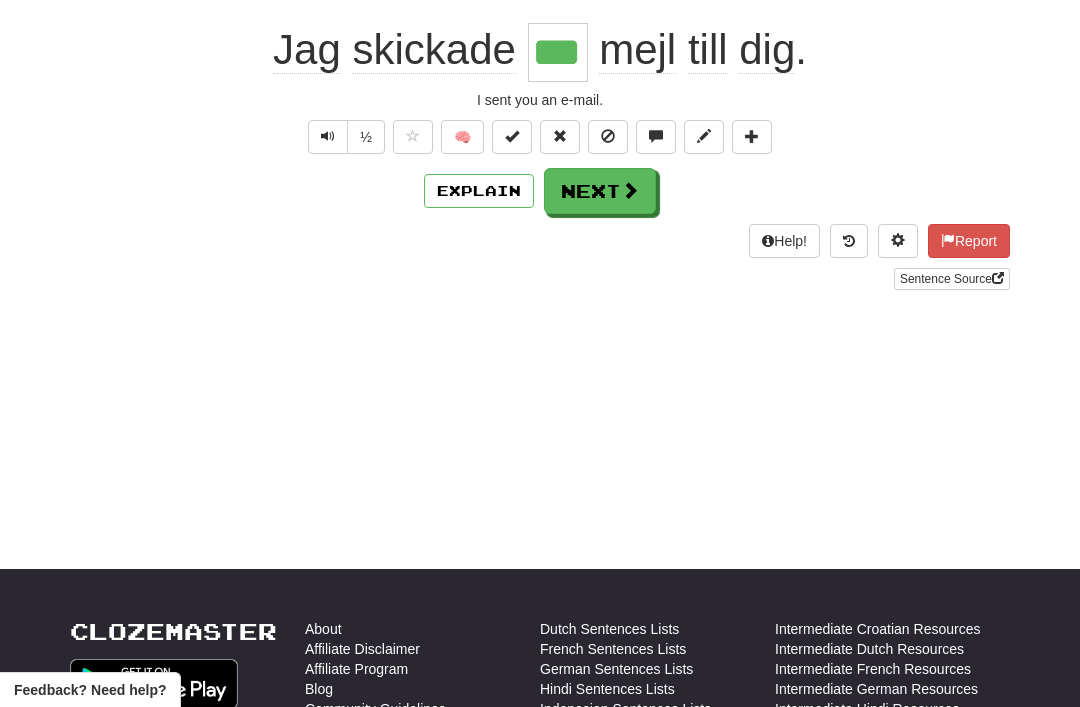 click on "Next" at bounding box center [600, 191] 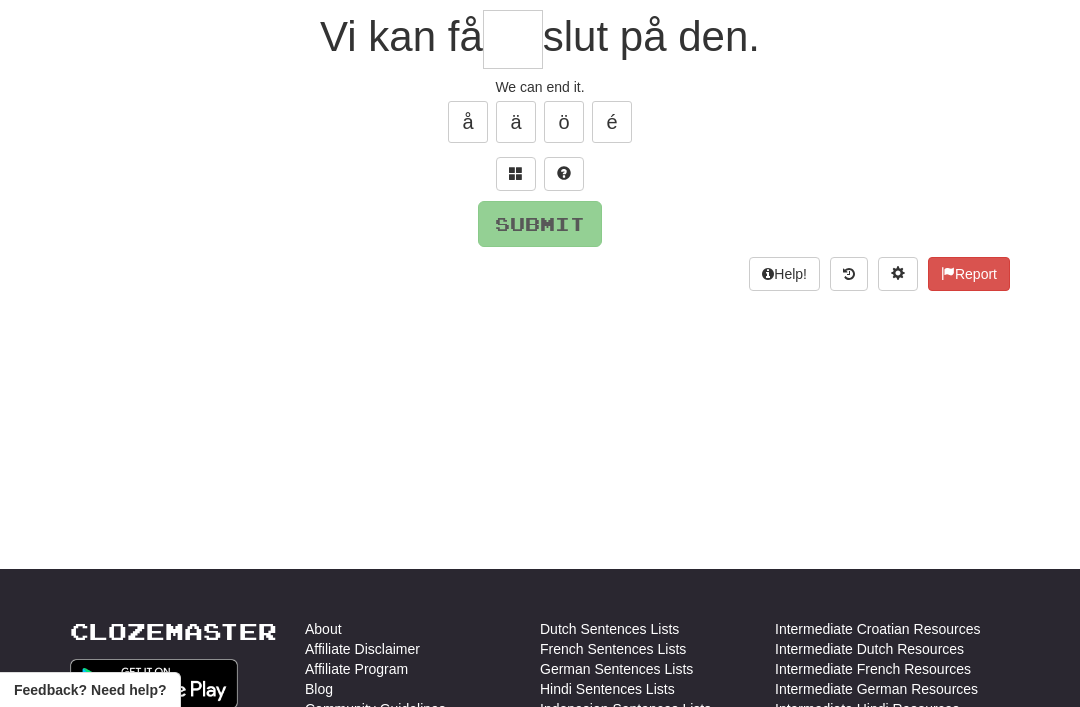 scroll, scrollTop: 187, scrollLeft: 0, axis: vertical 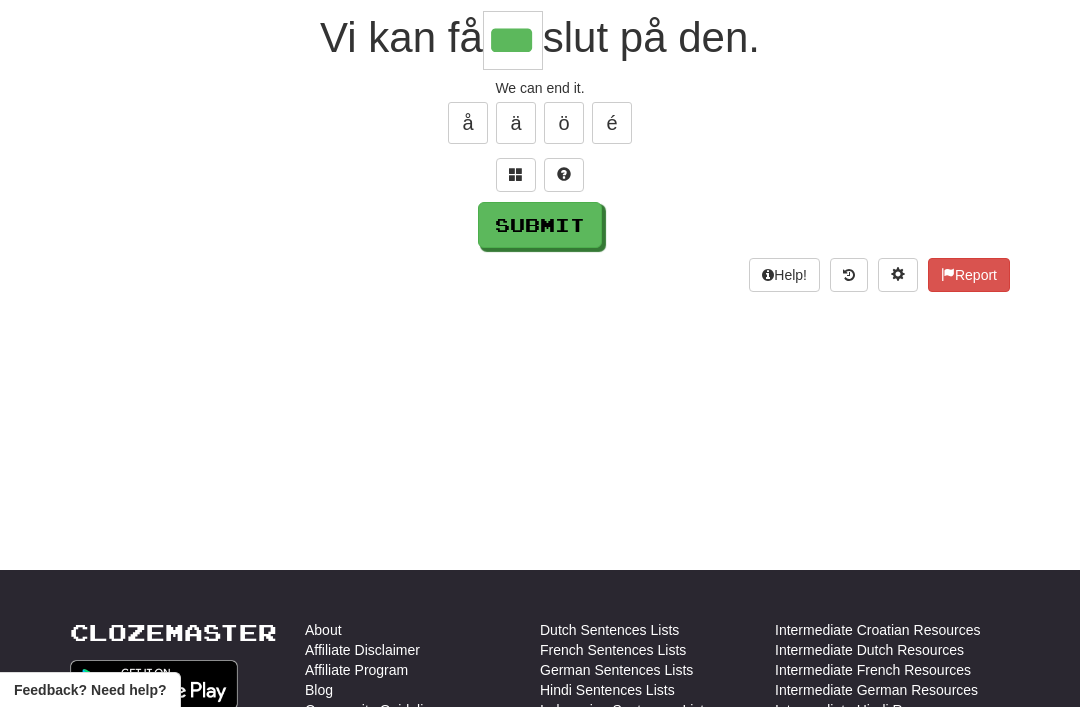 type on "***" 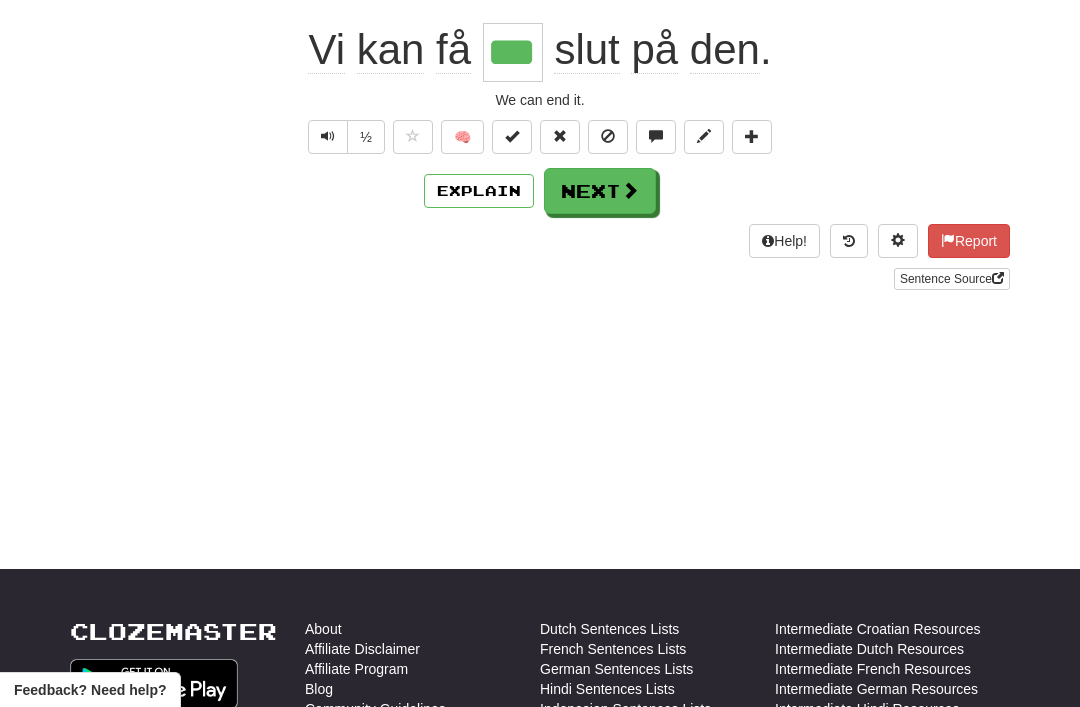 click on "Next" at bounding box center (600, 191) 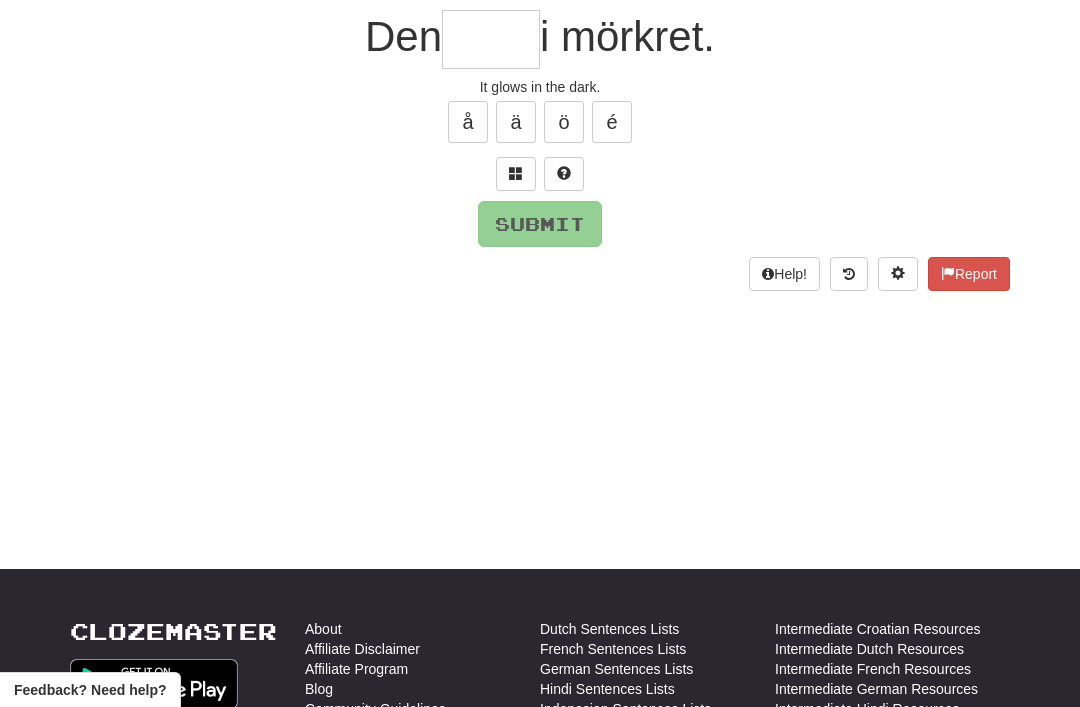scroll, scrollTop: 187, scrollLeft: 0, axis: vertical 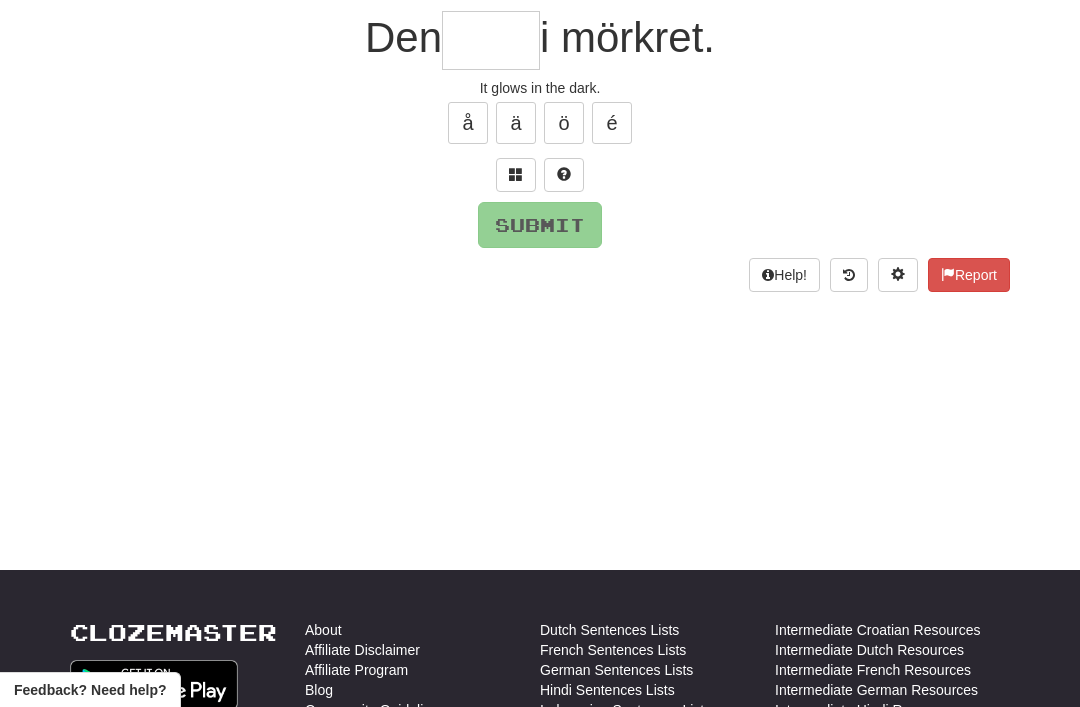 click at bounding box center (516, 175) 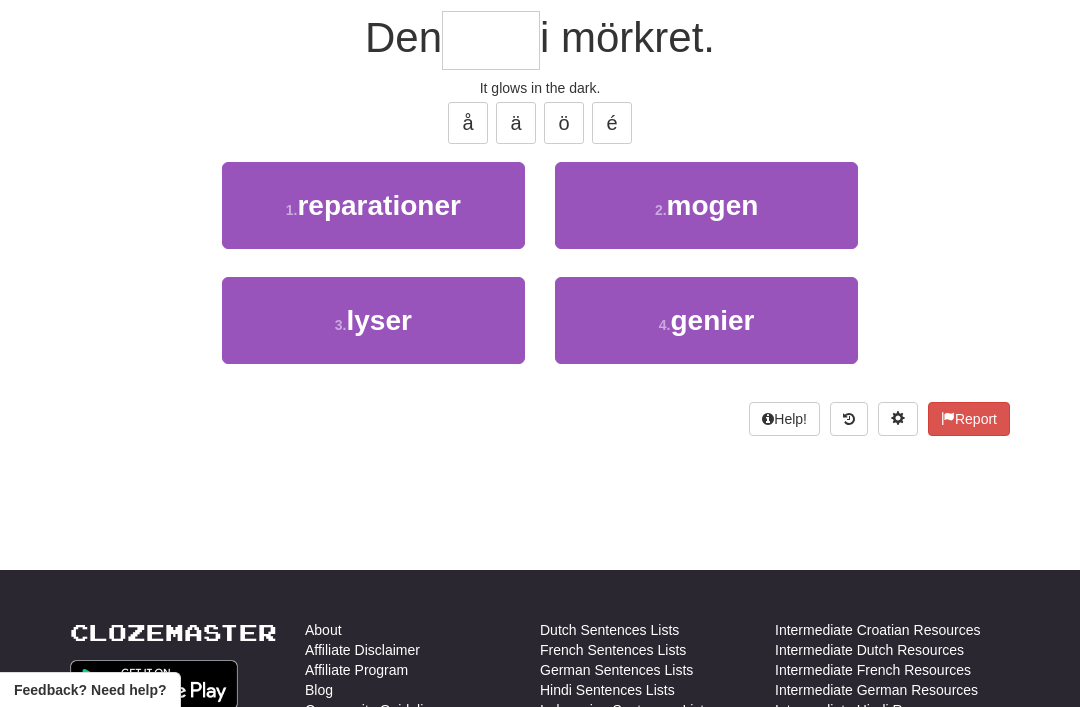 click on "lyser" at bounding box center [378, 320] 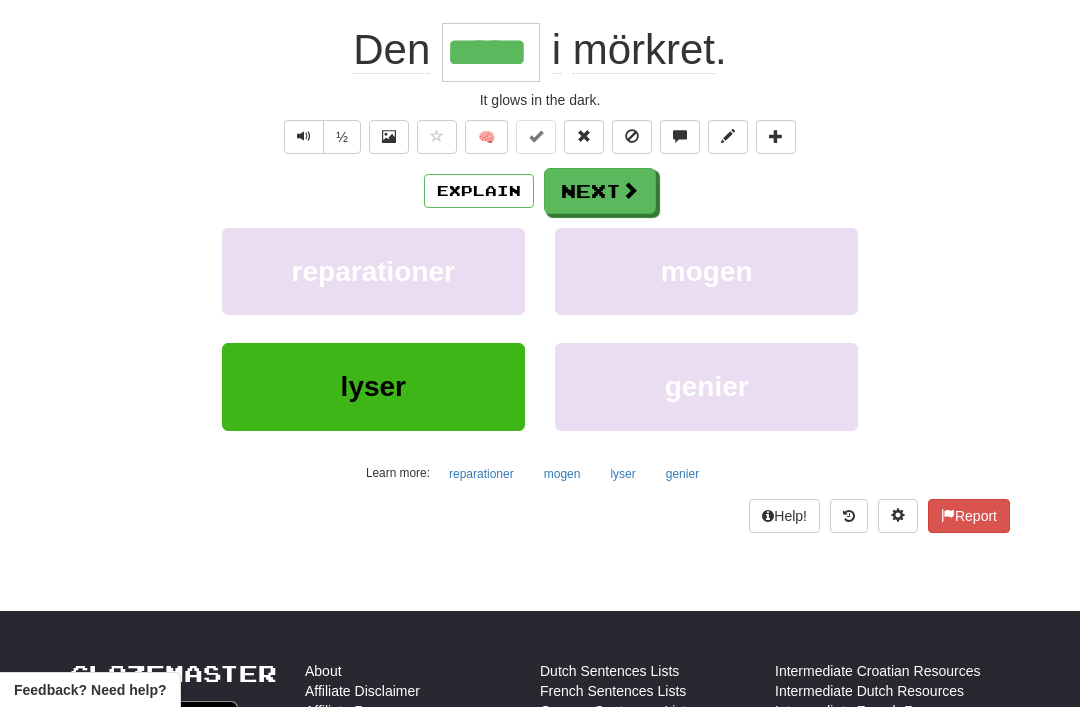 click on "Next" at bounding box center [600, 191] 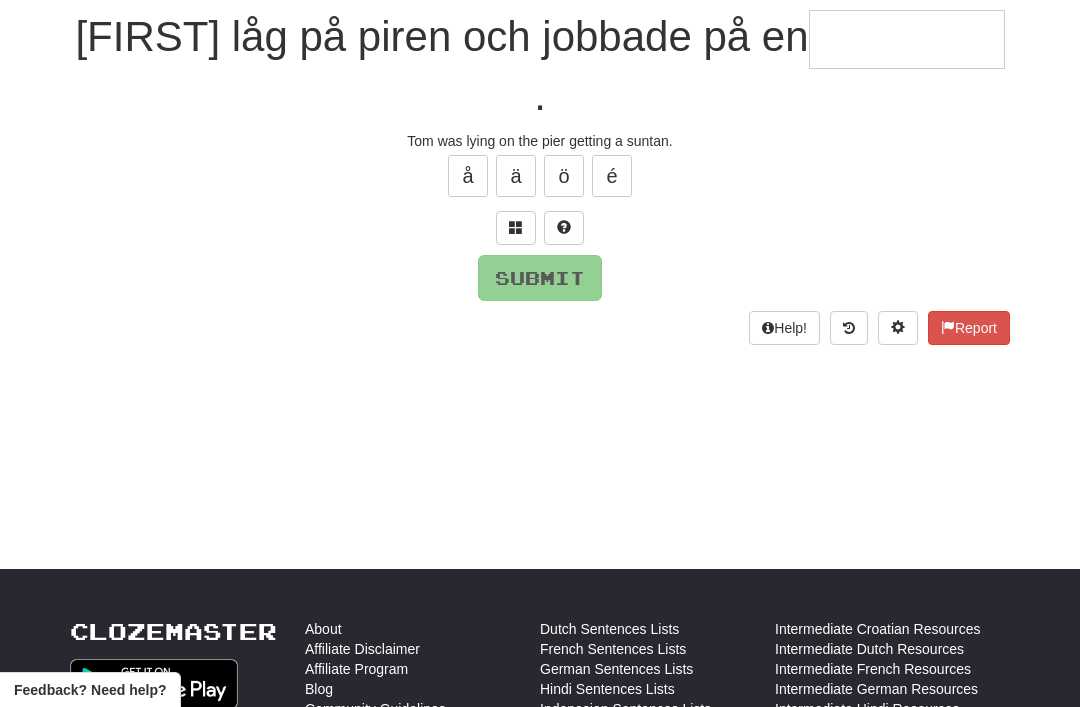 scroll, scrollTop: 187, scrollLeft: 0, axis: vertical 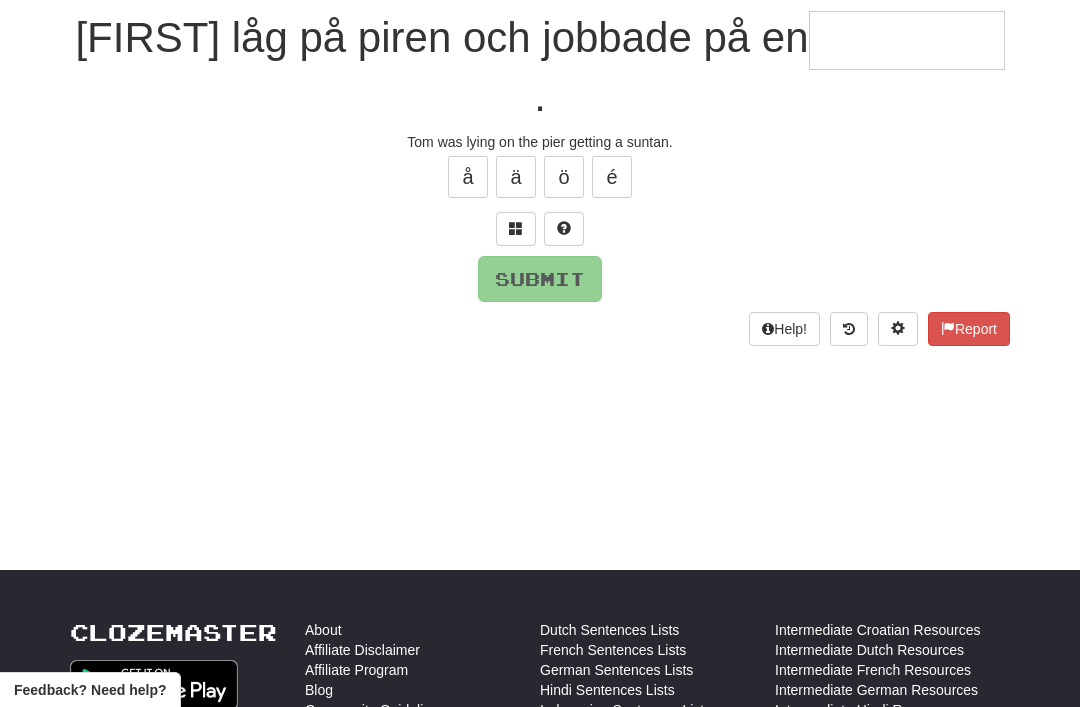 click at bounding box center [516, 228] 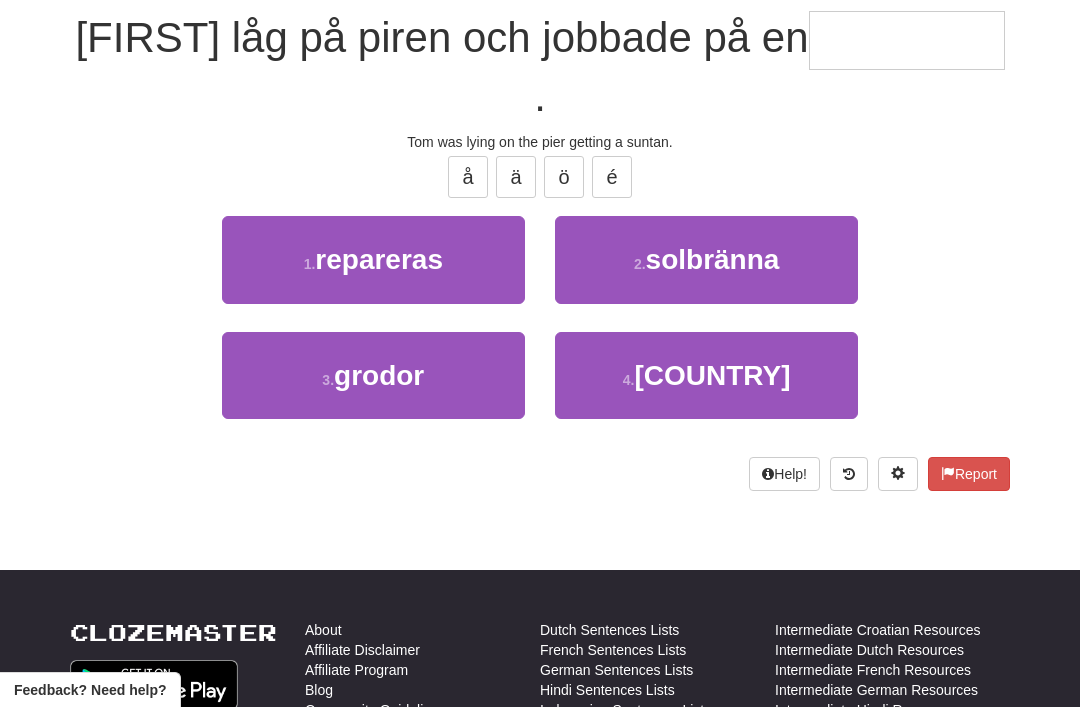 click on "2 .  solbränna" at bounding box center [706, 259] 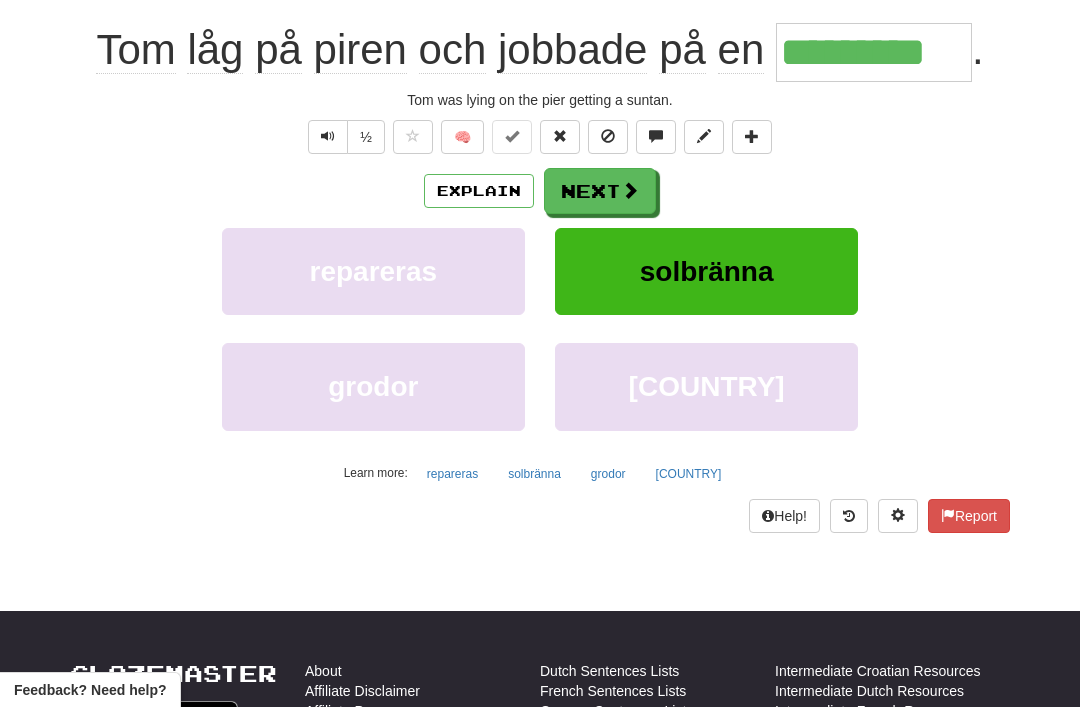 click on "Next" at bounding box center [600, 191] 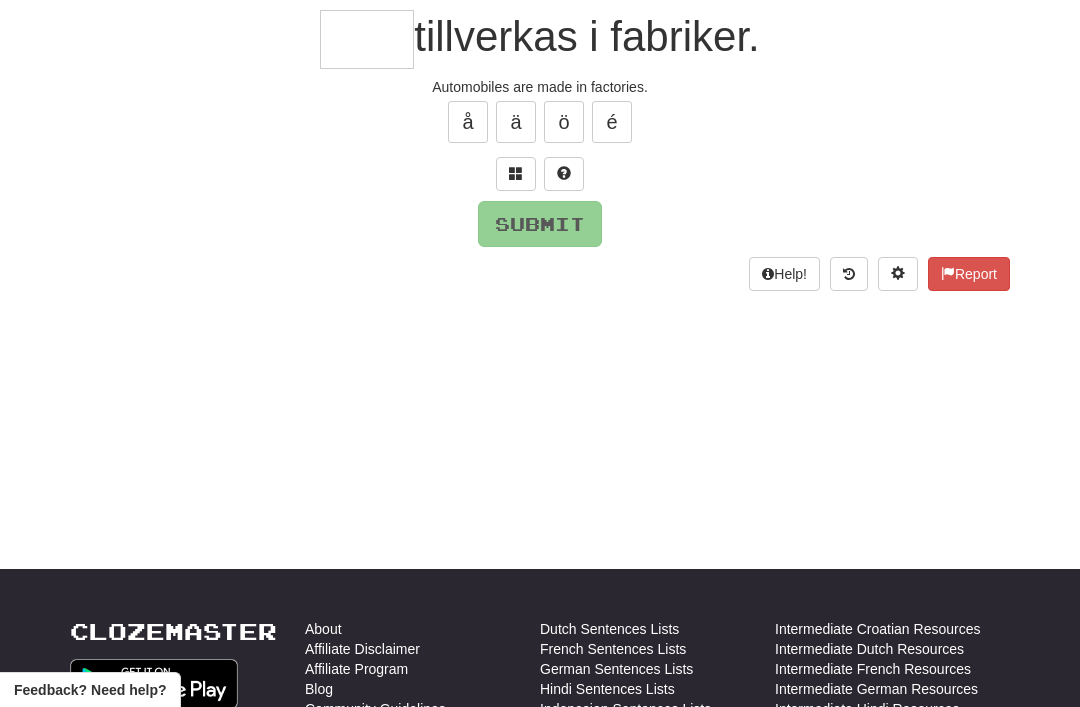 scroll, scrollTop: 187, scrollLeft: 0, axis: vertical 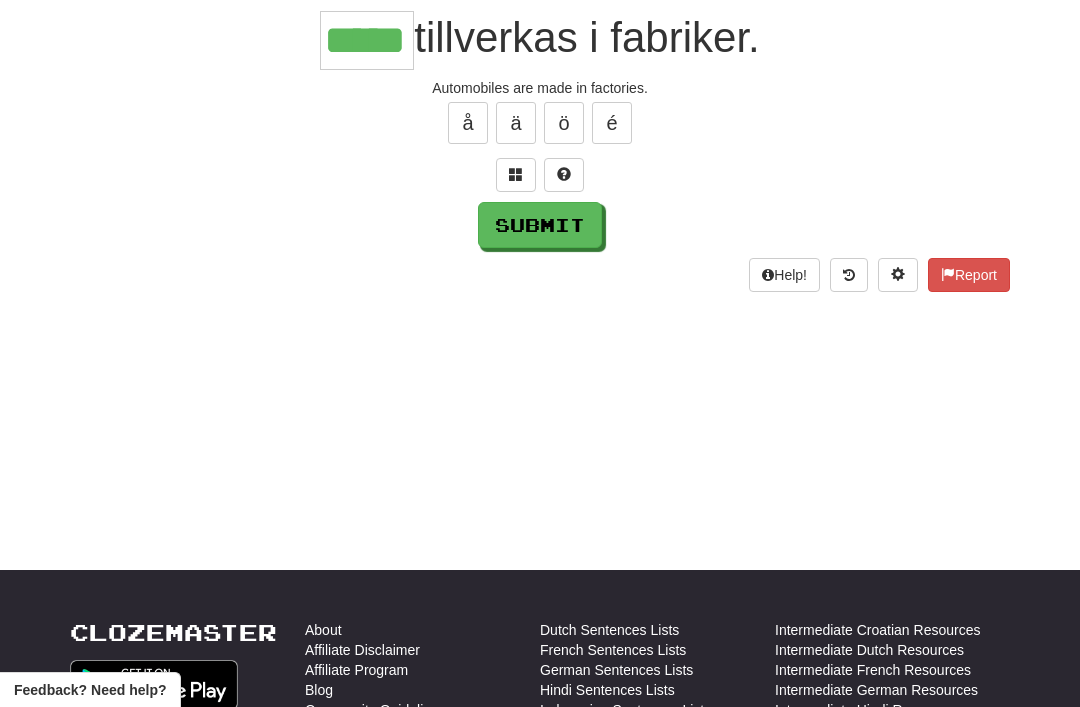 click on "Submit" at bounding box center (540, 225) 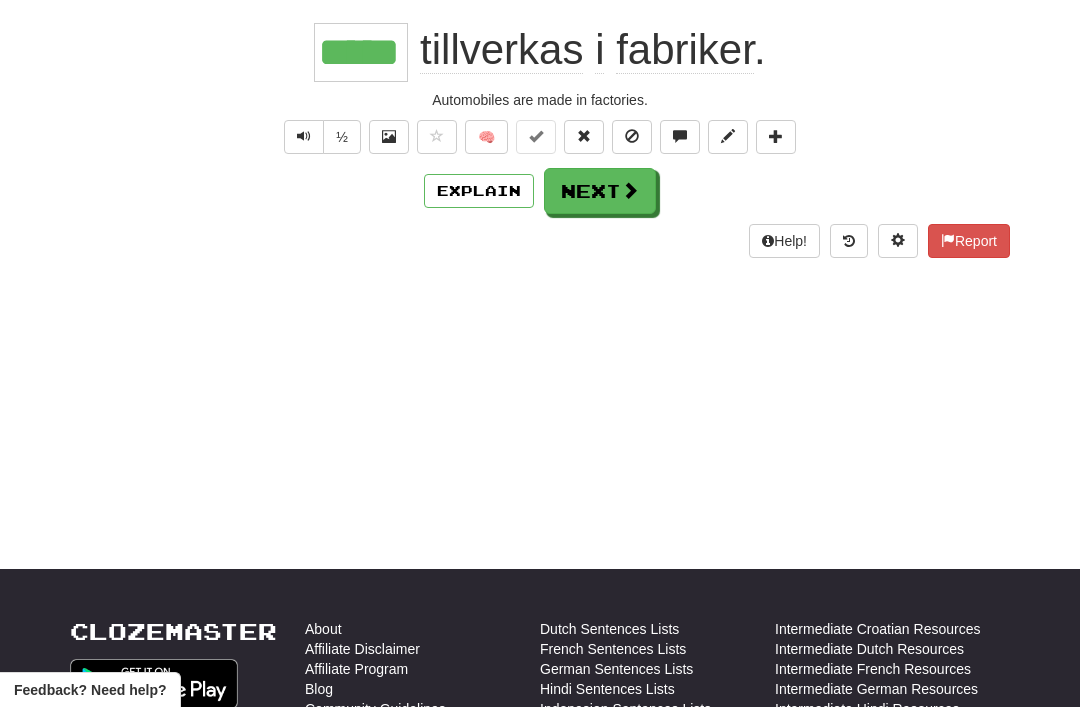 click on "Next" at bounding box center (600, 191) 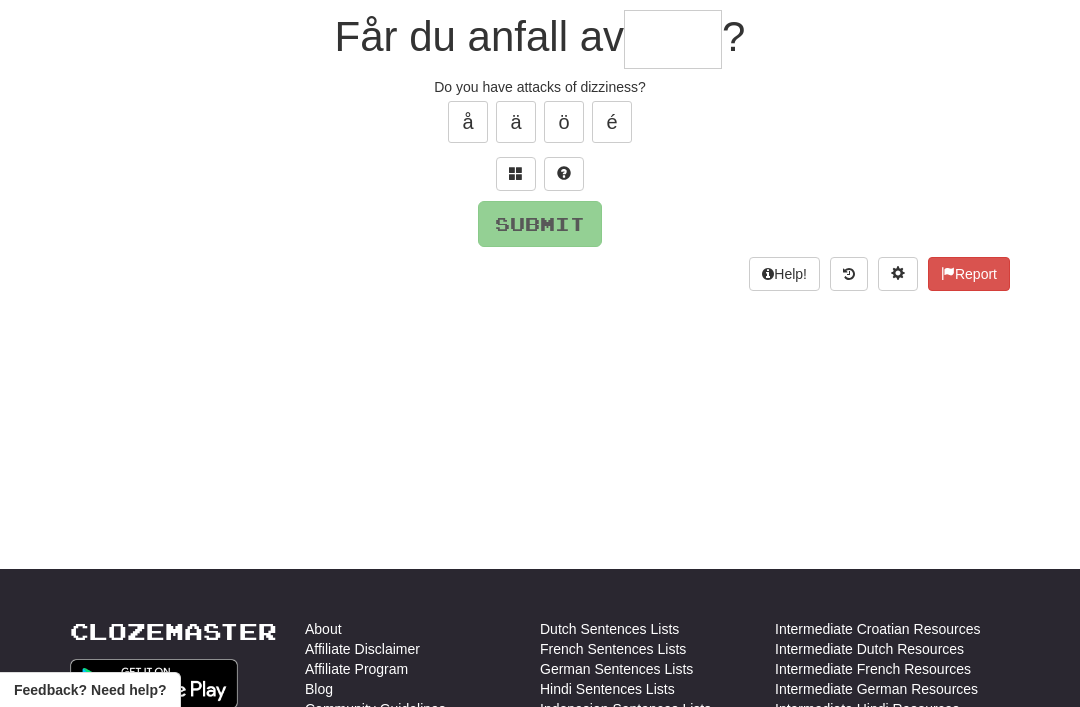 scroll, scrollTop: 187, scrollLeft: 0, axis: vertical 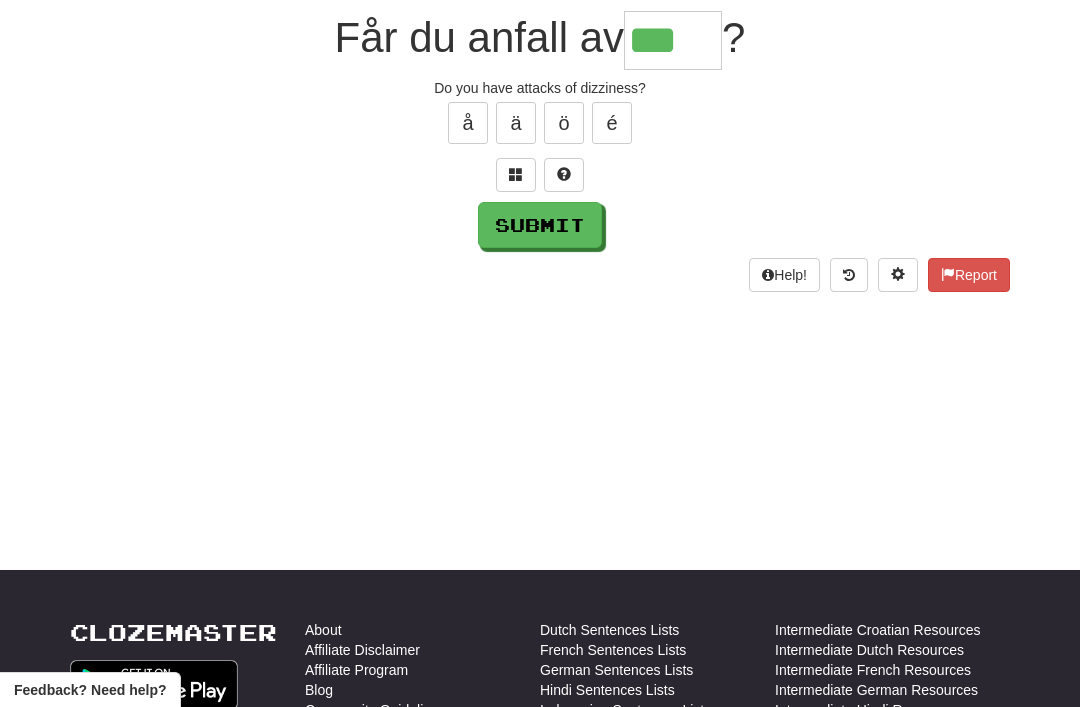 click at bounding box center (516, 175) 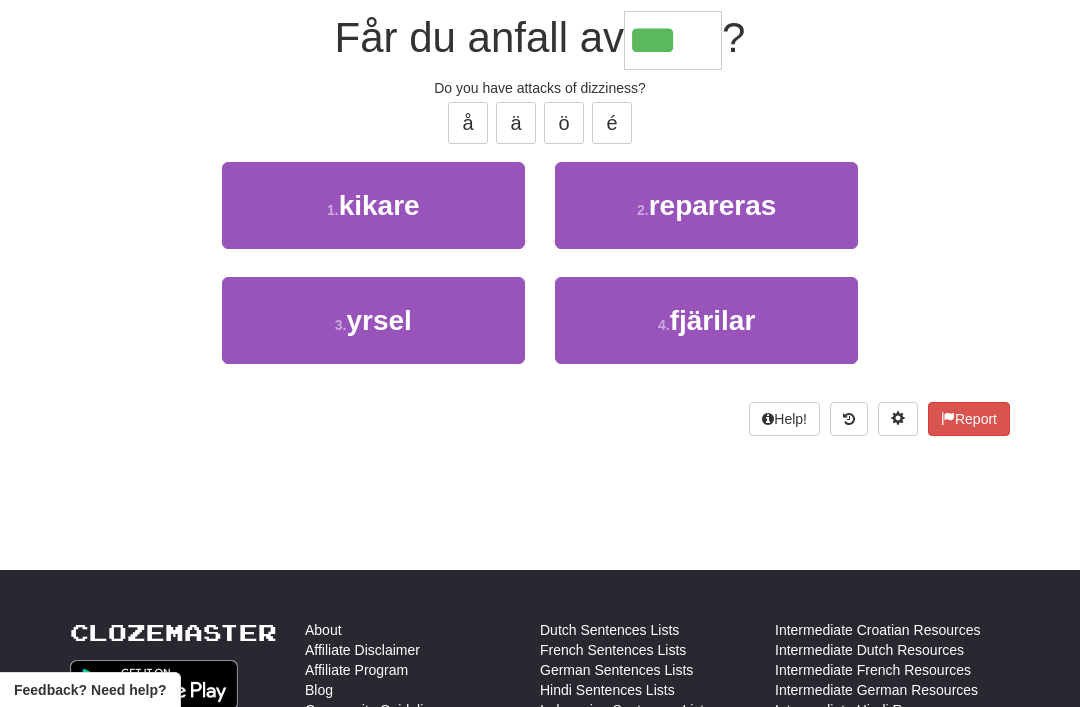 click on "yrsel" at bounding box center (378, 320) 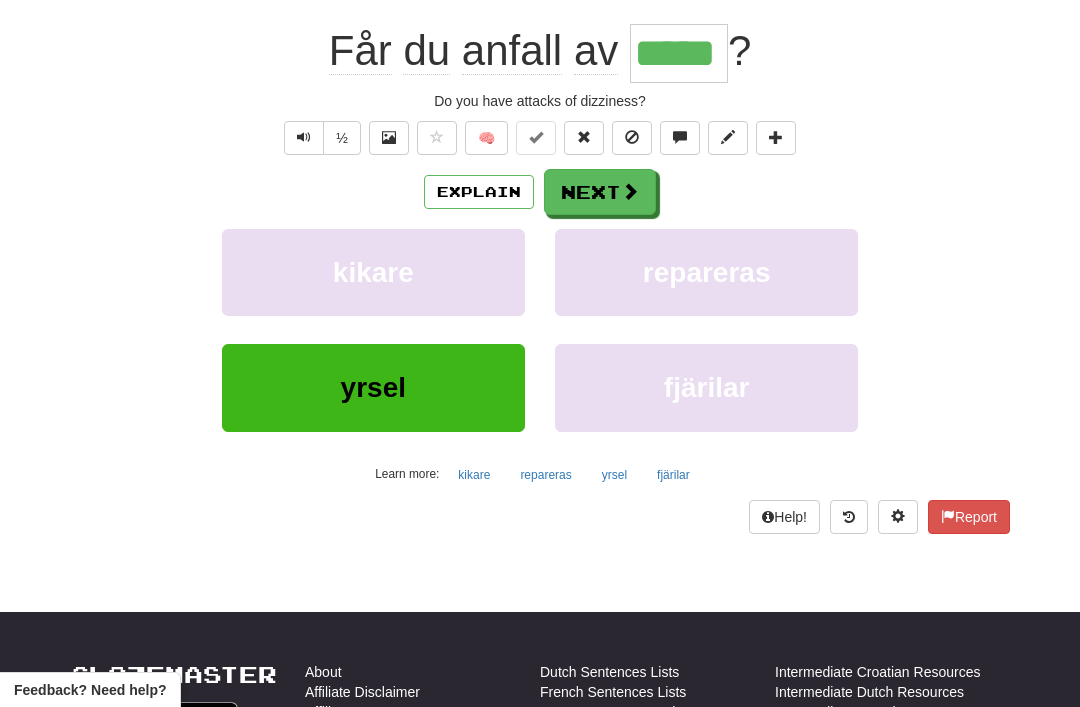 scroll, scrollTop: 188, scrollLeft: 0, axis: vertical 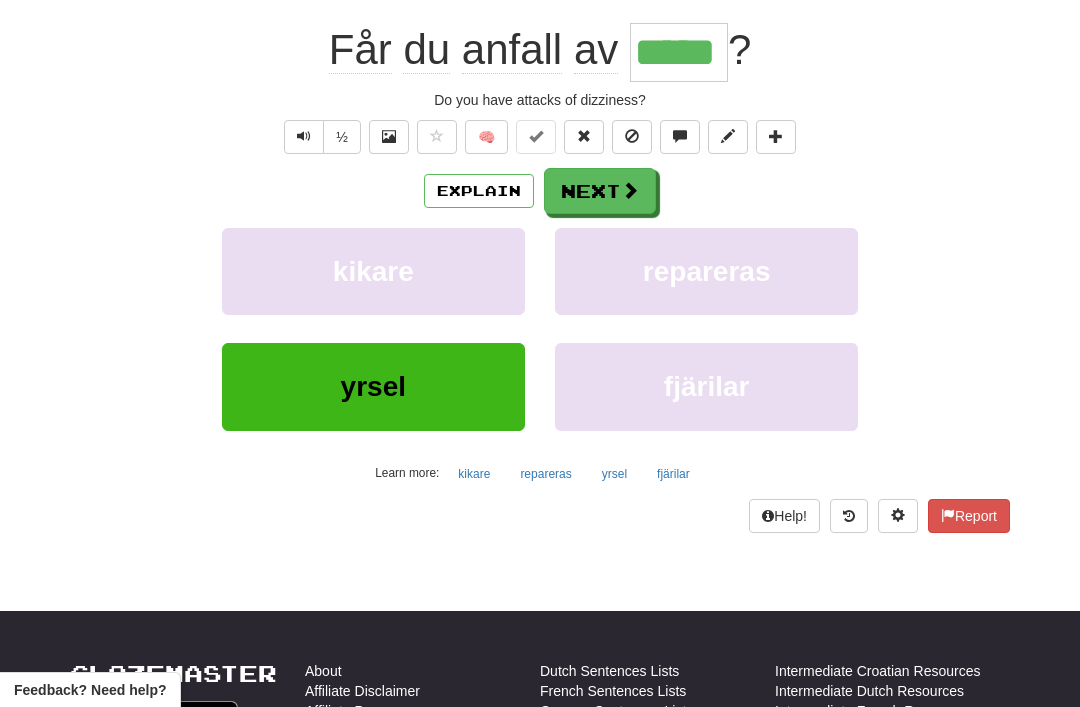 click on "Next" at bounding box center [600, 191] 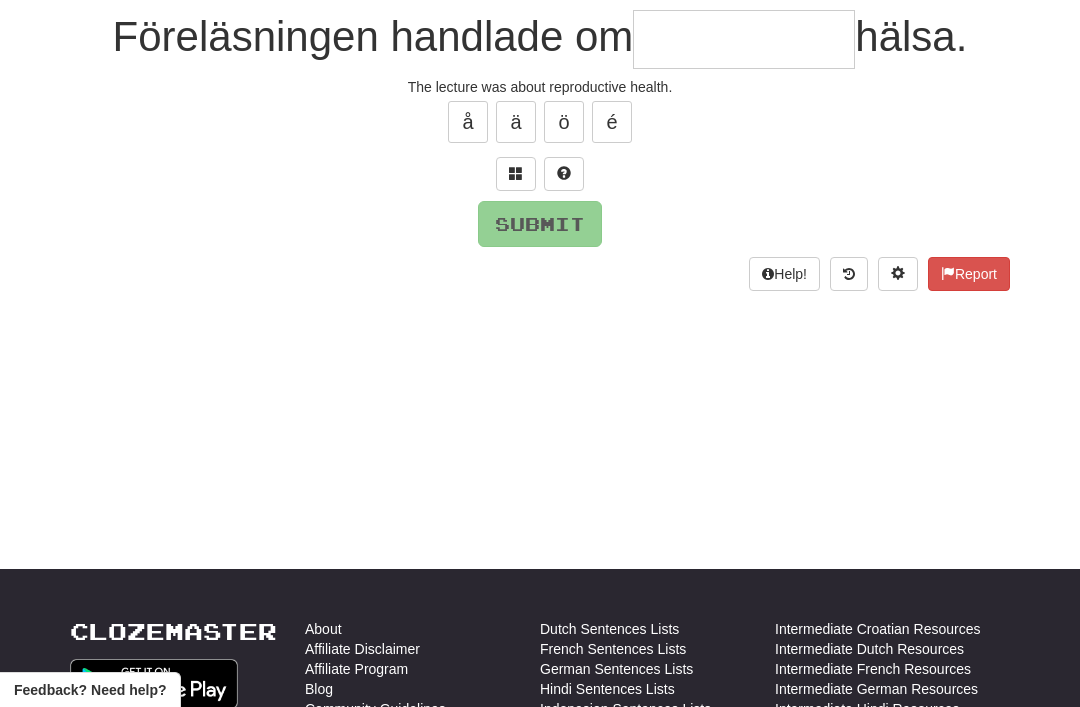 scroll, scrollTop: 187, scrollLeft: 0, axis: vertical 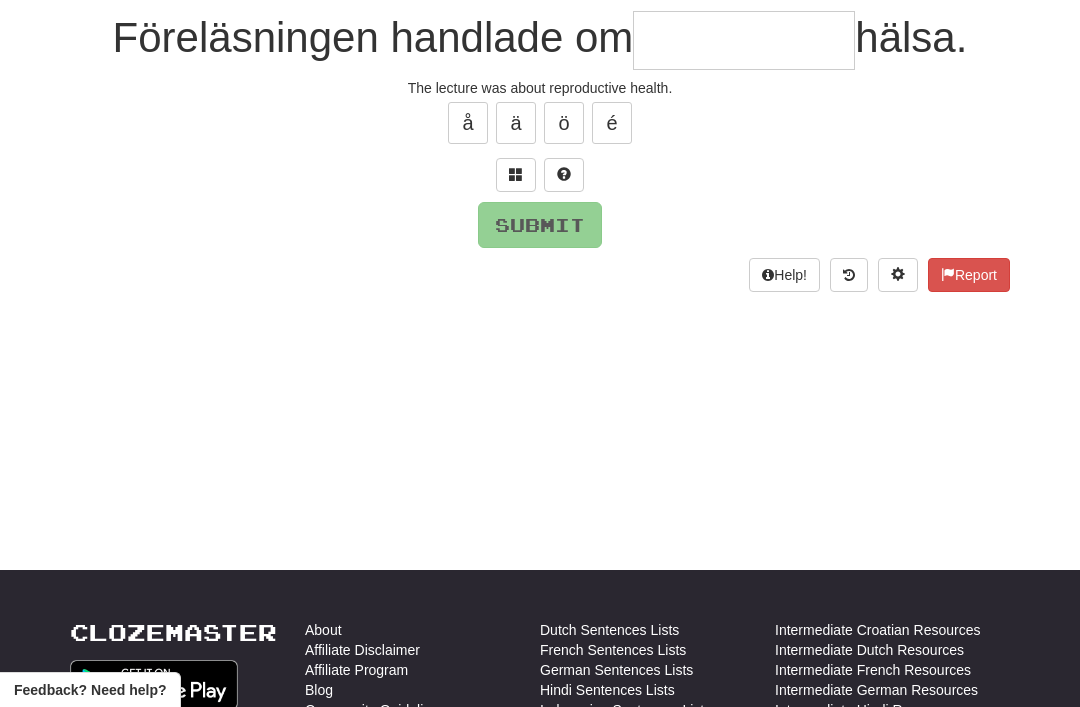 click at bounding box center (516, 174) 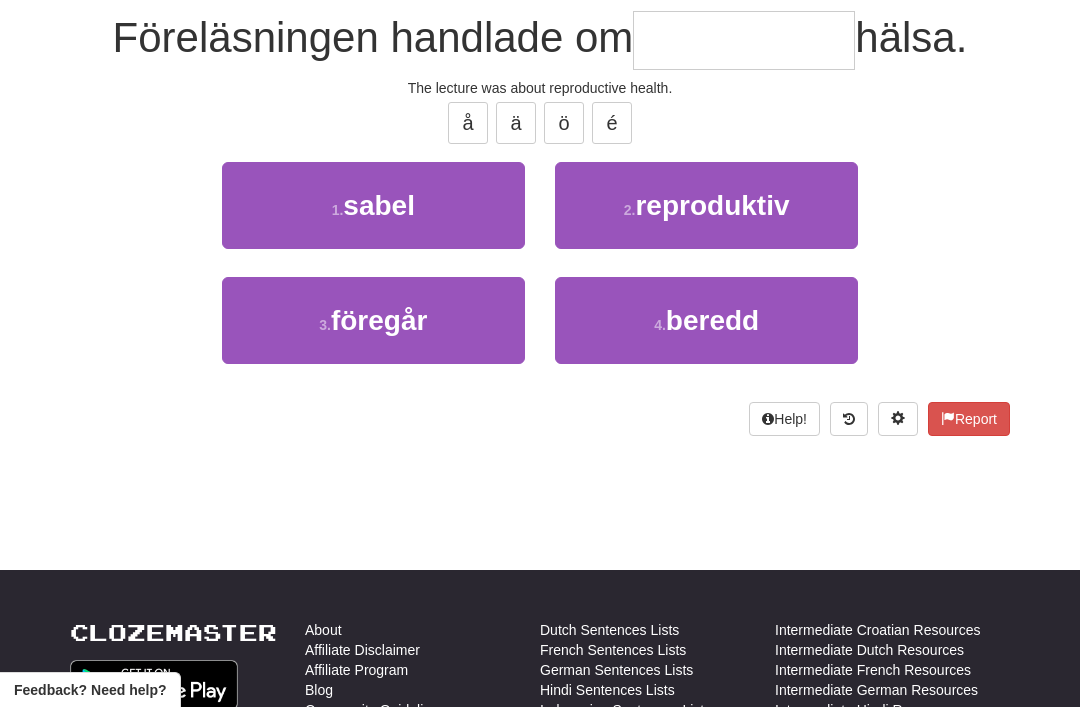 click on "2 ." at bounding box center (630, 210) 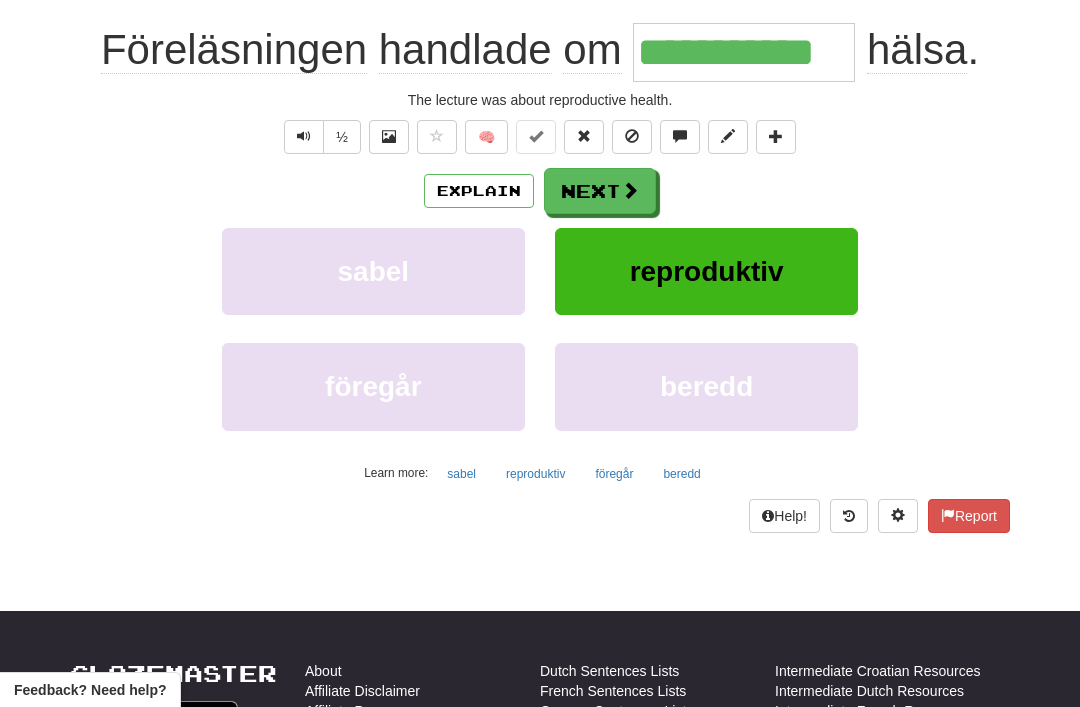 click on "Next" at bounding box center [600, 191] 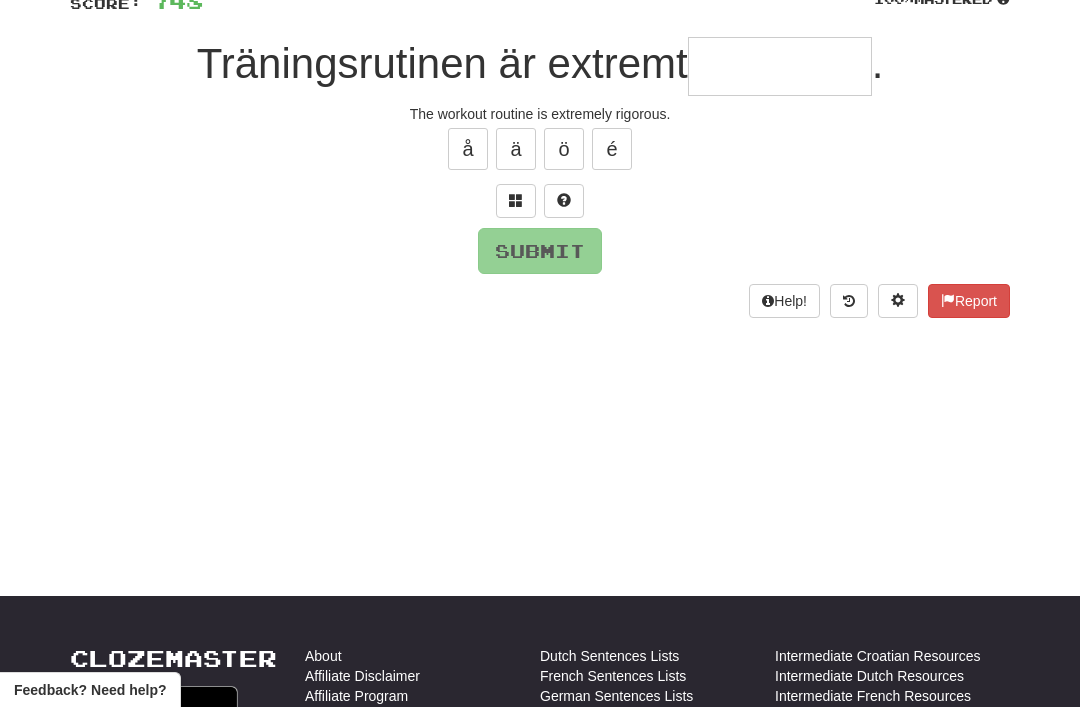 scroll, scrollTop: 119, scrollLeft: 0, axis: vertical 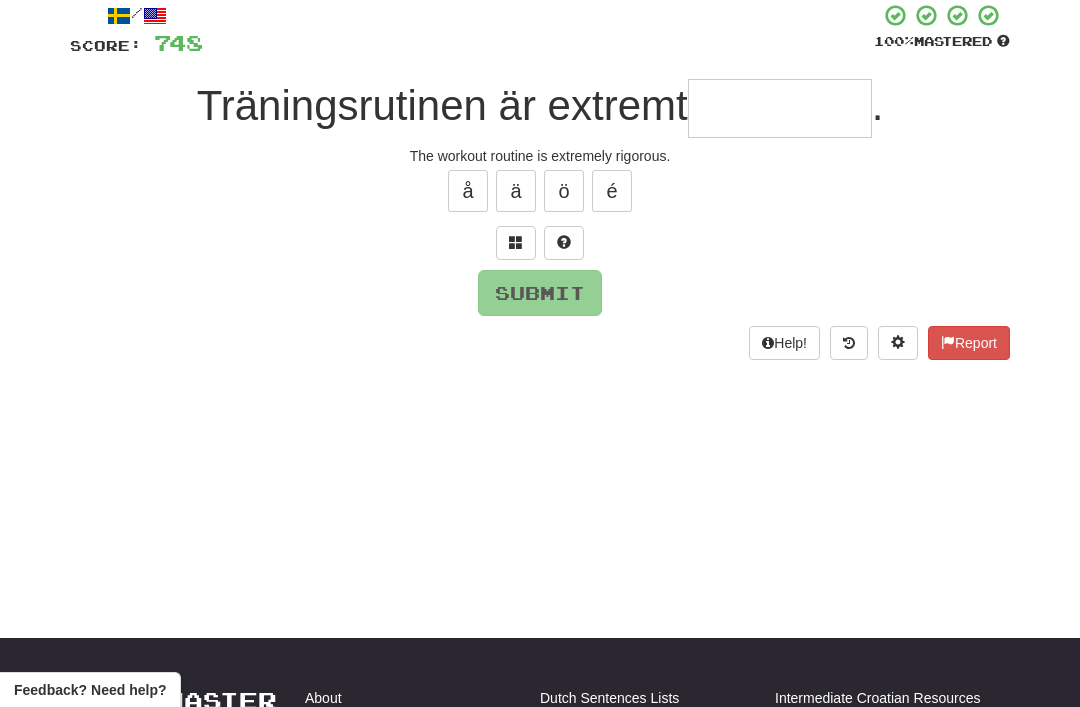 click at bounding box center (516, 243) 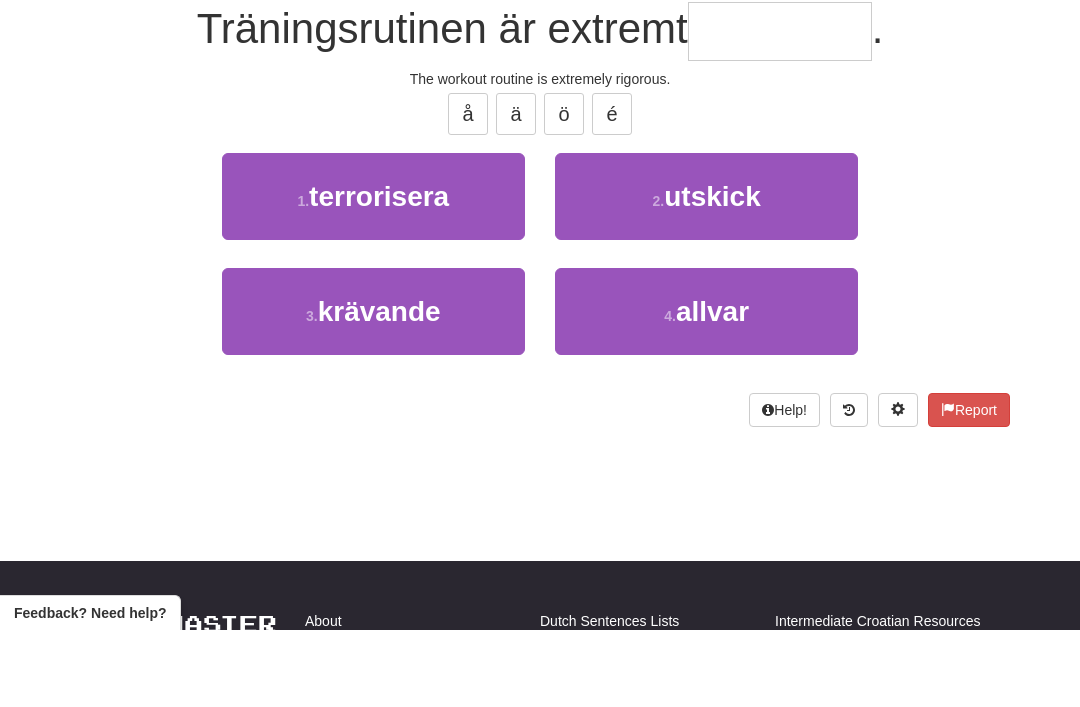 click on "krävande" at bounding box center (379, 388) 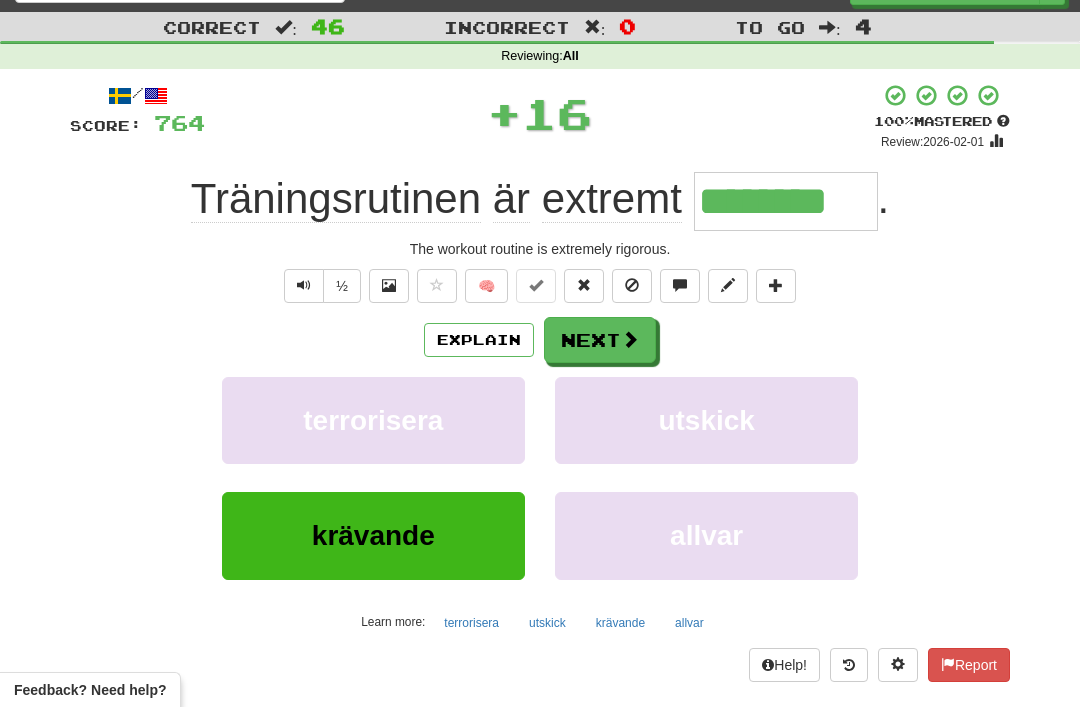 click on "Next" at bounding box center (600, 340) 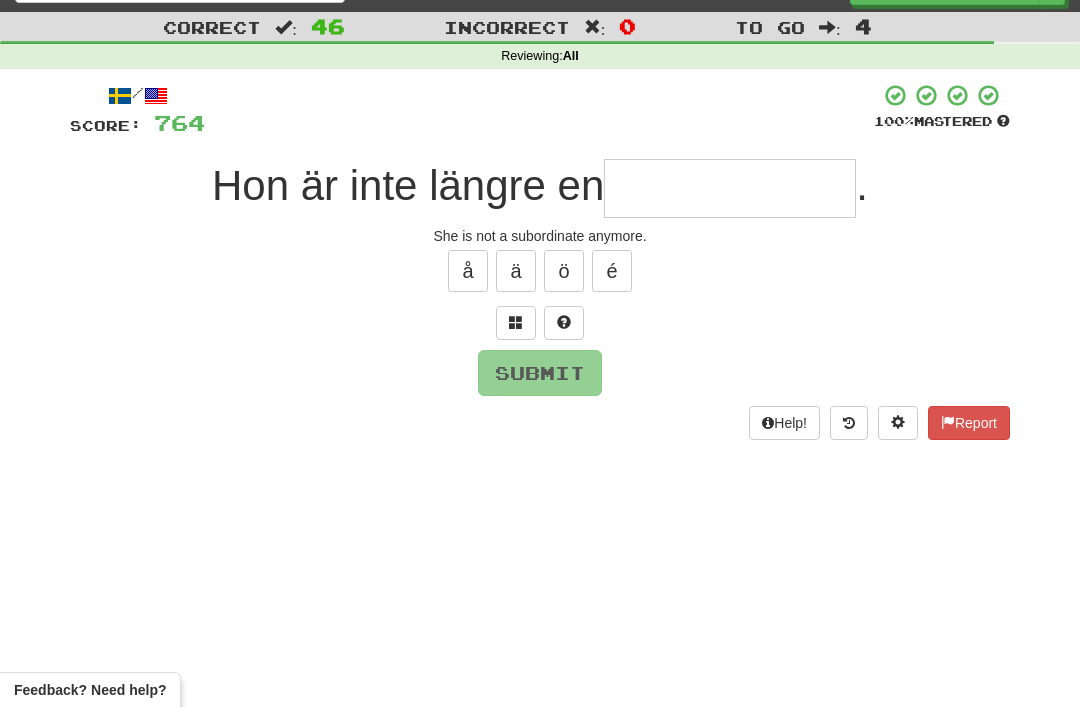 scroll, scrollTop: 38, scrollLeft: 0, axis: vertical 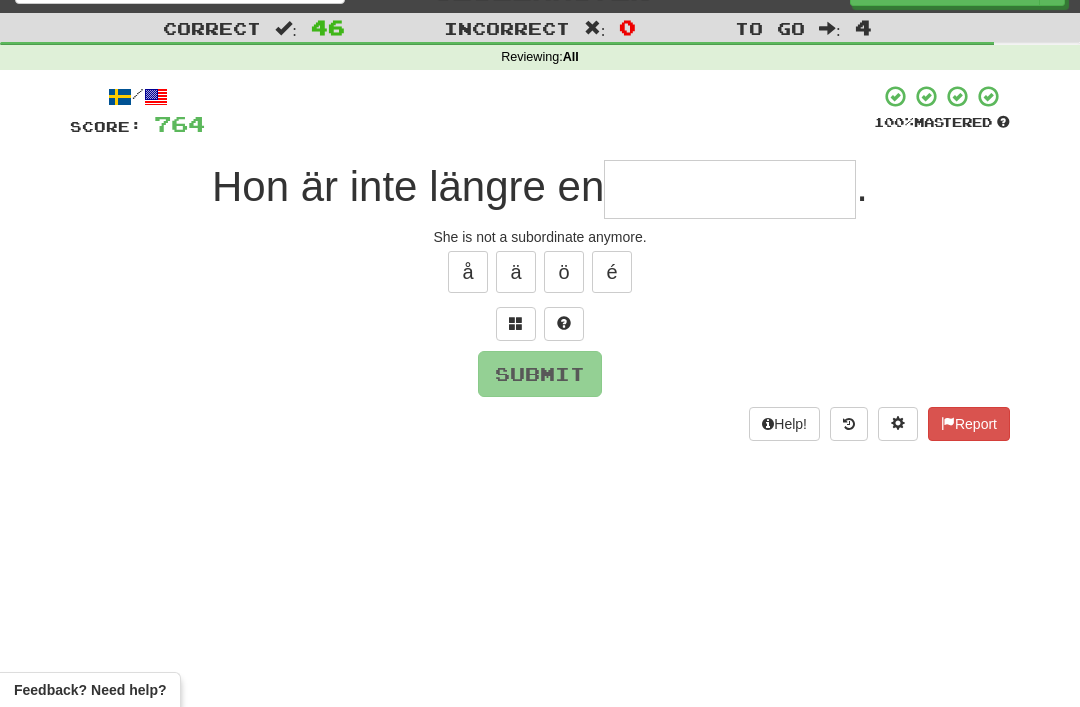 click at bounding box center (516, 323) 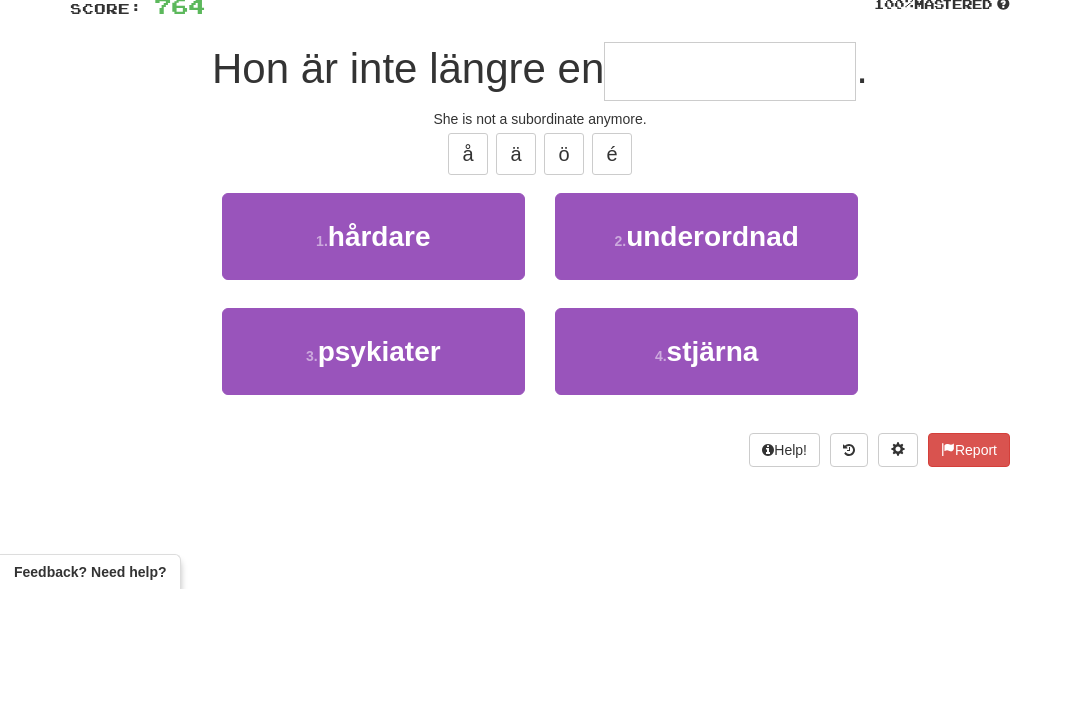 click on "2 .  underordnad" at bounding box center [706, 354] 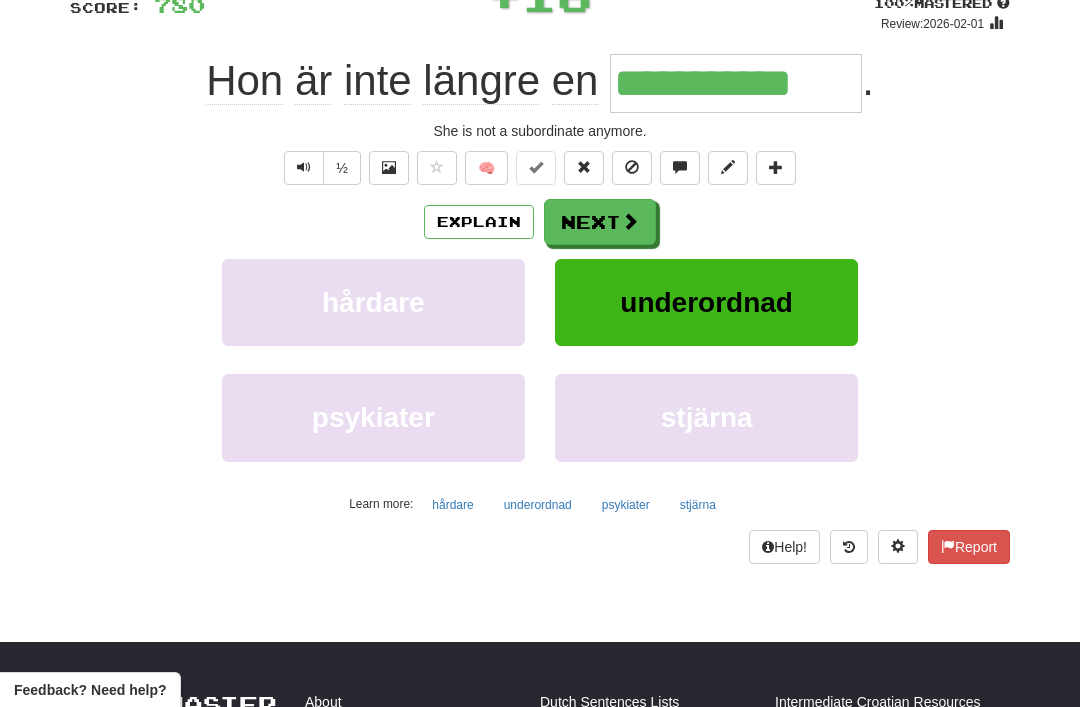 click on "Next" at bounding box center [600, 222] 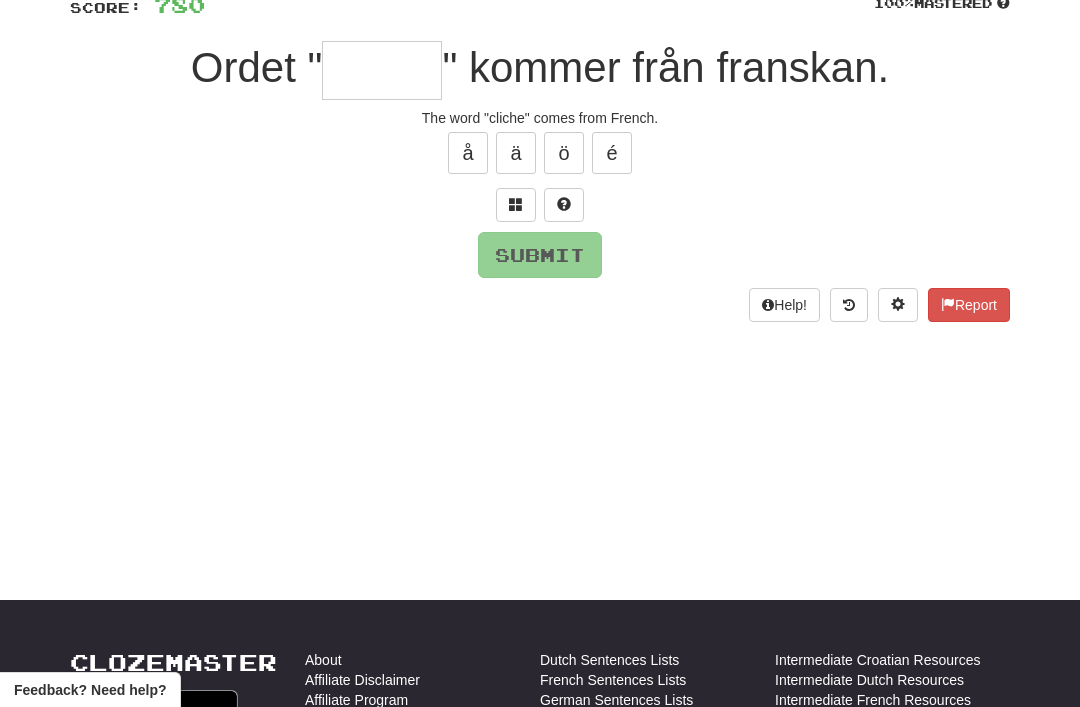 scroll, scrollTop: 156, scrollLeft: 0, axis: vertical 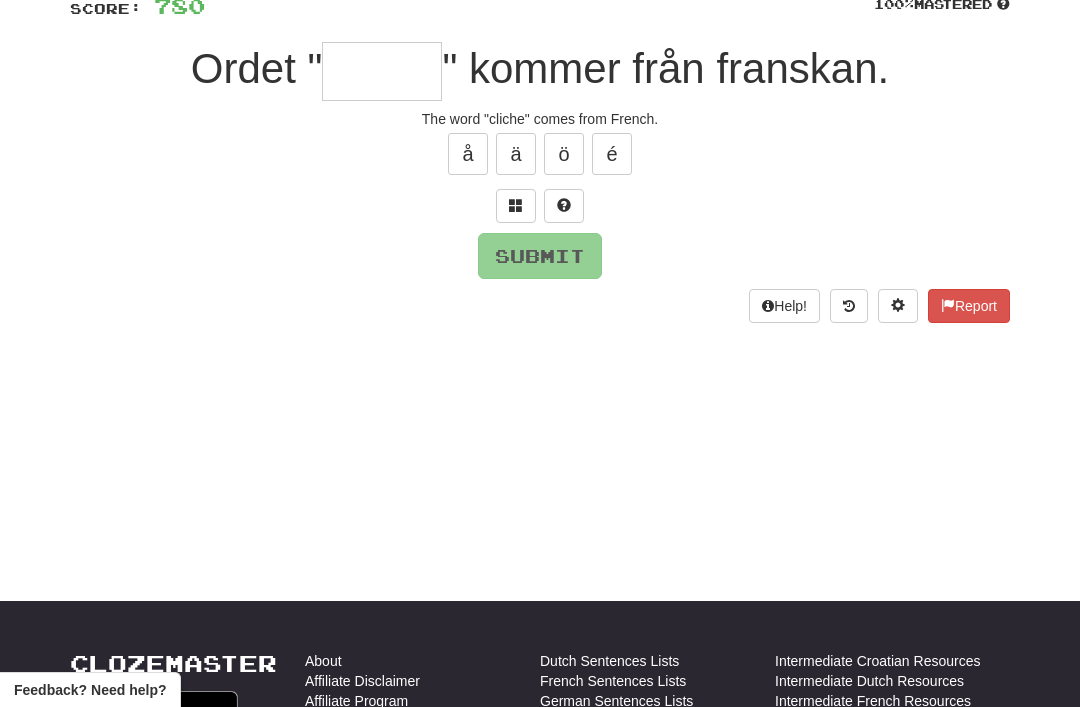 click at bounding box center (516, 206) 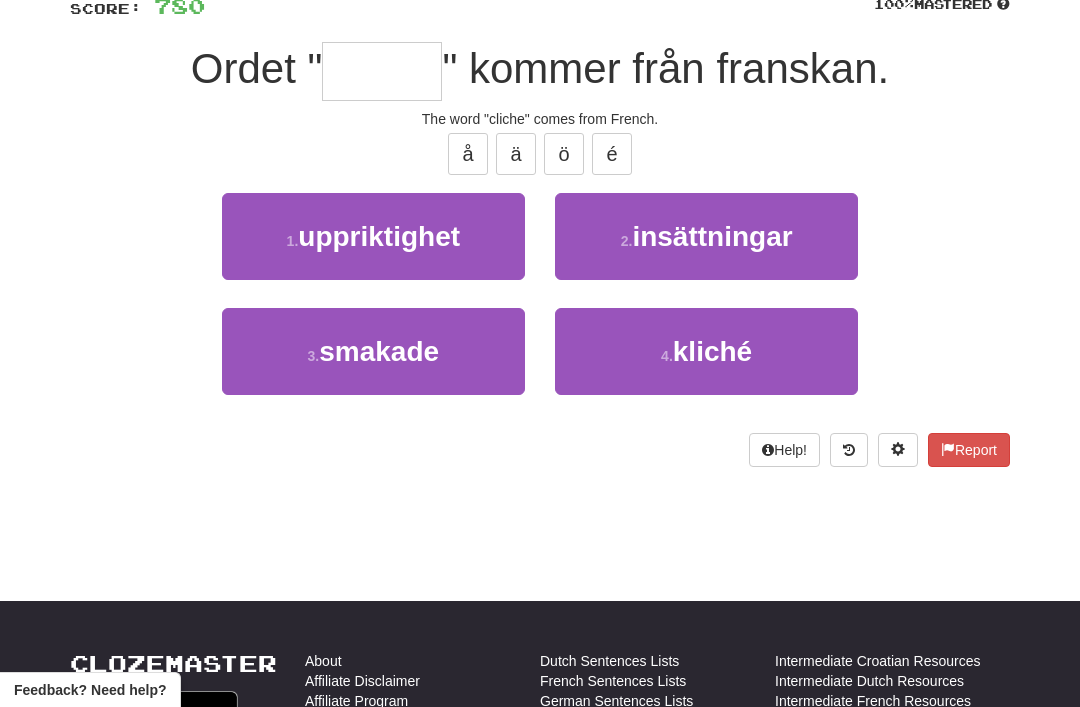 click on "4 .  kliché" at bounding box center (706, 351) 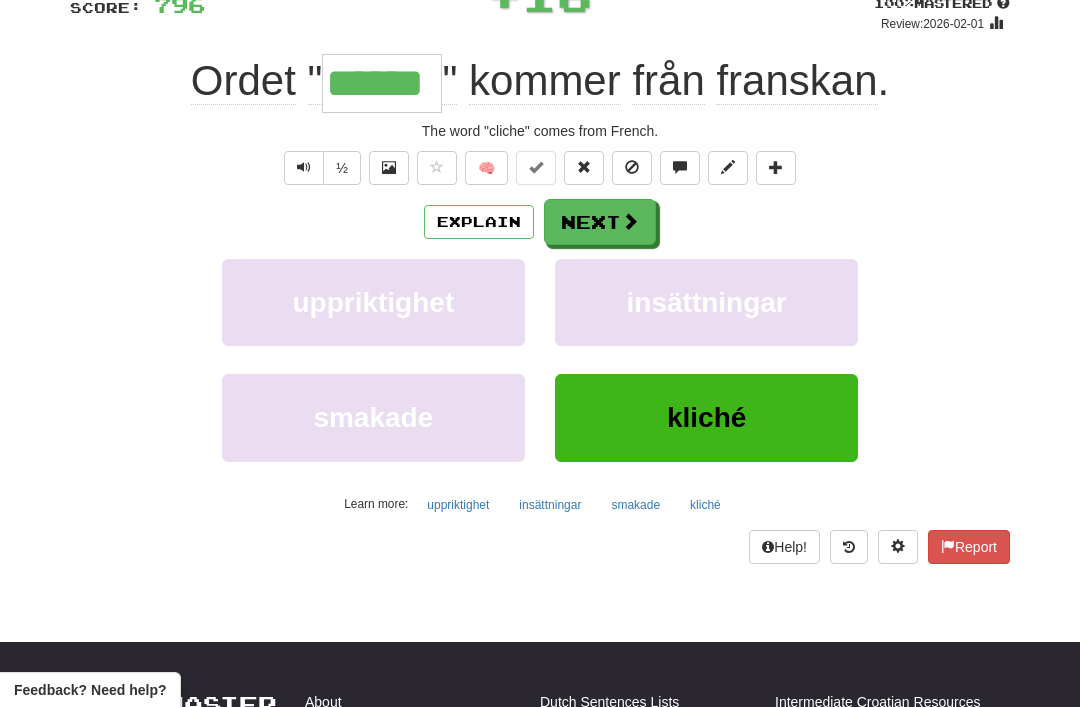 click on "Next" at bounding box center [600, 222] 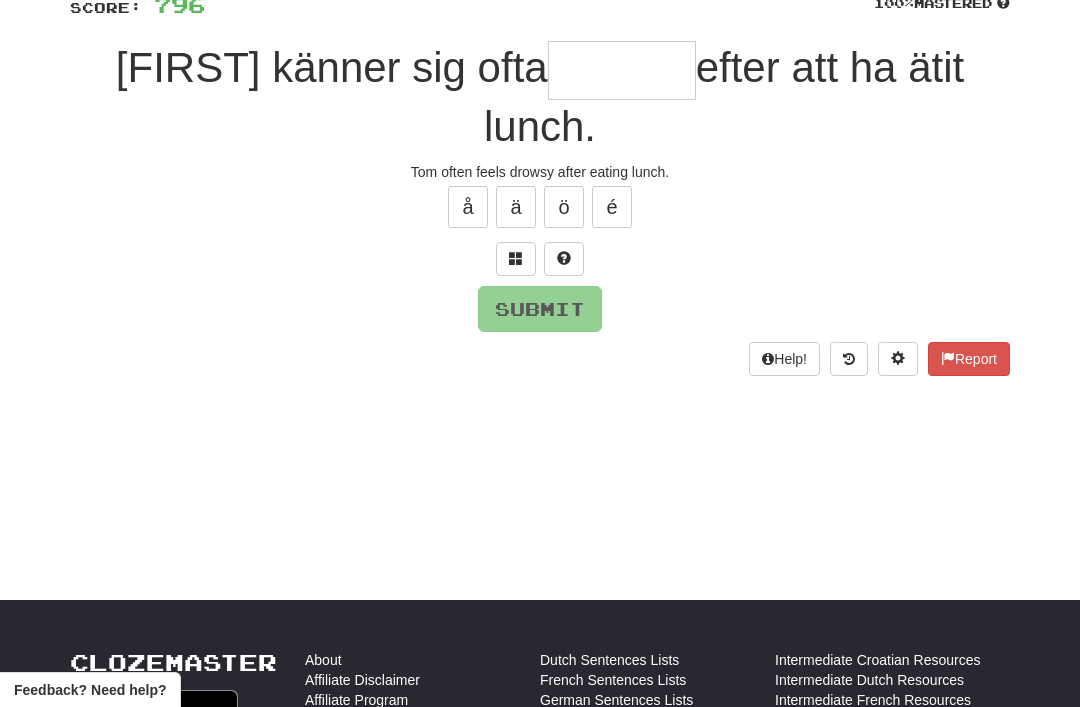 scroll, scrollTop: 156, scrollLeft: 0, axis: vertical 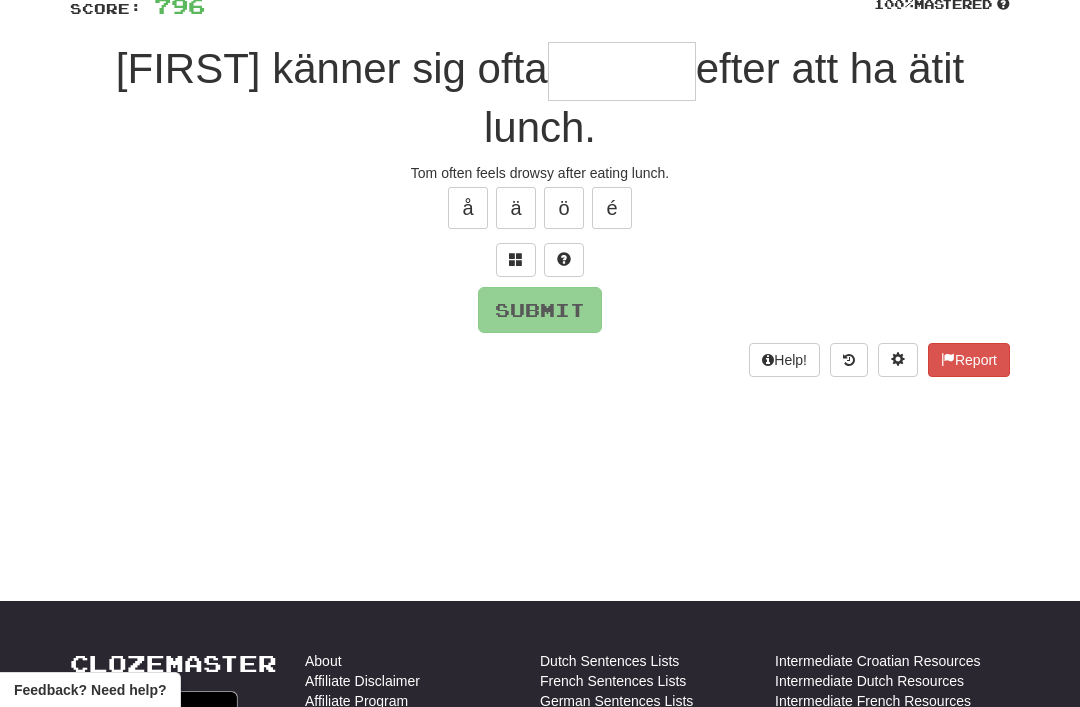 click at bounding box center (516, 260) 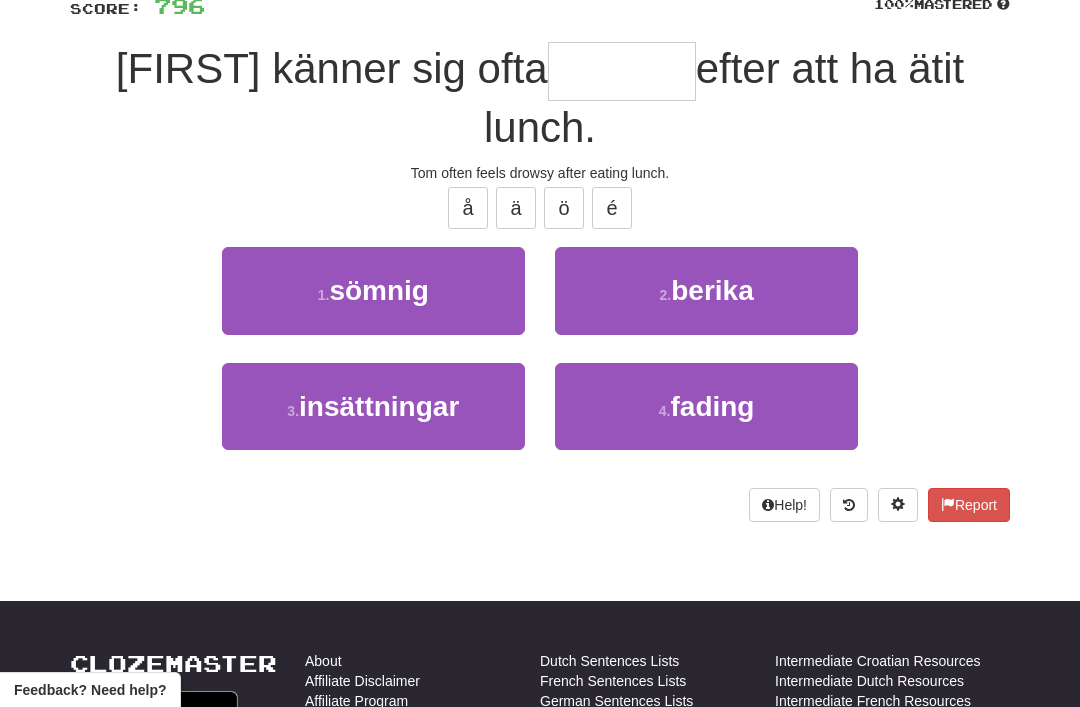 click on "1 ." at bounding box center [324, 295] 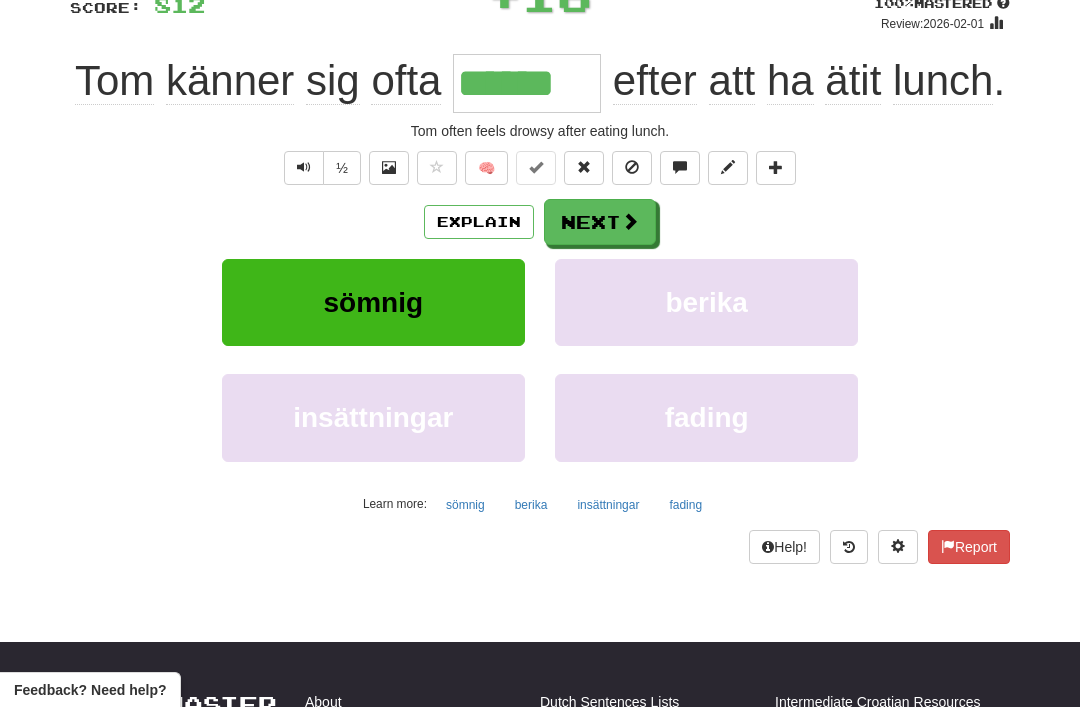 click on "Next" at bounding box center [600, 222] 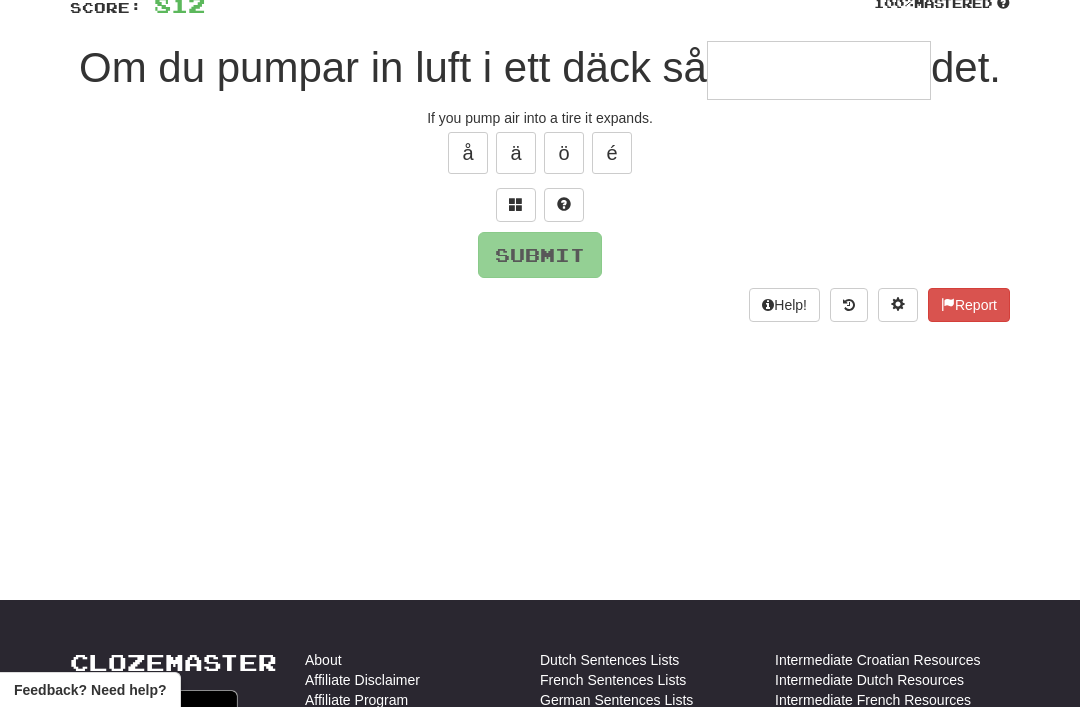 scroll, scrollTop: 156, scrollLeft: 0, axis: vertical 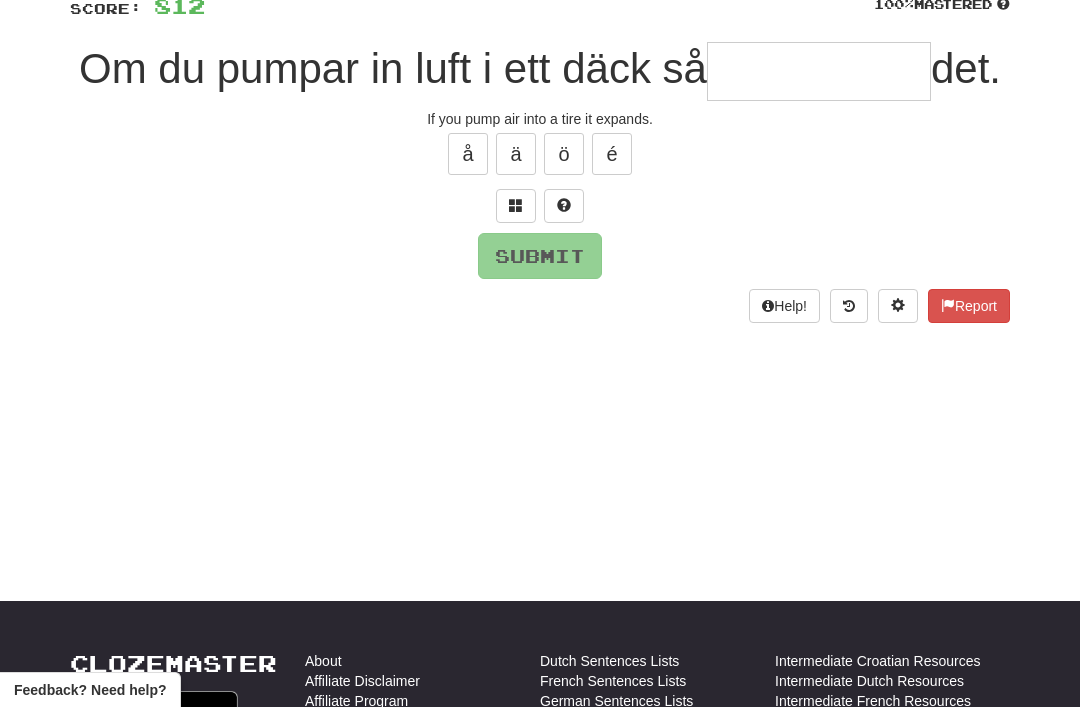 click at bounding box center (516, 206) 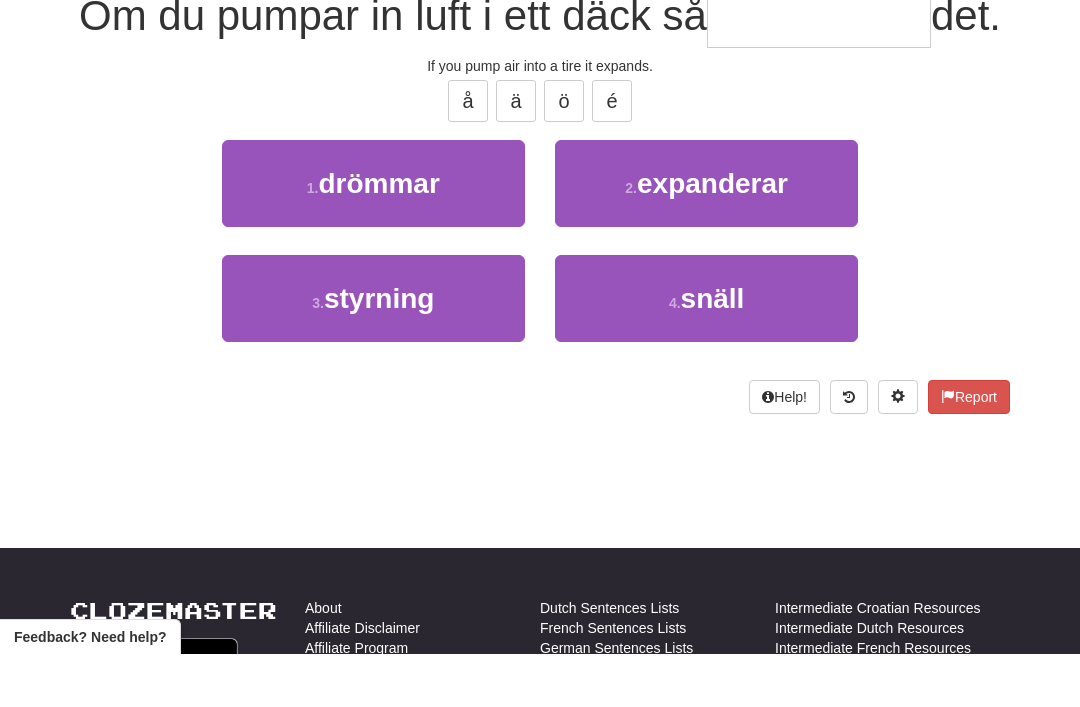 click on "expanderar" at bounding box center (712, 236) 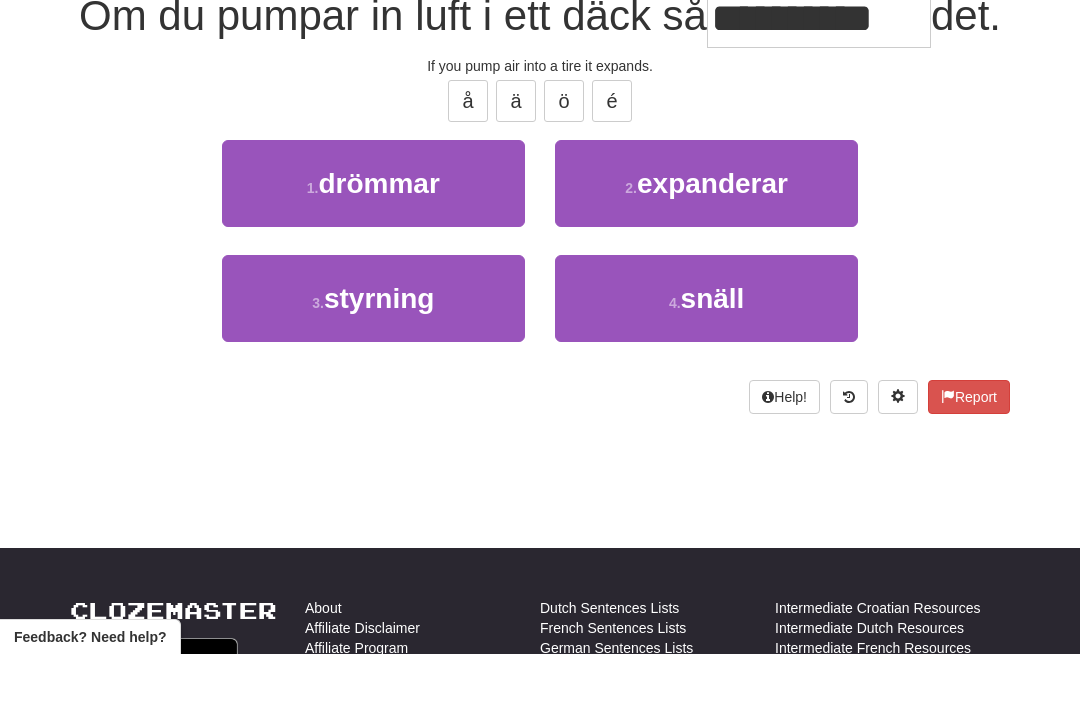 scroll, scrollTop: 210, scrollLeft: 0, axis: vertical 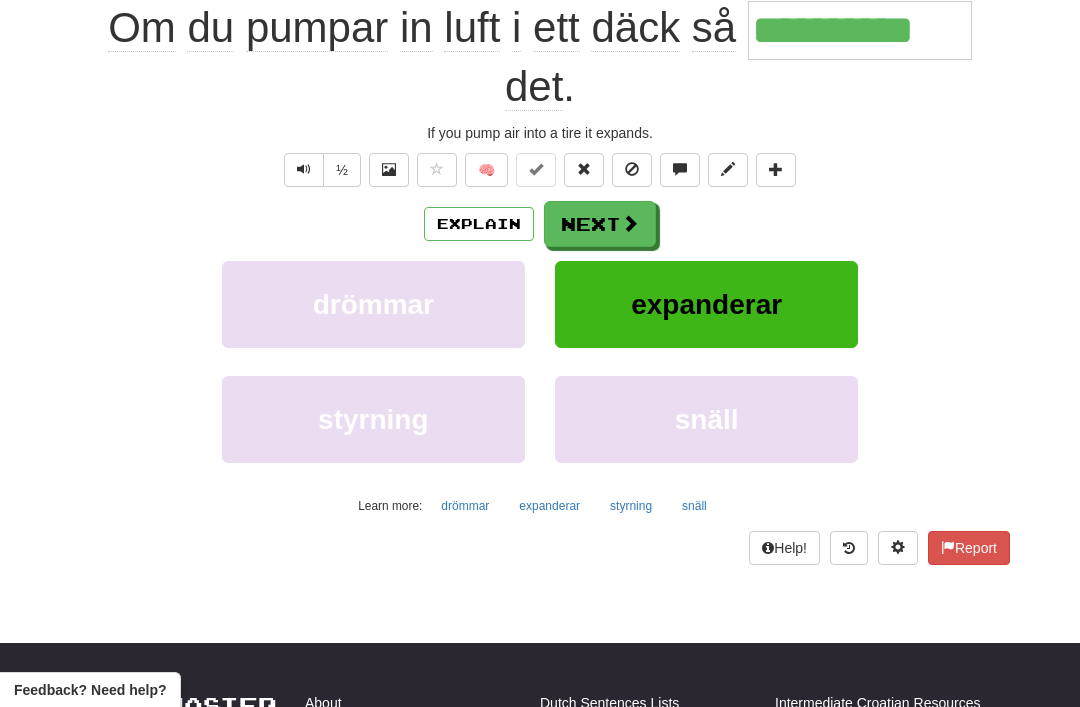 click on "Next" at bounding box center (600, 224) 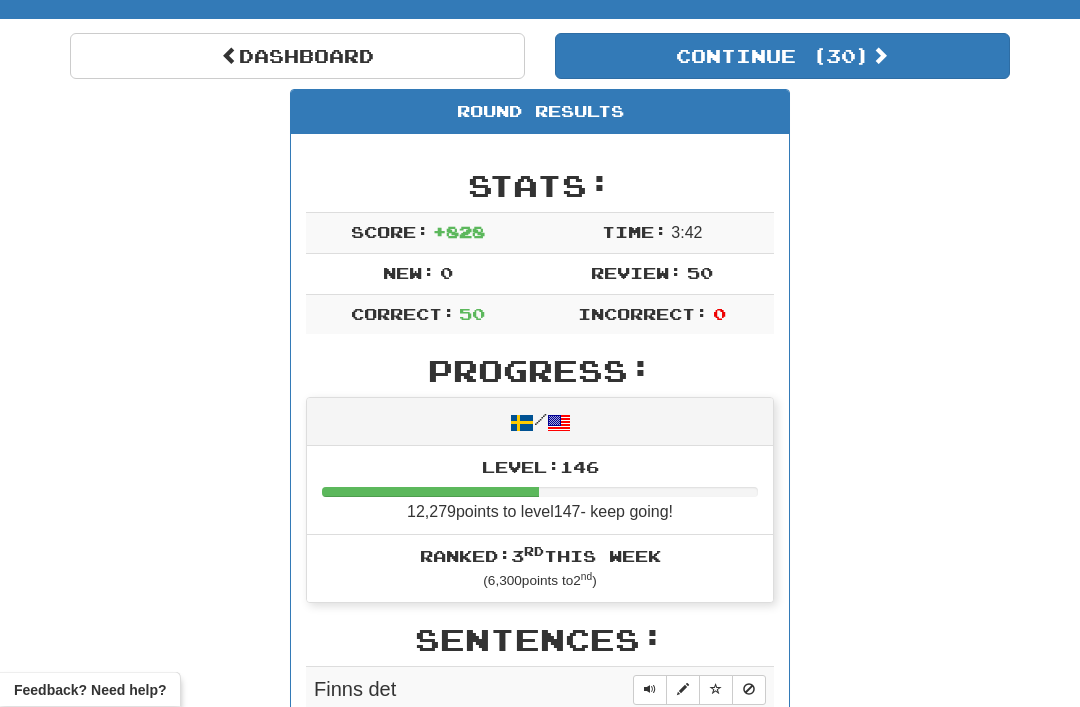 scroll, scrollTop: 163, scrollLeft: 0, axis: vertical 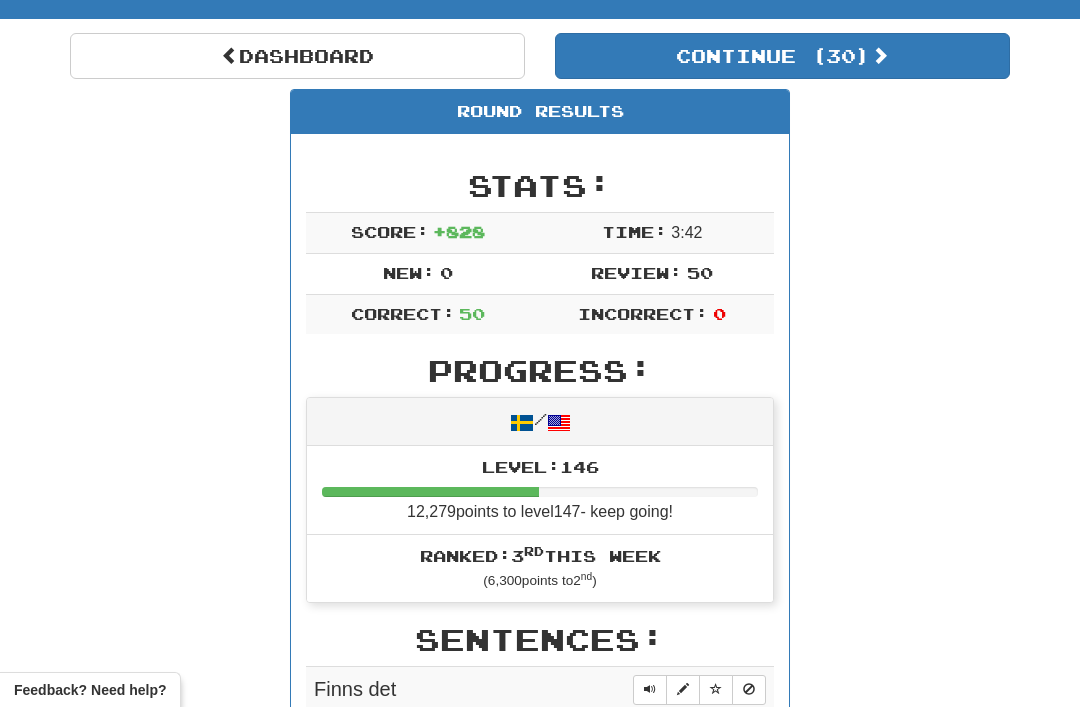 click on "Dashboard" at bounding box center (297, 56) 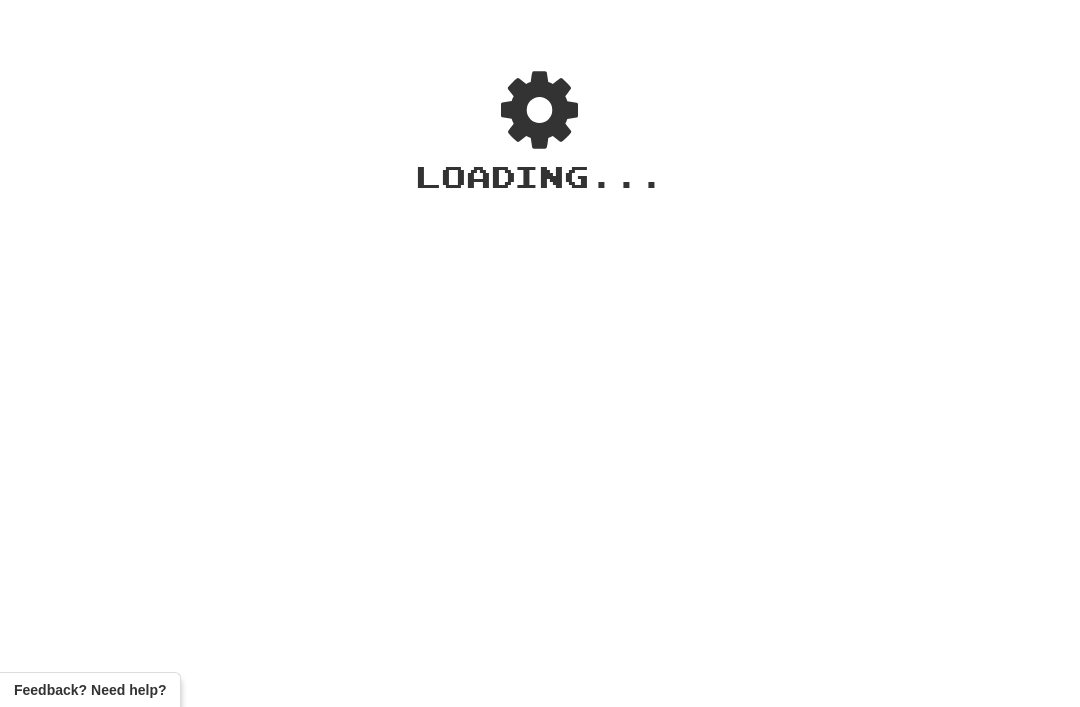 scroll, scrollTop: 0, scrollLeft: 0, axis: both 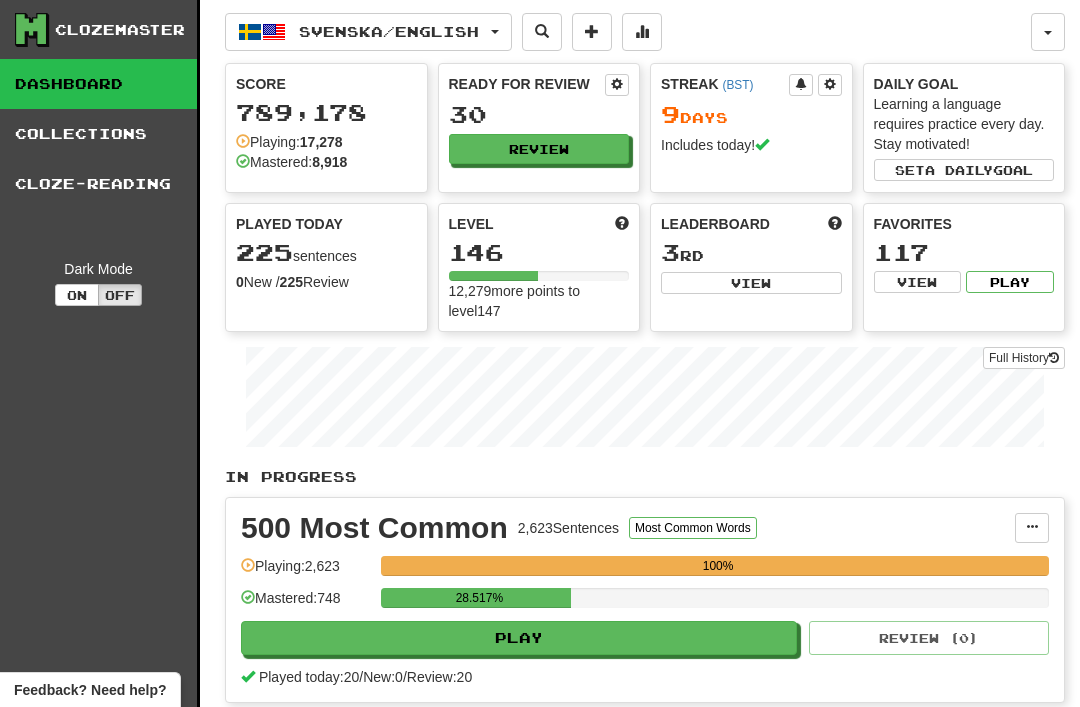 click on "Ready for Review 30   Review" at bounding box center [539, 119] 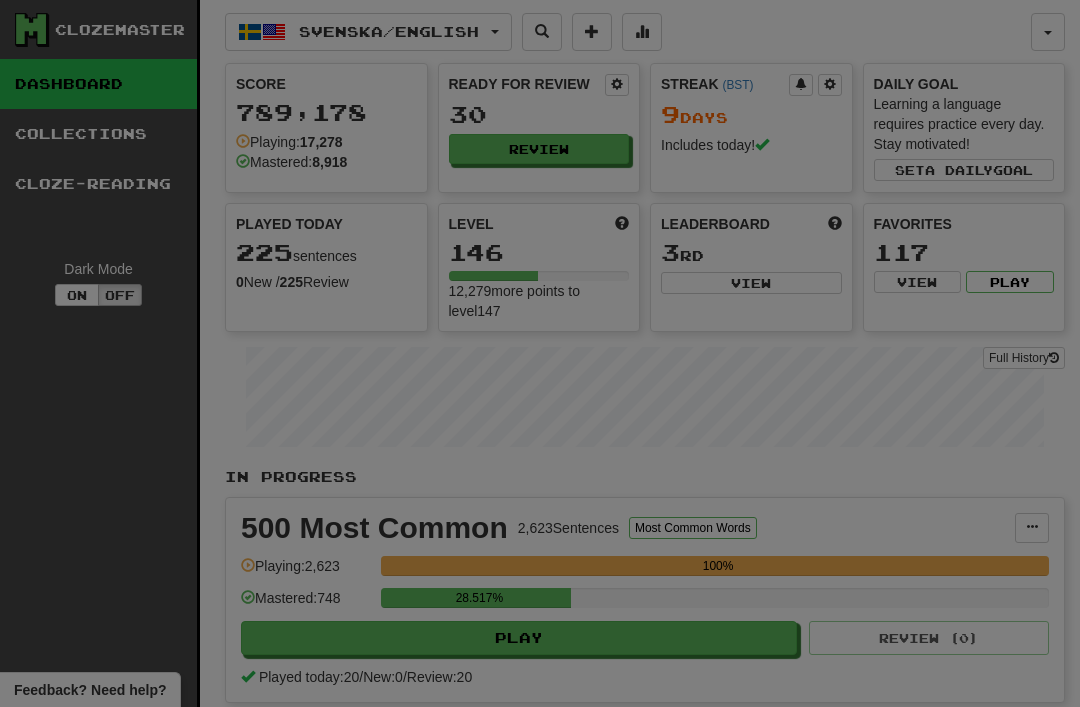 click at bounding box center (540, 353) 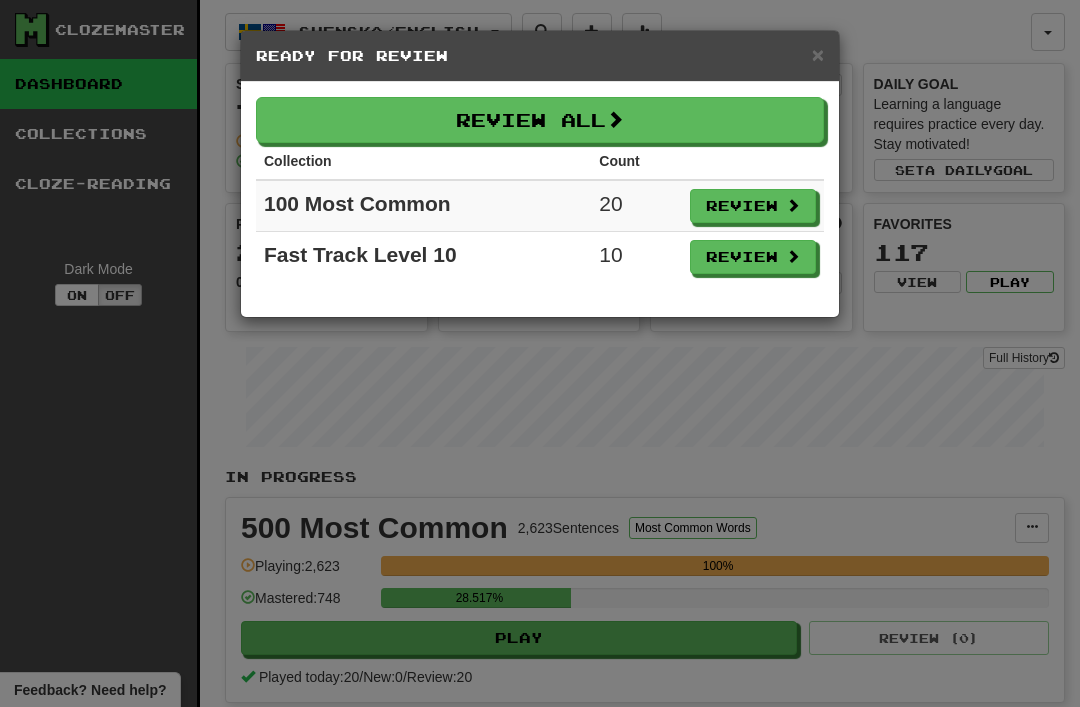 click on "Review All" at bounding box center (540, 120) 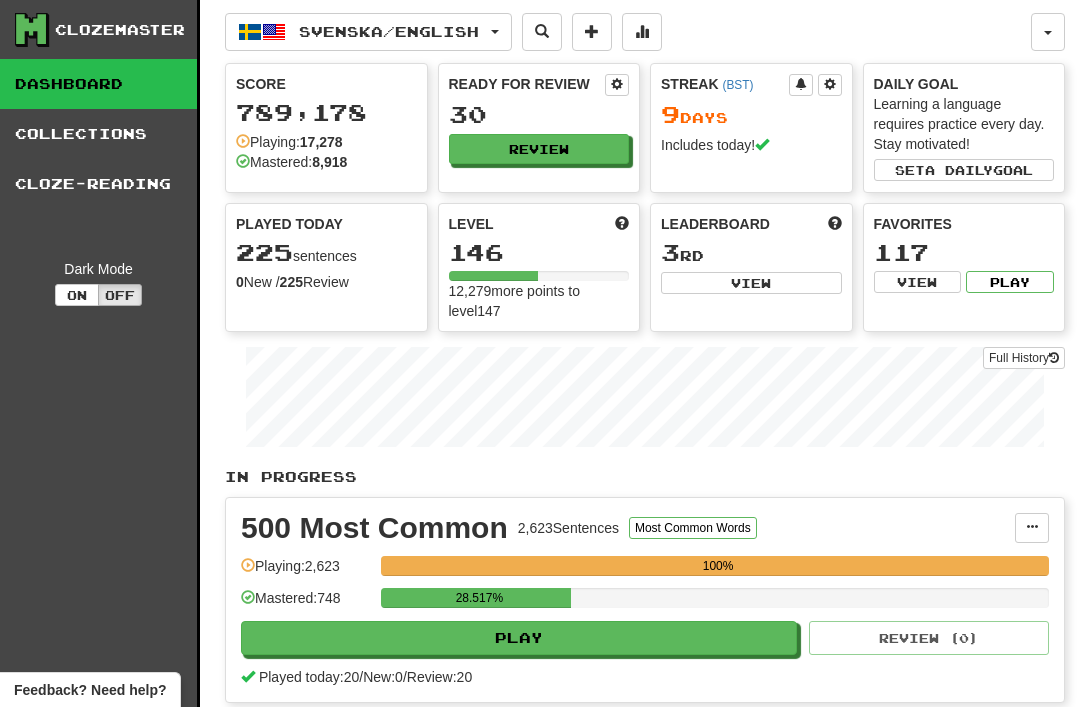 select on "**" 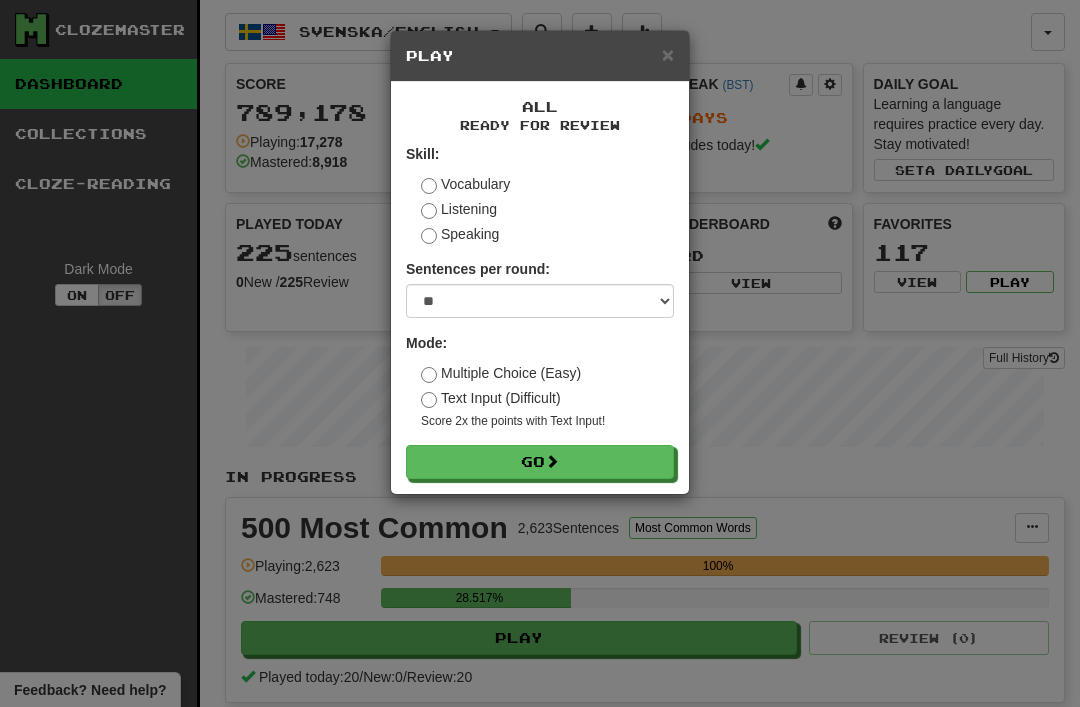 click on "Go" at bounding box center (540, 462) 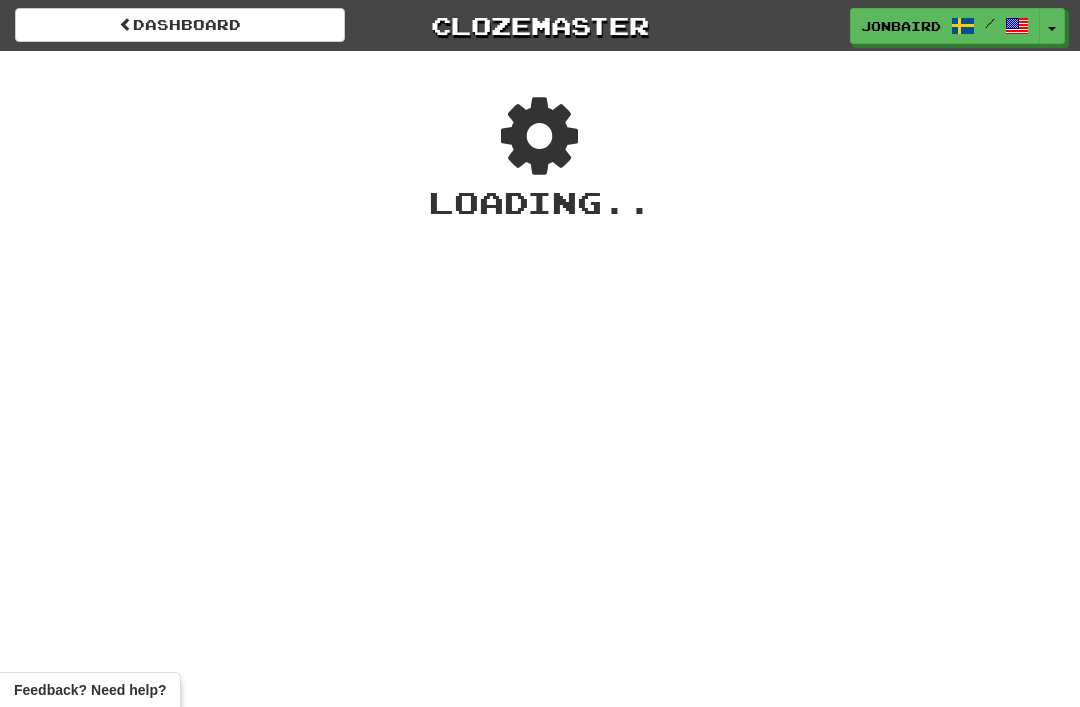 scroll, scrollTop: 0, scrollLeft: 0, axis: both 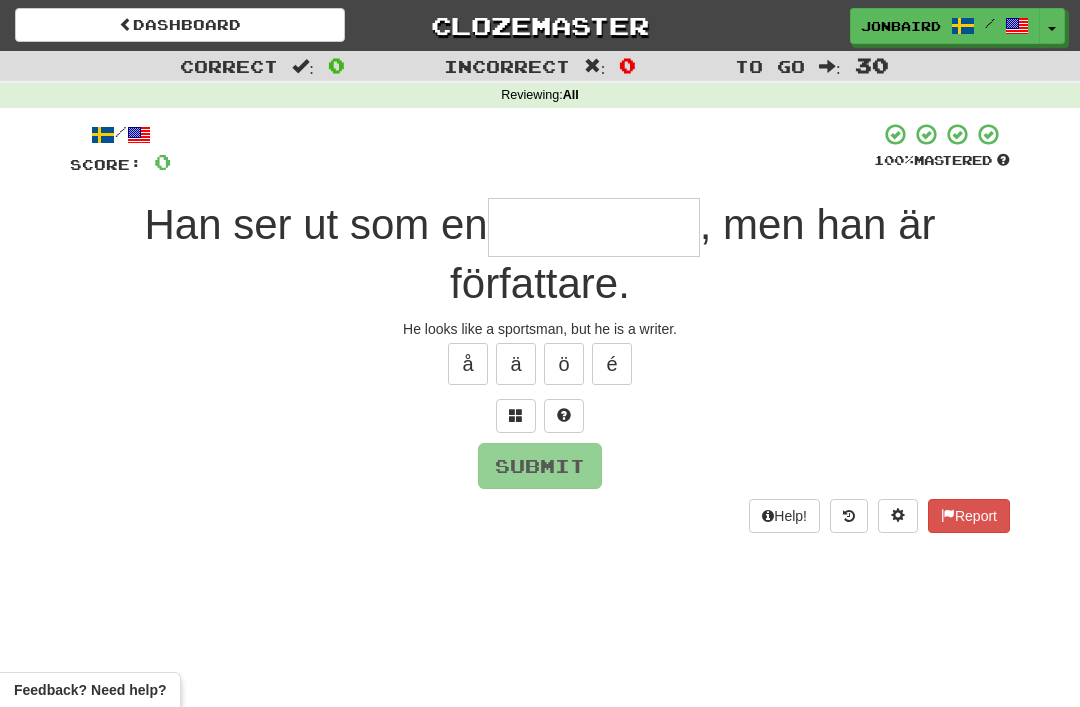 click at bounding box center [516, 416] 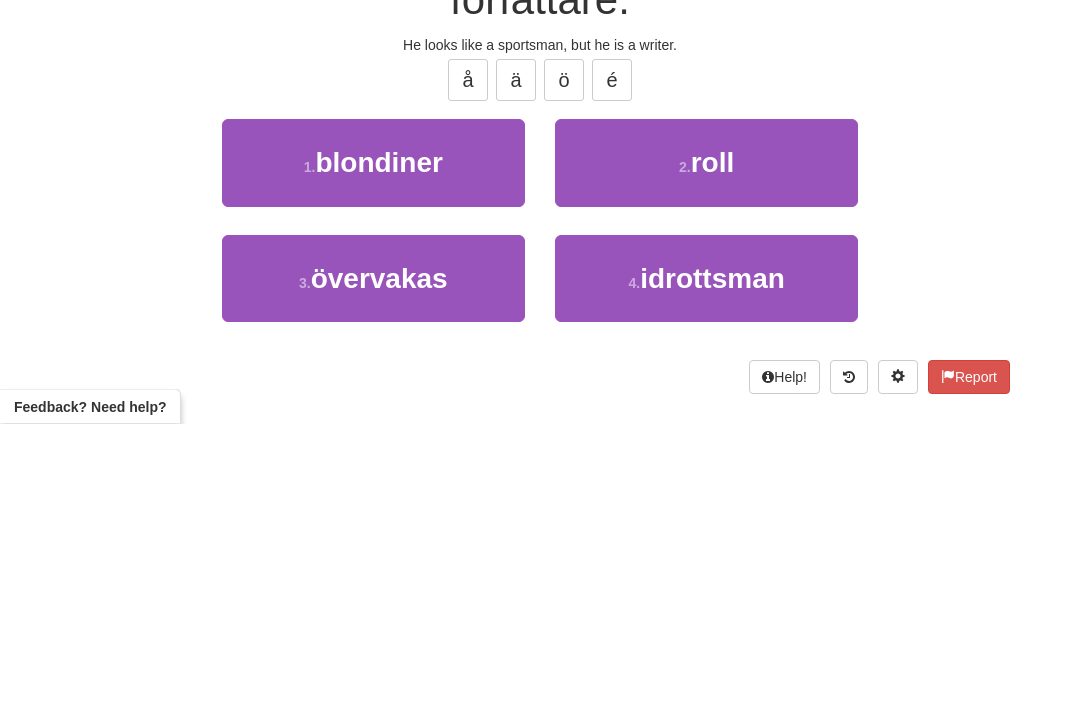 click on "4 ." at bounding box center [634, 567] 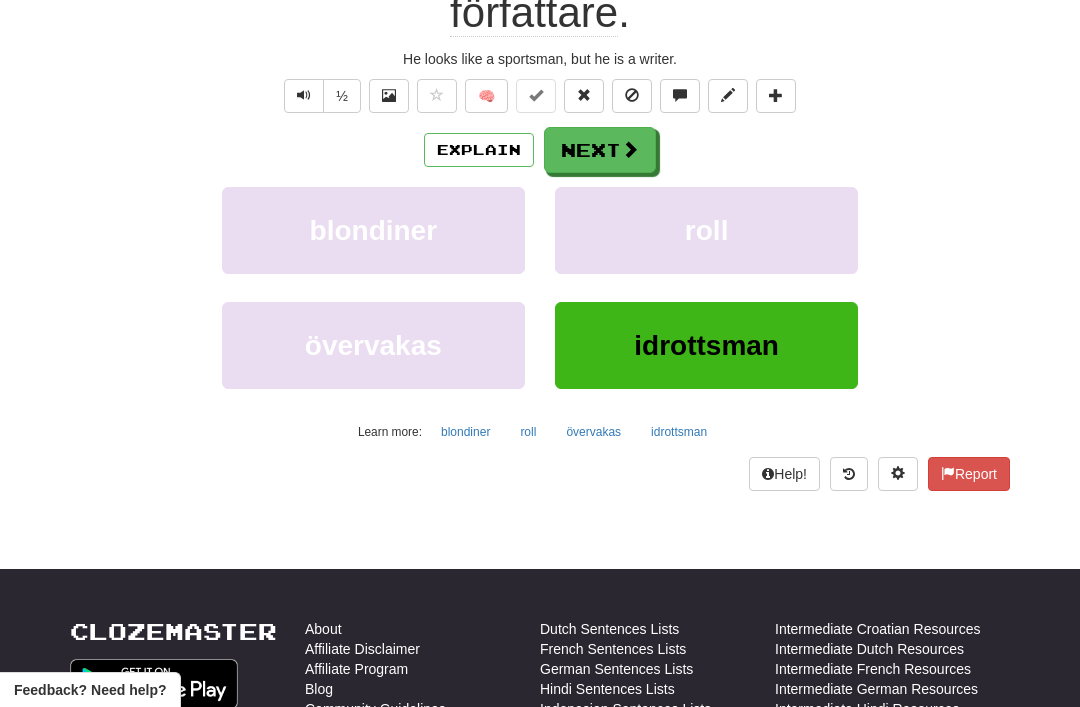 click on "Next" at bounding box center (600, 150) 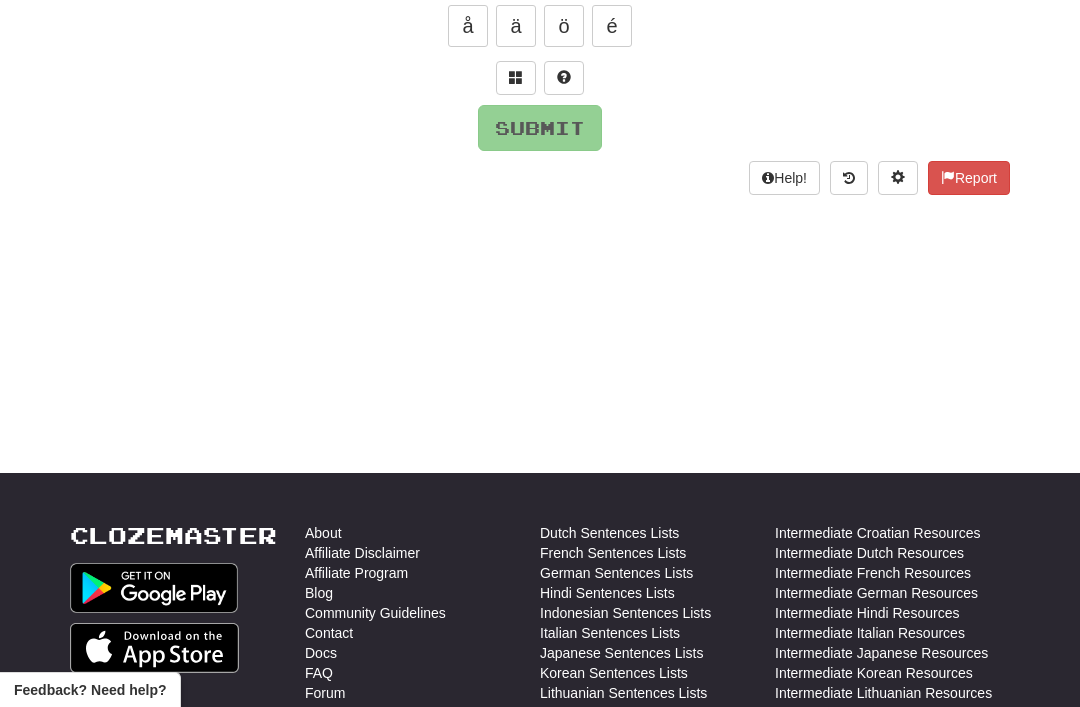scroll, scrollTop: 44, scrollLeft: 0, axis: vertical 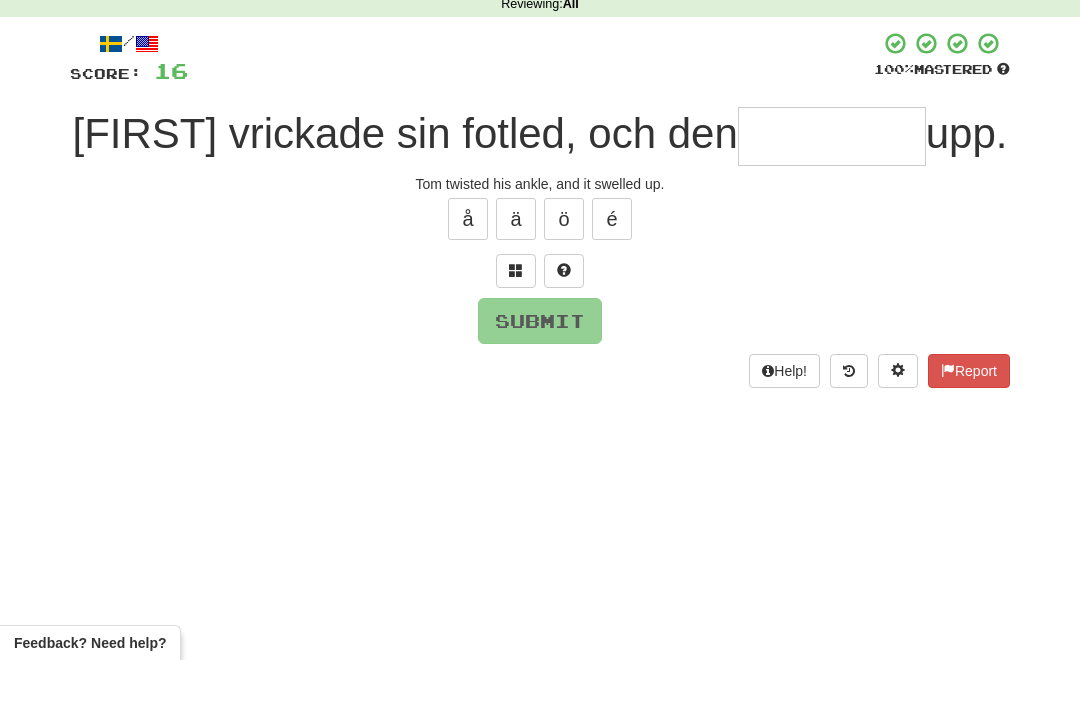 click at bounding box center [516, 317] 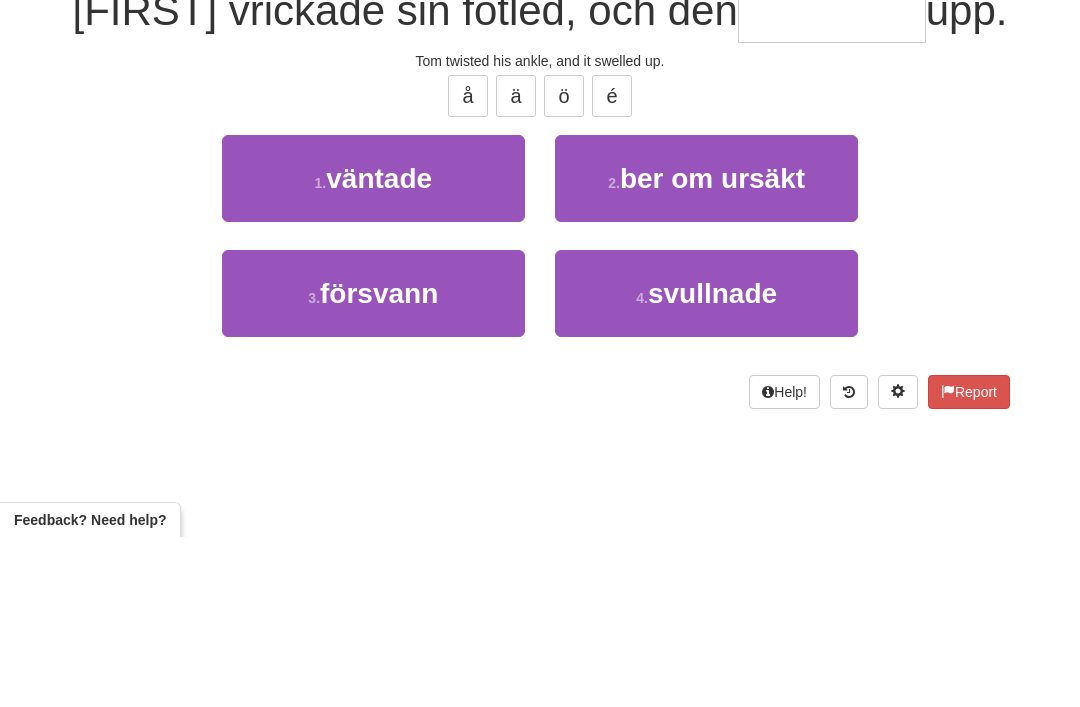 click on "försvann" at bounding box center (379, 463) 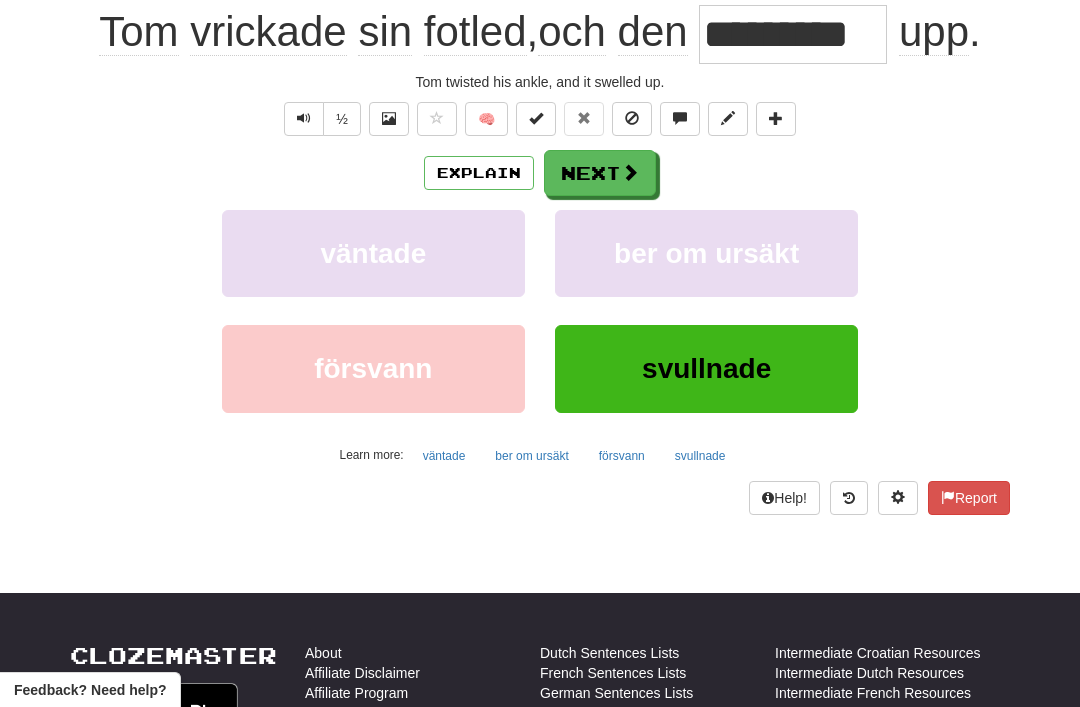 click on "Next" at bounding box center (600, 173) 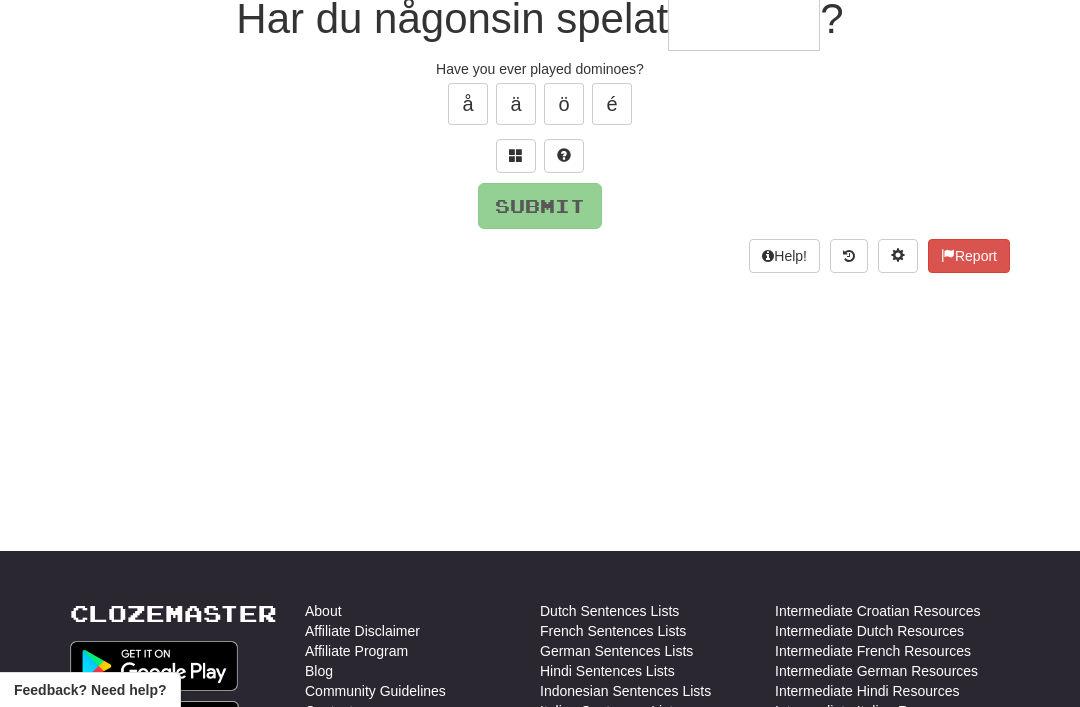 scroll, scrollTop: 44, scrollLeft: 0, axis: vertical 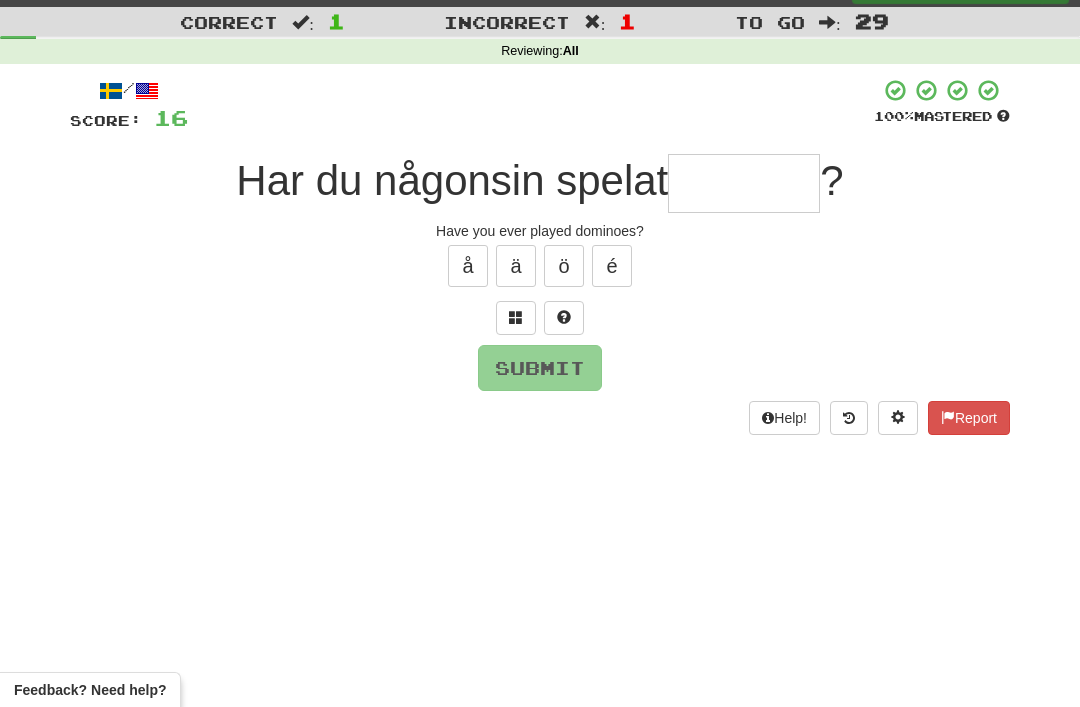 click at bounding box center (516, 318) 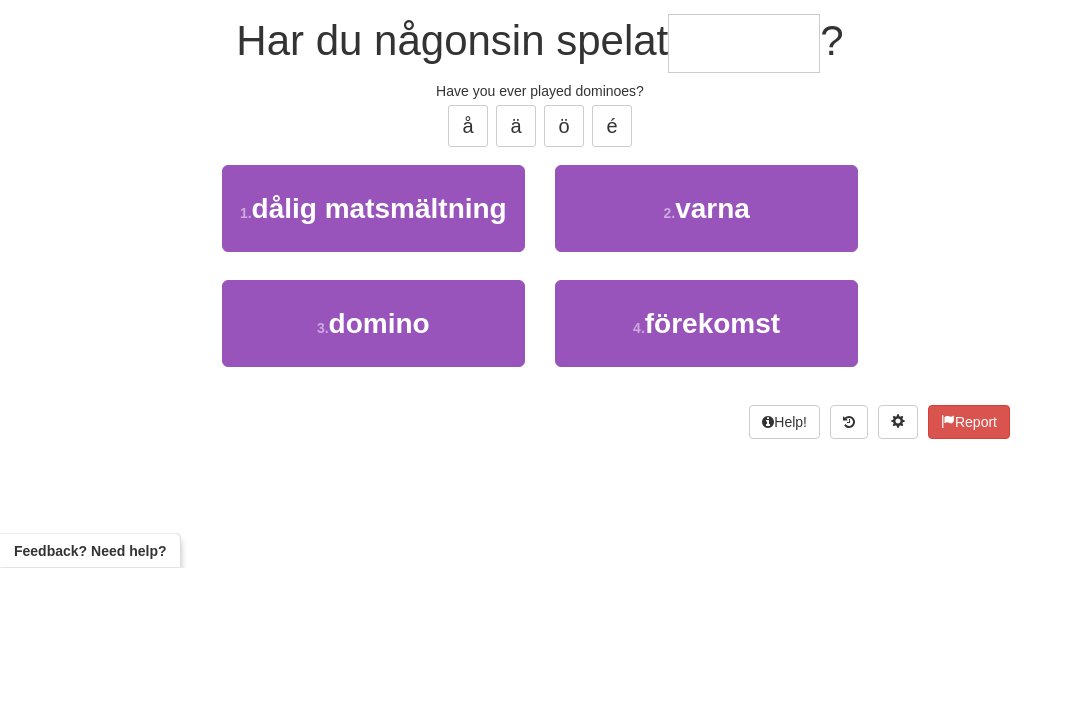 click on "3 .  domino" at bounding box center [373, 463] 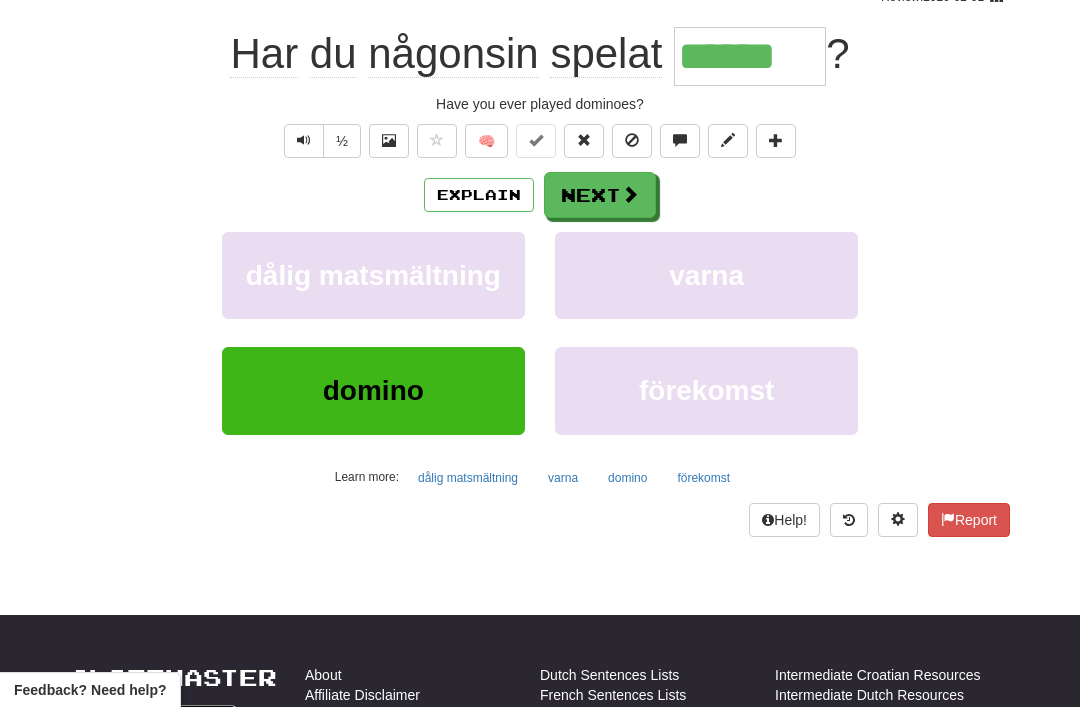 click on "Next" at bounding box center (600, 195) 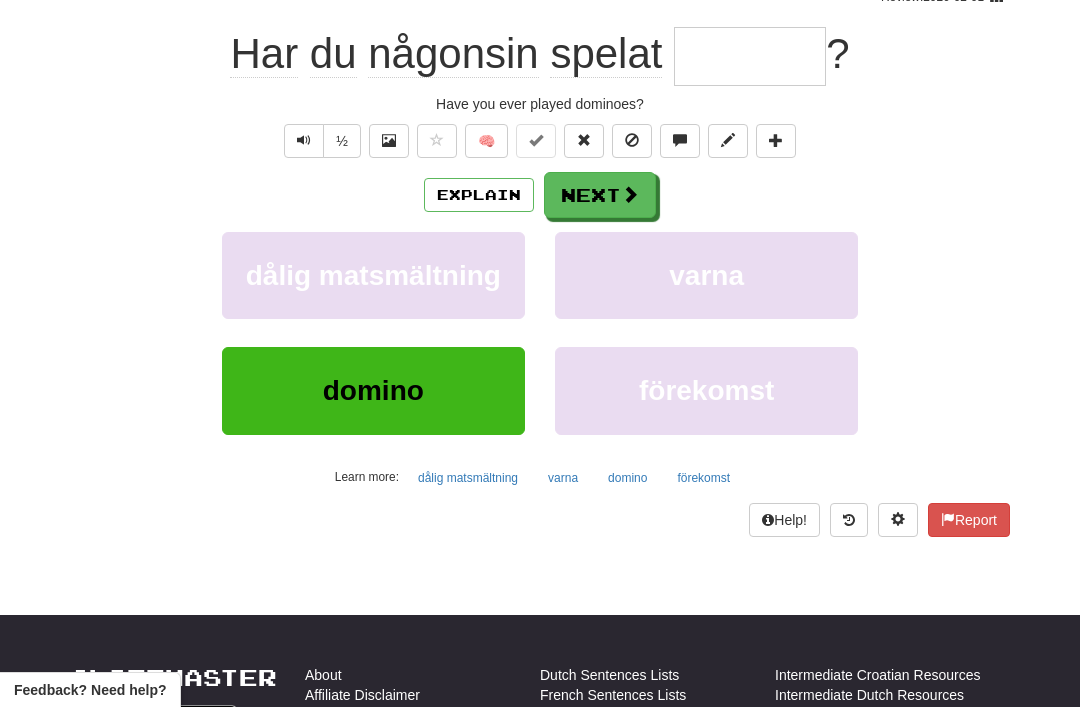 scroll, scrollTop: 183, scrollLeft: 0, axis: vertical 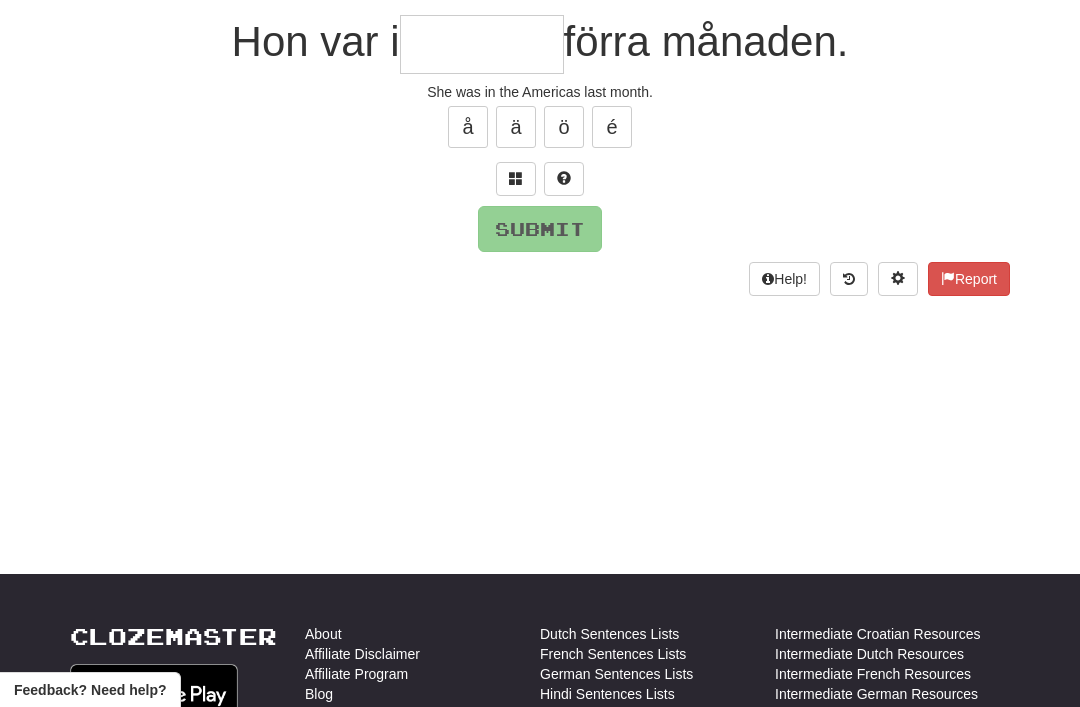 click at bounding box center [516, 179] 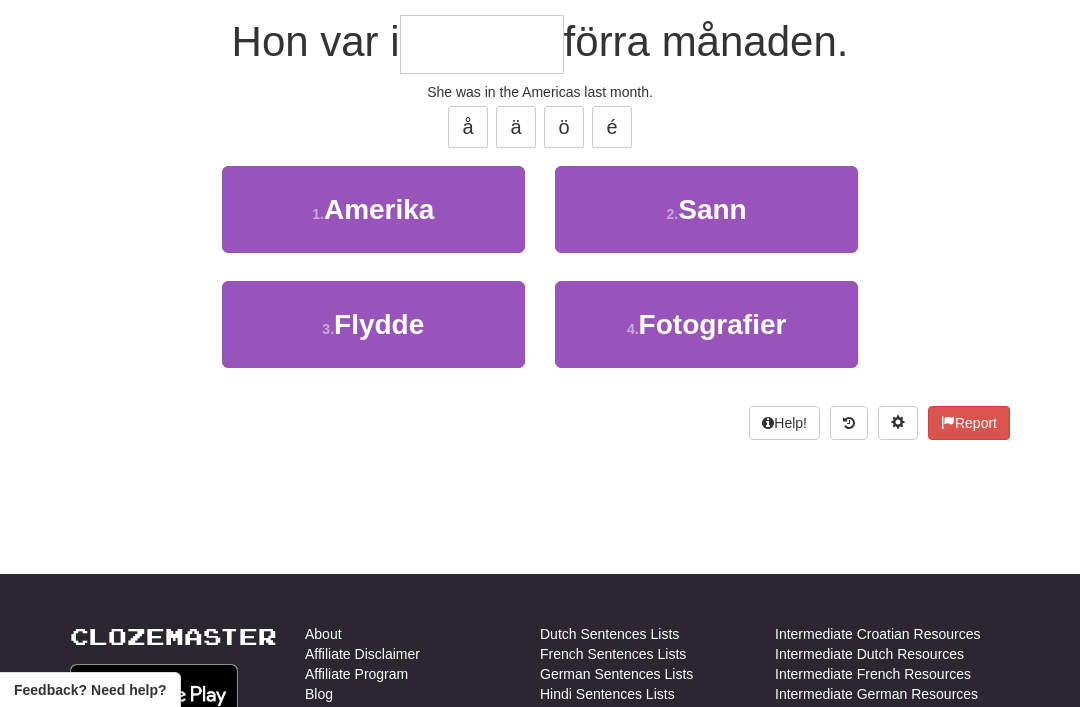 click on "1 .  Amerika" at bounding box center (373, 209) 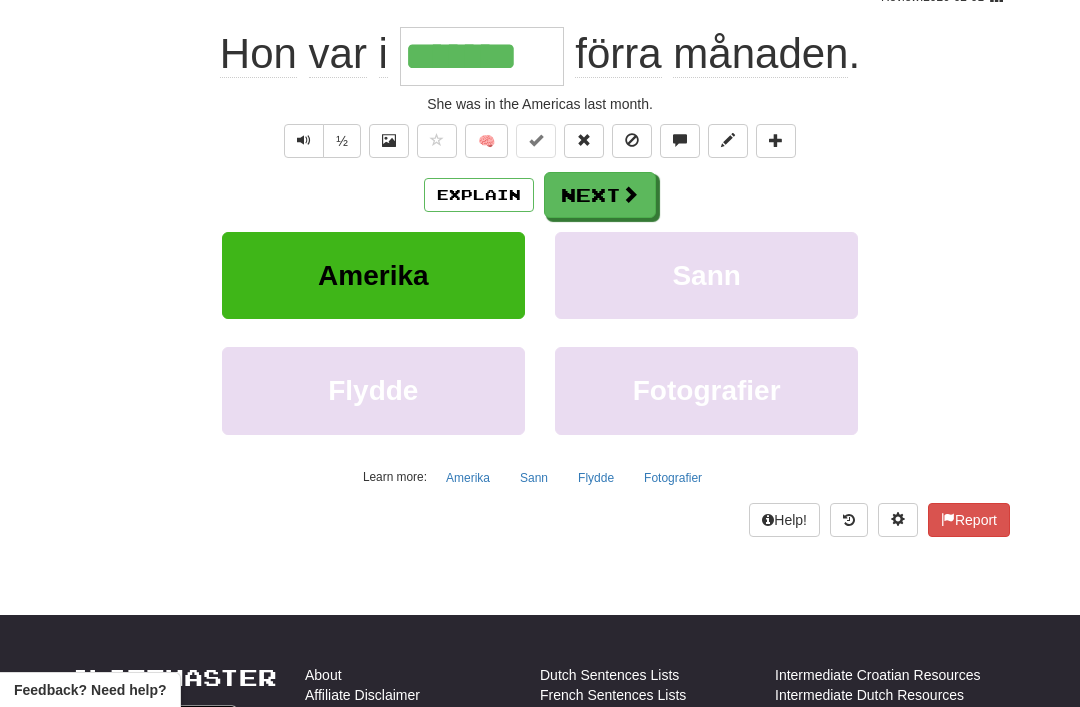 click on "Next" at bounding box center [600, 195] 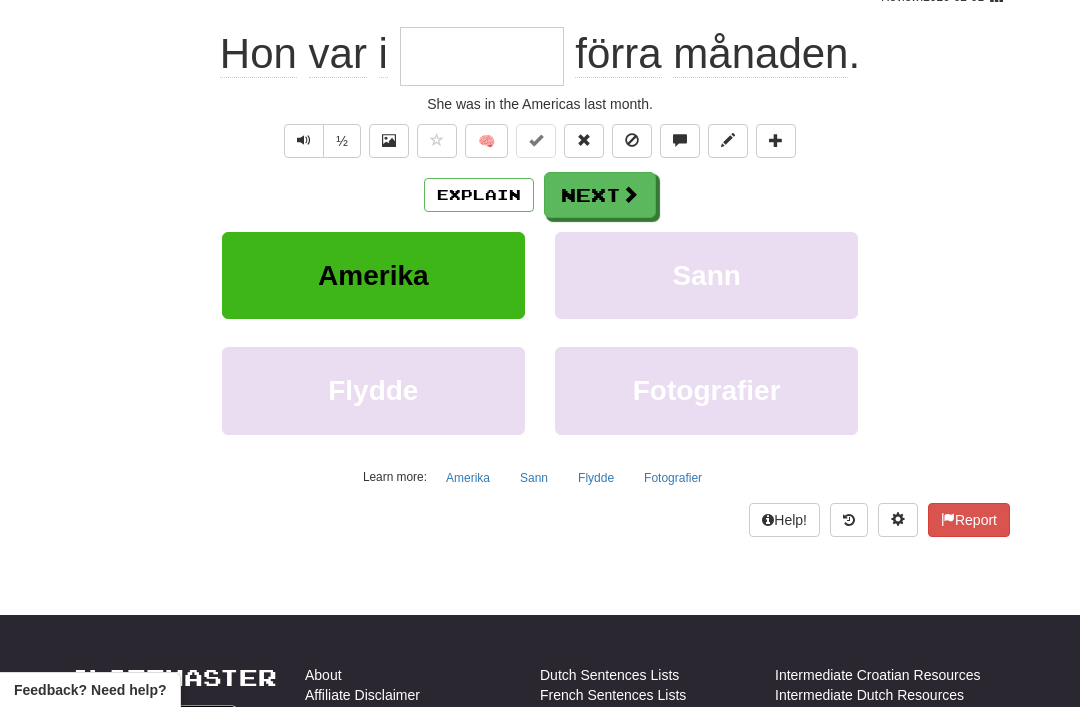 scroll, scrollTop: 183, scrollLeft: 0, axis: vertical 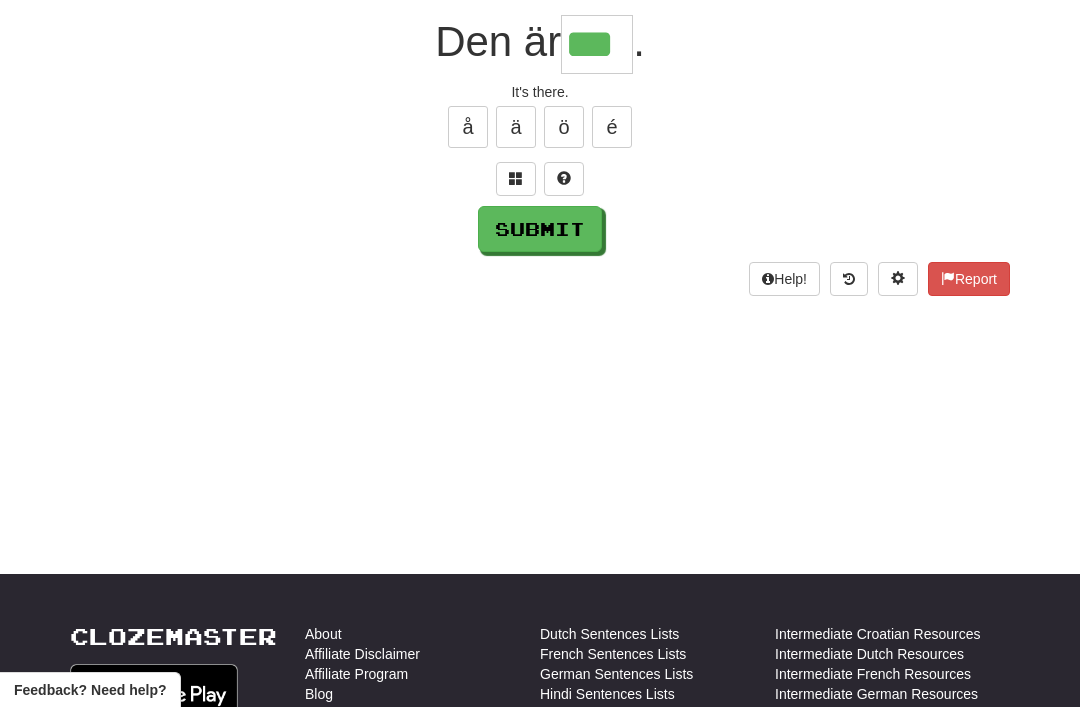 type on "***" 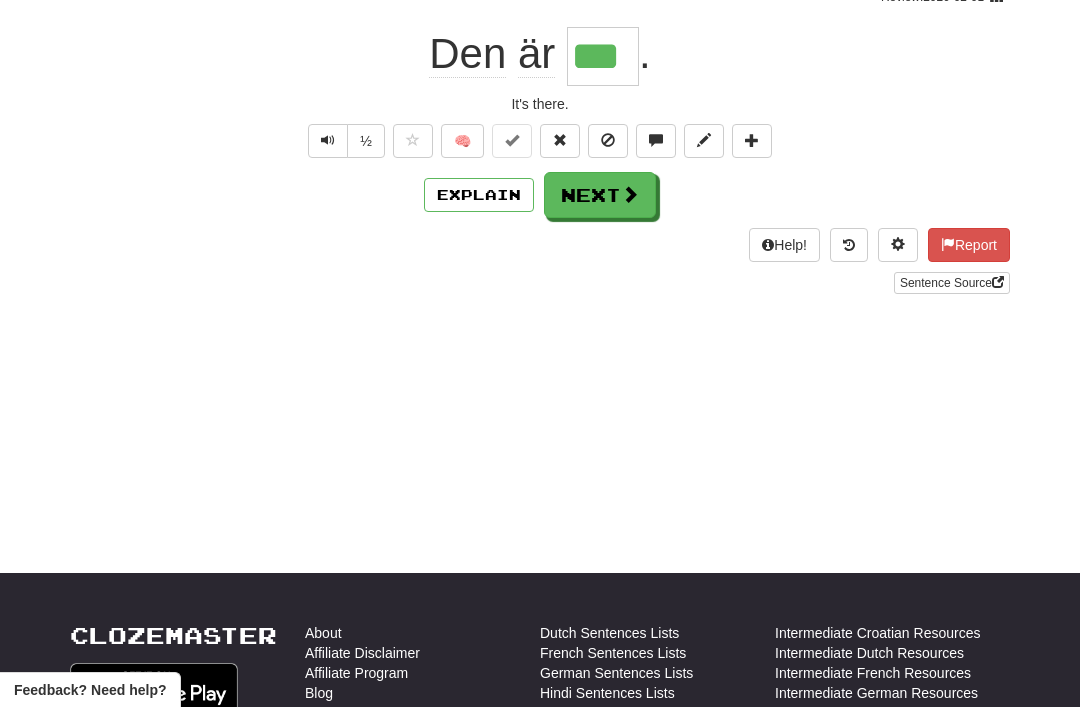 click on "Next" at bounding box center [600, 195] 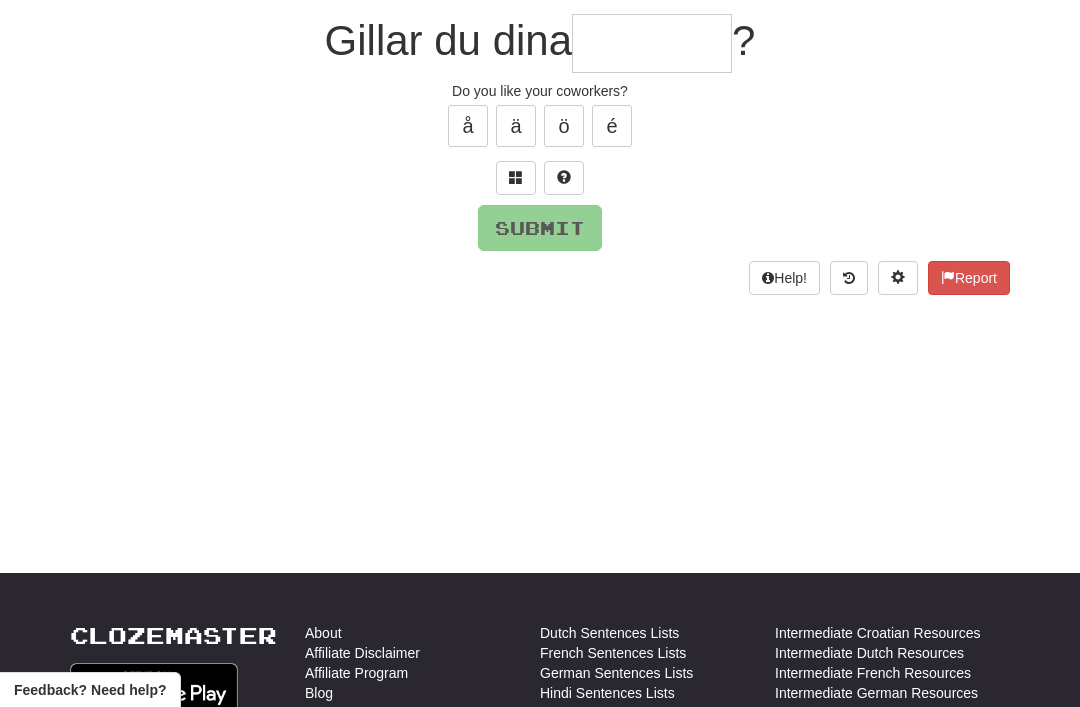 scroll, scrollTop: 183, scrollLeft: 0, axis: vertical 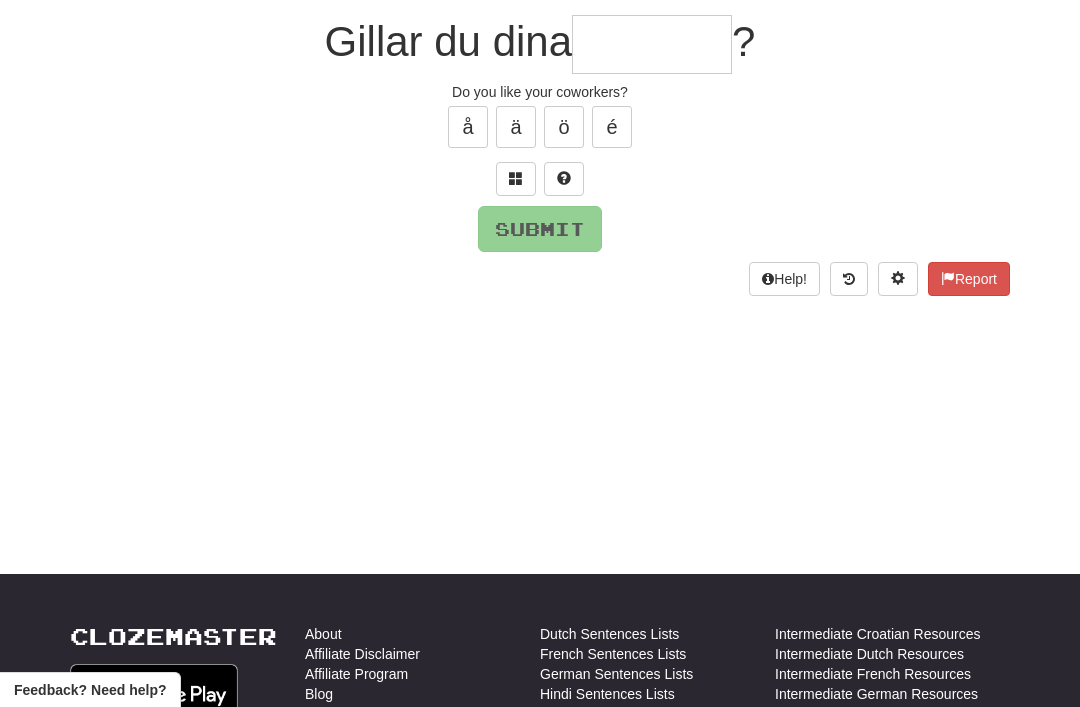 type on "*" 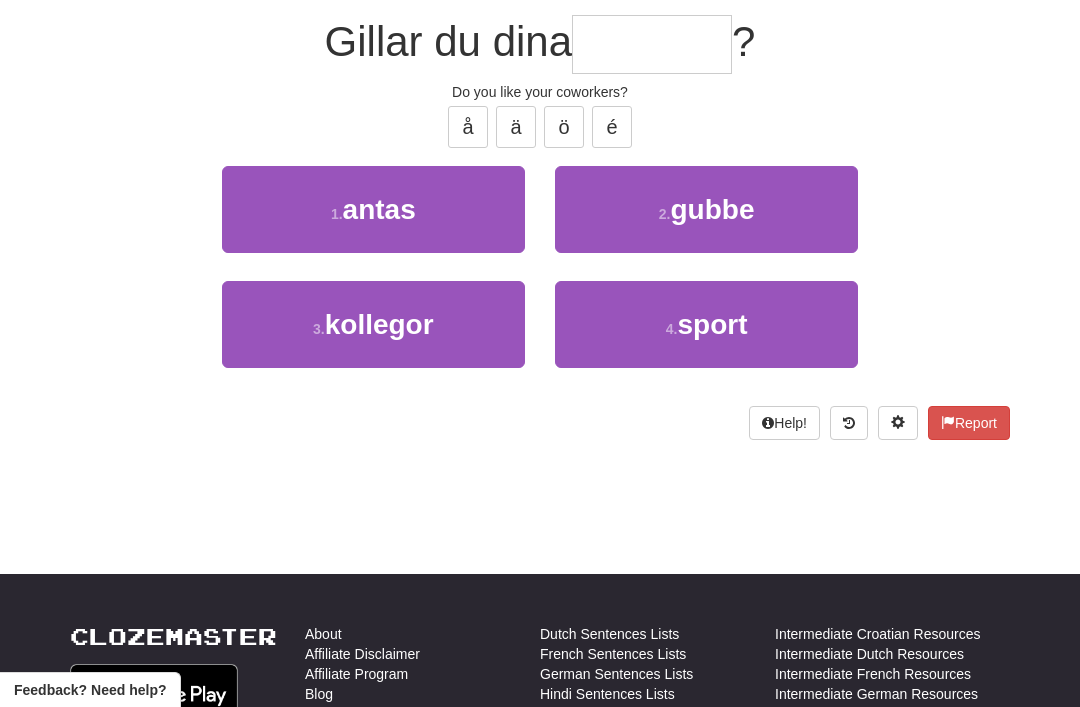 click on "3 .  kollegor" at bounding box center (373, 324) 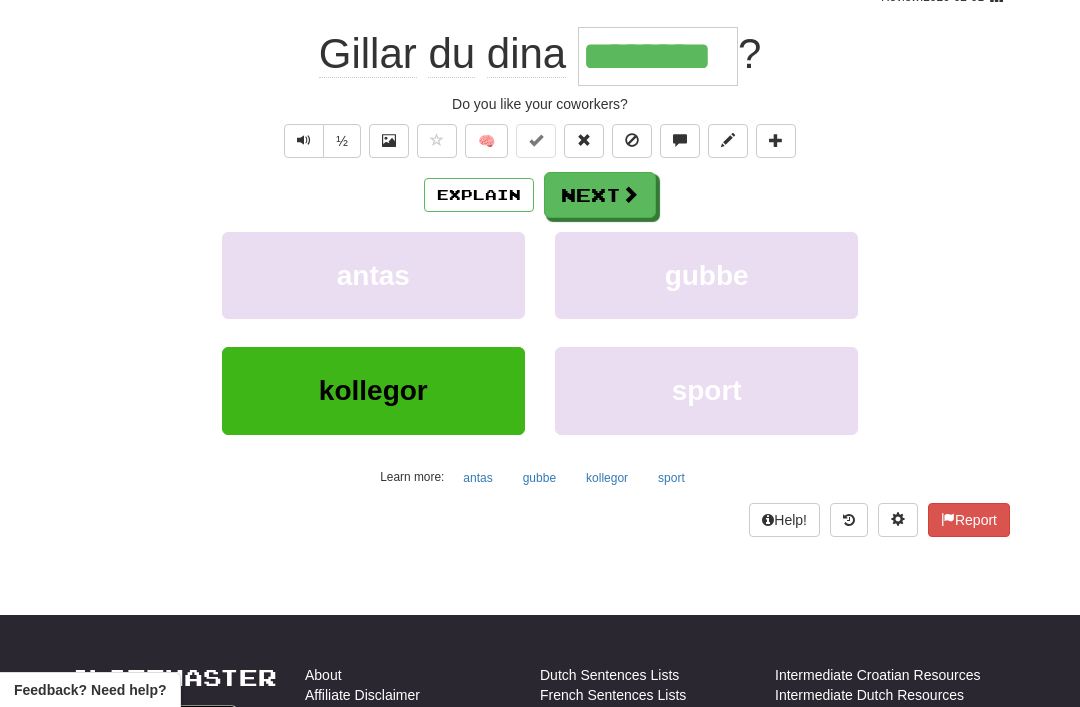 click on "Next" at bounding box center [600, 195] 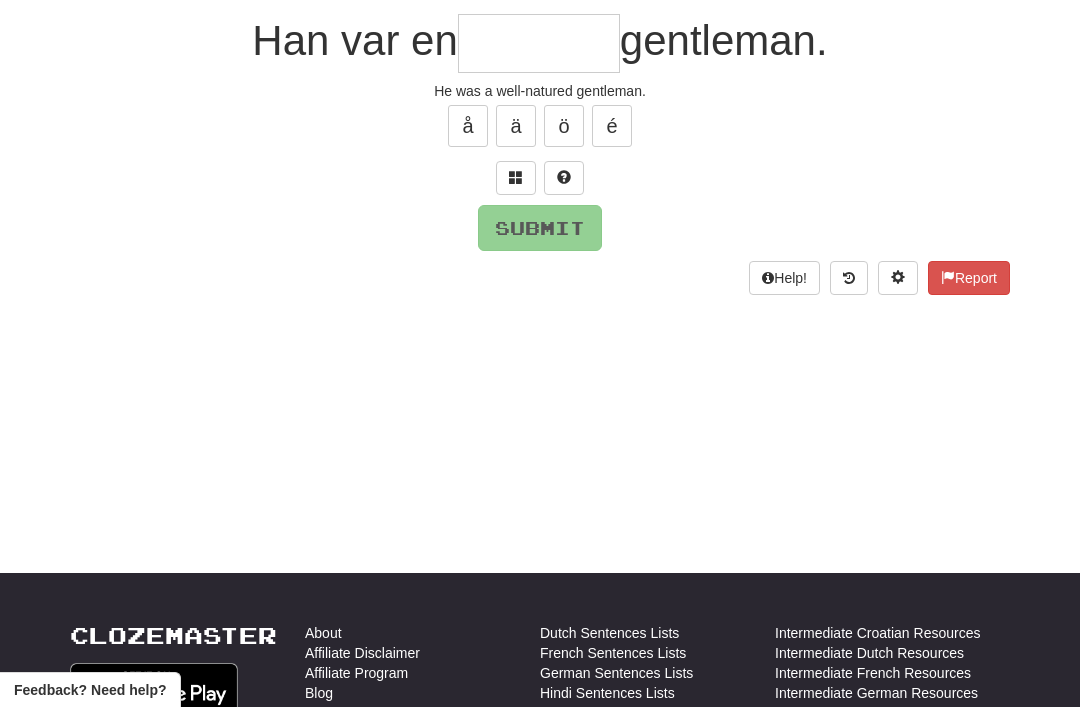 scroll, scrollTop: 183, scrollLeft: 0, axis: vertical 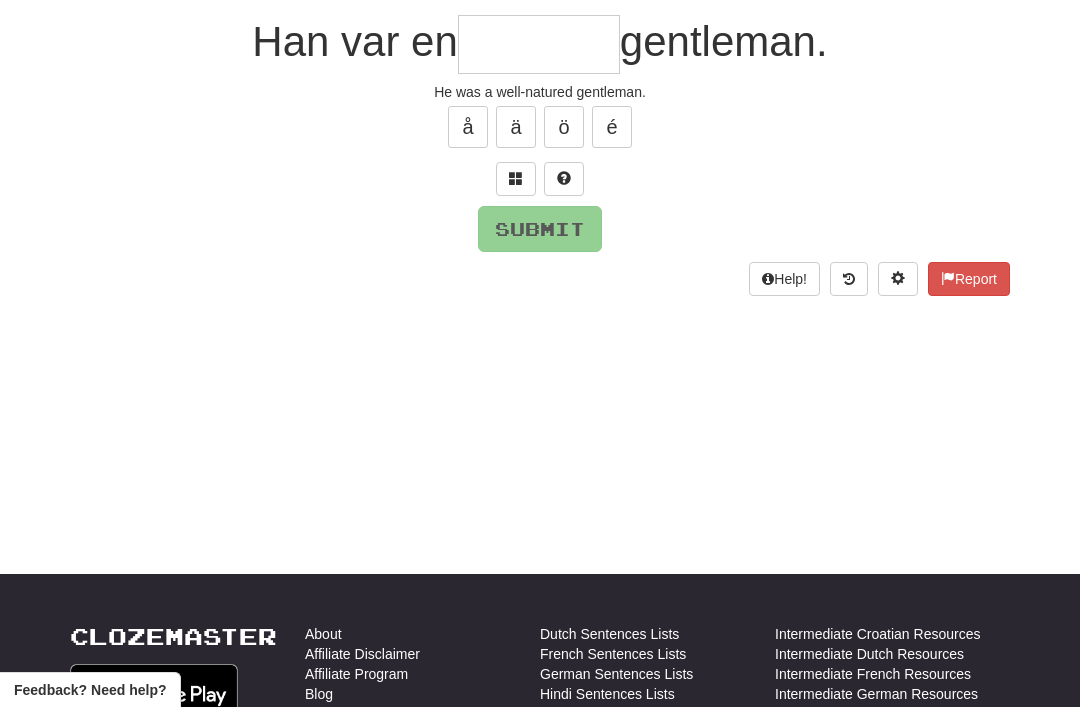 click at bounding box center (516, 179) 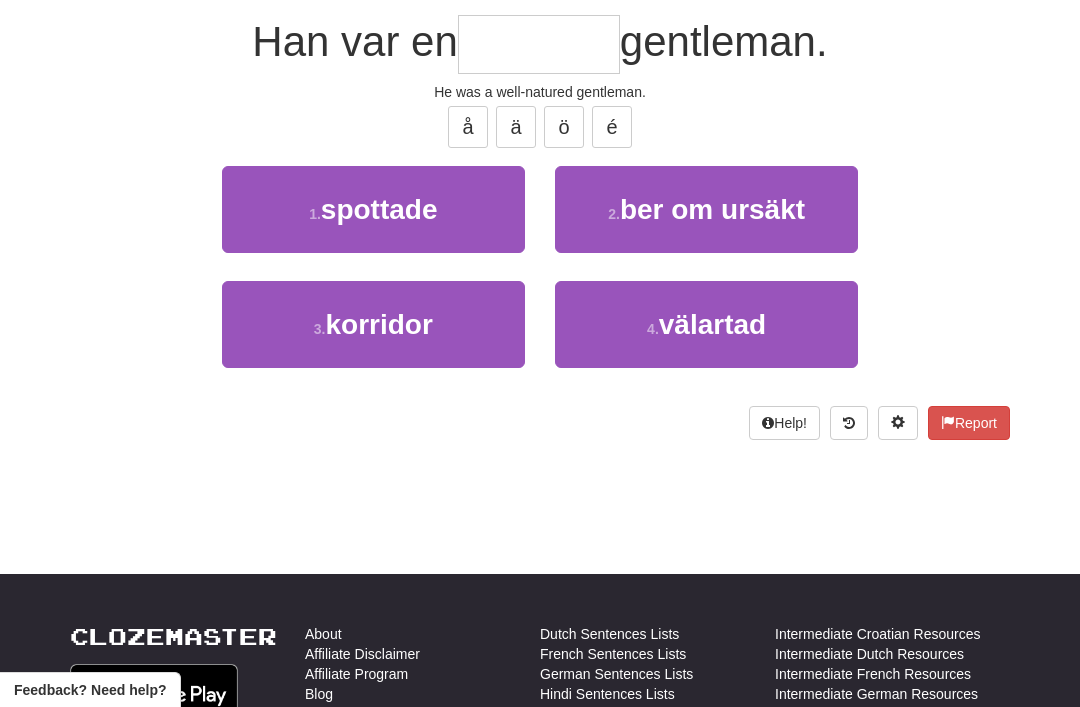 click on "4 ." at bounding box center (653, 329) 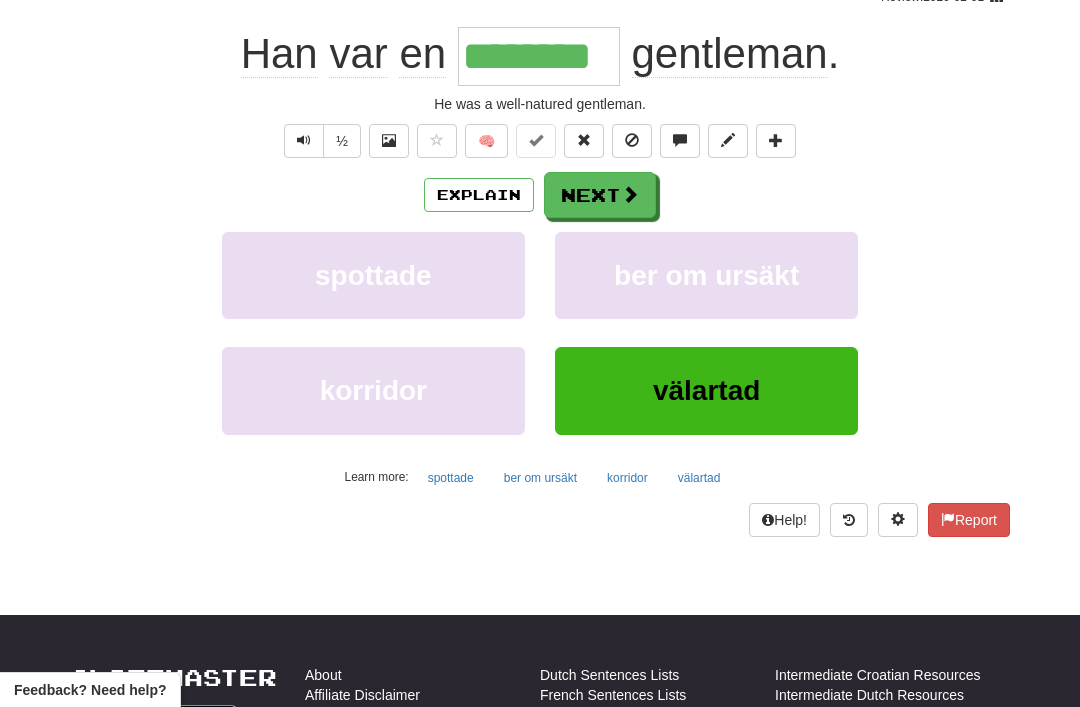 click on "Next" at bounding box center [600, 195] 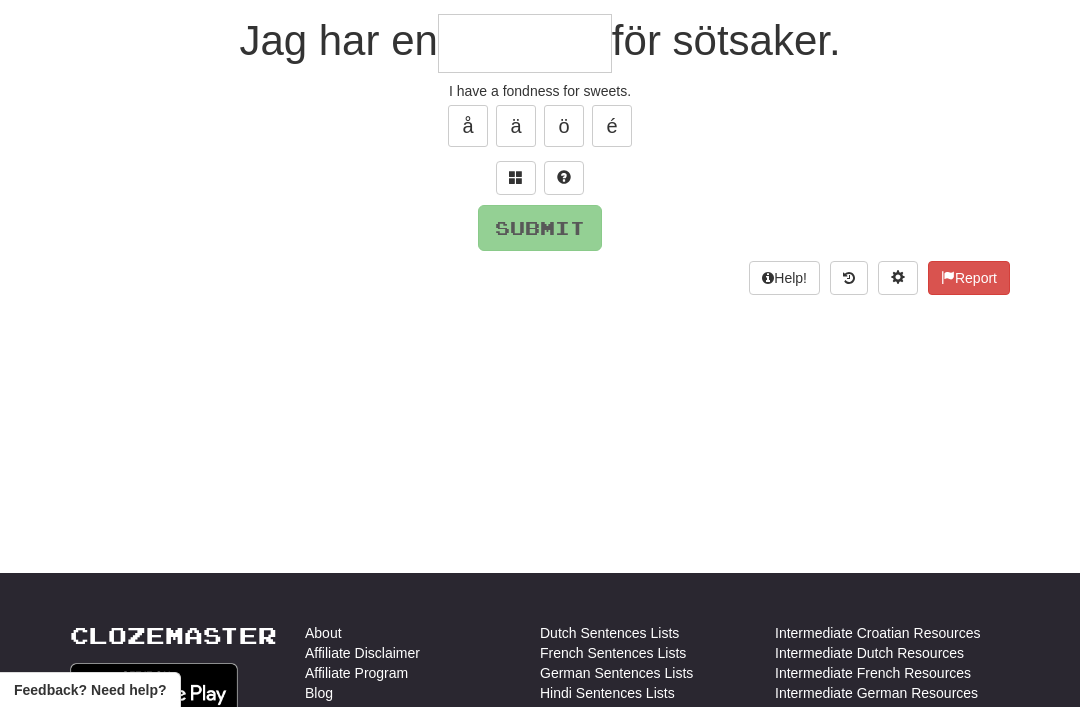 scroll, scrollTop: 183, scrollLeft: 0, axis: vertical 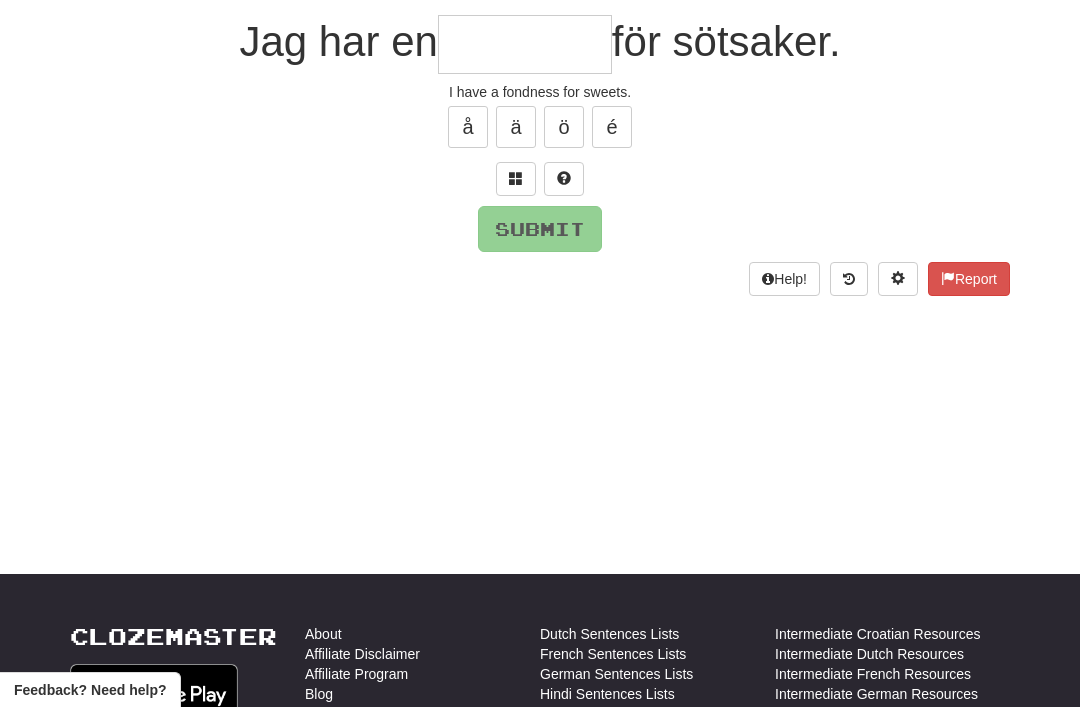 click at bounding box center (516, 179) 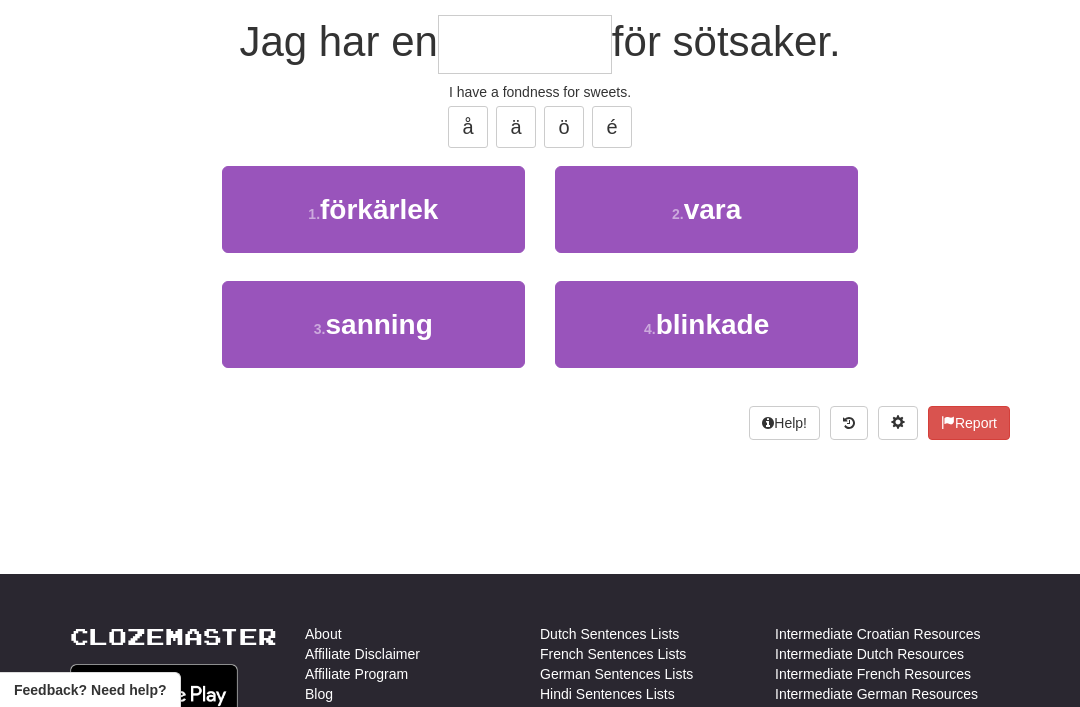 click on "1 .  förkärlek" at bounding box center (373, 209) 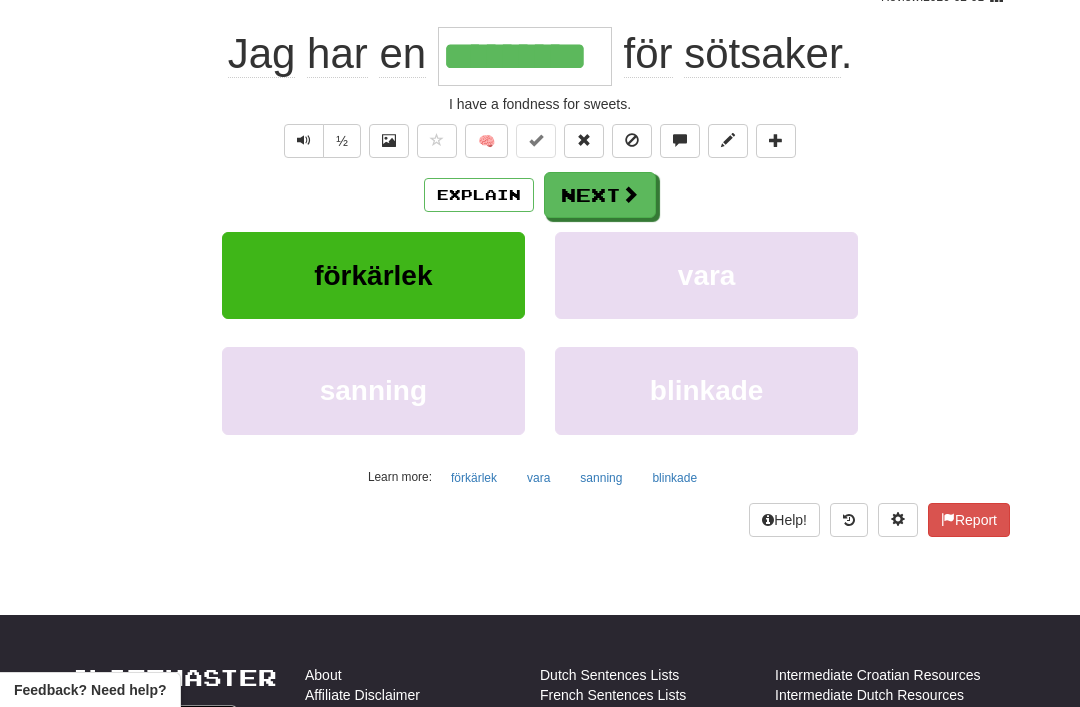 click on "Next" at bounding box center [600, 195] 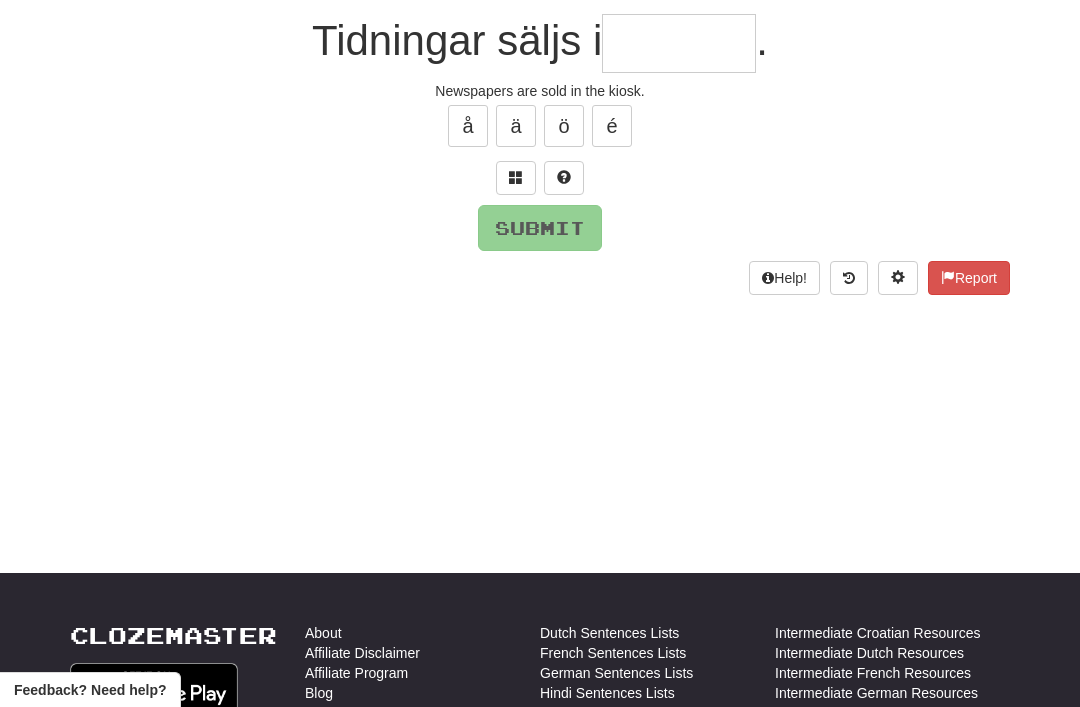 scroll, scrollTop: 183, scrollLeft: 0, axis: vertical 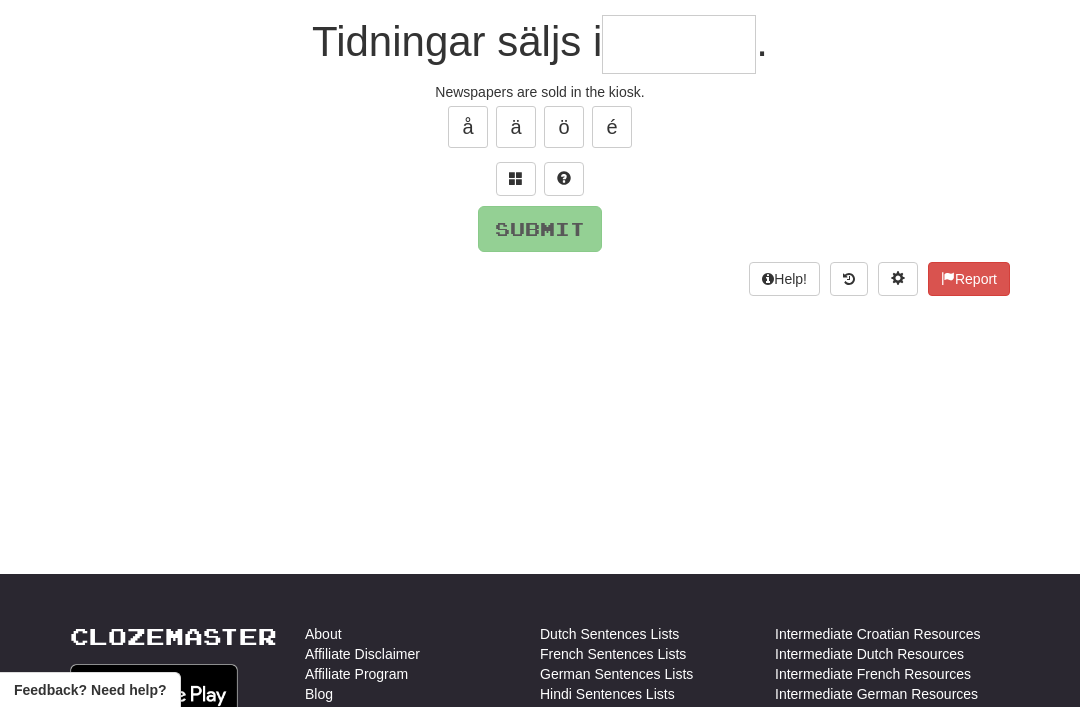 click at bounding box center (516, 179) 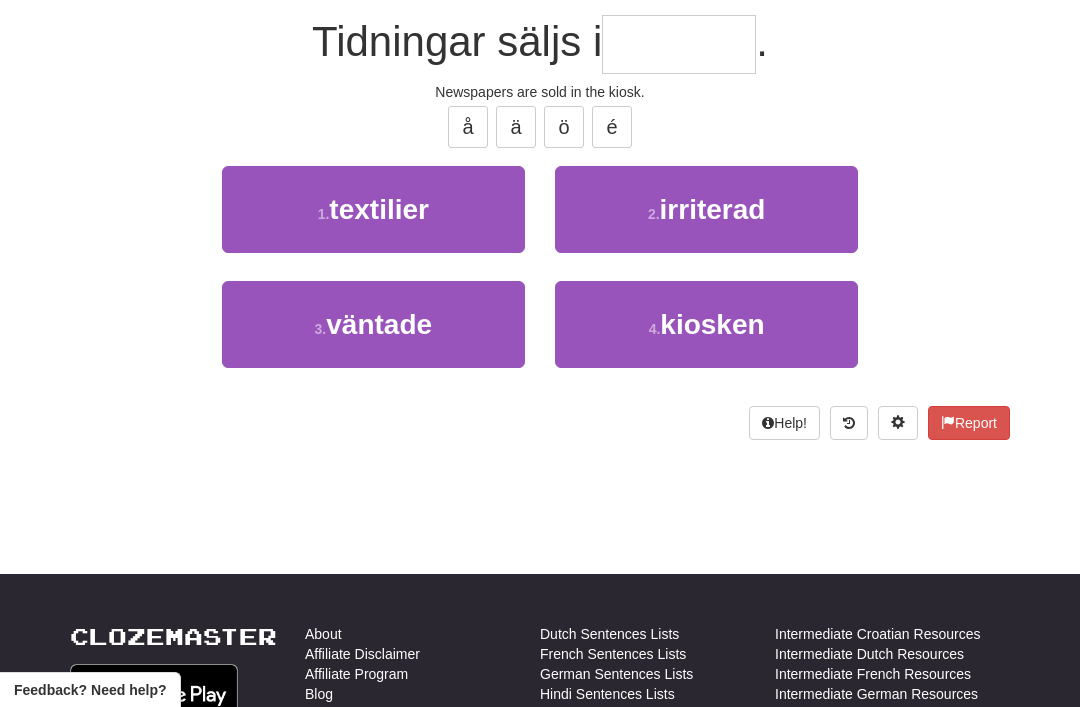 click on "4 .  kiosken" at bounding box center [706, 324] 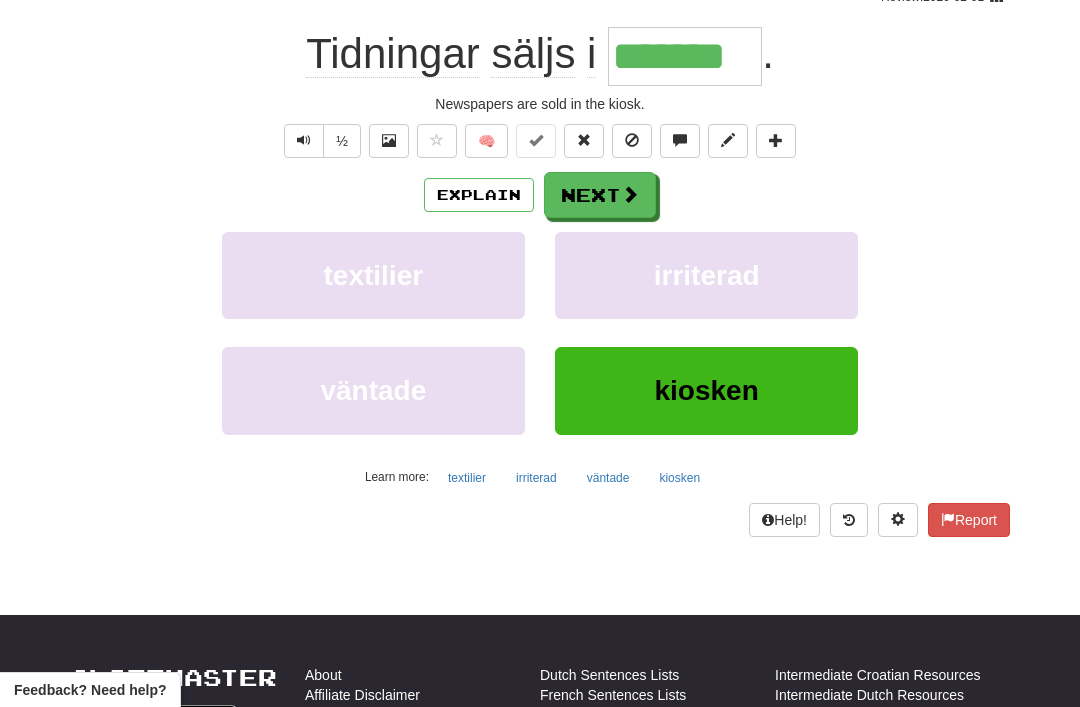 click on "Next" at bounding box center [600, 195] 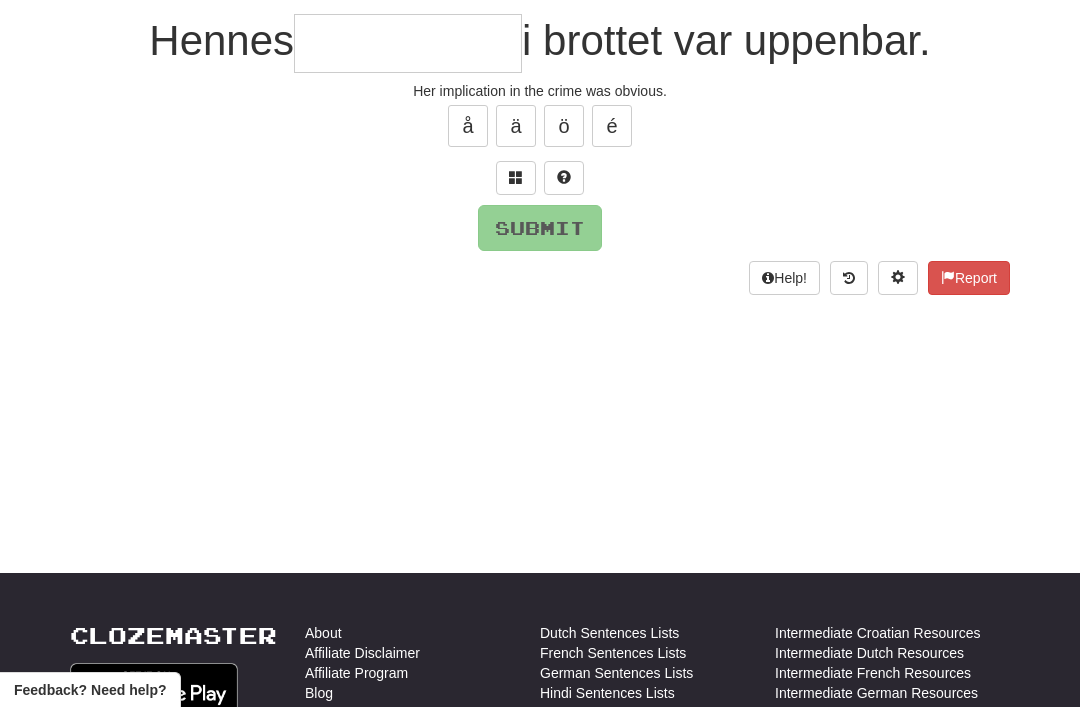 scroll, scrollTop: 183, scrollLeft: 0, axis: vertical 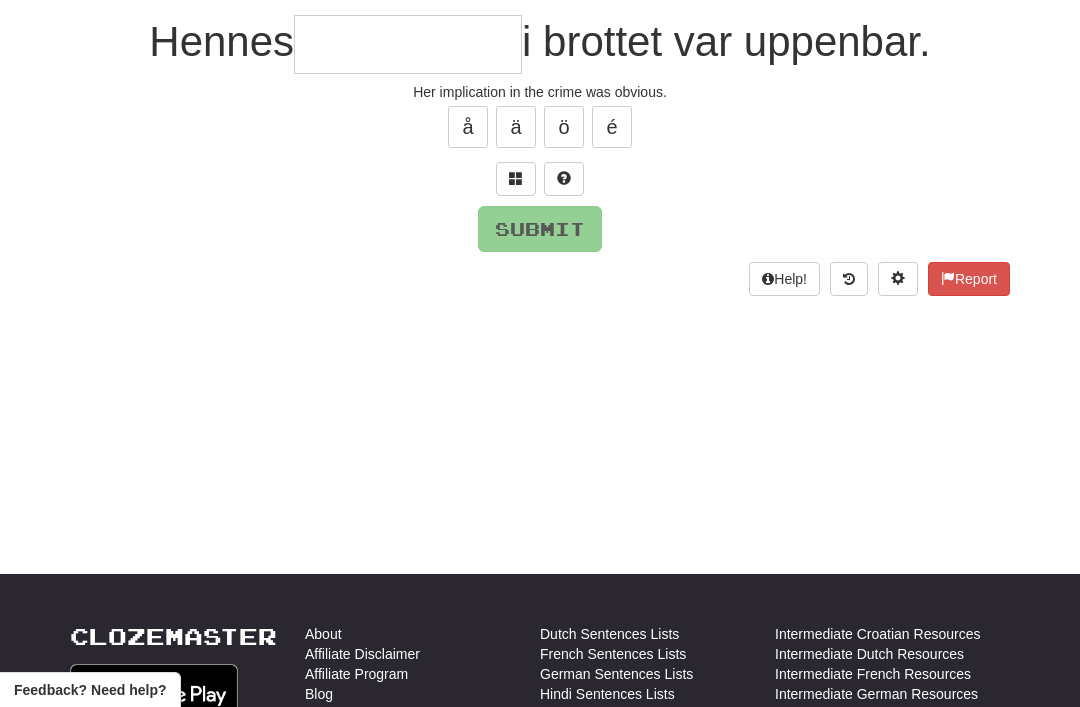 click at bounding box center (516, 178) 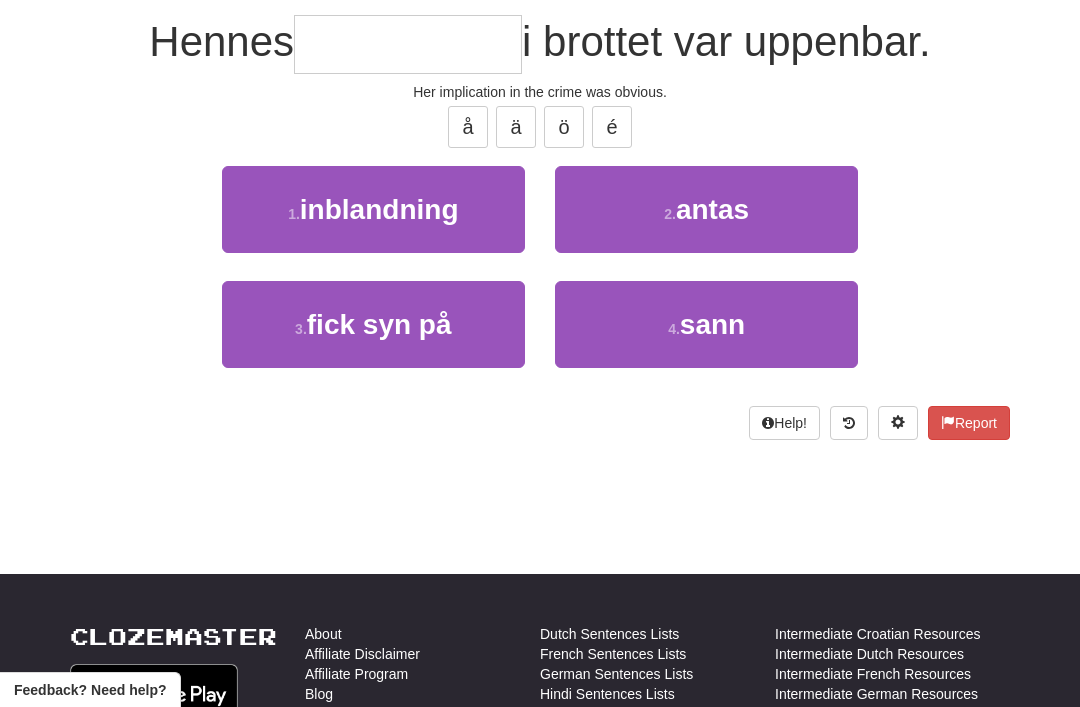 click on "inblandning" at bounding box center (379, 209) 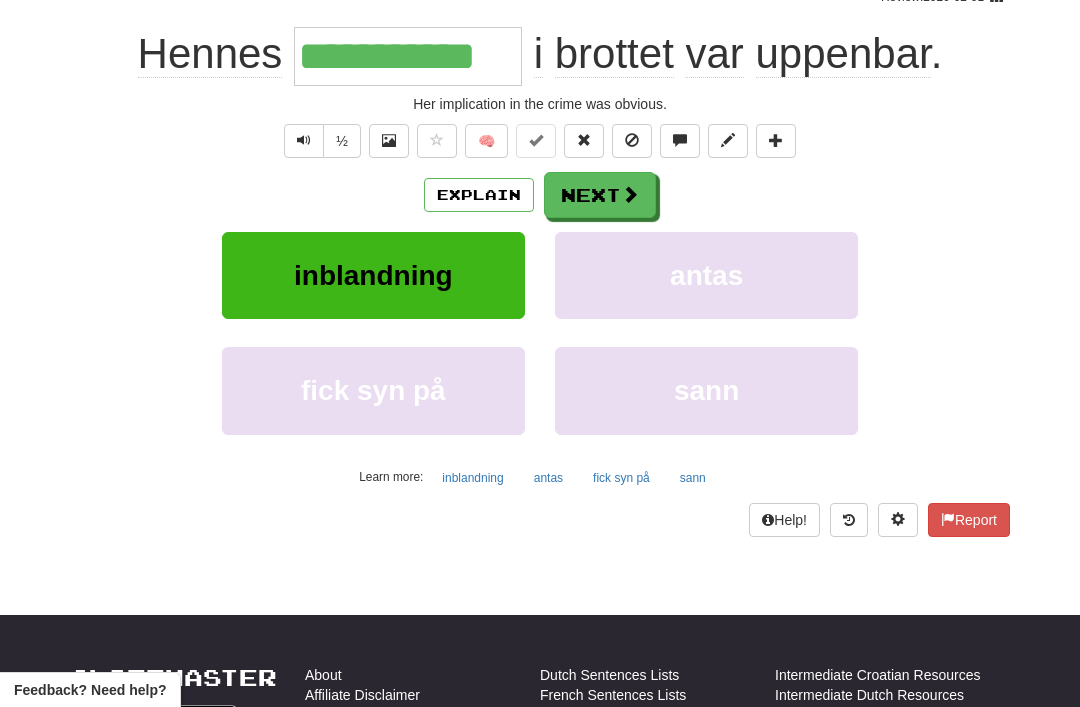 click on "Next" at bounding box center [600, 195] 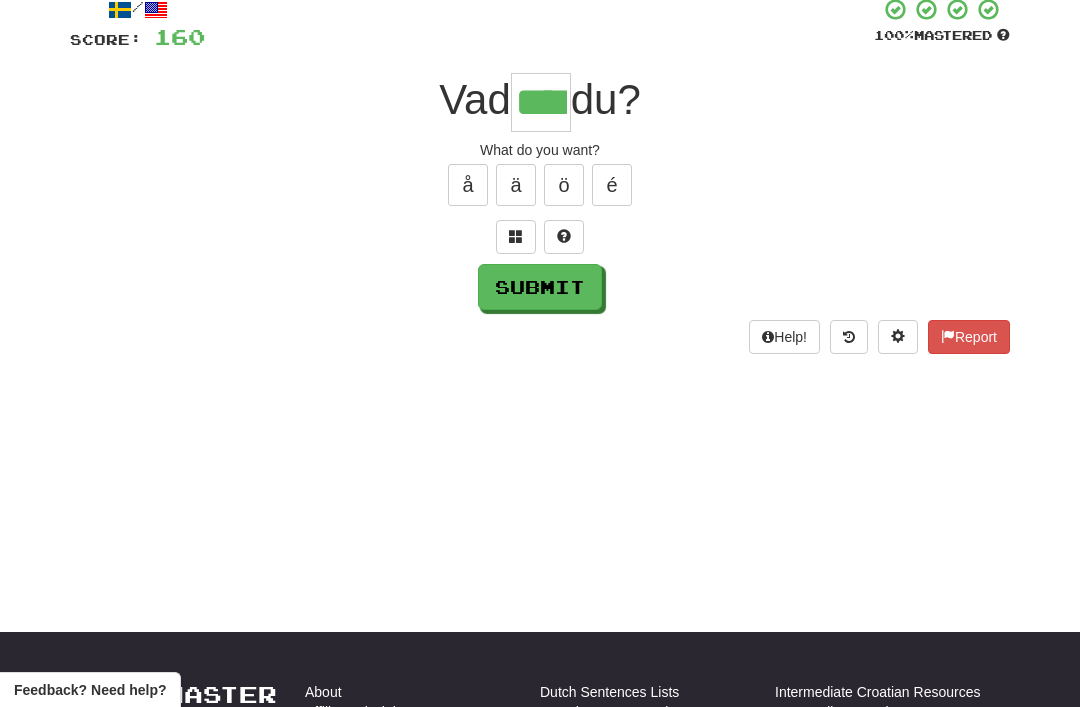 scroll, scrollTop: 100, scrollLeft: 0, axis: vertical 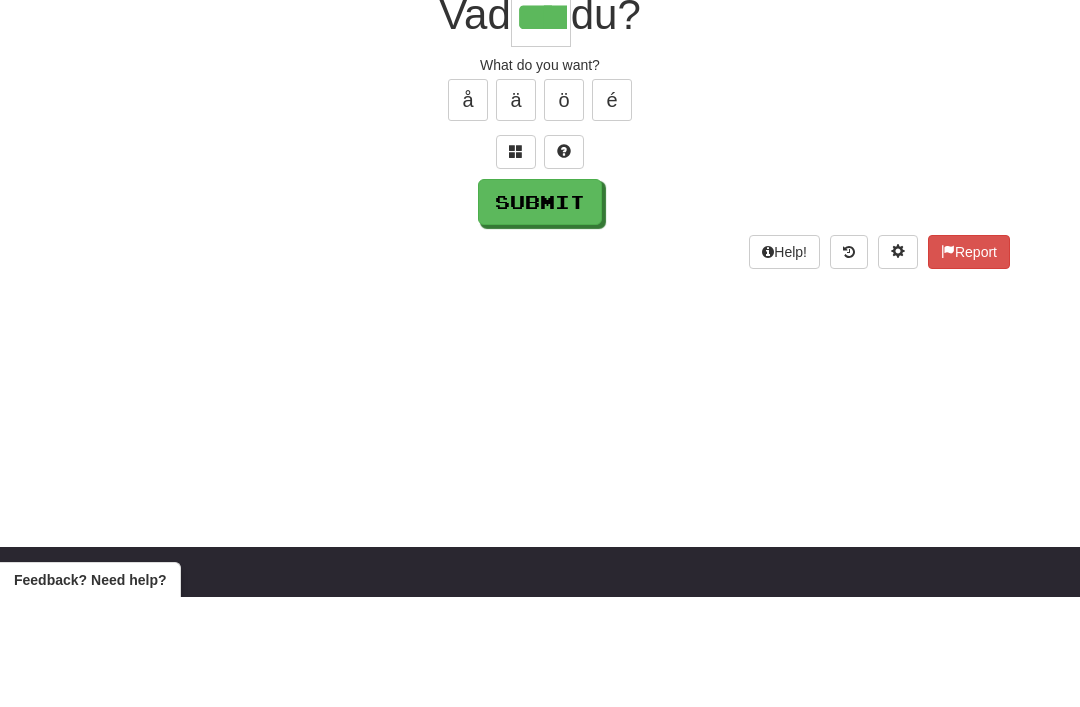 type on "****" 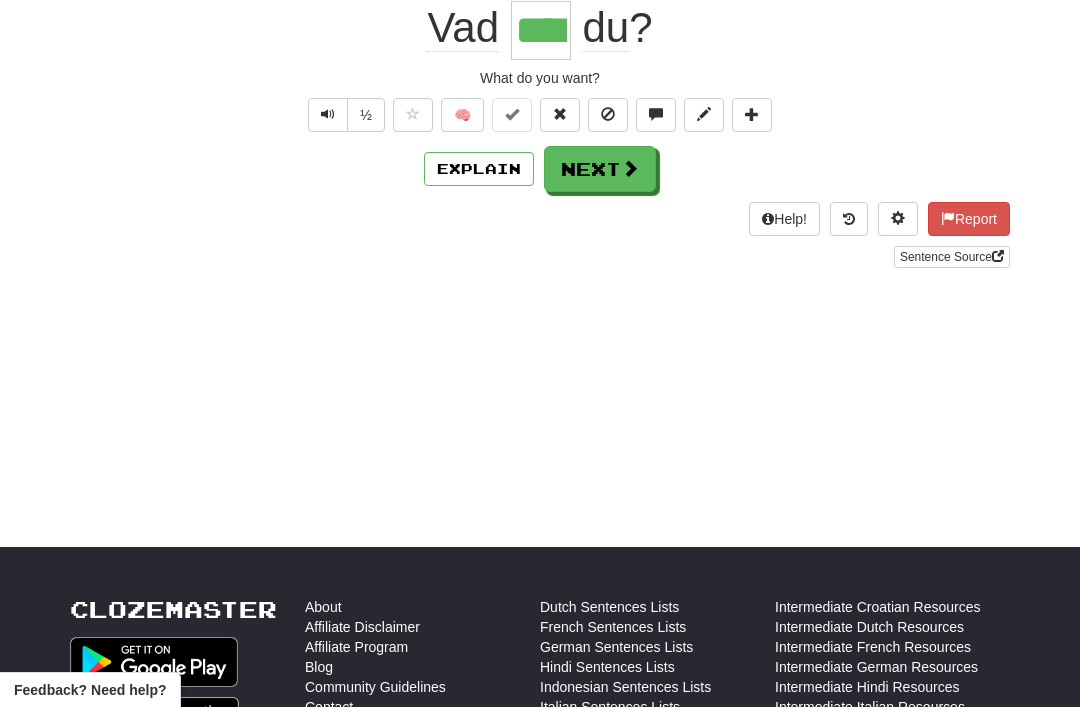 click on "Next" at bounding box center (600, 169) 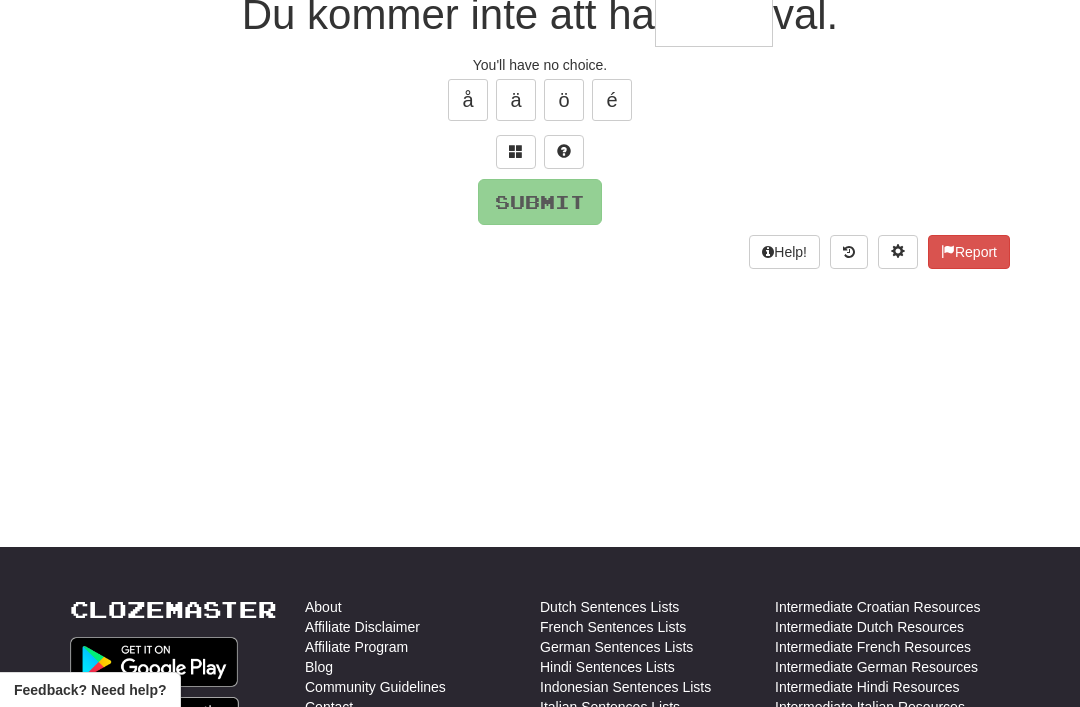 scroll, scrollTop: 44, scrollLeft: 0, axis: vertical 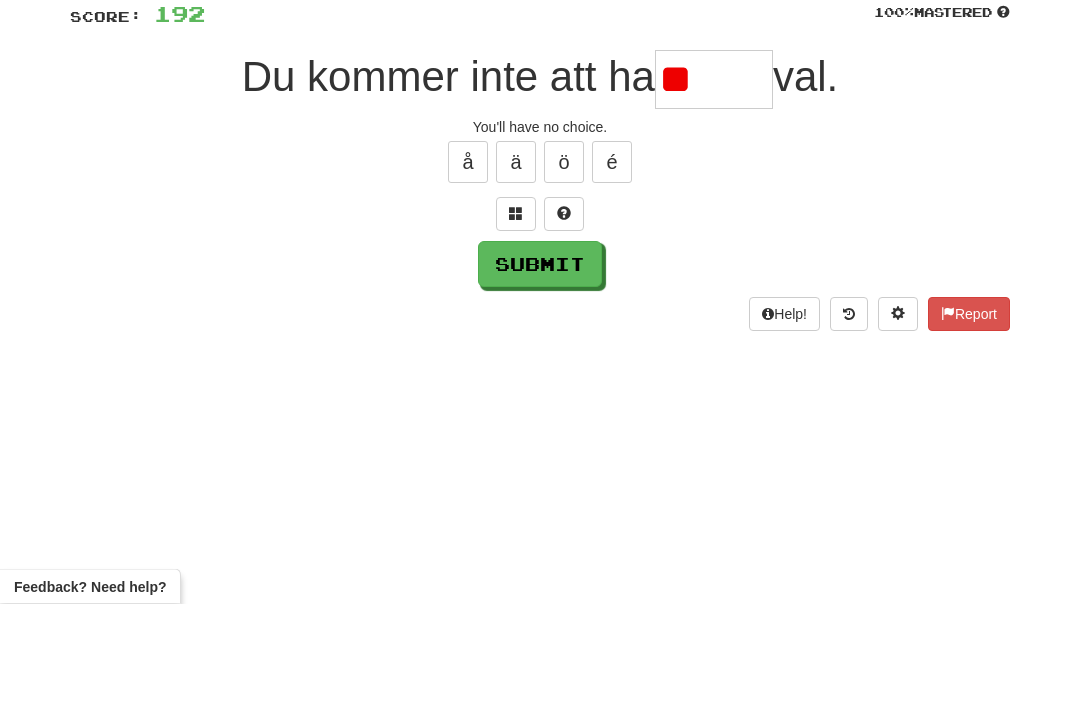 type on "*" 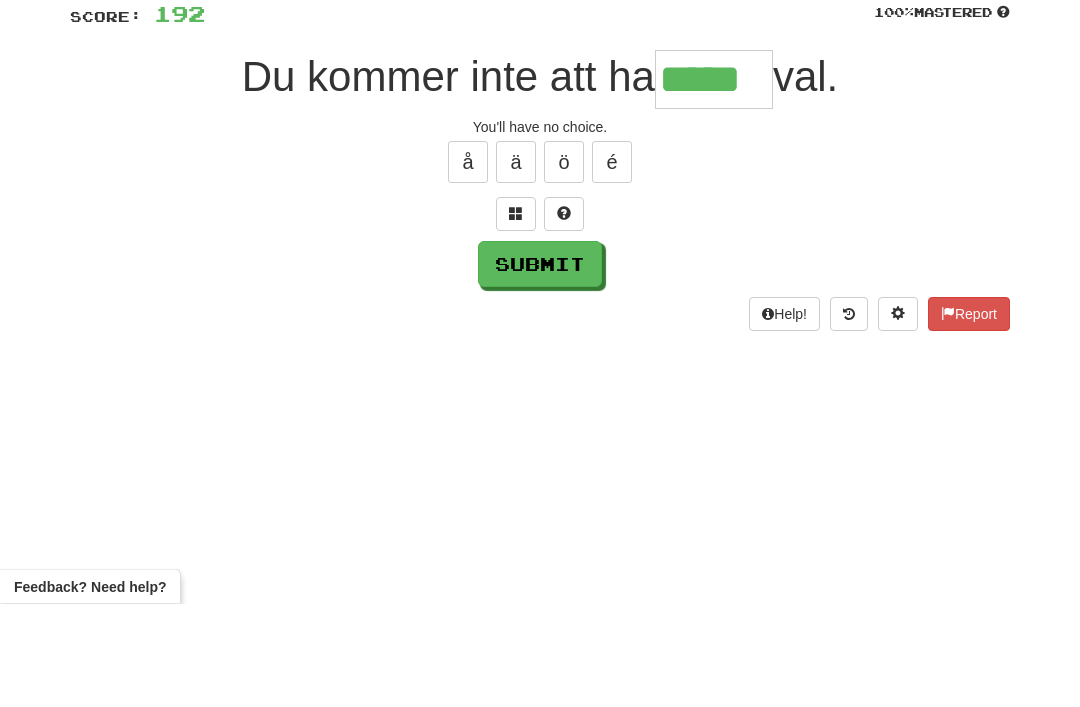 type on "*****" 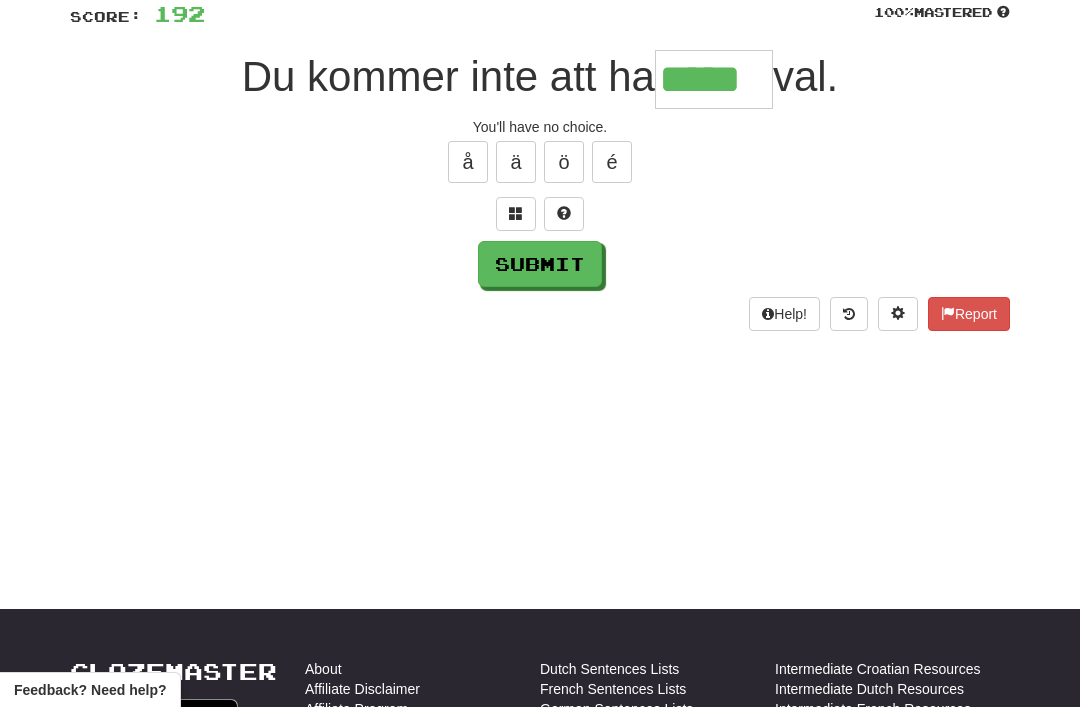 click on "Submit" at bounding box center [540, 264] 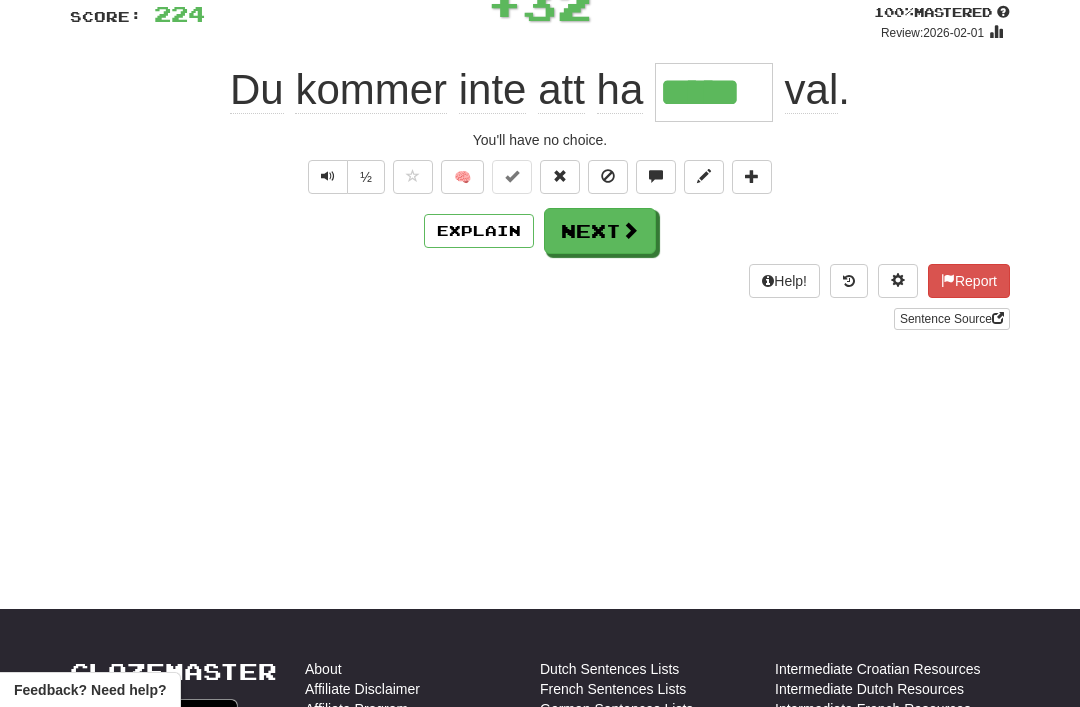 click on "Next" at bounding box center (600, 231) 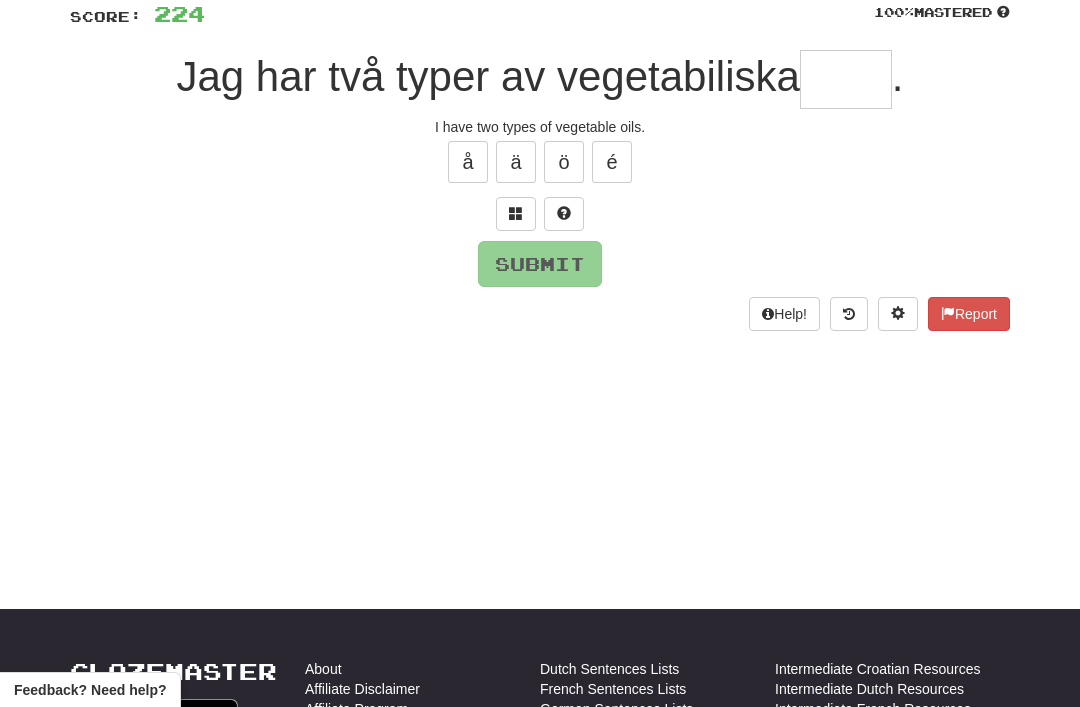 scroll, scrollTop: 147, scrollLeft: 0, axis: vertical 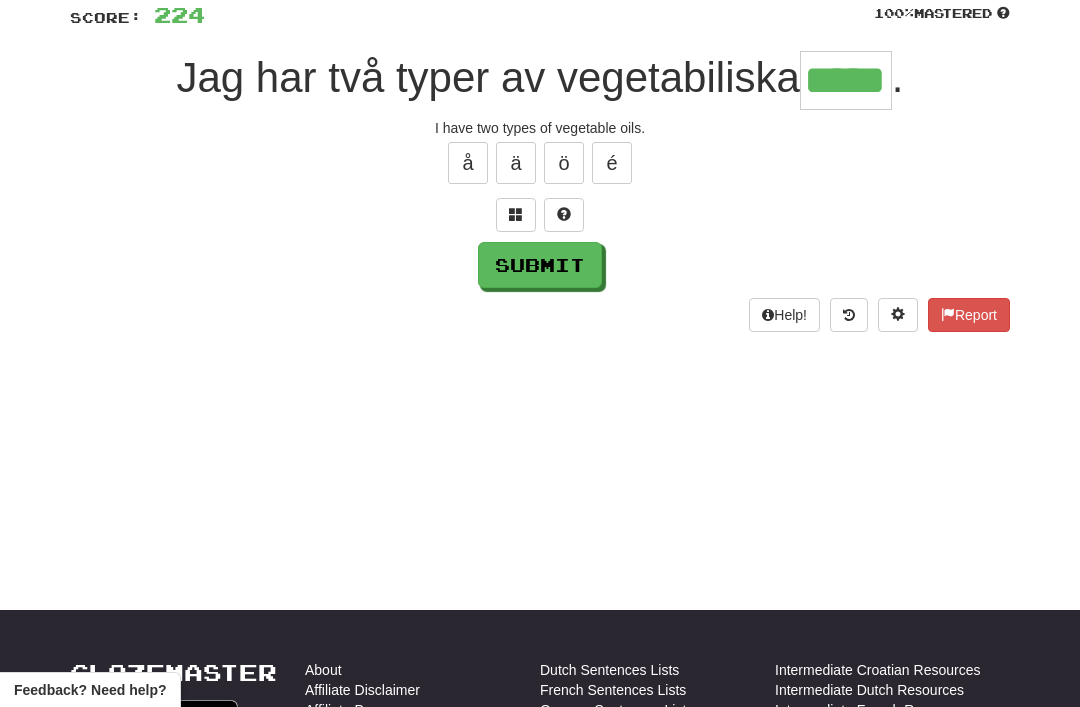 type on "*****" 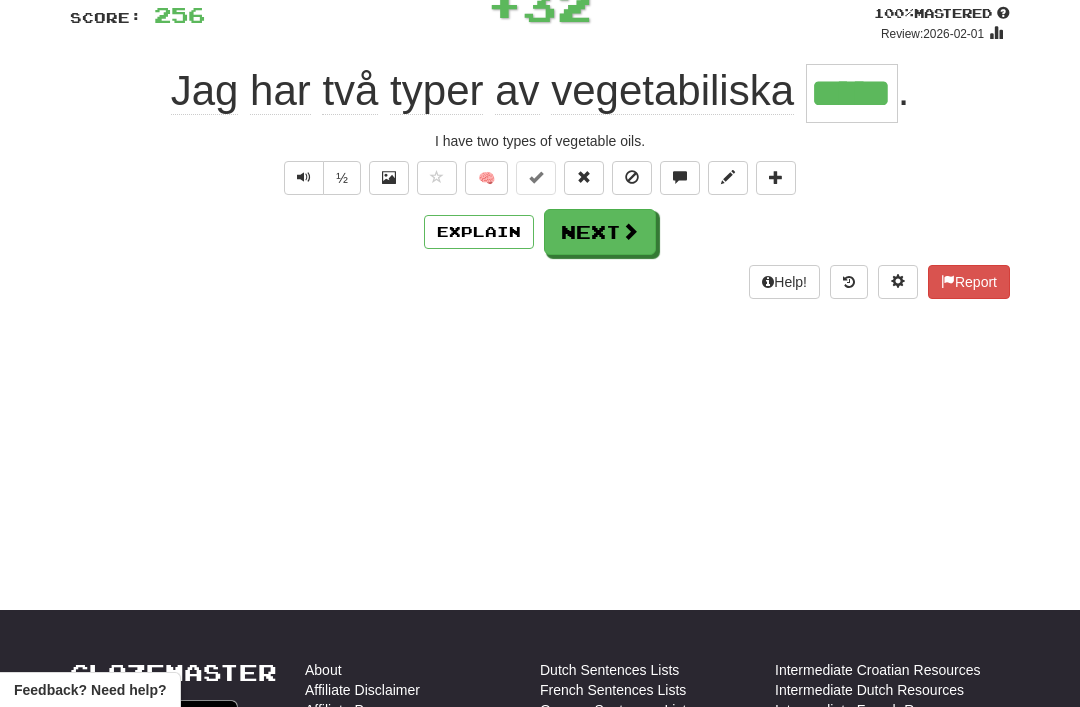 scroll, scrollTop: 148, scrollLeft: 0, axis: vertical 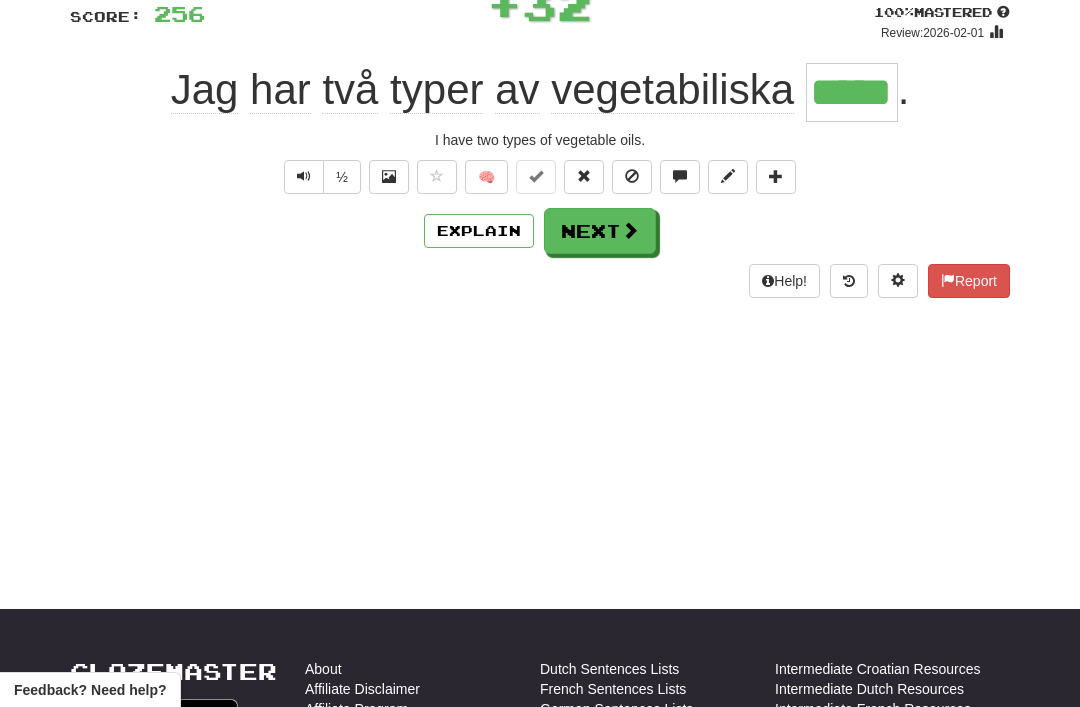 click on "Help!  Report" at bounding box center [540, 281] 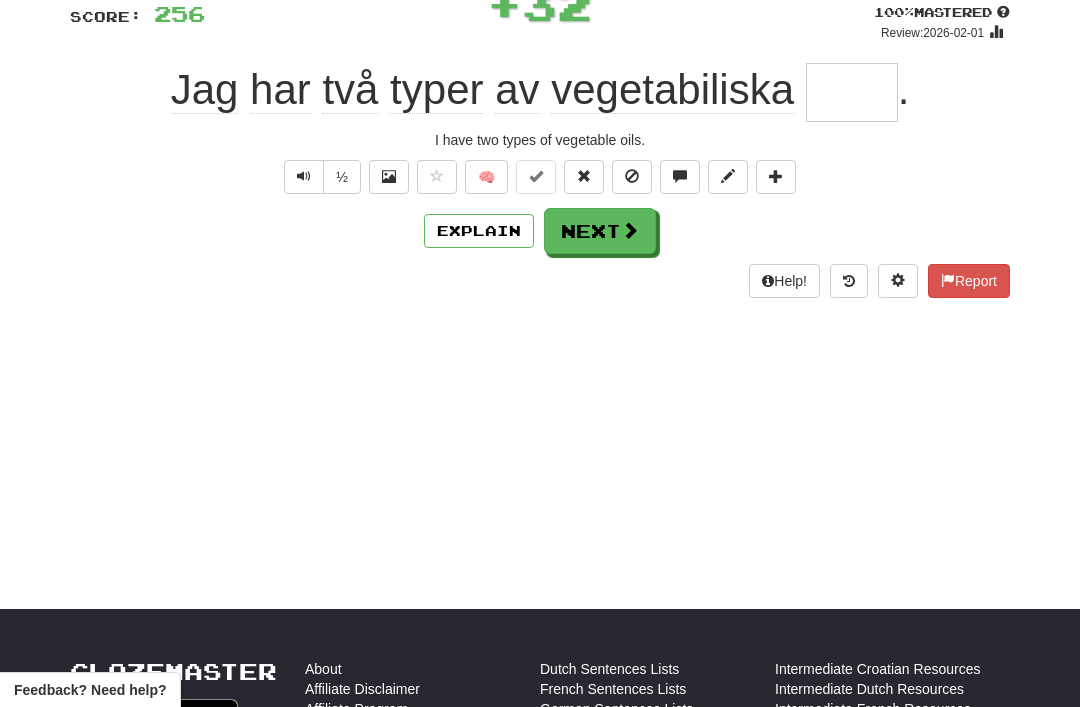 scroll, scrollTop: 147, scrollLeft: 0, axis: vertical 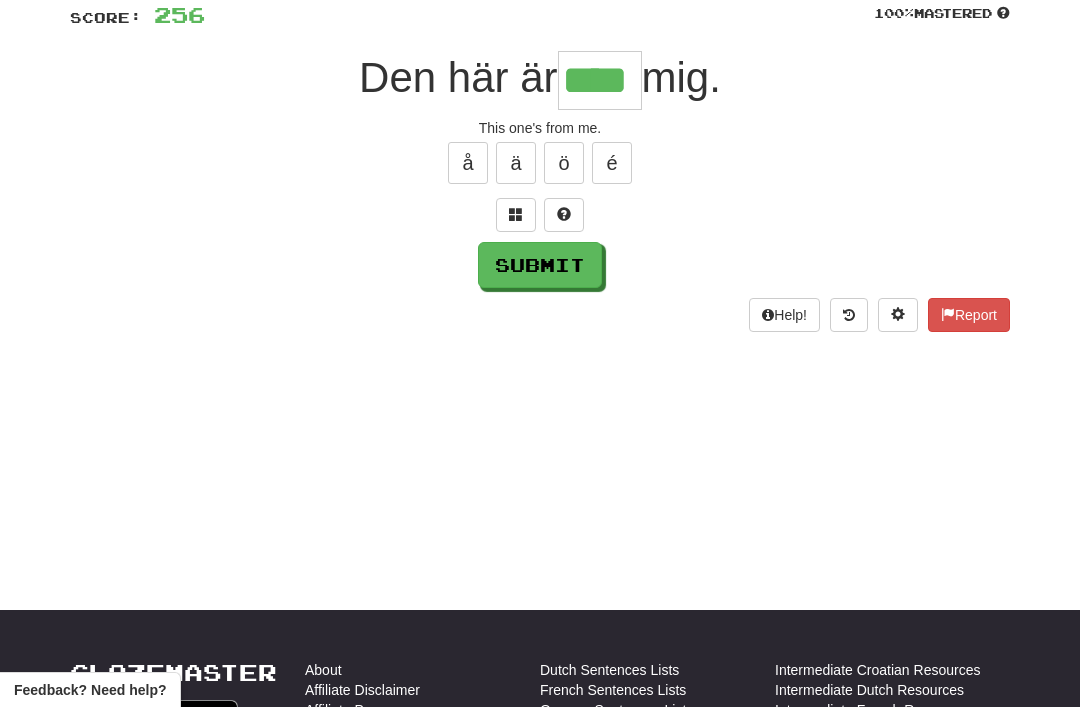 type on "****" 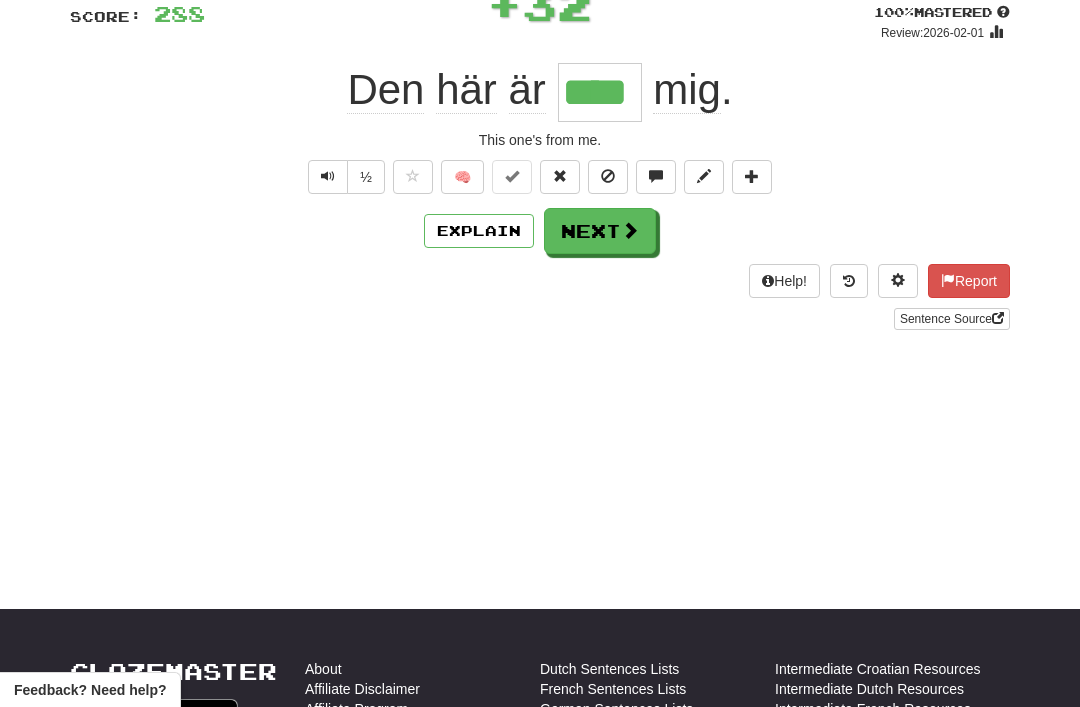 click on "Next" at bounding box center [600, 231] 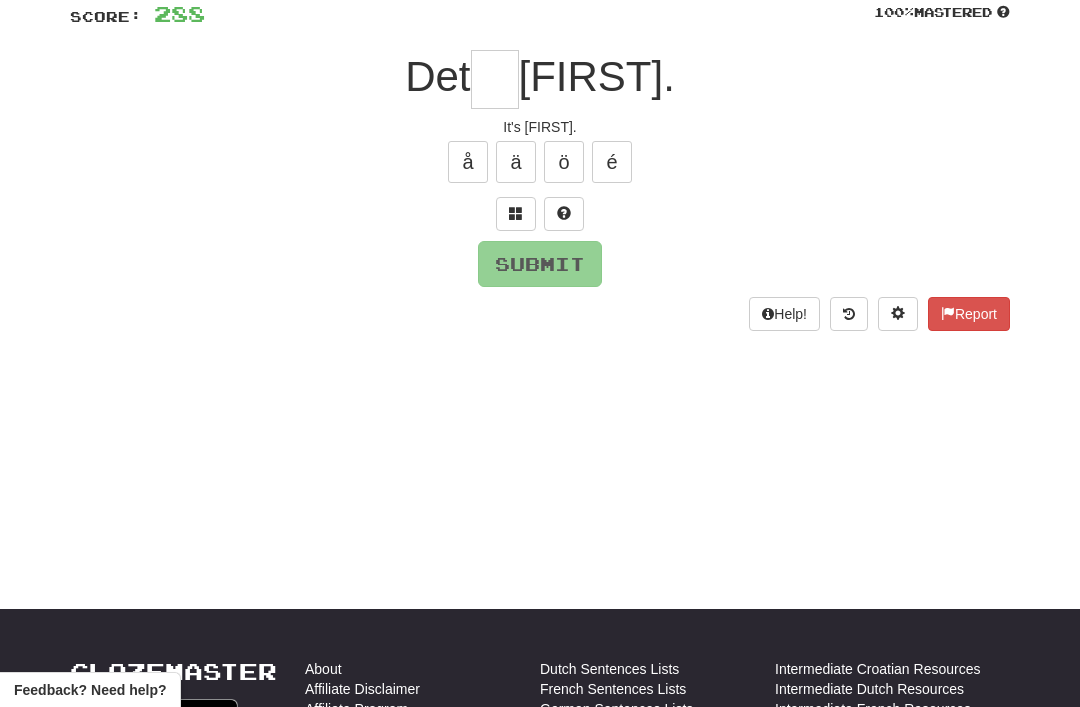 scroll, scrollTop: 147, scrollLeft: 0, axis: vertical 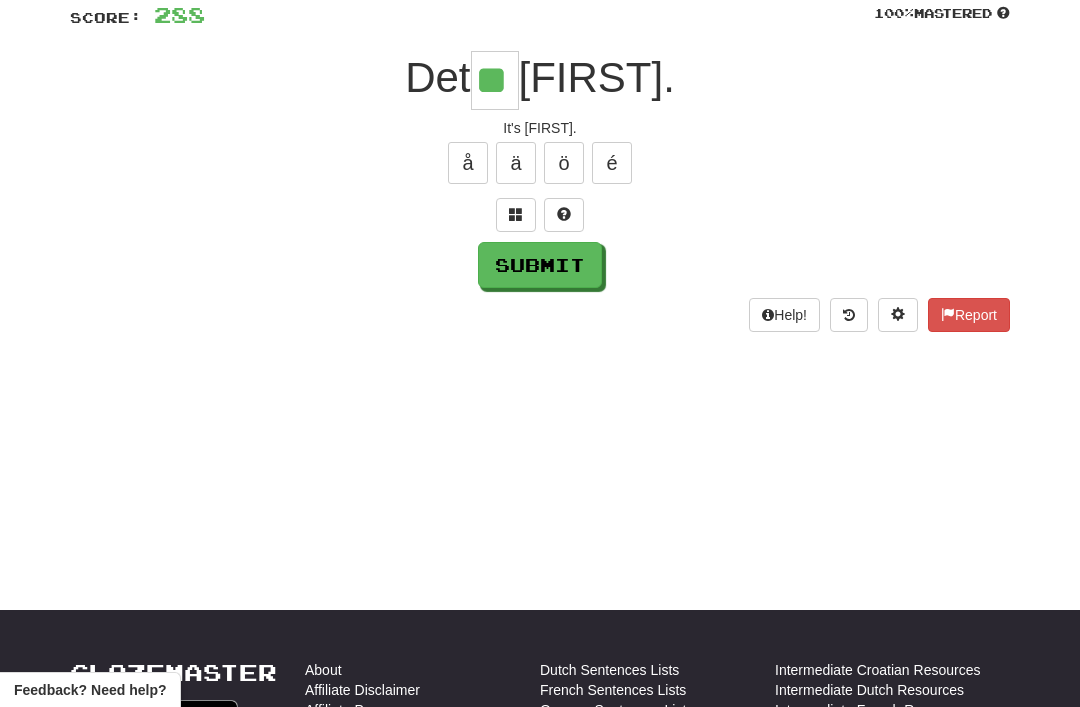 type on "**" 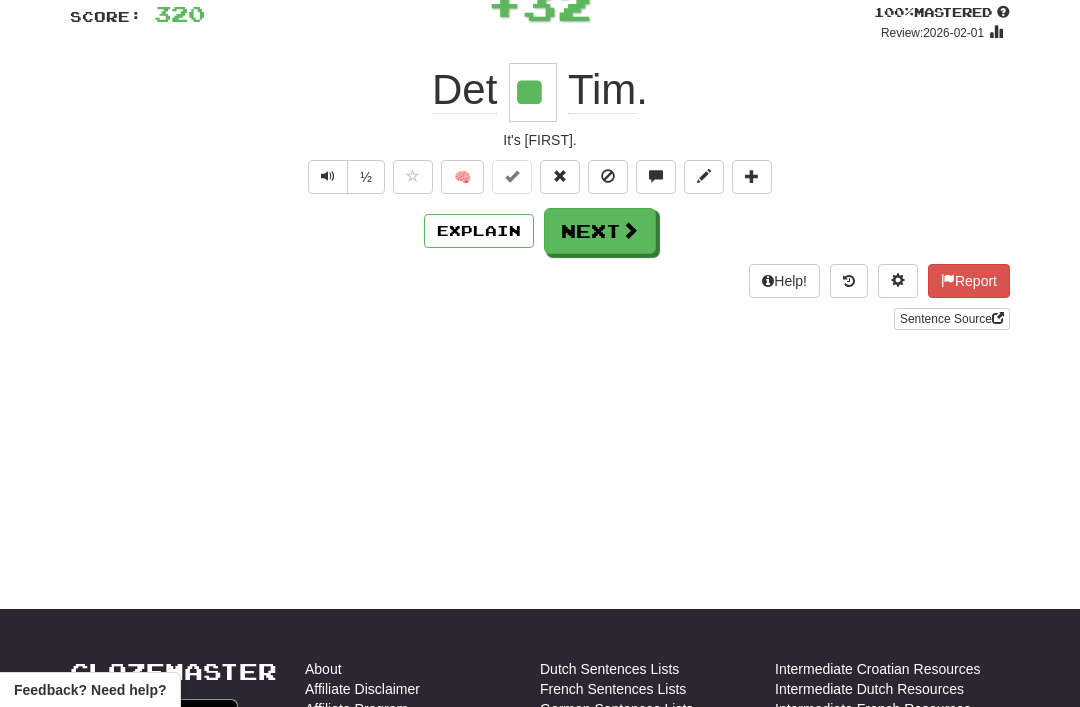 click on "Next" at bounding box center (600, 231) 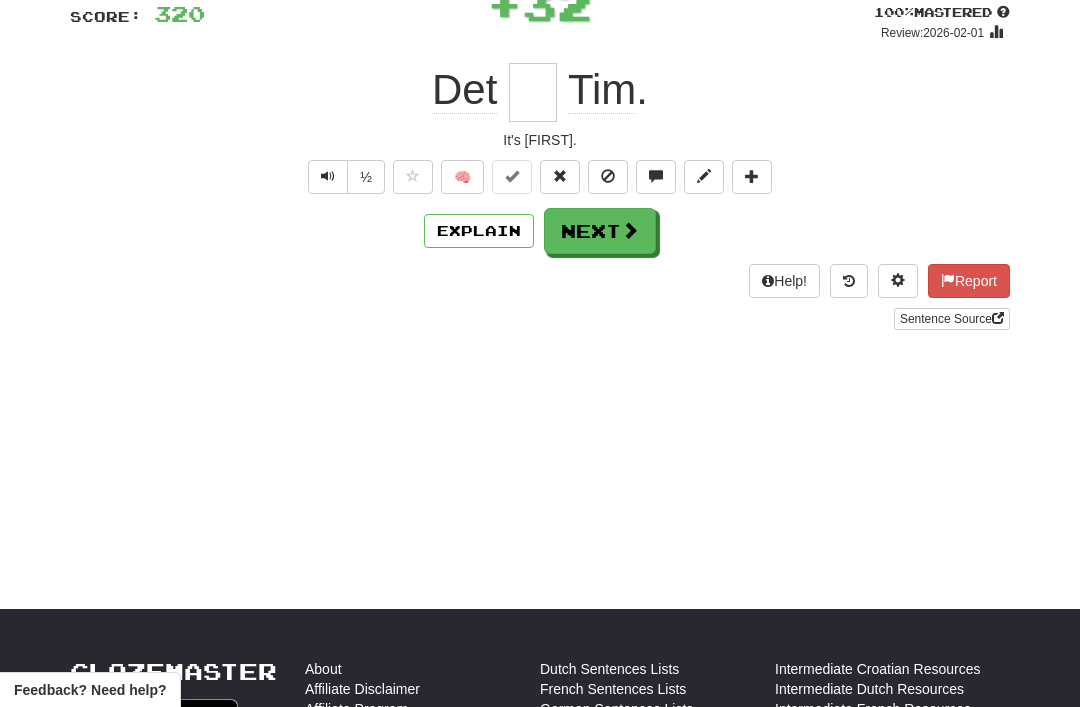 scroll, scrollTop: 147, scrollLeft: 0, axis: vertical 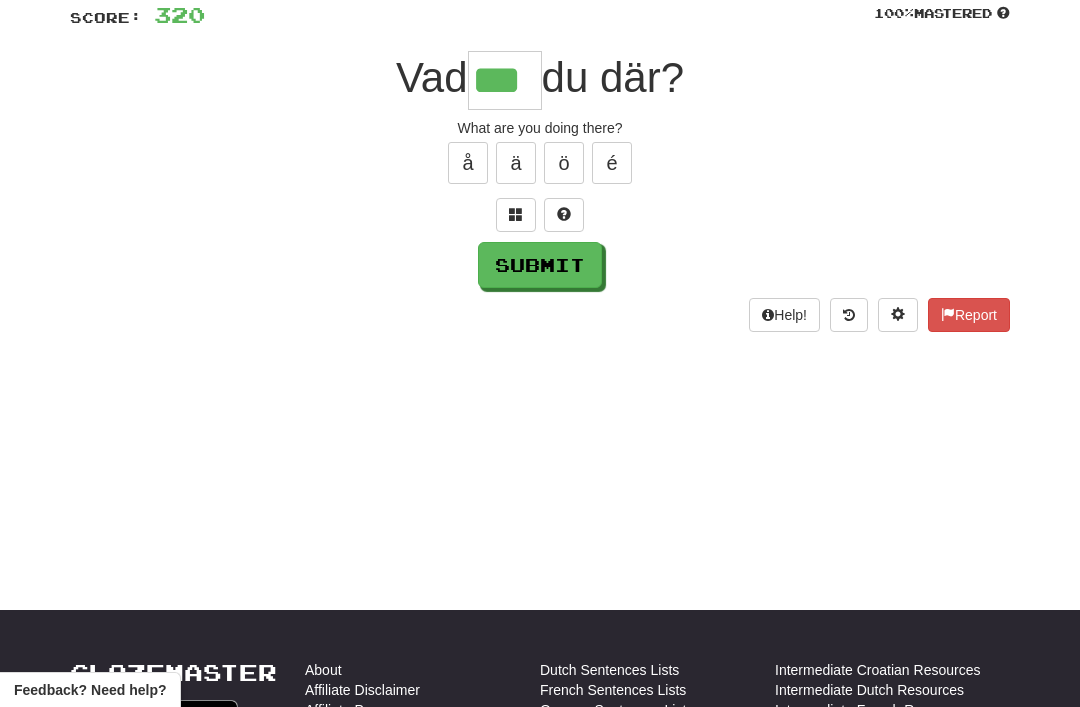 type on "***" 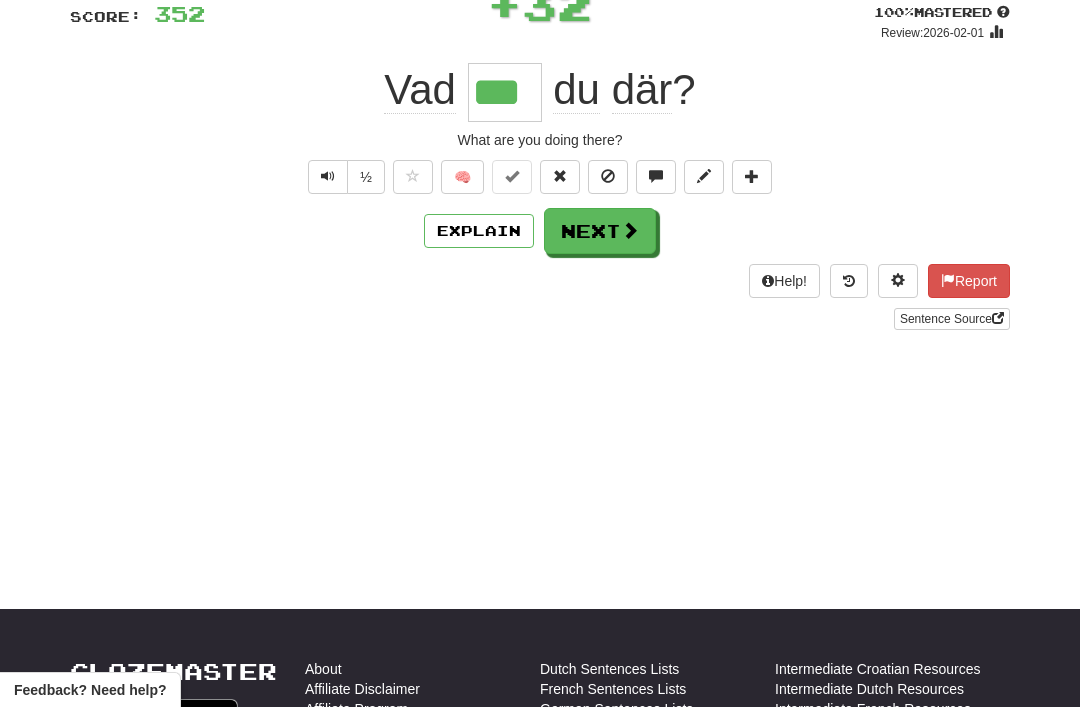 click on "Next" at bounding box center (600, 231) 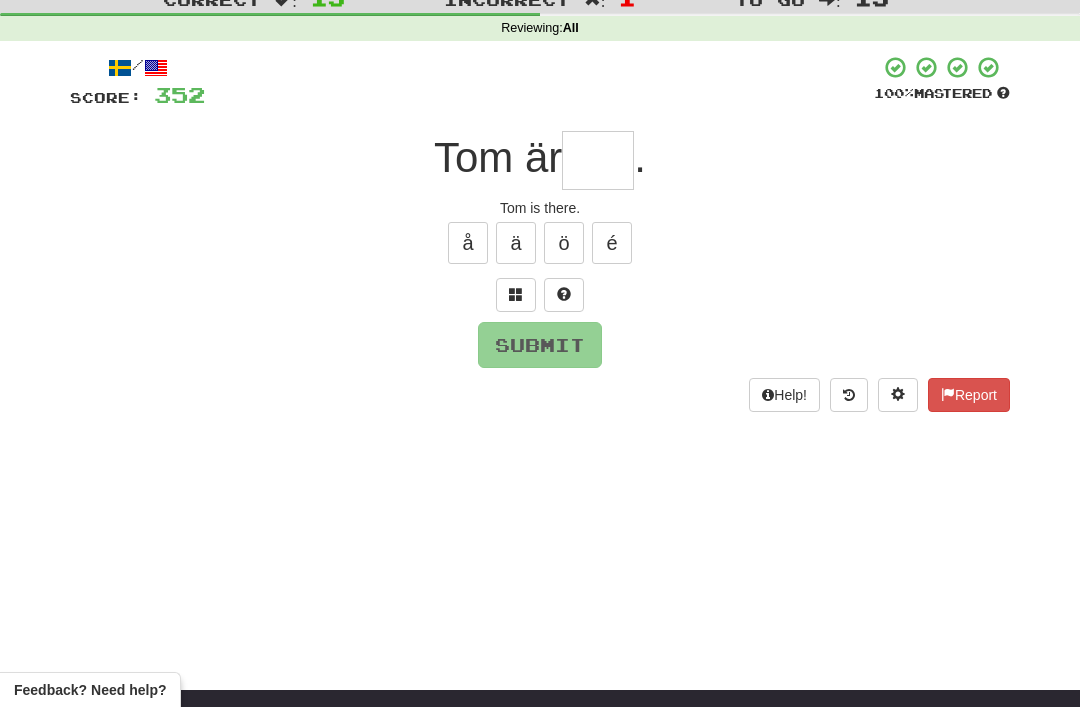 scroll, scrollTop: 61, scrollLeft: 0, axis: vertical 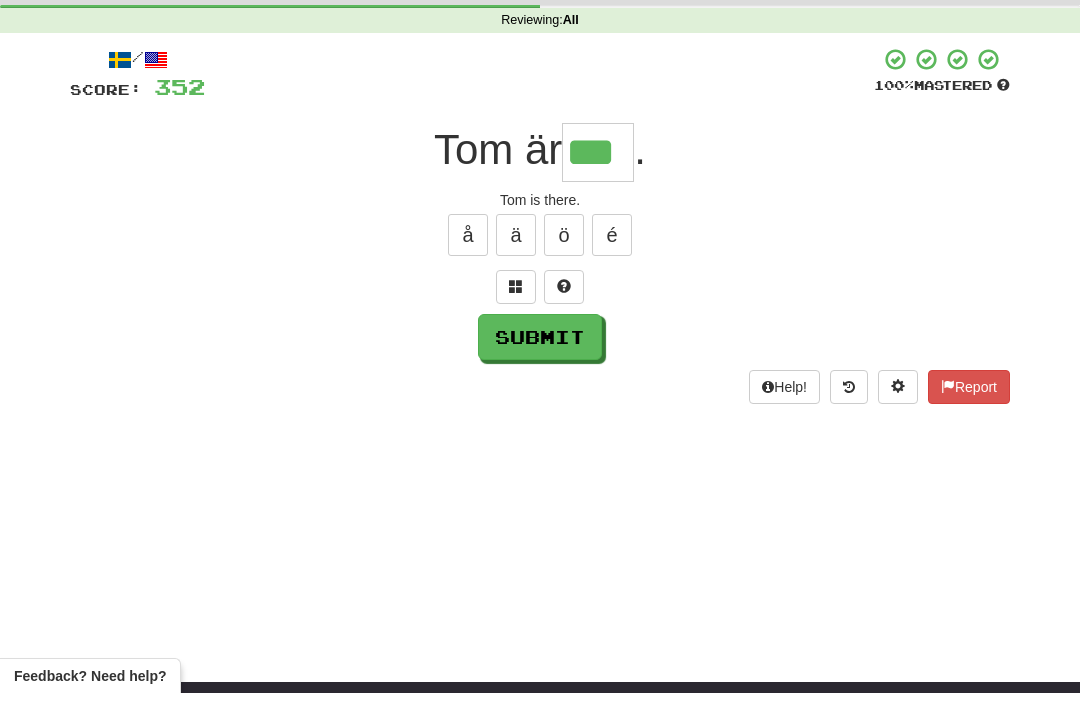type on "***" 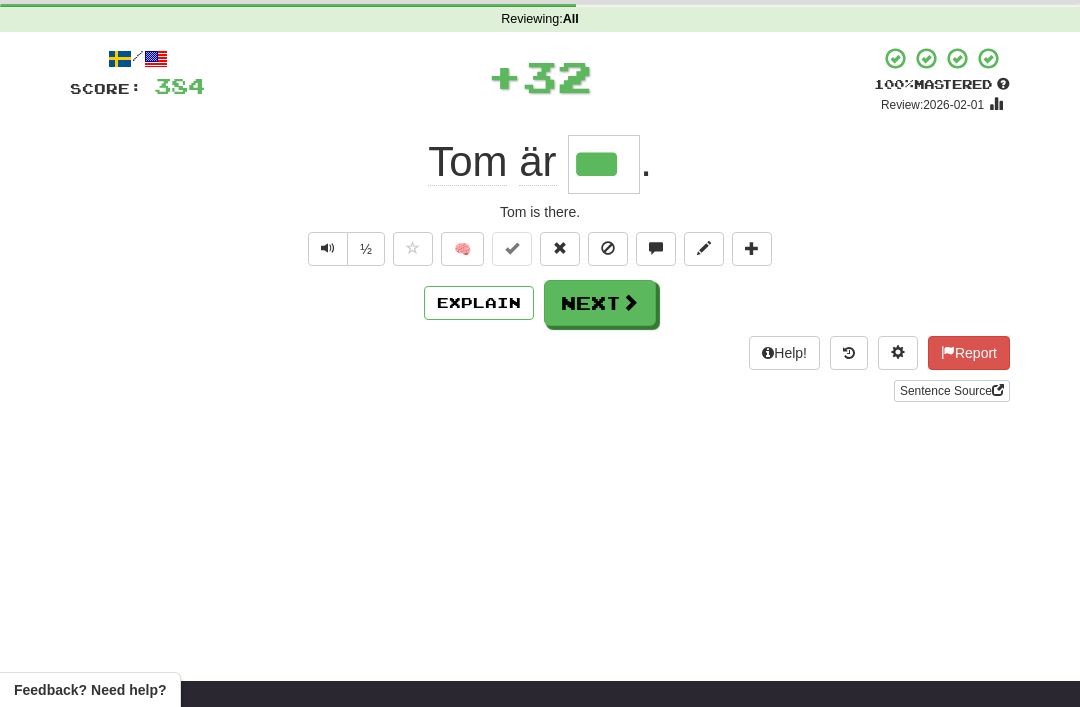 click on "Next" at bounding box center [600, 303] 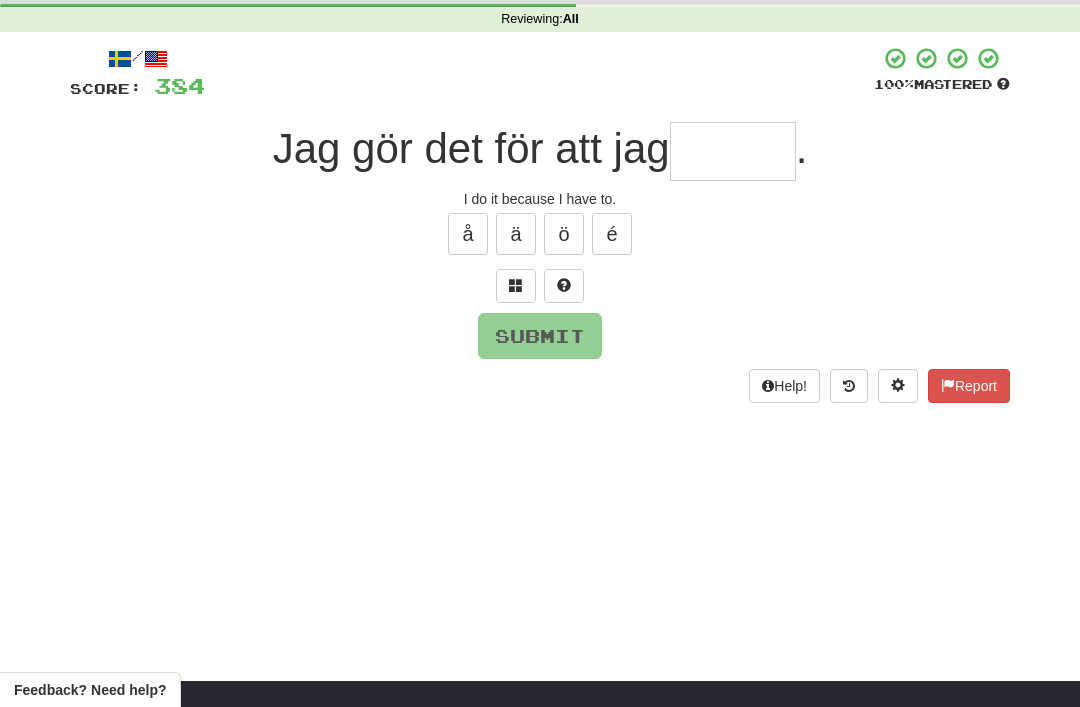 scroll, scrollTop: 75, scrollLeft: 0, axis: vertical 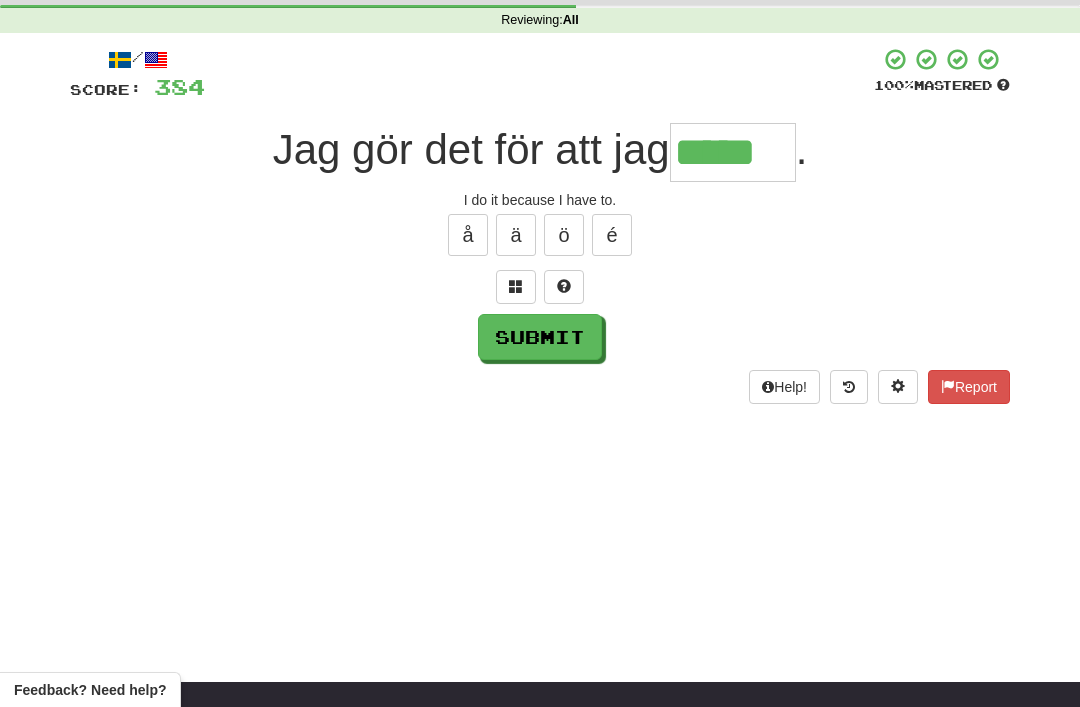 type on "*****" 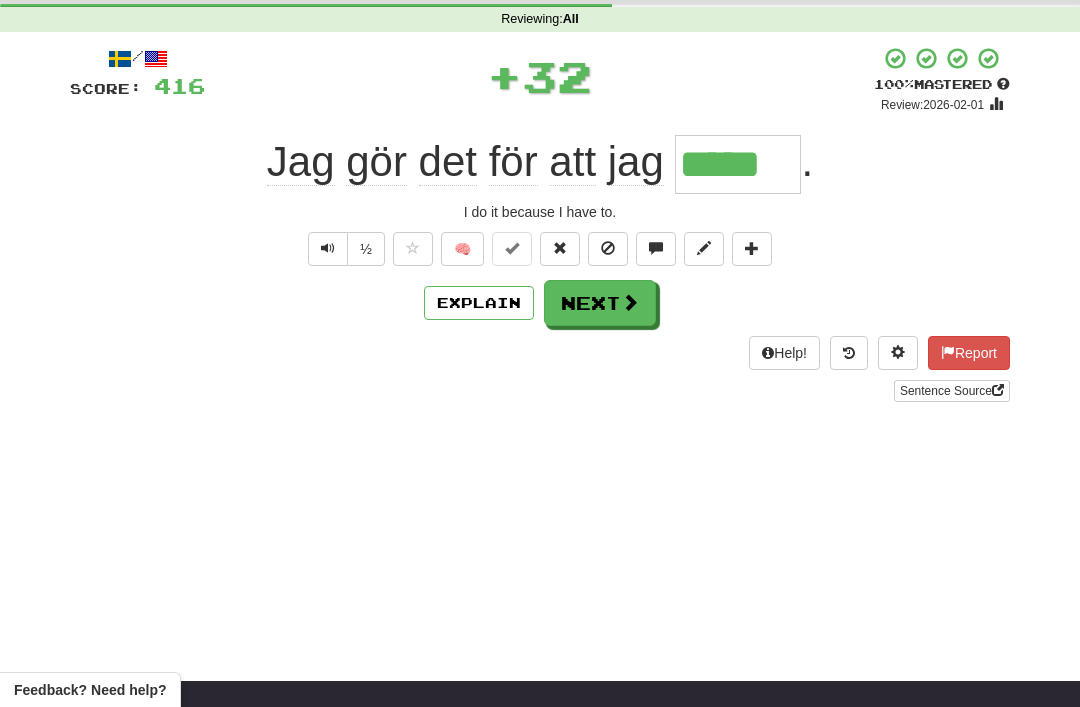 click on "Next" at bounding box center [600, 303] 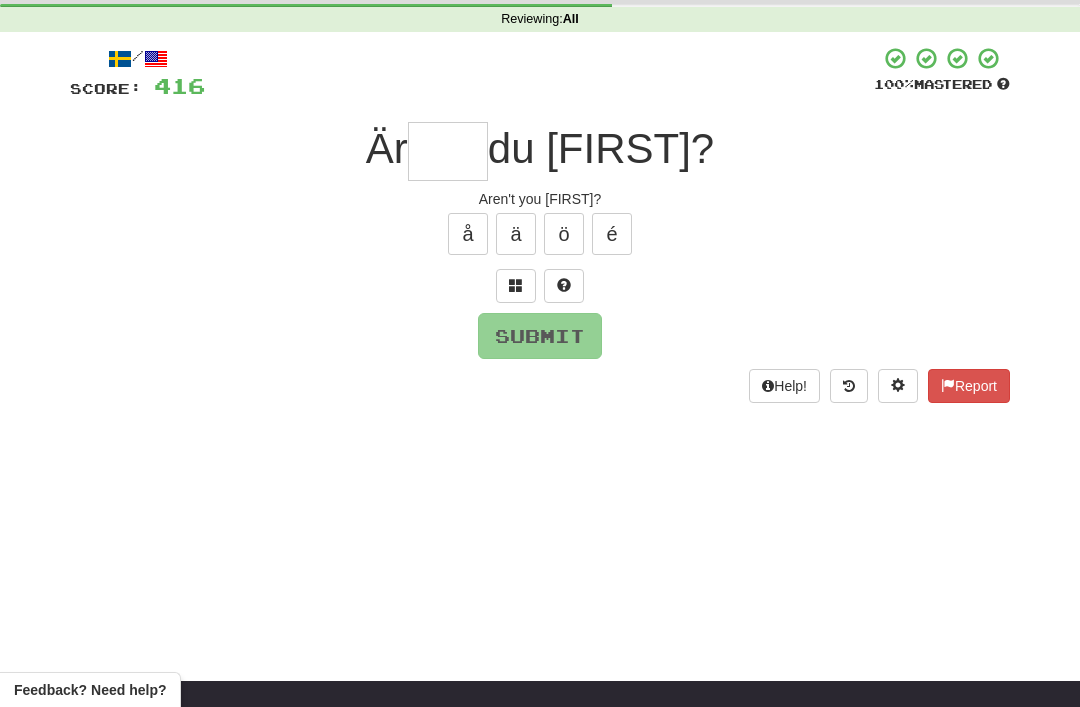 scroll, scrollTop: 75, scrollLeft: 0, axis: vertical 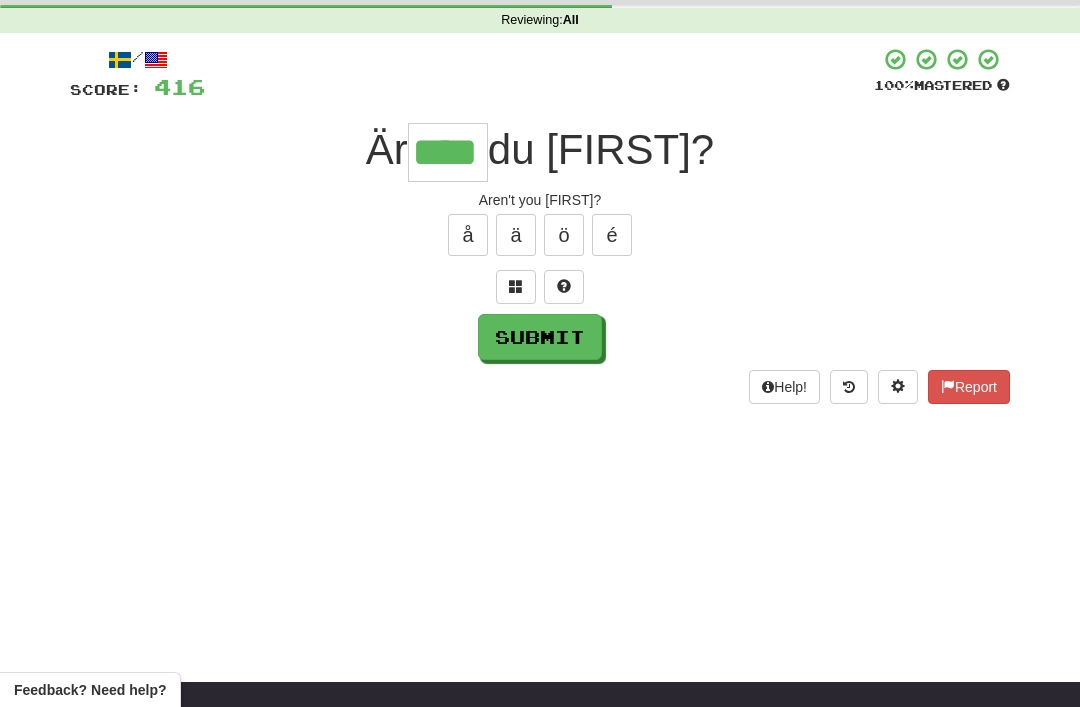 type on "****" 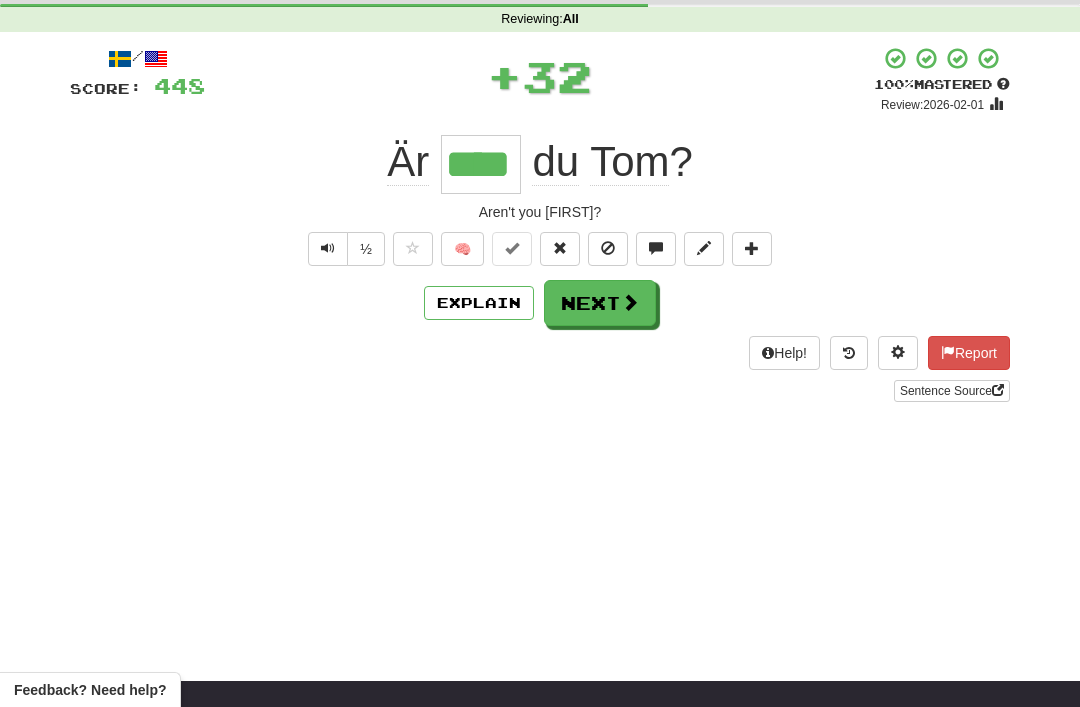 click on "Next" at bounding box center [600, 303] 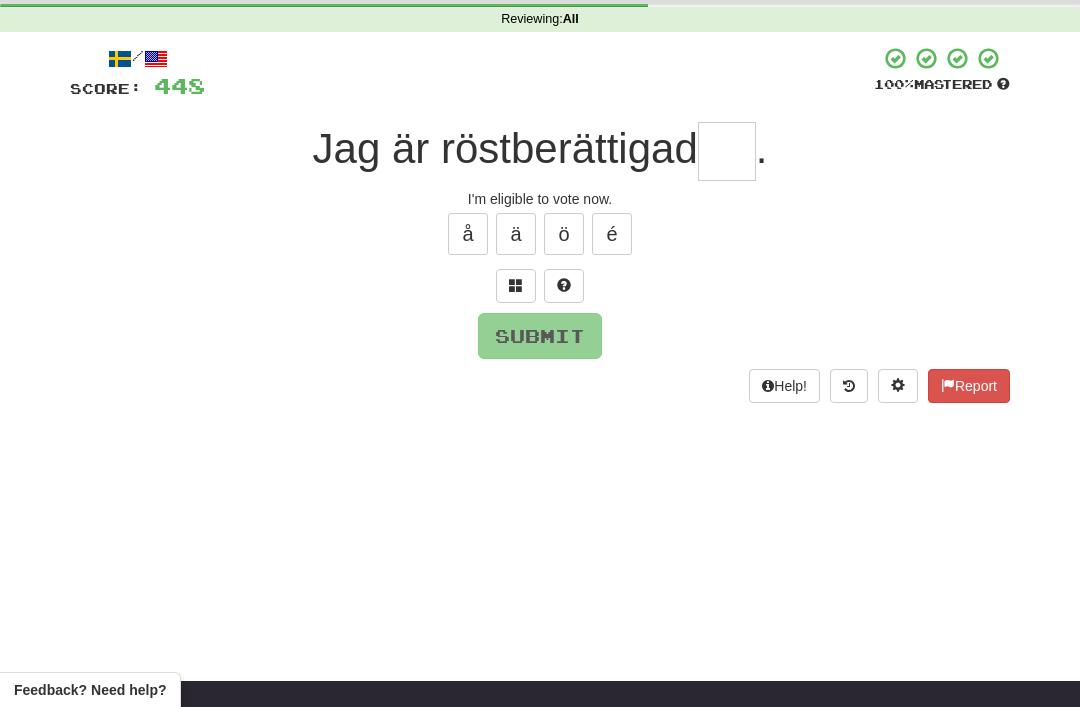 scroll, scrollTop: 75, scrollLeft: 0, axis: vertical 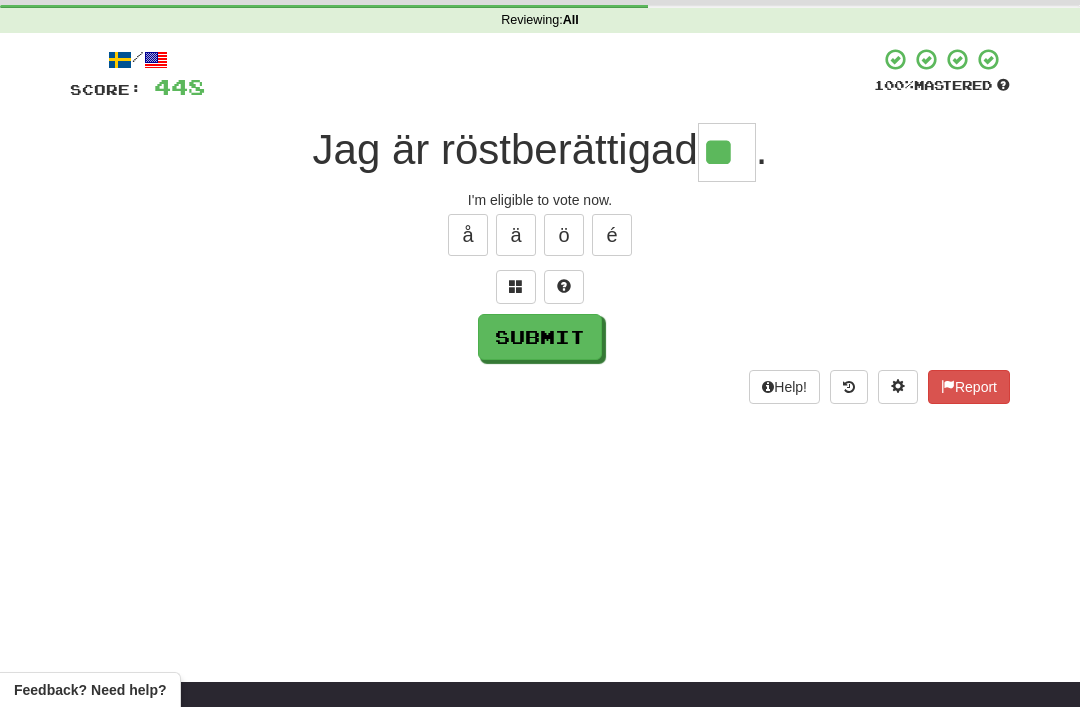 type on "**" 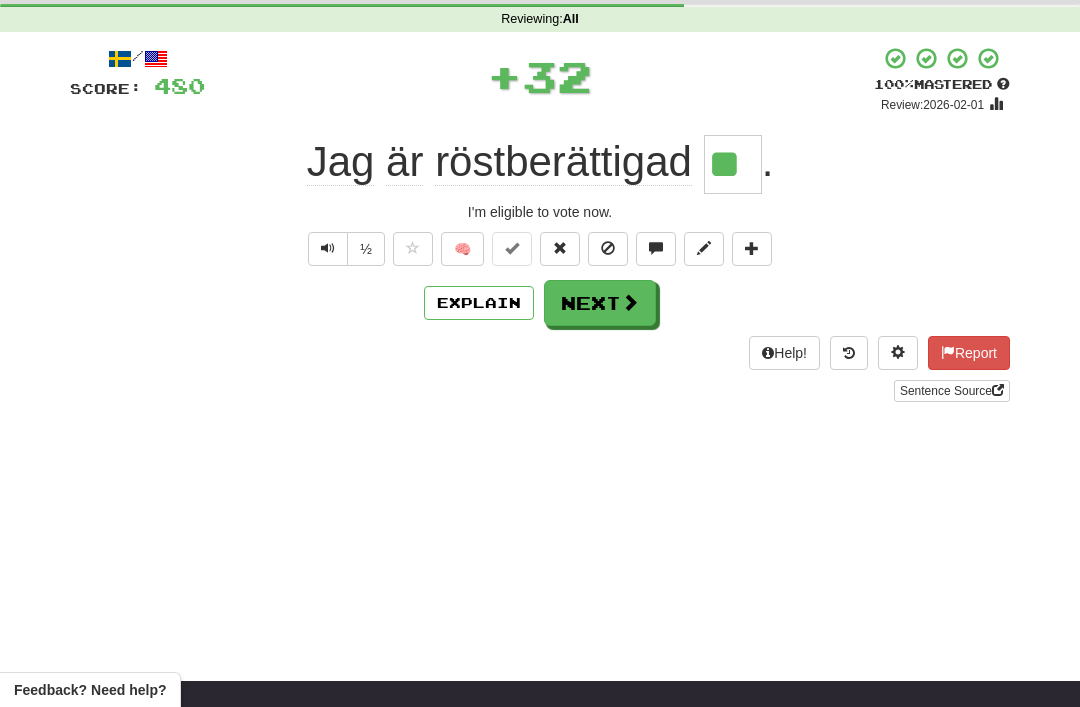 scroll, scrollTop: 0, scrollLeft: 0, axis: both 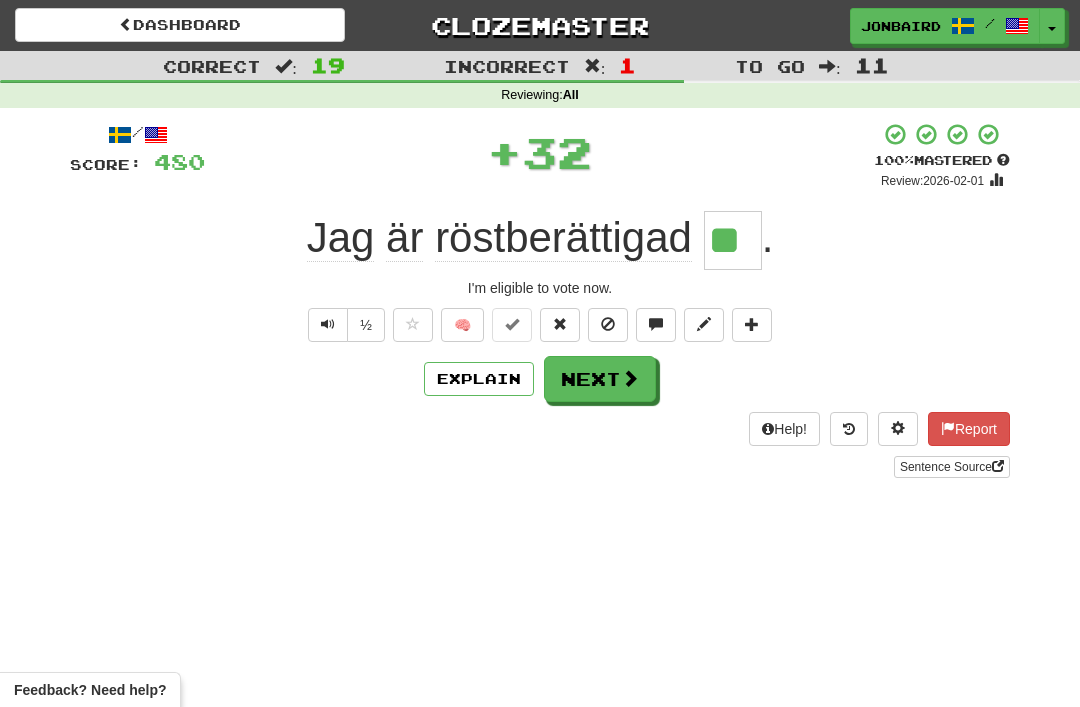 click on "Next" at bounding box center [600, 379] 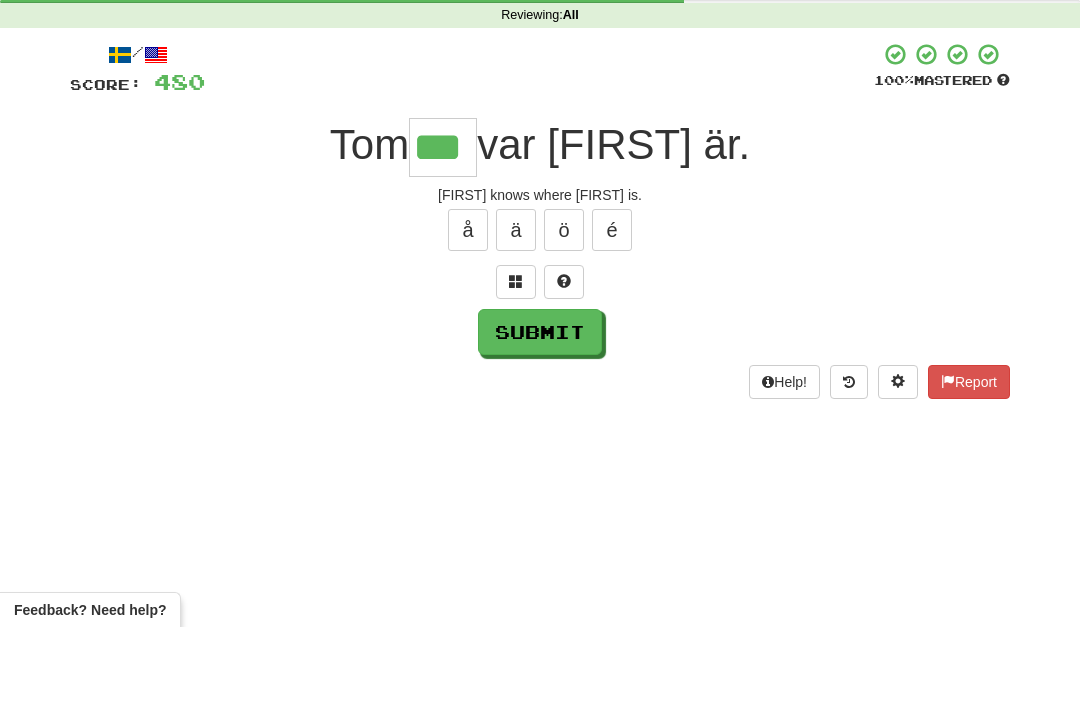 type on "***" 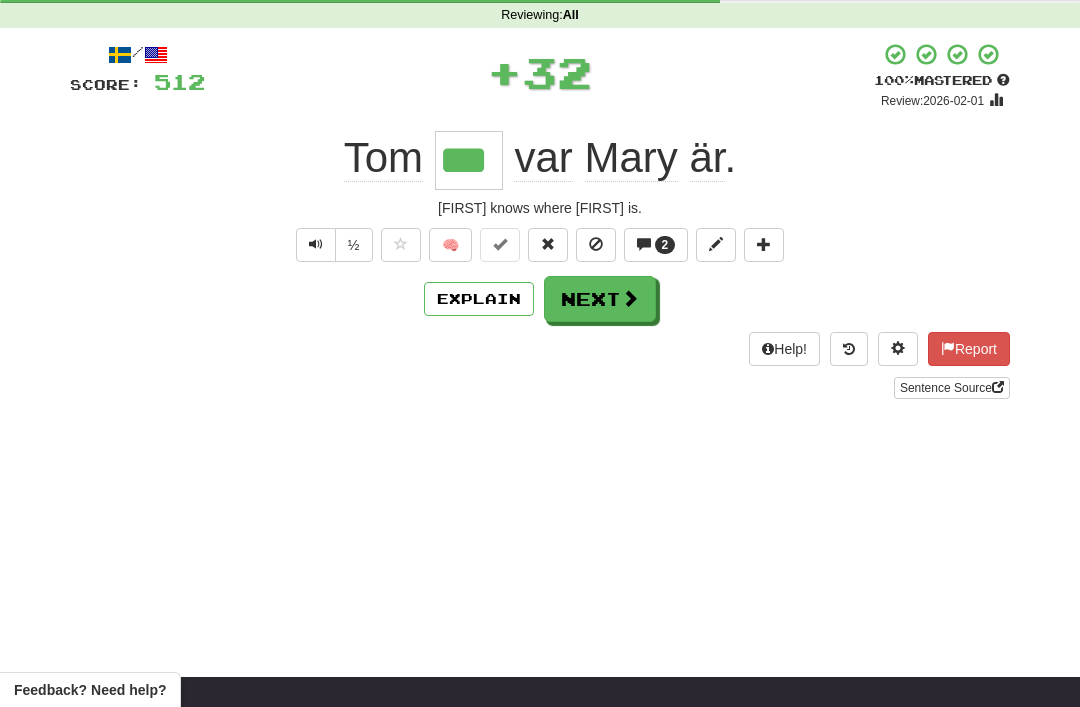 click on "Next" at bounding box center [600, 299] 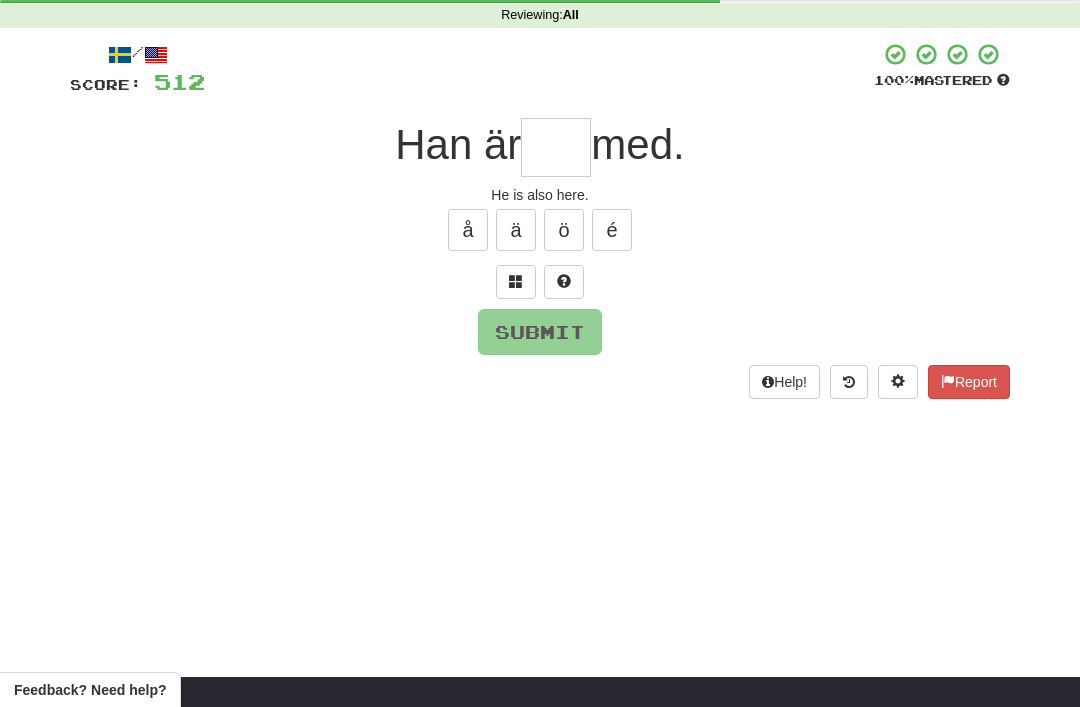 click at bounding box center (516, 282) 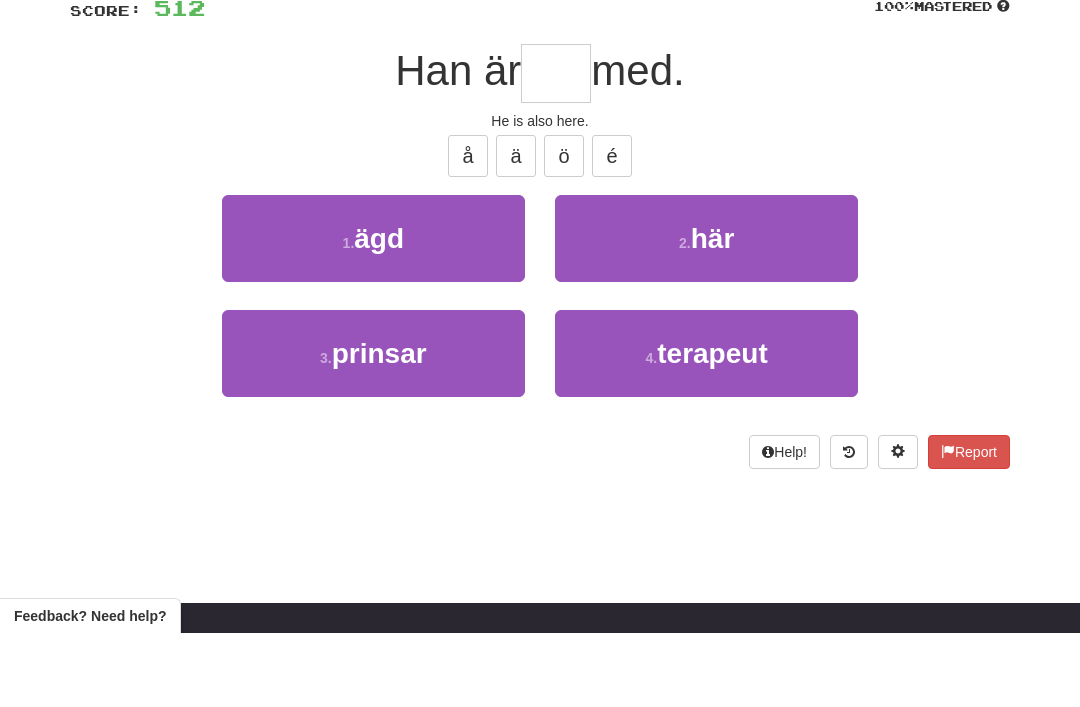 click on "2 .  här" at bounding box center [706, 312] 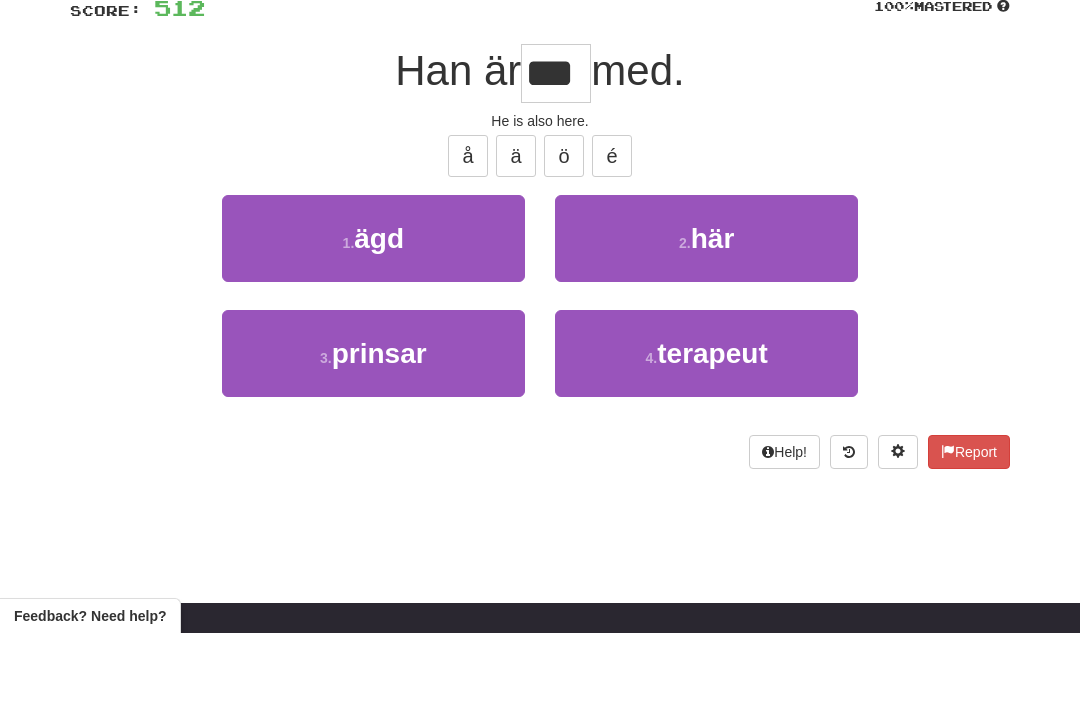 scroll, scrollTop: 154, scrollLeft: 0, axis: vertical 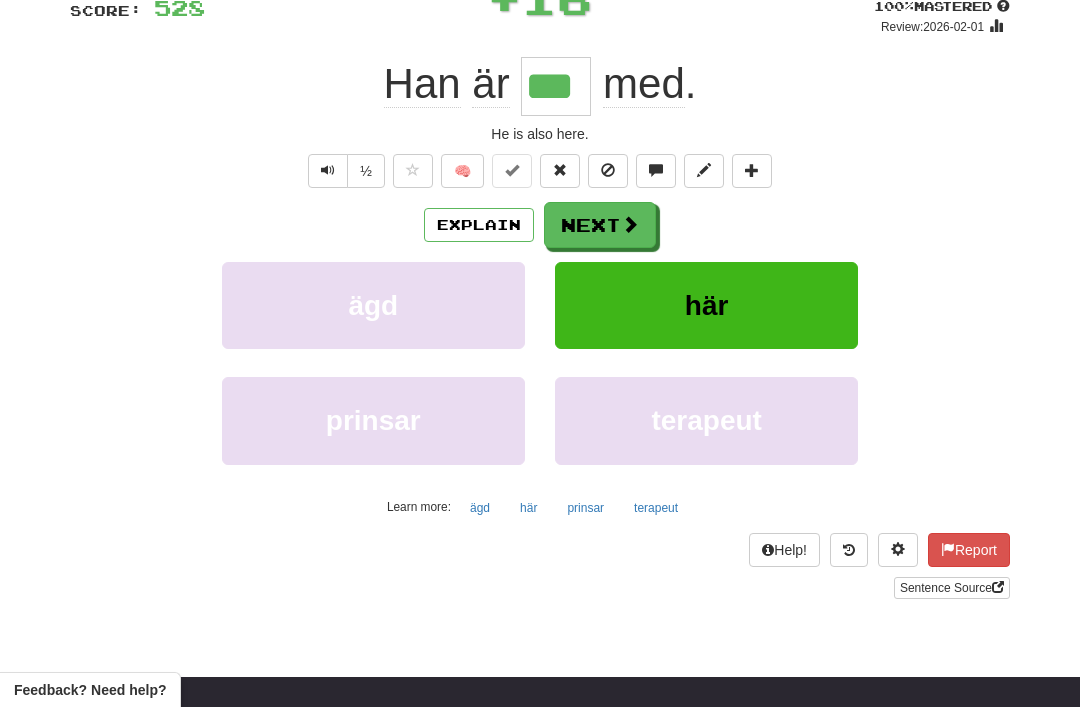 click on "Next" at bounding box center (600, 225) 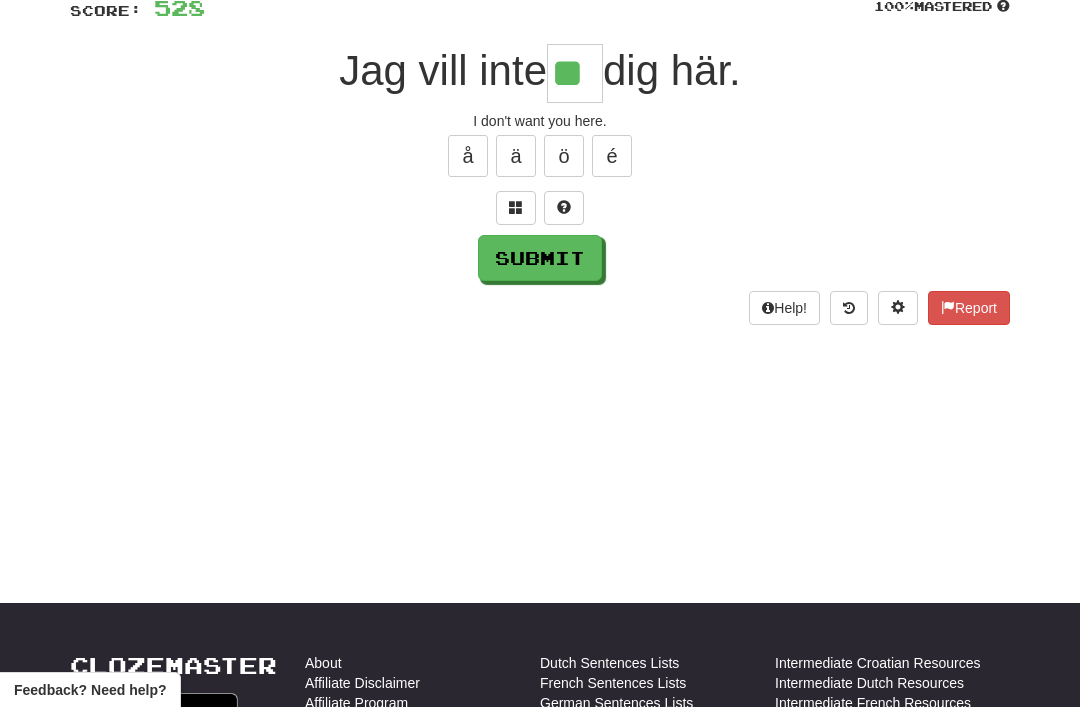 type on "**" 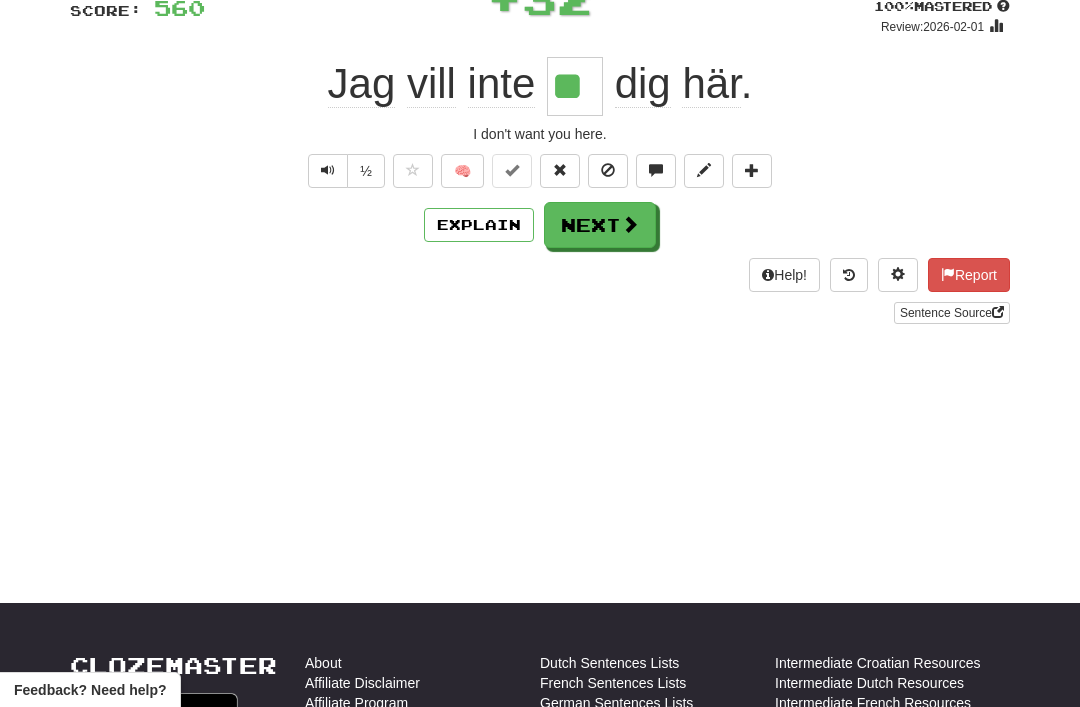 click on "Next" at bounding box center [600, 225] 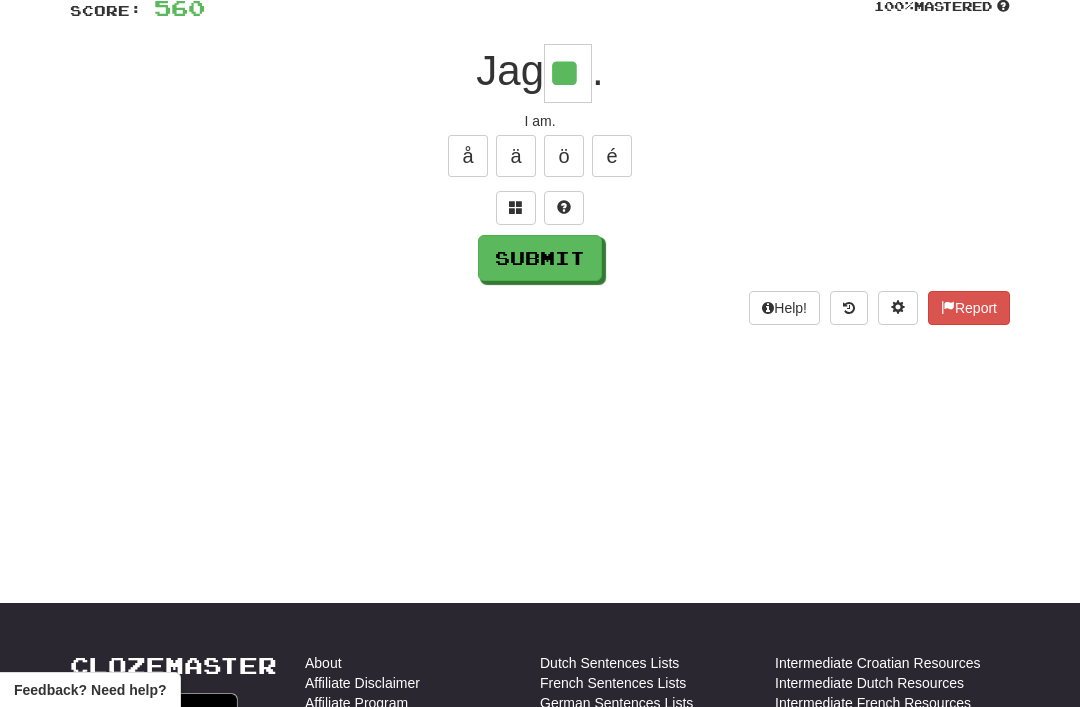 type on "**" 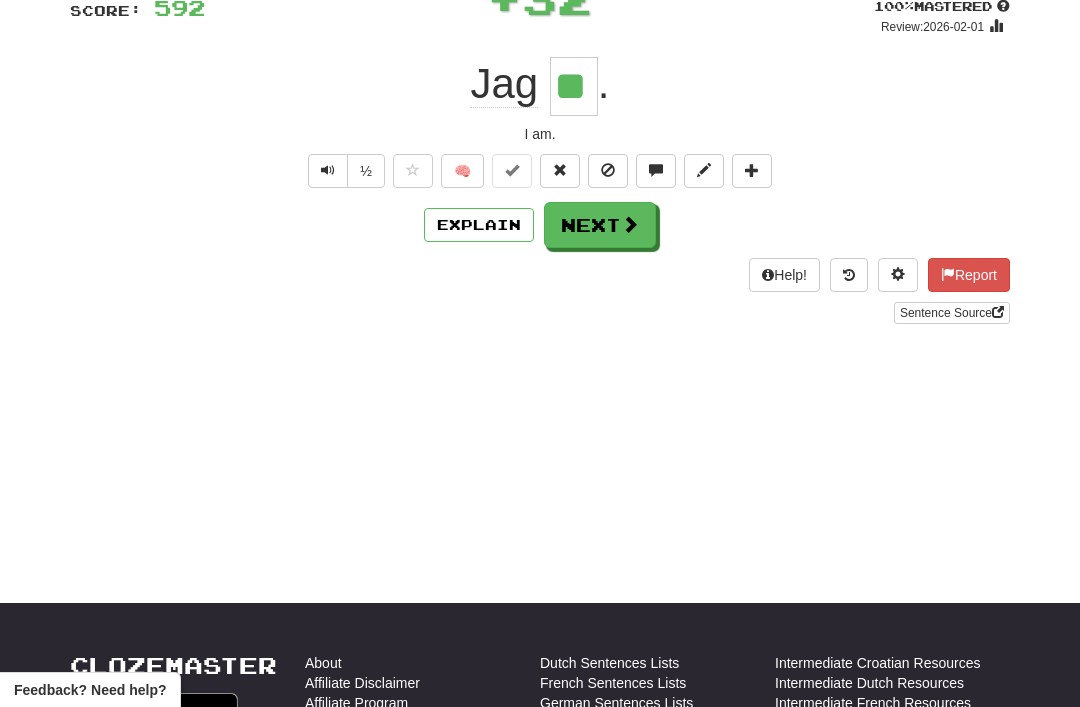 click on "Next" at bounding box center (600, 225) 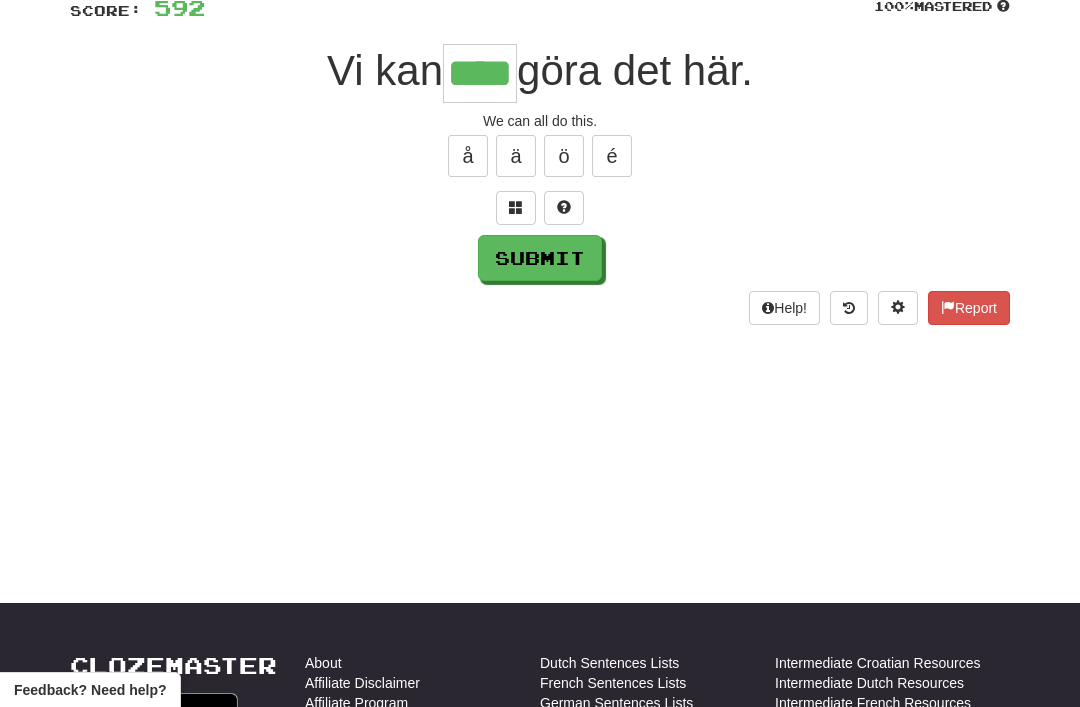 type on "****" 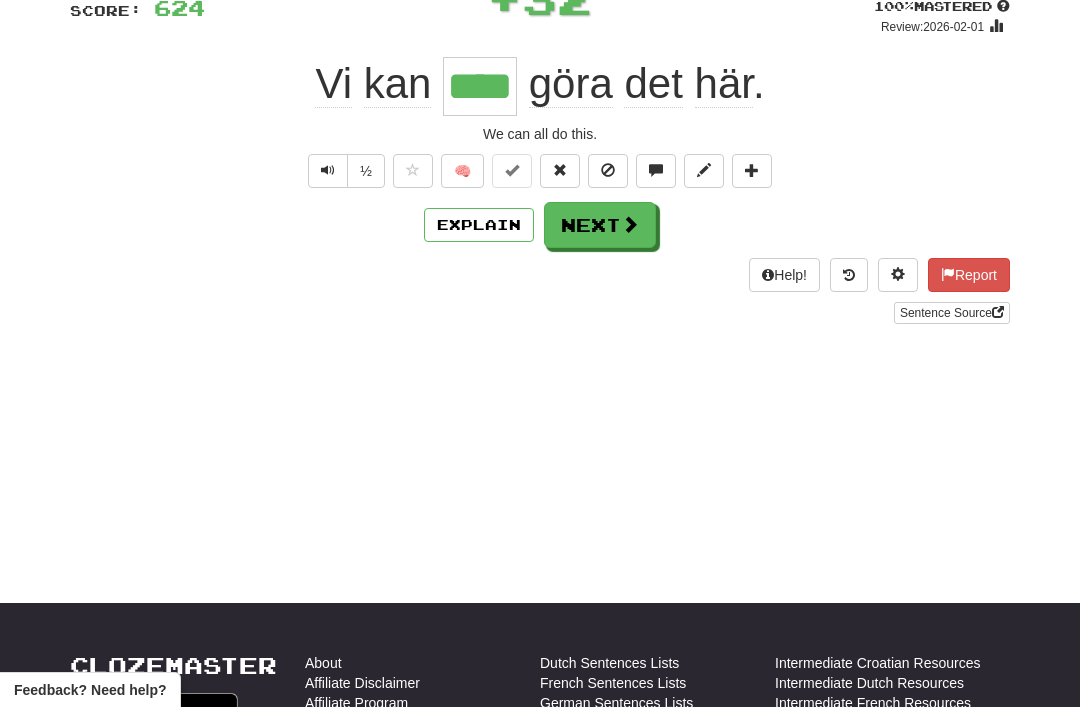 click on "Next" at bounding box center (600, 225) 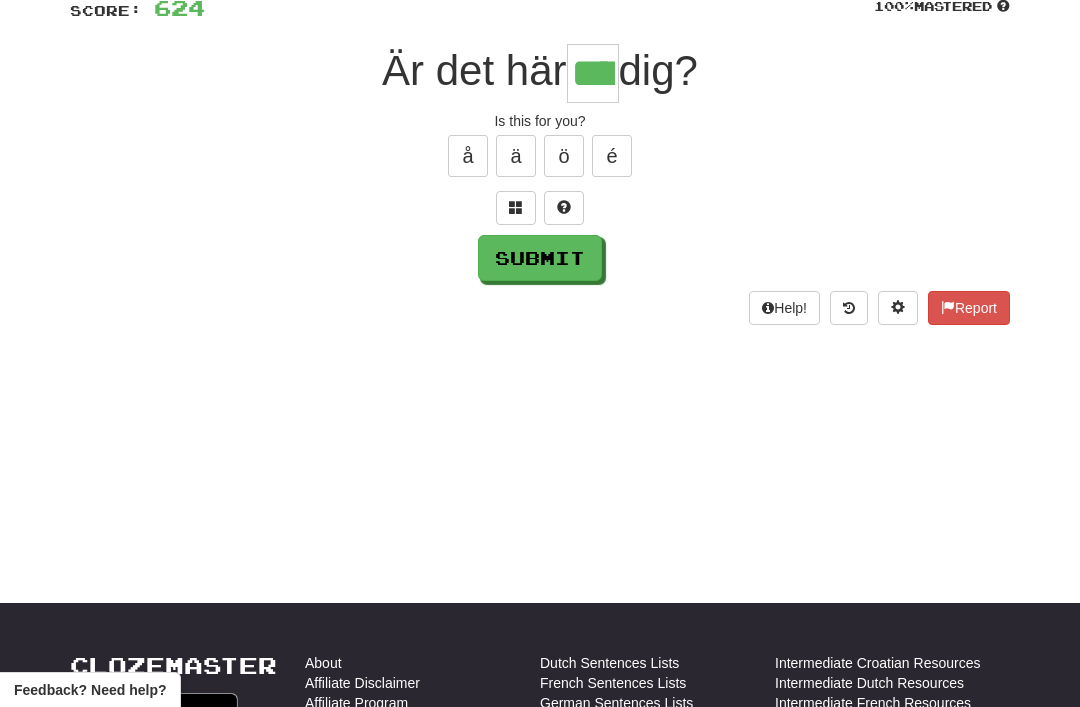 type on "****" 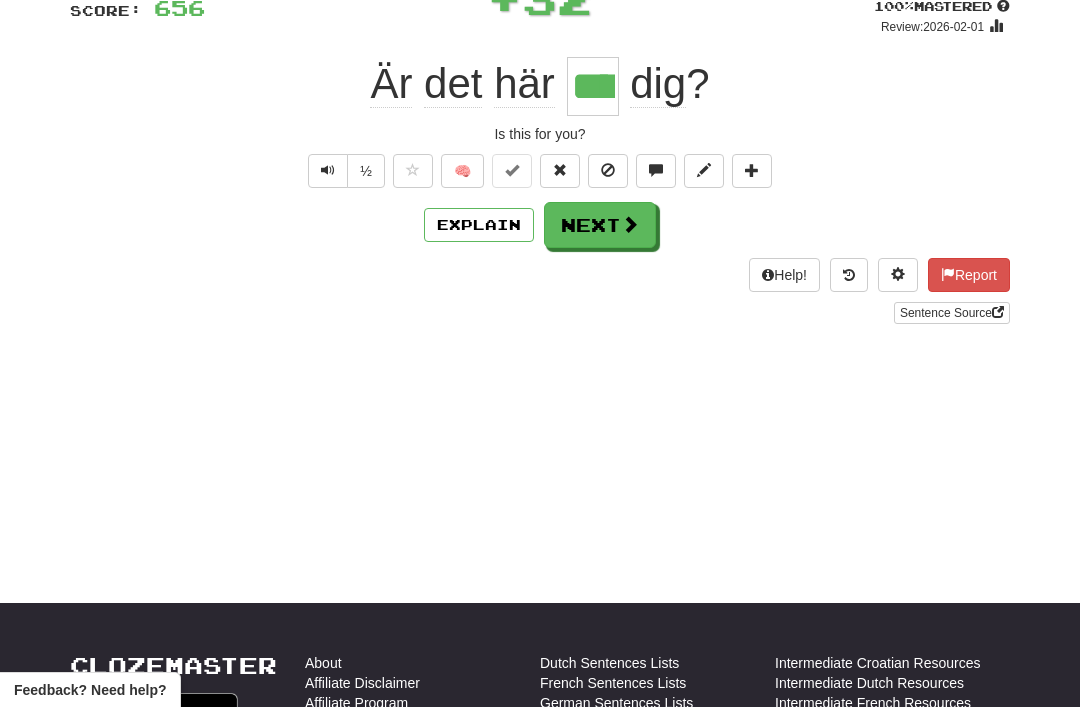 click on "Next" at bounding box center (600, 225) 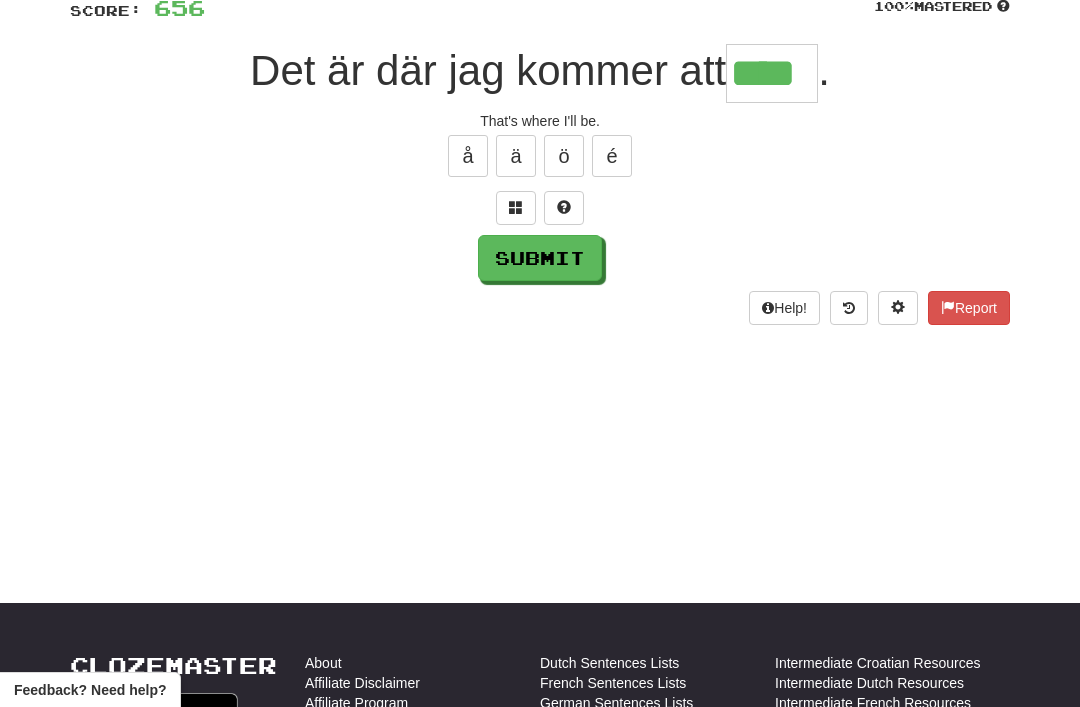 type on "****" 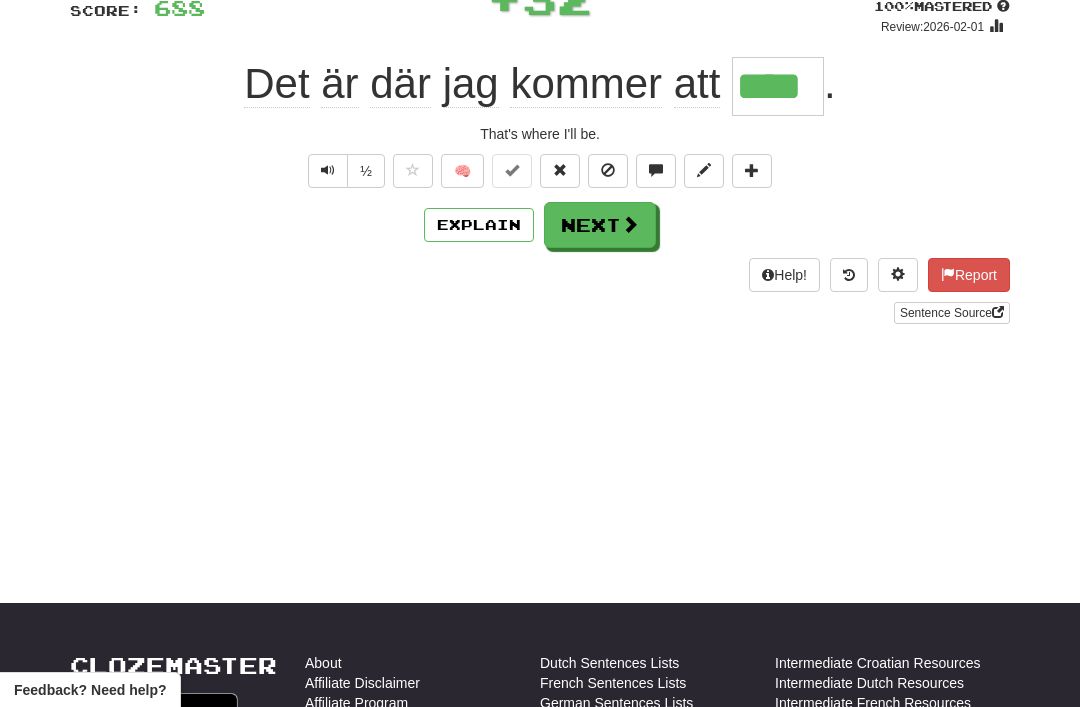 click on "Next" at bounding box center [600, 225] 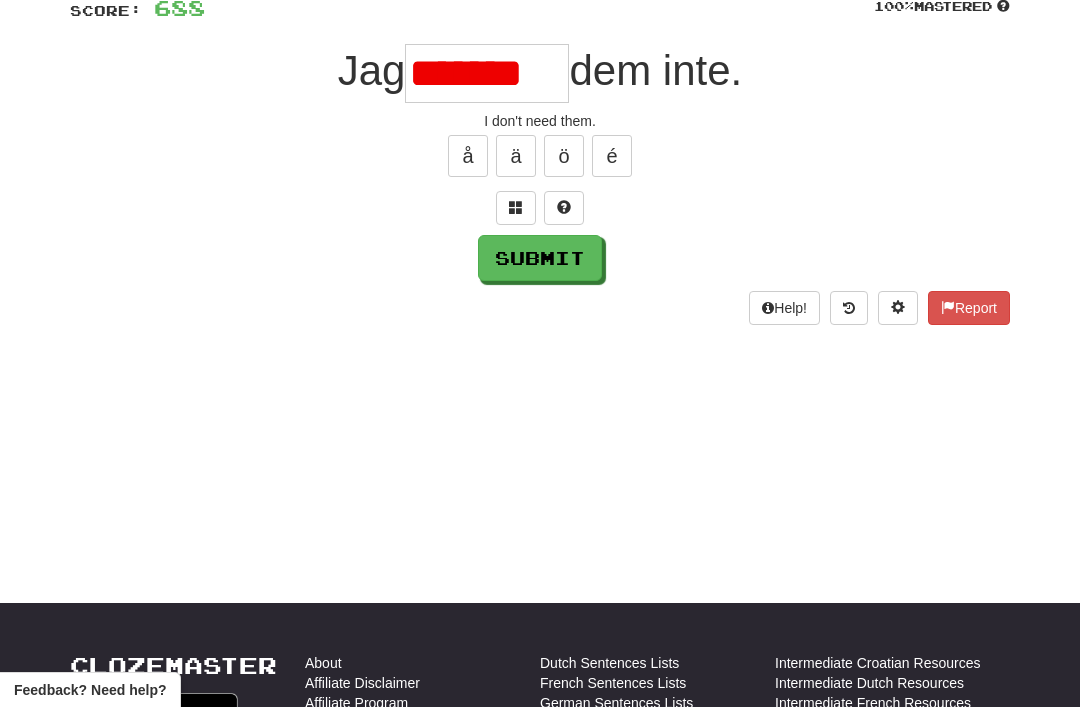 click on "*******" at bounding box center (487, 73) 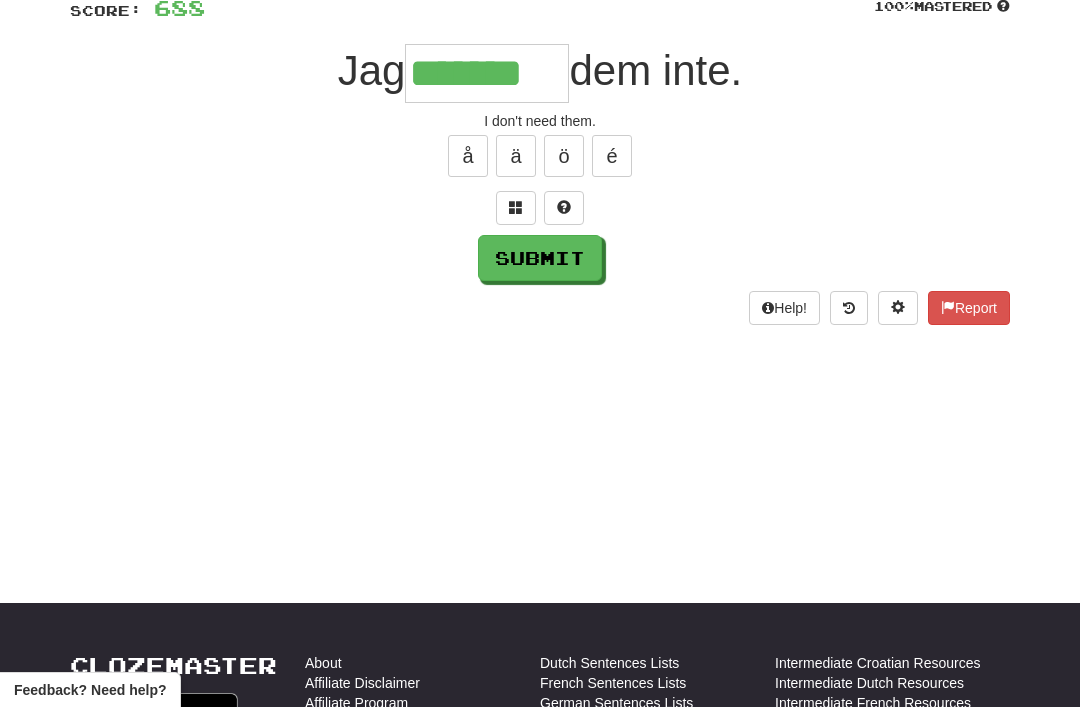 type on "*******" 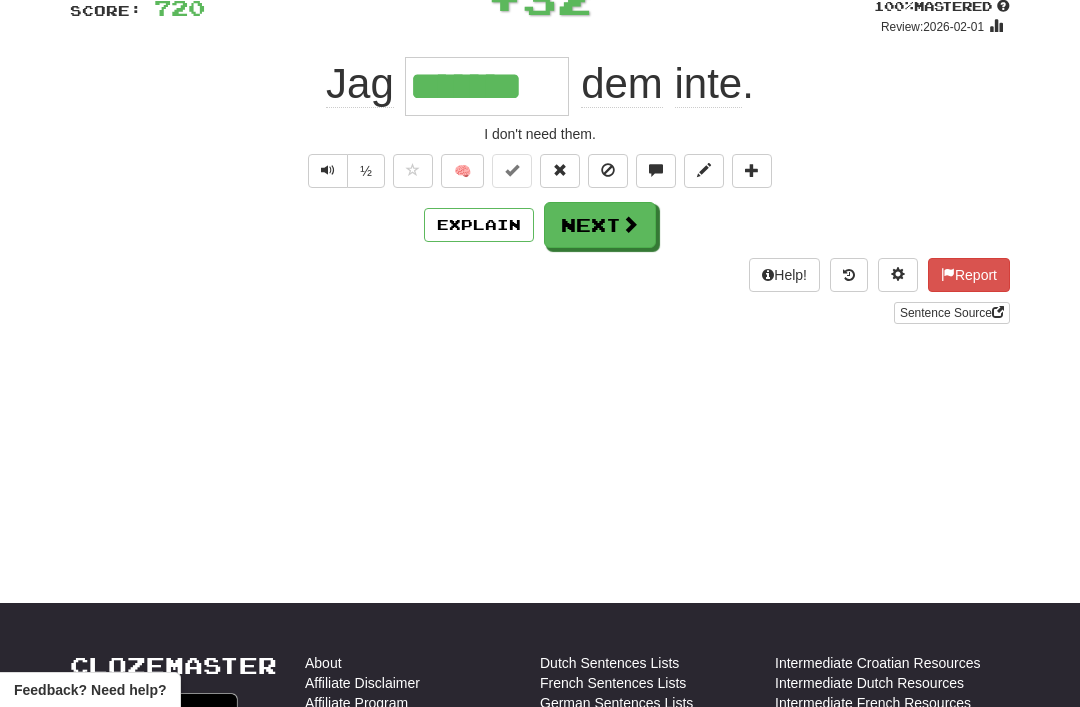 click on "Next" at bounding box center [600, 225] 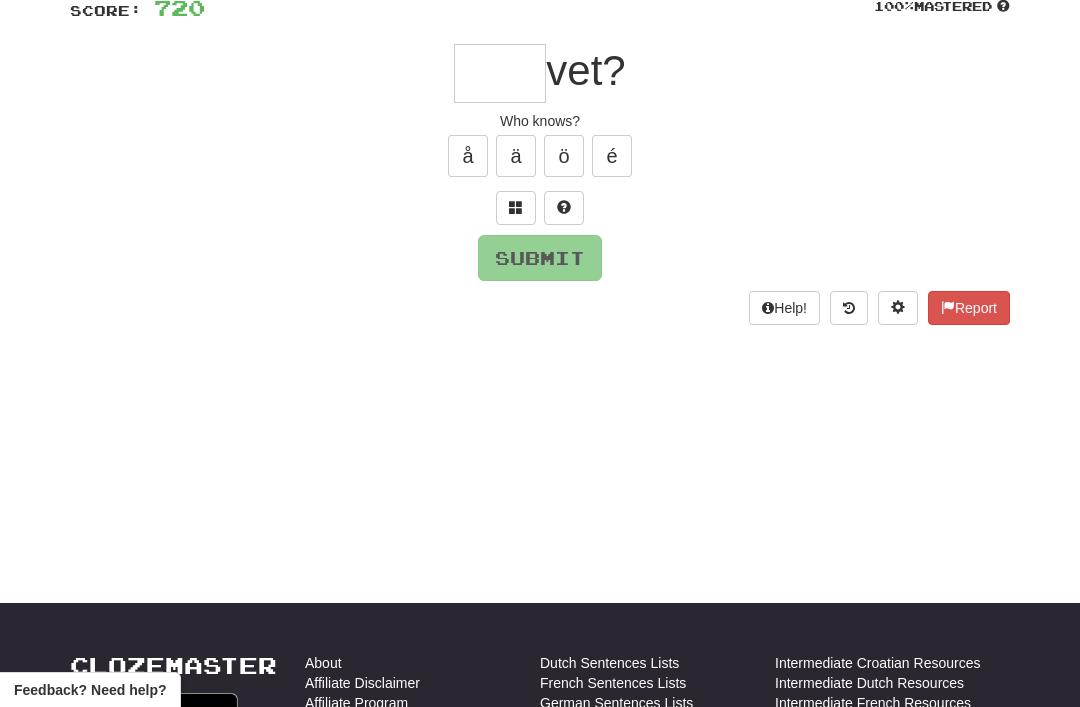 type on "*" 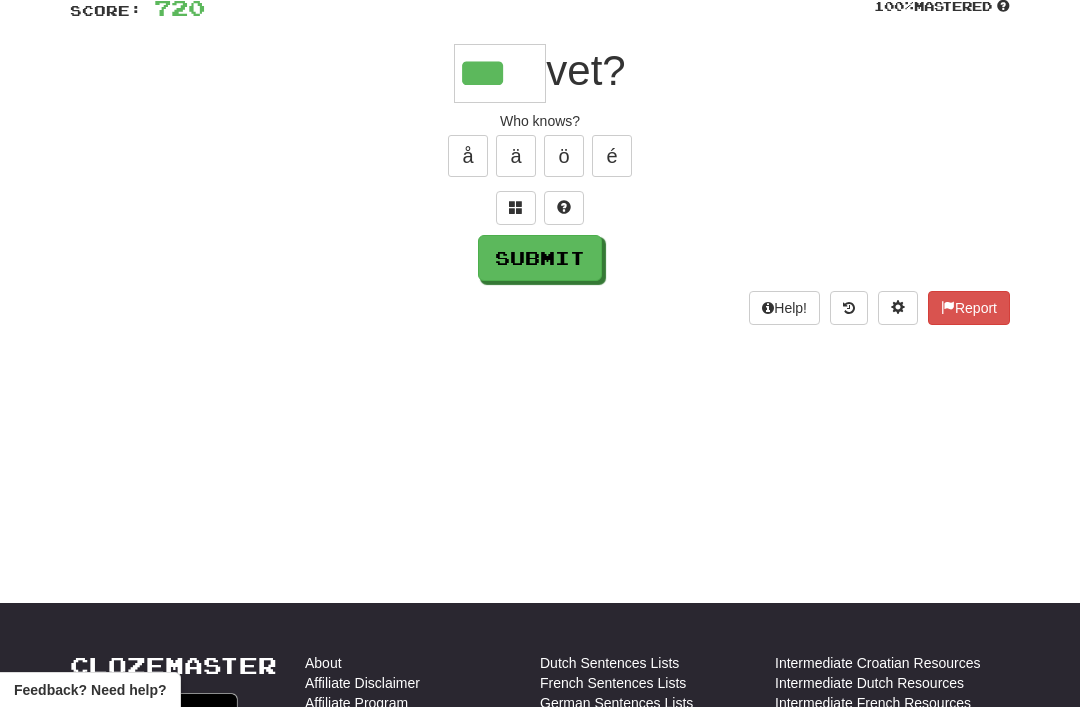 click on "Submit" at bounding box center (540, 258) 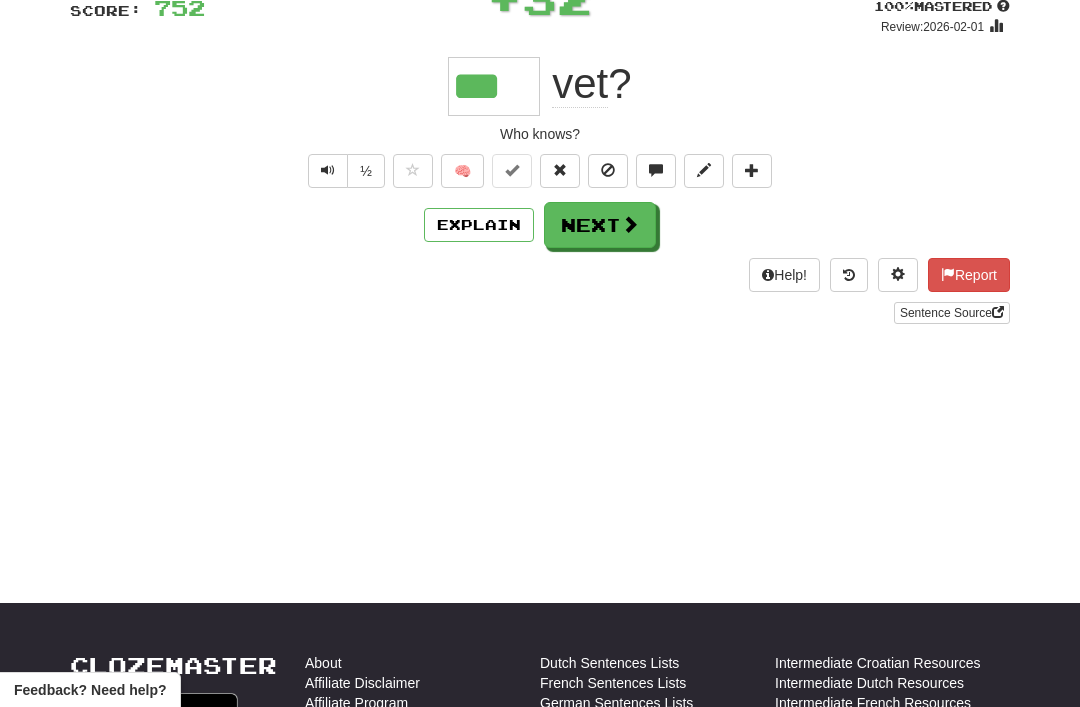 click on "Next" at bounding box center [600, 225] 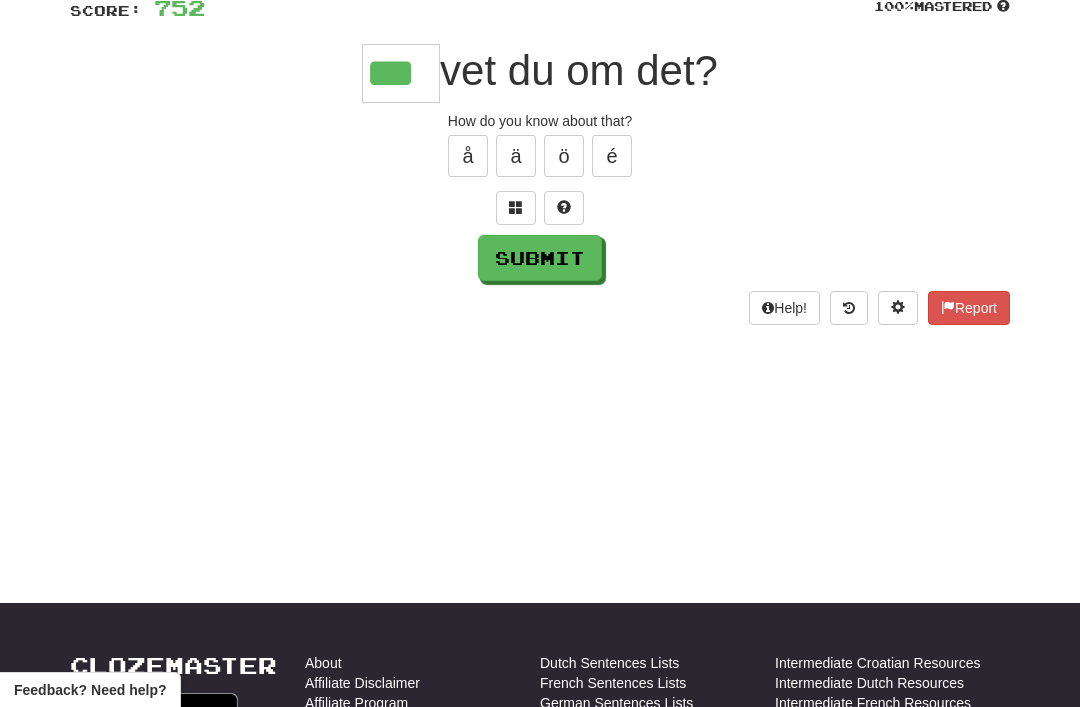 click on "Submit" at bounding box center (540, 258) 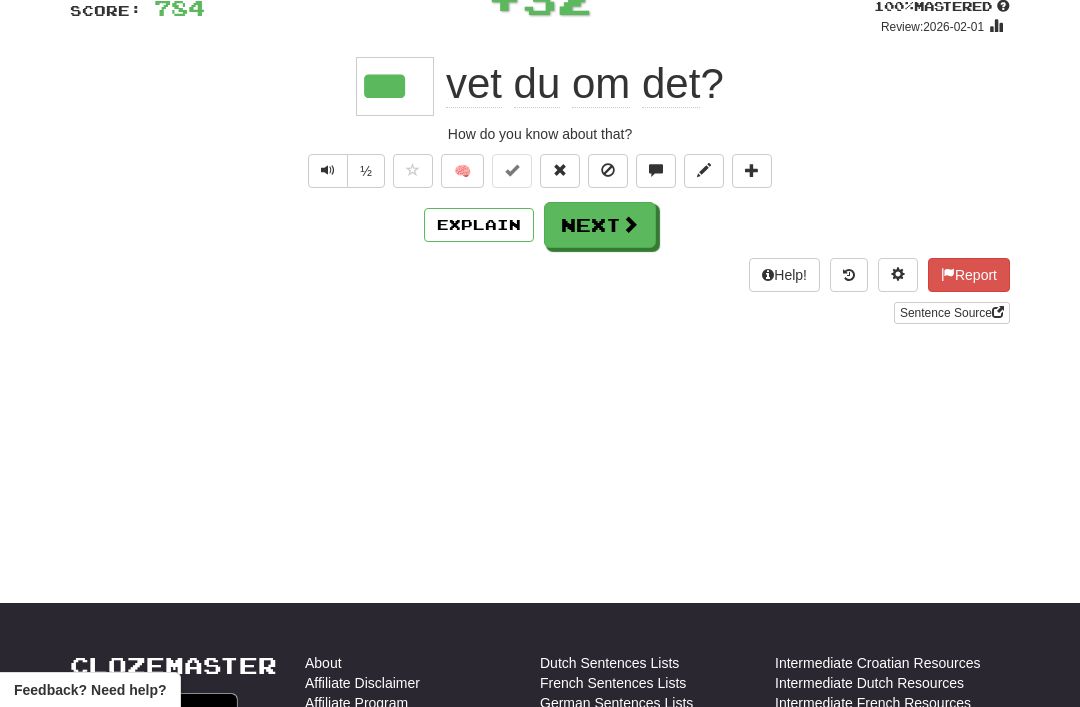 click on "Next" at bounding box center [600, 225] 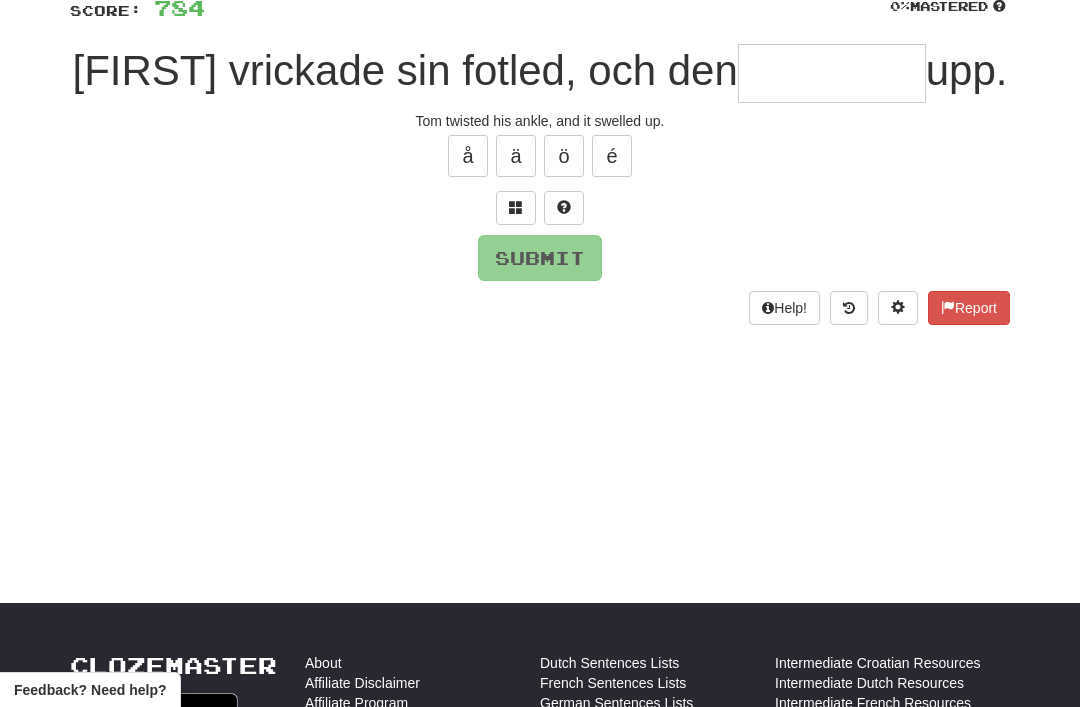 click at bounding box center [516, 208] 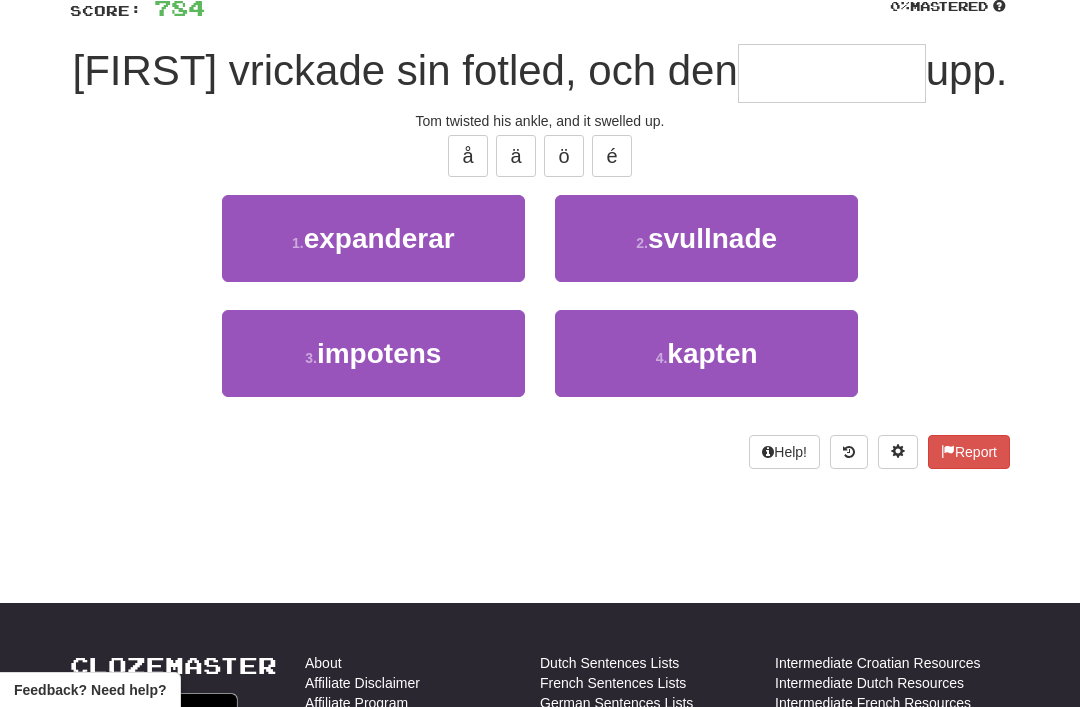 click on "2 .  svullnade" at bounding box center (706, 238) 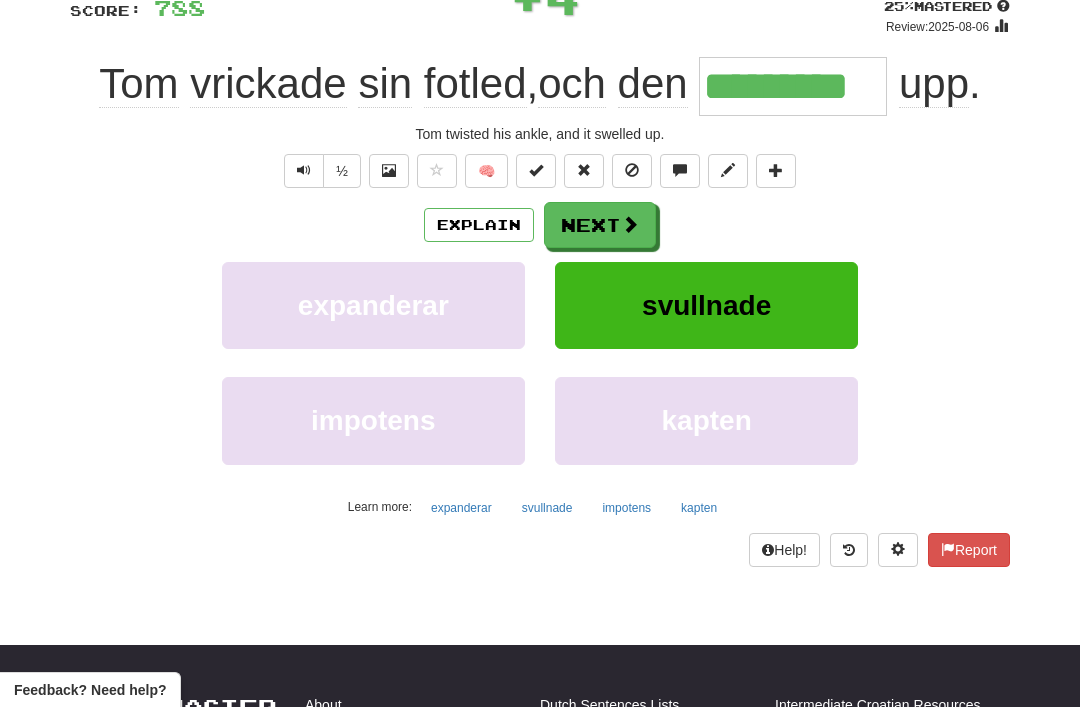 click on "Next" at bounding box center (600, 225) 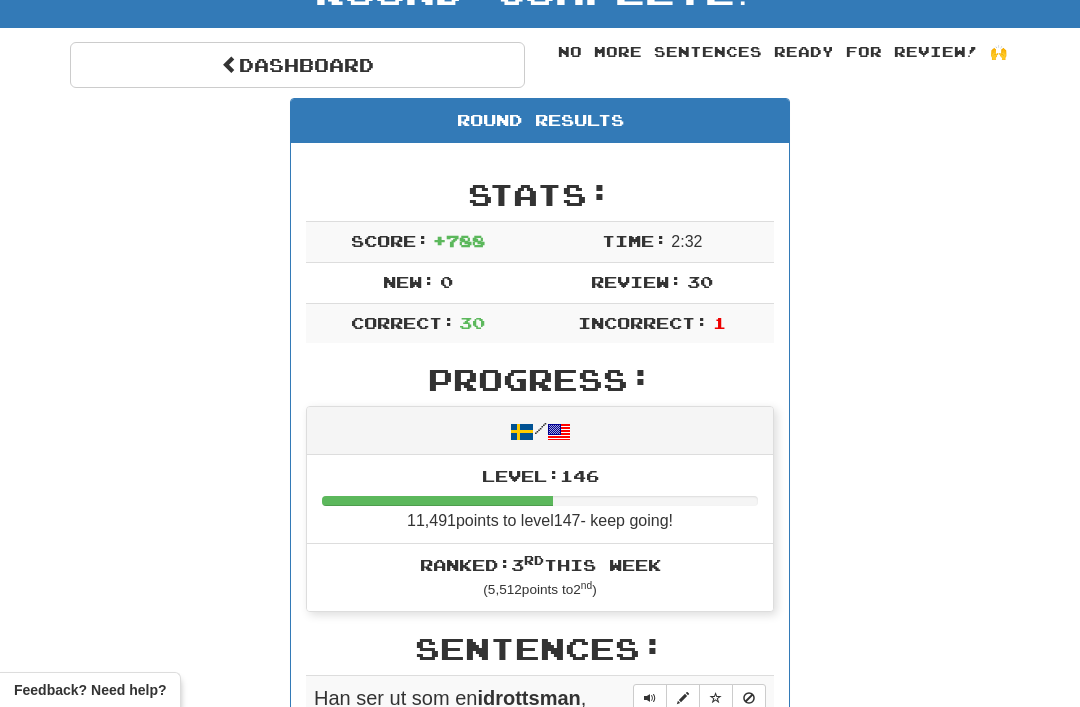 click on "Dashboard" at bounding box center [297, 65] 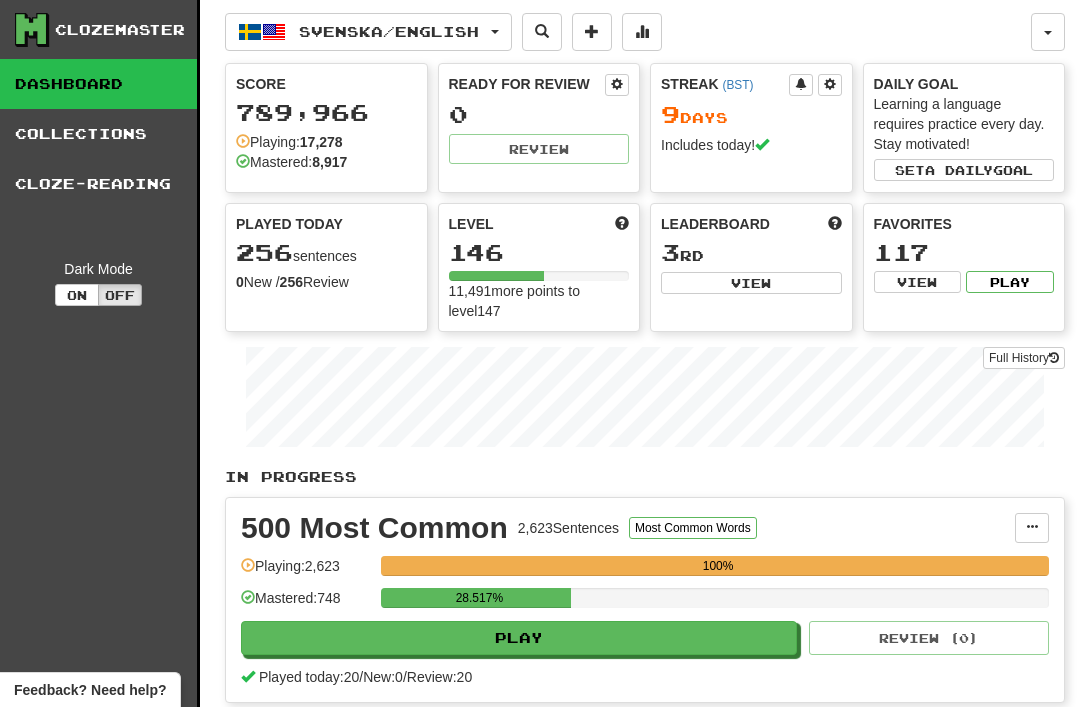 scroll, scrollTop: 0, scrollLeft: 0, axis: both 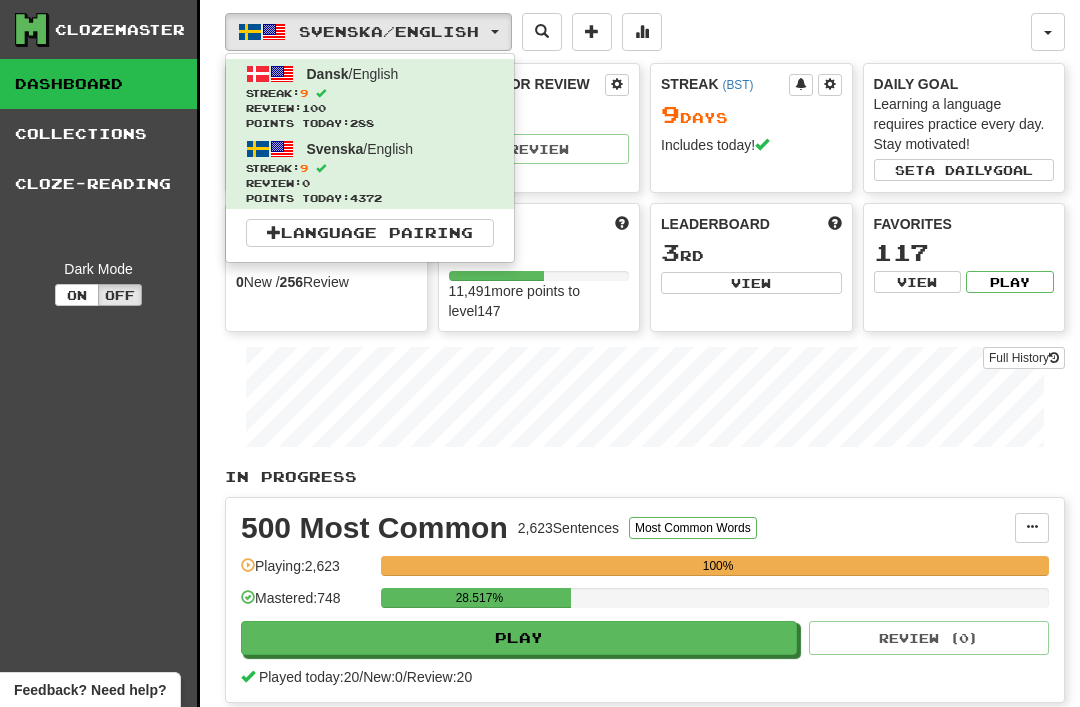 click on "Points today:  4372" at bounding box center (370, 198) 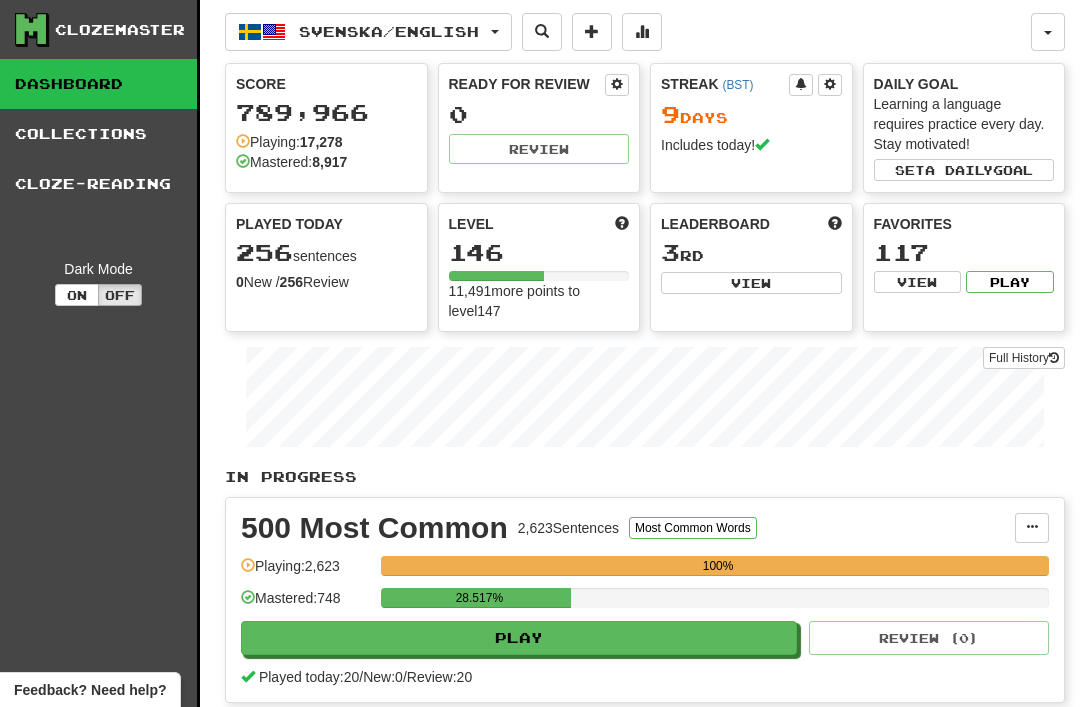 scroll, scrollTop: 0, scrollLeft: 0, axis: both 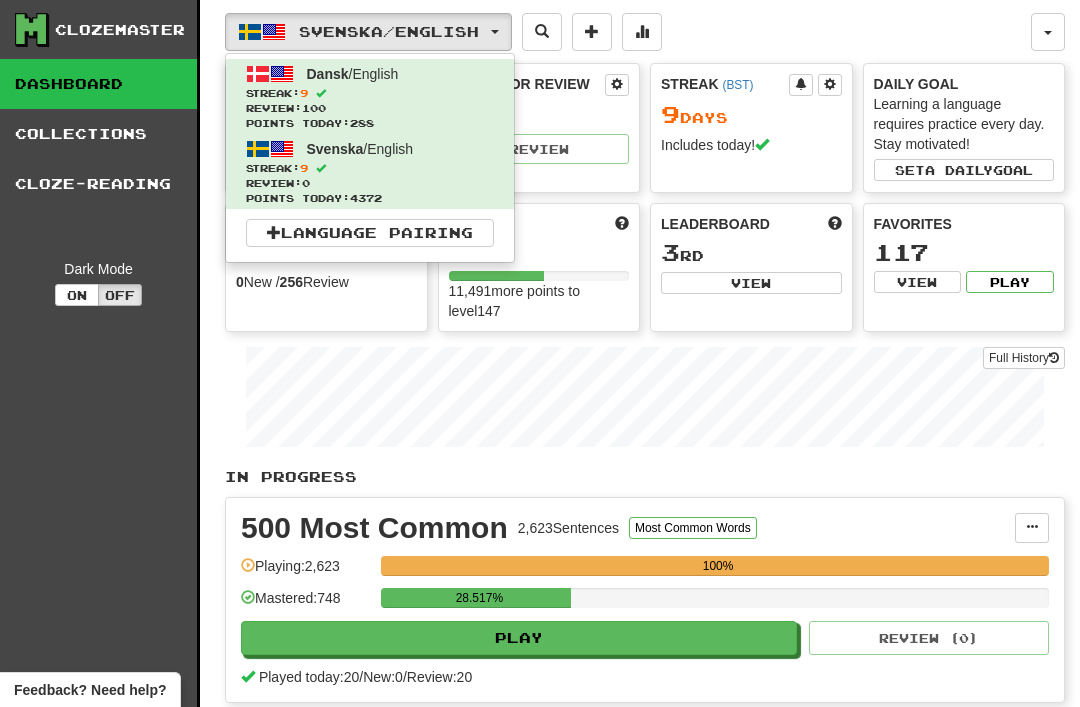 click on "Review:  100" at bounding box center (370, 108) 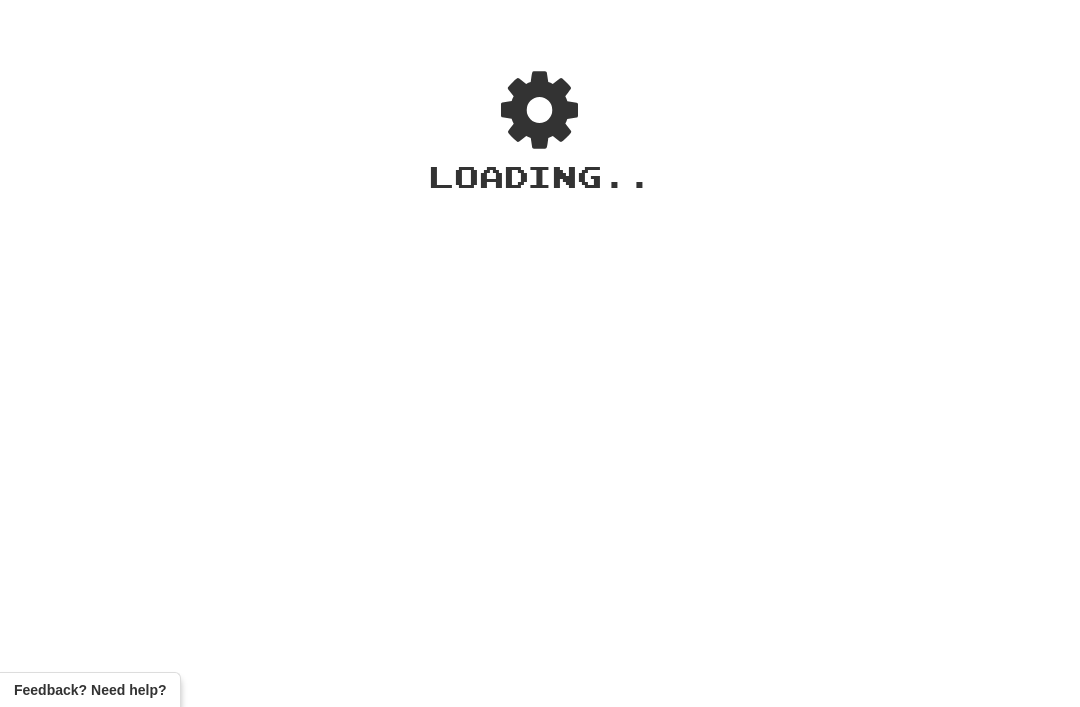 scroll, scrollTop: 0, scrollLeft: 0, axis: both 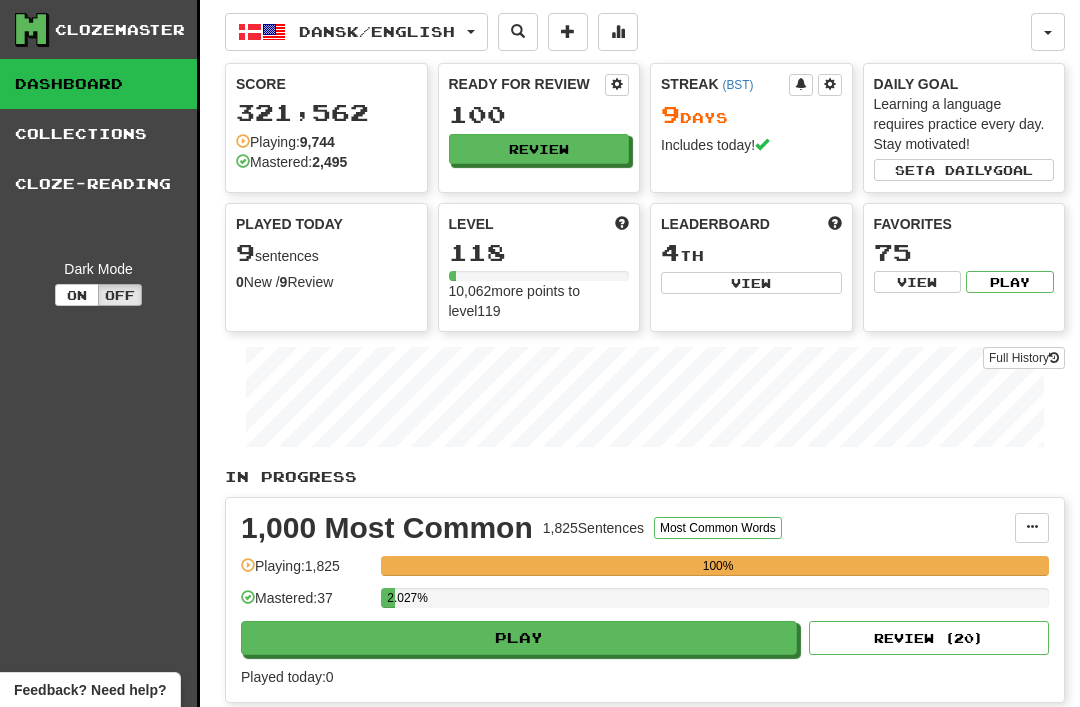 click on "Review" at bounding box center [539, 149] 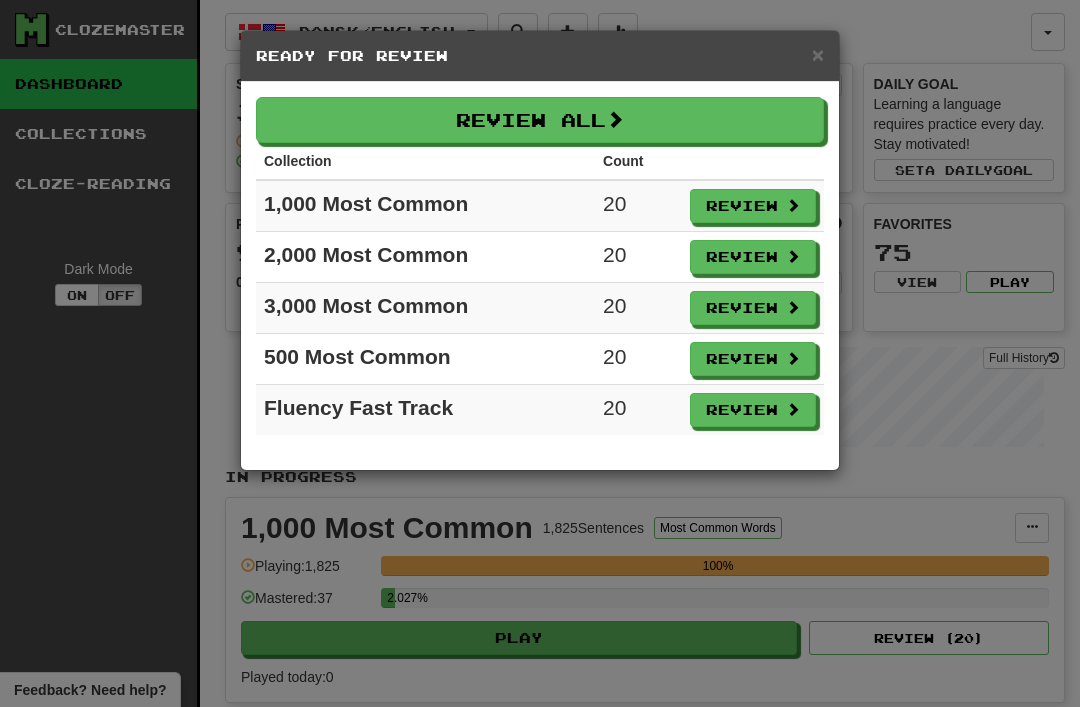 click on "Review All" at bounding box center [540, 120] 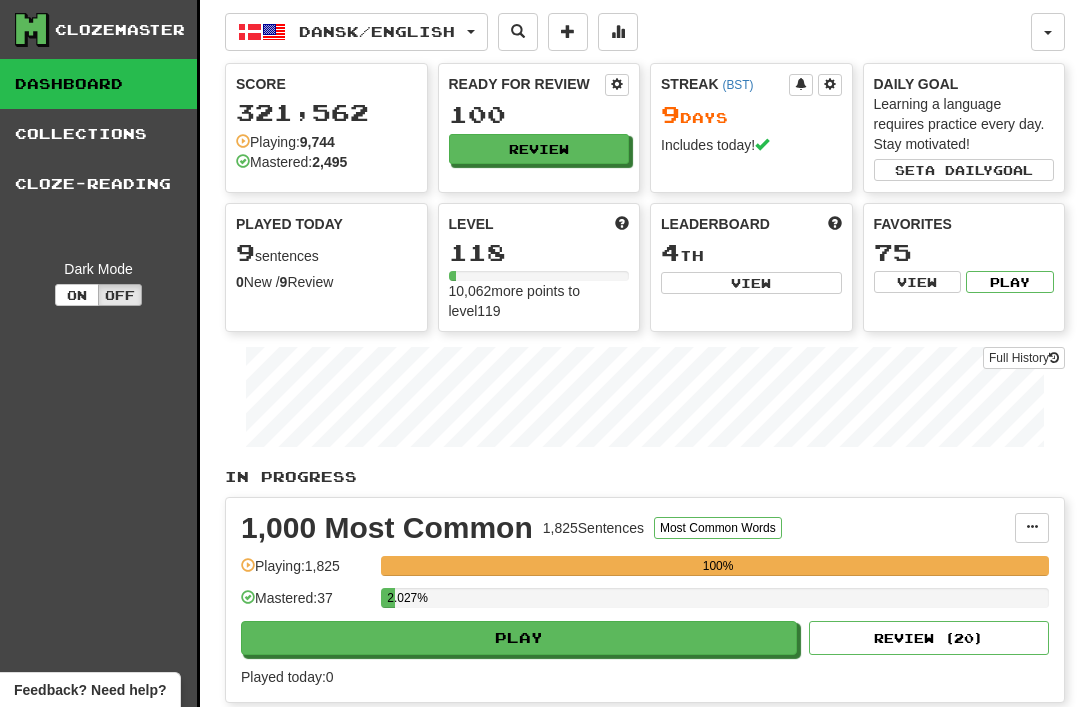 select on "**" 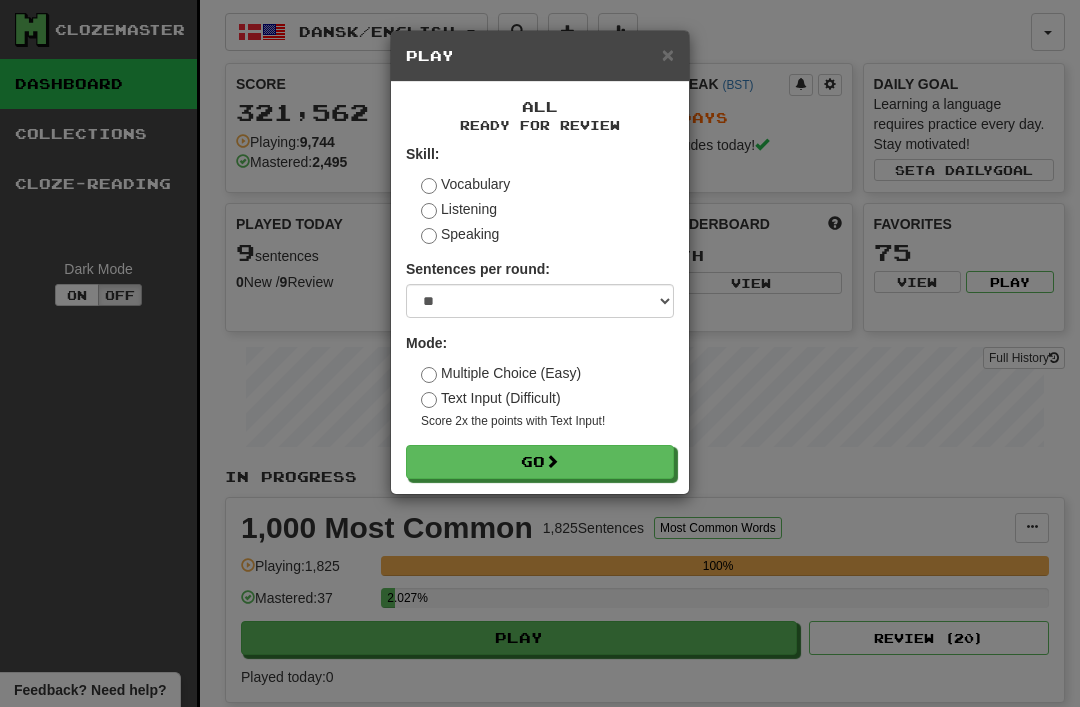 click on "Go" at bounding box center [540, 462] 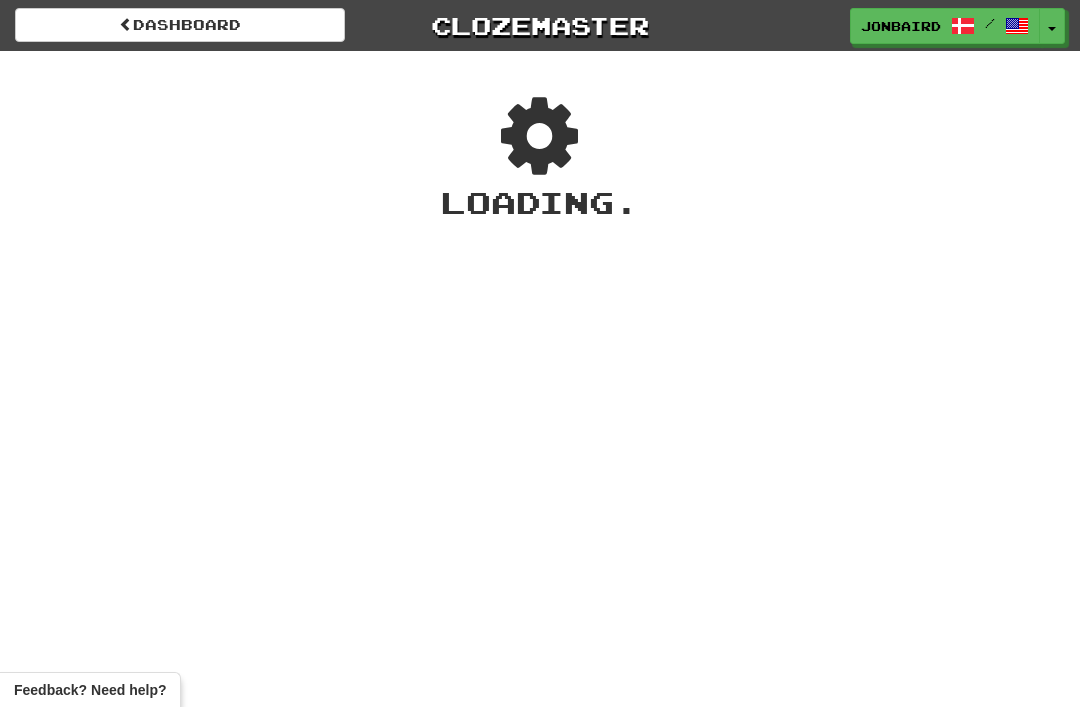 scroll, scrollTop: 0, scrollLeft: 0, axis: both 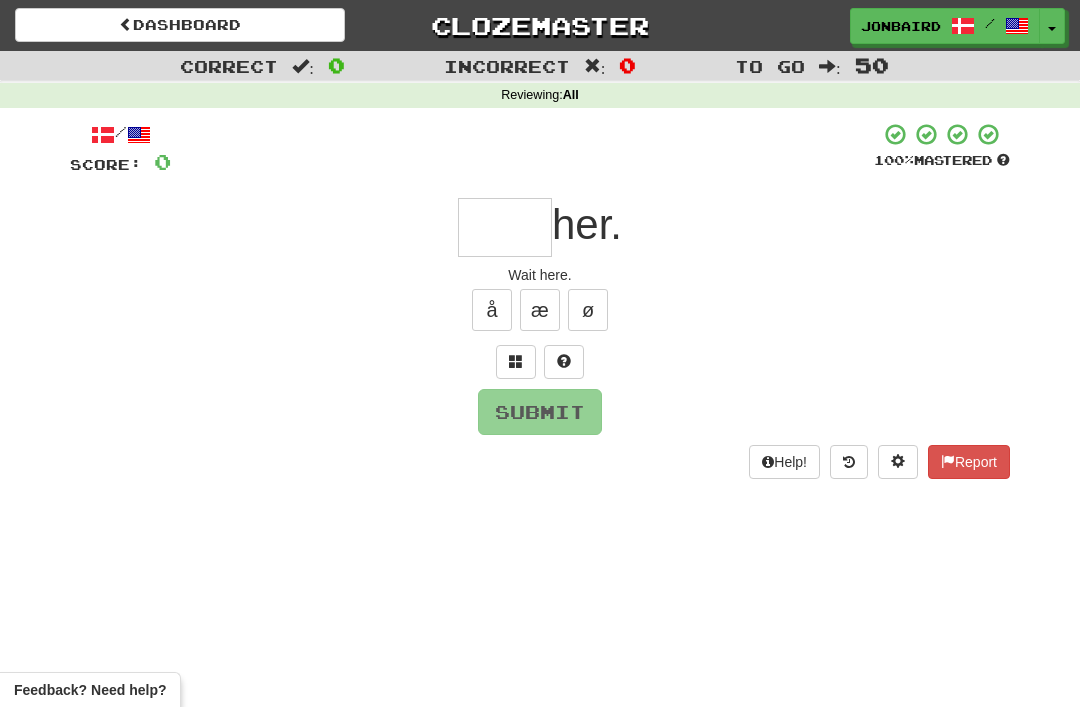 click at bounding box center [505, 227] 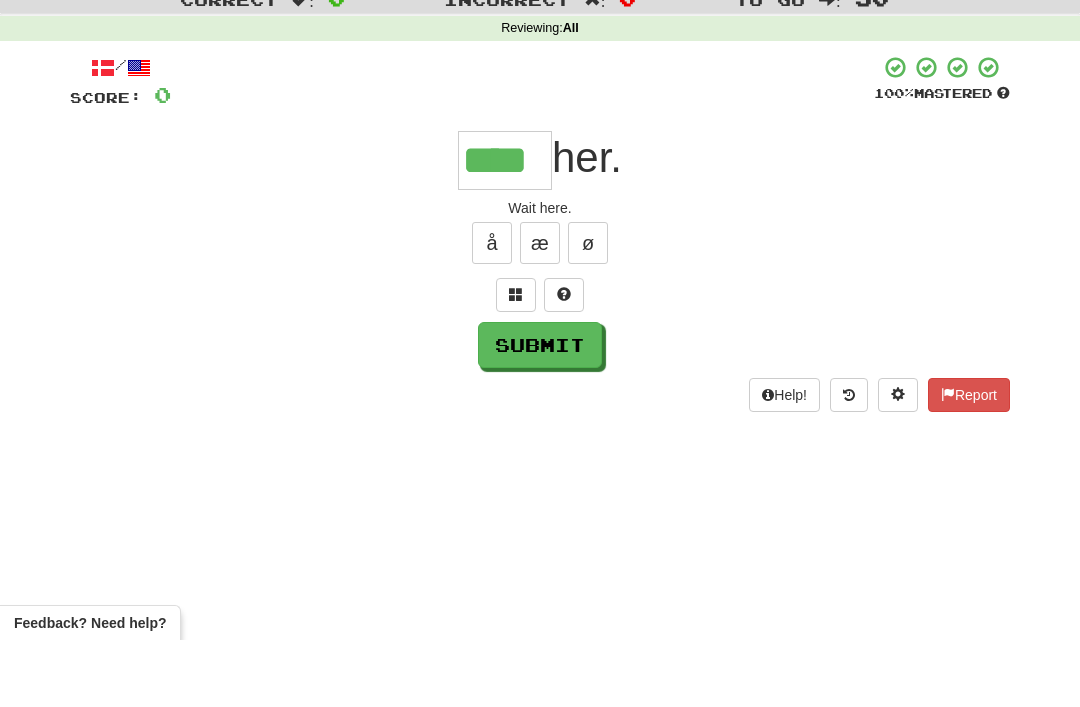 click on "Submit" at bounding box center [540, 412] 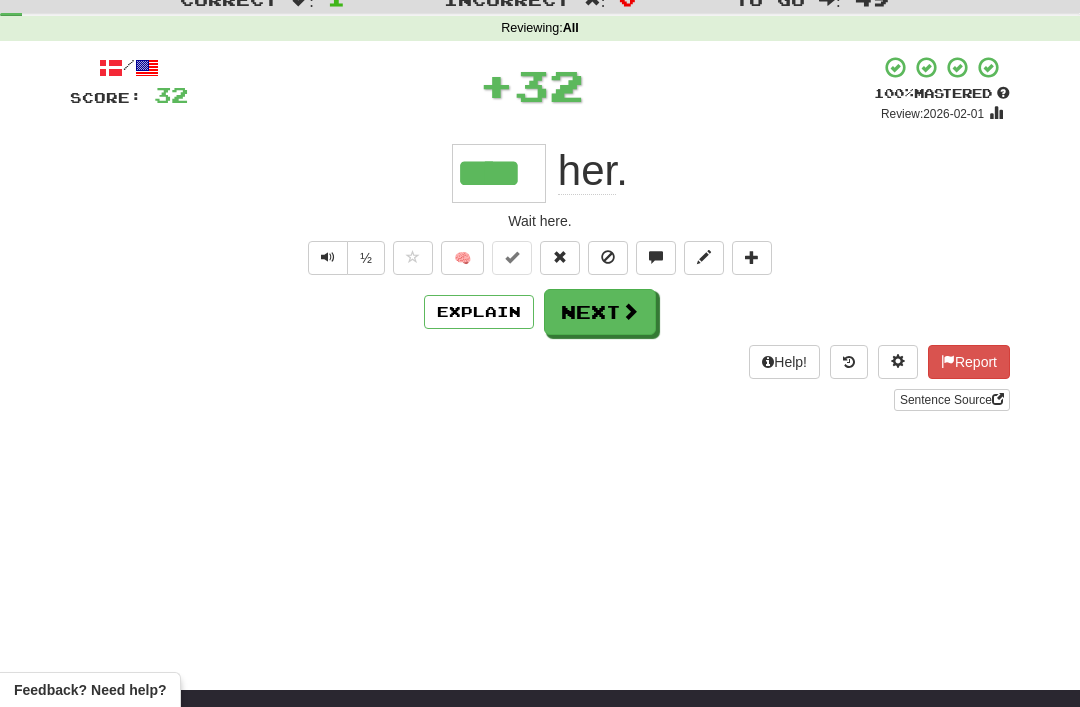 click on "Next" at bounding box center [600, 312] 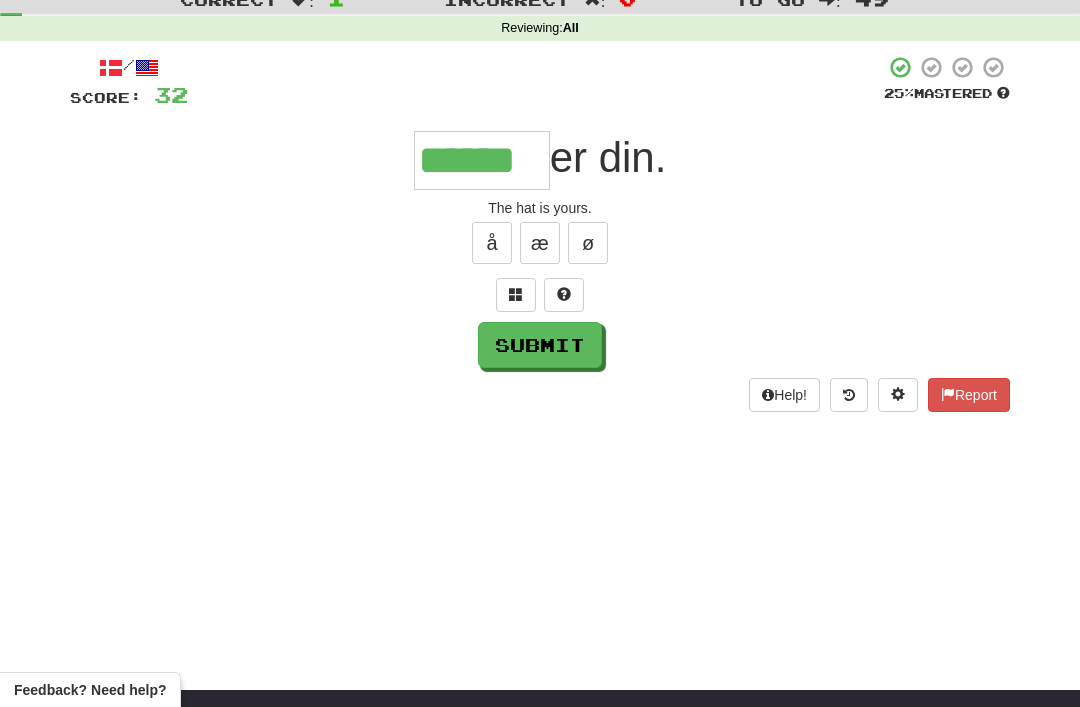 click on "Submit" at bounding box center [540, 345] 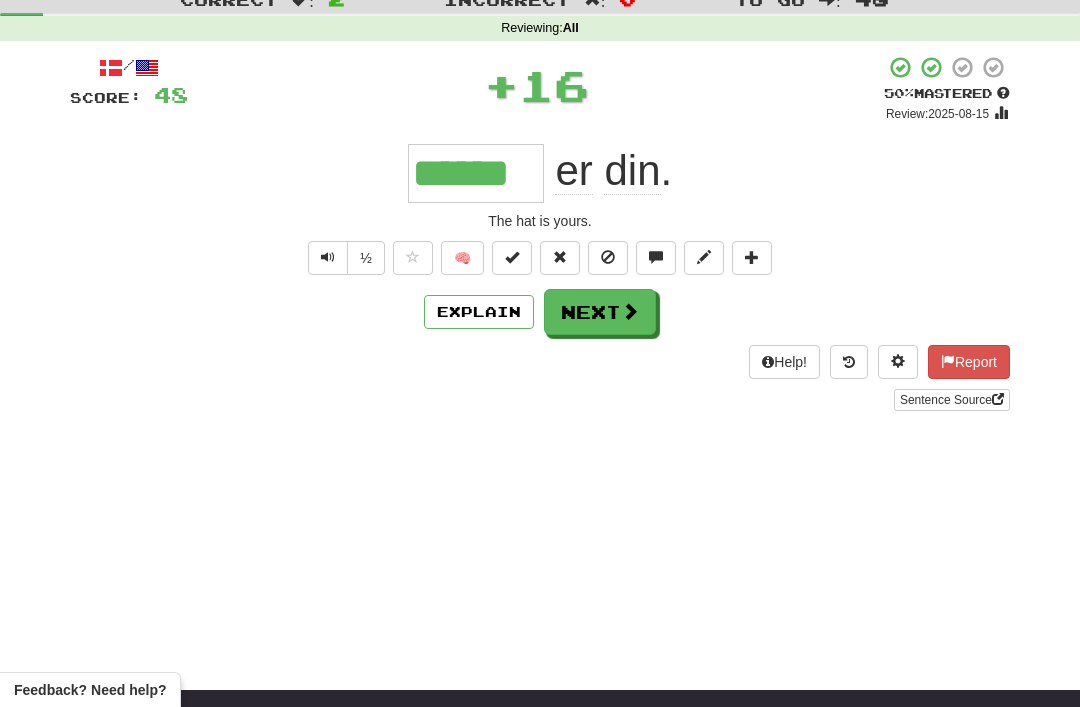 click on "Next" at bounding box center (600, 312) 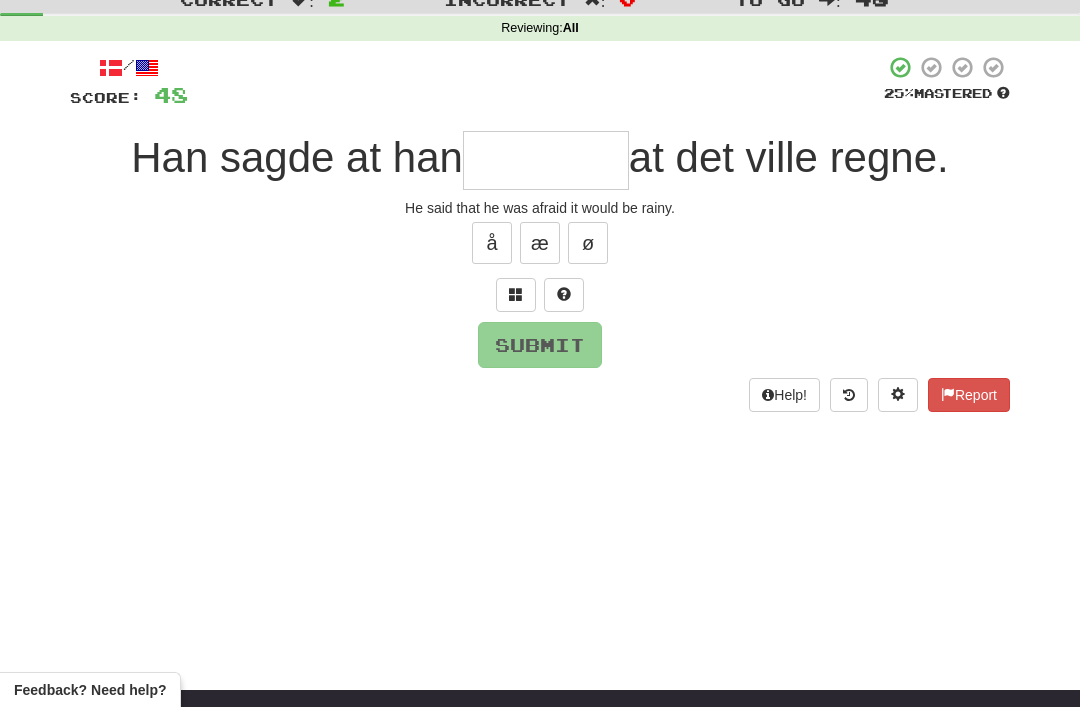 type on "*" 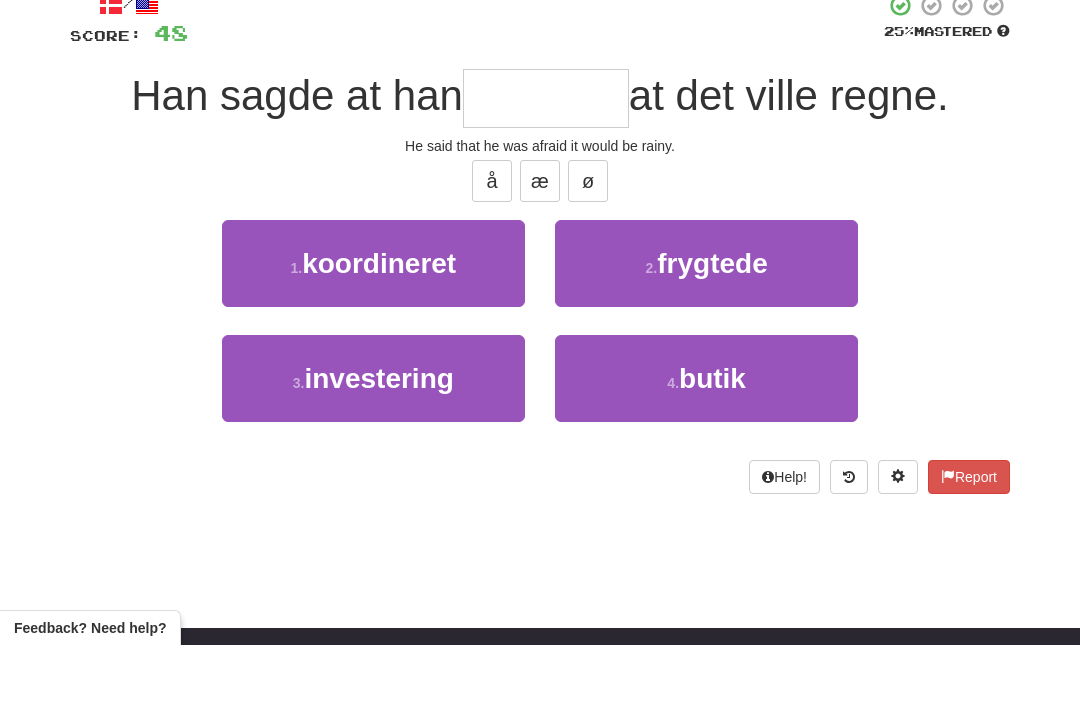 click on "2 .  frygtede" at bounding box center [706, 325] 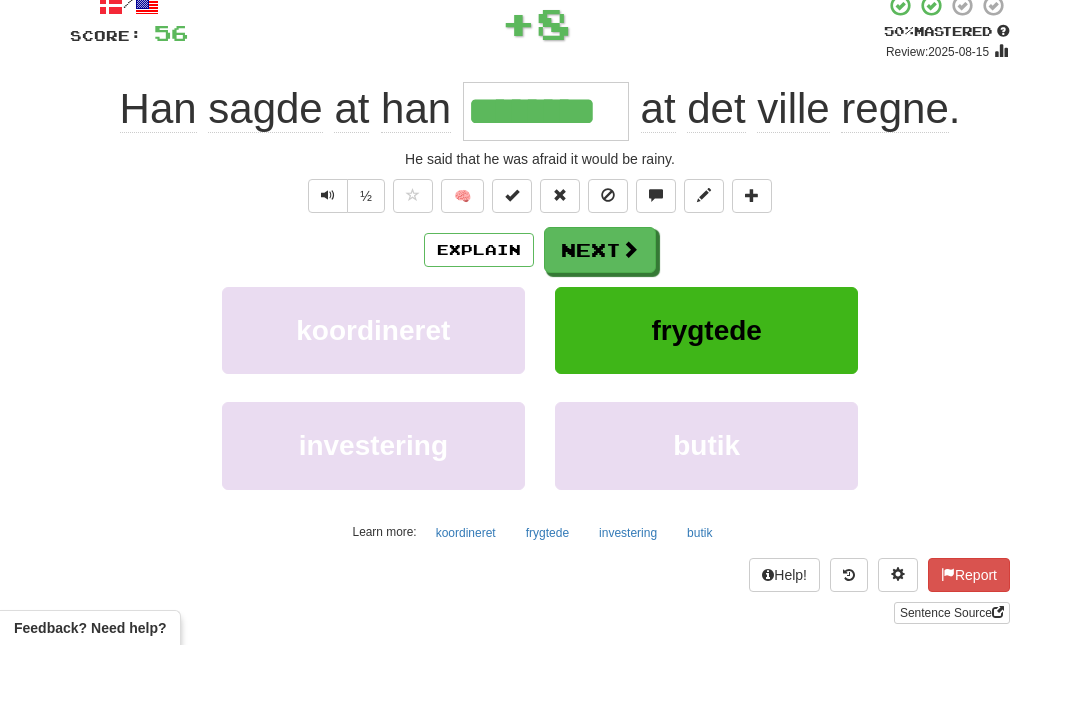 scroll, scrollTop: 129, scrollLeft: 0, axis: vertical 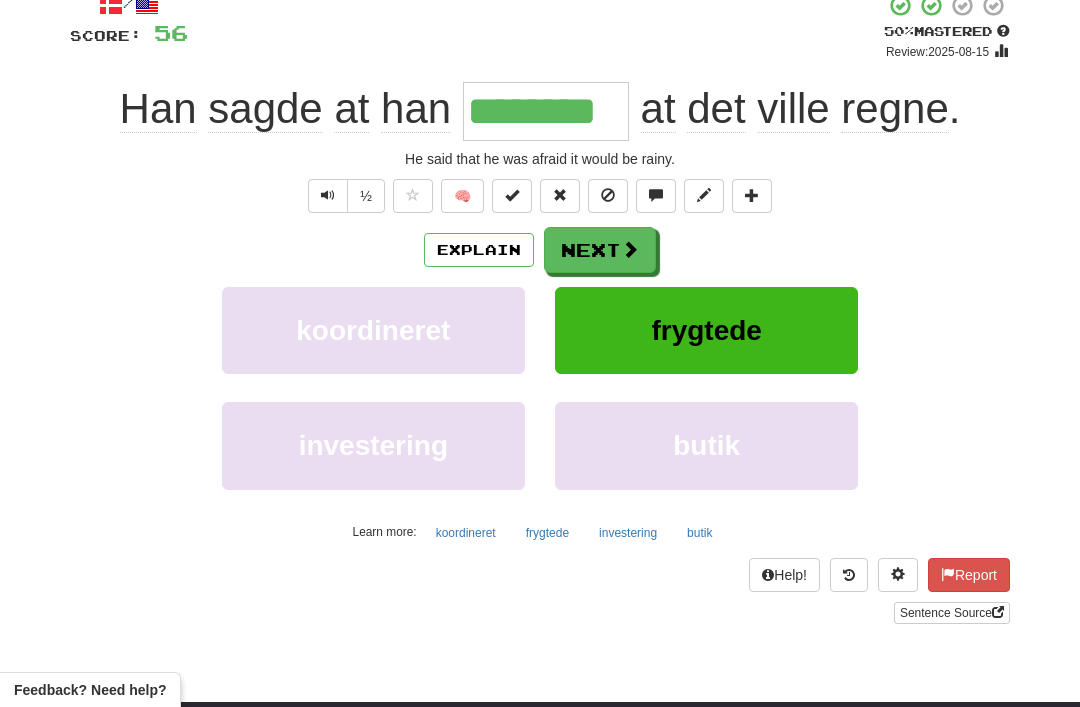 click on "Next" at bounding box center (600, 250) 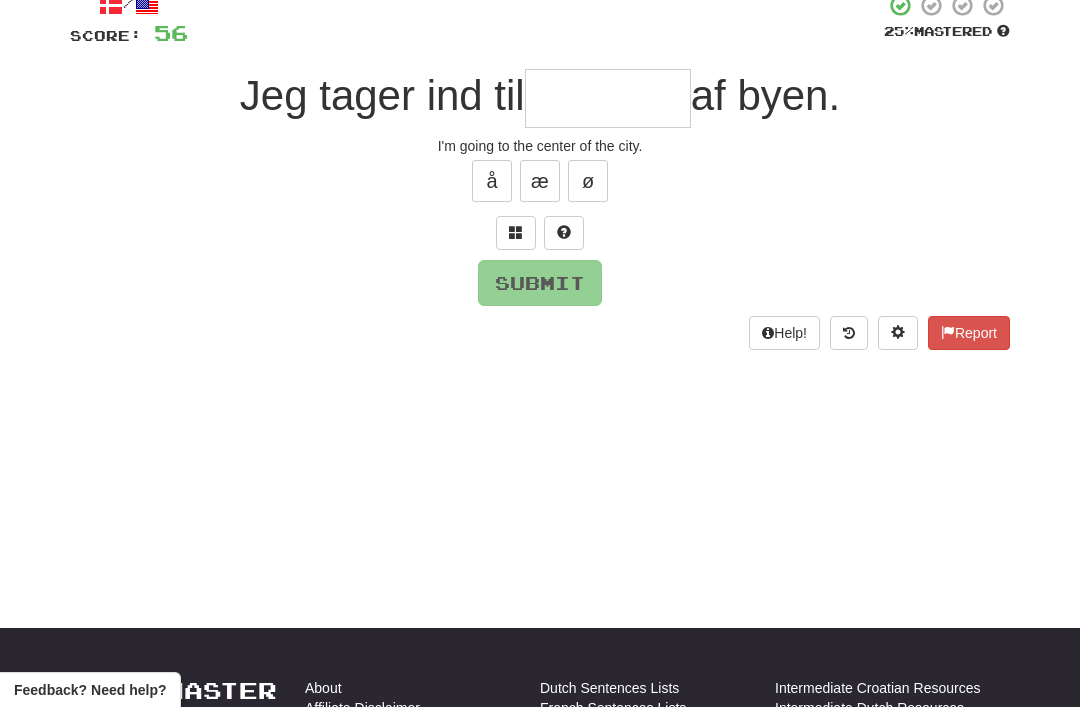 click at bounding box center (516, 232) 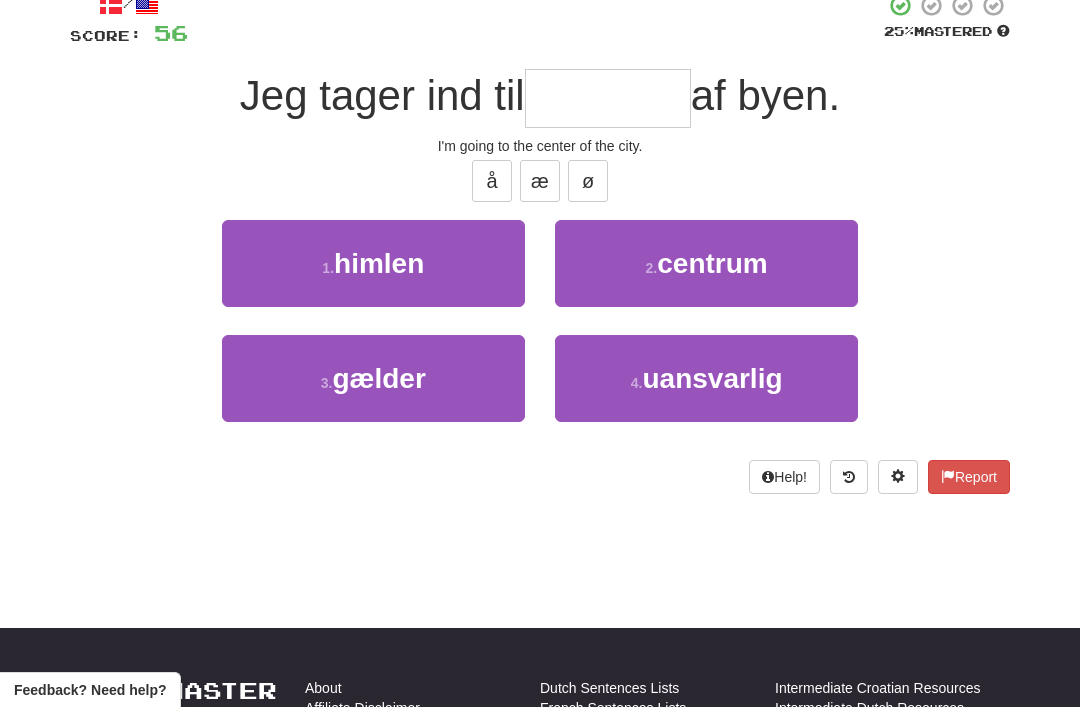 click on "2 .  centrum" at bounding box center [706, 263] 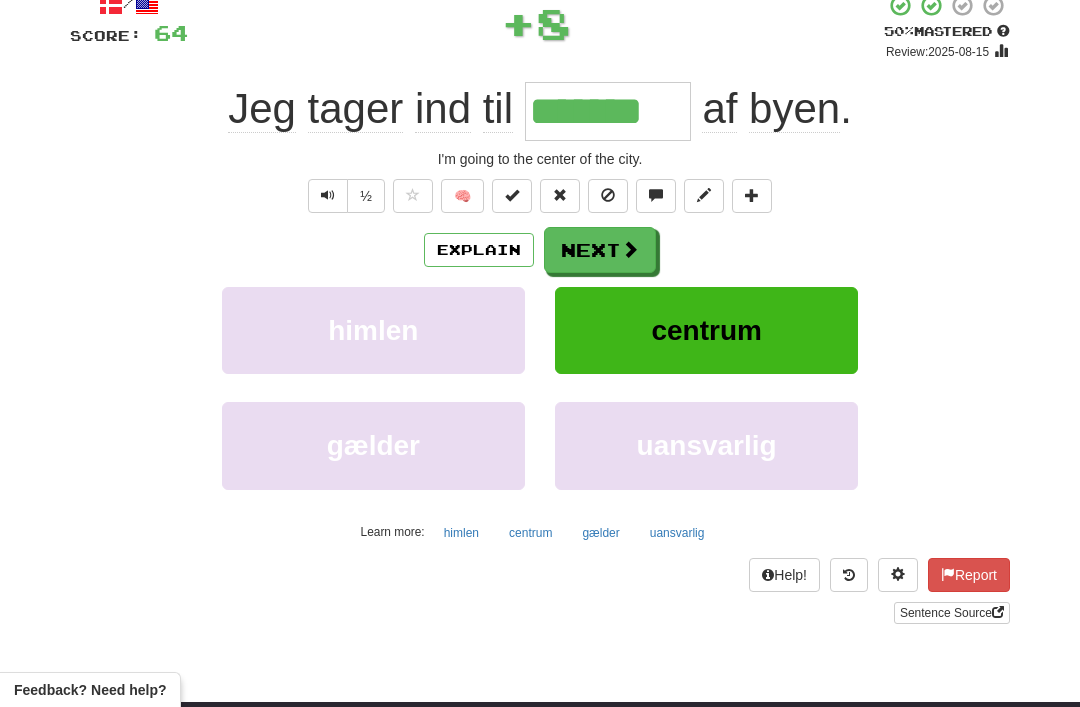 click on "Next" at bounding box center [600, 250] 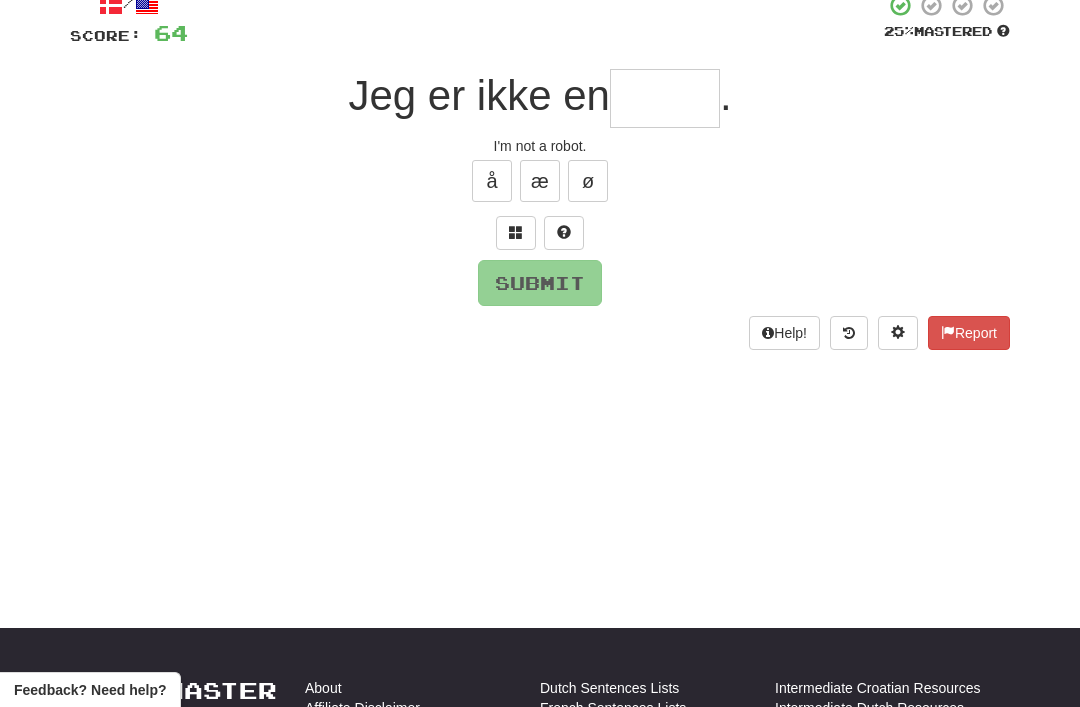 click at bounding box center (516, 232) 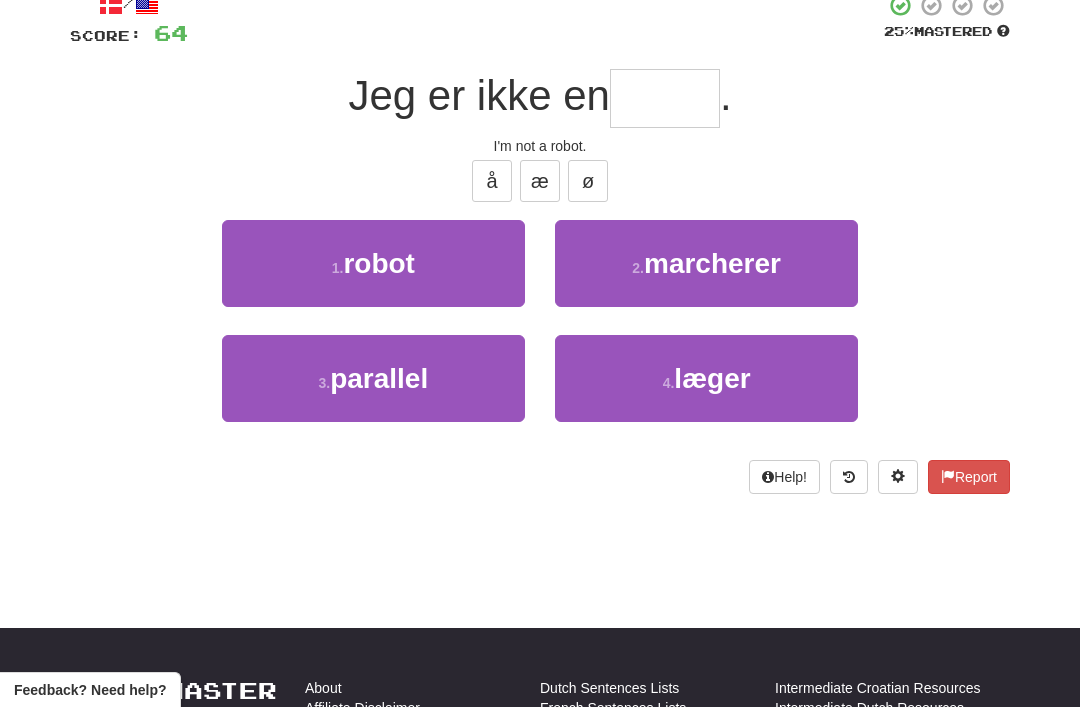 click on "1 .  robot" at bounding box center [373, 263] 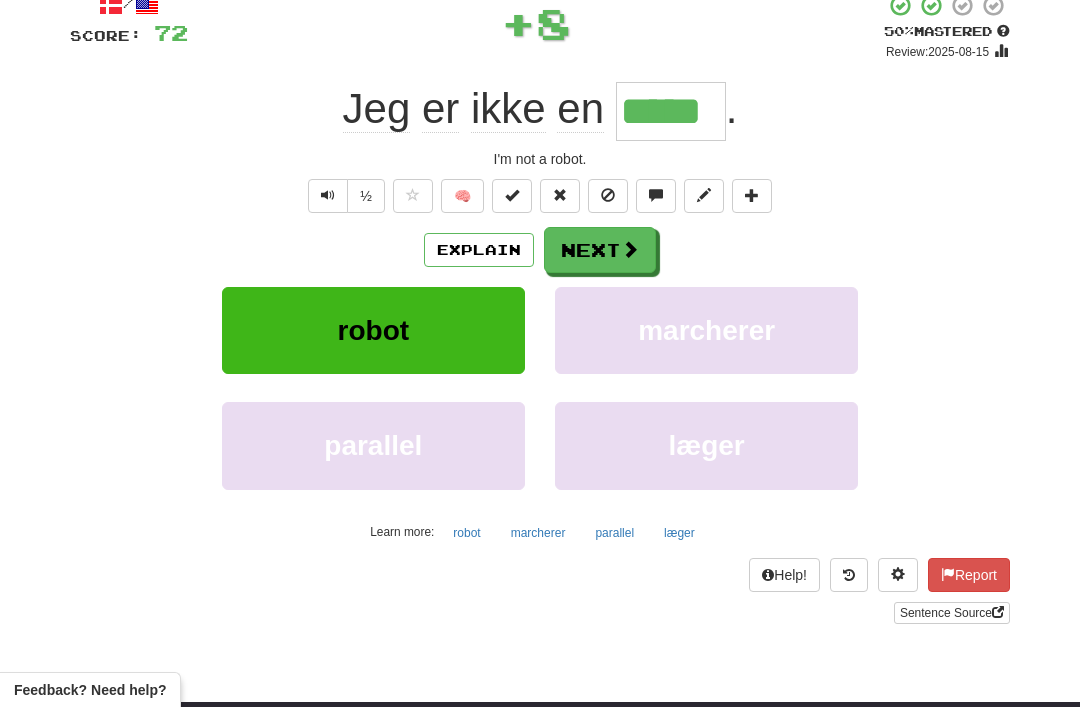 click on "Next" at bounding box center [600, 250] 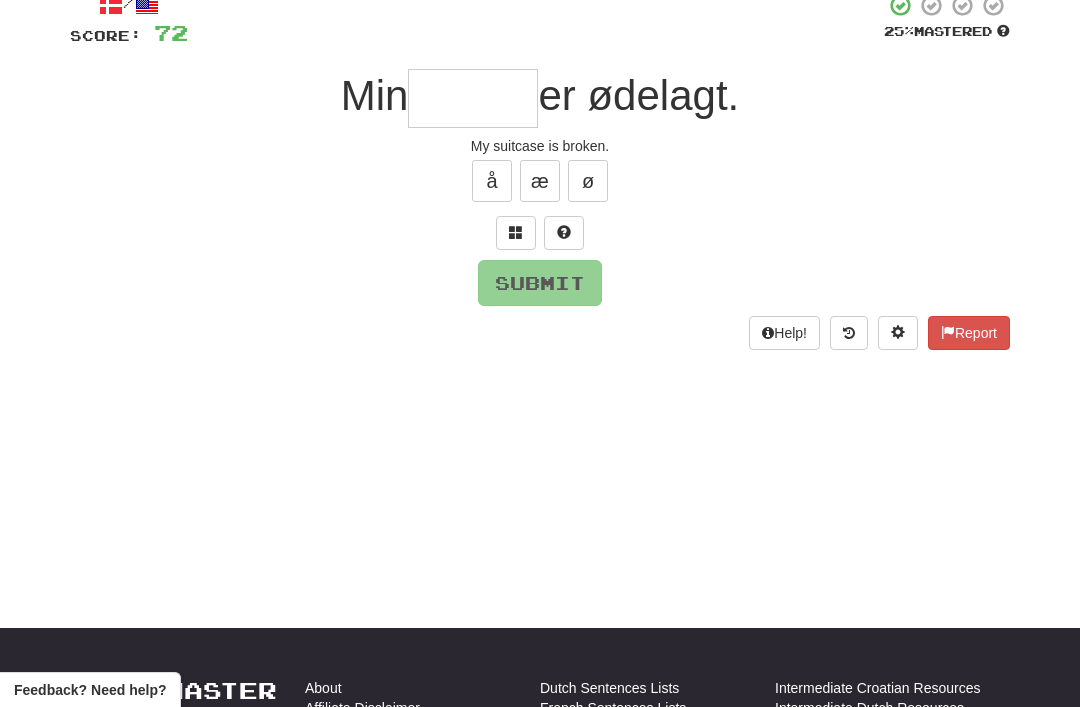 type on "*" 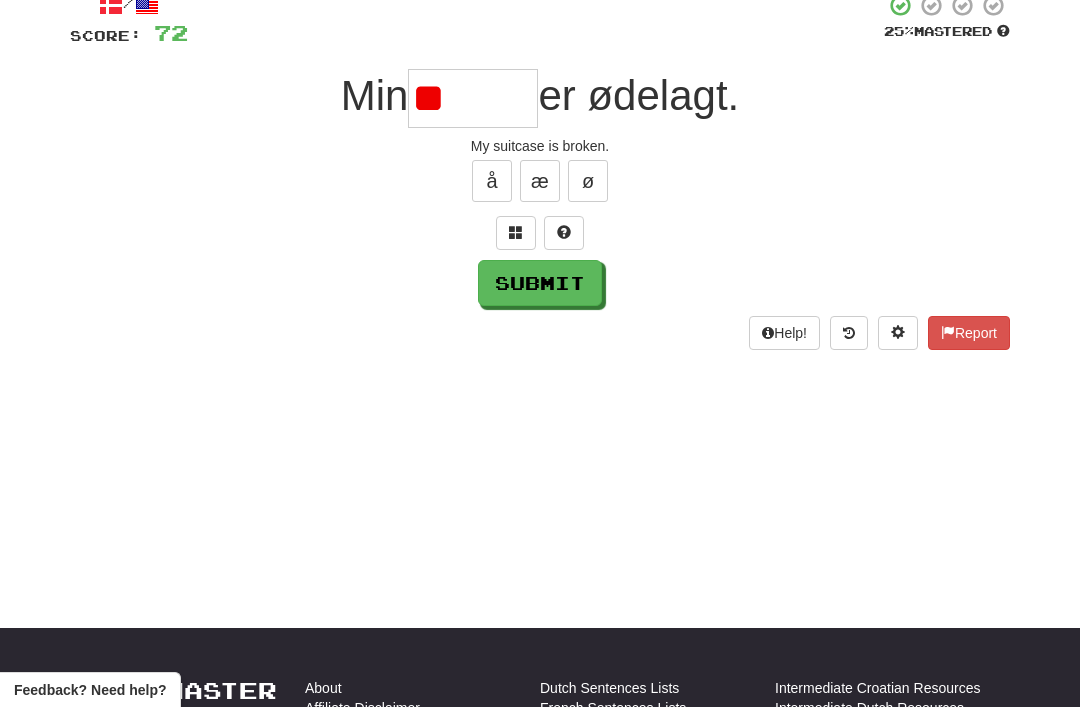 type on "*" 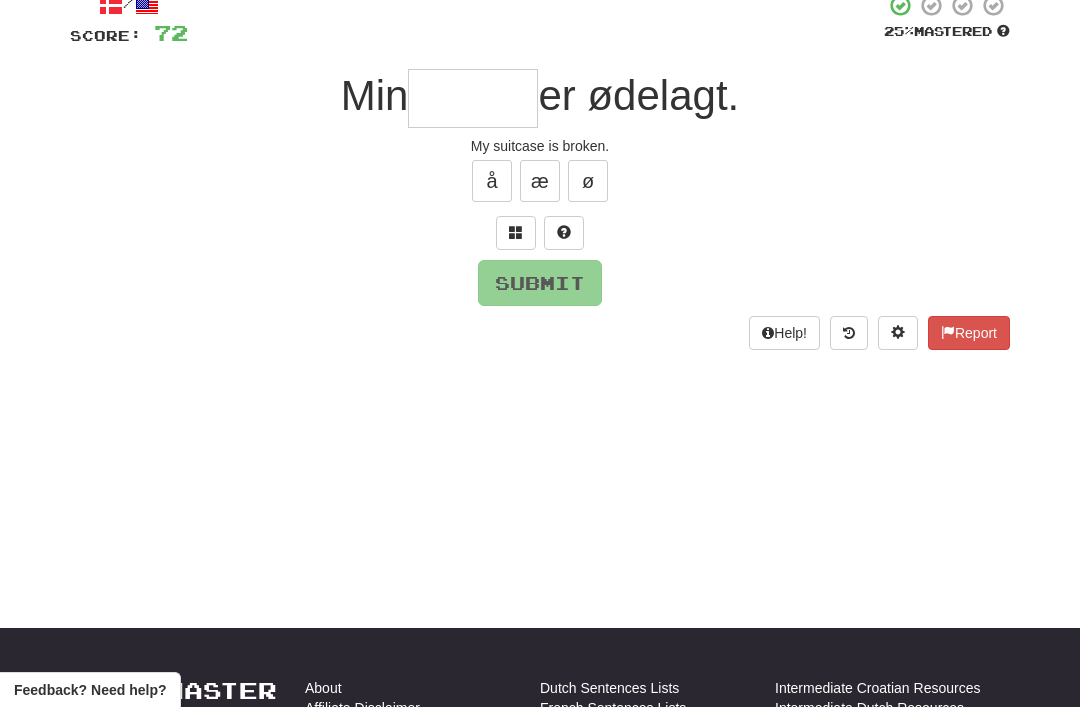 click at bounding box center [516, 233] 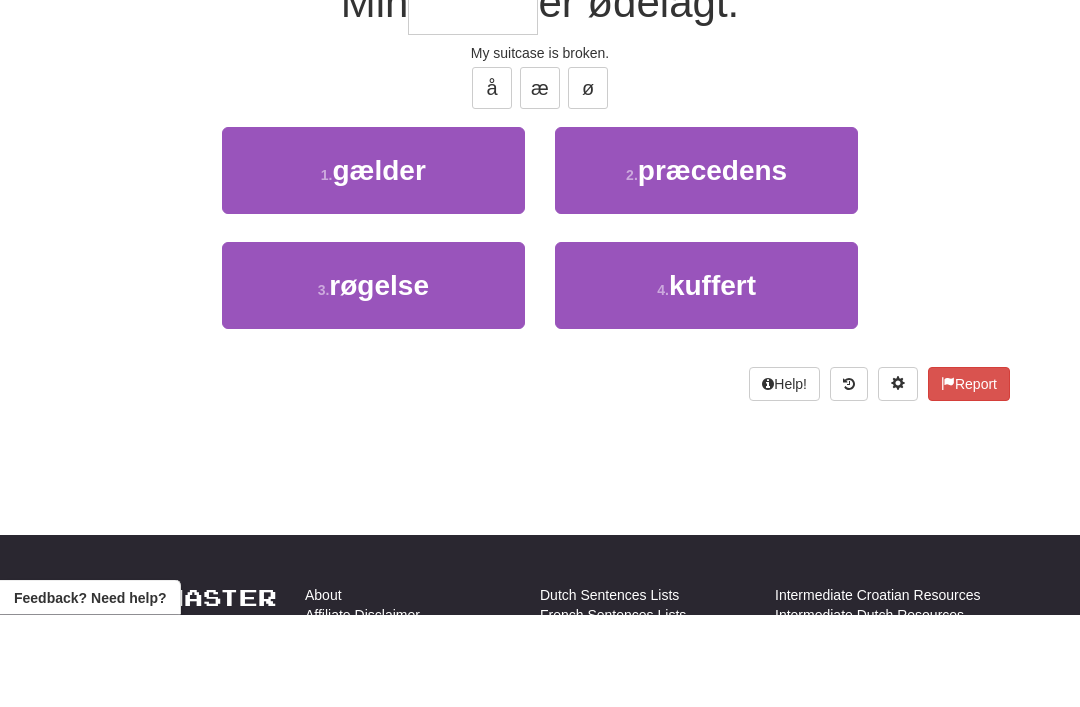 click on "kuffert" at bounding box center [712, 378] 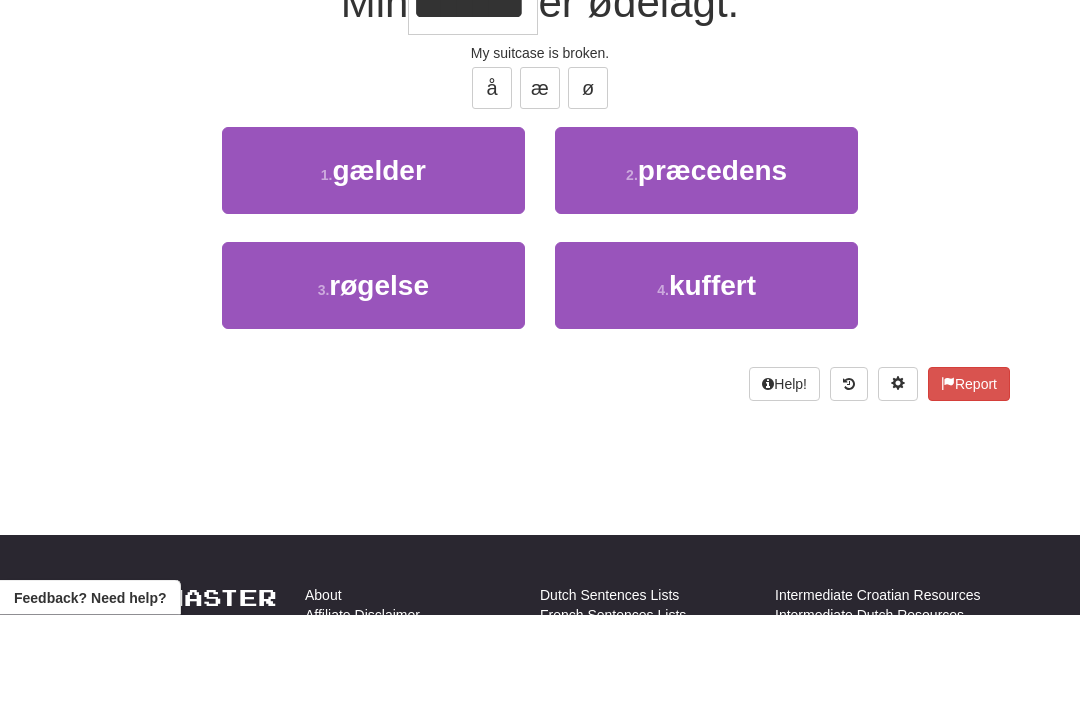 scroll, scrollTop: 222, scrollLeft: 0, axis: vertical 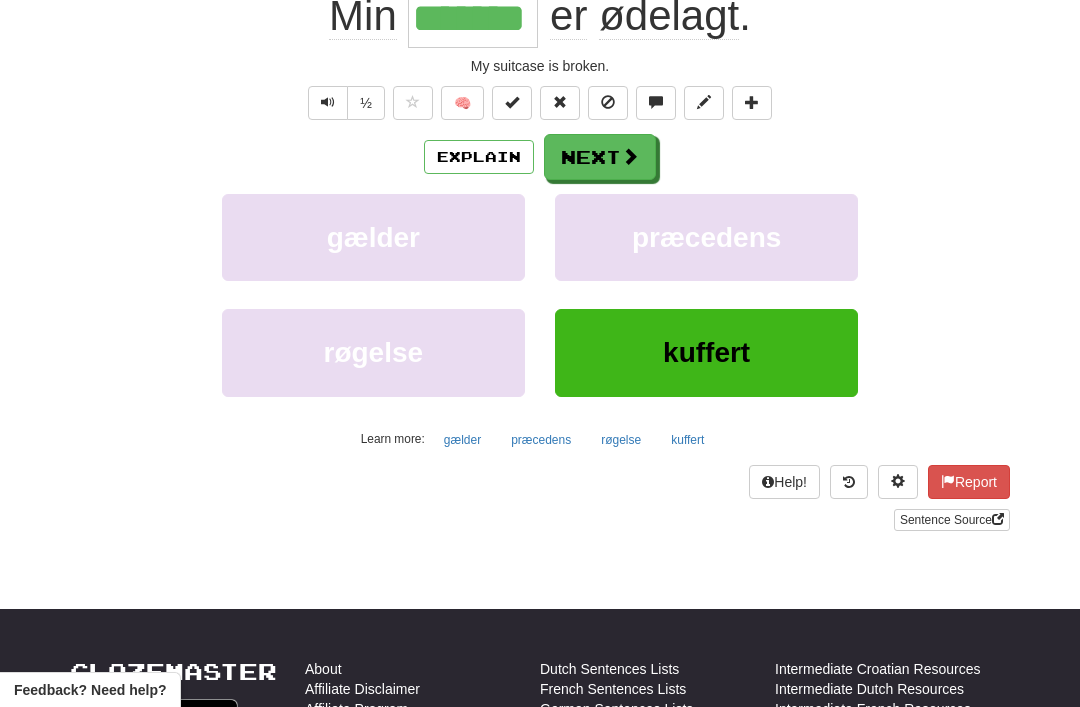 click on "Next" at bounding box center [600, 157] 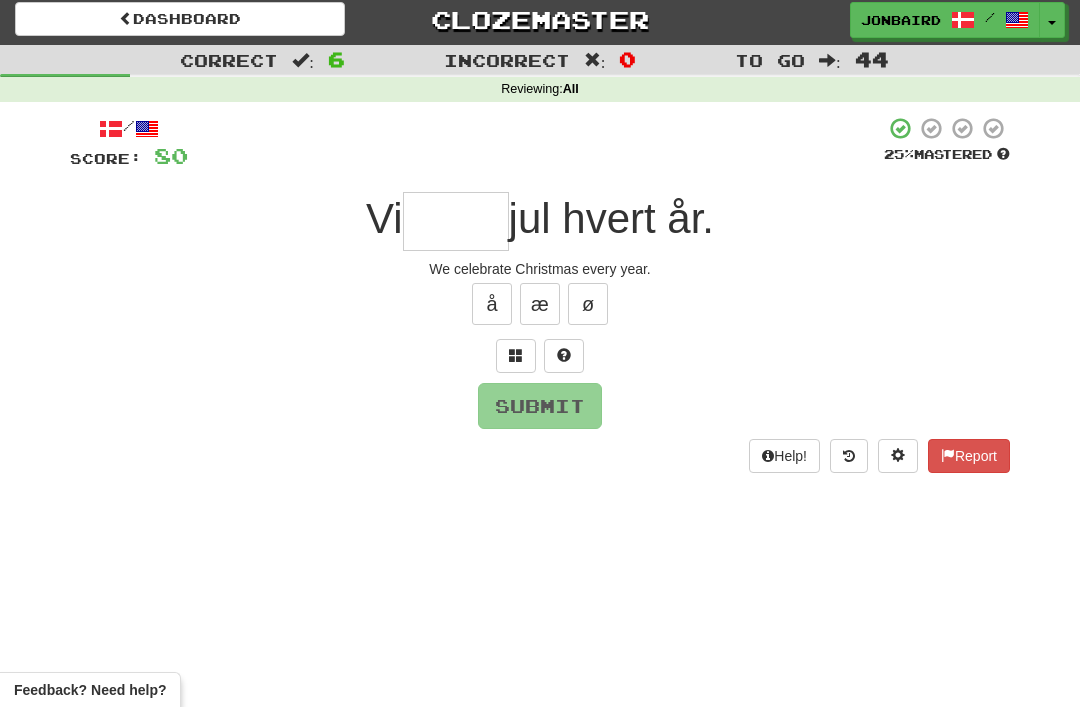 scroll, scrollTop: 0, scrollLeft: 0, axis: both 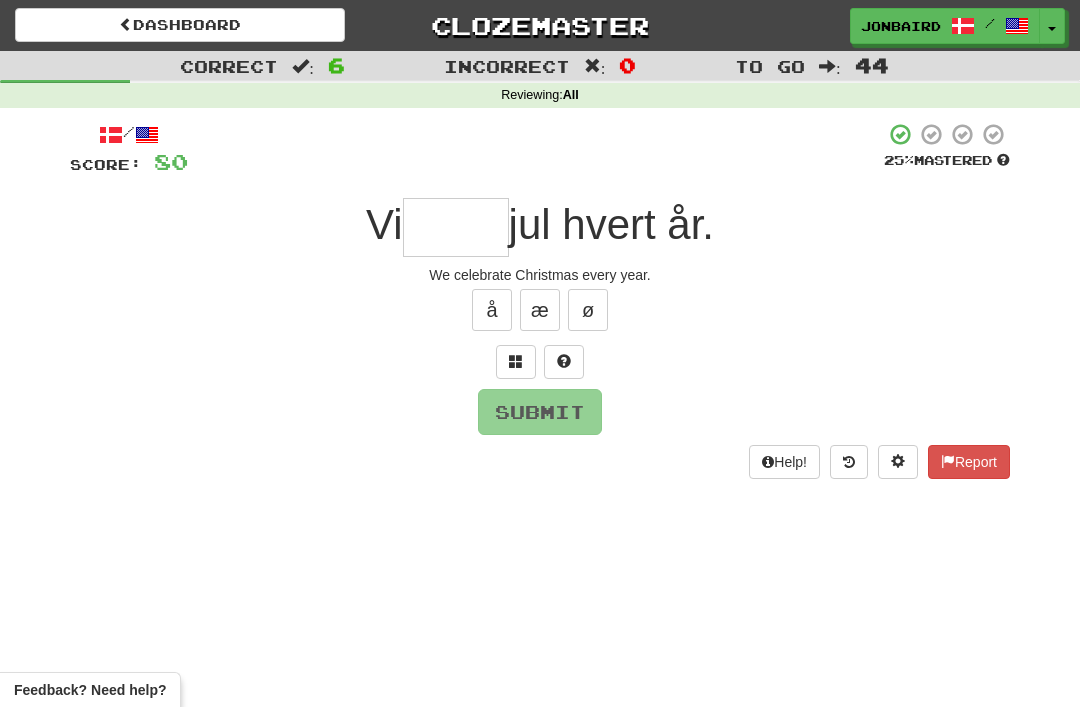 click at bounding box center (456, 227) 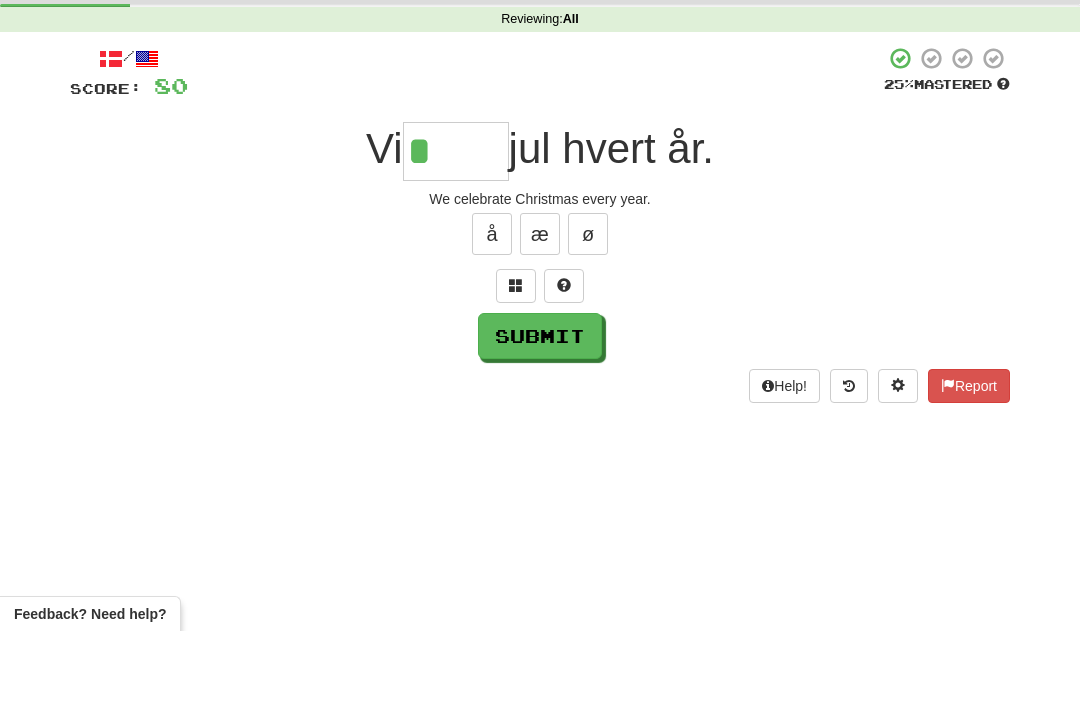 click at bounding box center [516, 361] 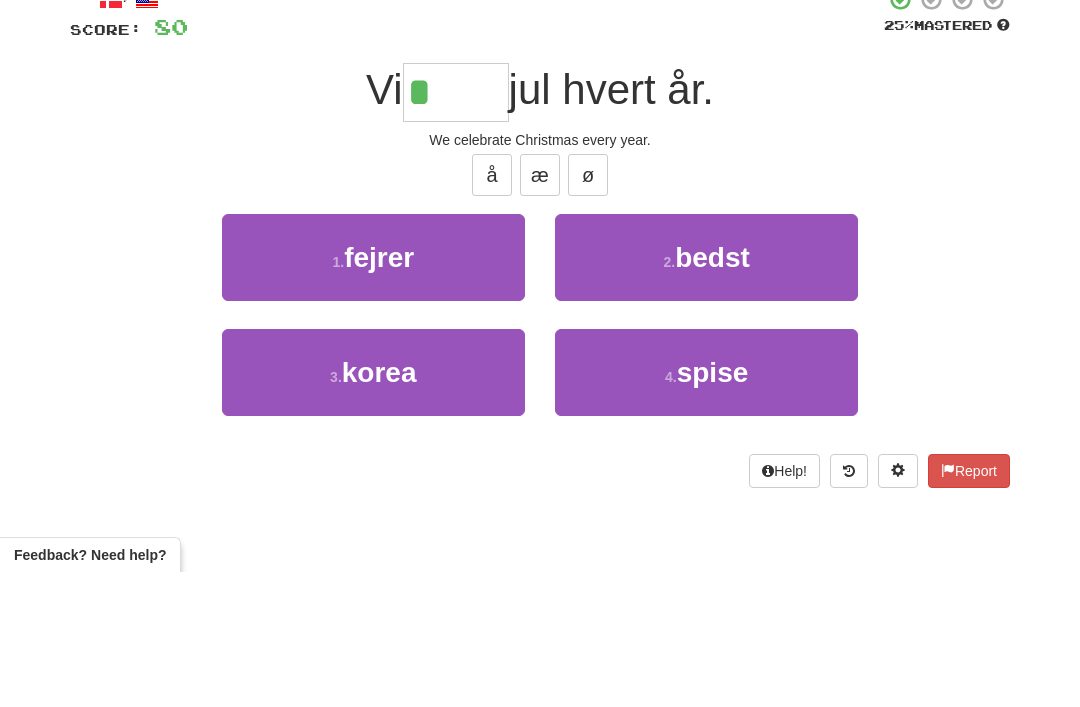 click on "1 .  fejrer" at bounding box center (373, 392) 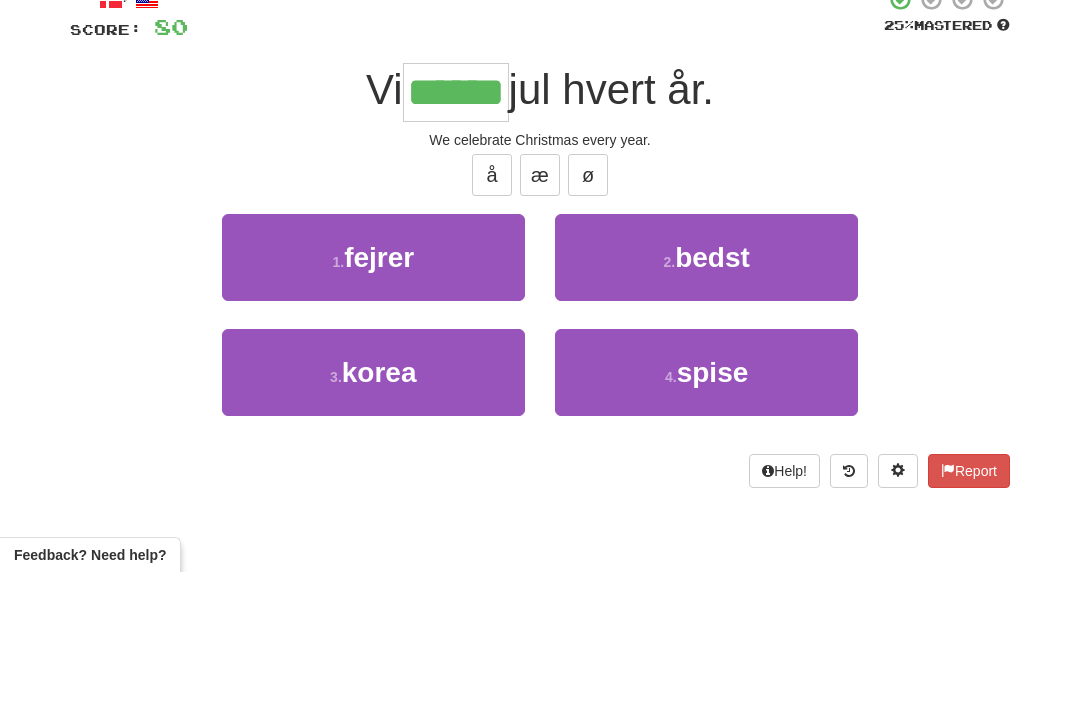 scroll, scrollTop: 135, scrollLeft: 0, axis: vertical 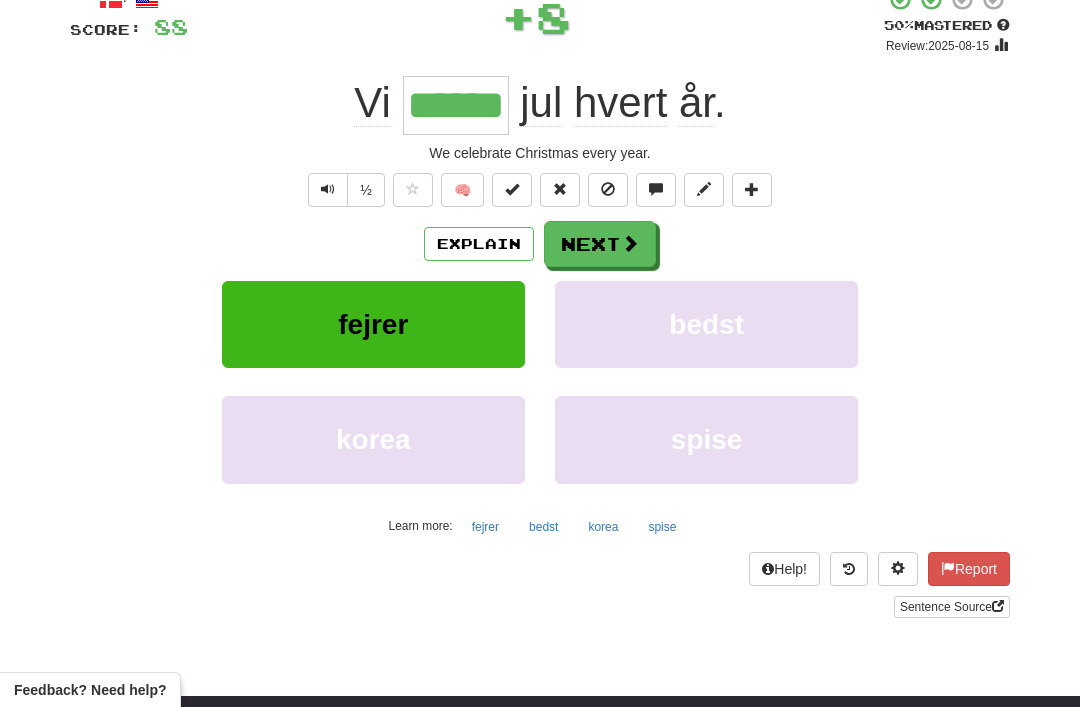 click at bounding box center (630, 243) 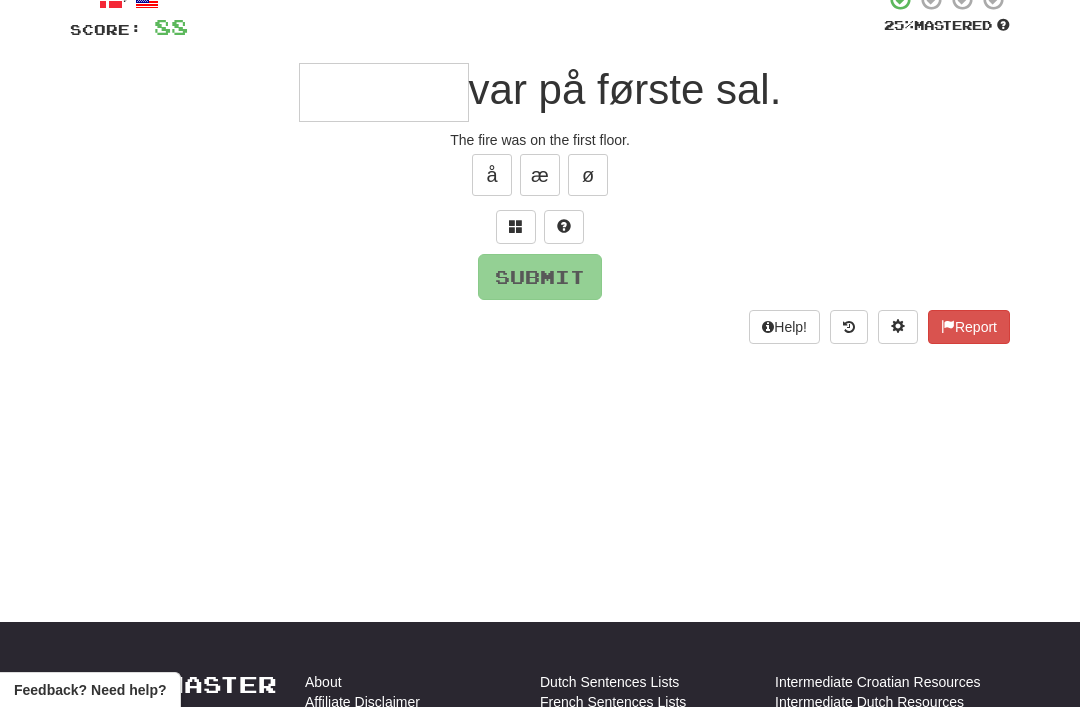 click at bounding box center (516, 226) 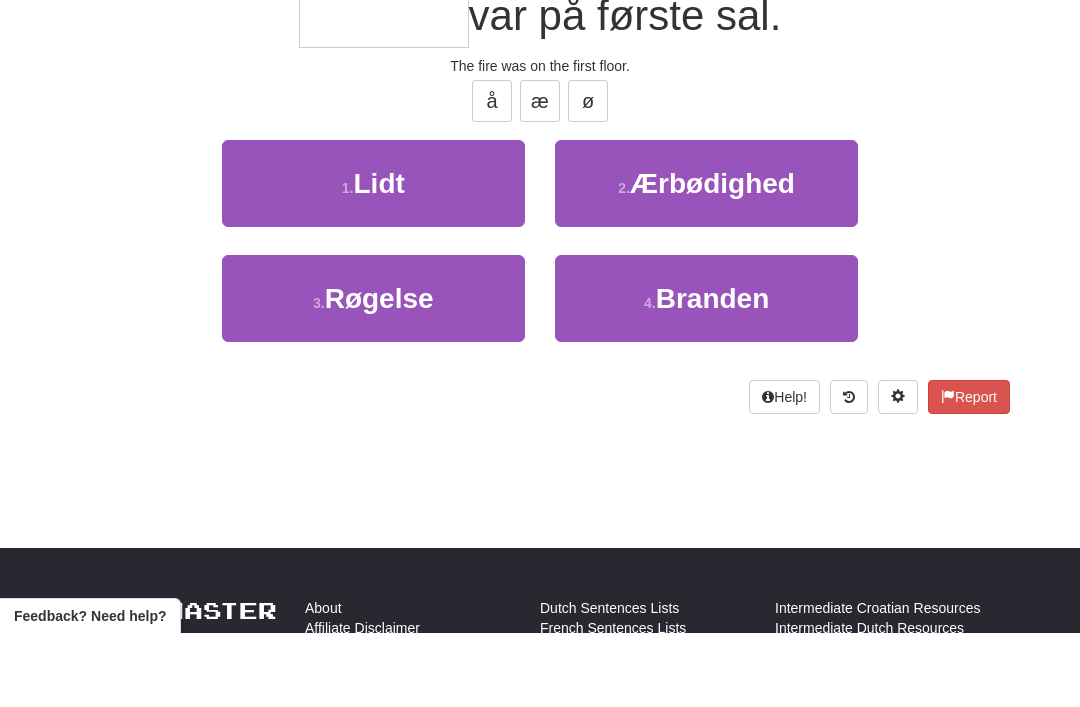 click on "4 .  Branden" at bounding box center [706, 372] 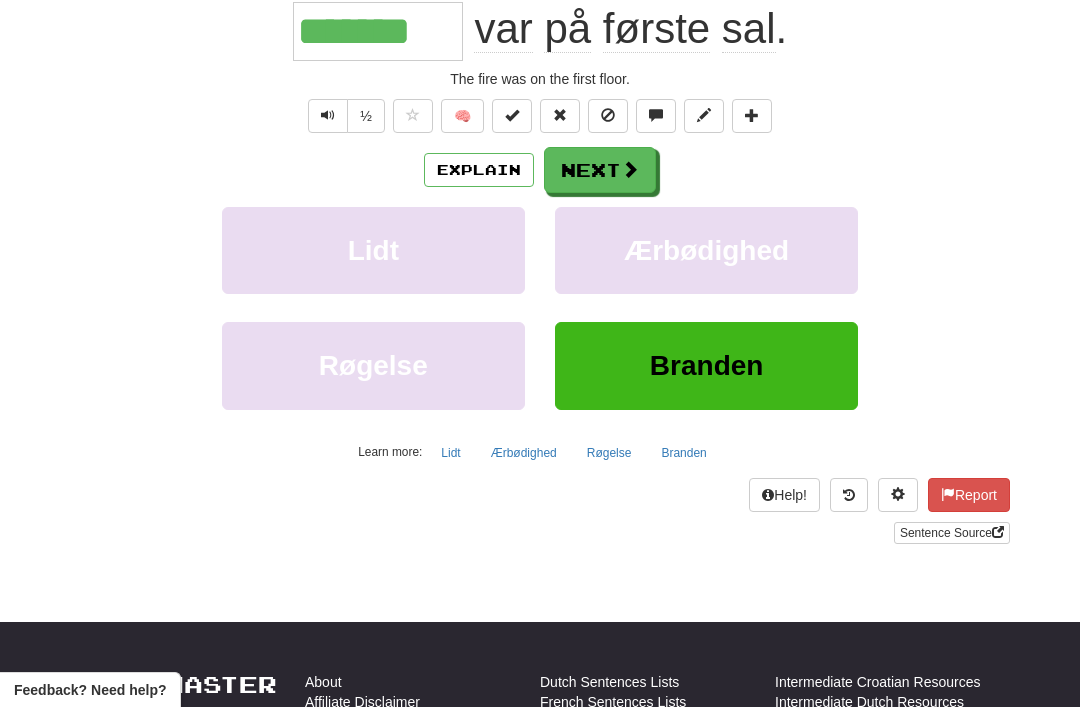 click on "Next" at bounding box center [600, 170] 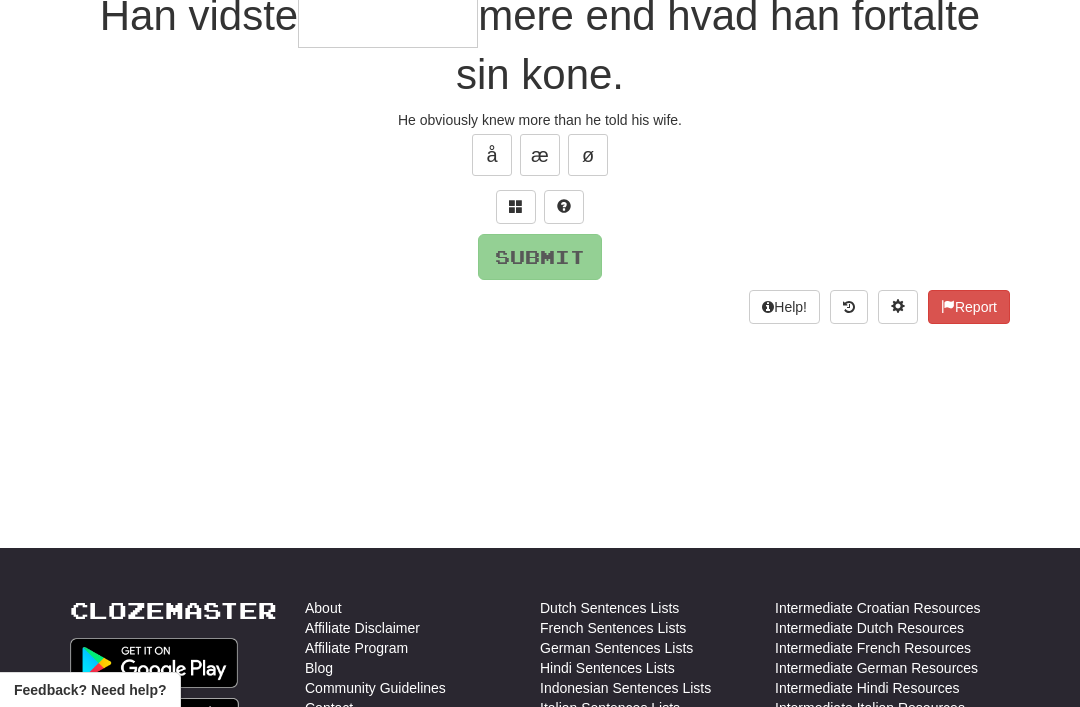 scroll, scrollTop: 44, scrollLeft: 0, axis: vertical 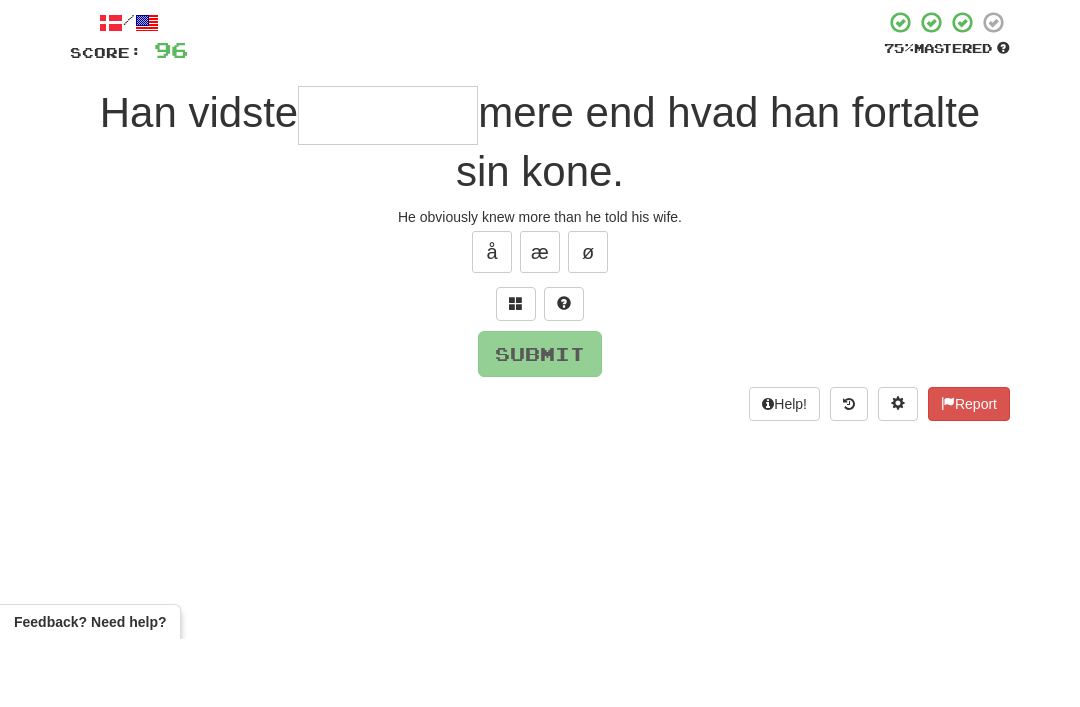 click at bounding box center [516, 371] 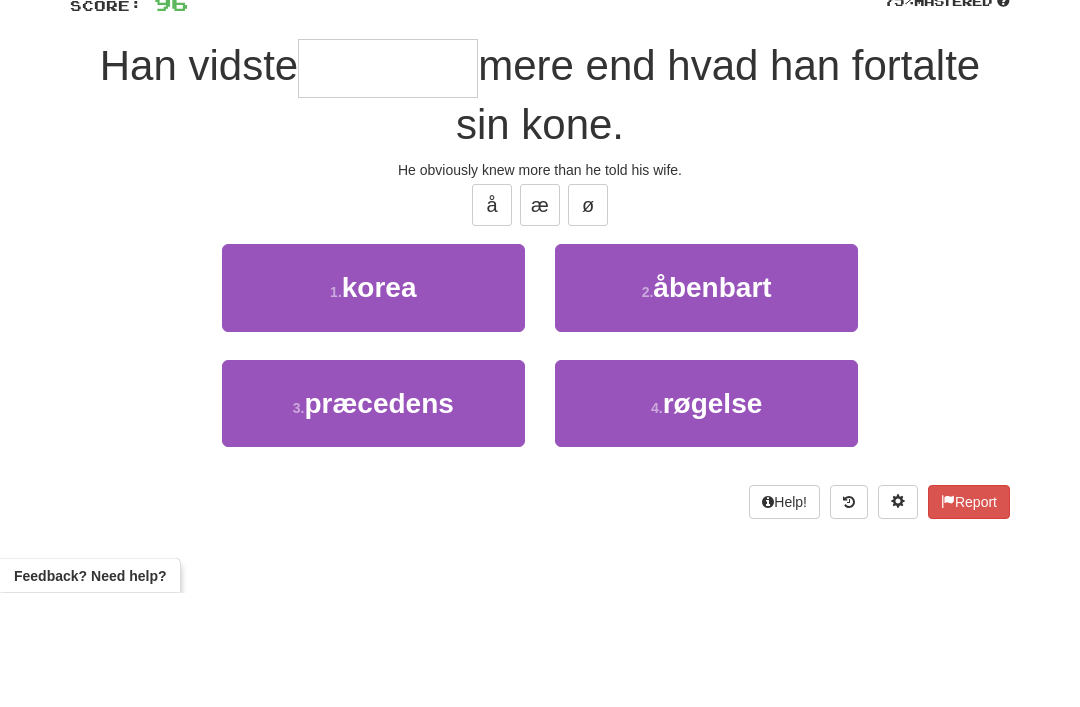 click on "åbenbart" at bounding box center [712, 402] 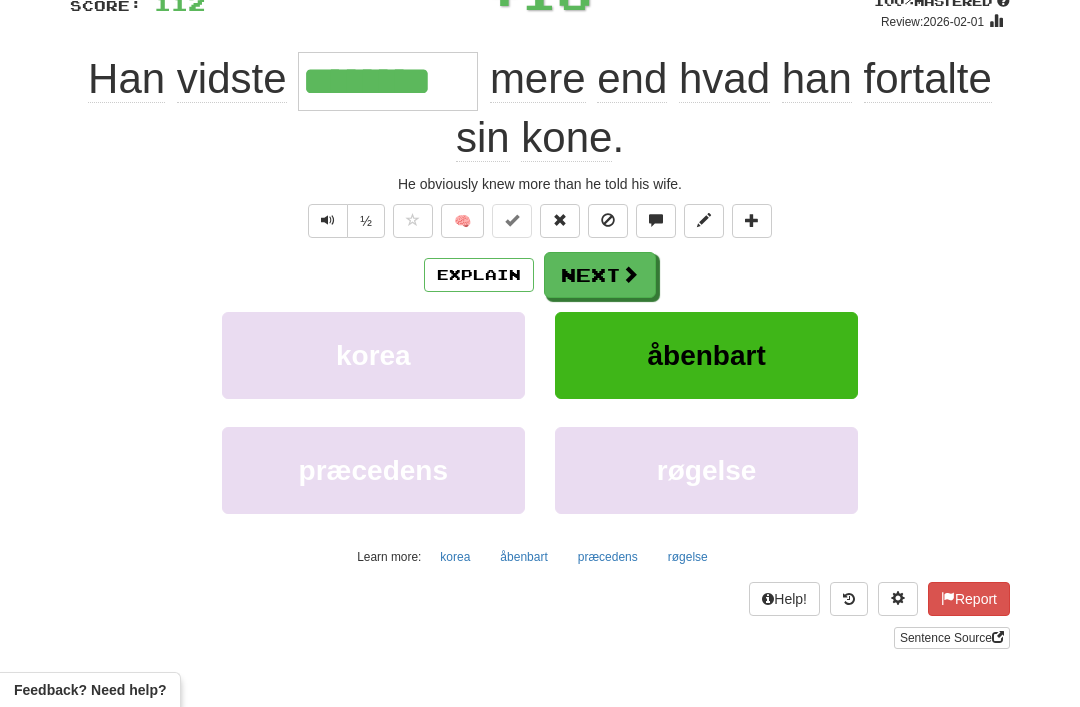 click on "Next" at bounding box center (600, 275) 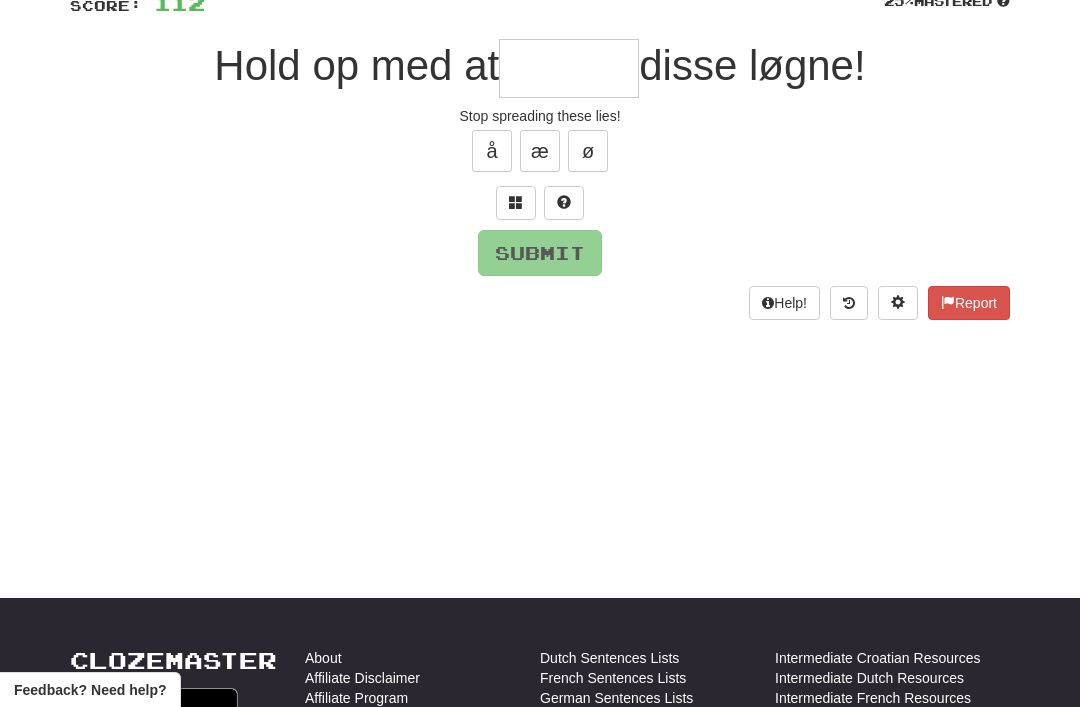 scroll, scrollTop: 158, scrollLeft: 0, axis: vertical 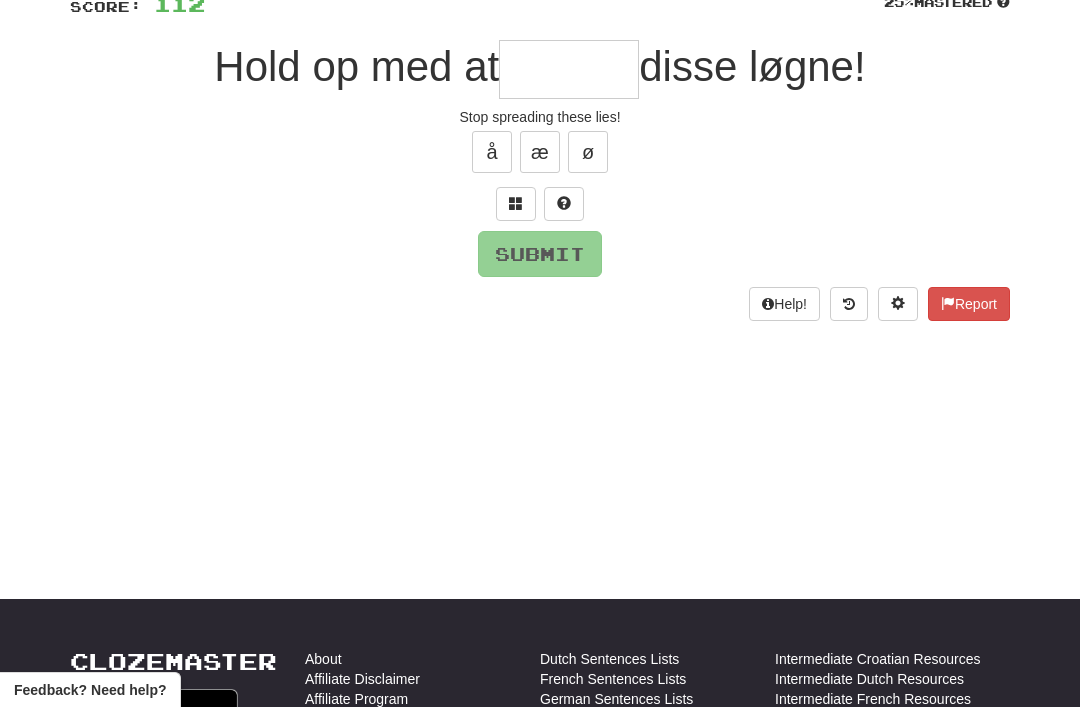 click at bounding box center [516, 204] 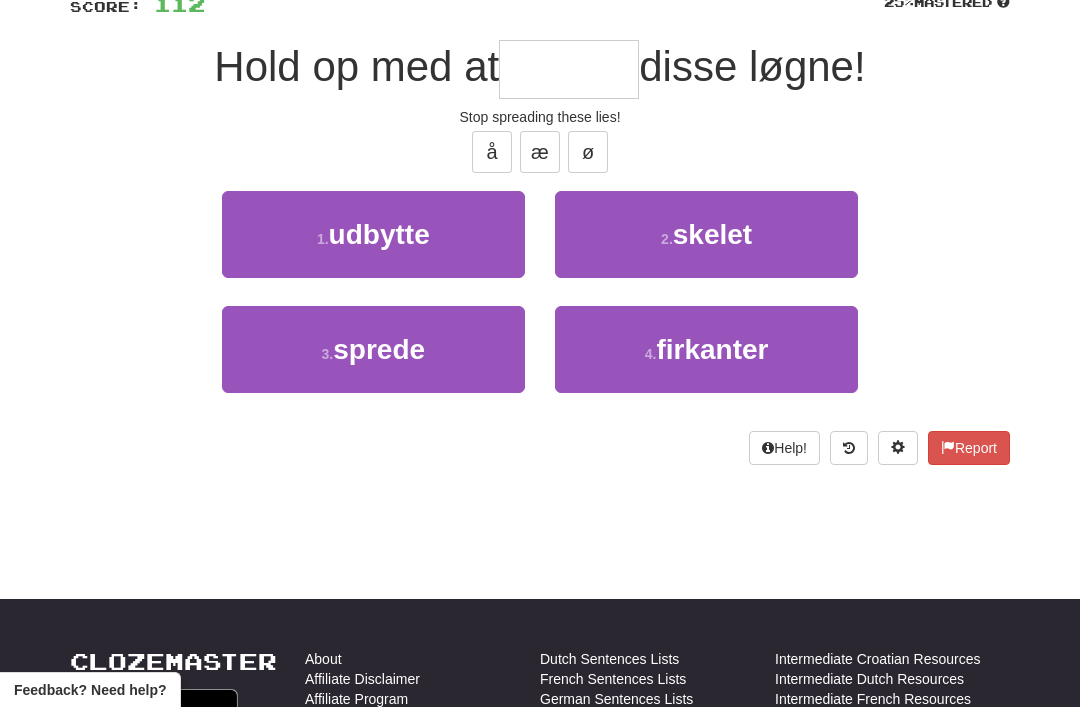 click on "3 .  sprede" at bounding box center (373, 349) 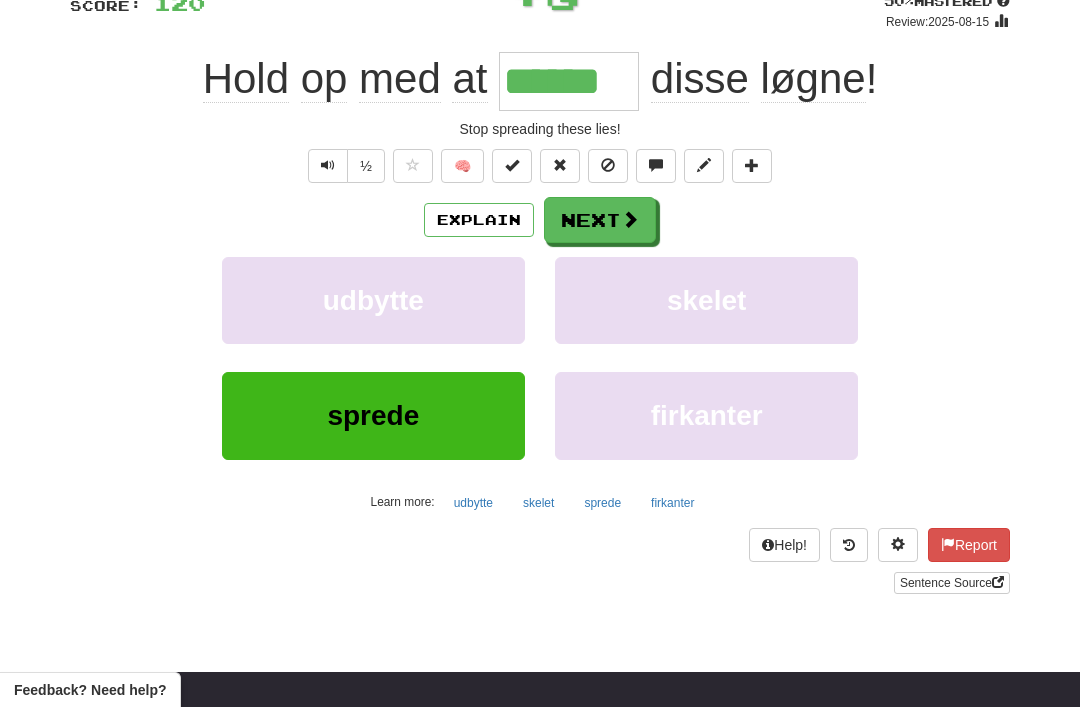 click on "Next" at bounding box center [600, 220] 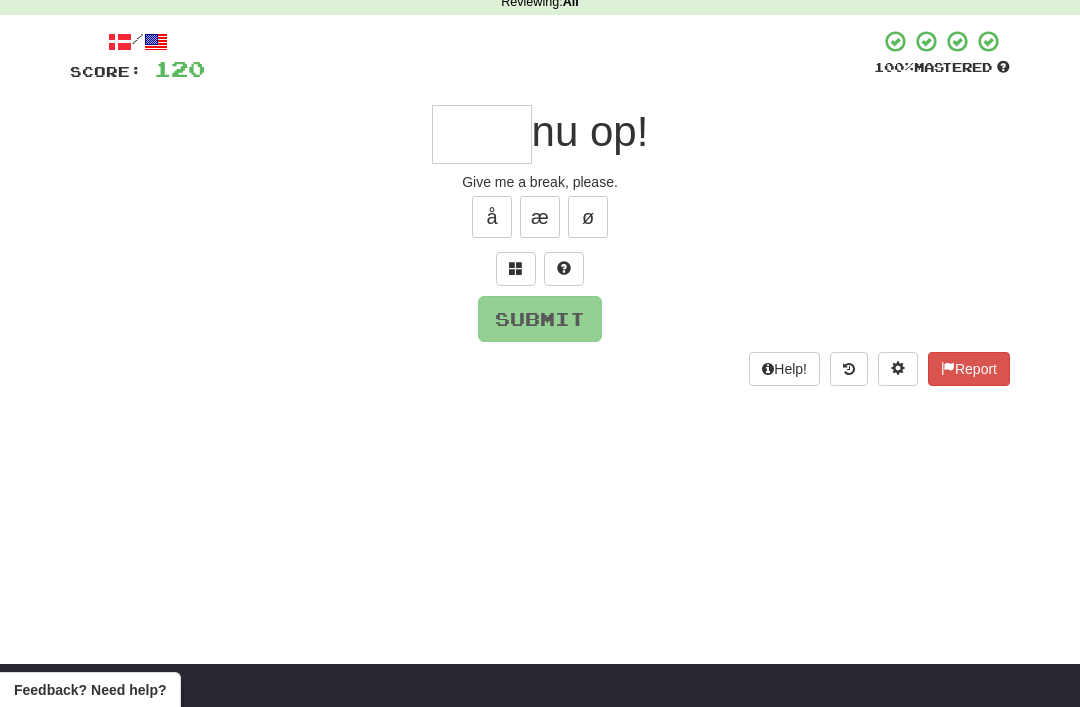 scroll, scrollTop: 92, scrollLeft: 0, axis: vertical 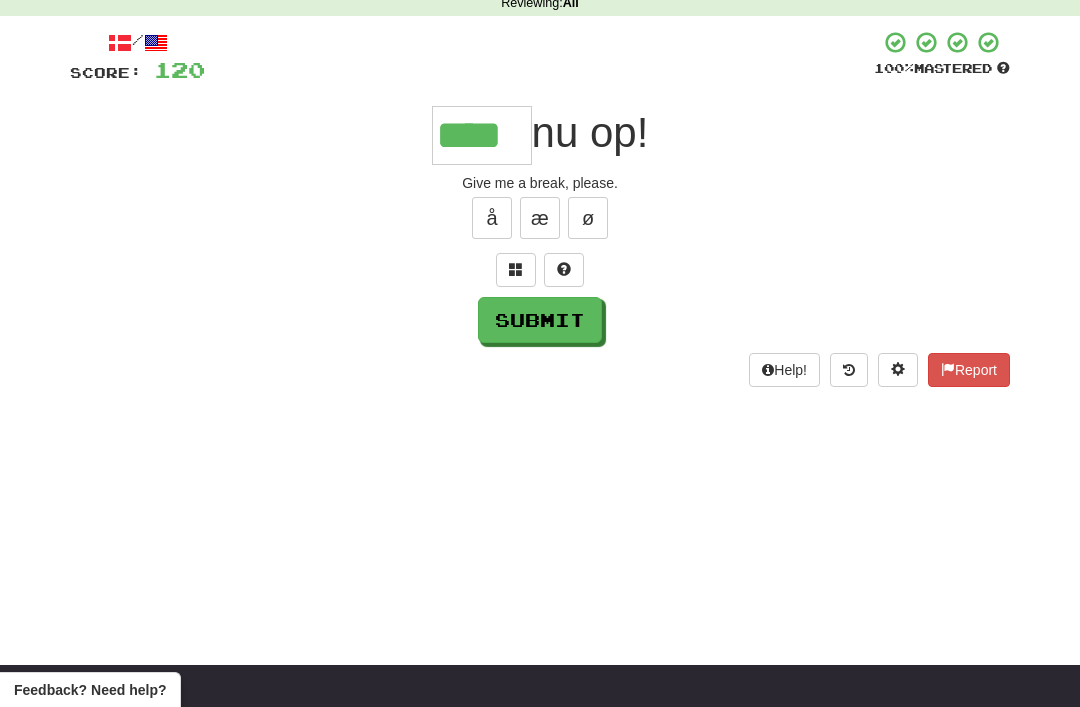 click on "Submit" at bounding box center (540, 320) 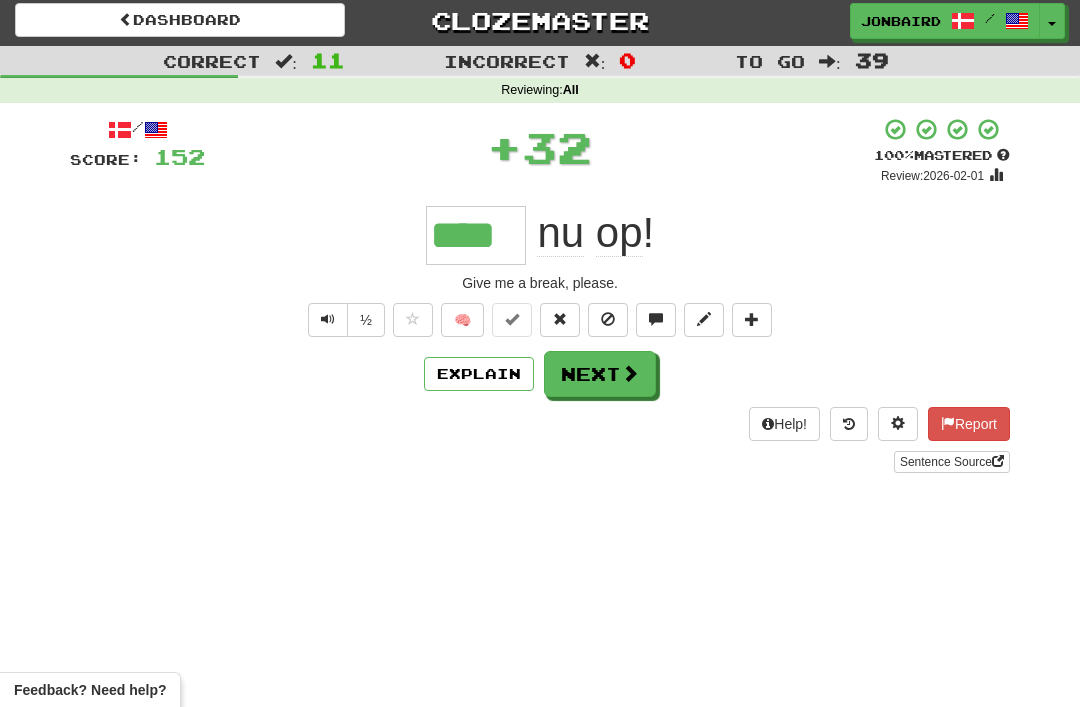 scroll, scrollTop: 0, scrollLeft: 0, axis: both 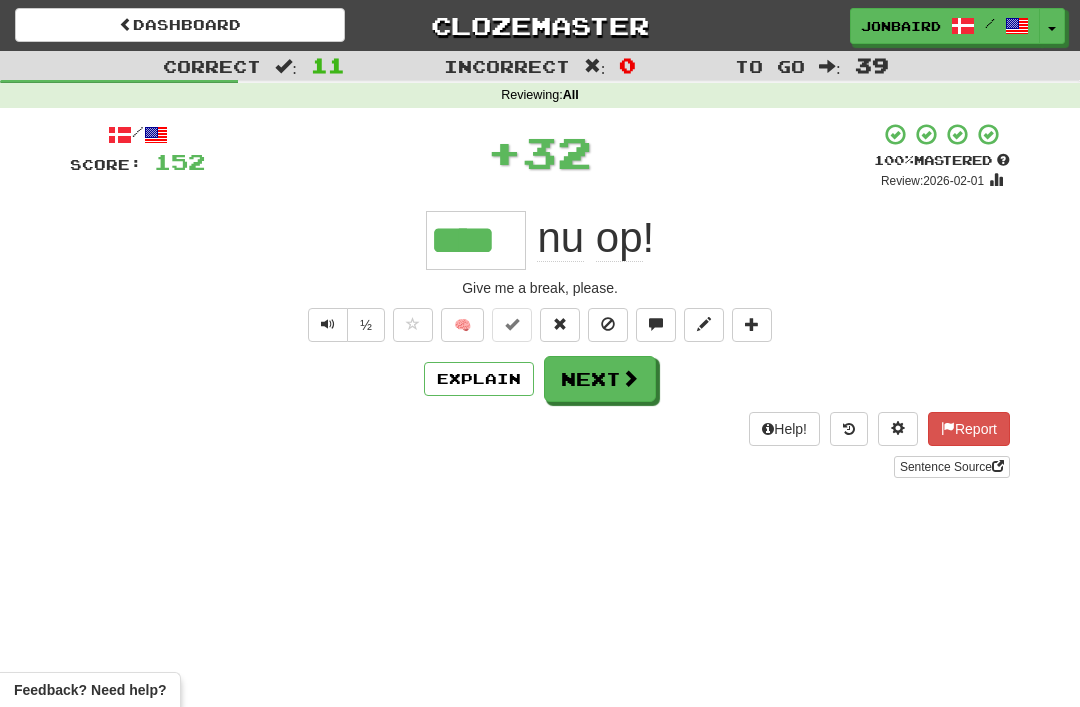 click on "Next" at bounding box center [600, 379] 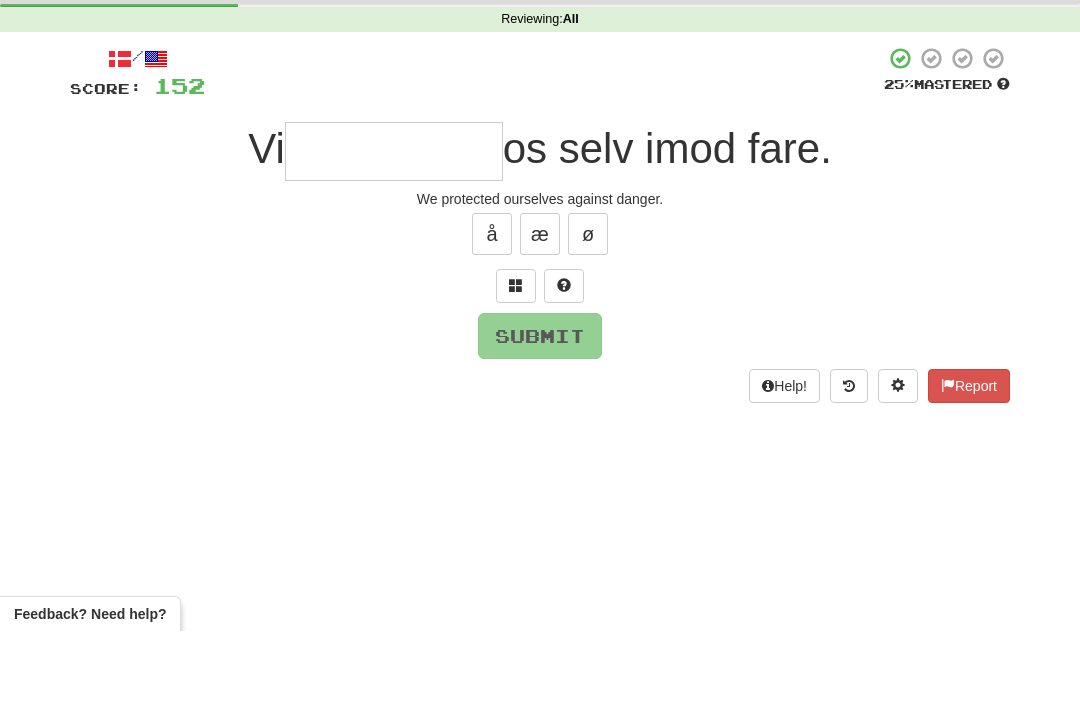 click at bounding box center (516, 362) 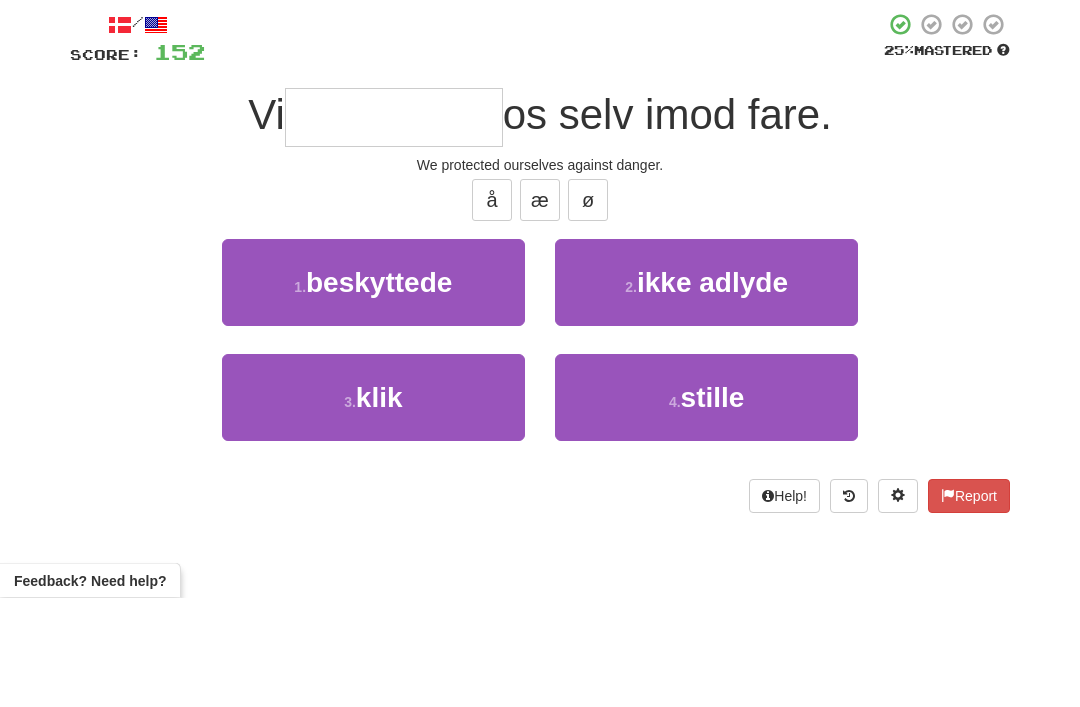 click on "beskyttede" at bounding box center (379, 392) 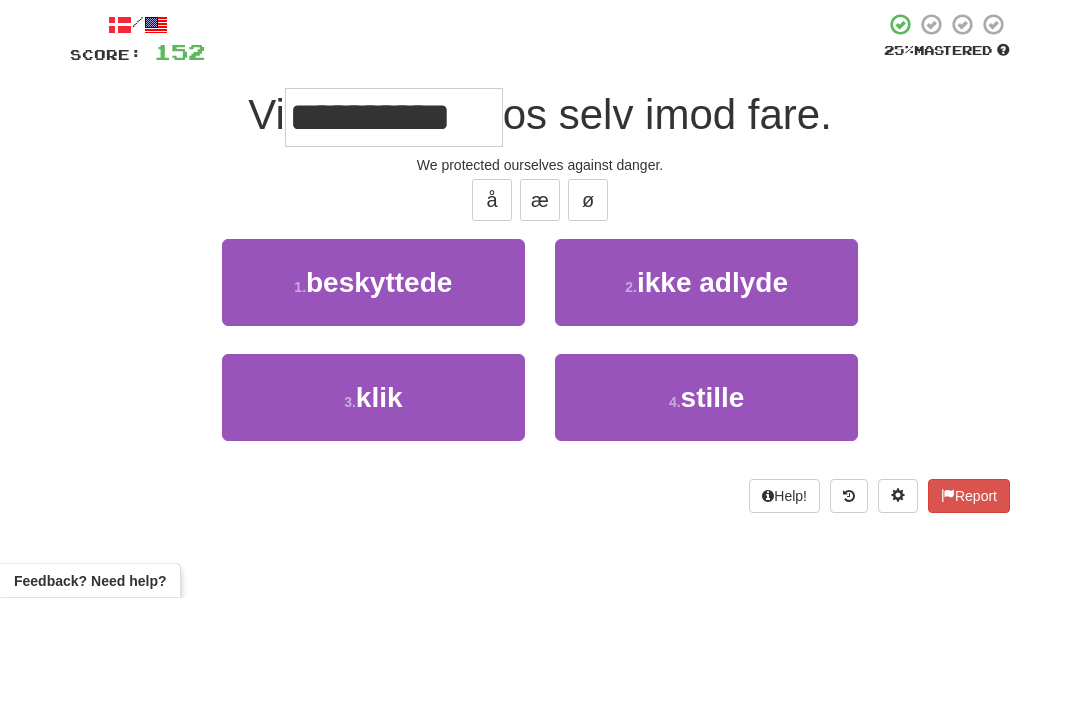 scroll, scrollTop: 110, scrollLeft: 0, axis: vertical 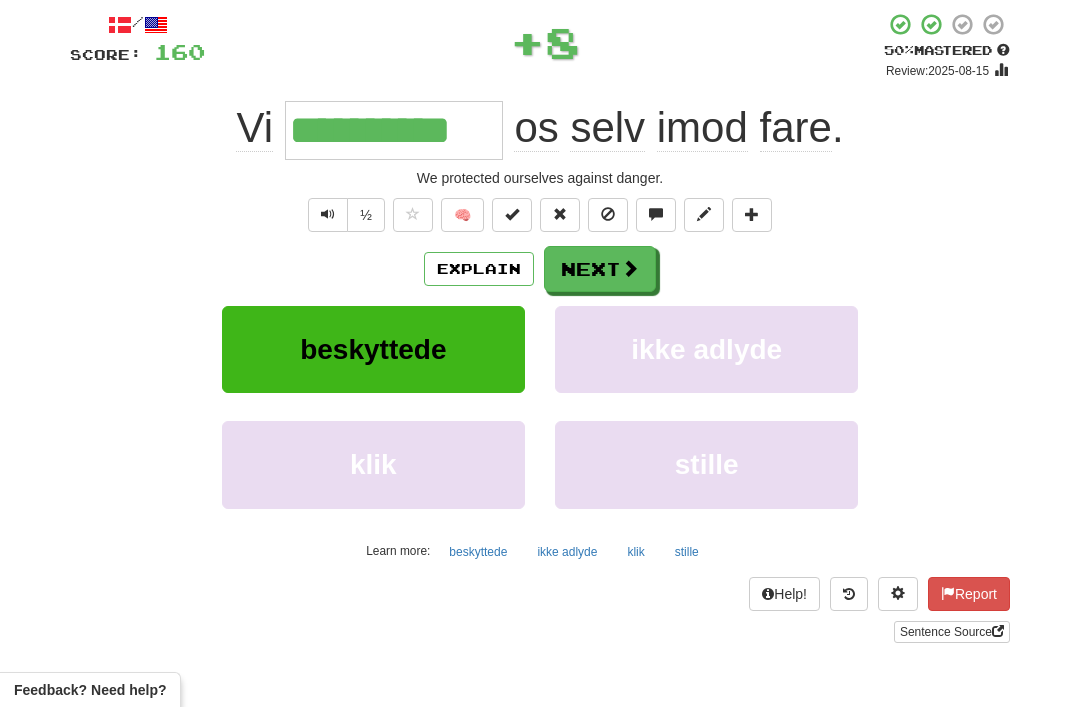 click on "Next" at bounding box center [600, 269] 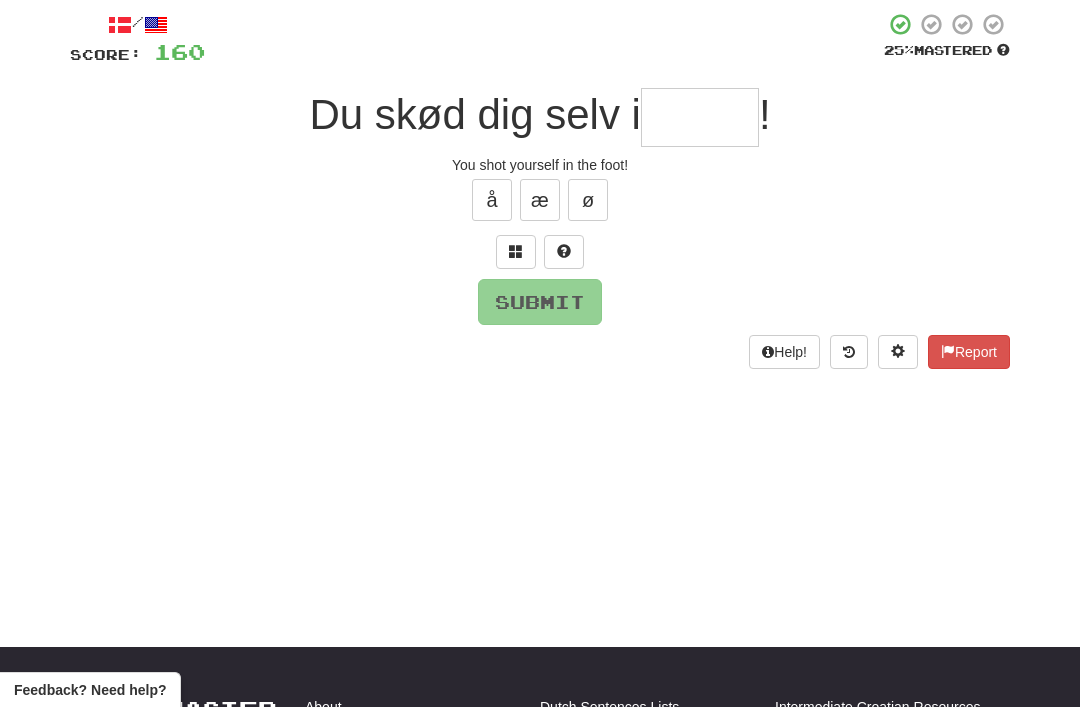 scroll, scrollTop: 109, scrollLeft: 0, axis: vertical 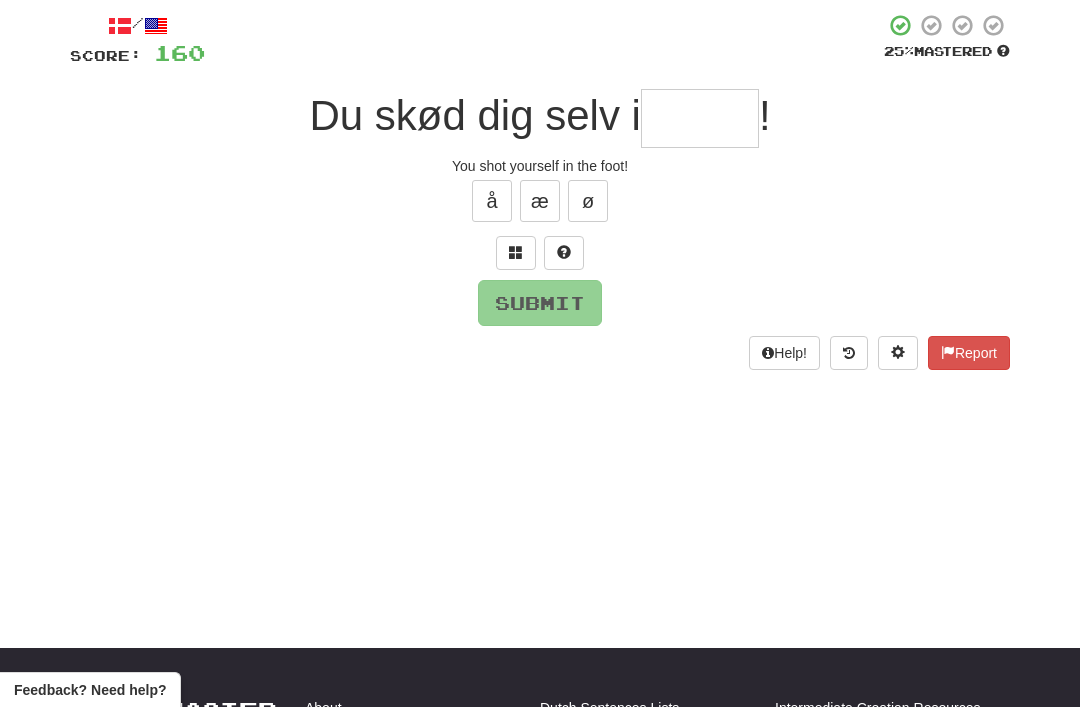 click at bounding box center [516, 253] 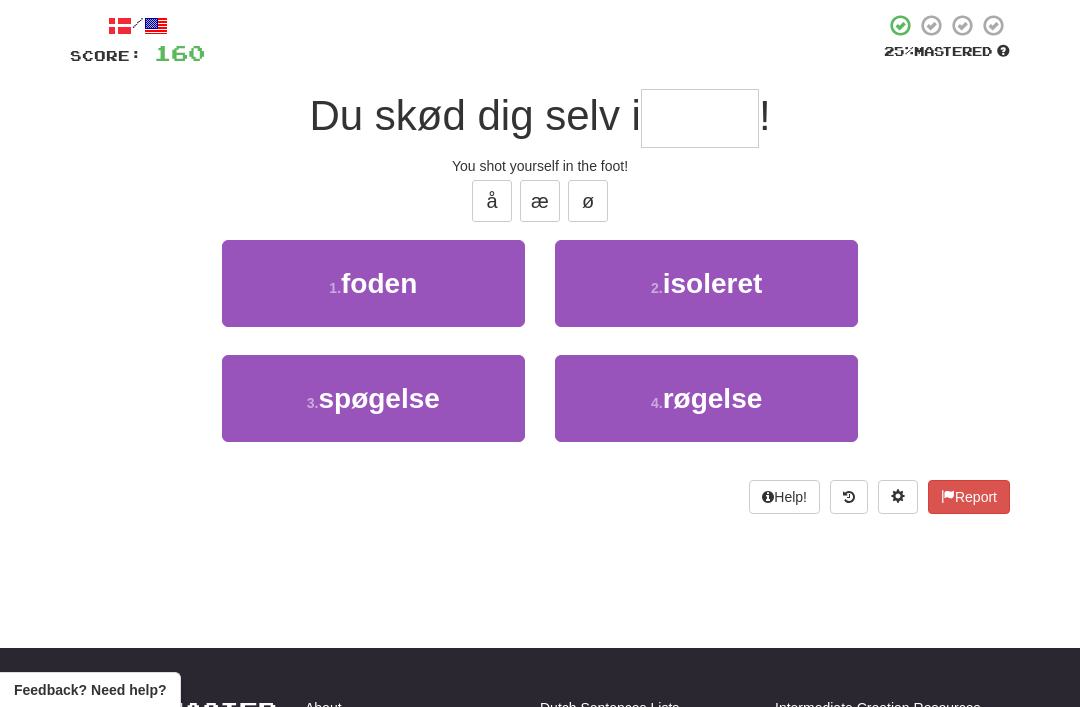 click on "1 .  foden" at bounding box center (373, 283) 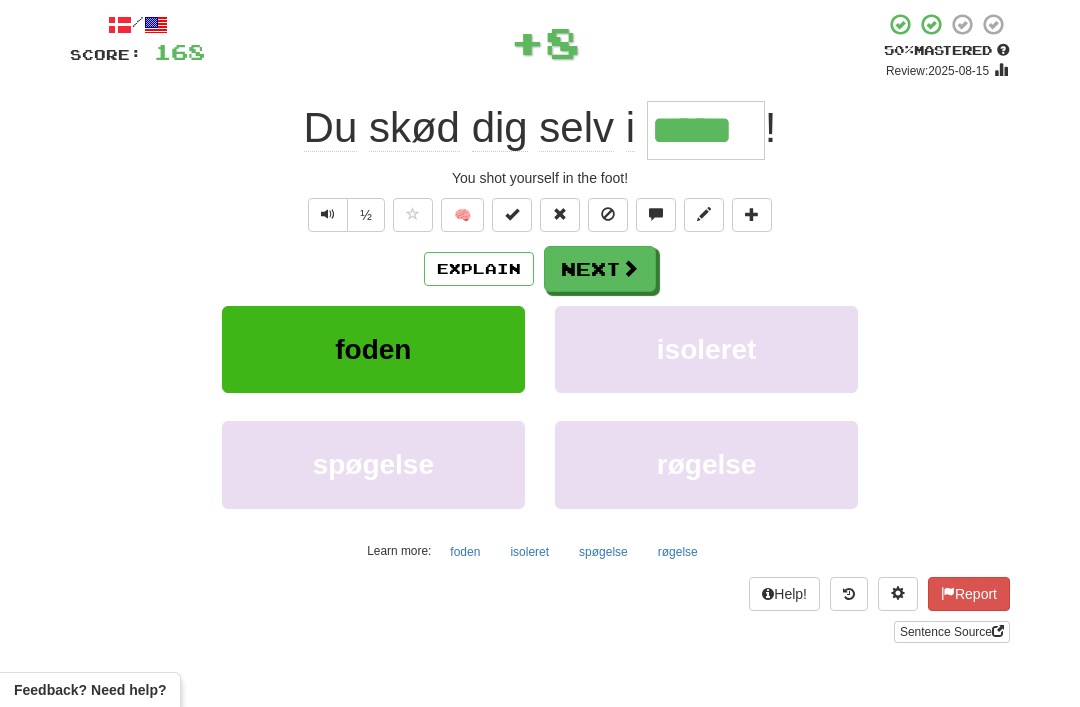 click on "Next" at bounding box center (600, 269) 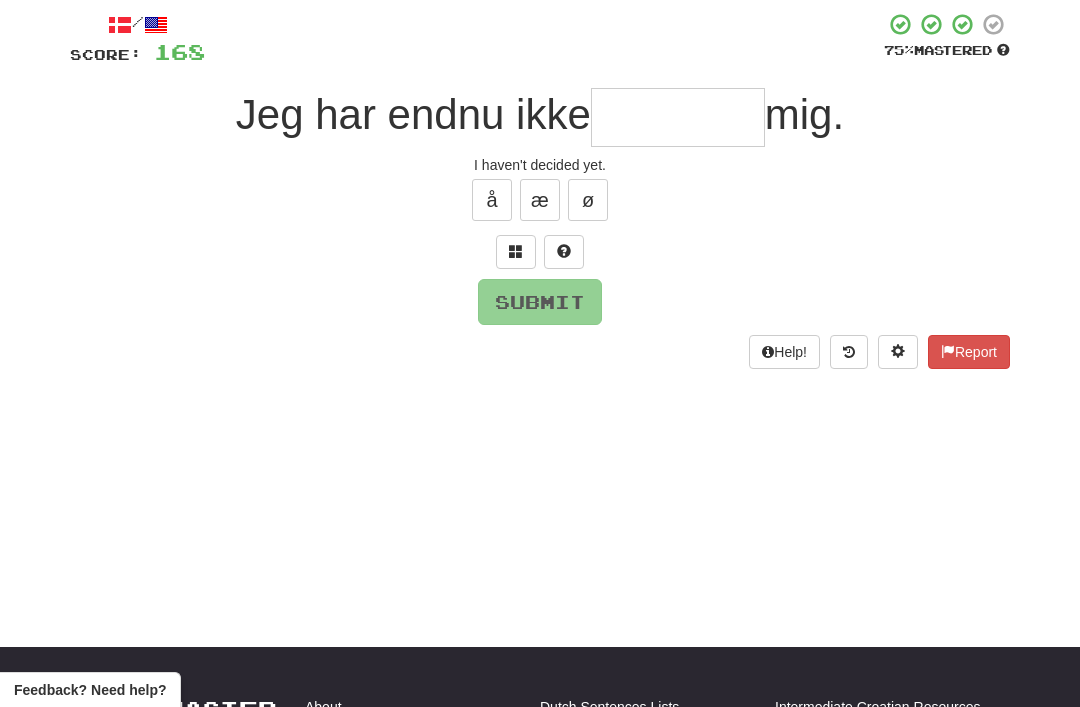 scroll, scrollTop: 109, scrollLeft: 0, axis: vertical 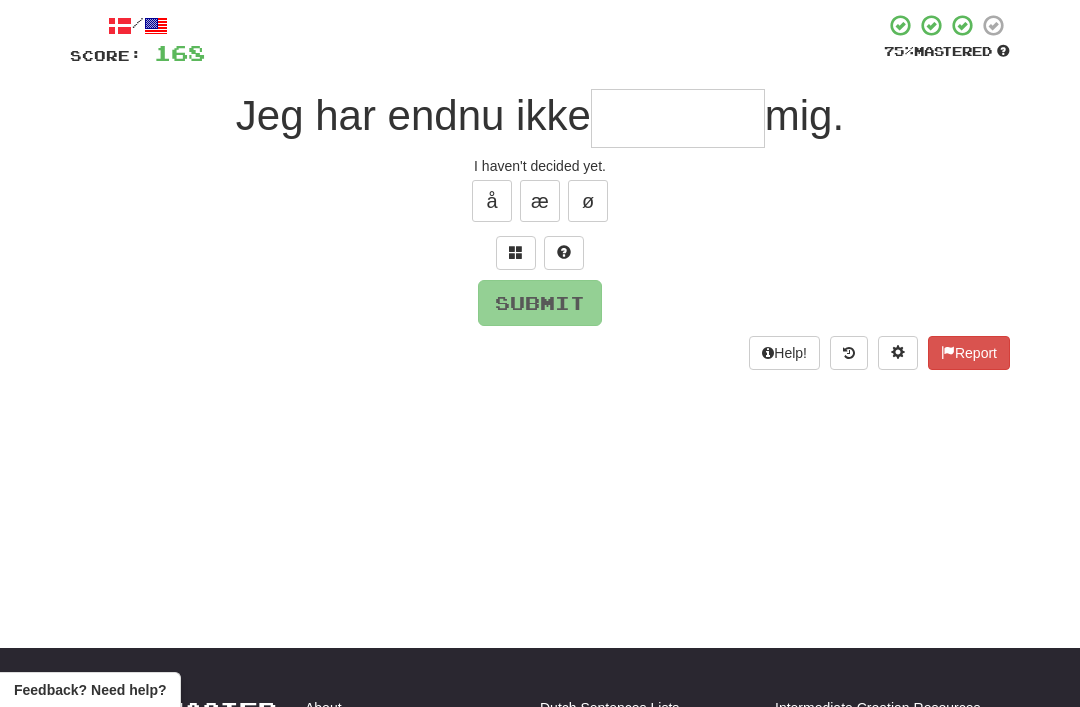 click at bounding box center (516, 253) 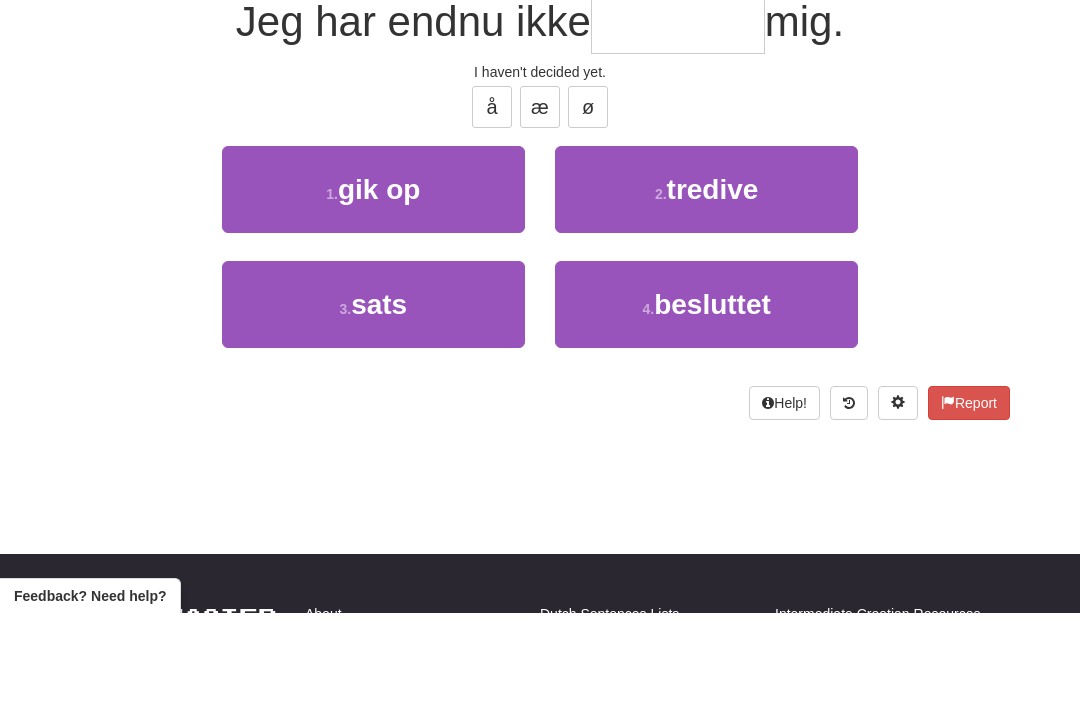 click on "4 .  besluttet" at bounding box center (706, 398) 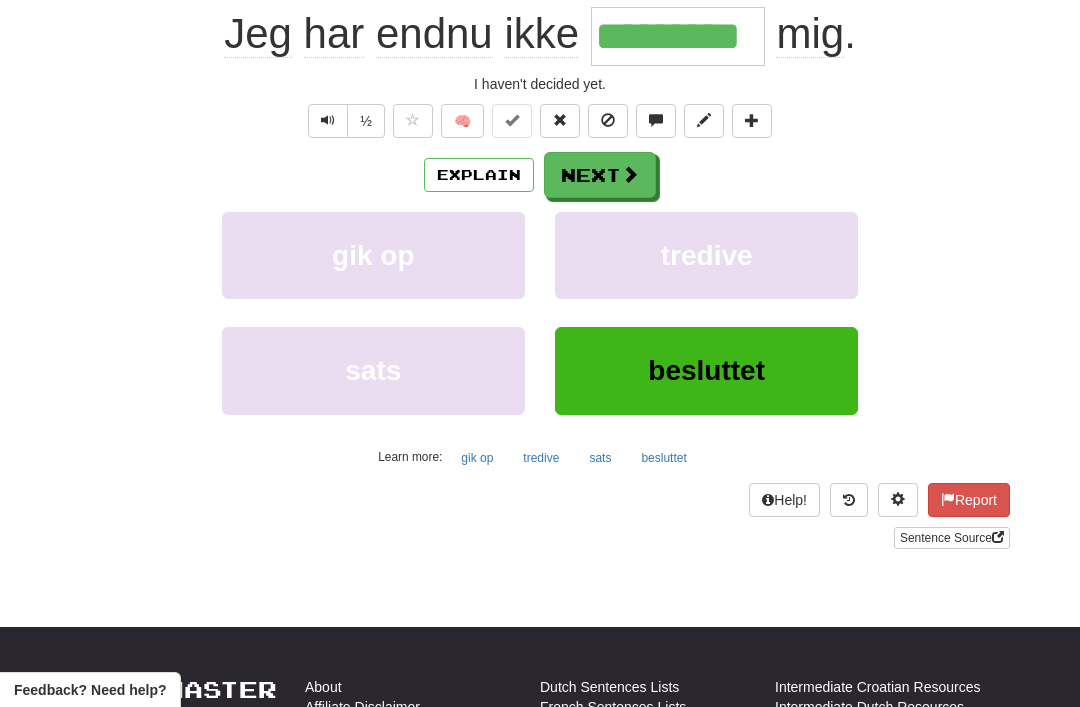 click on "Next" at bounding box center [600, 175] 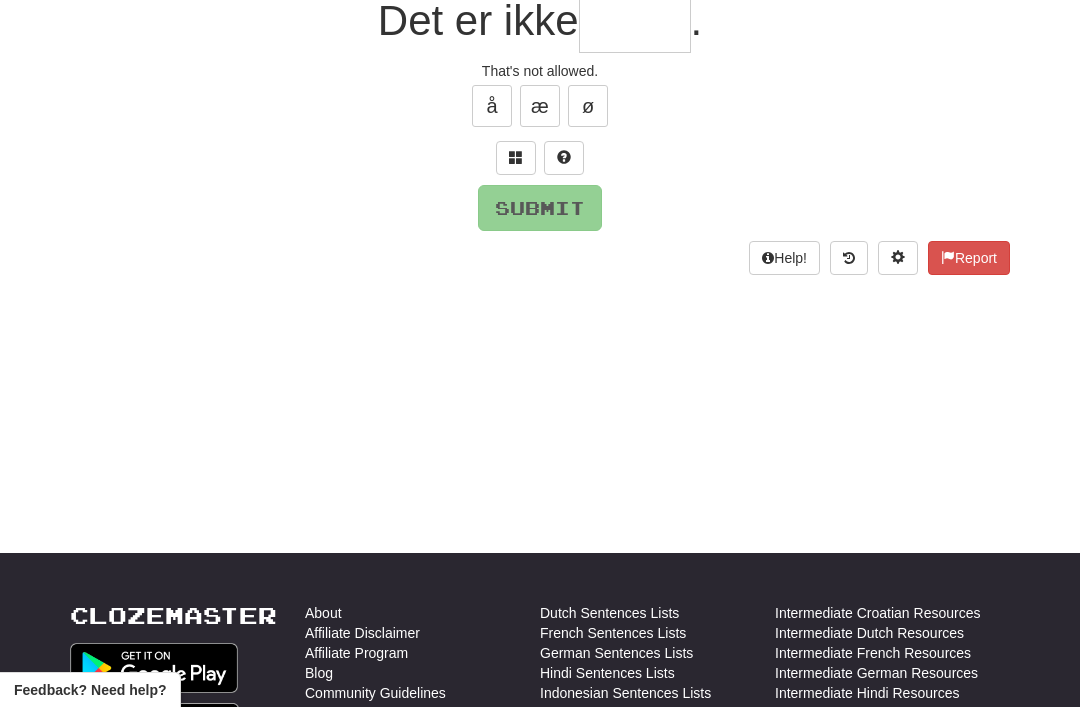 scroll, scrollTop: 44, scrollLeft: 0, axis: vertical 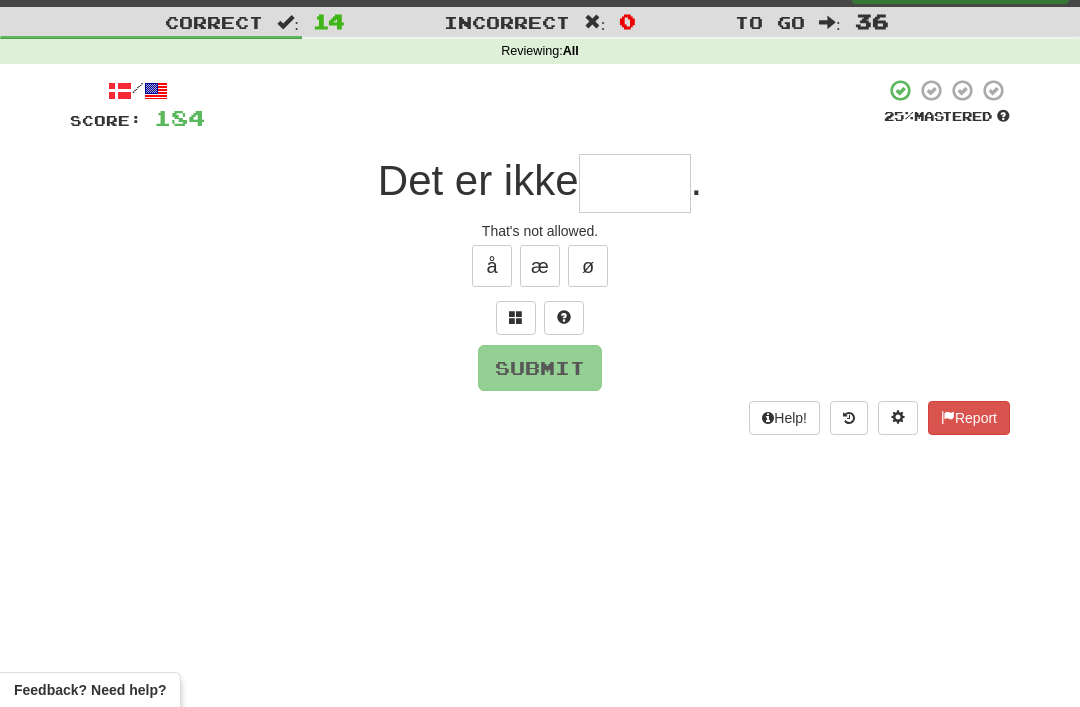 click at bounding box center (516, 318) 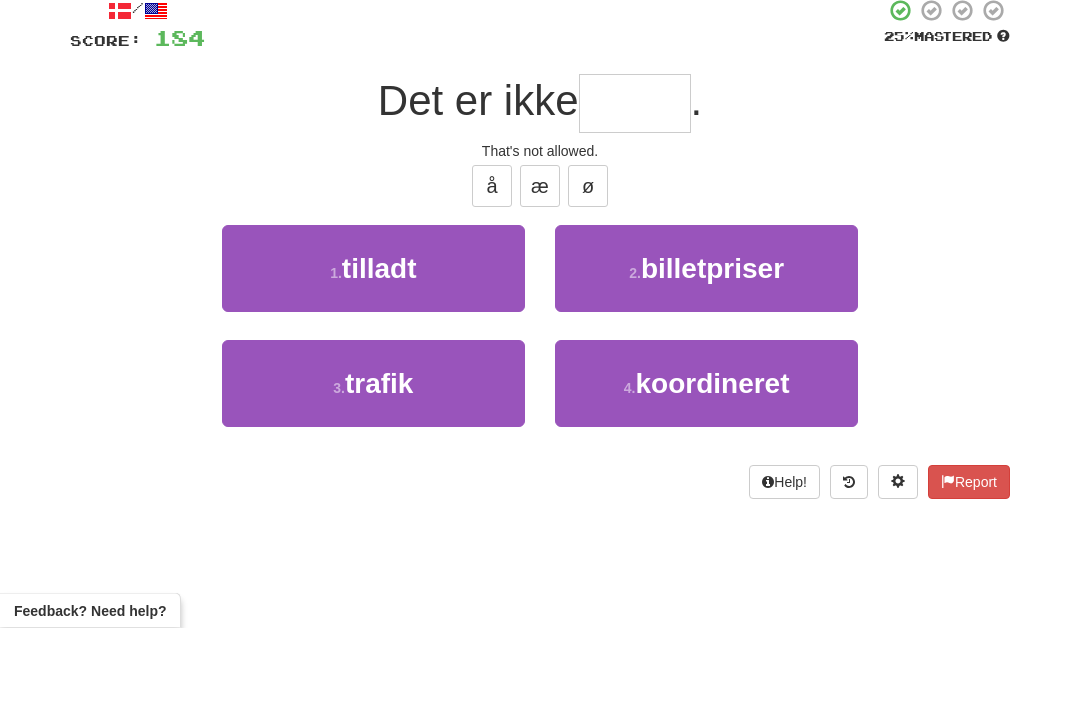 click on "1 .  tilladt" at bounding box center (373, 348) 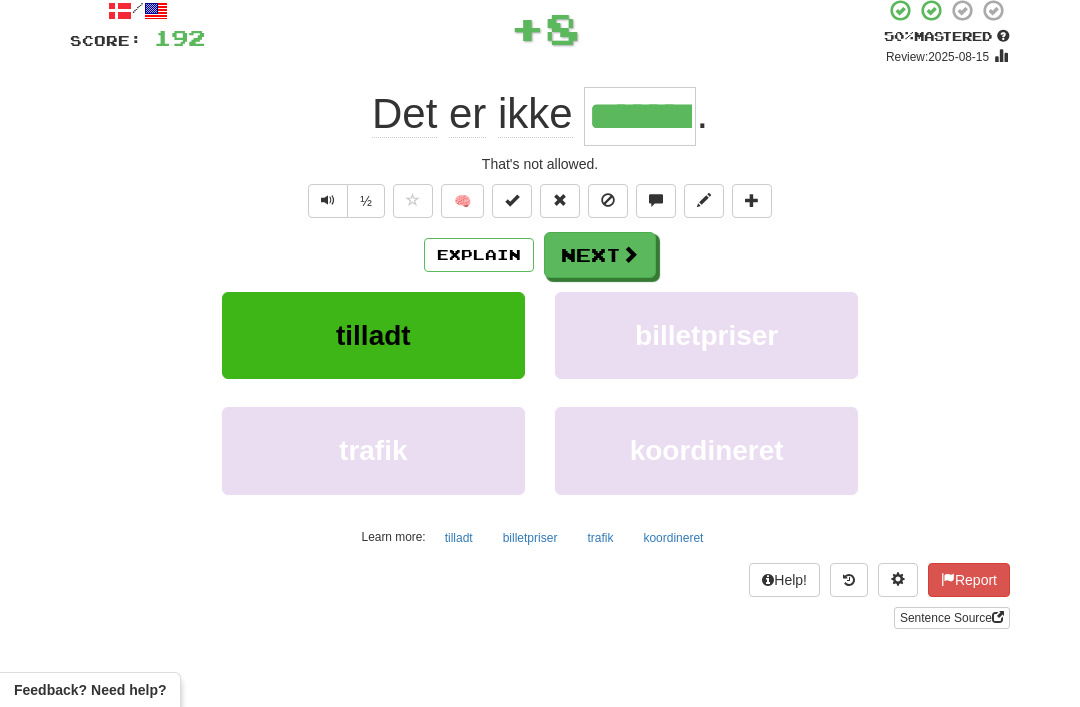 click on "Next" at bounding box center [600, 255] 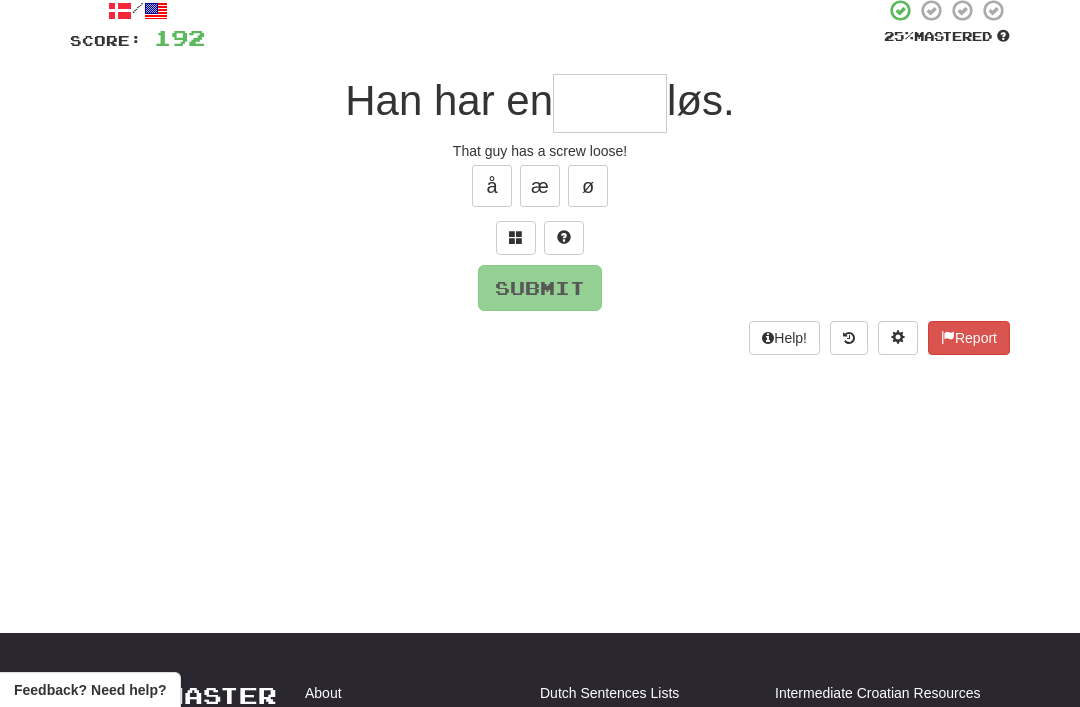scroll, scrollTop: 123, scrollLeft: 0, axis: vertical 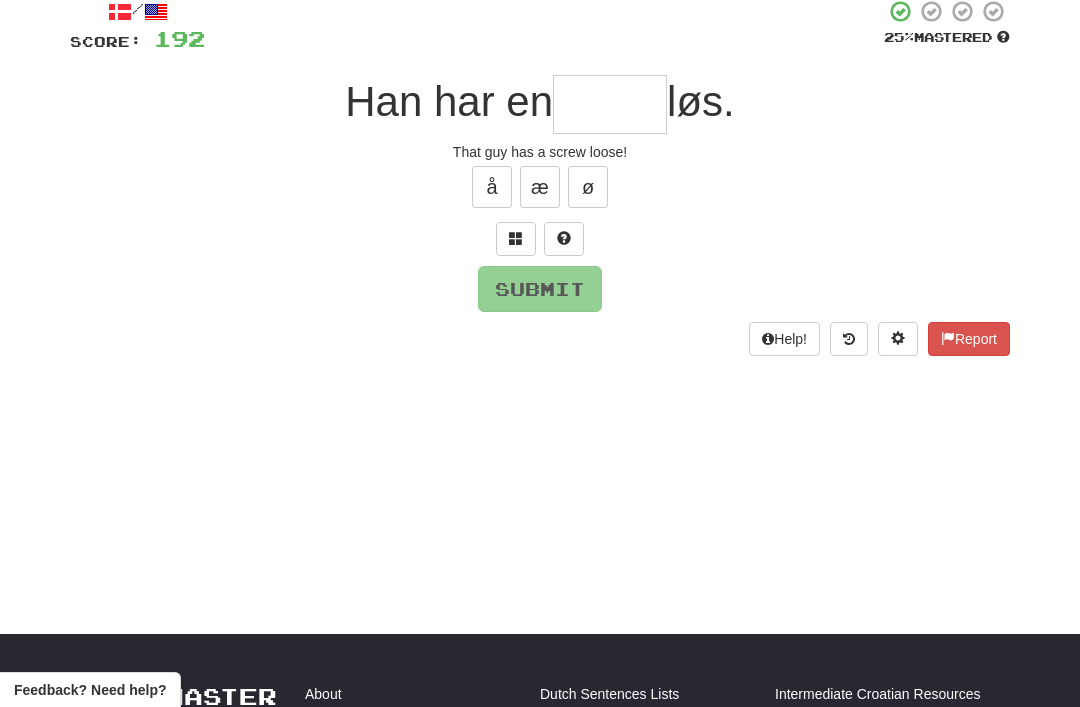 click at bounding box center [516, 238] 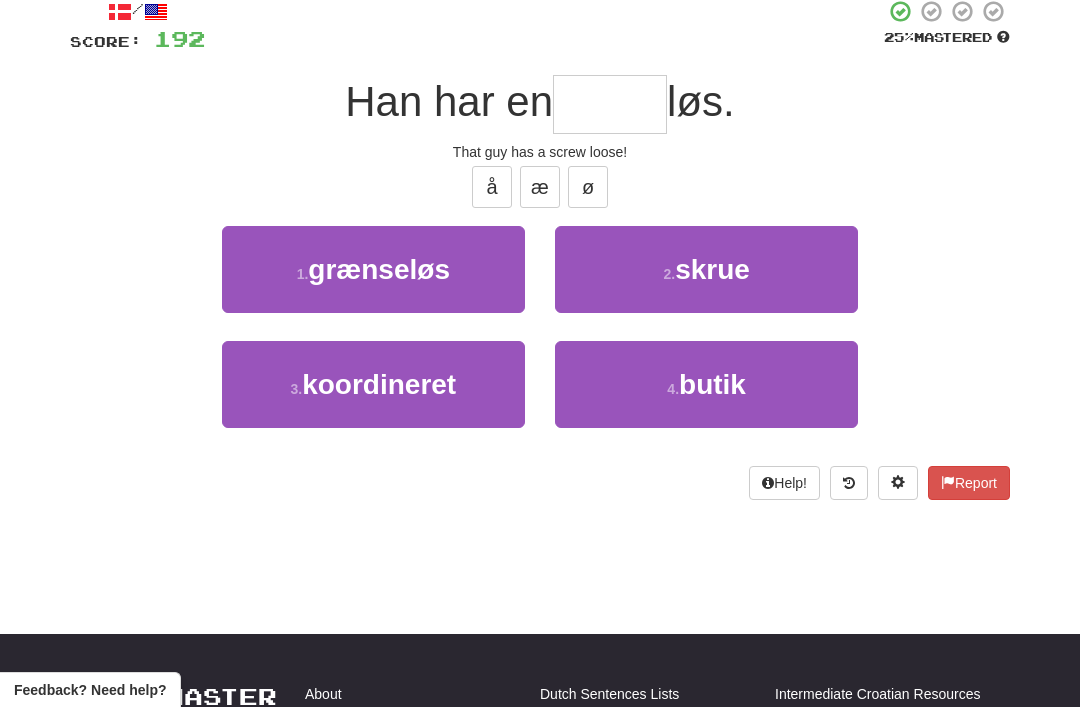 click on "2 .  skrue" at bounding box center (706, 269) 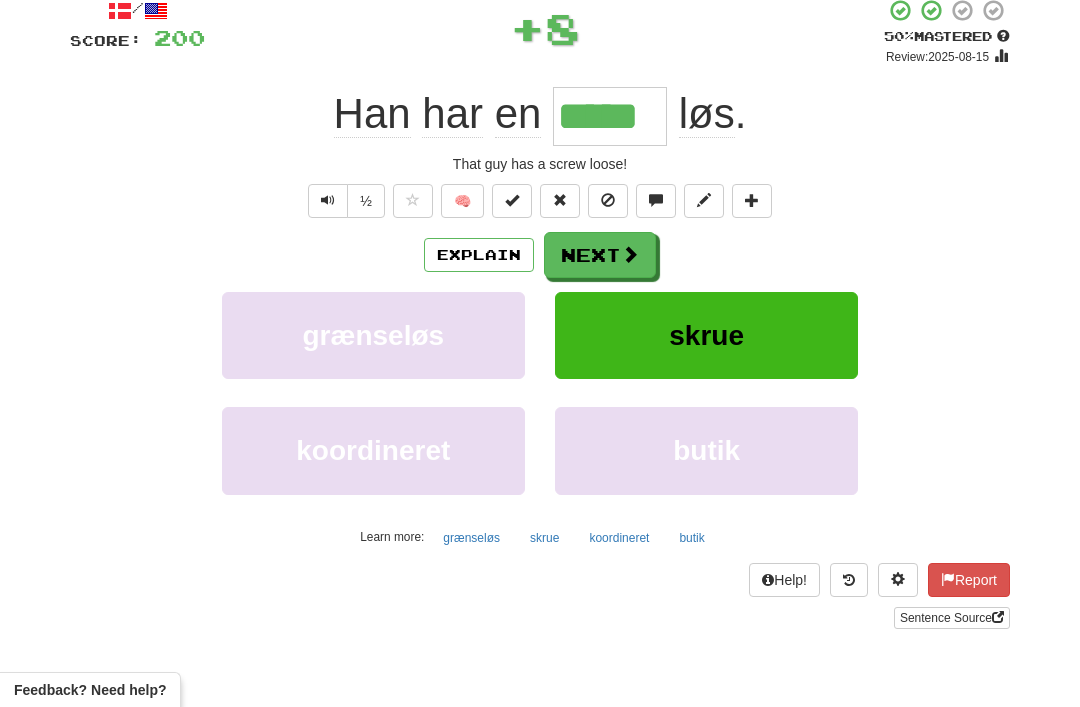 click on "Next" at bounding box center [600, 255] 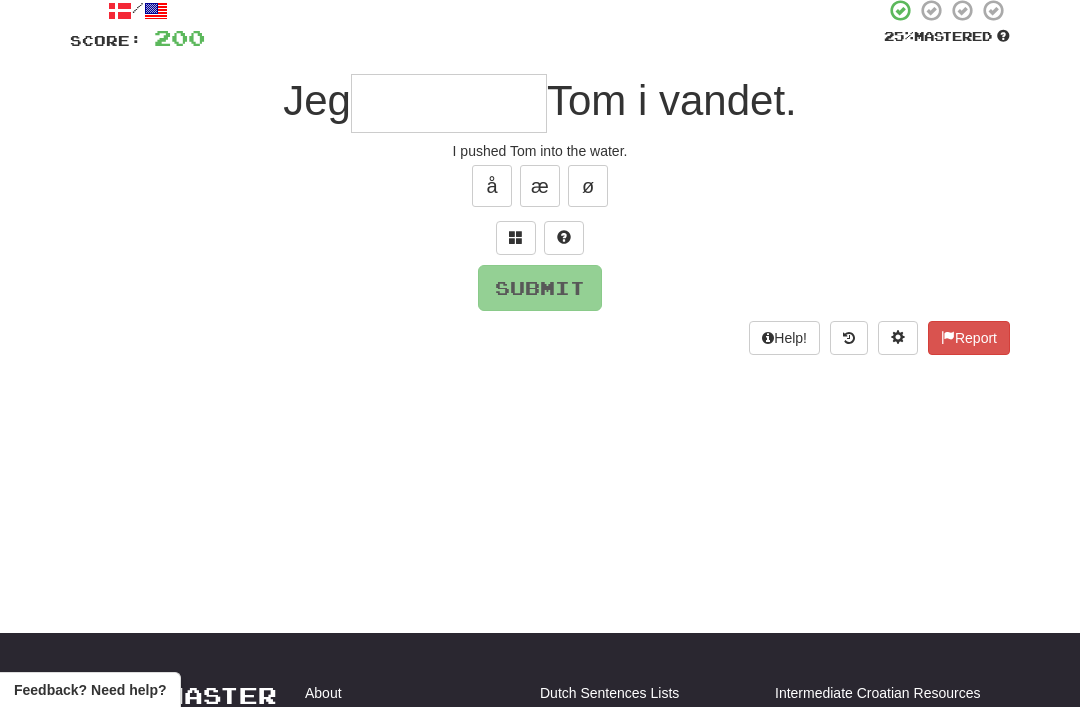 scroll, scrollTop: 123, scrollLeft: 0, axis: vertical 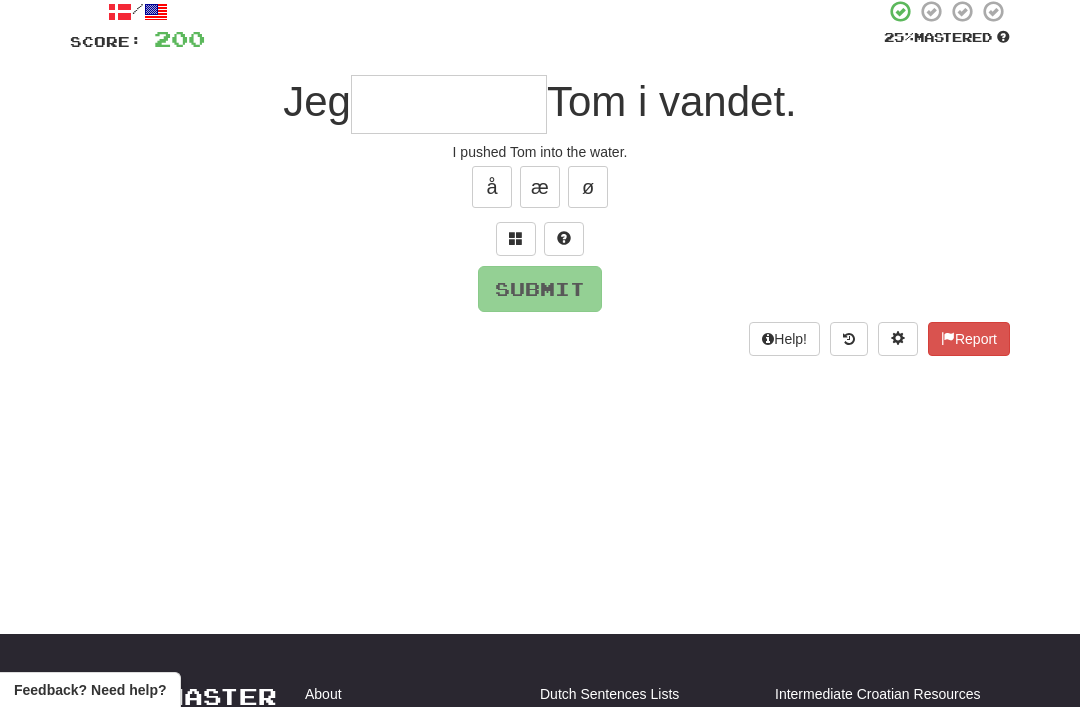 click at bounding box center [516, 239] 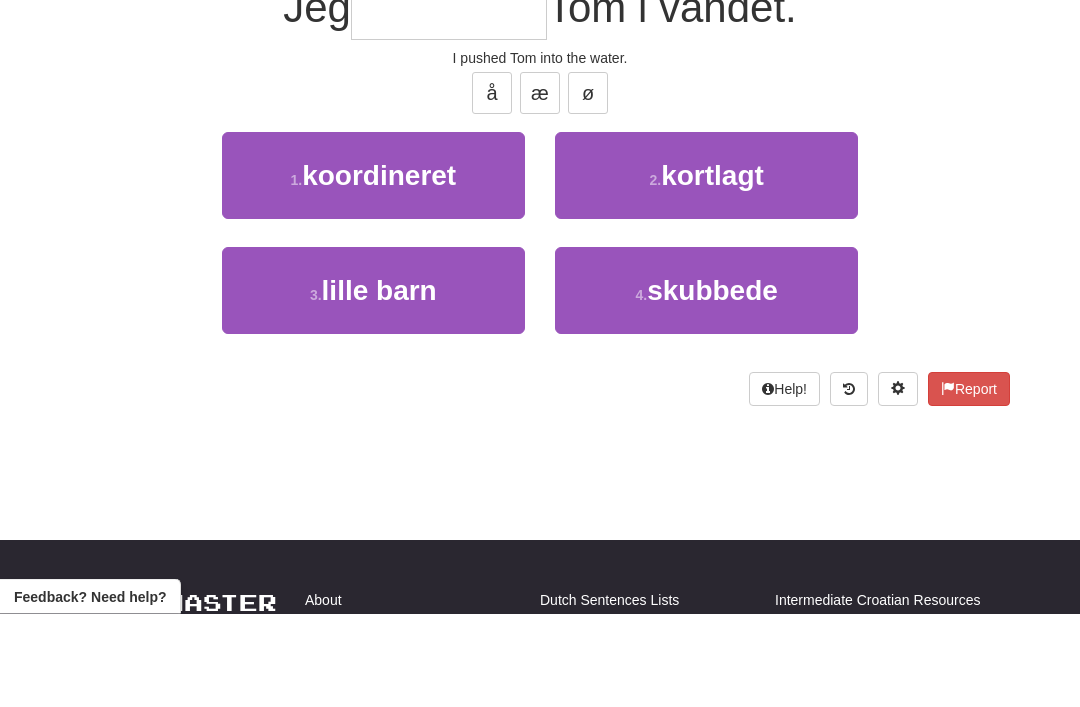 click on "4 .  skubbede" at bounding box center (706, 384) 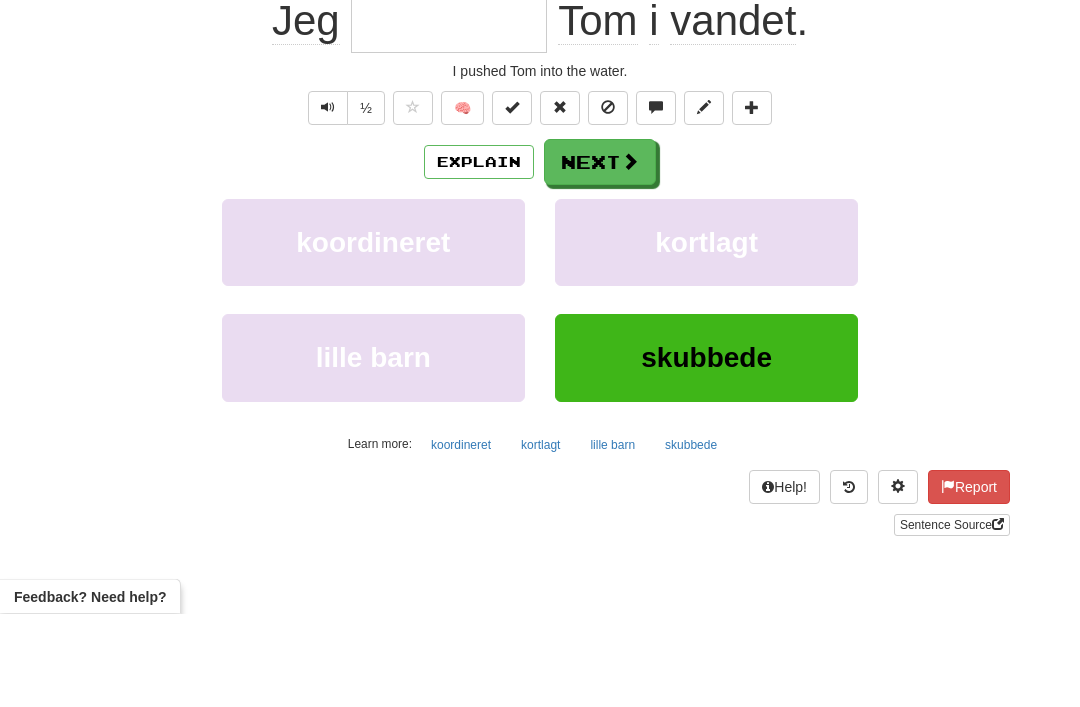 type on "********" 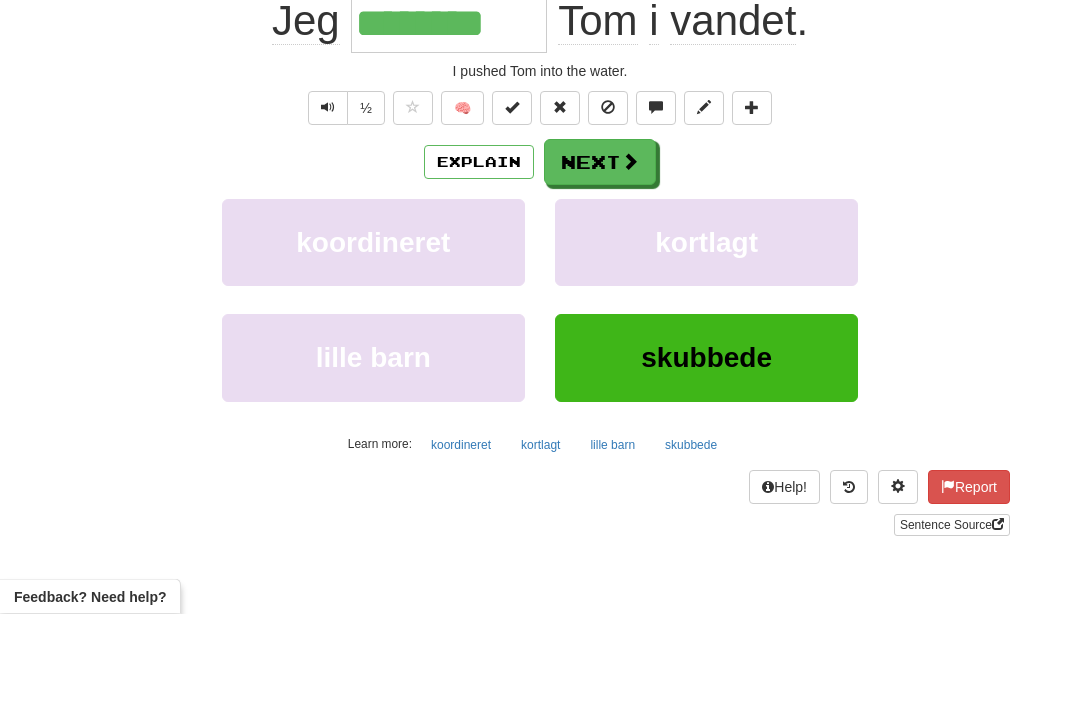 scroll, scrollTop: 217, scrollLeft: 0, axis: vertical 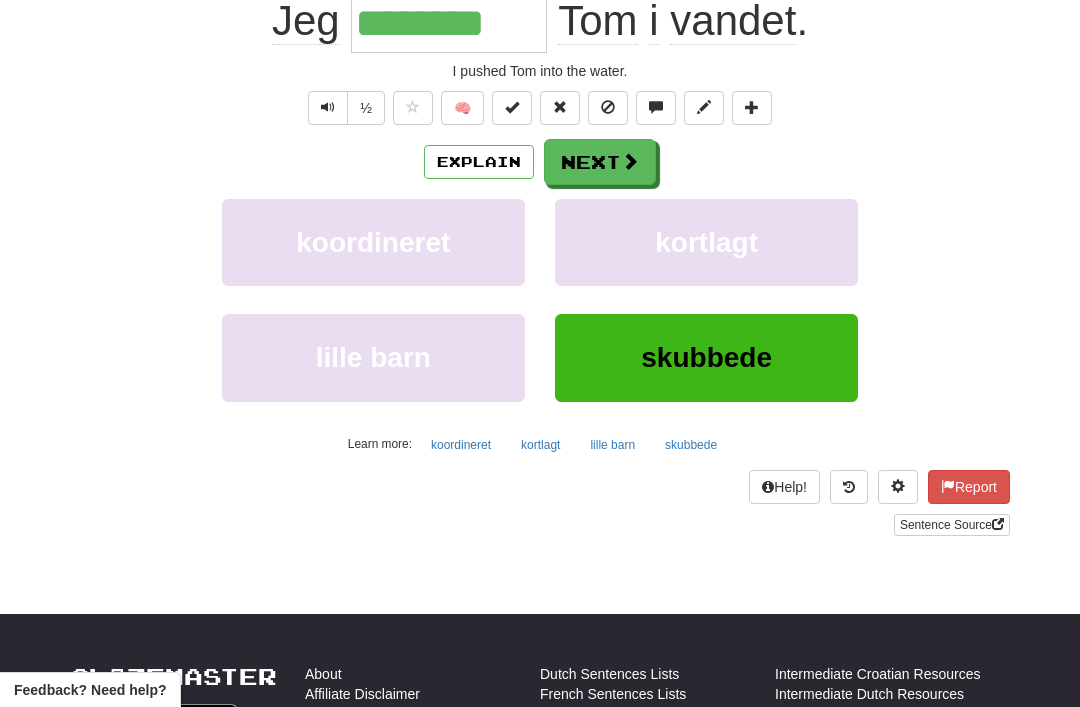 click on "Next" at bounding box center [600, 162] 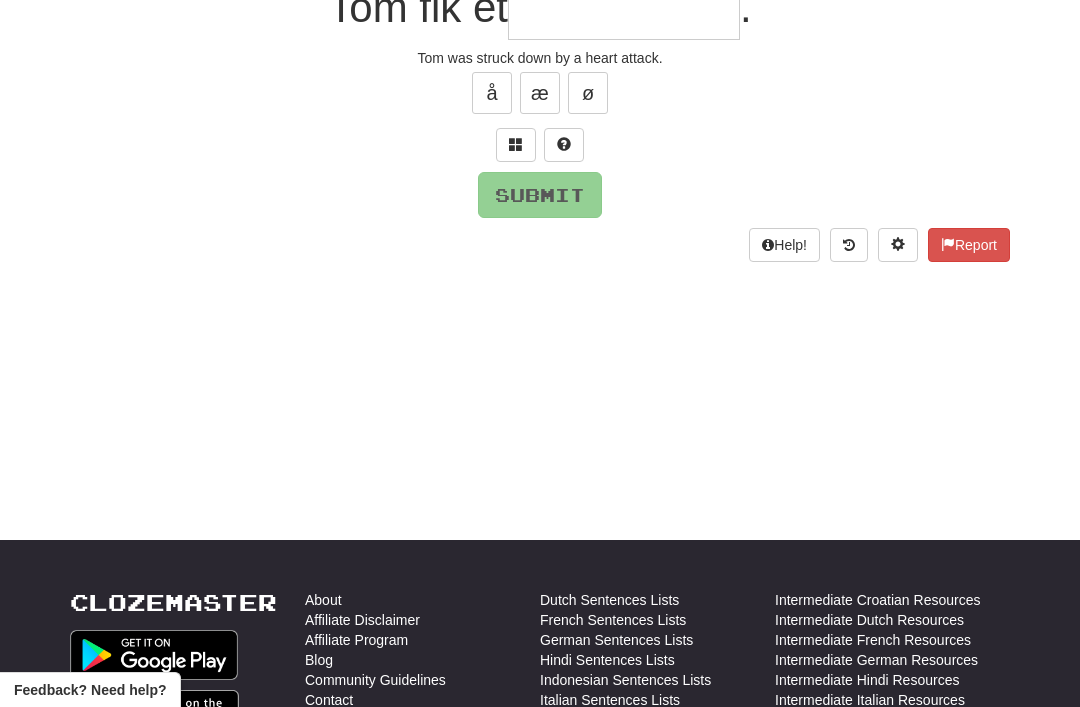 scroll, scrollTop: 44, scrollLeft: 0, axis: vertical 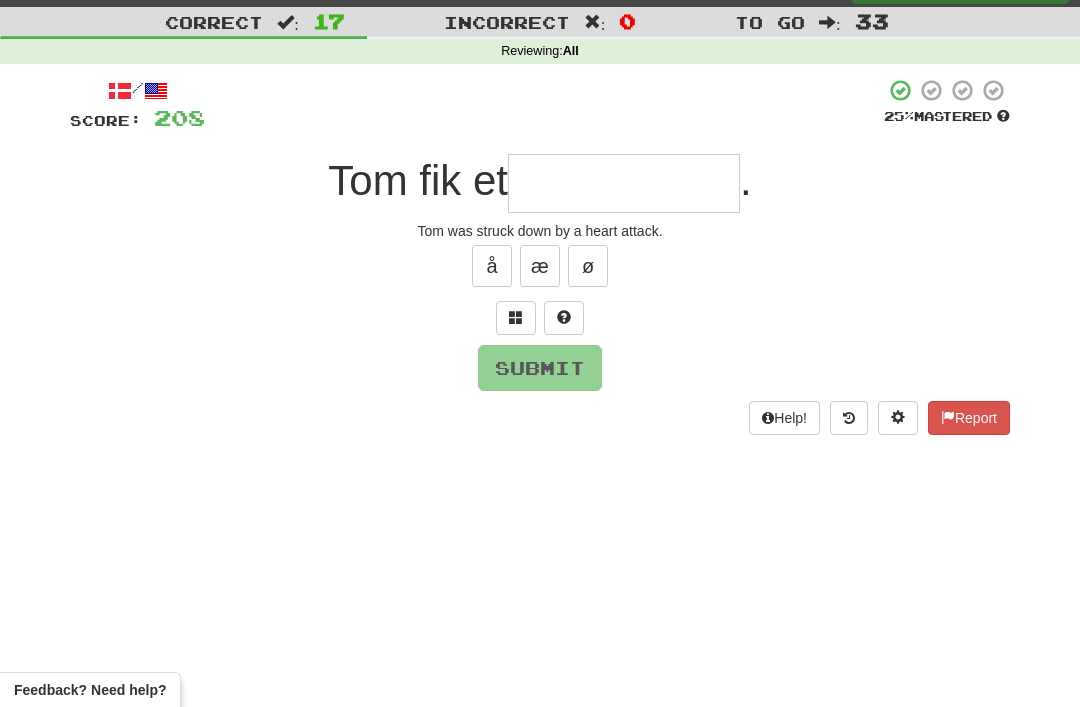 click at bounding box center (516, 318) 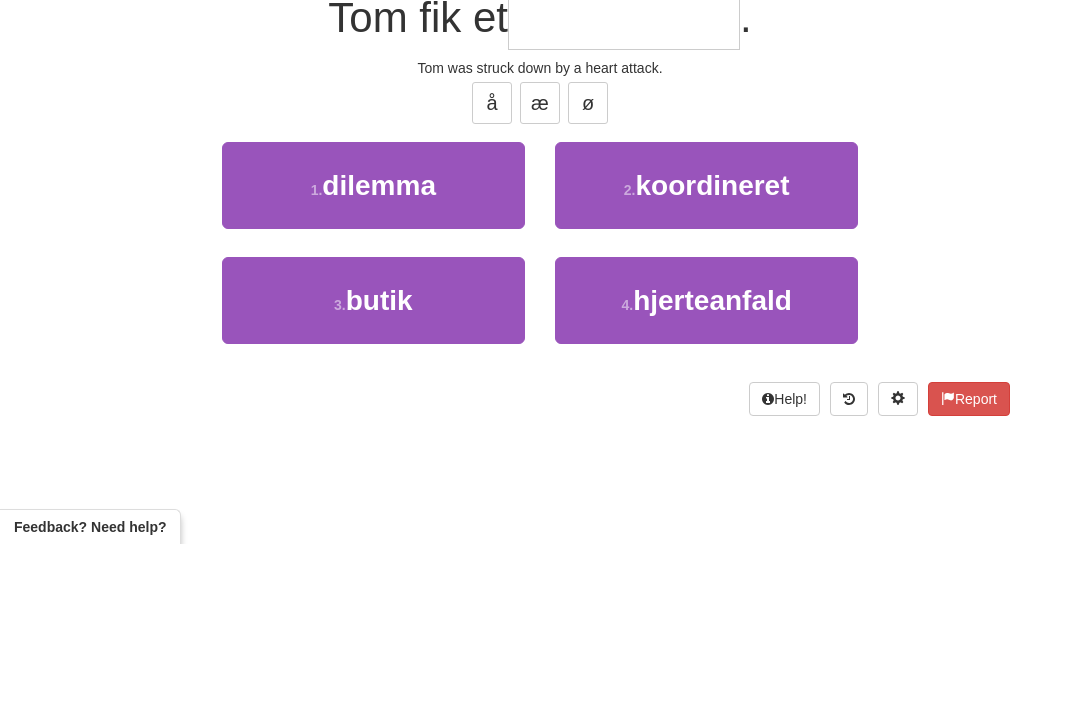 click on "hjerteanfald" at bounding box center [712, 463] 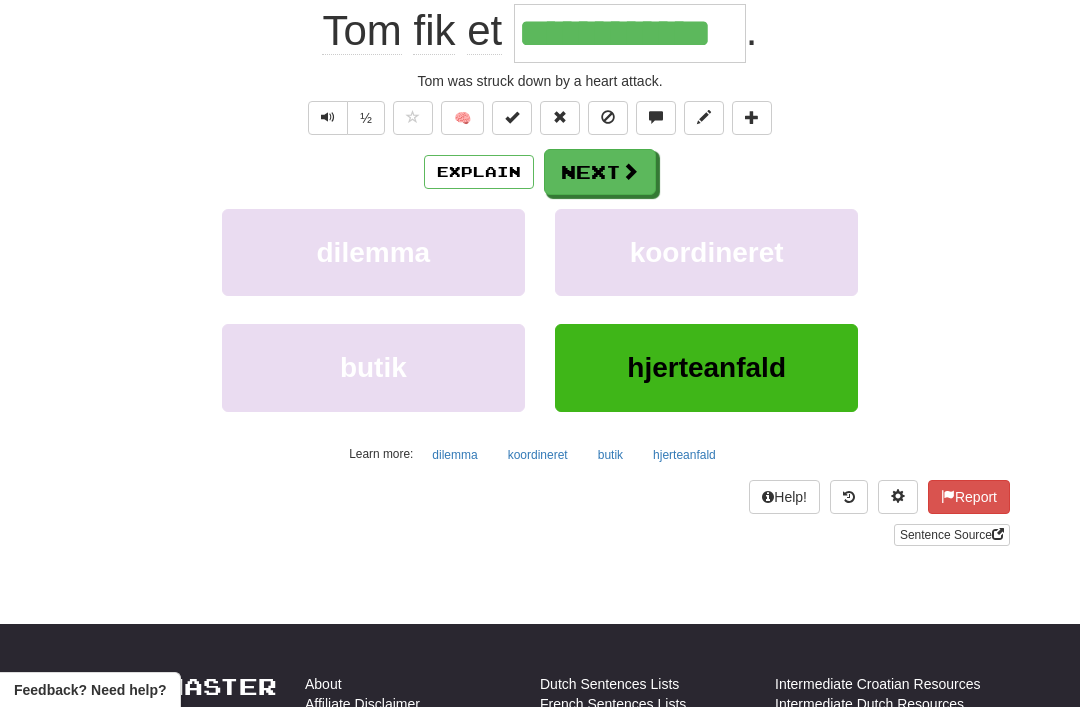 click on "Next" at bounding box center (600, 172) 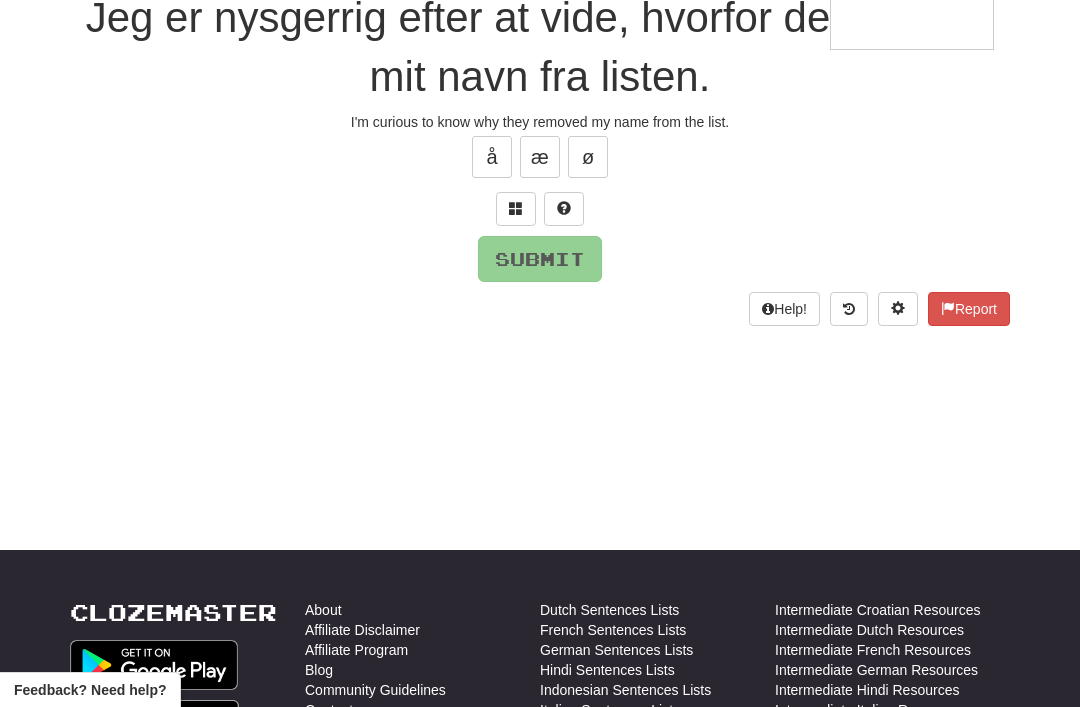 scroll, scrollTop: 44, scrollLeft: 0, axis: vertical 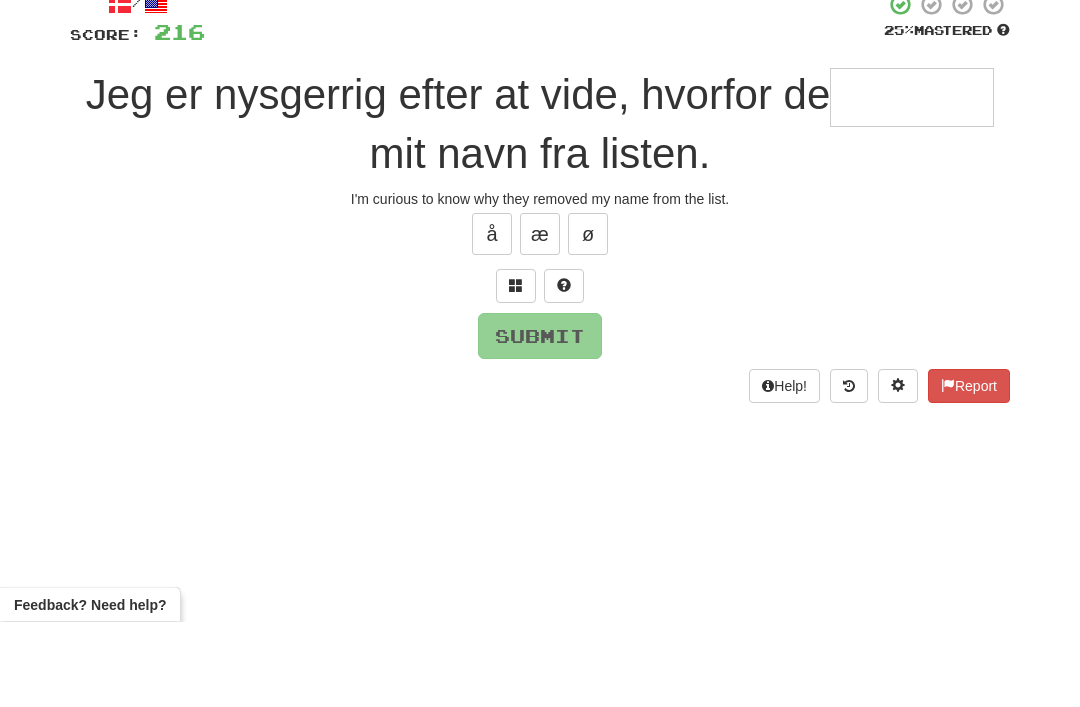 click at bounding box center [516, 371] 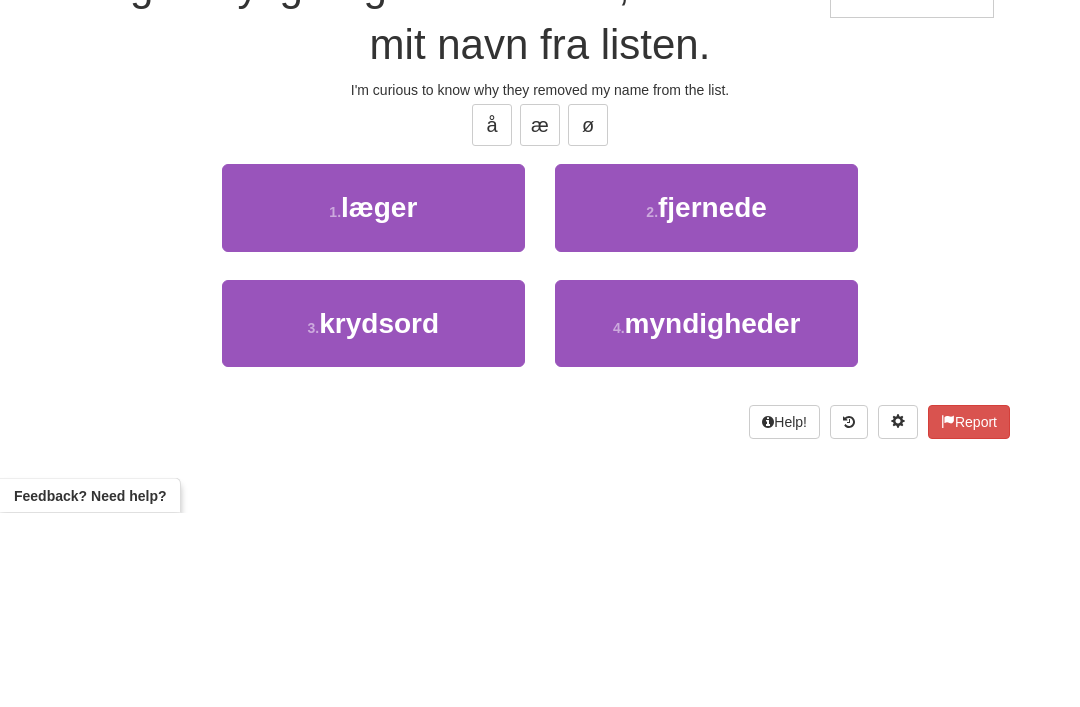 click on "2 .  fjernede" at bounding box center [706, 402] 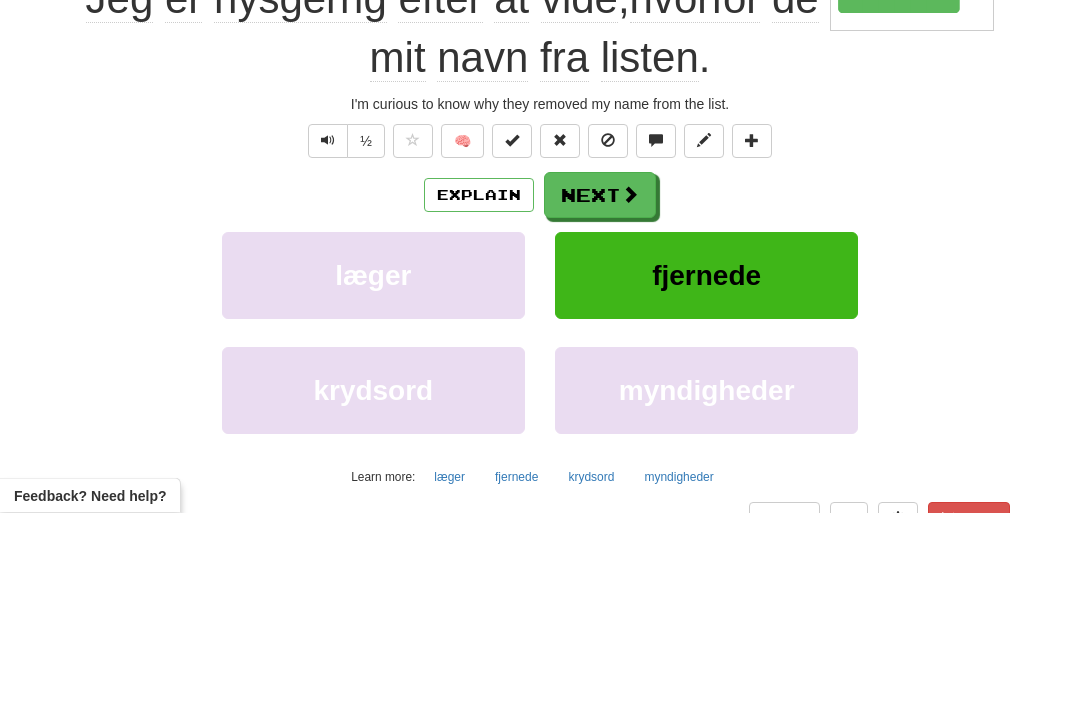 scroll, scrollTop: 239, scrollLeft: 0, axis: vertical 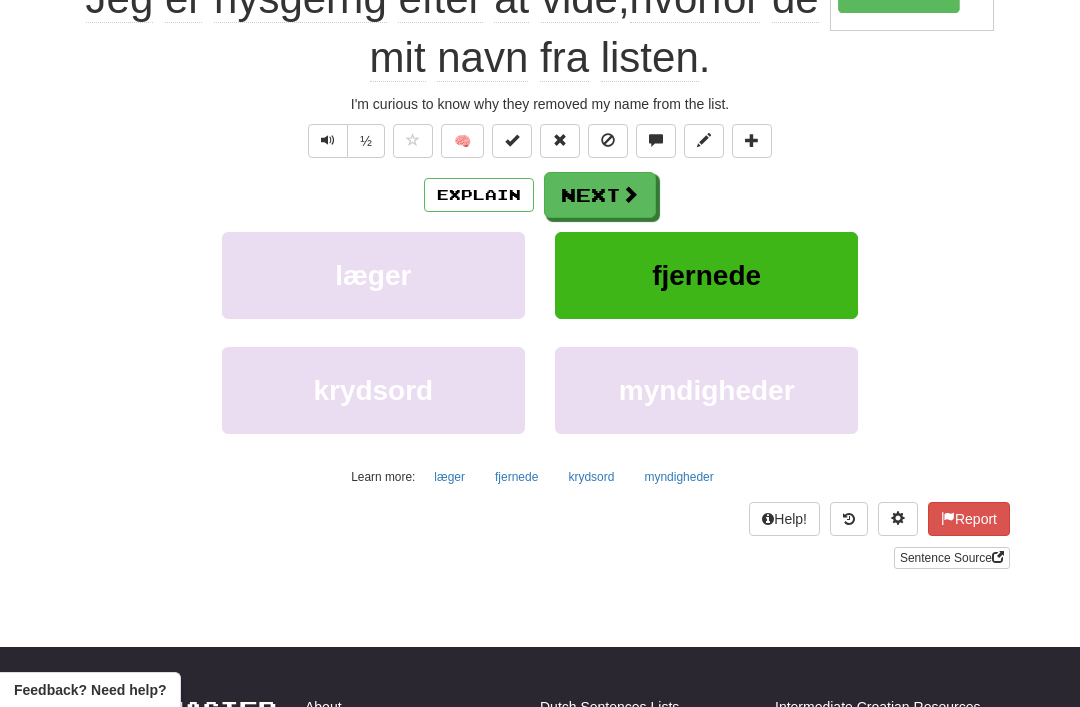 click on "Explain" at bounding box center [479, 195] 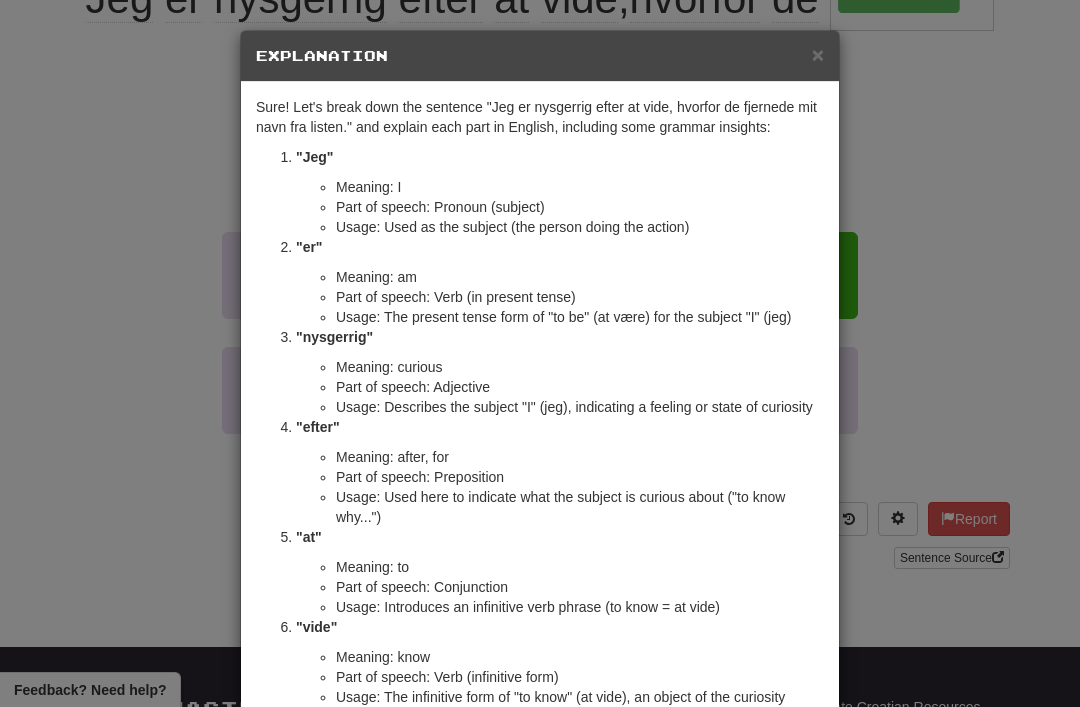 scroll, scrollTop: 0, scrollLeft: 0, axis: both 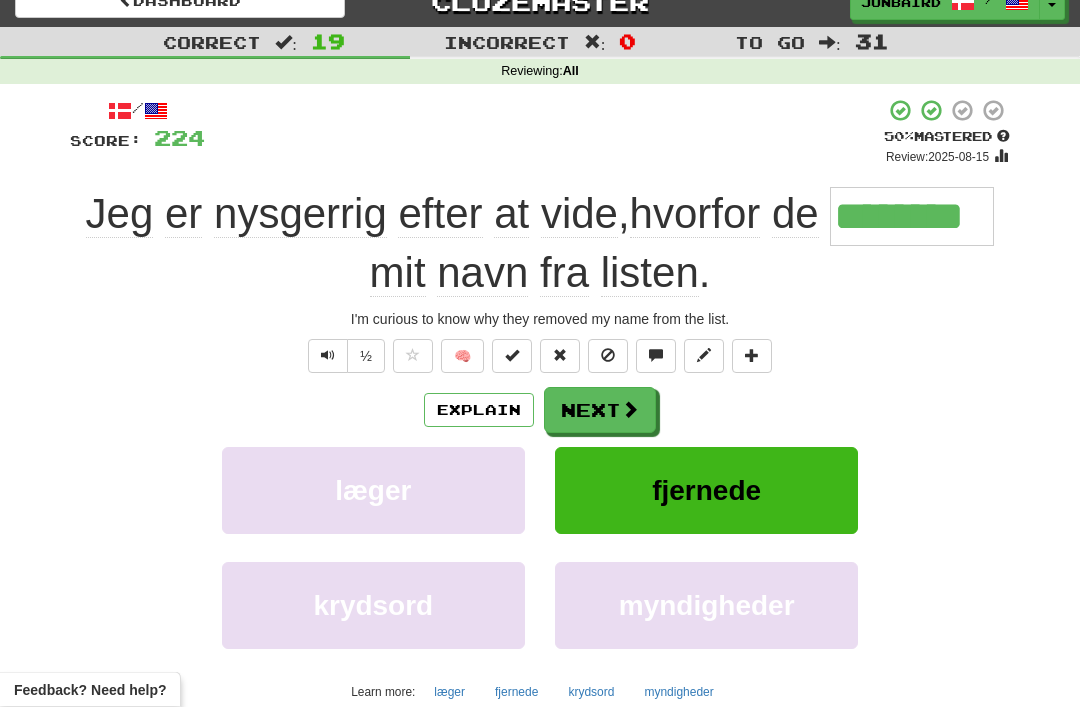 click on "Next" at bounding box center (600, 411) 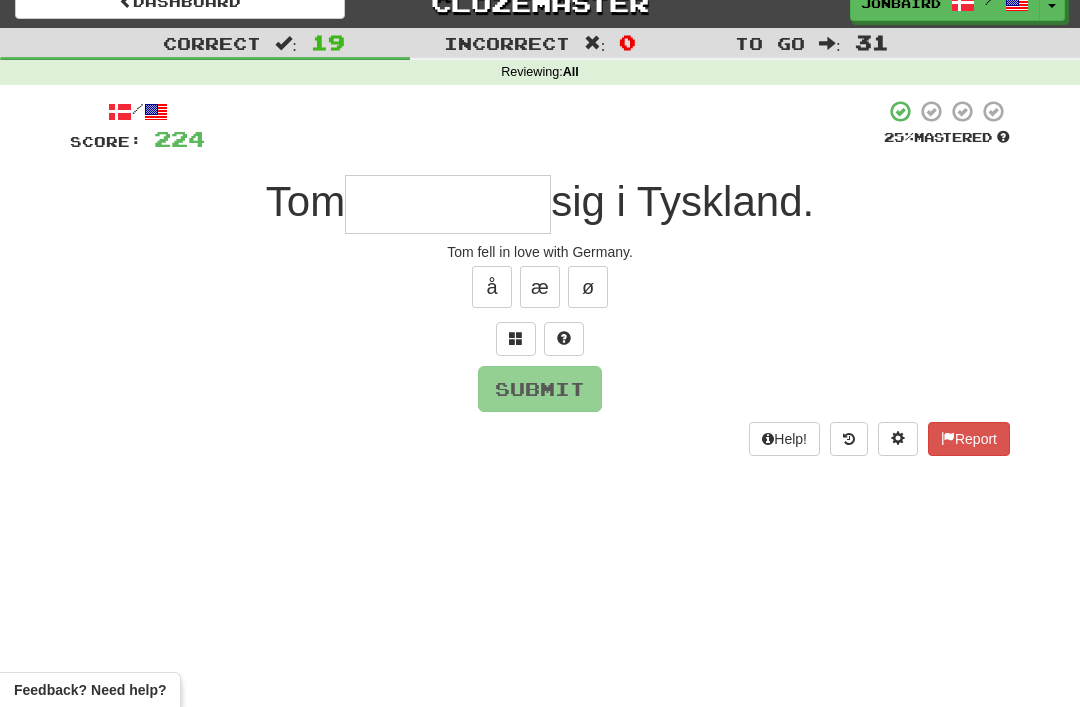 click at bounding box center [516, 338] 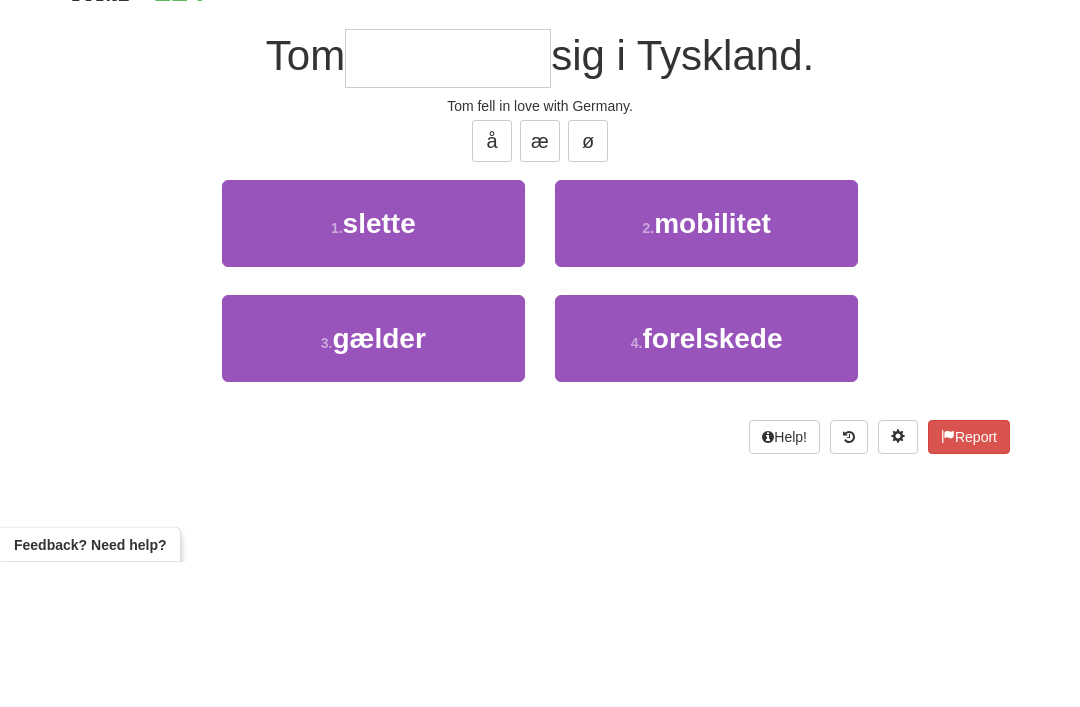 click on "4 .  forelskede" at bounding box center [706, 484] 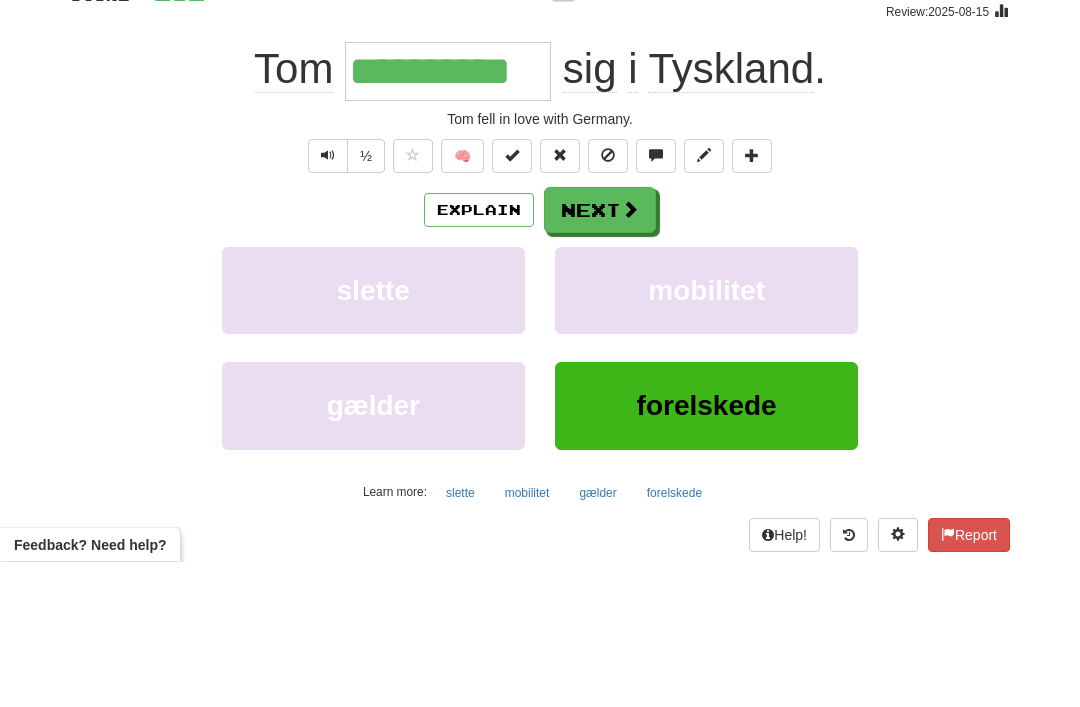 scroll, scrollTop: 169, scrollLeft: 0, axis: vertical 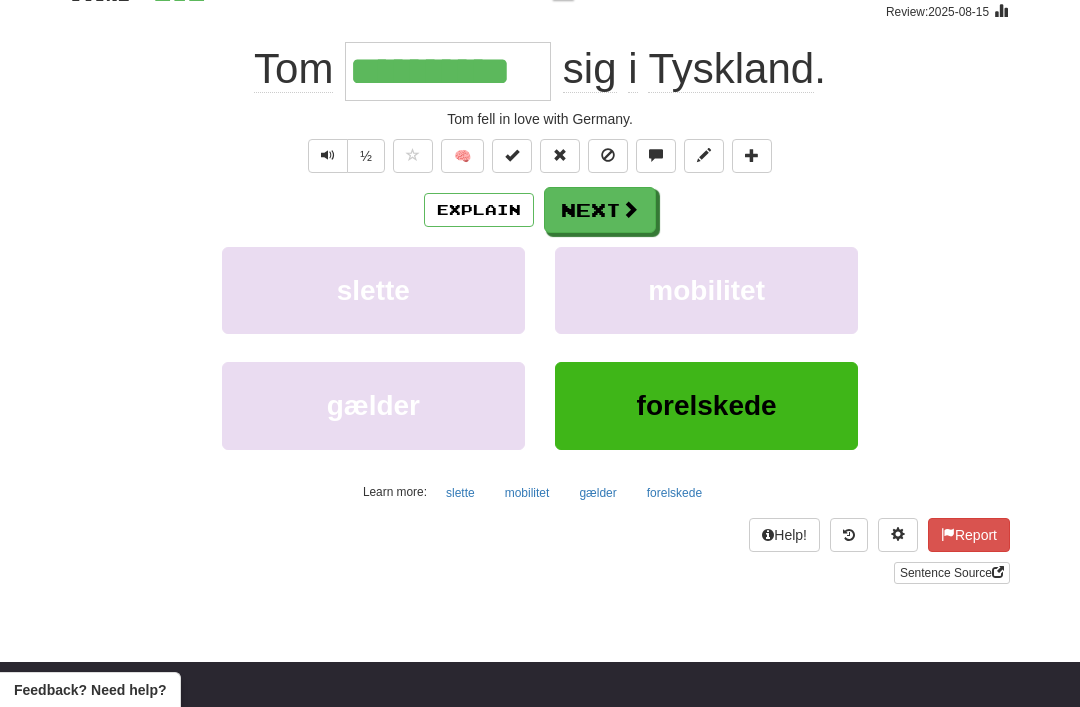 click on "Next" at bounding box center (600, 210) 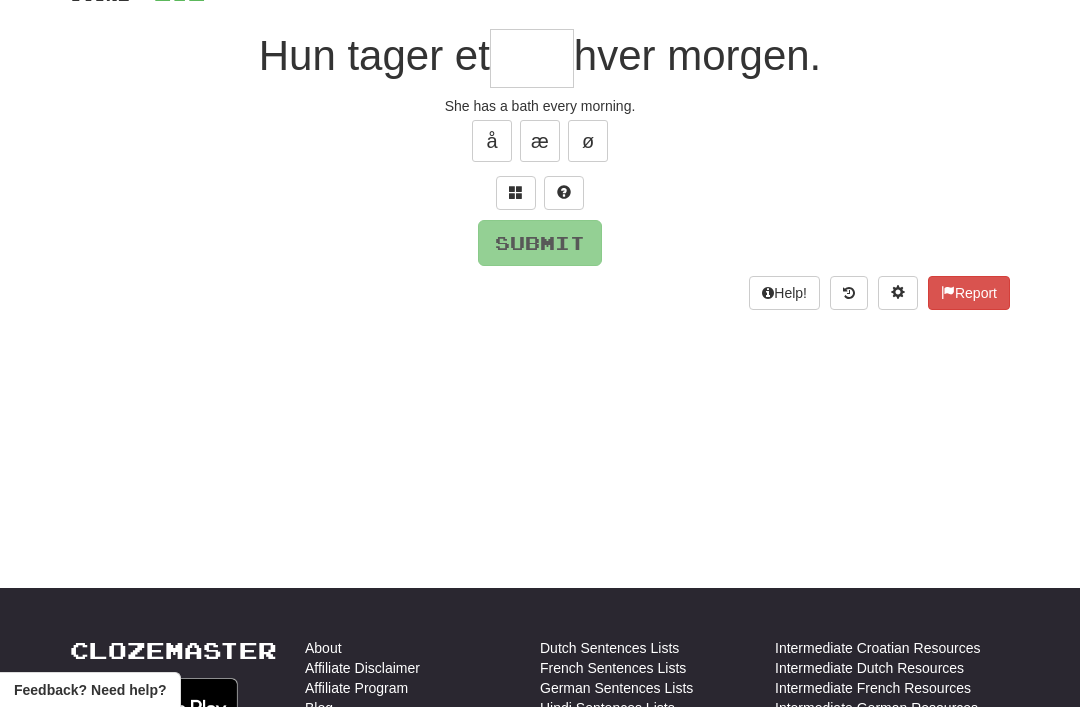 click at bounding box center (516, 192) 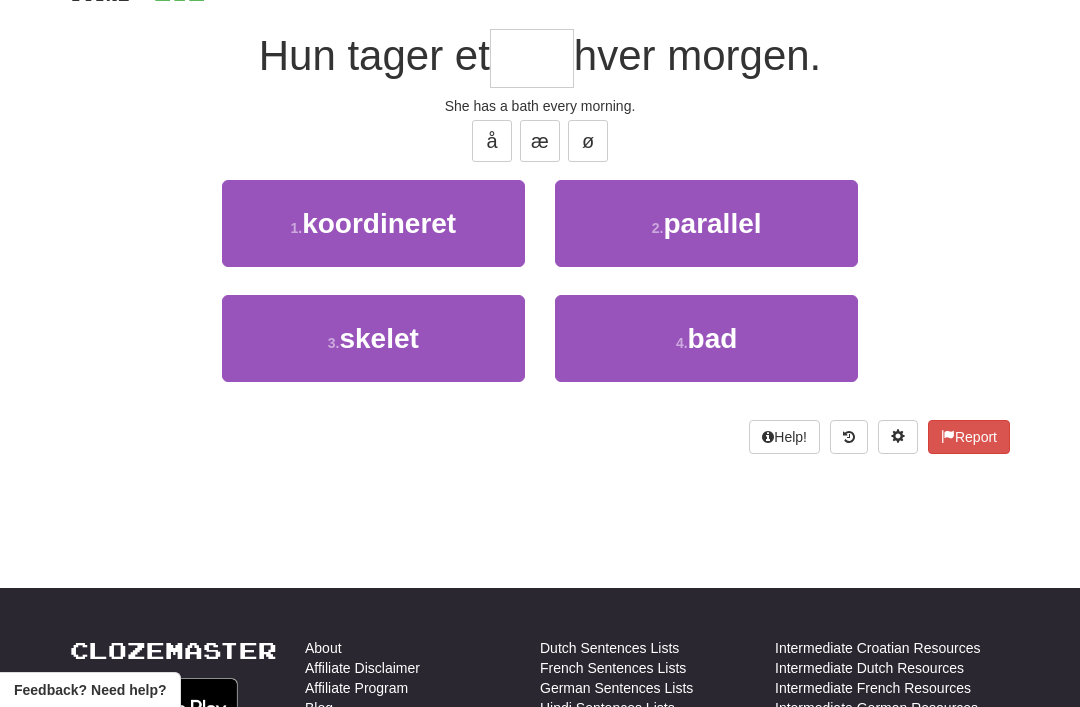click on "4 .  bad" at bounding box center [706, 338] 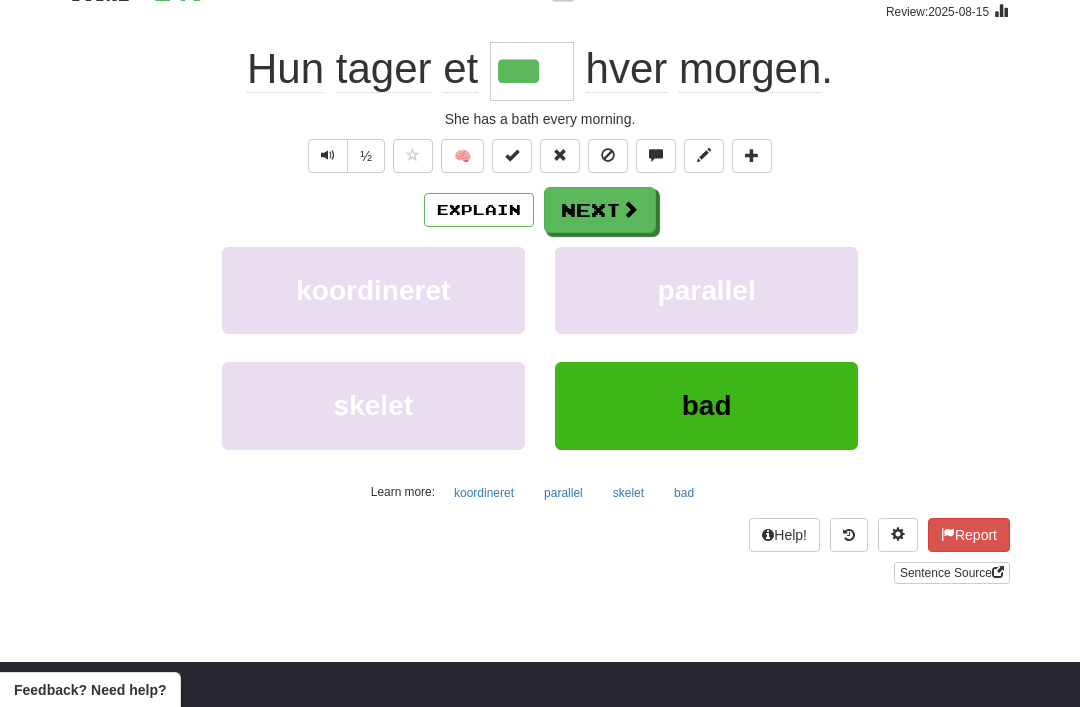 click on "Next" at bounding box center (600, 210) 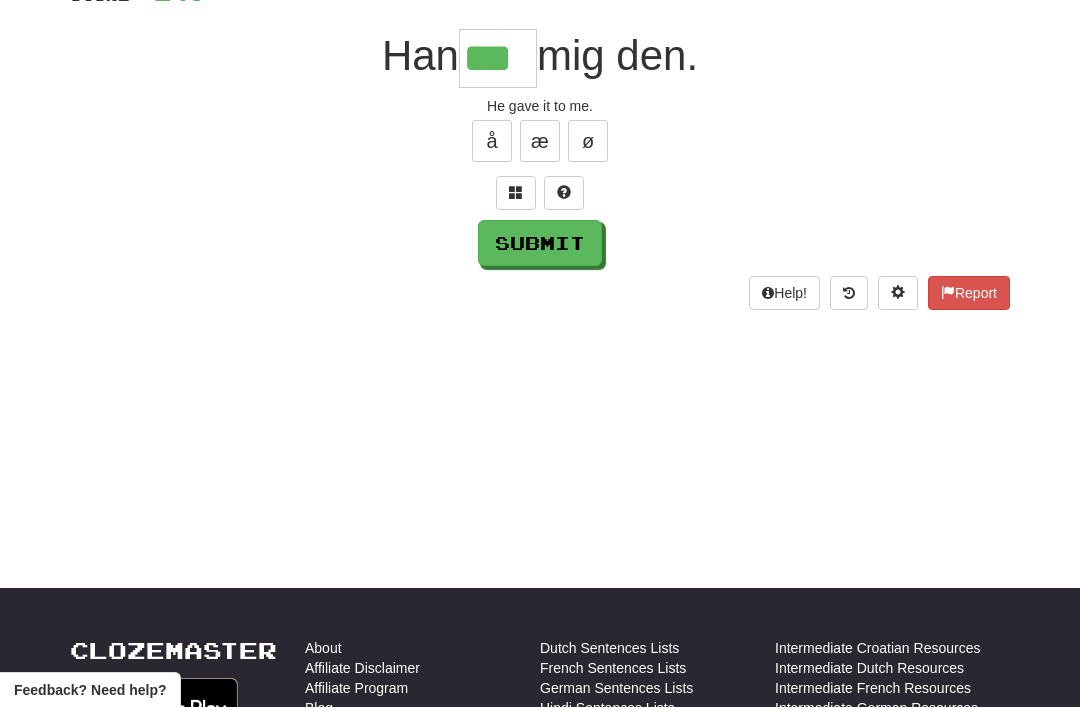 type on "***" 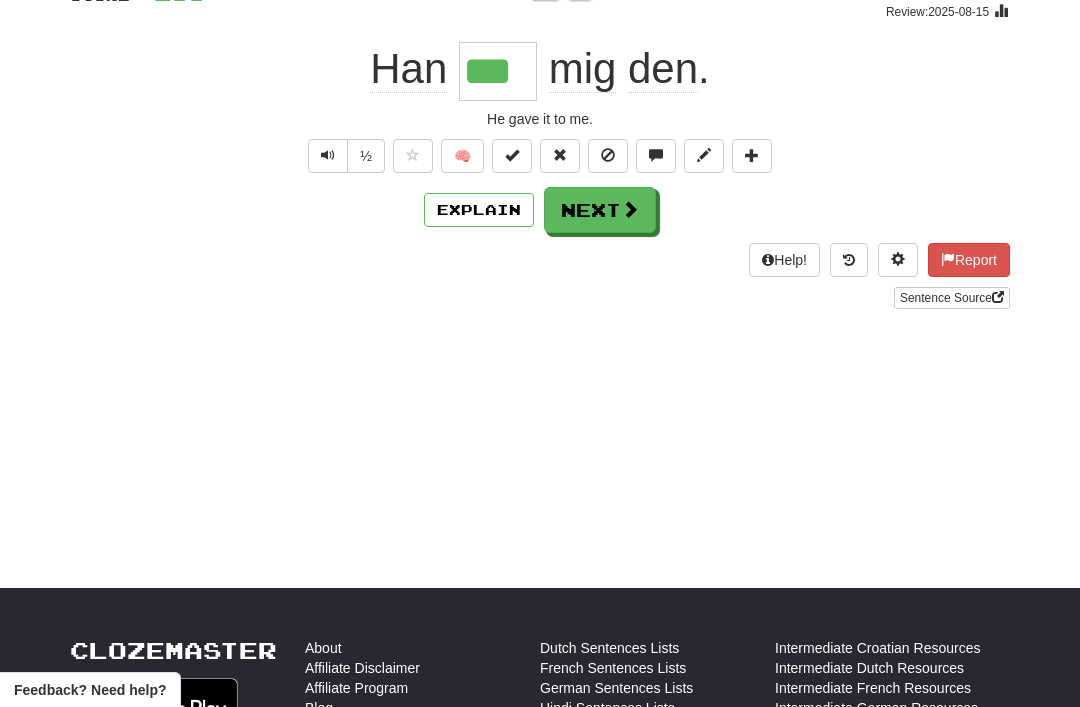 click on "Next" at bounding box center (600, 210) 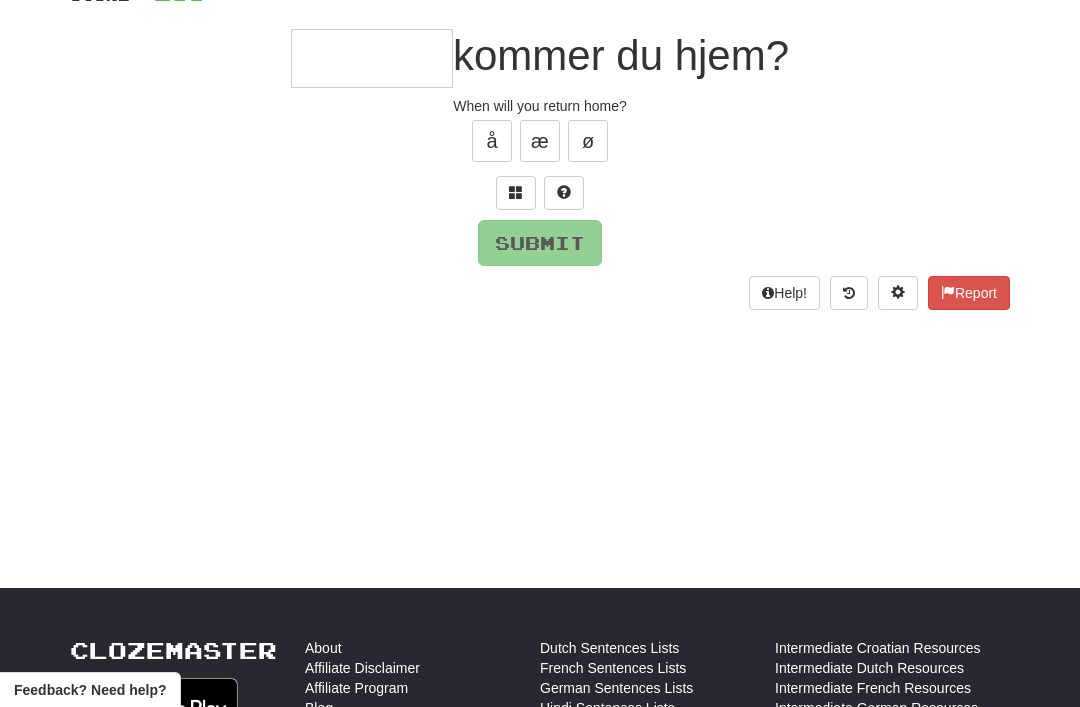 click at bounding box center (516, 192) 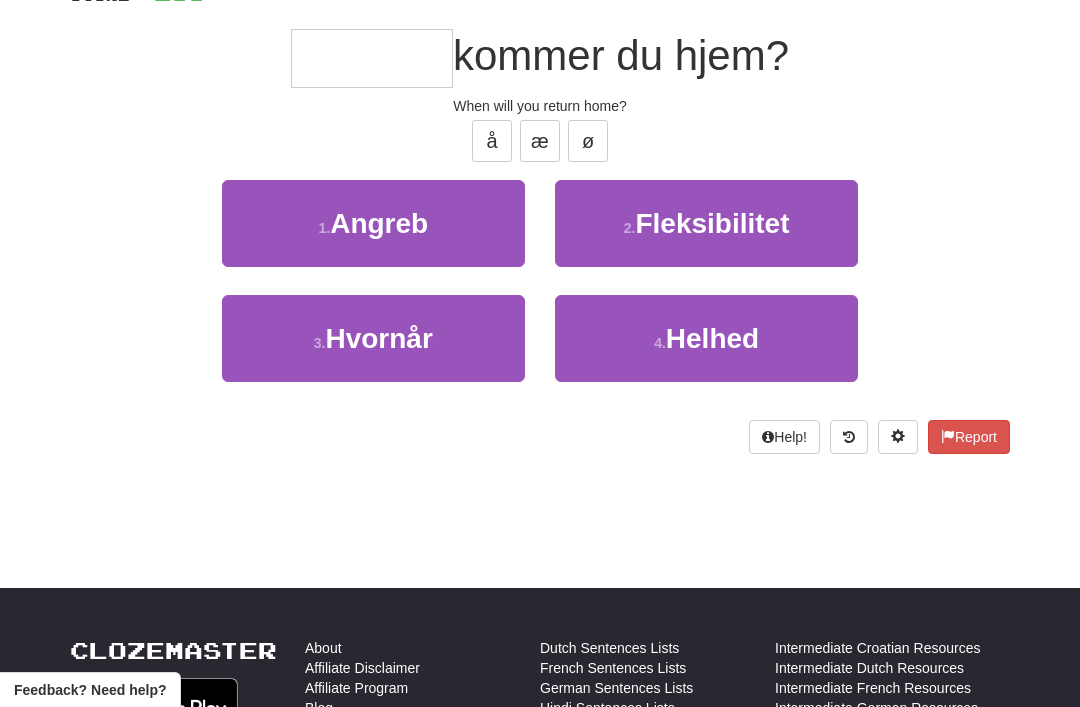click on "4 .  Helhed" at bounding box center [706, 338] 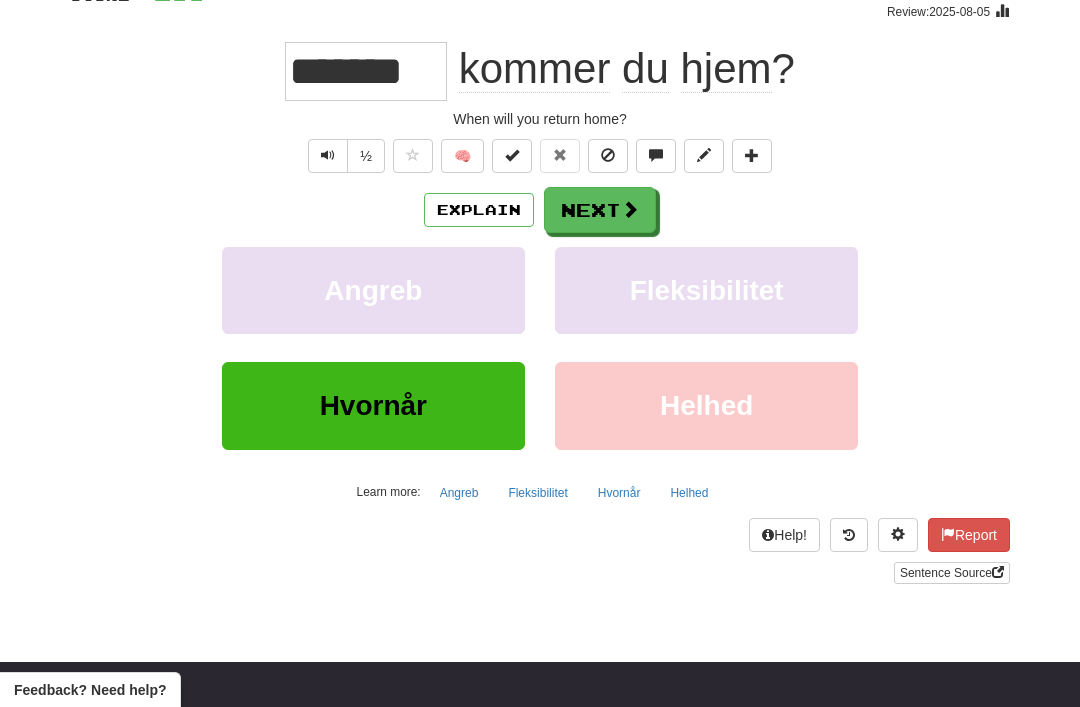 click on "Next" at bounding box center [600, 210] 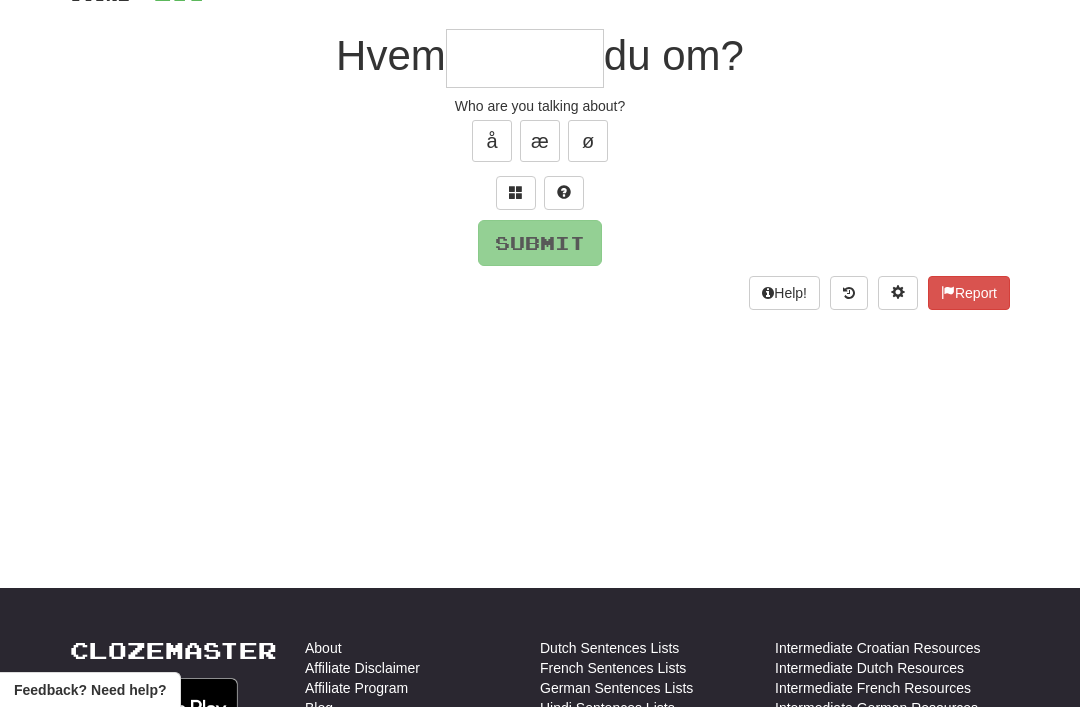 click at bounding box center (516, 192) 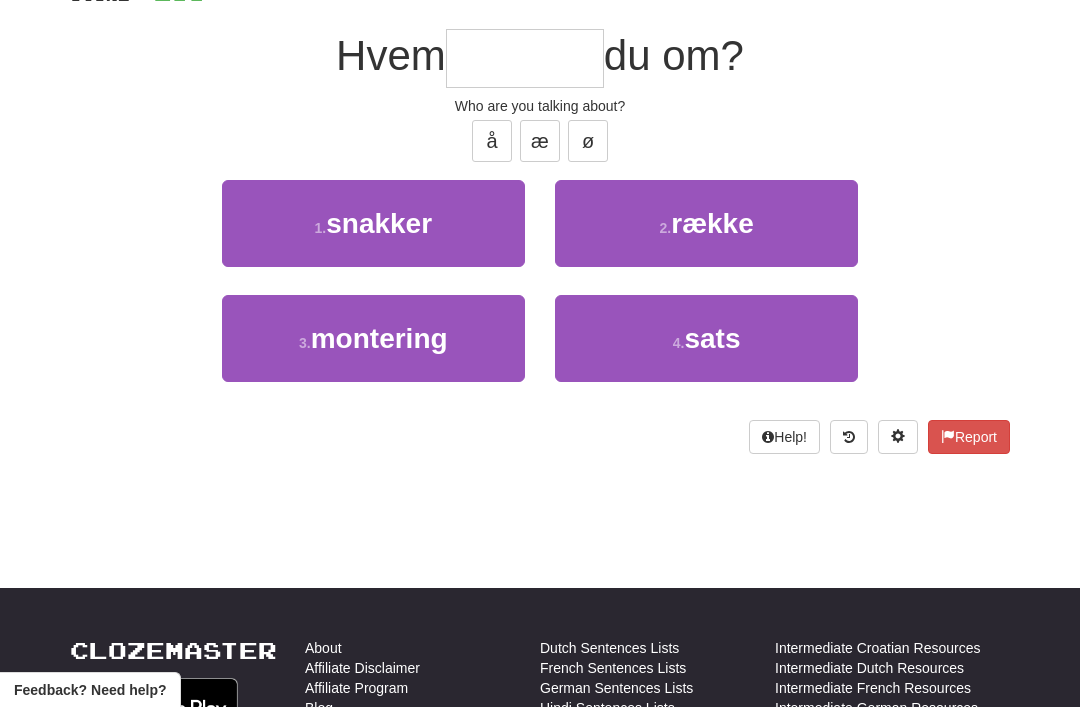 click on "snakker" at bounding box center (379, 223) 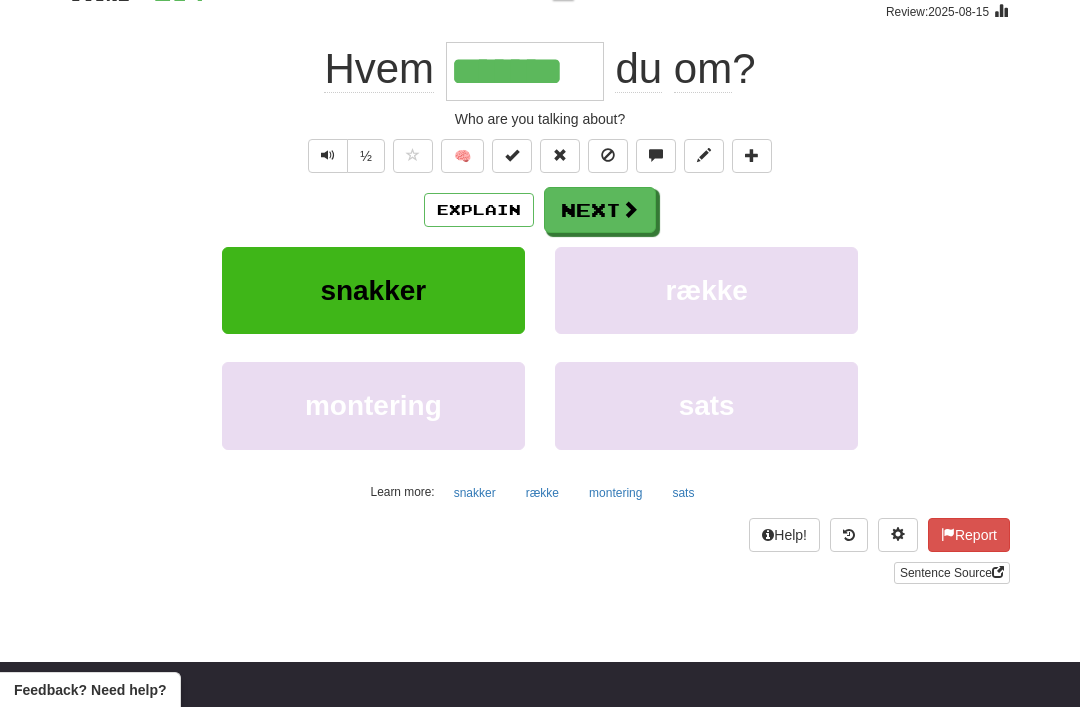 click on "Next" at bounding box center [600, 210] 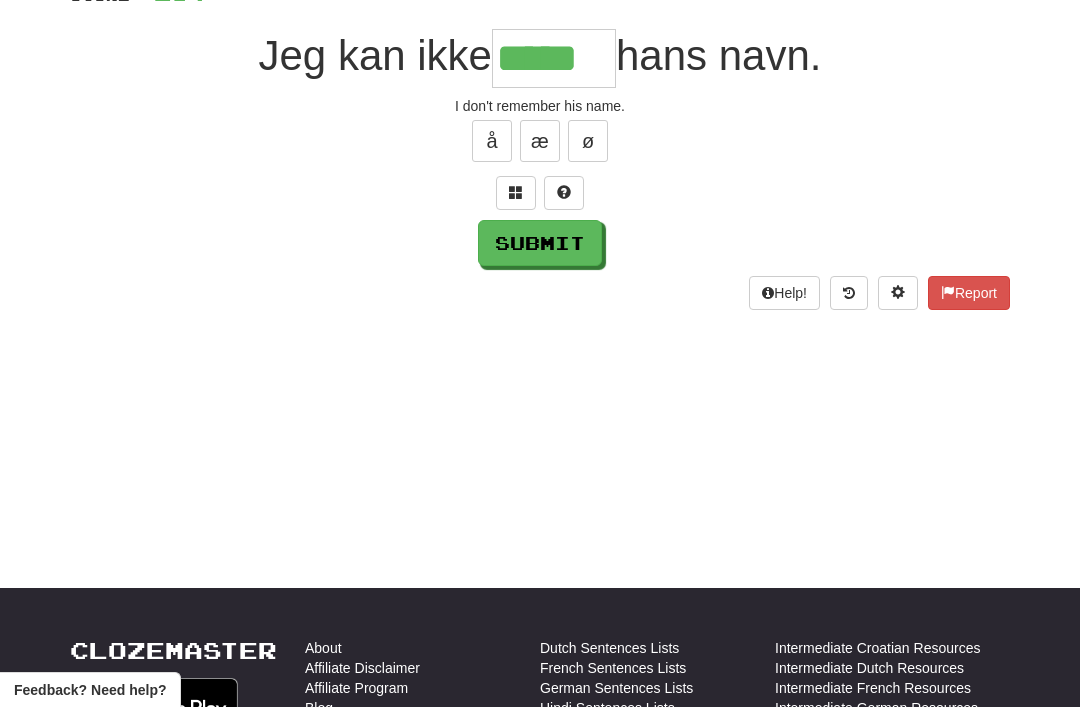 type on "*****" 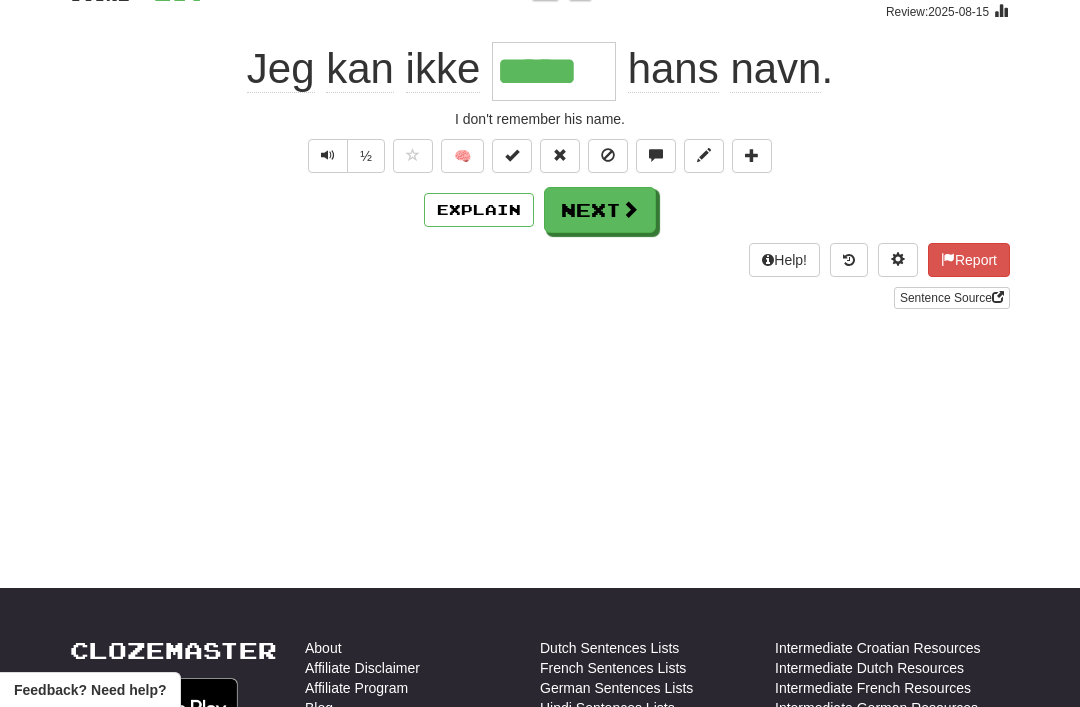 click on "Next" at bounding box center (600, 210) 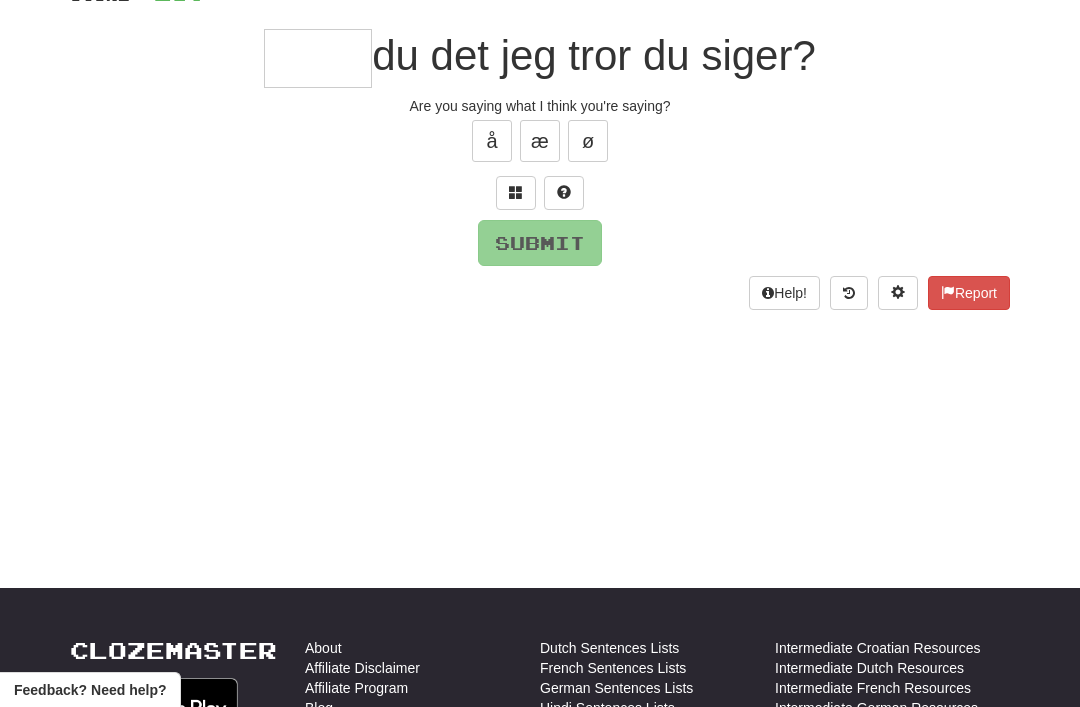 click at bounding box center (516, 193) 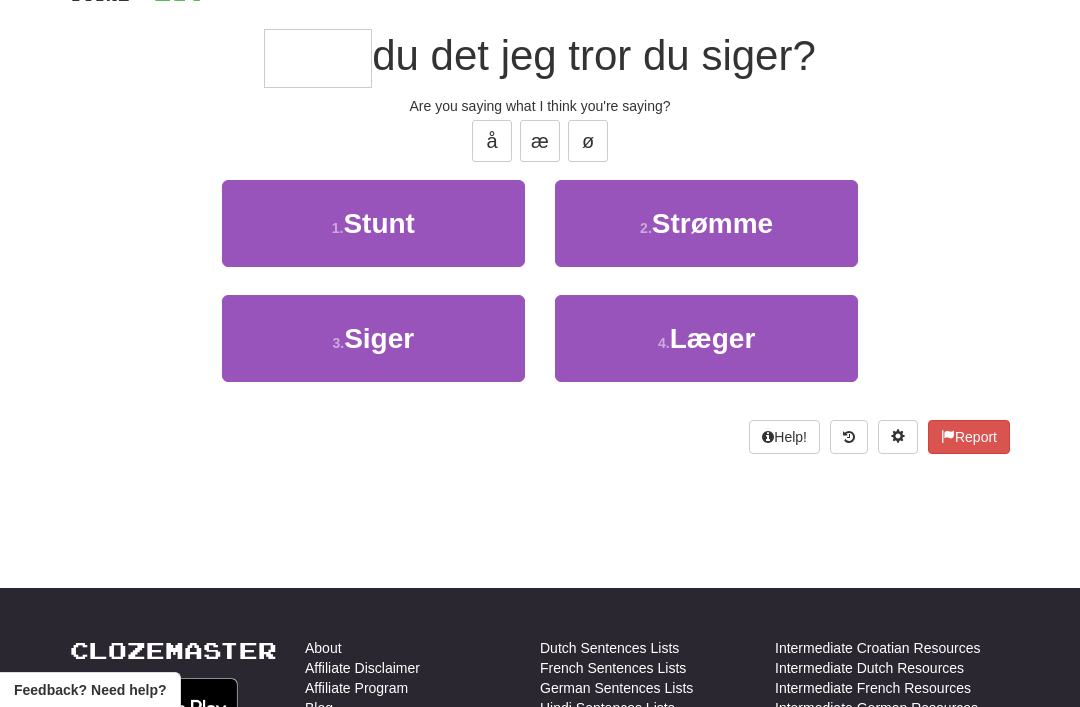 click on "Siger" at bounding box center (379, 338) 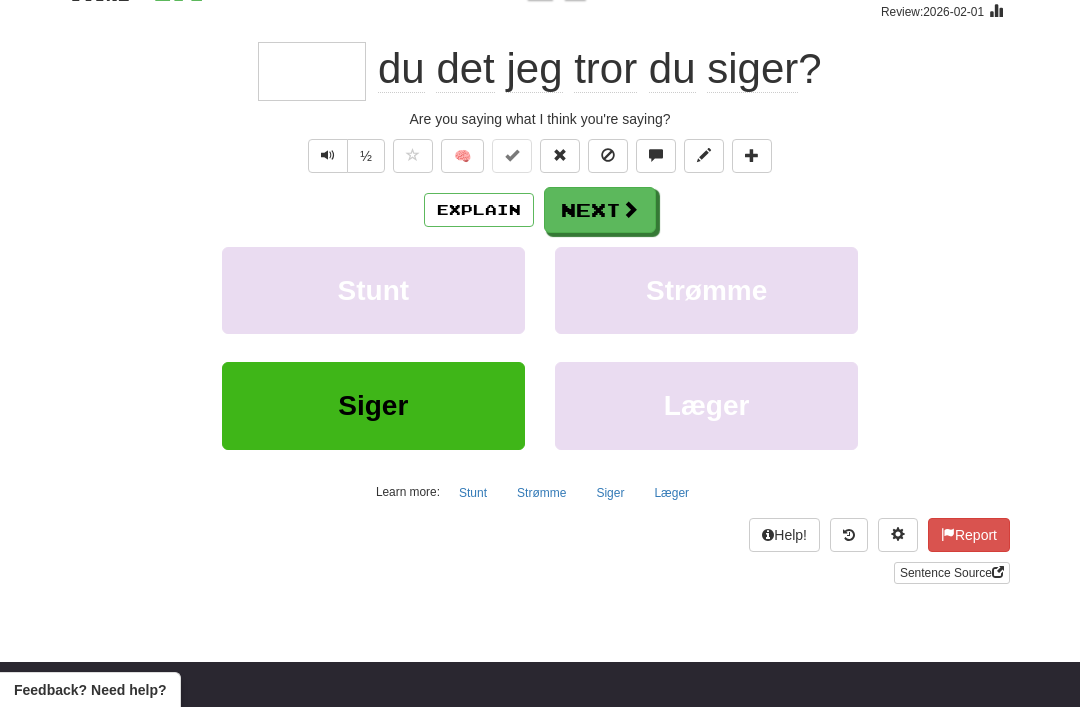 type on "*****" 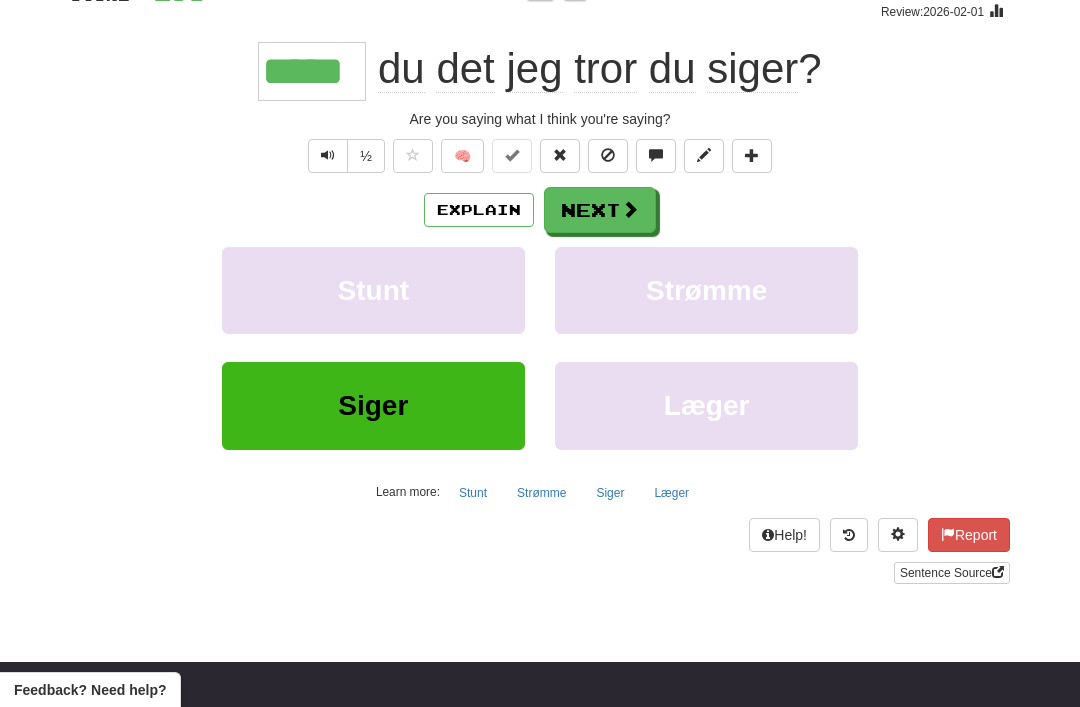 click on "Next" at bounding box center (600, 210) 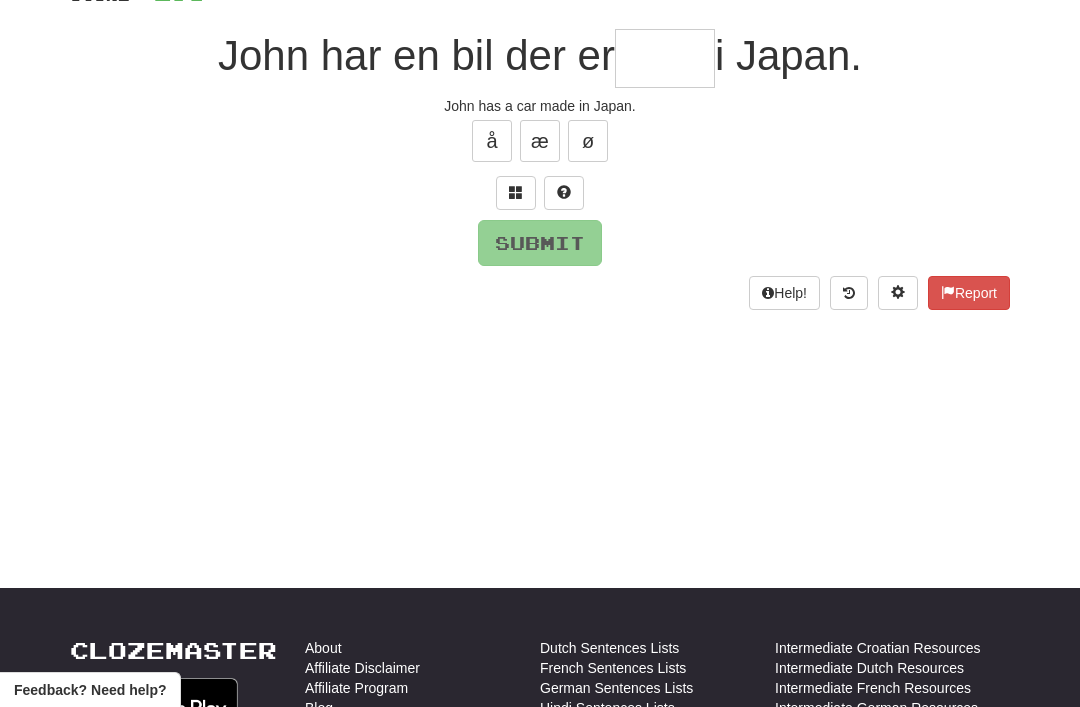 click at bounding box center (516, 193) 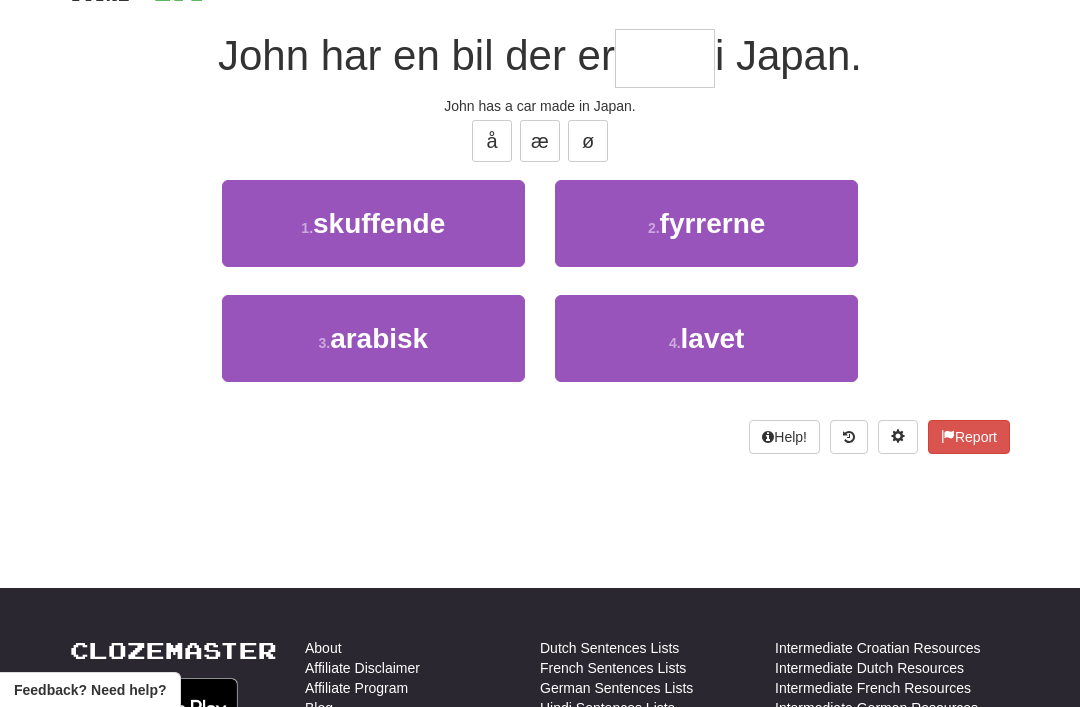 click on "4 .  lavet" at bounding box center [706, 338] 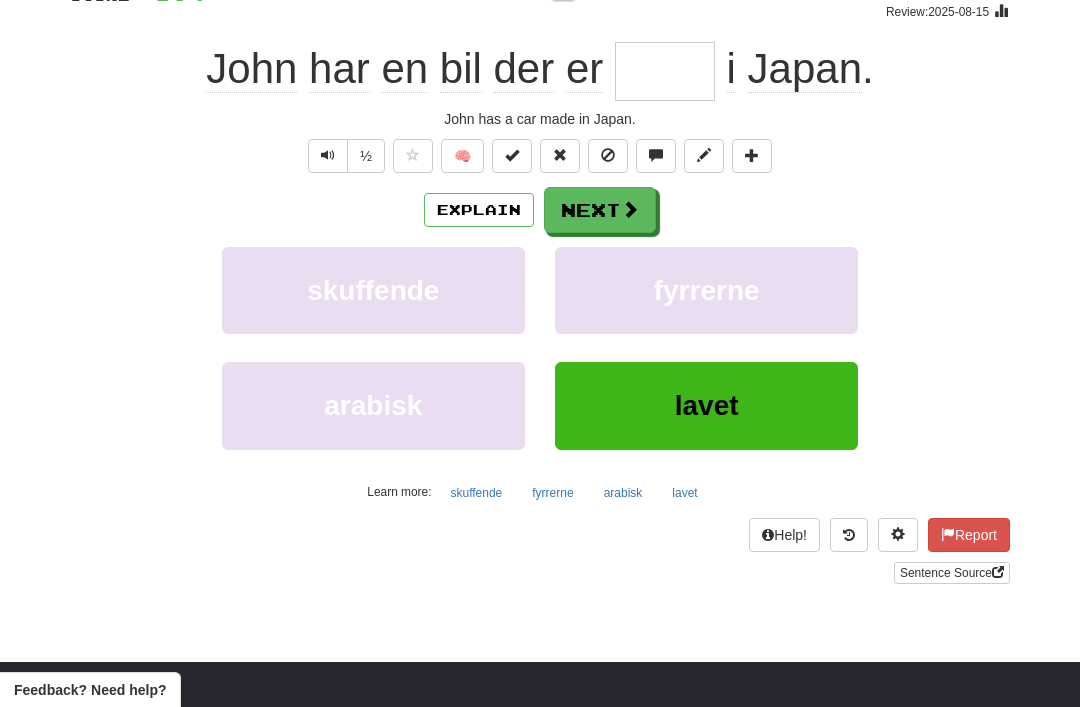 type on "*****" 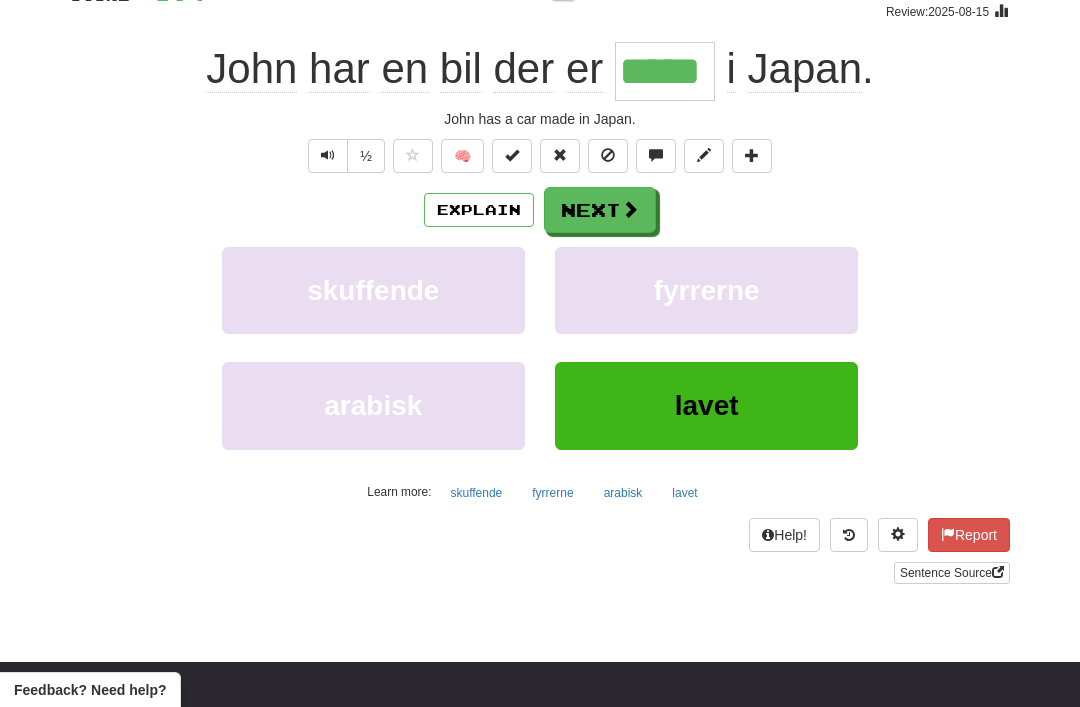click on "Next" at bounding box center (600, 210) 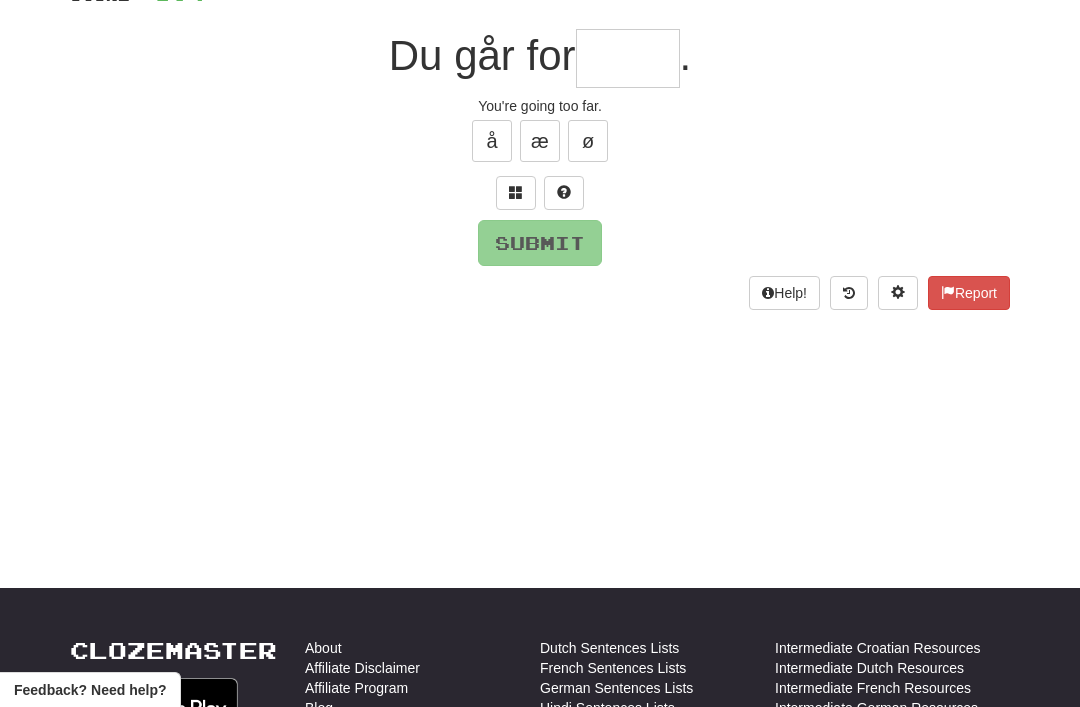 click at bounding box center [516, 193] 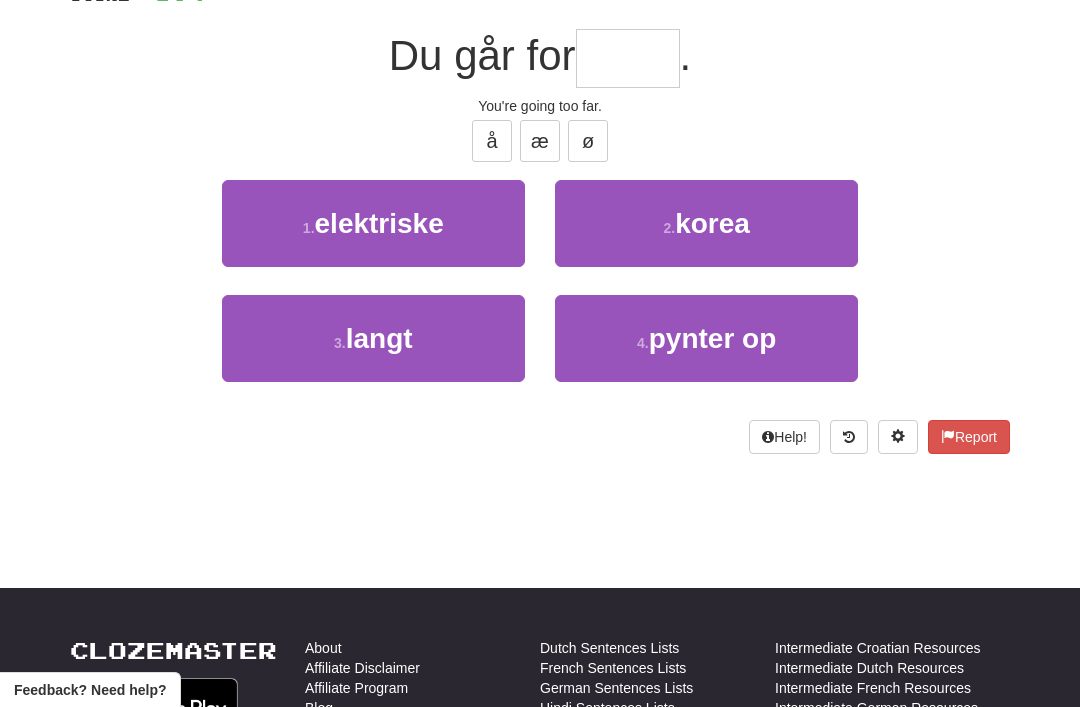 click on "3 .  langt" at bounding box center (373, 338) 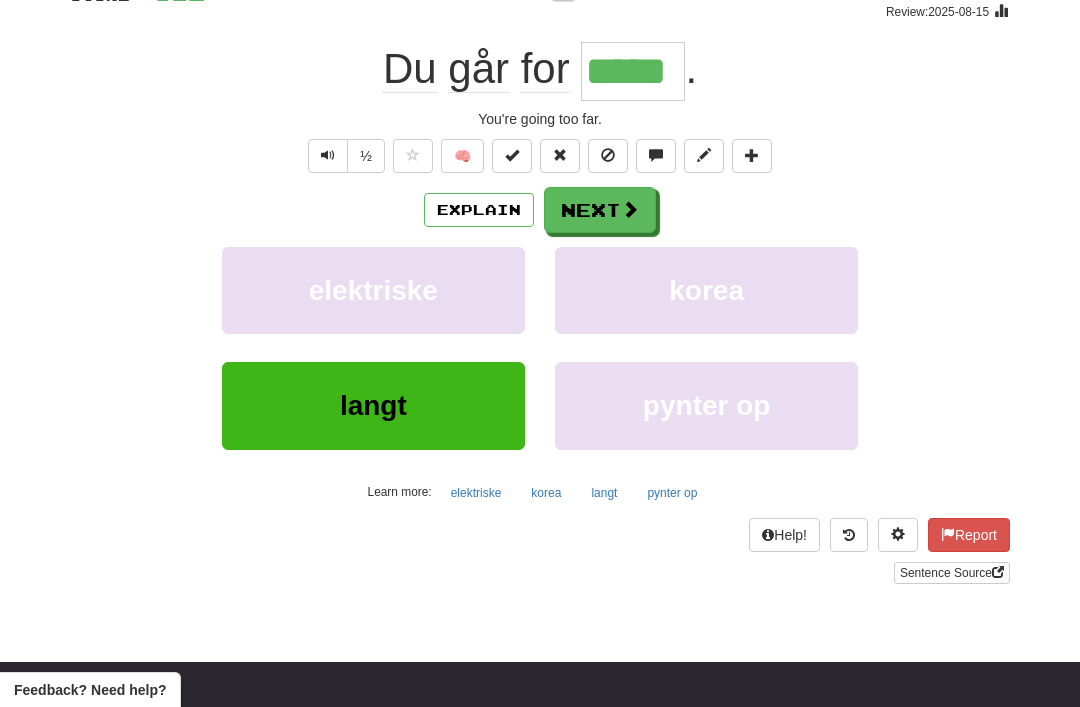 click on "Next" at bounding box center [600, 210] 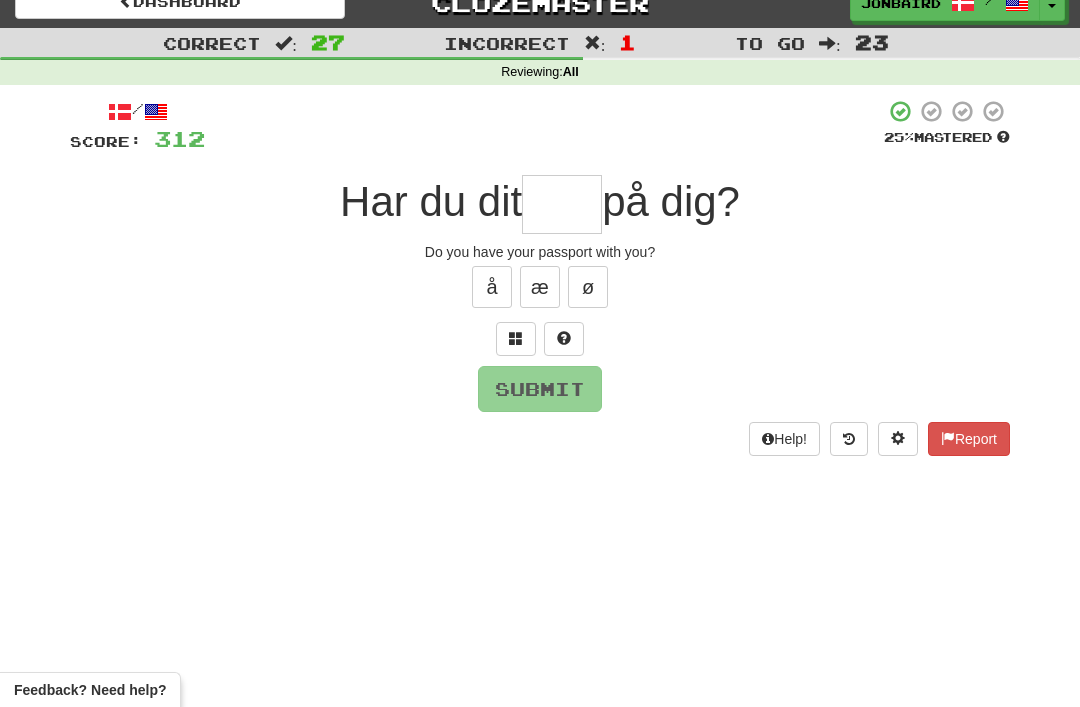 scroll, scrollTop: 17, scrollLeft: 0, axis: vertical 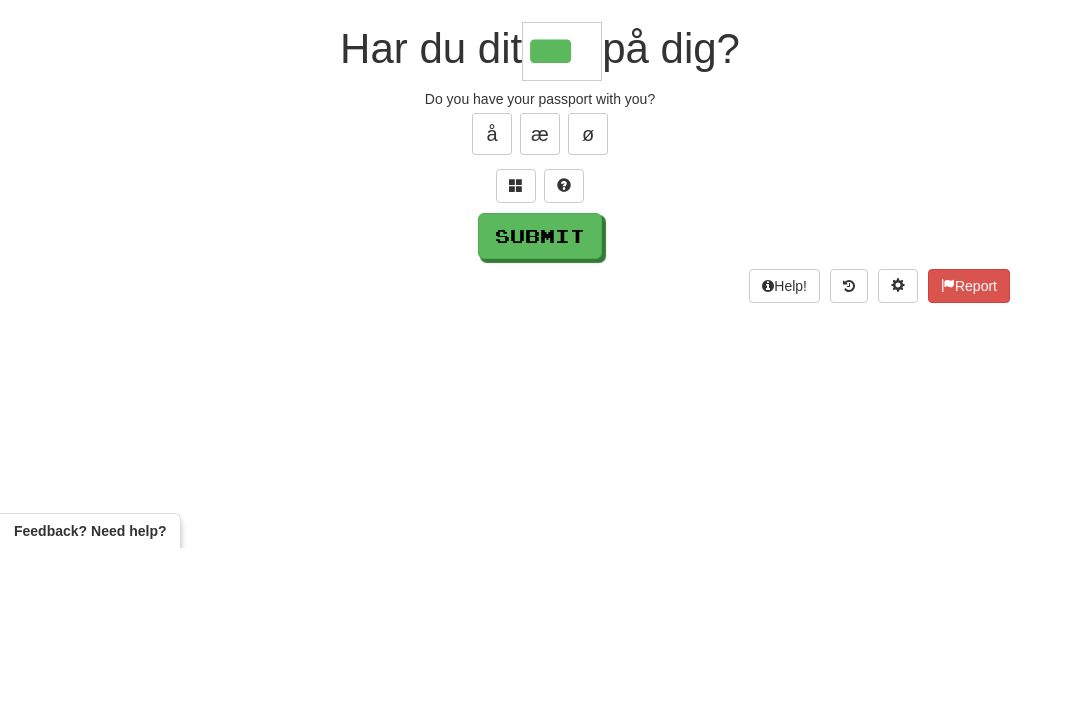 type on "***" 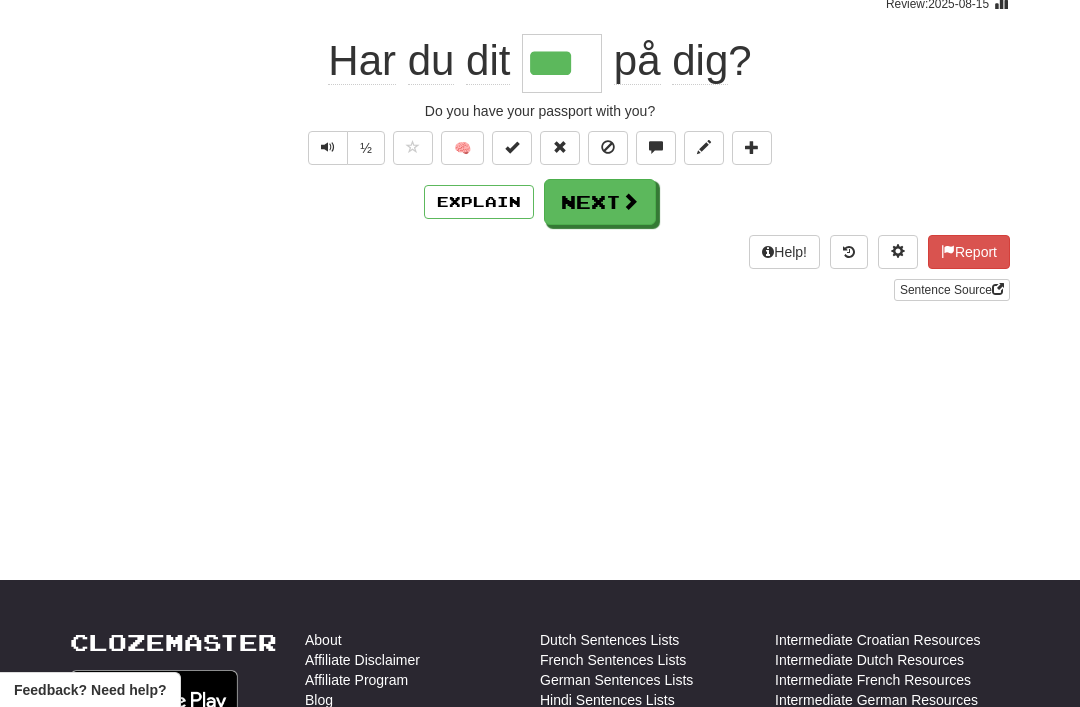 click on "Next" at bounding box center (600, 202) 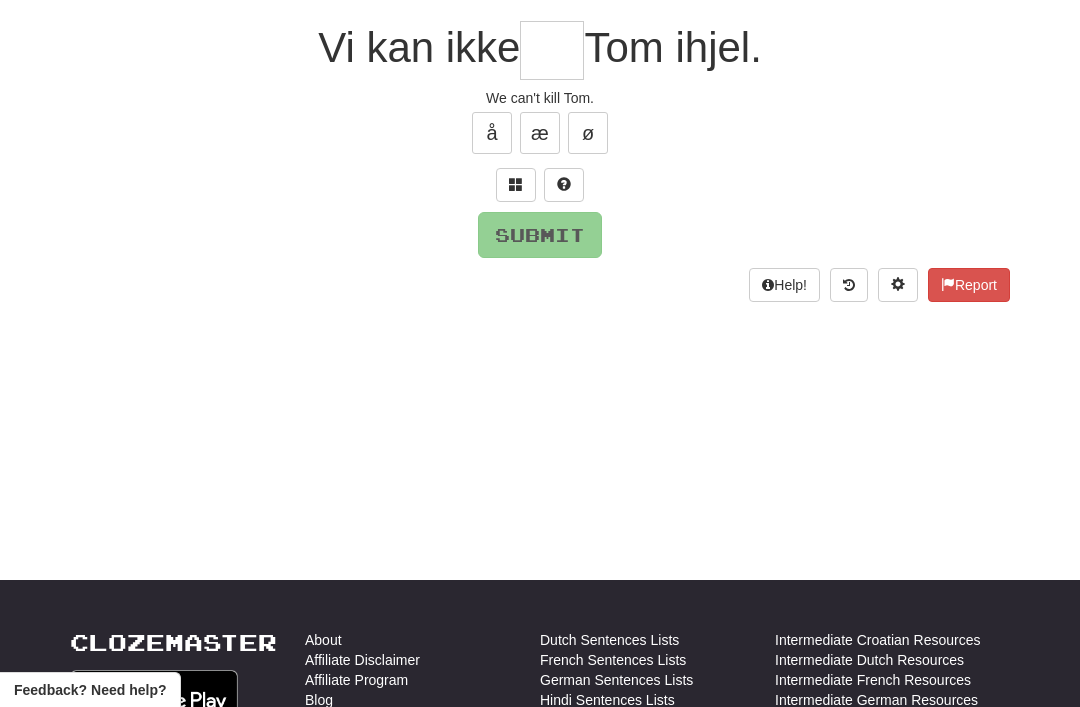 scroll, scrollTop: 176, scrollLeft: 0, axis: vertical 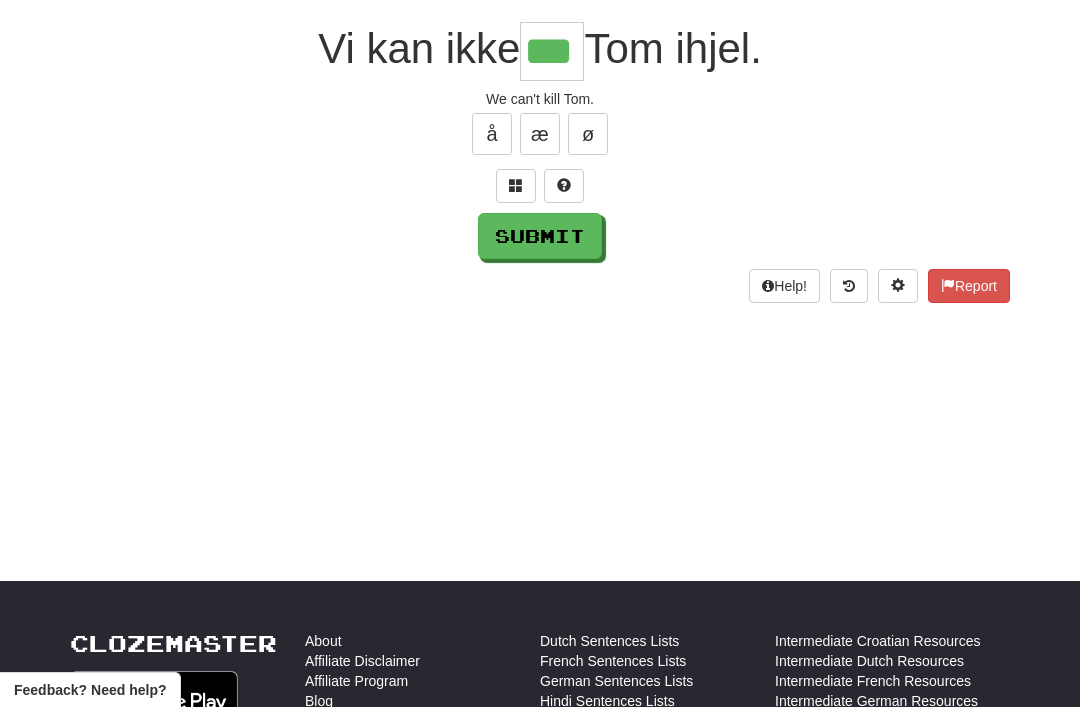 type on "***" 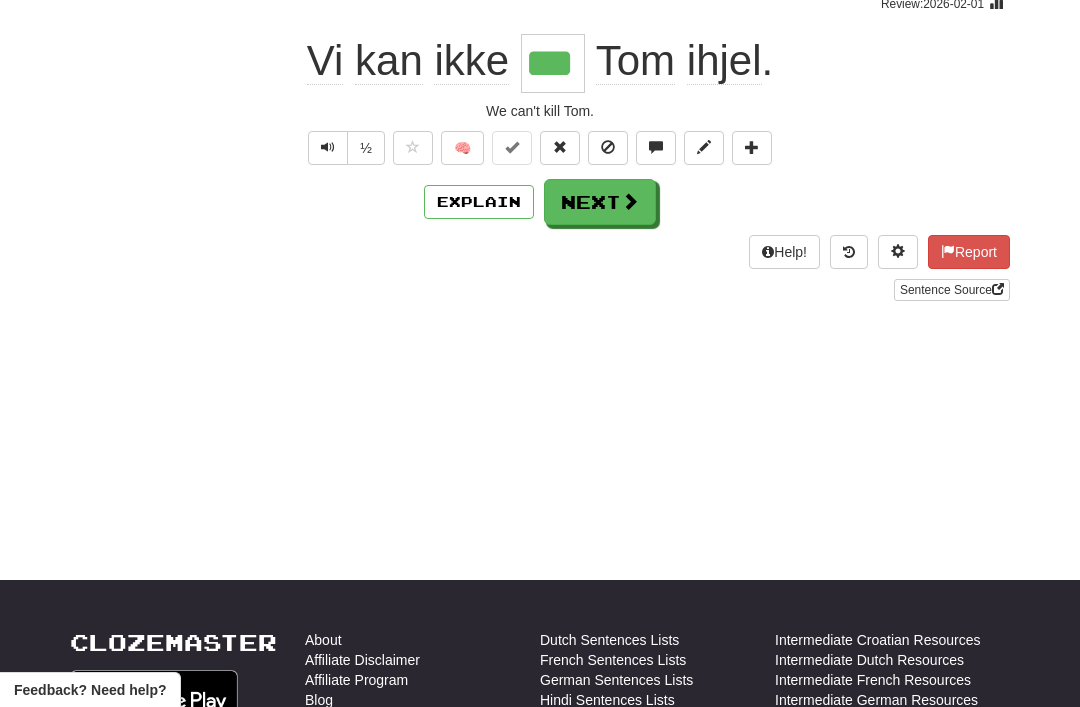 click on "Next" at bounding box center [600, 202] 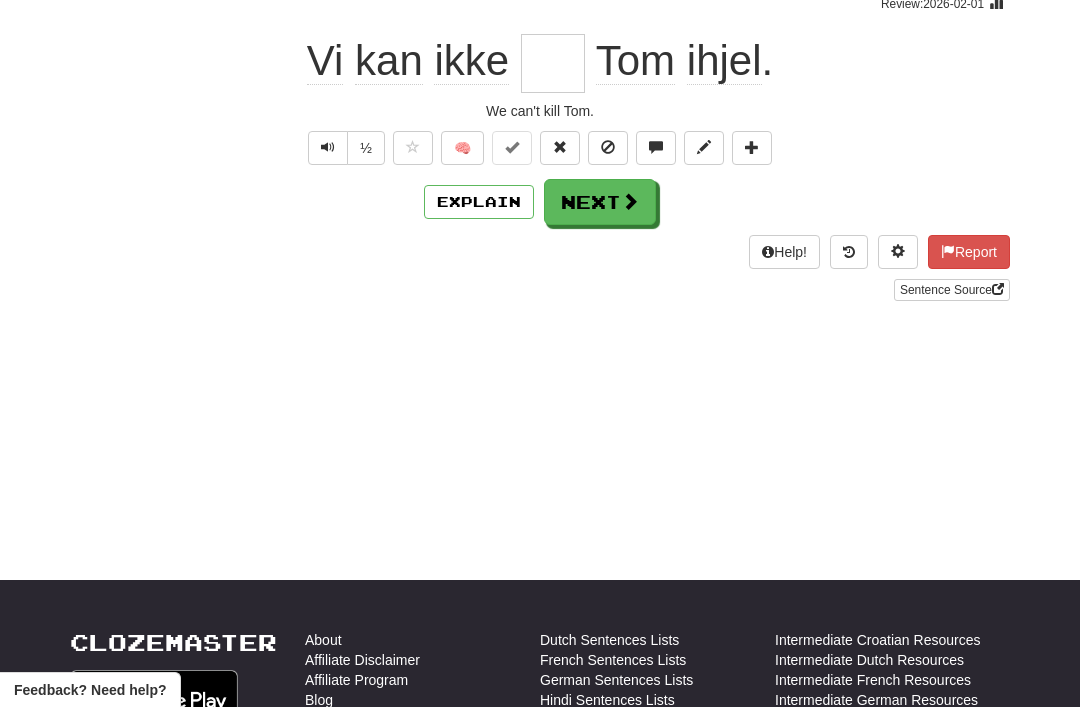 scroll, scrollTop: 176, scrollLeft: 0, axis: vertical 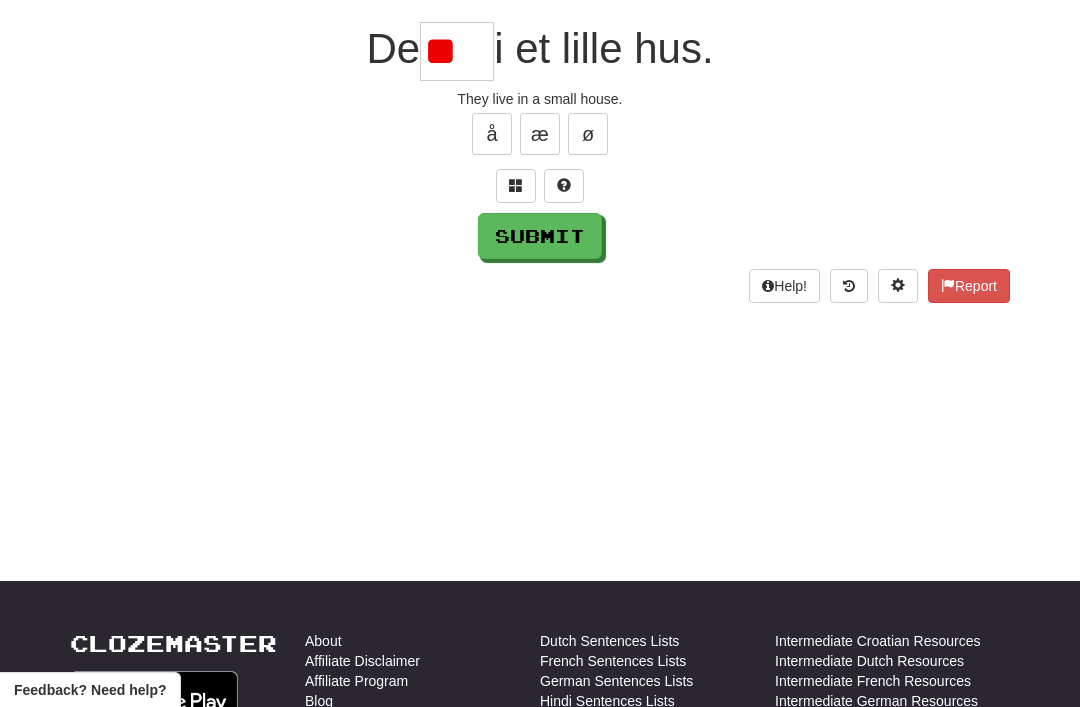 type on "*" 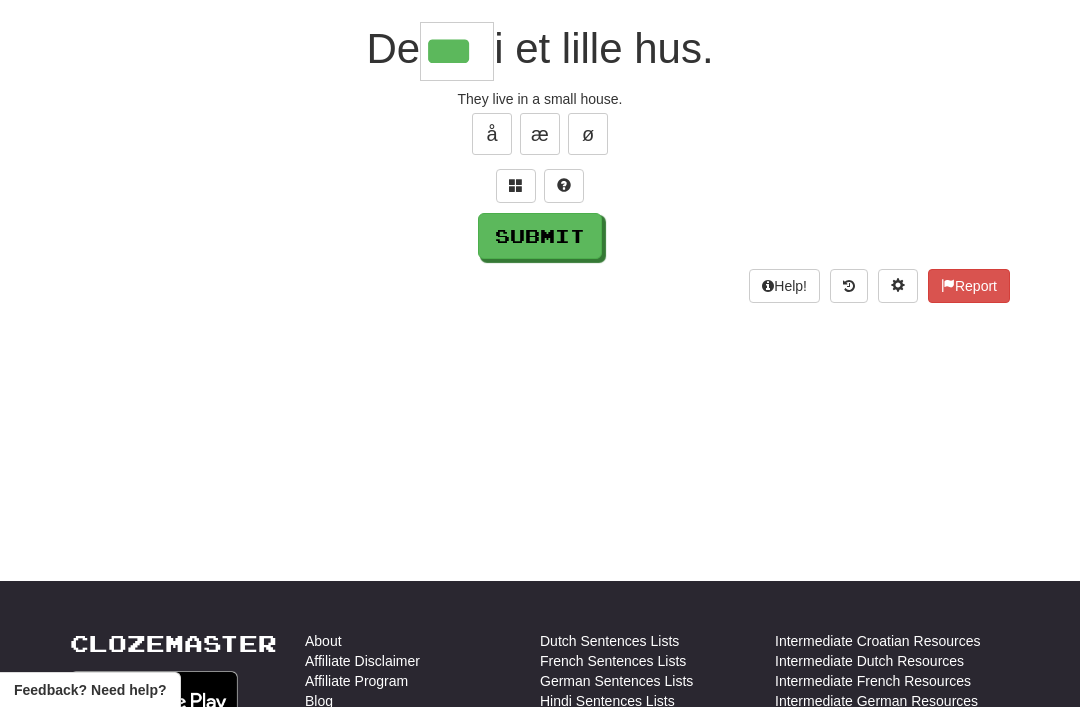 type on "***" 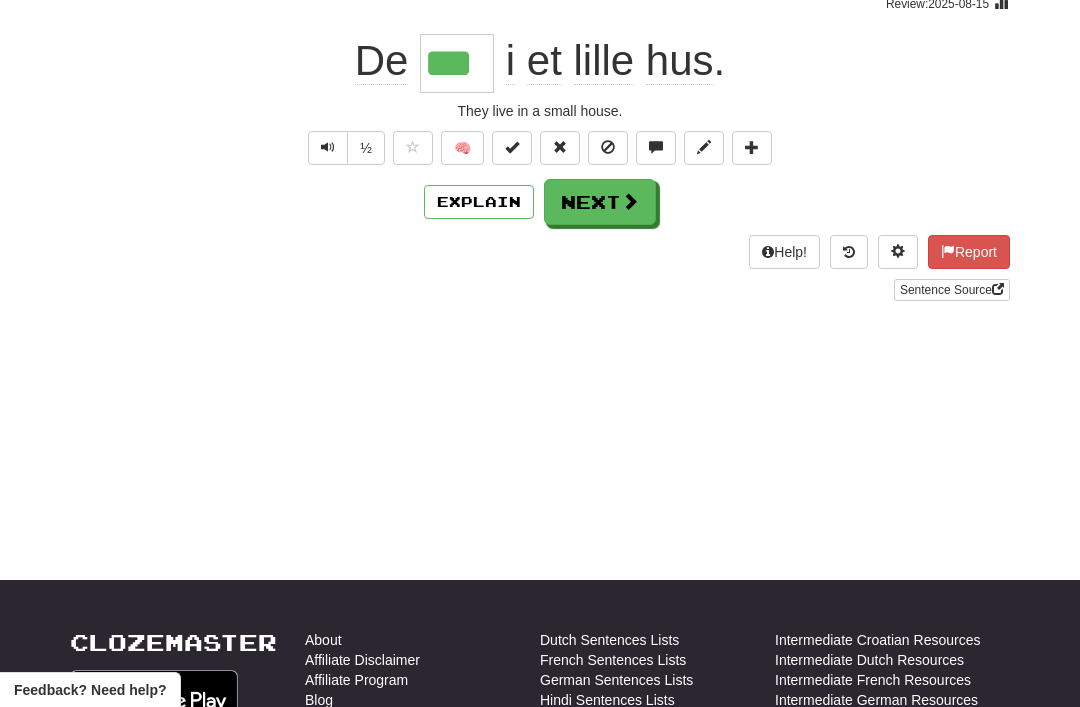 click on "Next" at bounding box center [600, 202] 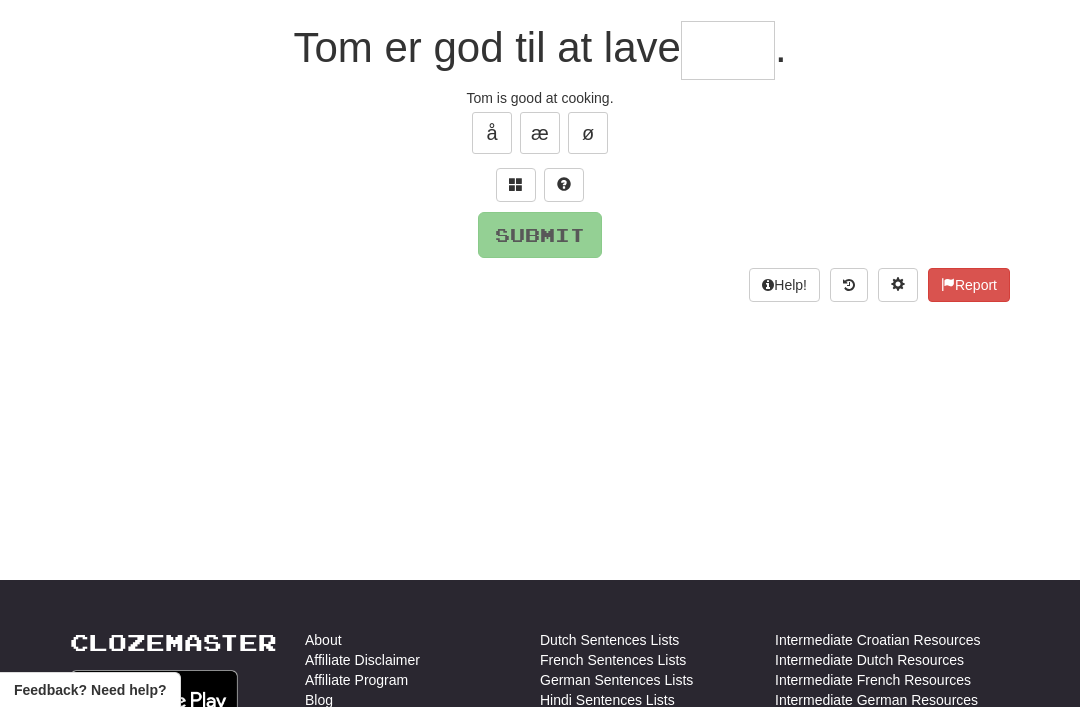 scroll, scrollTop: 176, scrollLeft: 0, axis: vertical 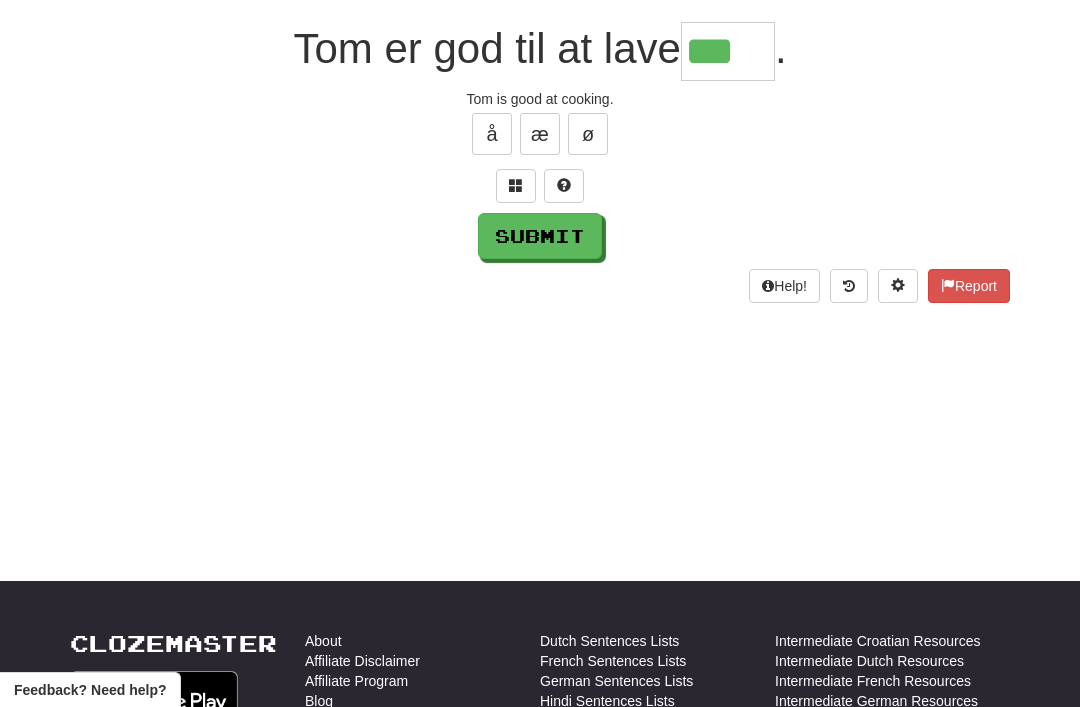 type on "***" 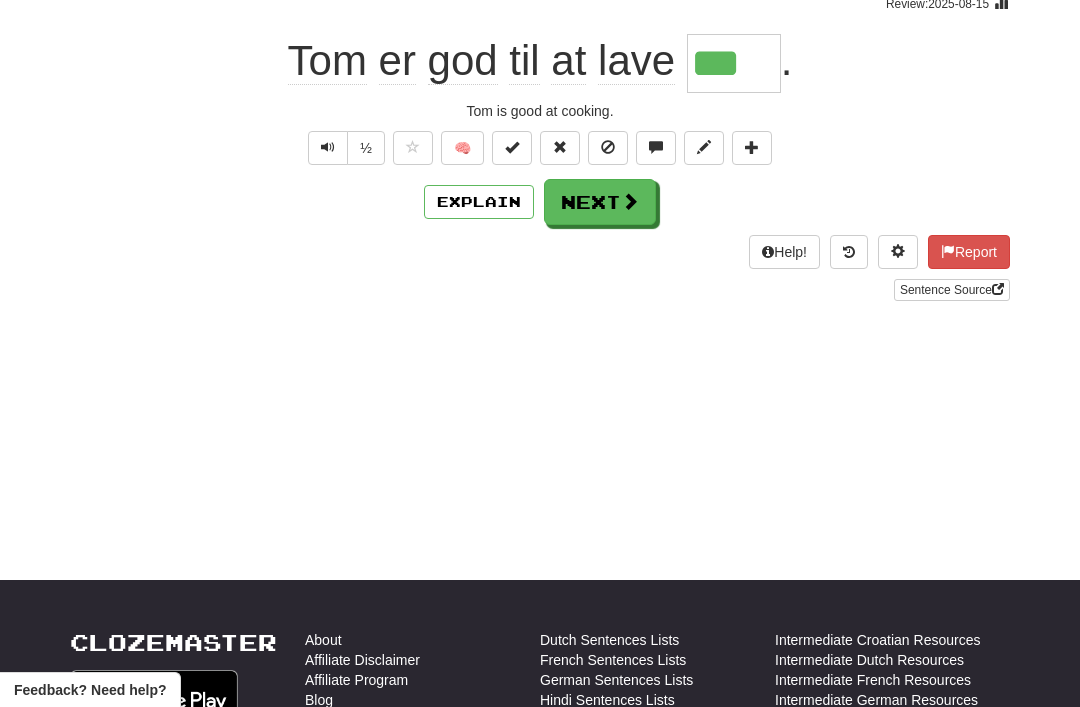 click on "Next" at bounding box center (600, 202) 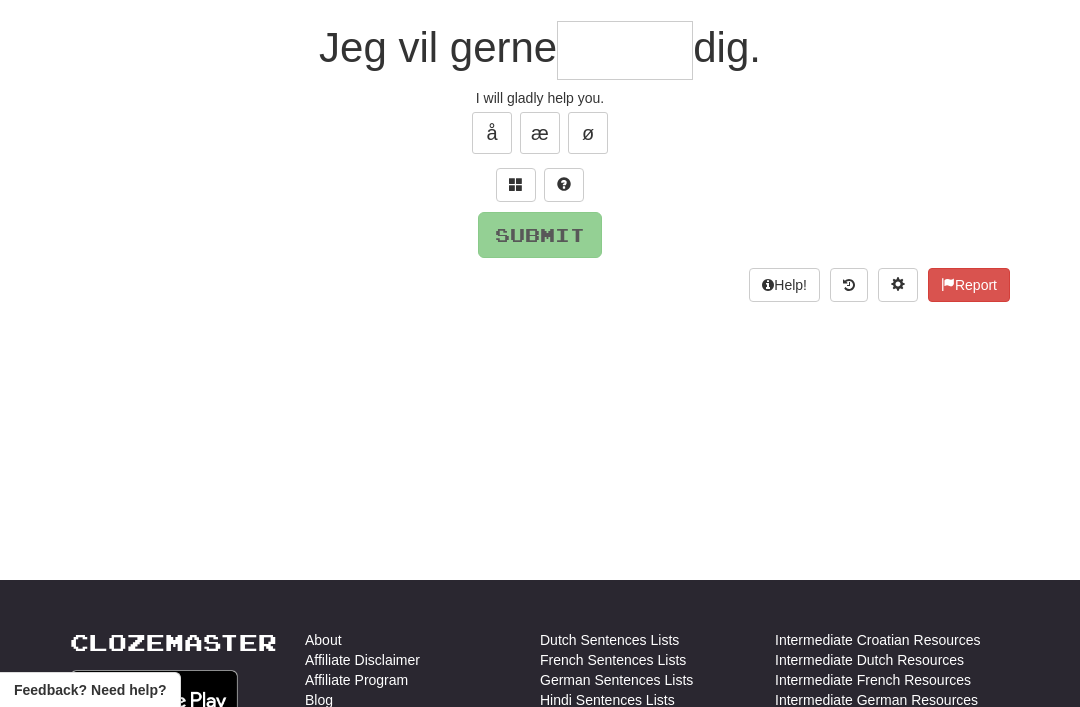 scroll, scrollTop: 176, scrollLeft: 0, axis: vertical 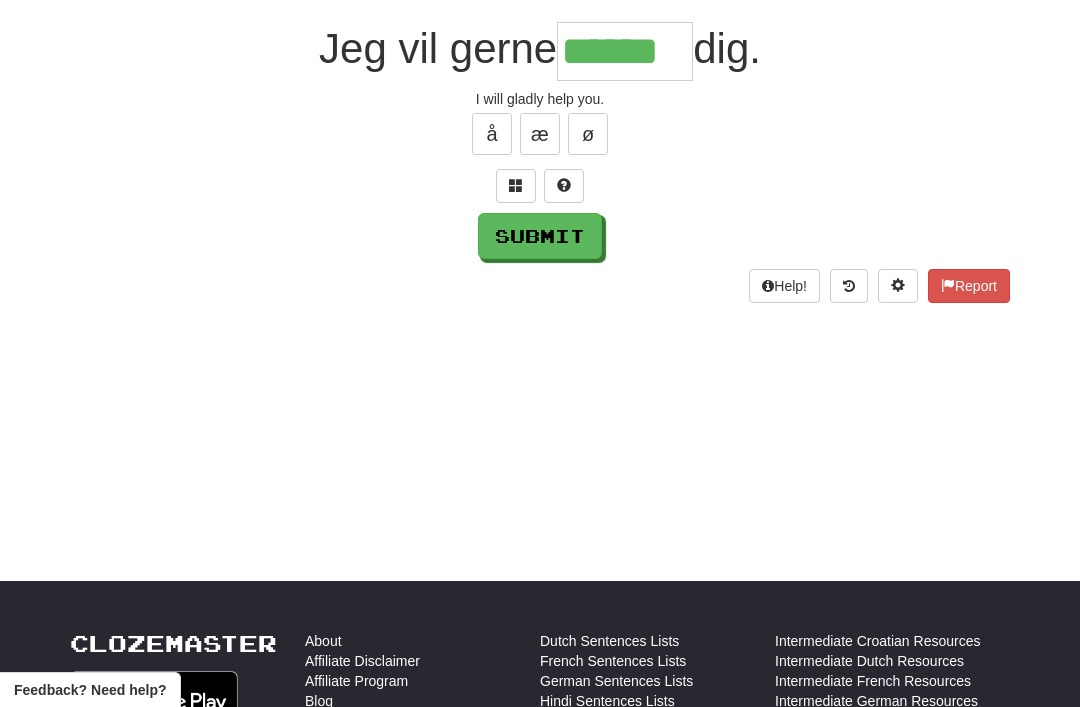 type on "******" 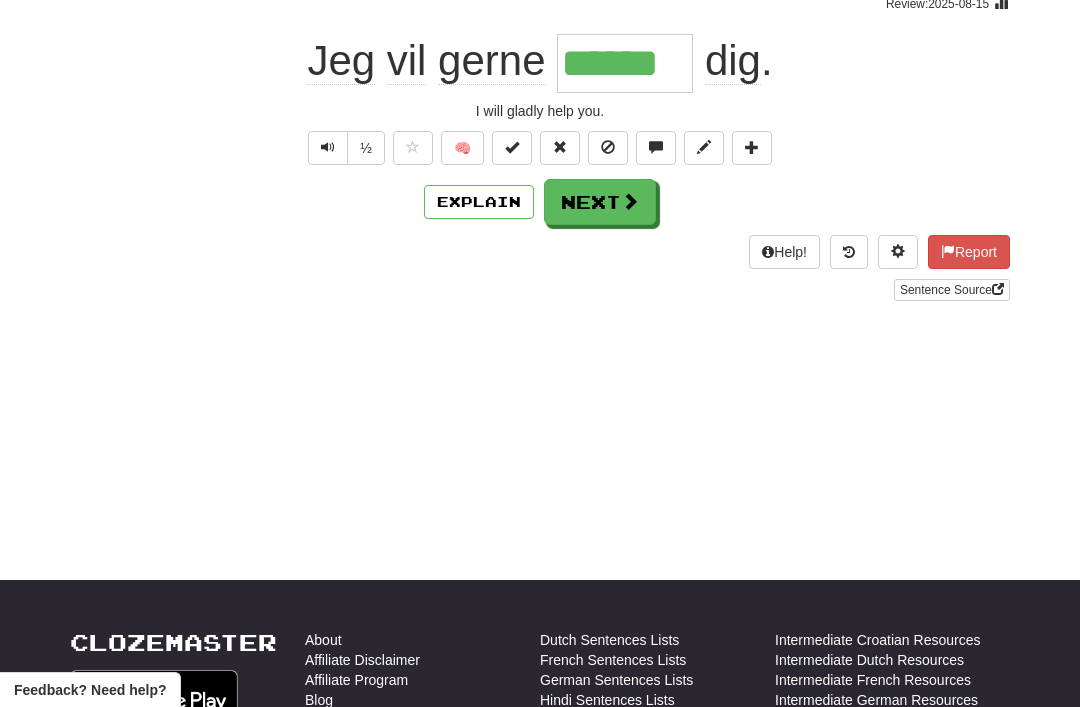 click on "Next" at bounding box center [600, 202] 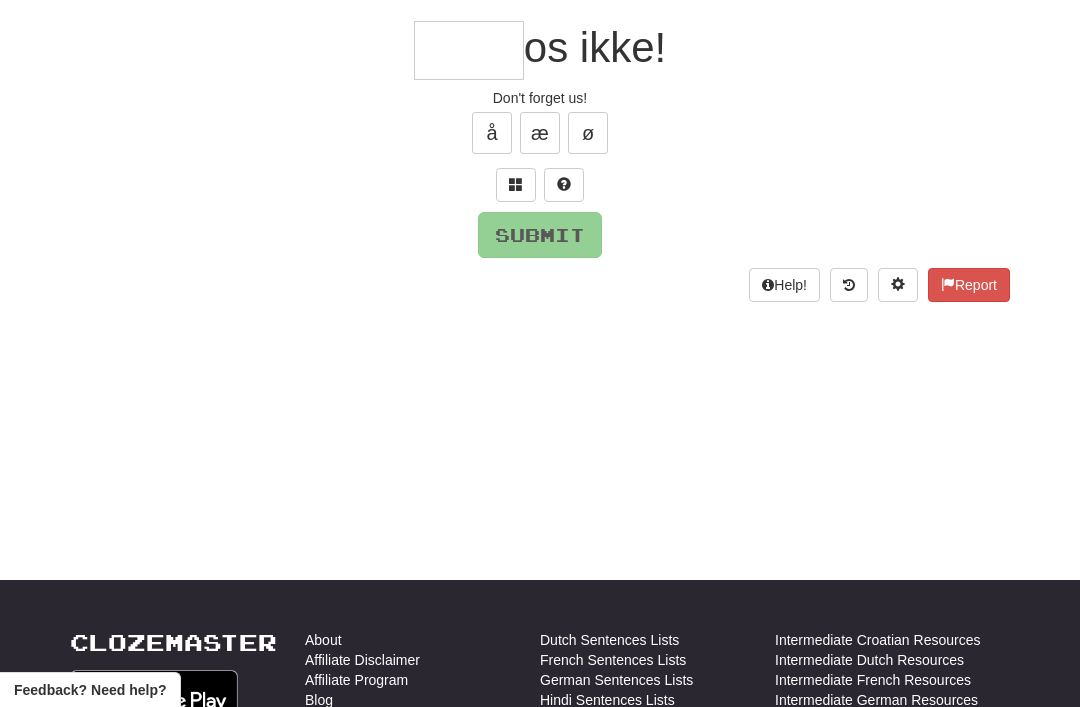 scroll, scrollTop: 176, scrollLeft: 0, axis: vertical 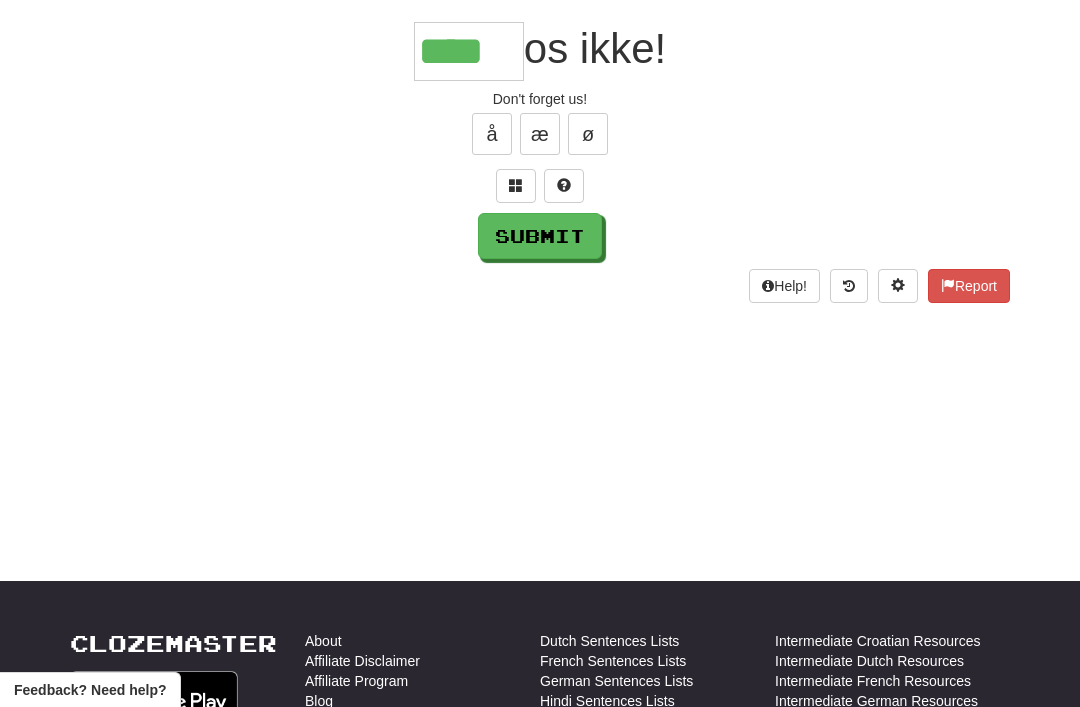 click on "Submit" at bounding box center [540, 236] 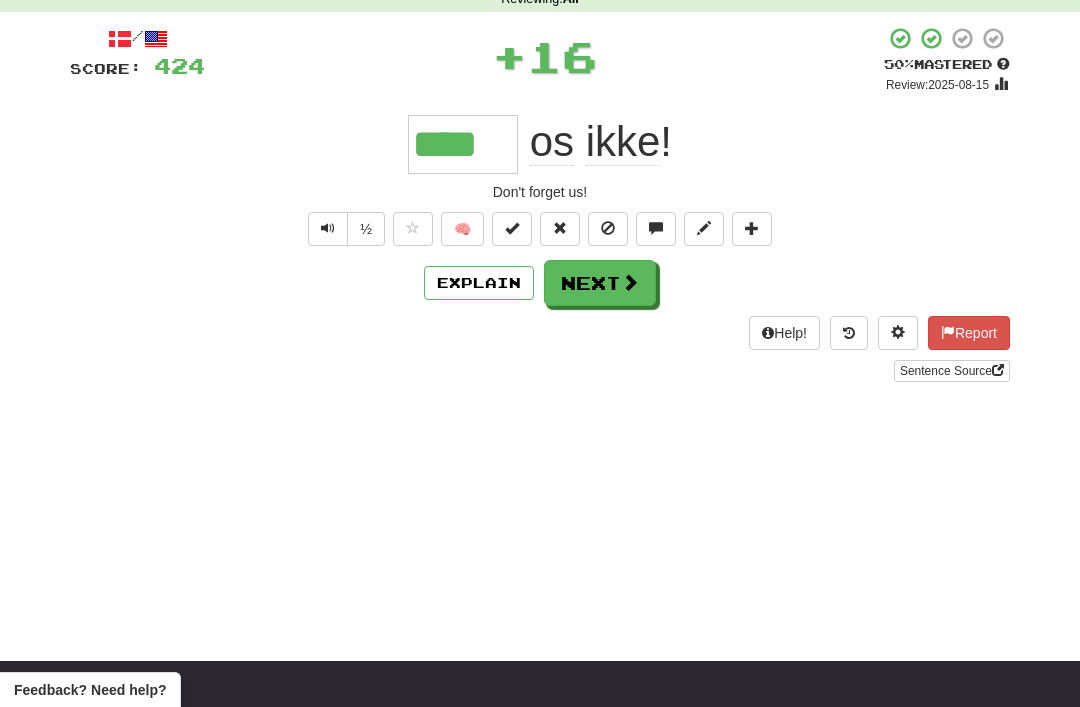 click on "Next" at bounding box center (600, 283) 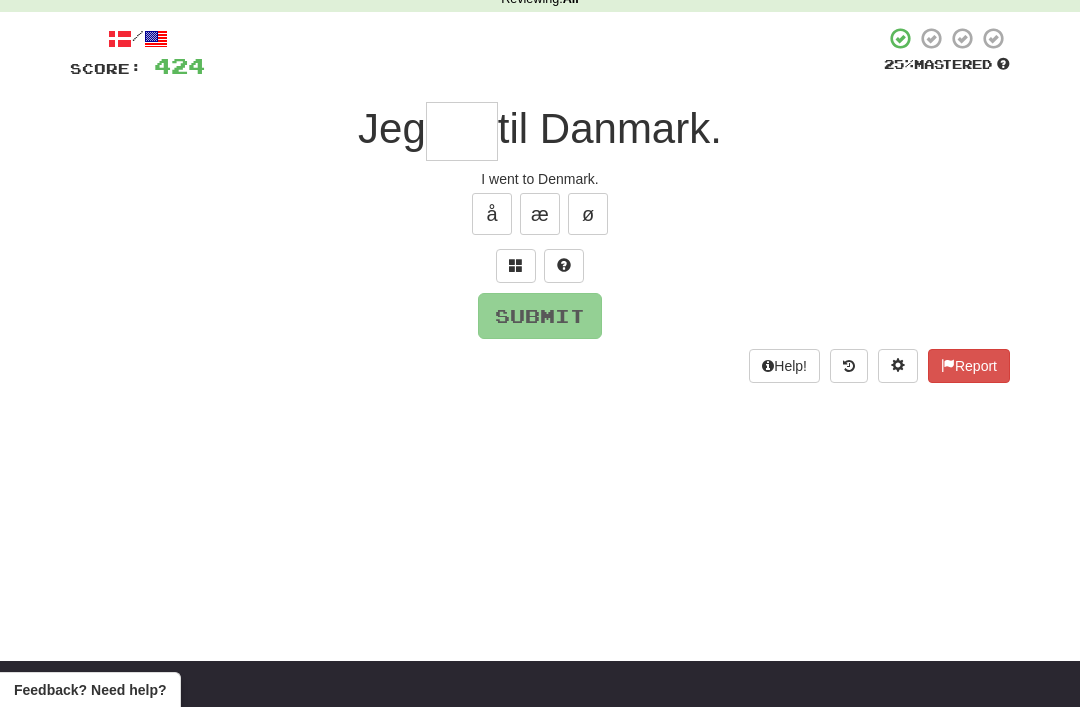 scroll, scrollTop: 95, scrollLeft: 0, axis: vertical 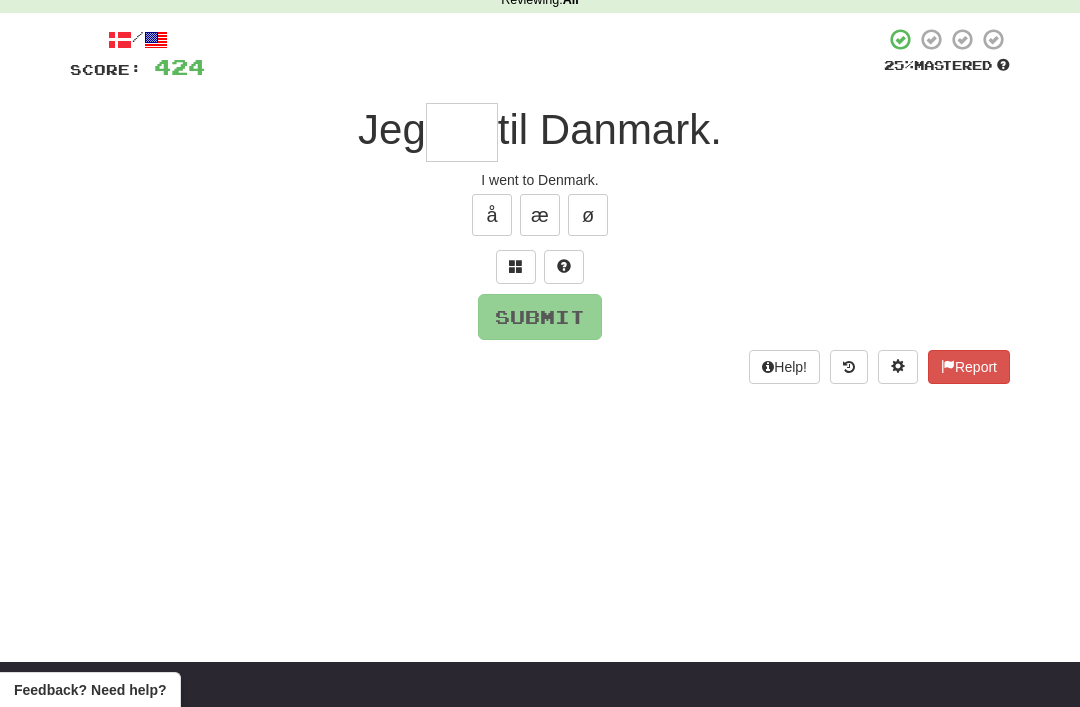 type on "*" 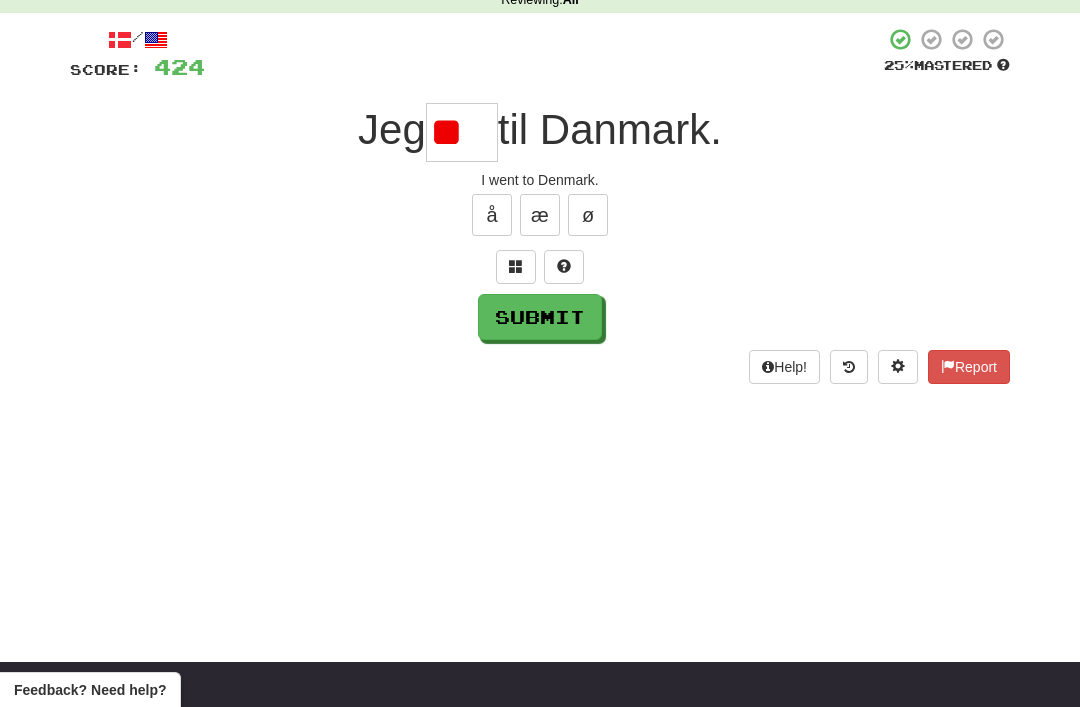type on "*" 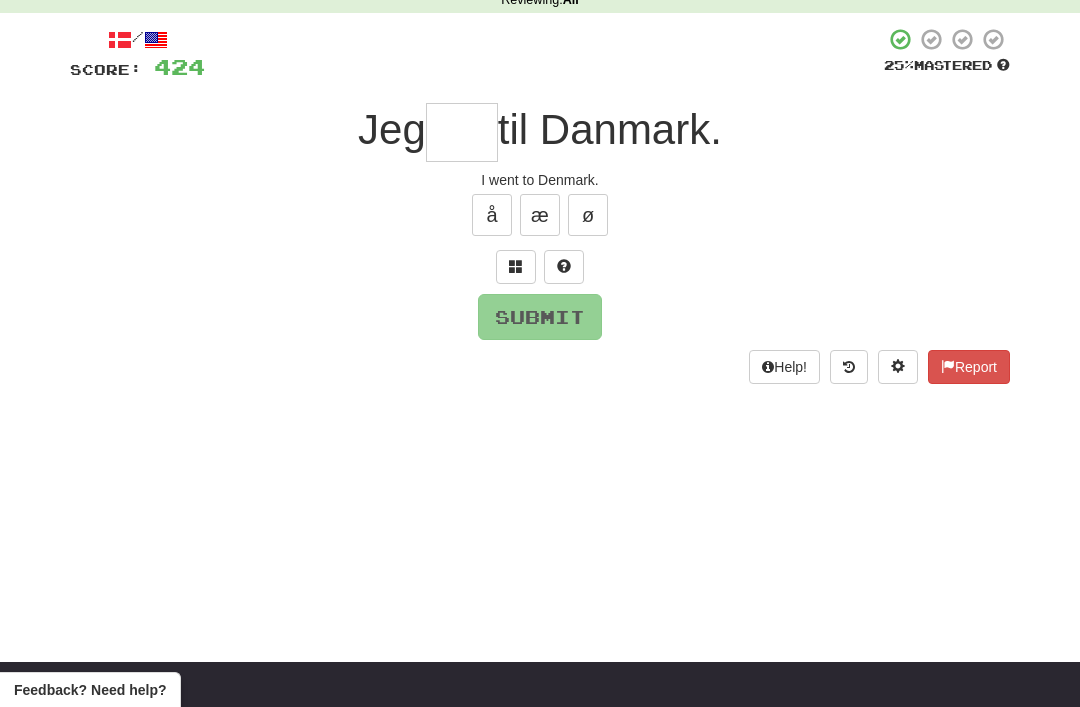 type on "*" 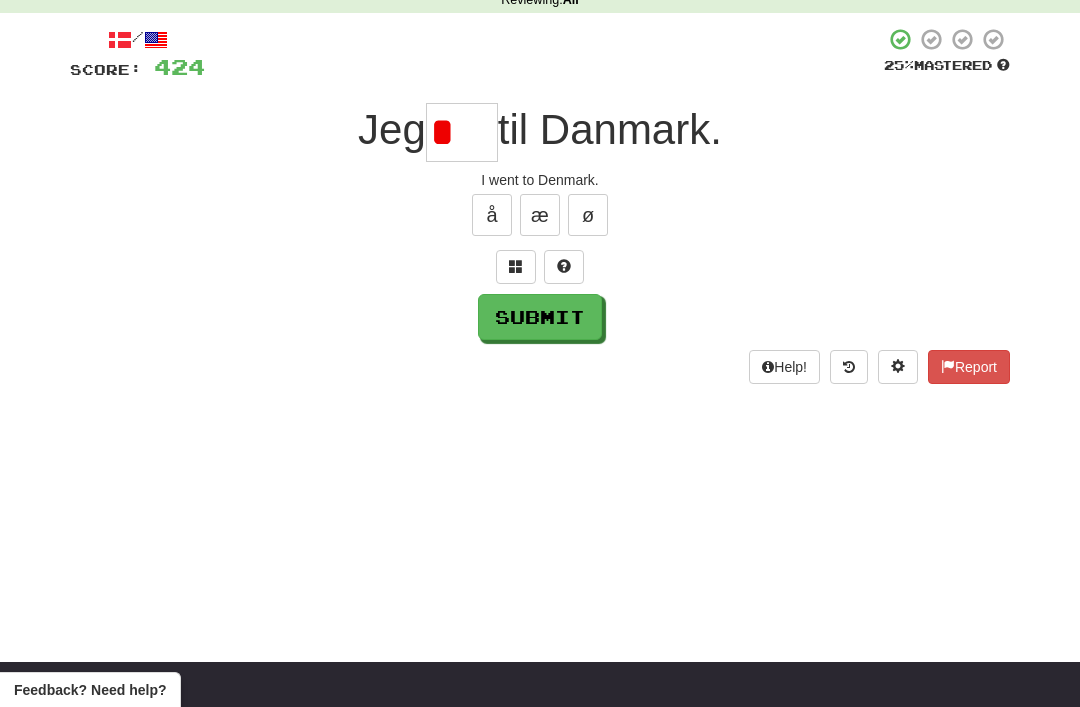 click at bounding box center [516, 267] 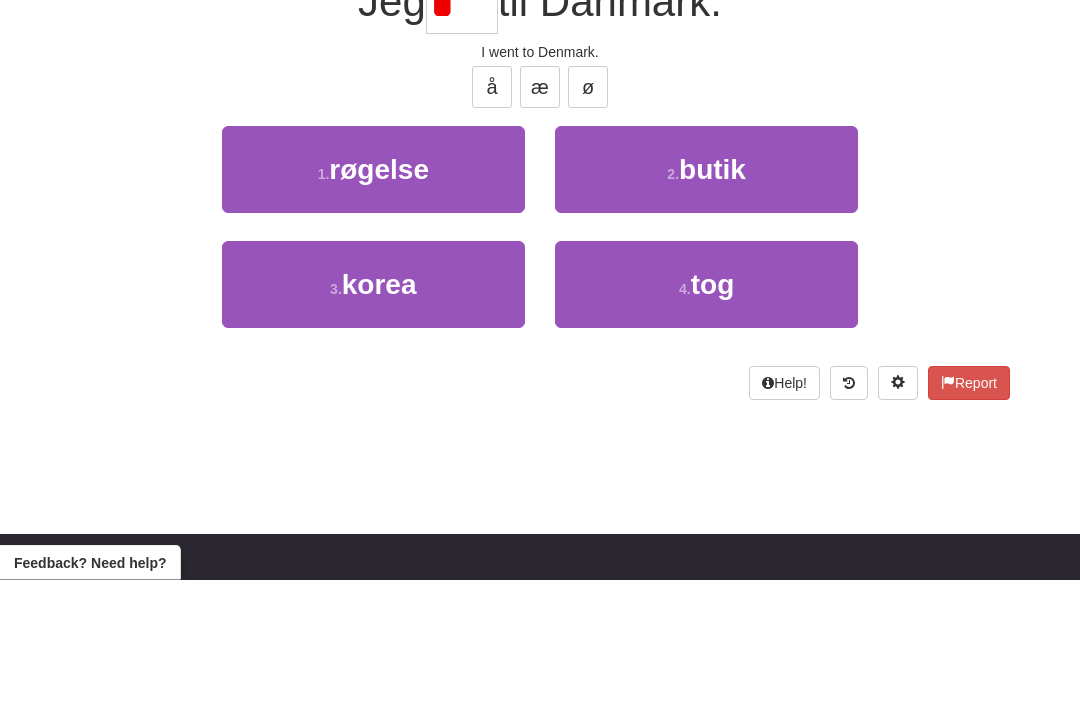 click on "4 .  tog" at bounding box center (706, 412) 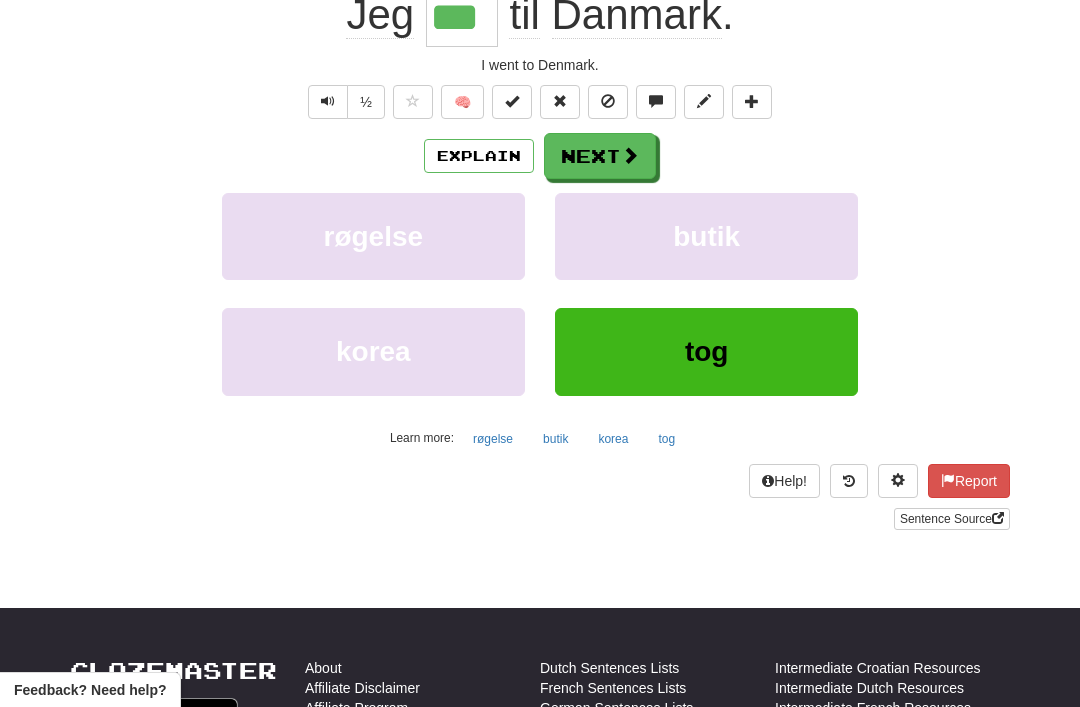click on "Next" at bounding box center (600, 156) 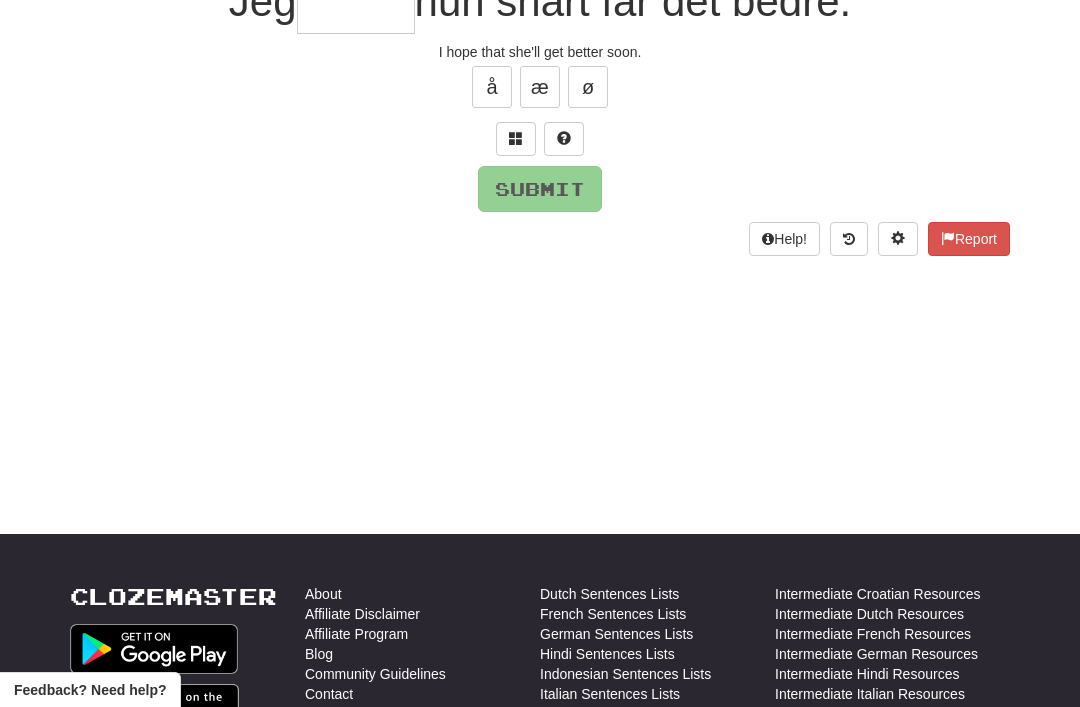 scroll, scrollTop: 44, scrollLeft: 0, axis: vertical 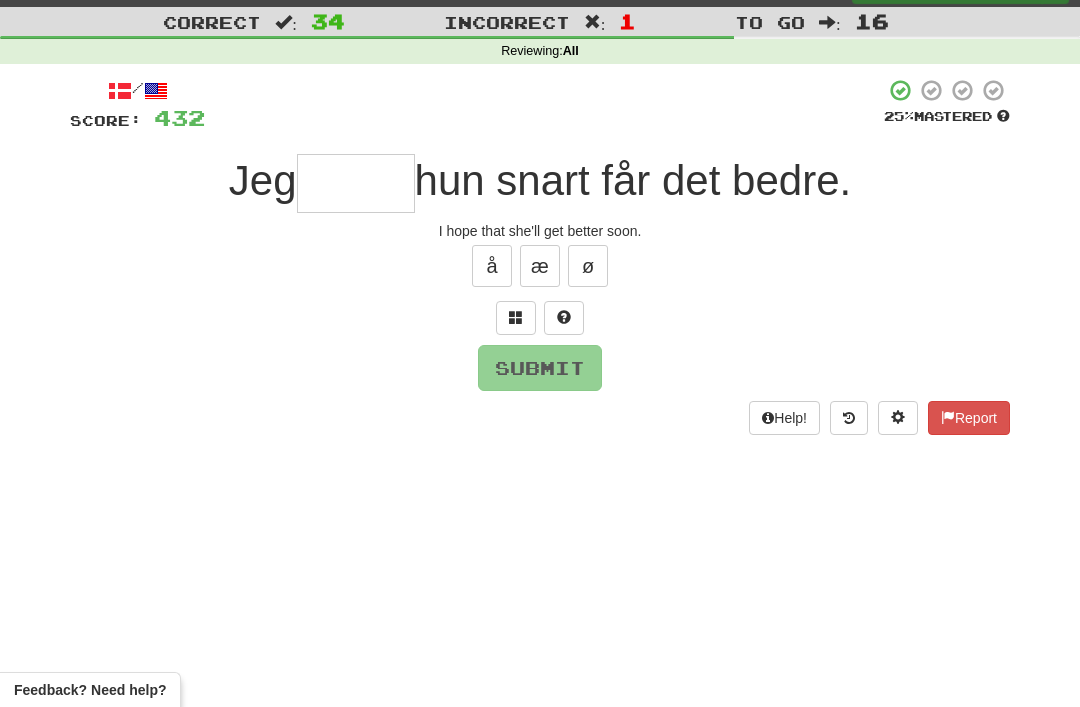click at bounding box center (516, 318) 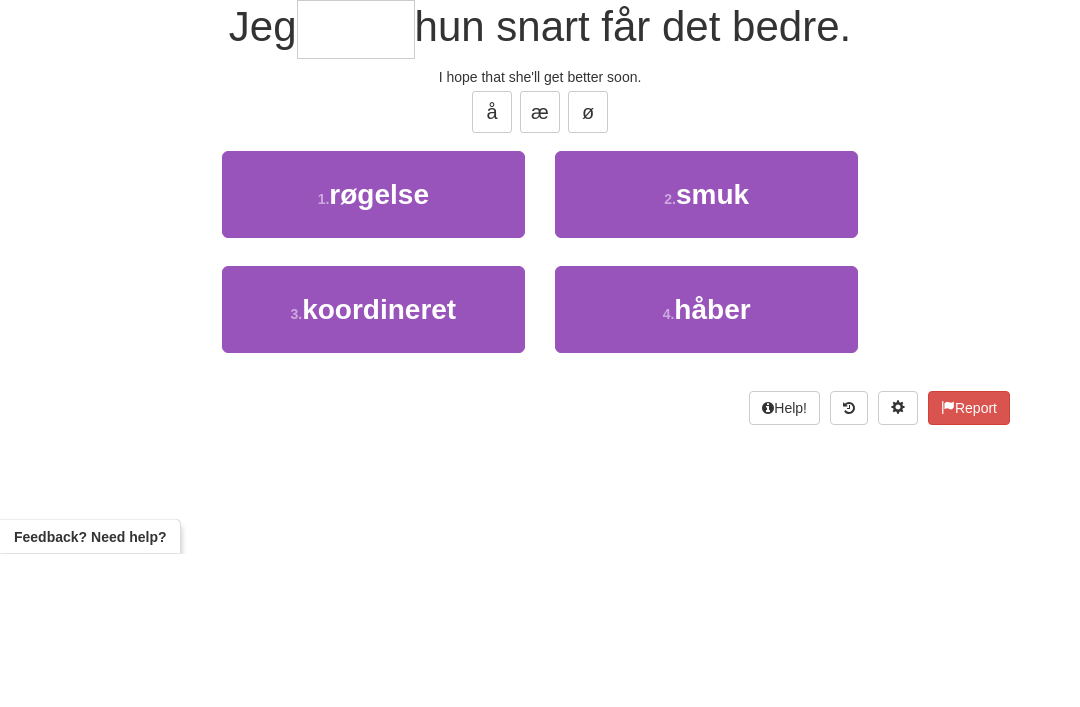 click on "4 .  håber" at bounding box center [706, 463] 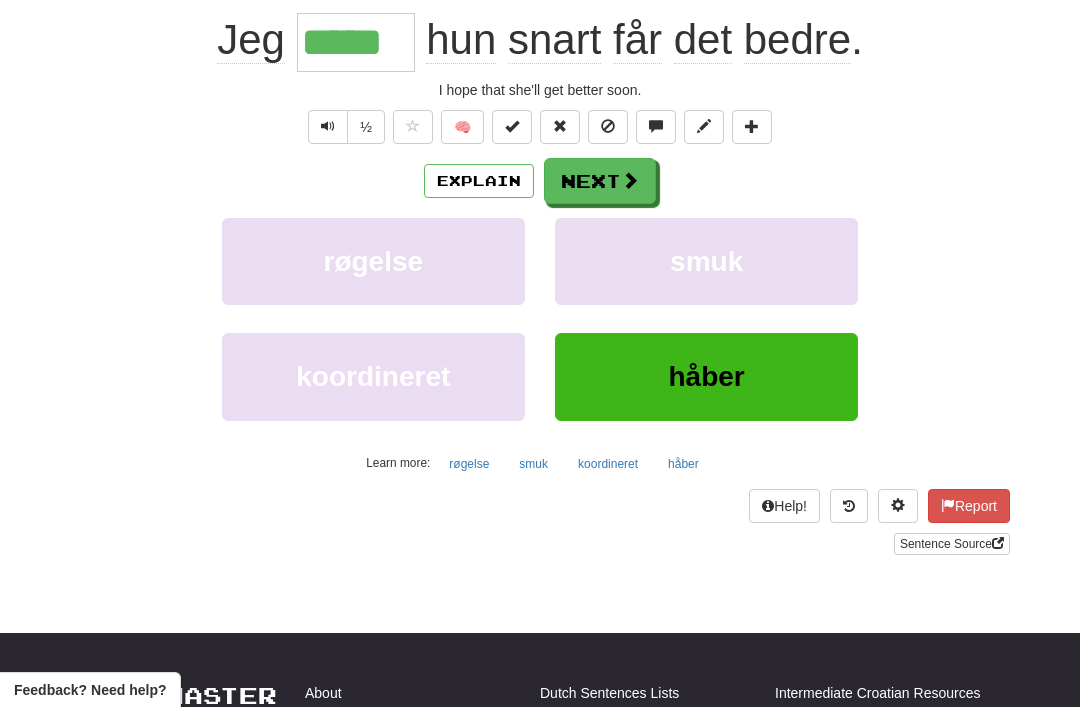 click on "Next" at bounding box center (600, 181) 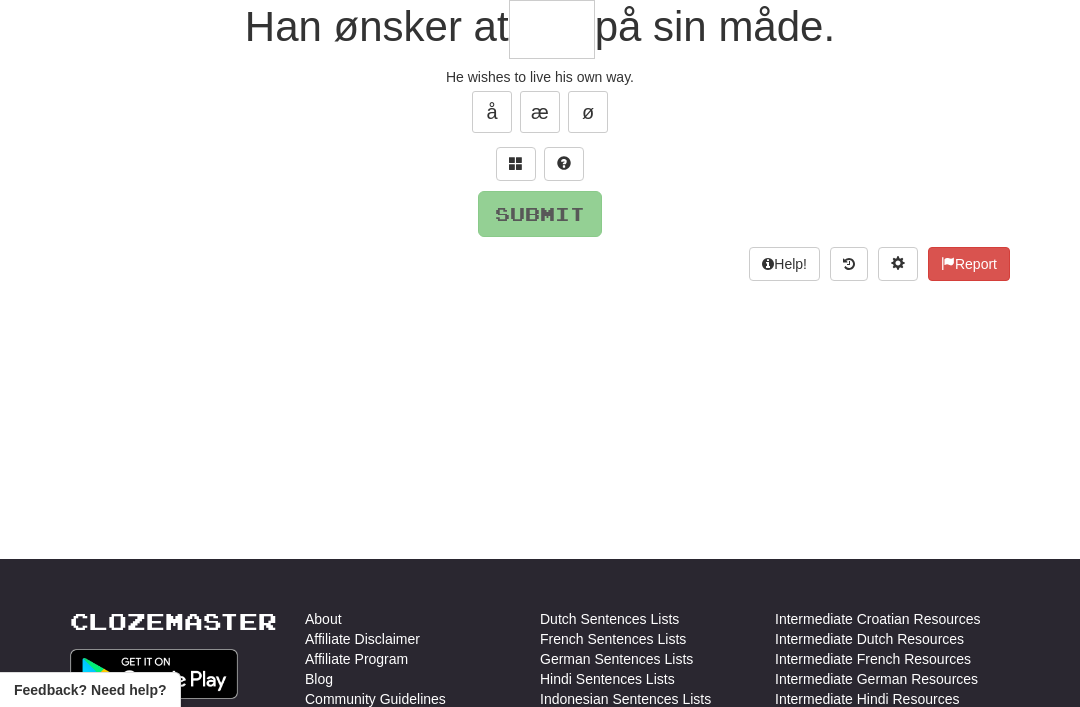 scroll, scrollTop: 197, scrollLeft: 0, axis: vertical 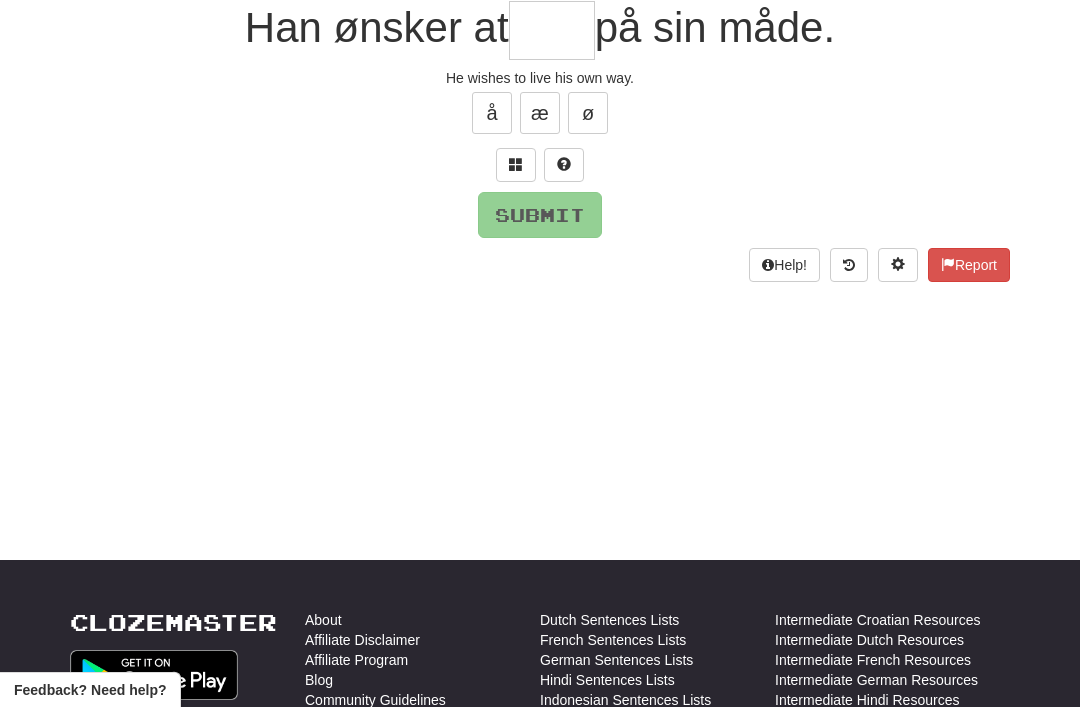 click at bounding box center [516, 165] 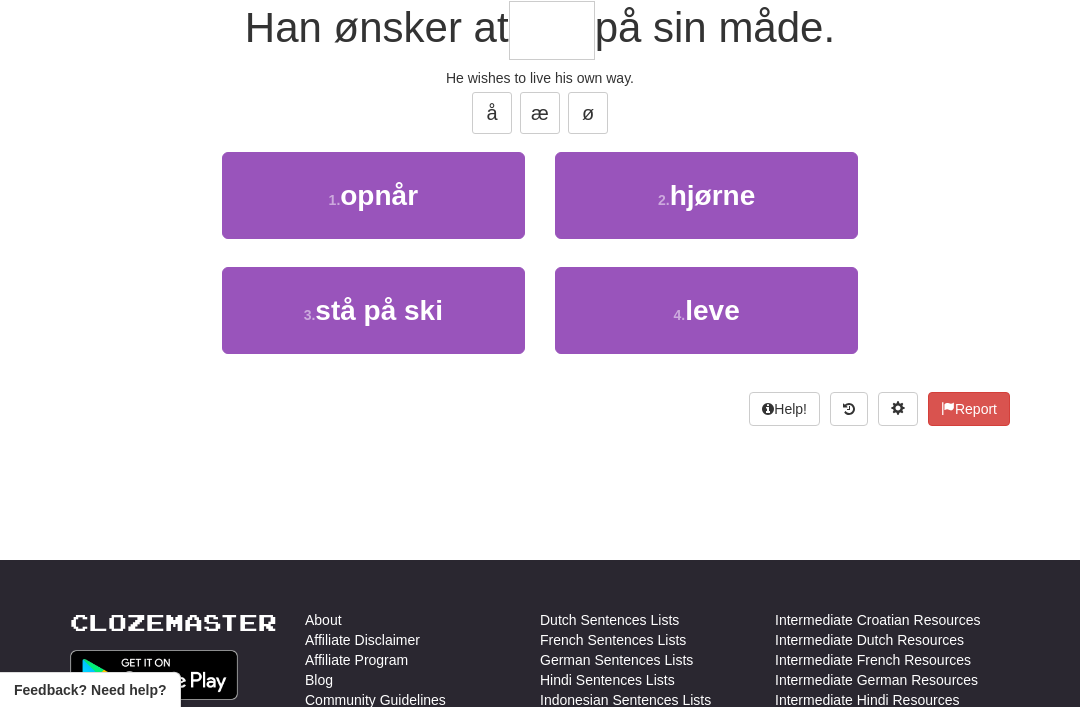 click on "4 .  leve" at bounding box center (706, 310) 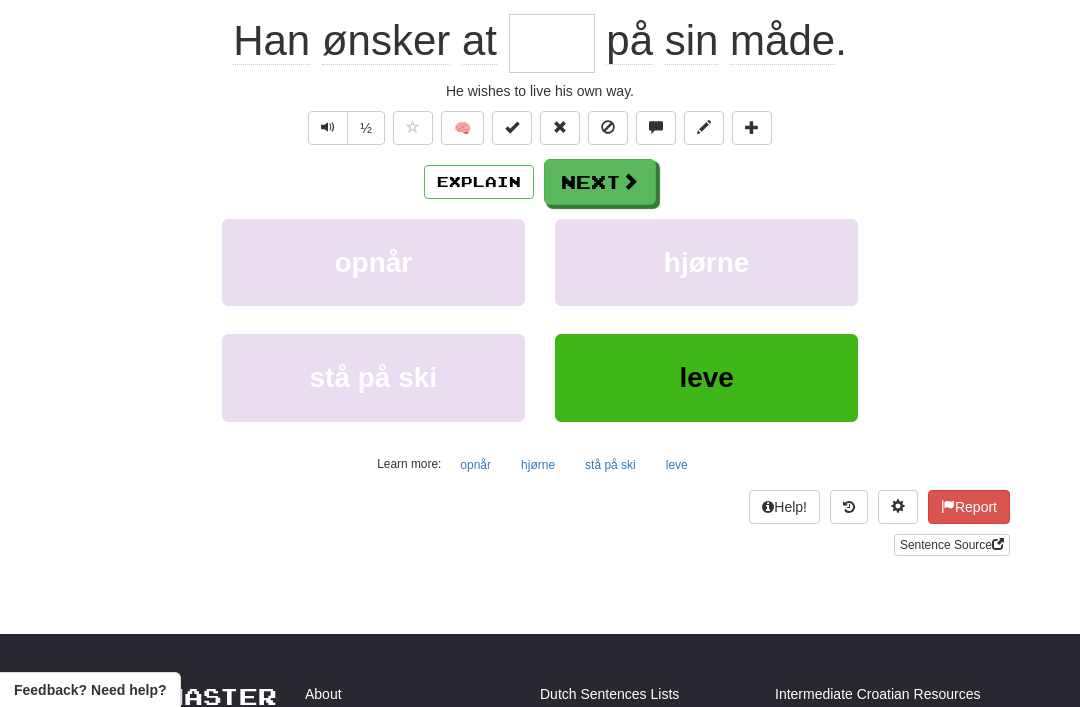 type on "****" 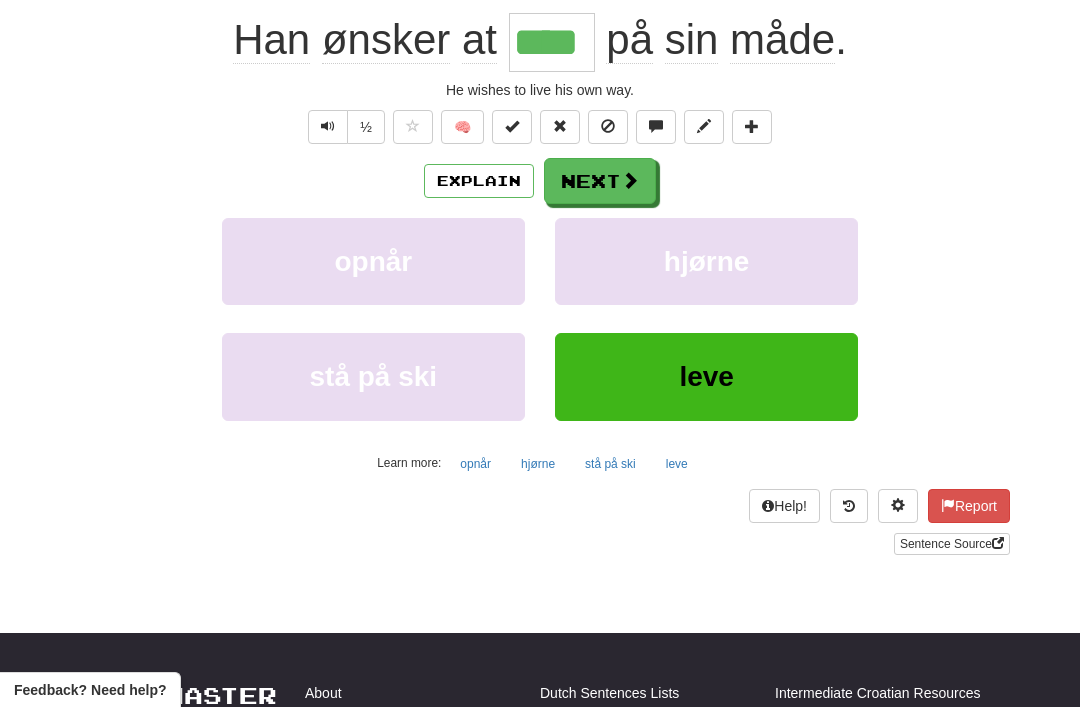 click on "Next" at bounding box center [600, 181] 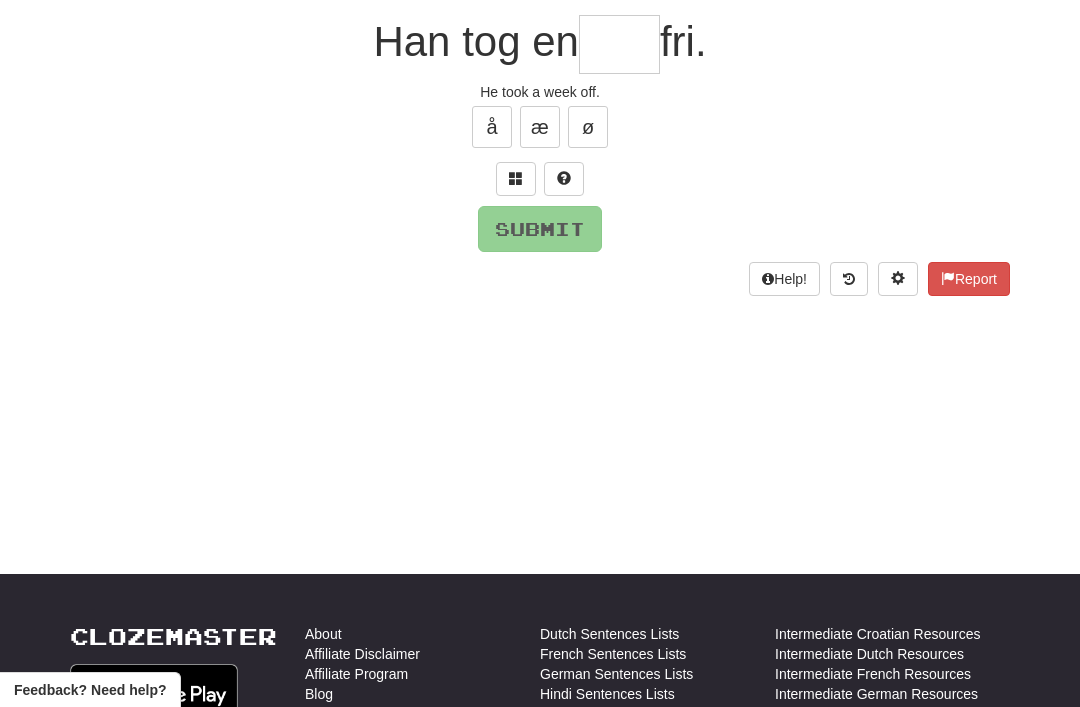 scroll, scrollTop: 179, scrollLeft: 0, axis: vertical 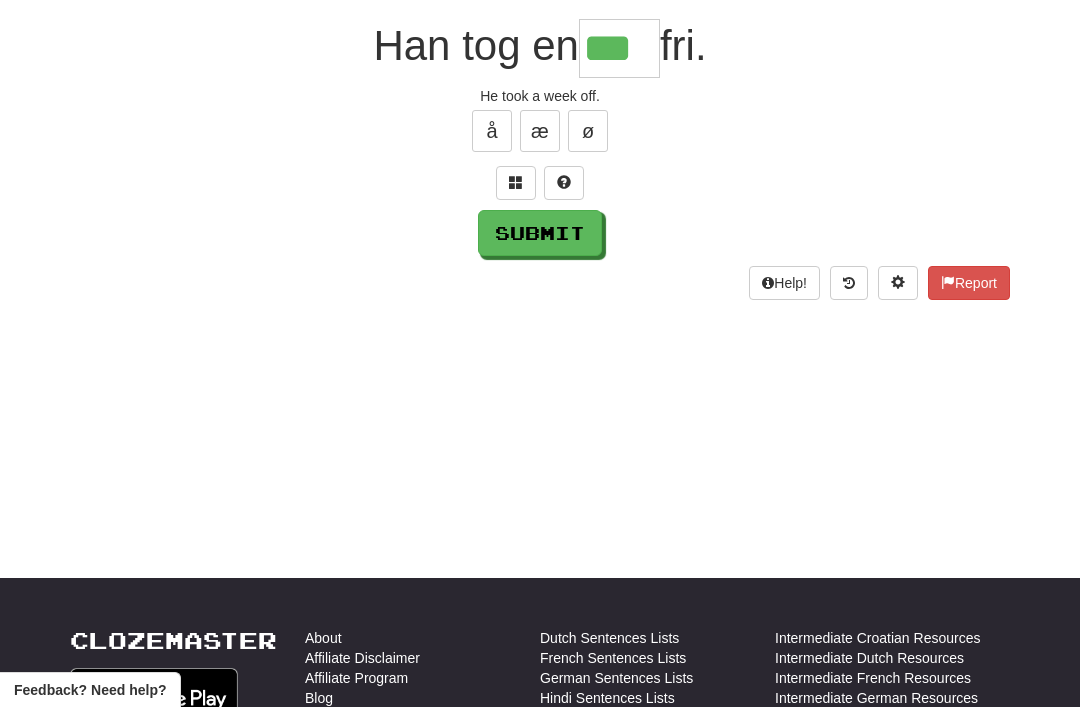 type on "***" 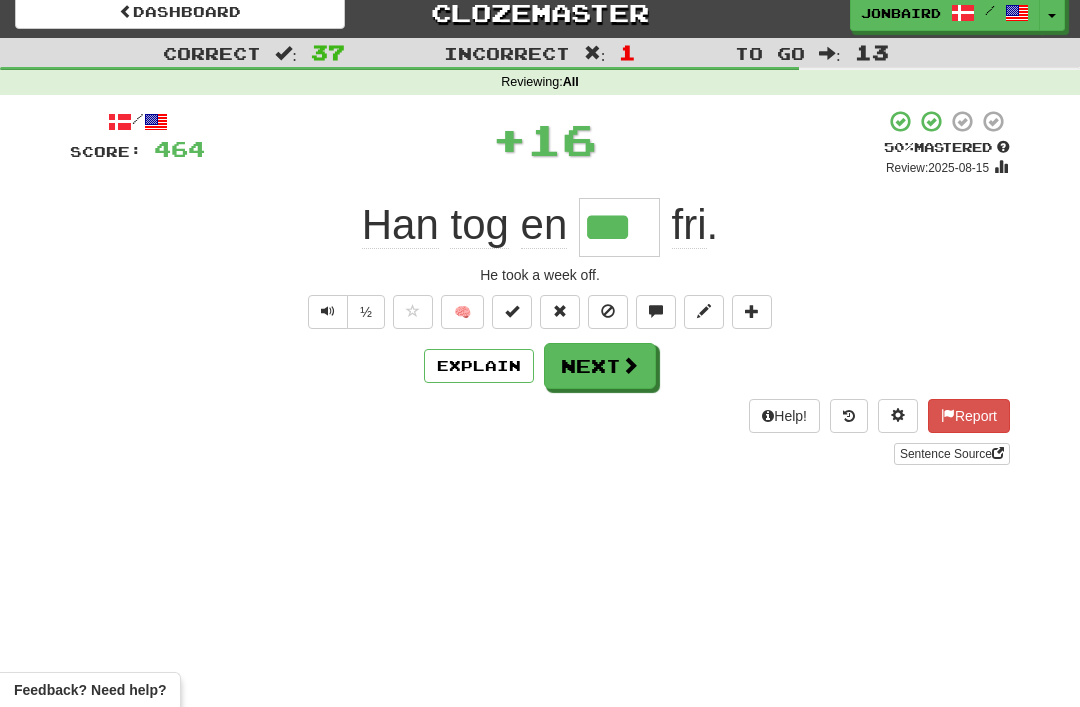 scroll, scrollTop: 16, scrollLeft: 0, axis: vertical 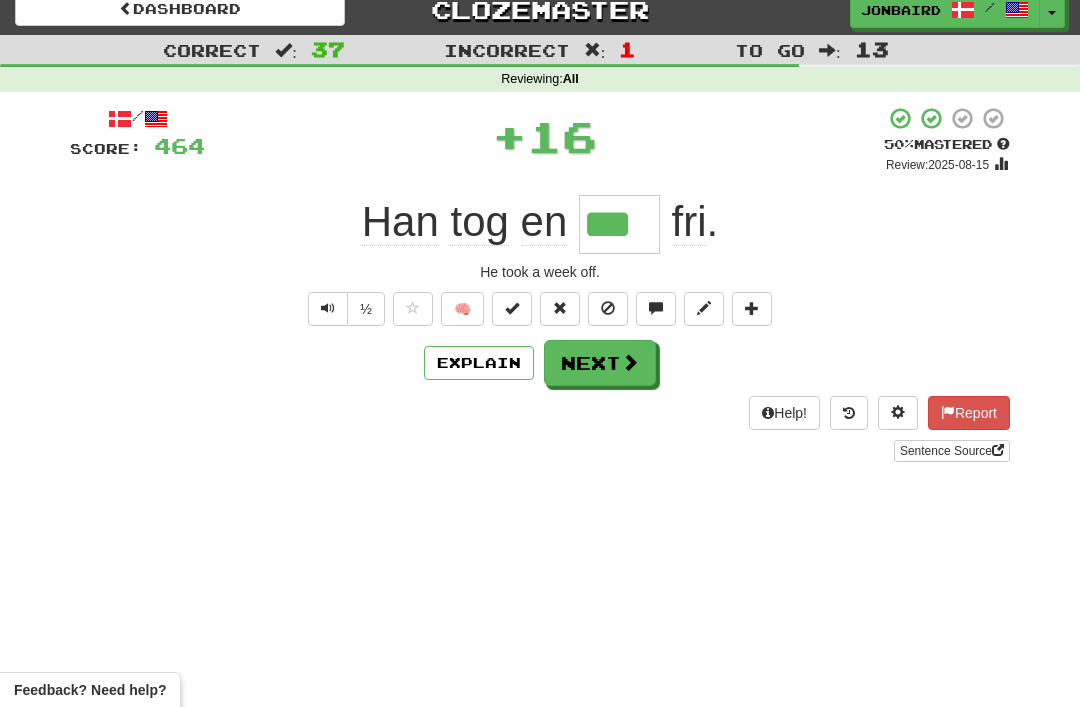 click on "Next" at bounding box center [600, 363] 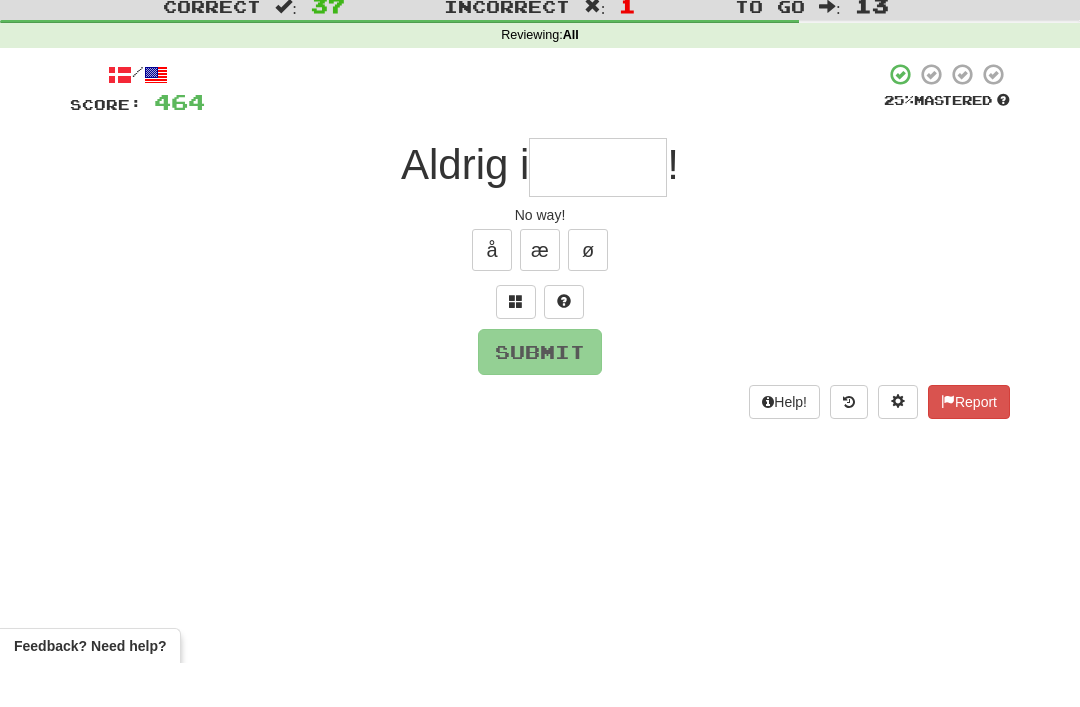 click at bounding box center (516, 345) 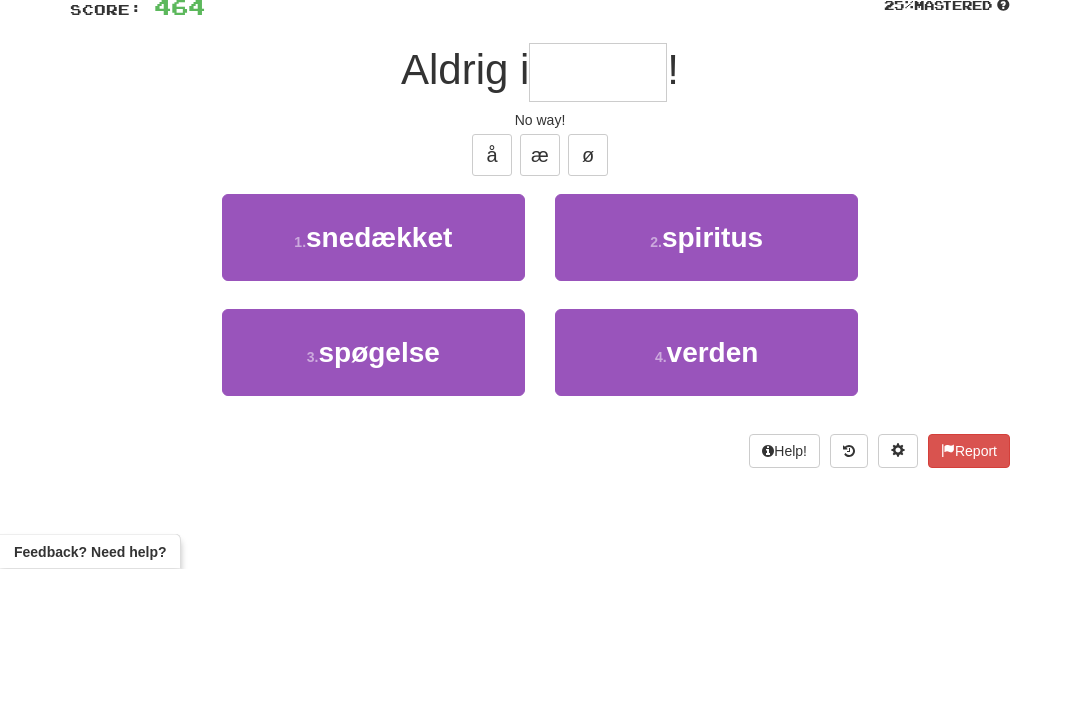 click on "4 .  verden" at bounding box center (706, 491) 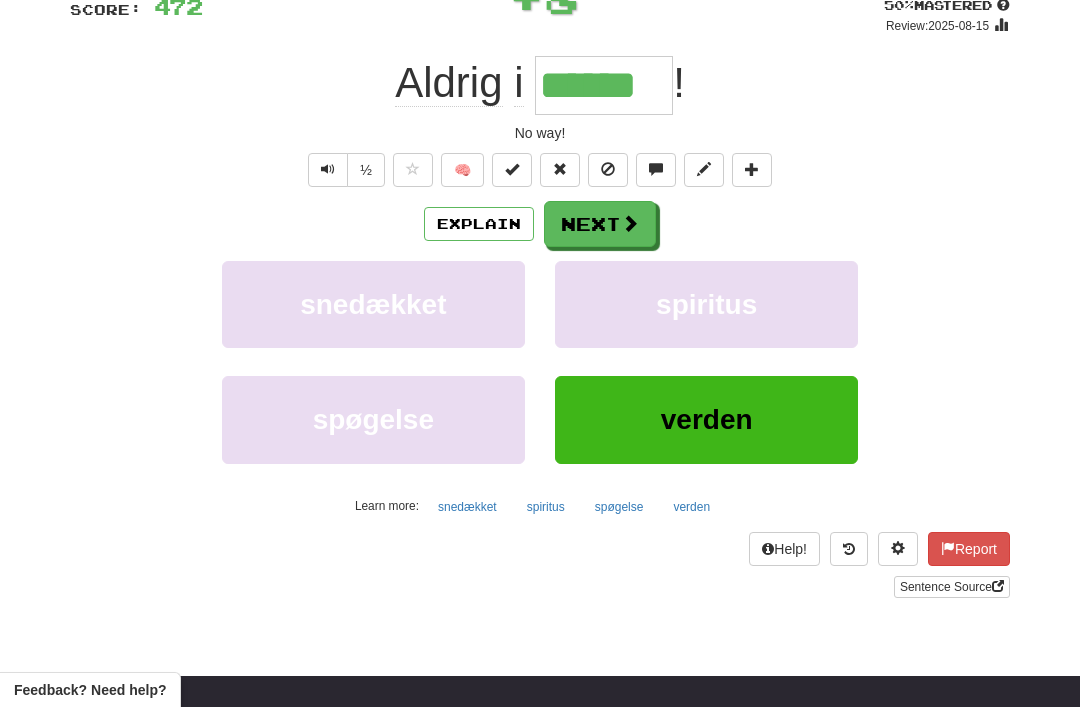 click on "Next" at bounding box center (600, 224) 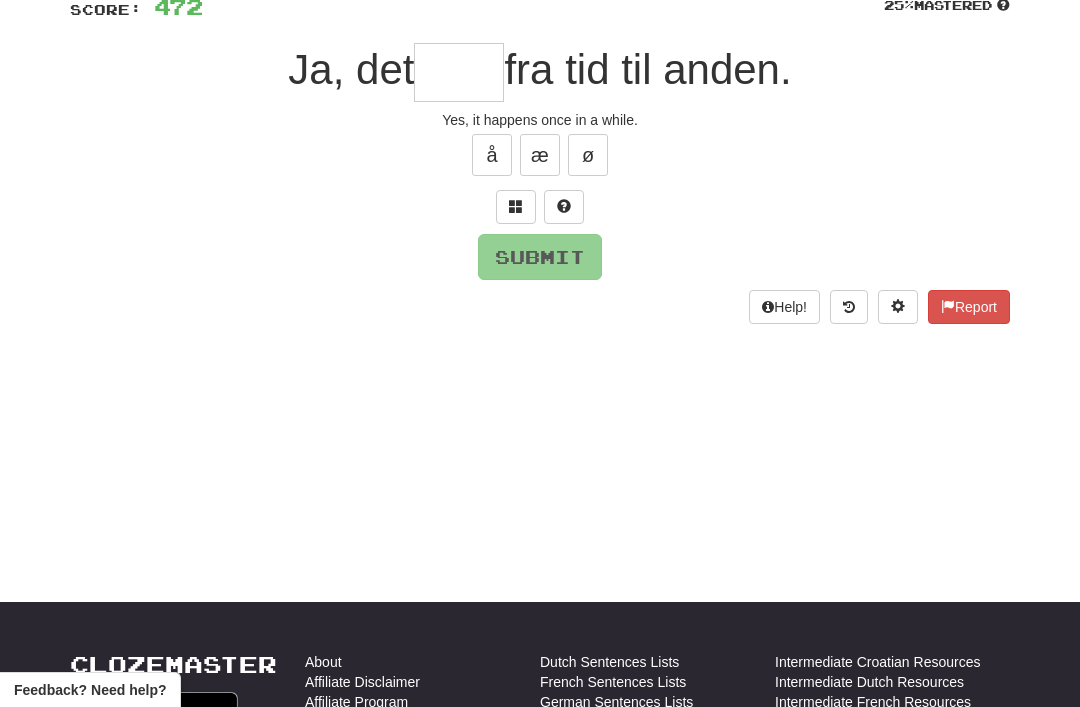 scroll, scrollTop: 154, scrollLeft: 0, axis: vertical 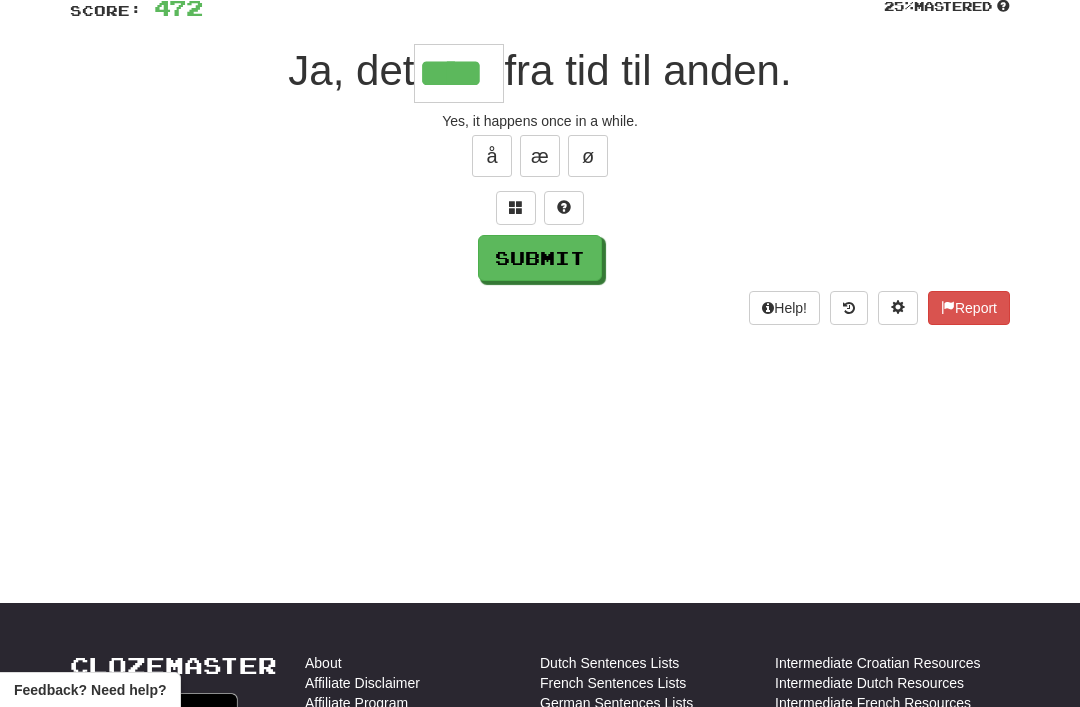 type on "****" 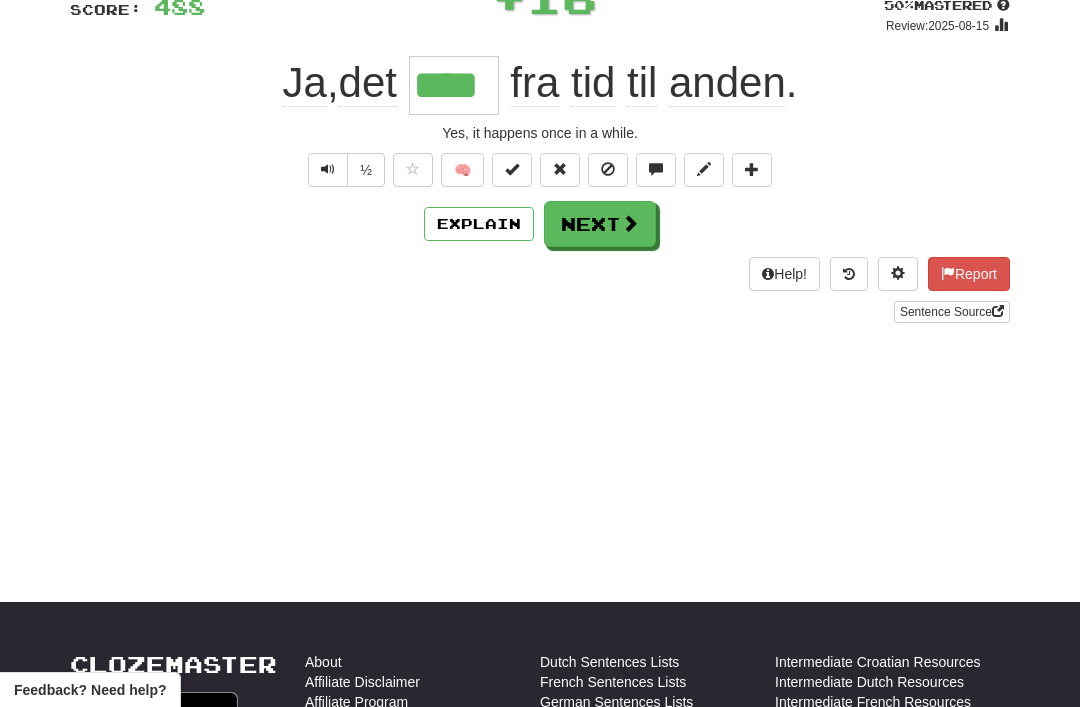 click on "Next" at bounding box center [600, 224] 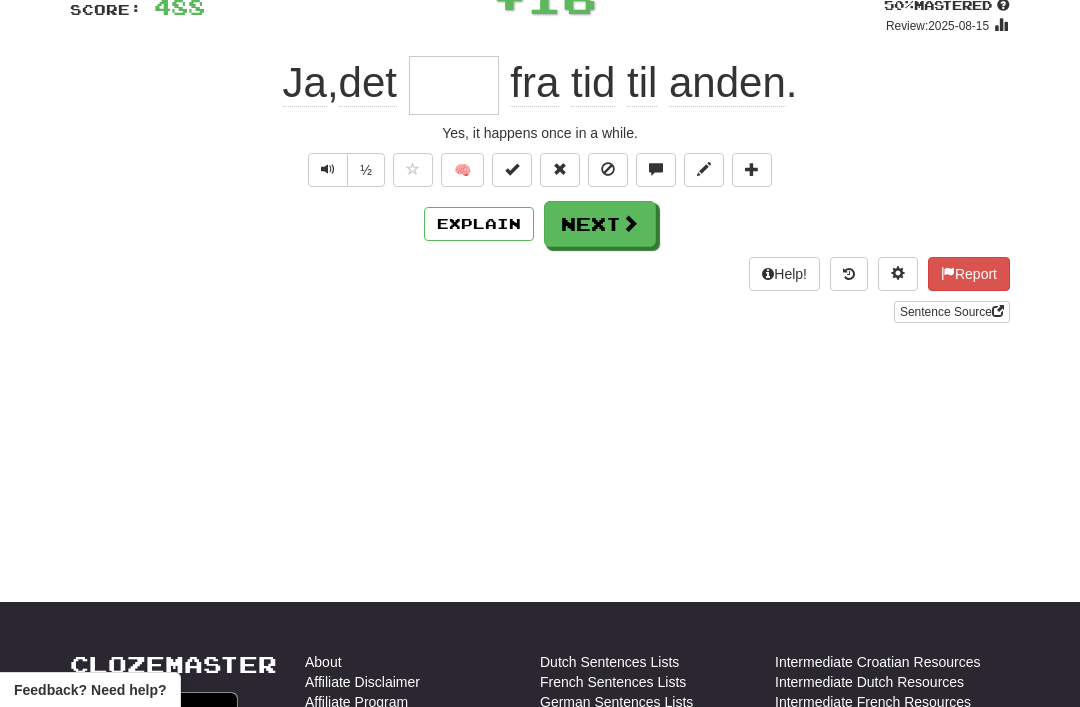 scroll, scrollTop: 154, scrollLeft: 0, axis: vertical 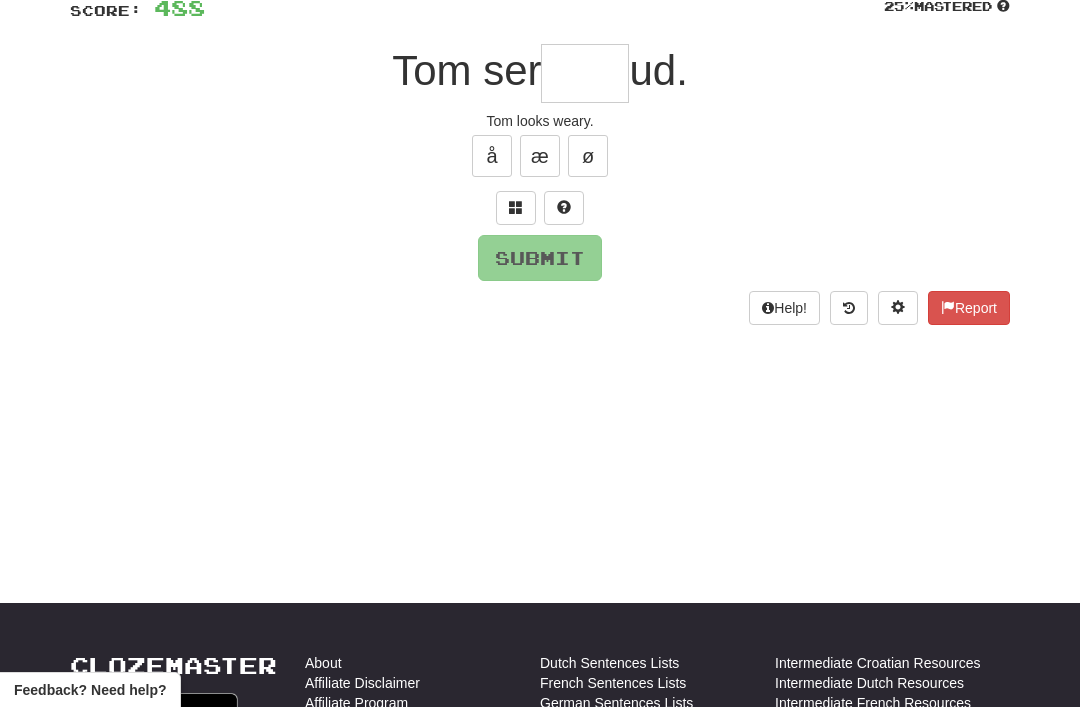 click at bounding box center (516, 208) 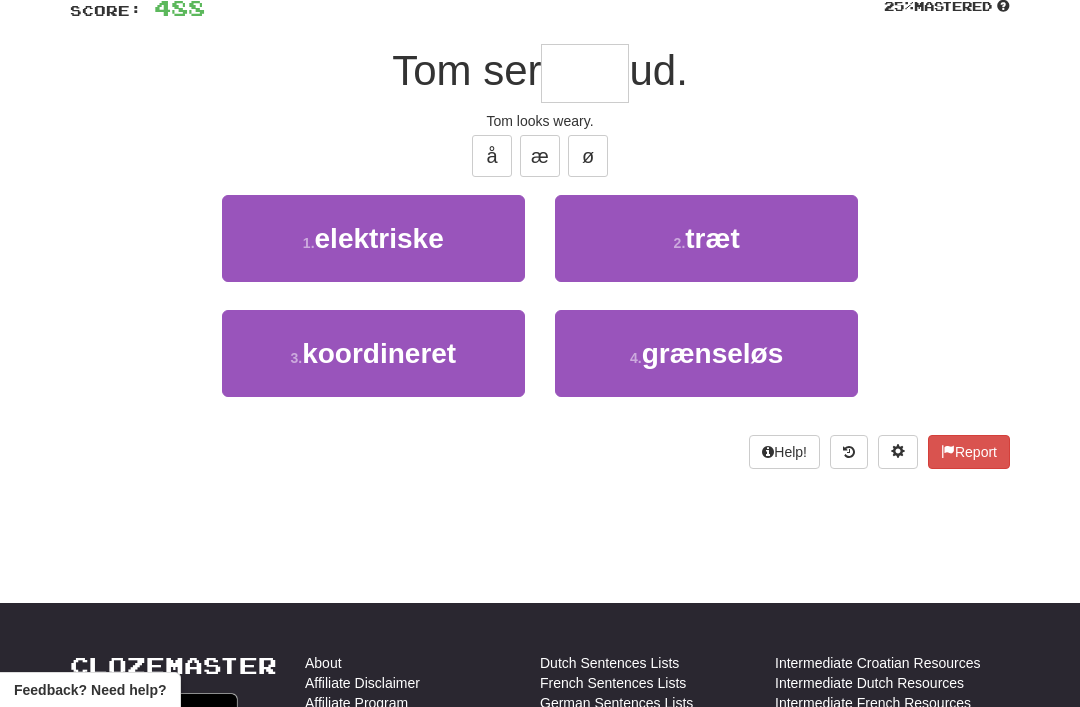 click on "2 .  træt" at bounding box center [706, 238] 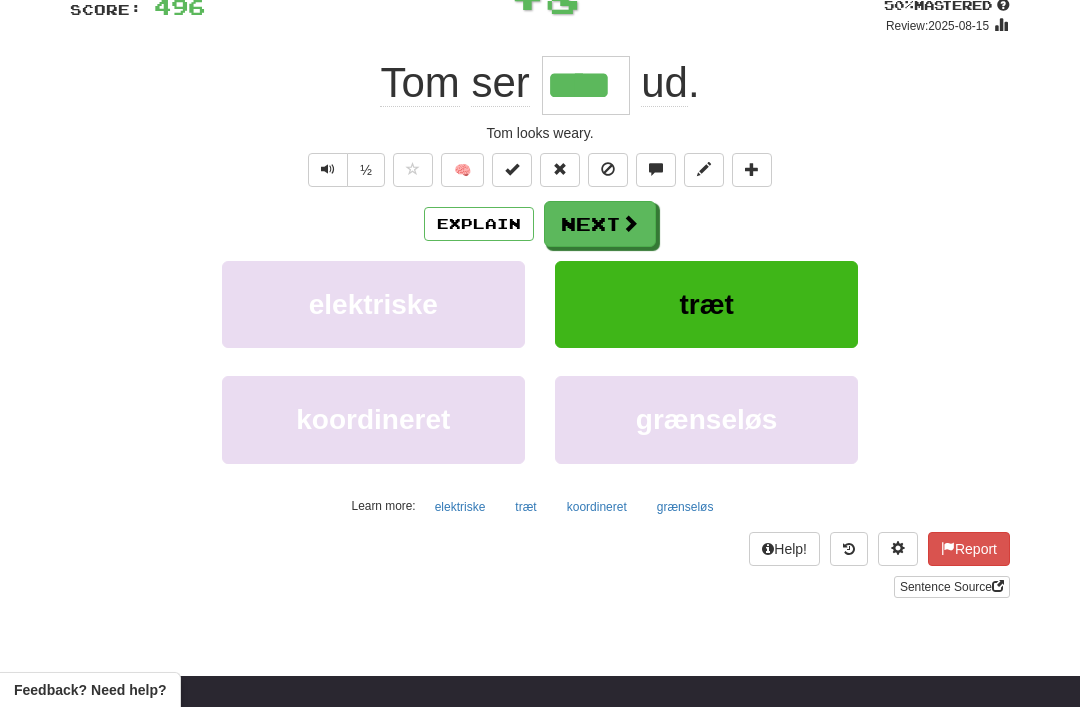 click on "Next" at bounding box center [600, 224] 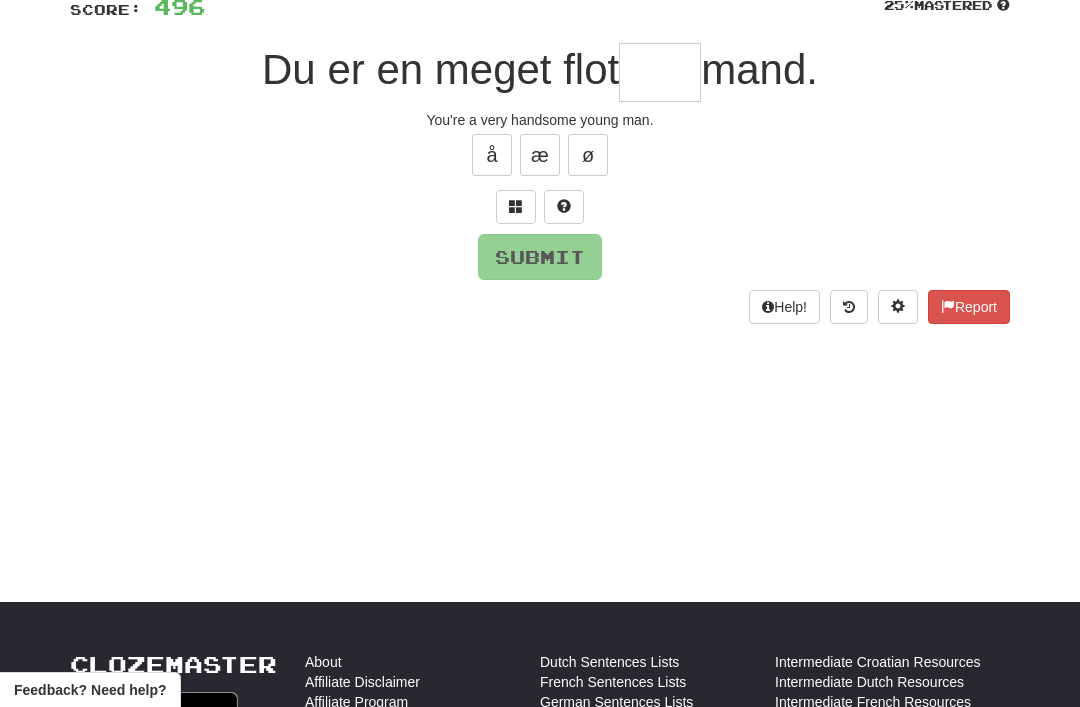 scroll, scrollTop: 154, scrollLeft: 0, axis: vertical 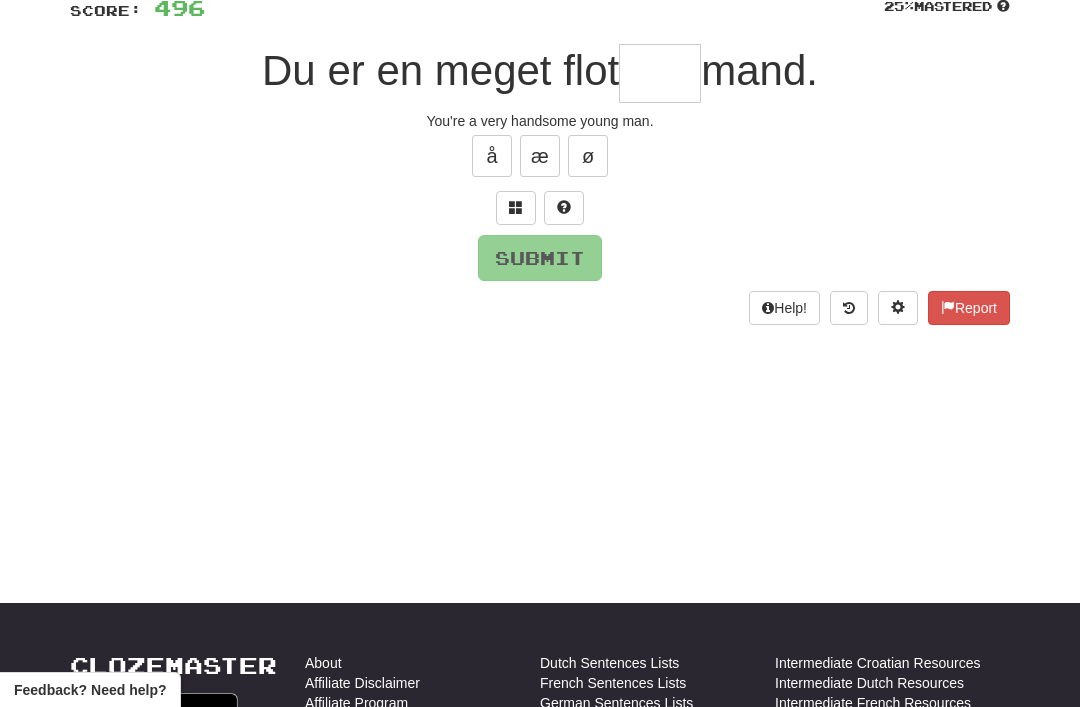click at bounding box center [516, 208] 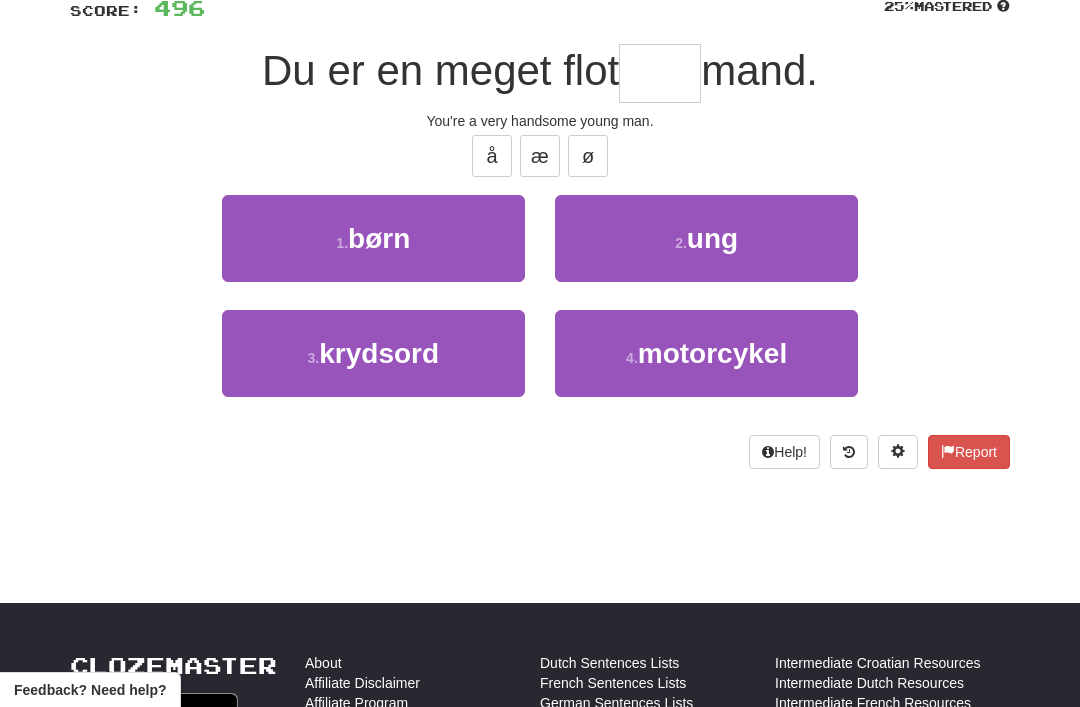 click on "2 .  ung" at bounding box center (706, 238) 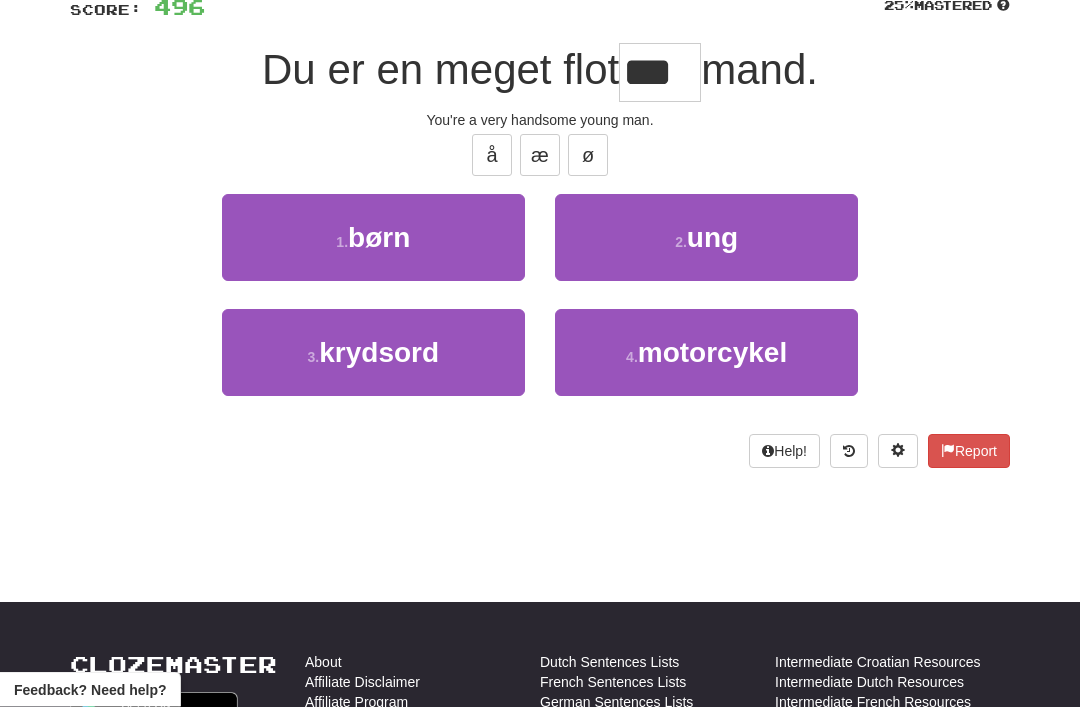 scroll, scrollTop: 155, scrollLeft: 0, axis: vertical 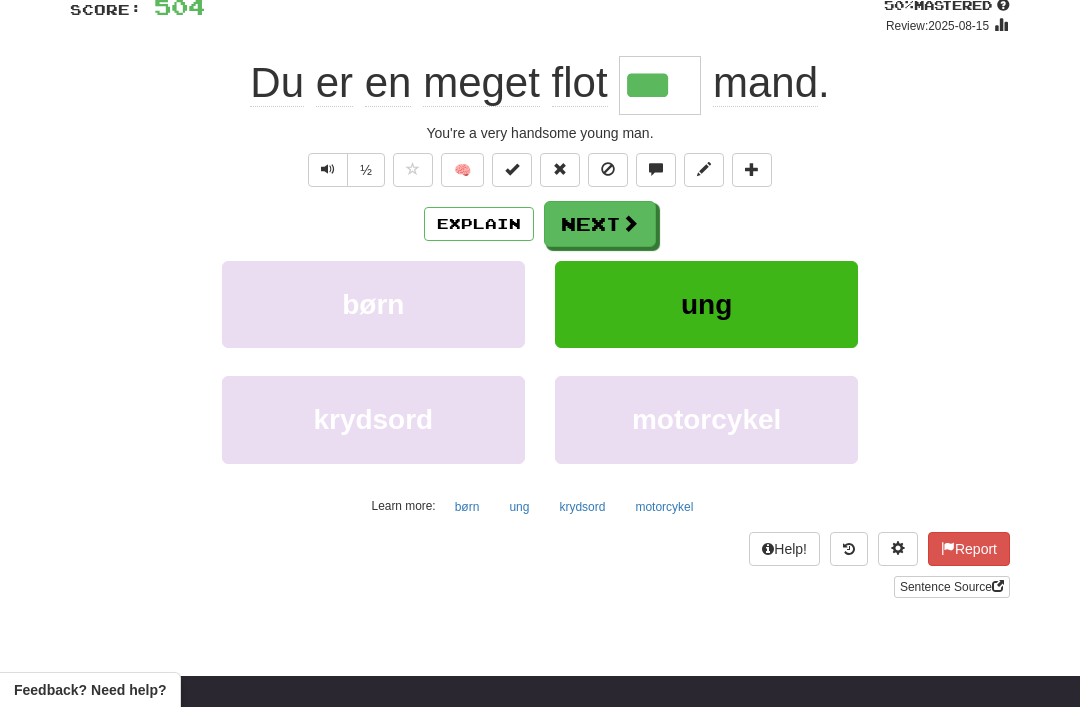 click on "Next" at bounding box center [600, 224] 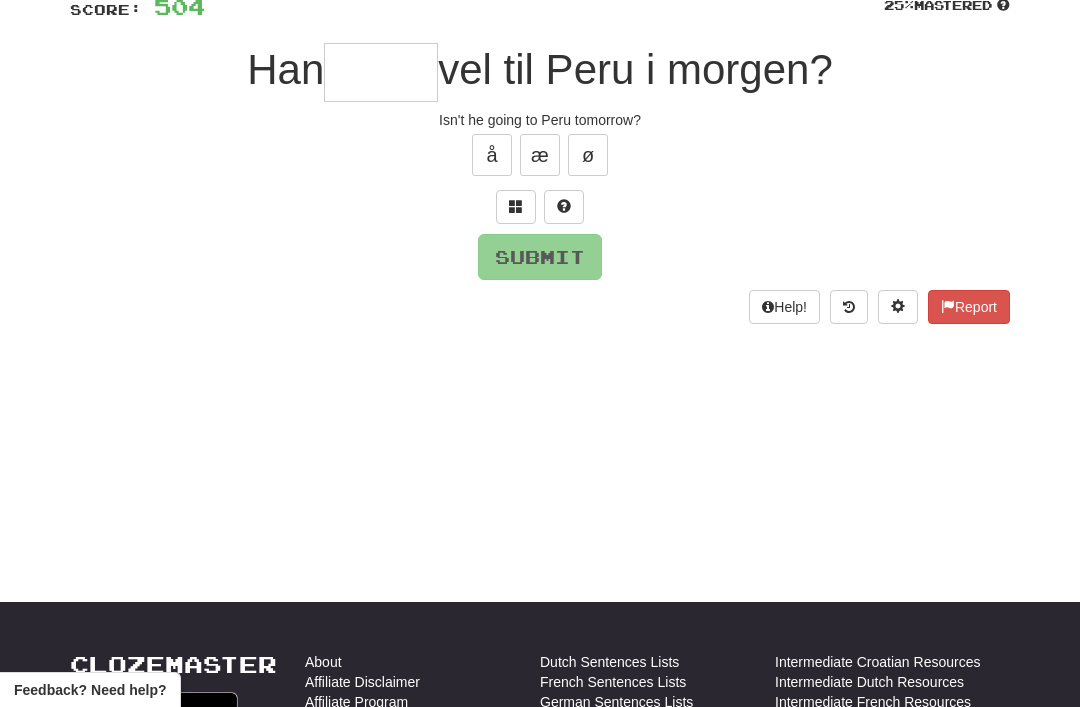 scroll, scrollTop: 154, scrollLeft: 0, axis: vertical 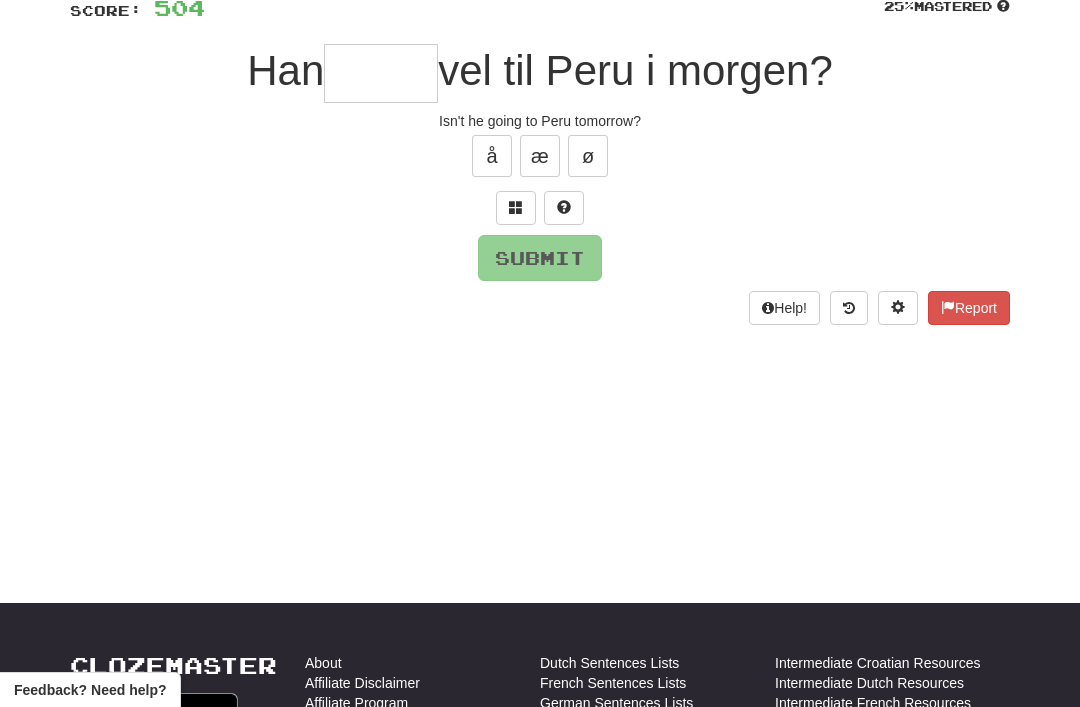click at bounding box center [516, 208] 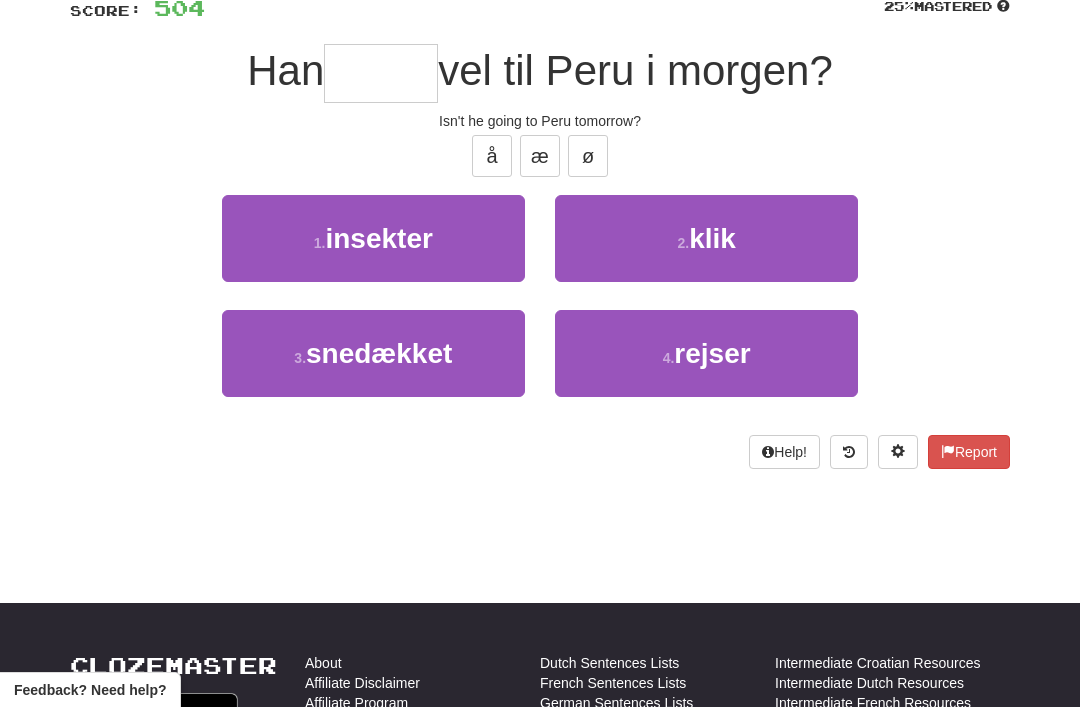 click on "4 .  rejser" at bounding box center (706, 353) 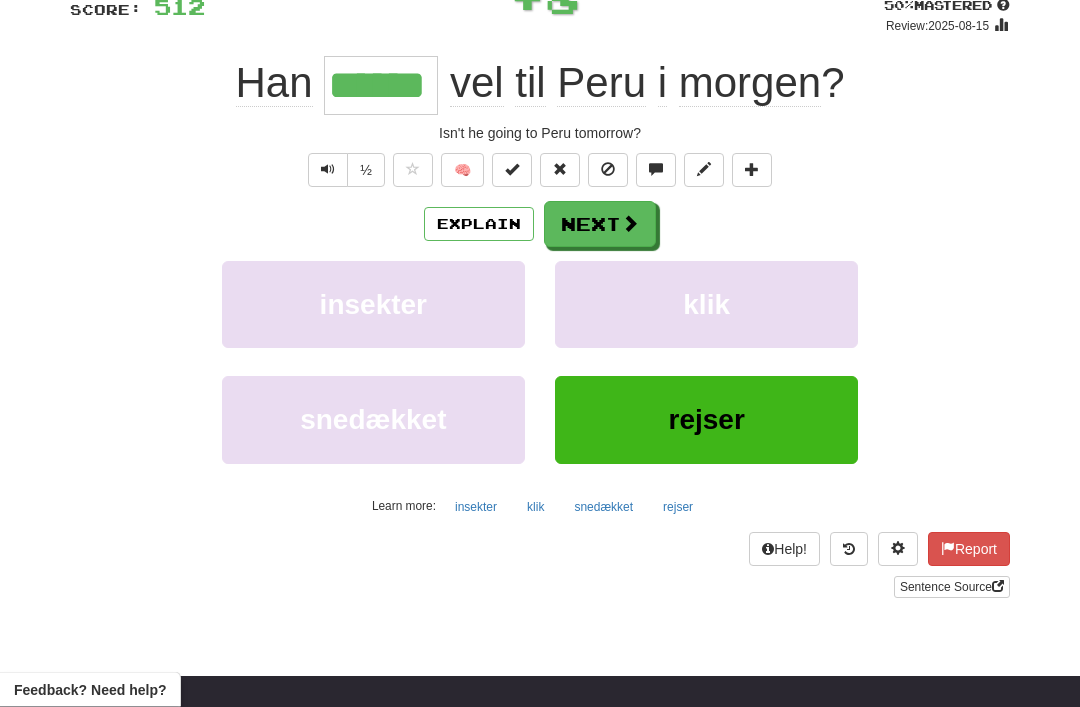scroll, scrollTop: 155, scrollLeft: 0, axis: vertical 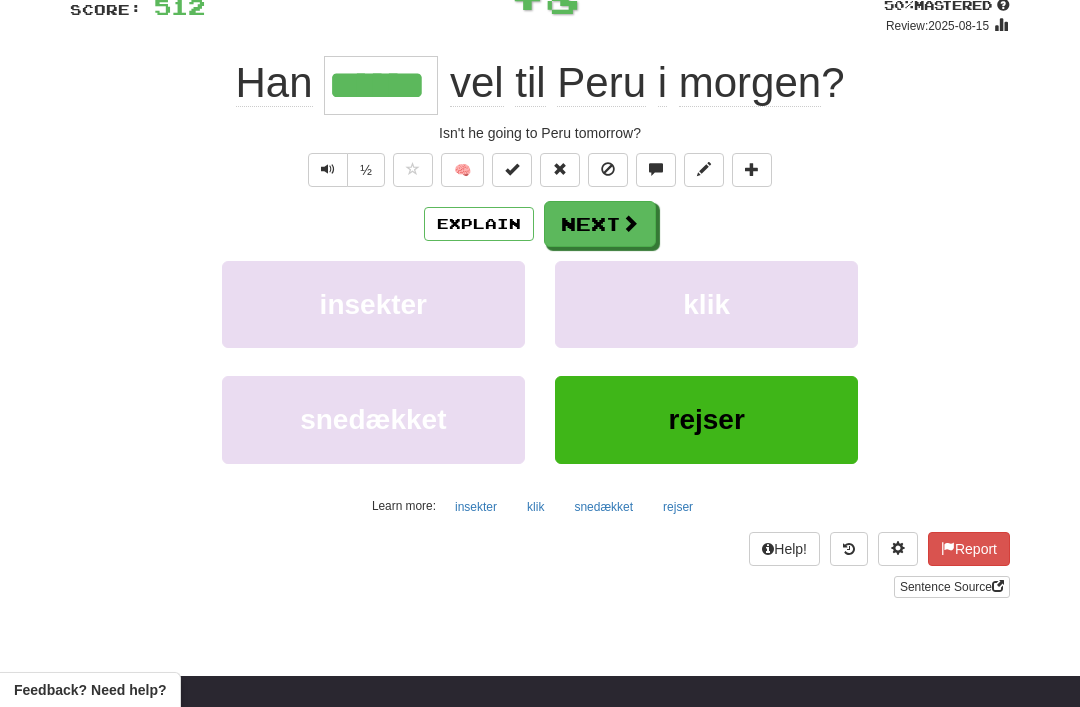 click at bounding box center [560, 170] 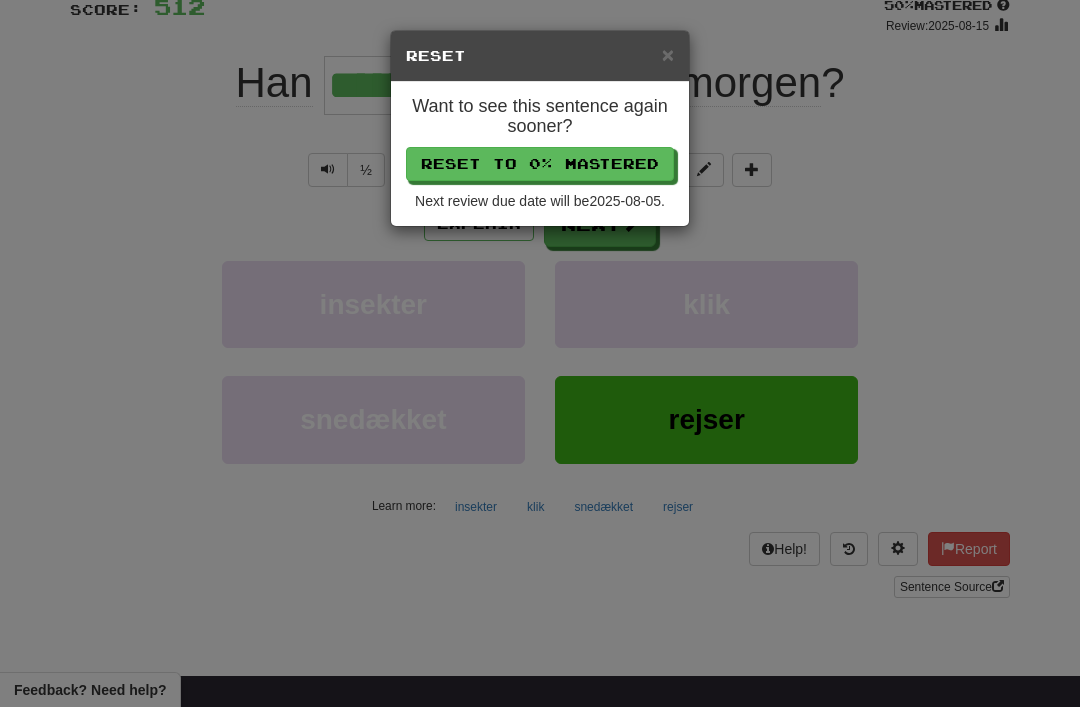 click on "×" at bounding box center [668, 54] 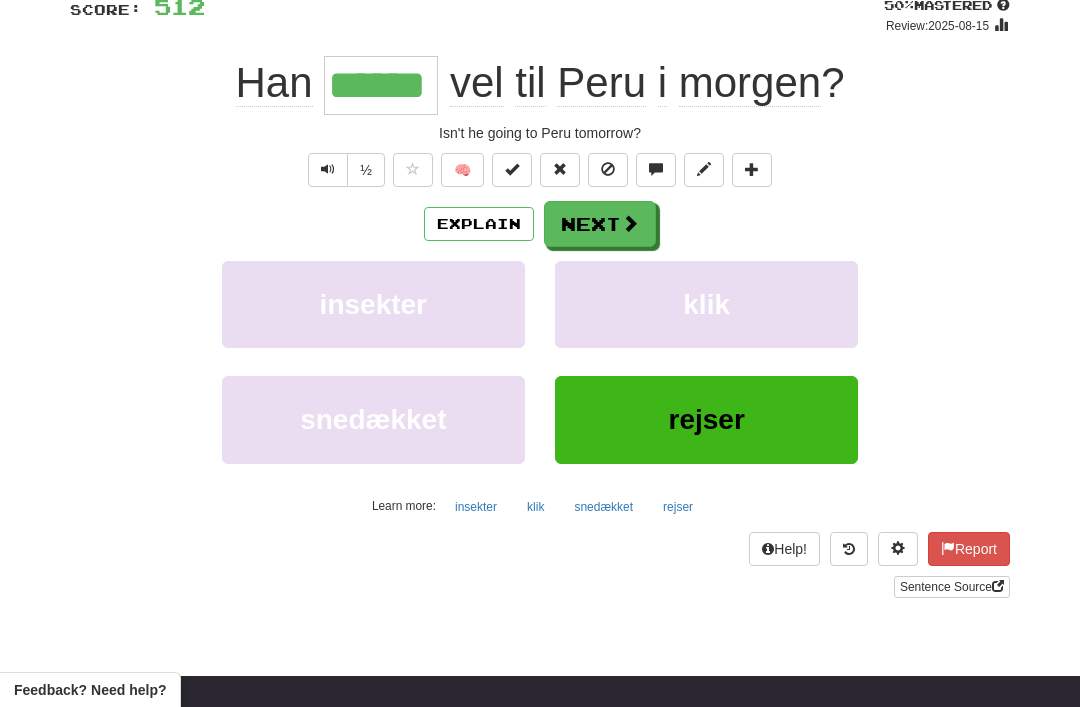 click on "Next" at bounding box center [600, 224] 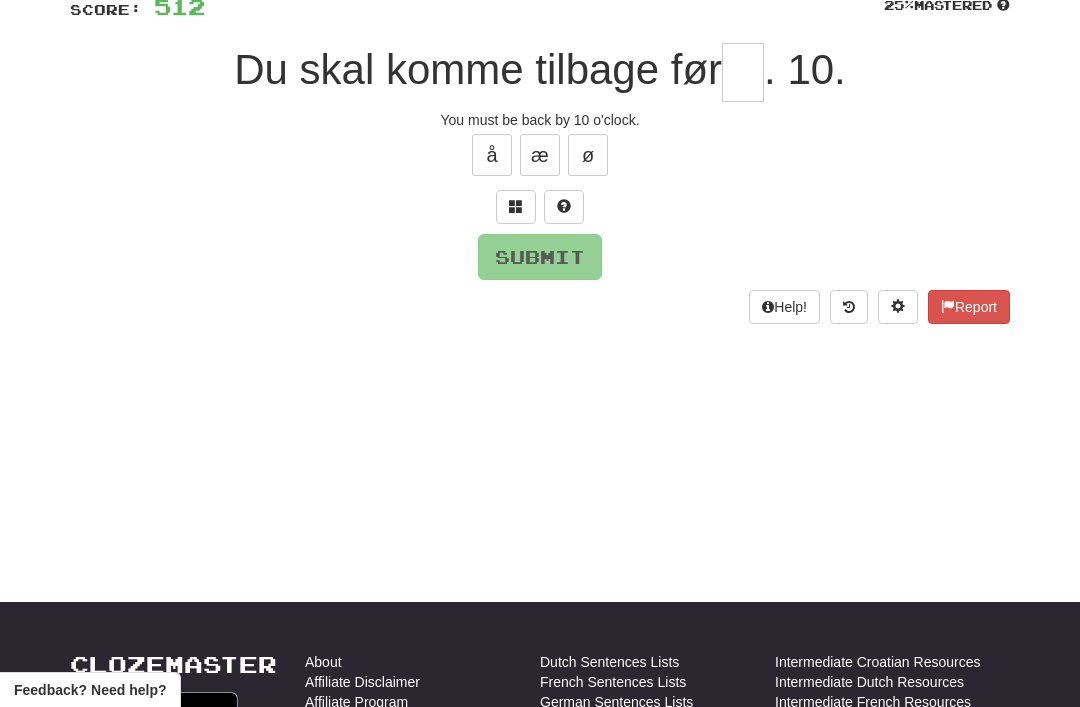 scroll, scrollTop: 154, scrollLeft: 0, axis: vertical 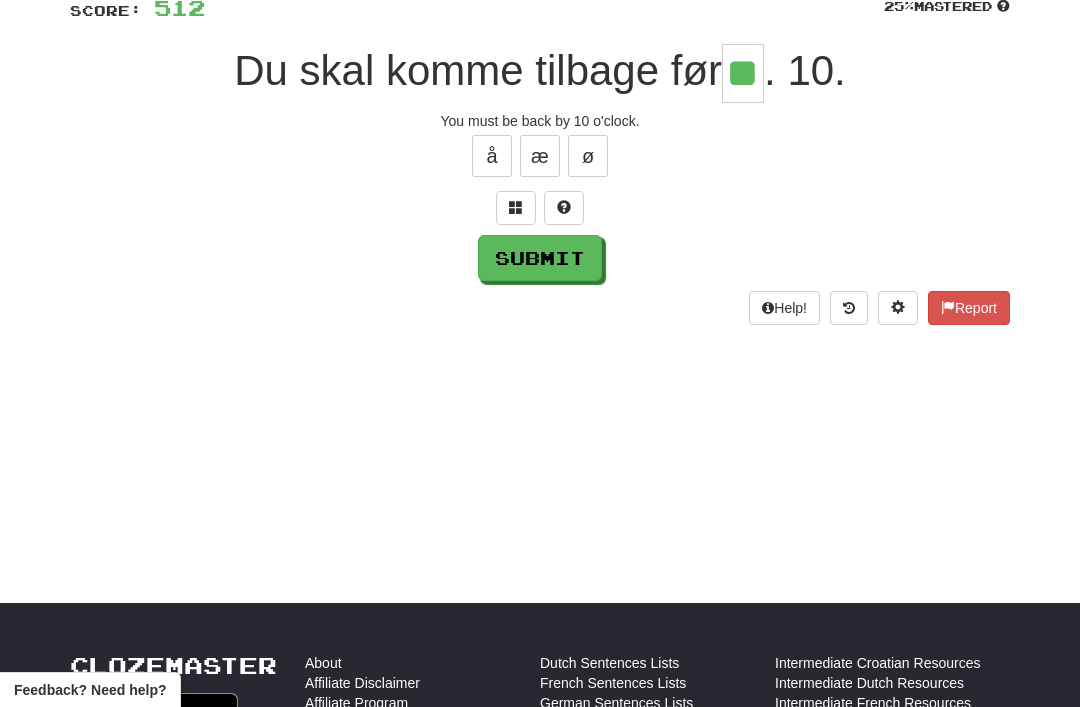 type on "**" 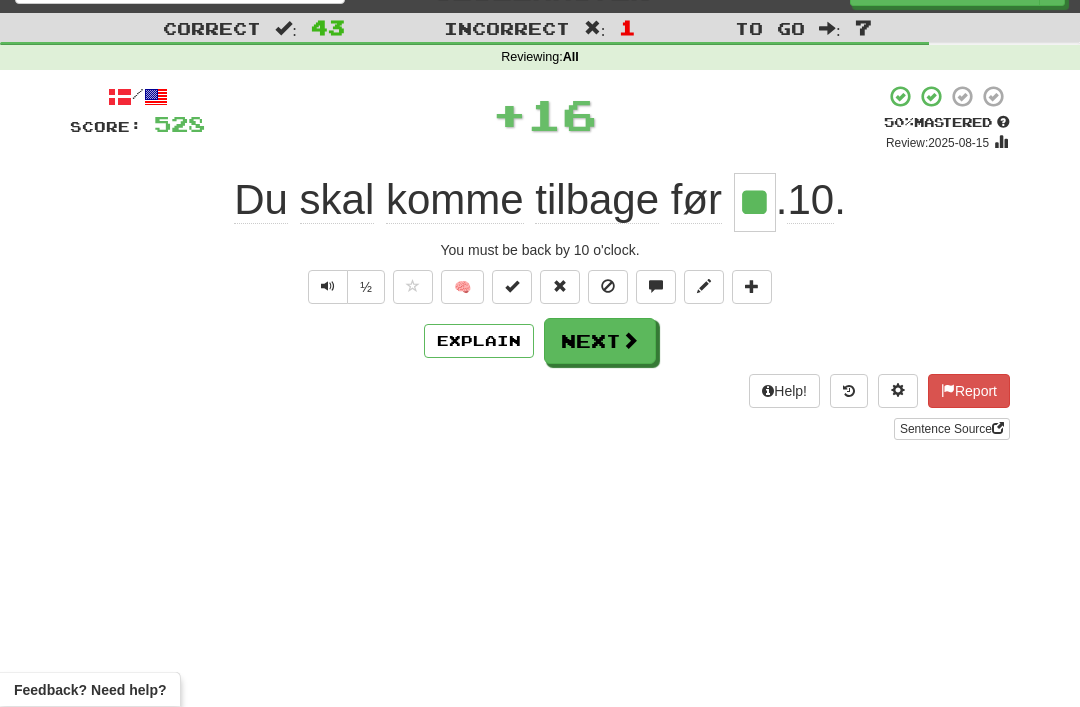 scroll, scrollTop: 38, scrollLeft: 0, axis: vertical 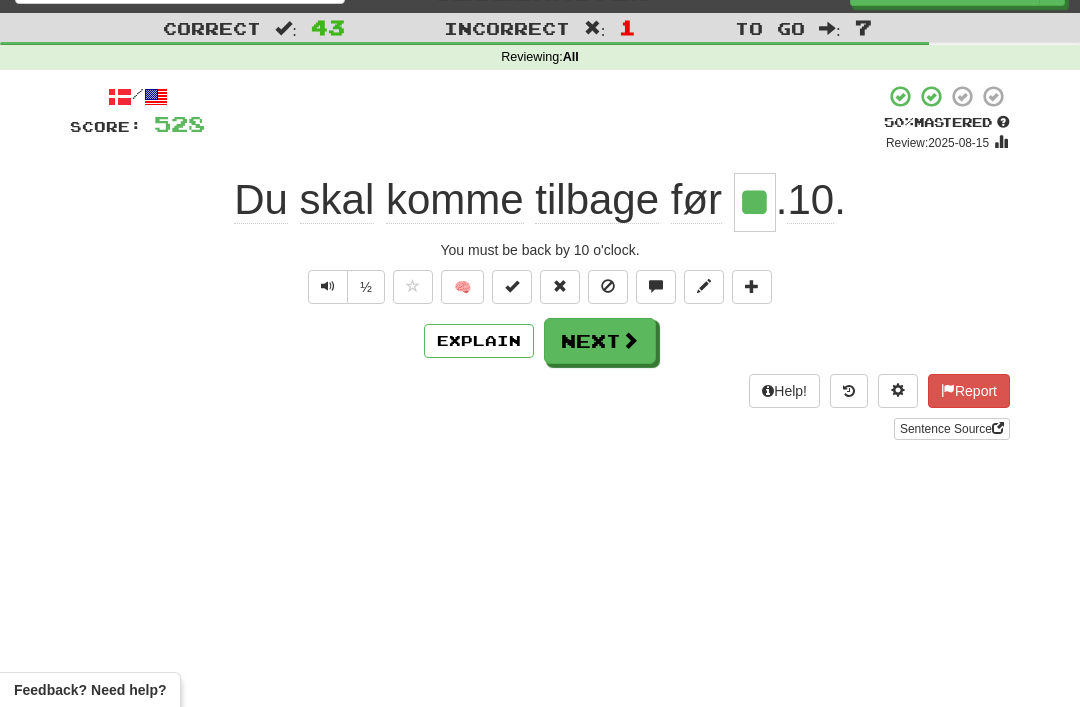 click on "Next" at bounding box center [600, 341] 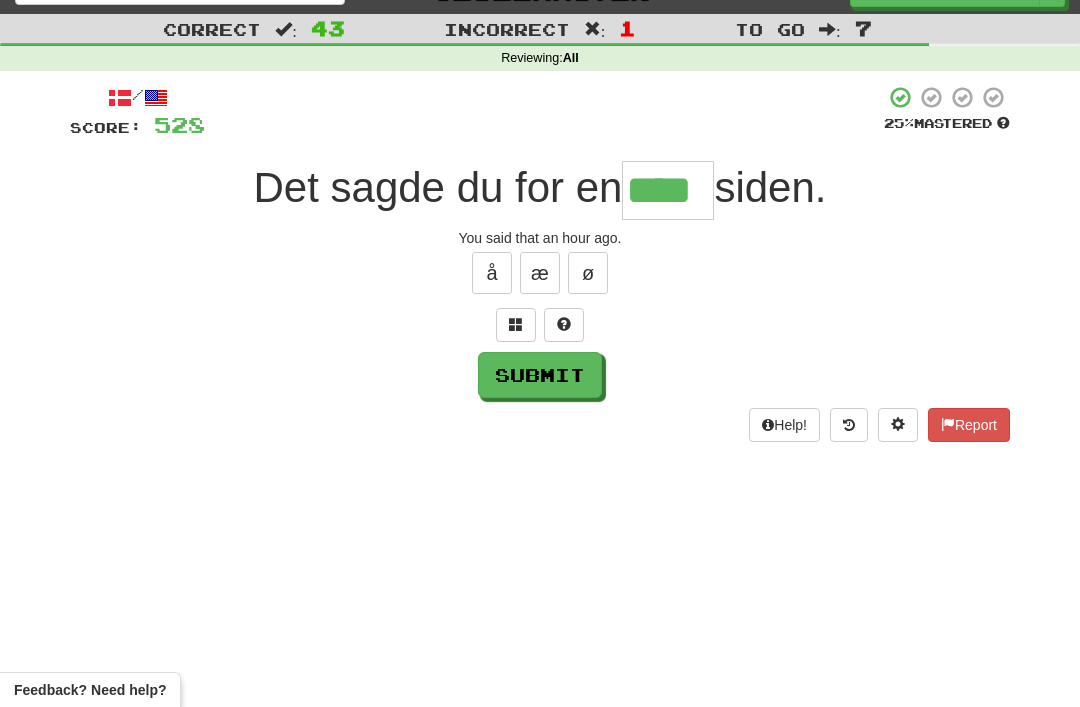 scroll, scrollTop: 37, scrollLeft: 0, axis: vertical 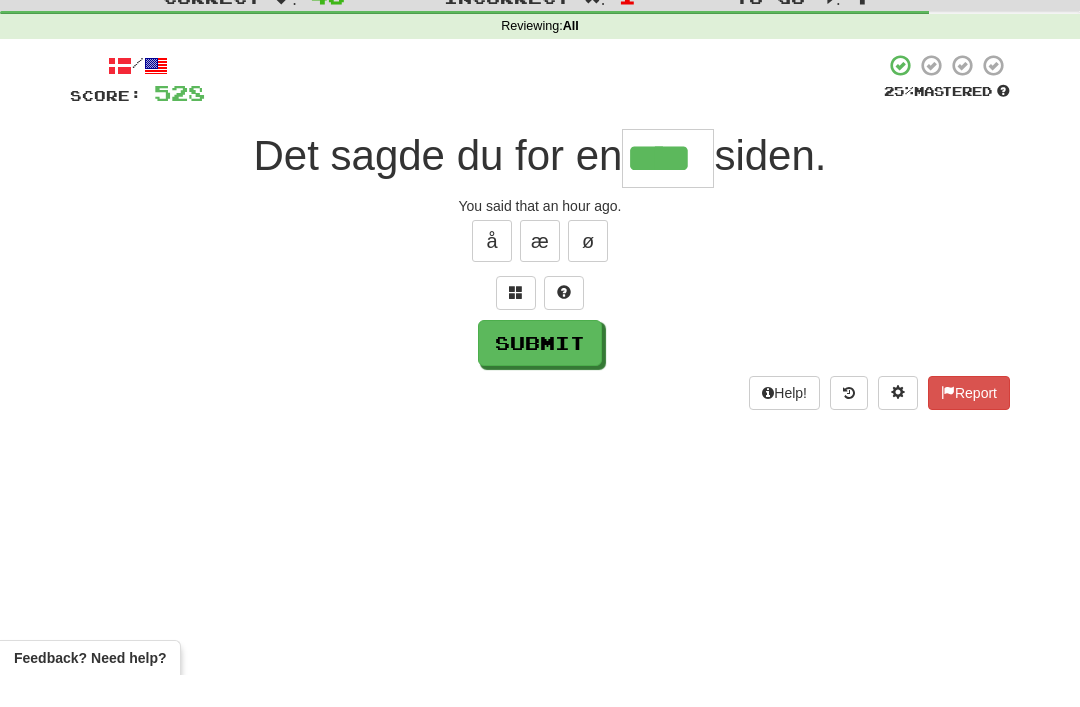 type on "****" 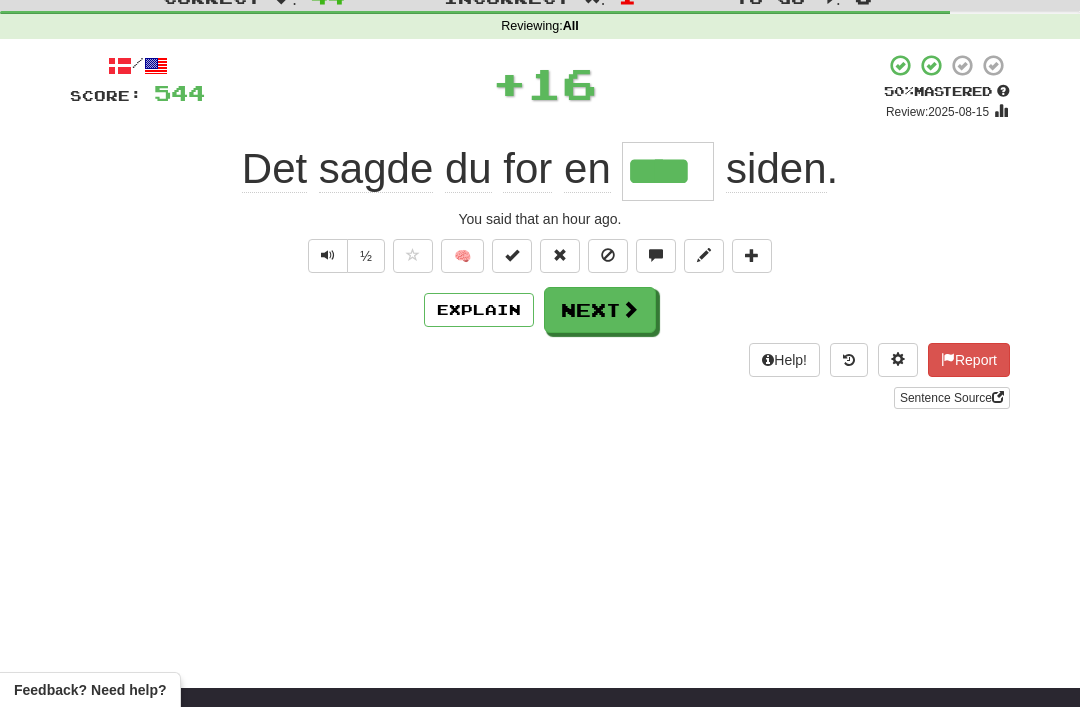 click on "Next" at bounding box center (600, 310) 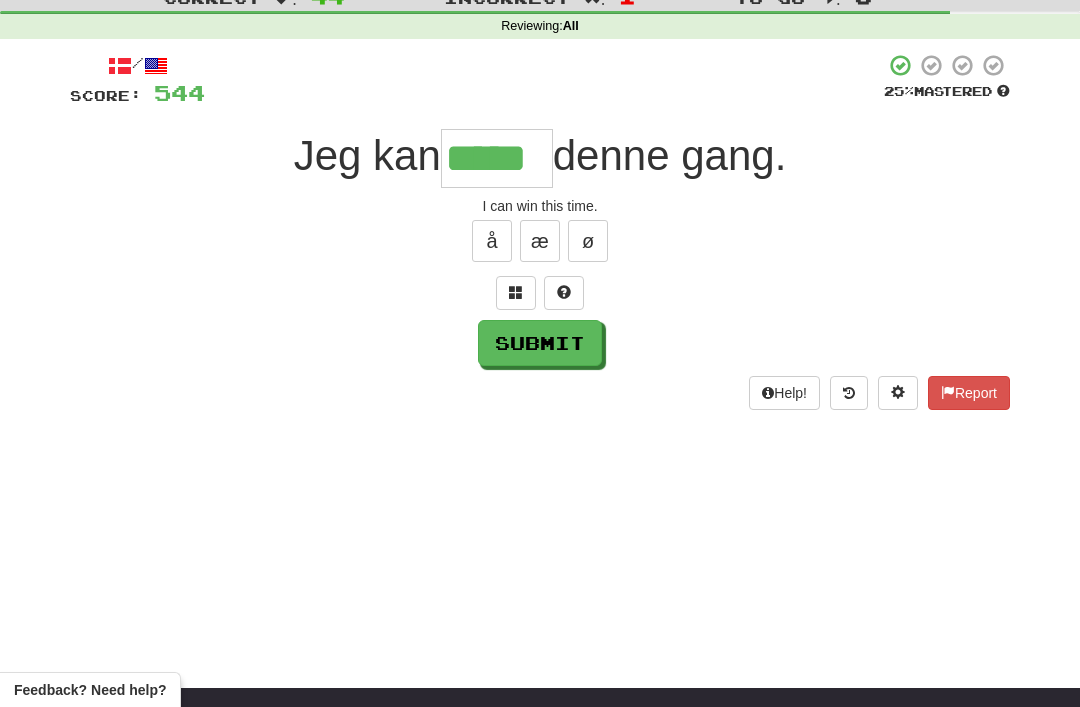 type on "*****" 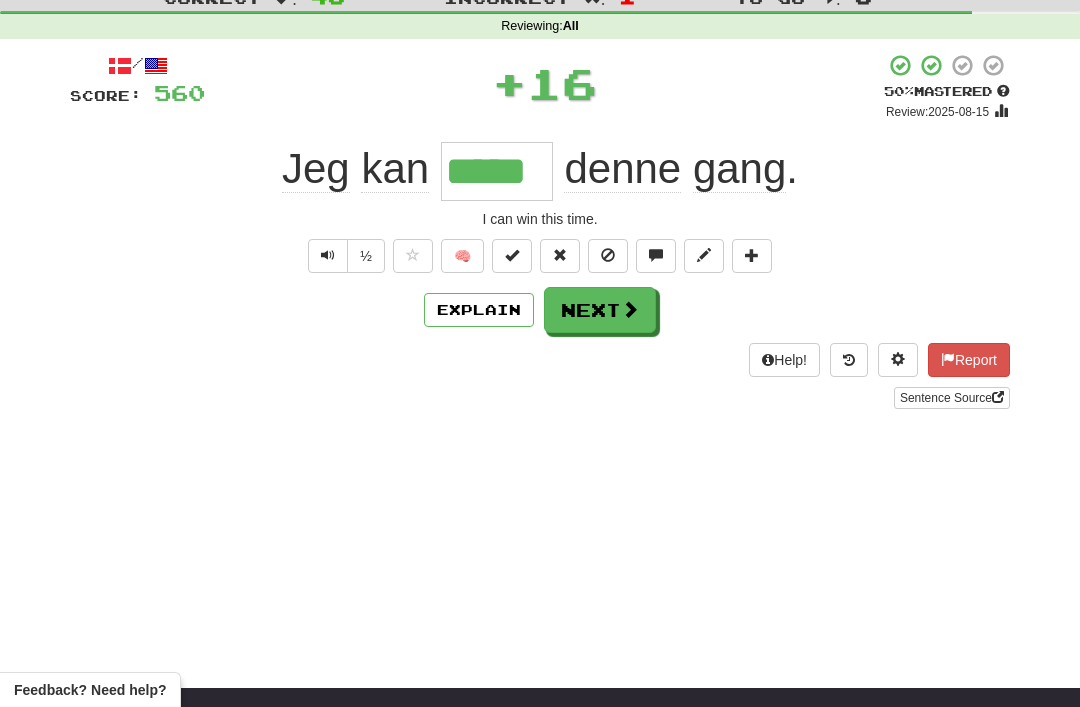 click on "Next" at bounding box center (600, 310) 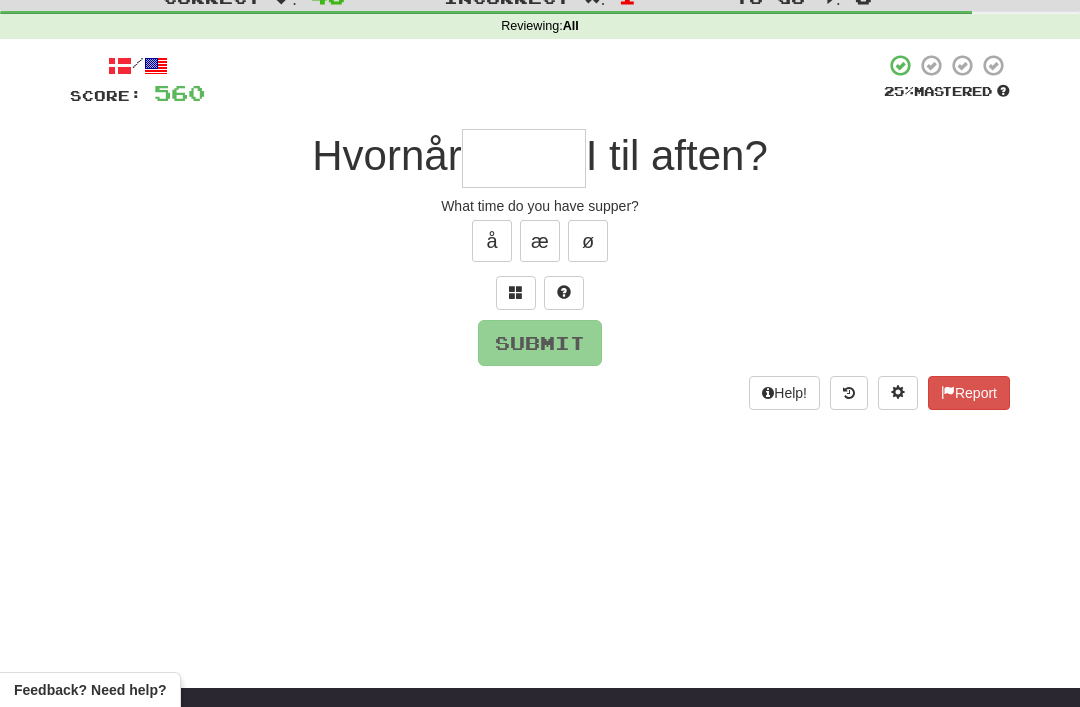 click at bounding box center [516, 293] 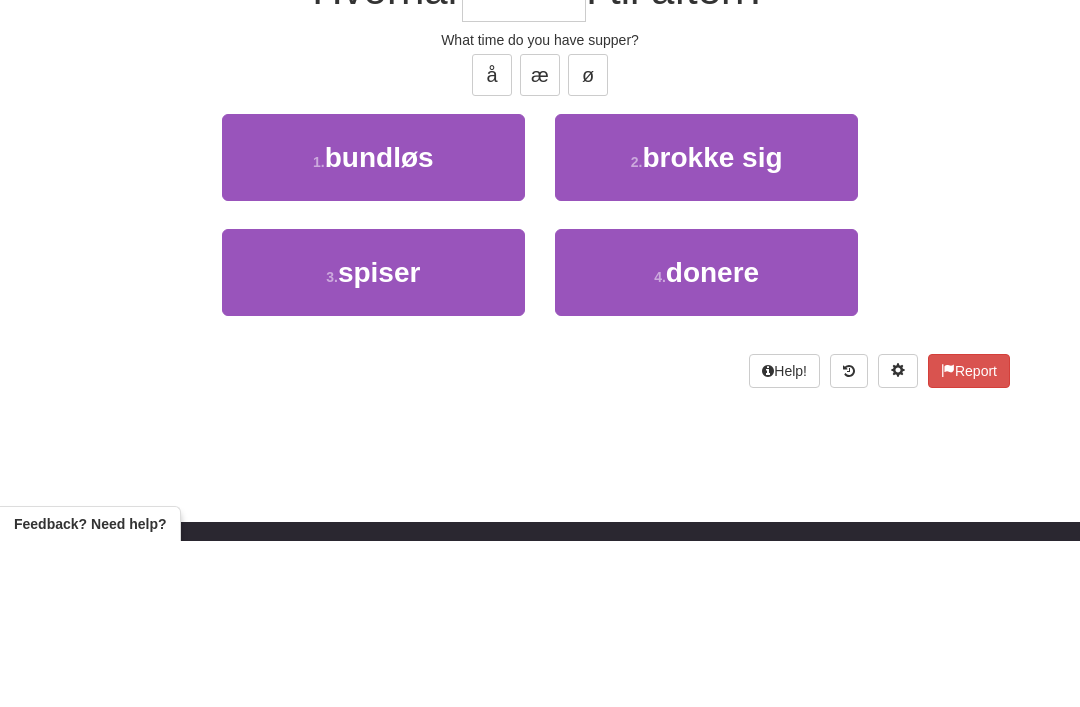 click on "3 .  spiser" at bounding box center [373, 438] 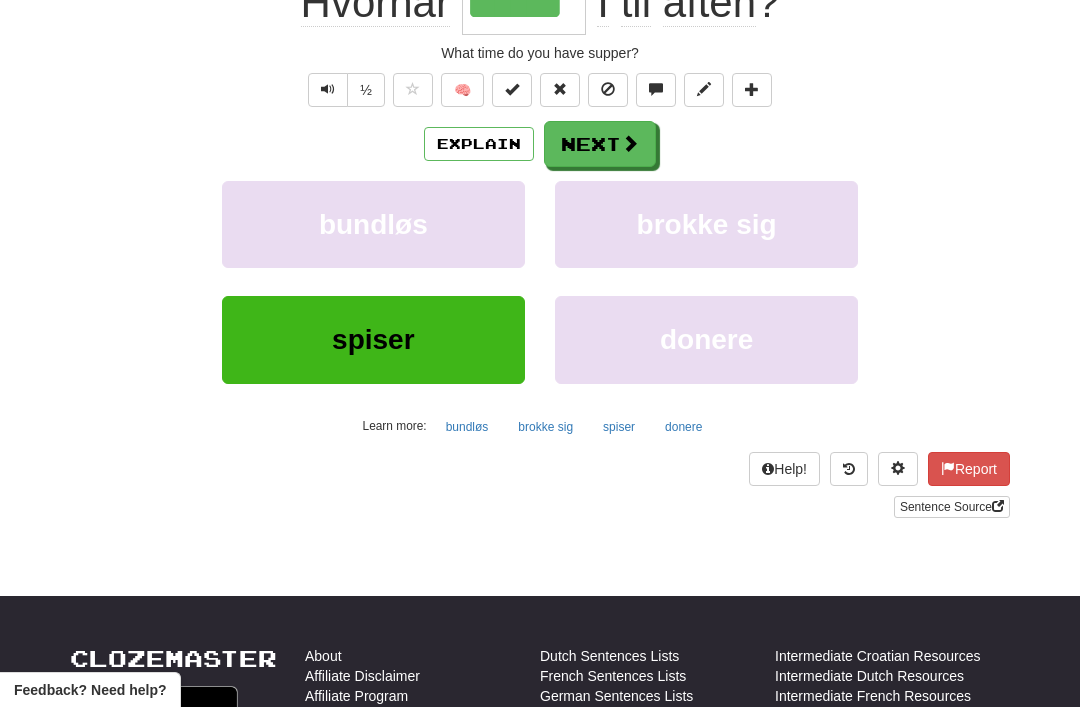 click on "Next" at bounding box center (600, 144) 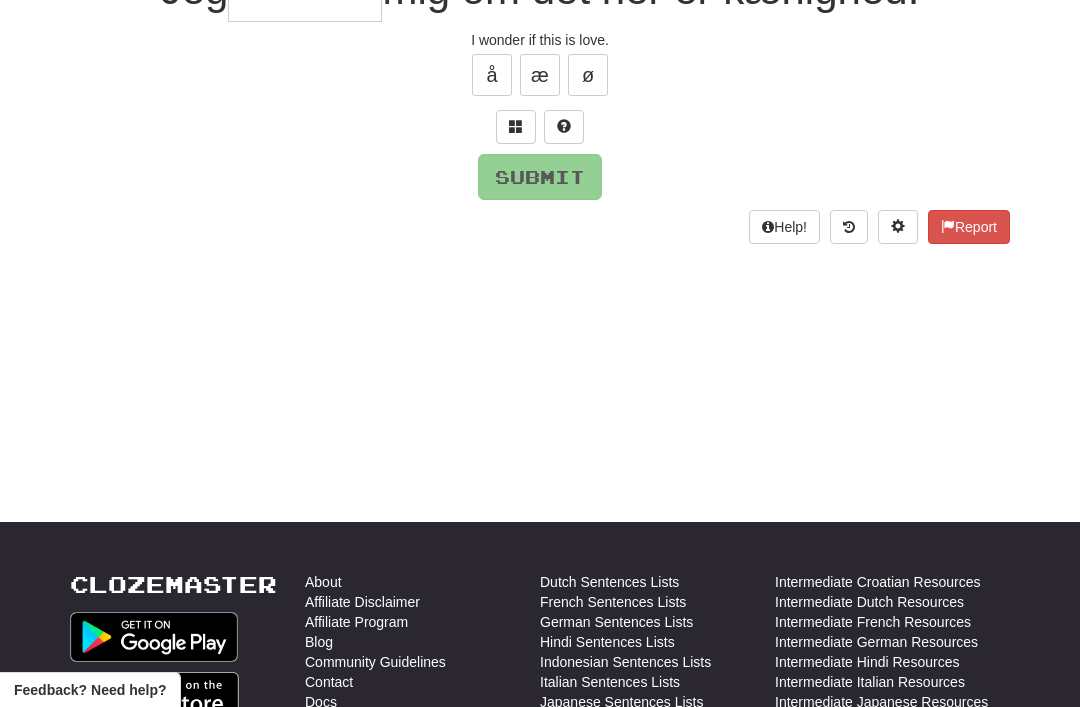 scroll, scrollTop: 44, scrollLeft: 0, axis: vertical 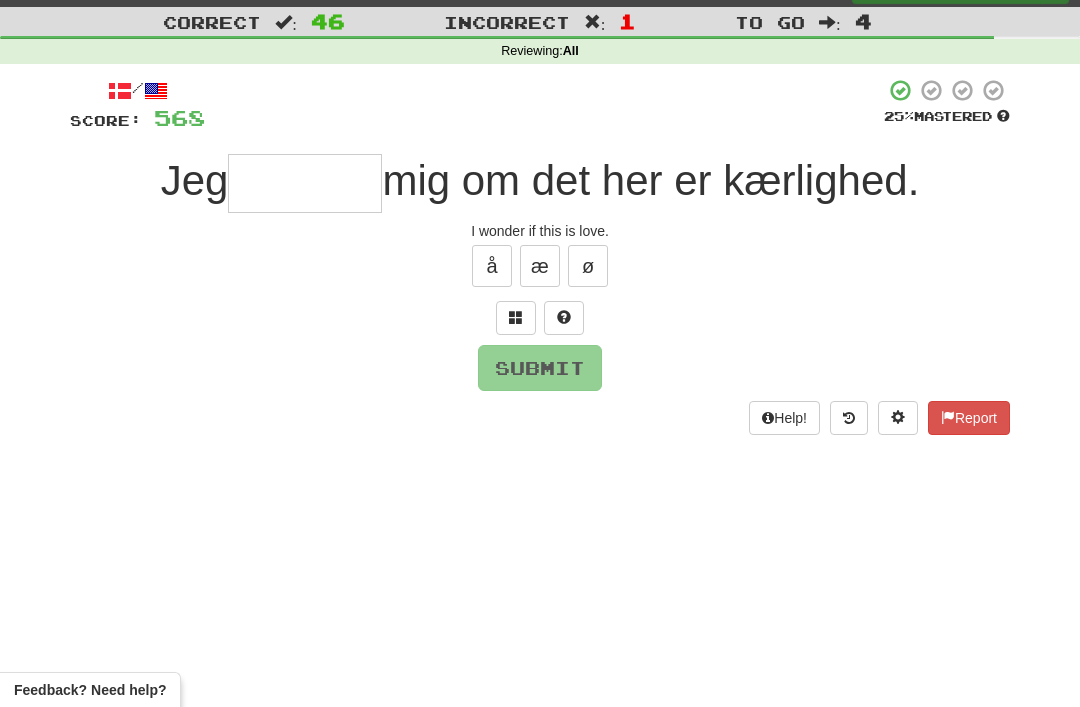 click at bounding box center (516, 318) 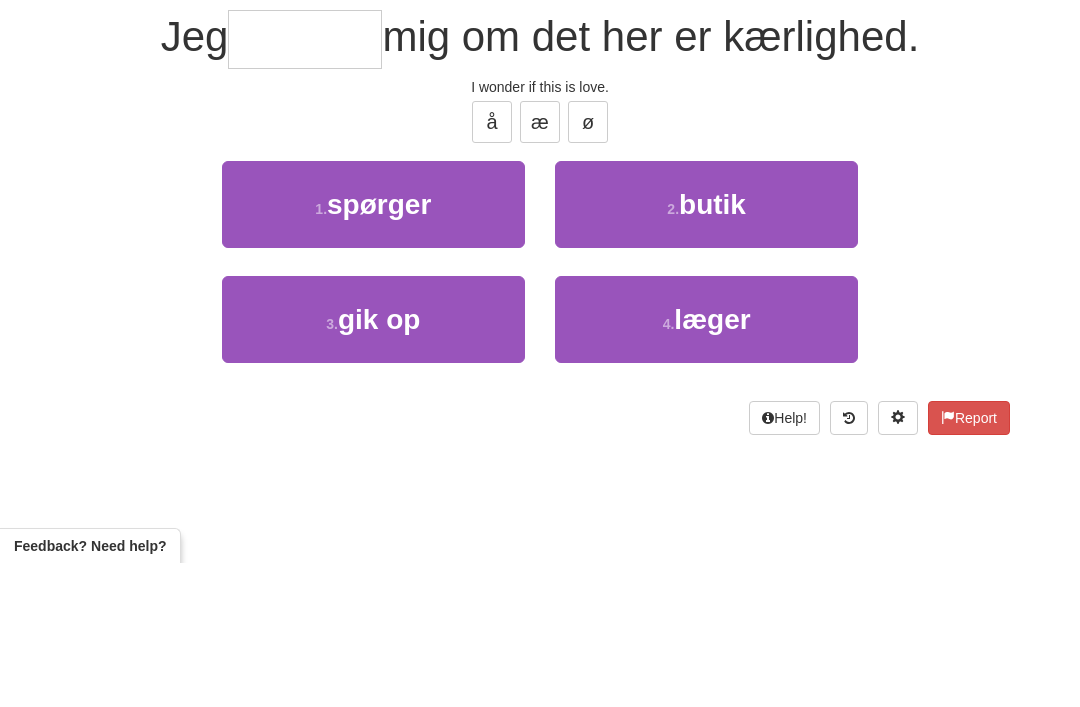 click on "spørger" at bounding box center (379, 348) 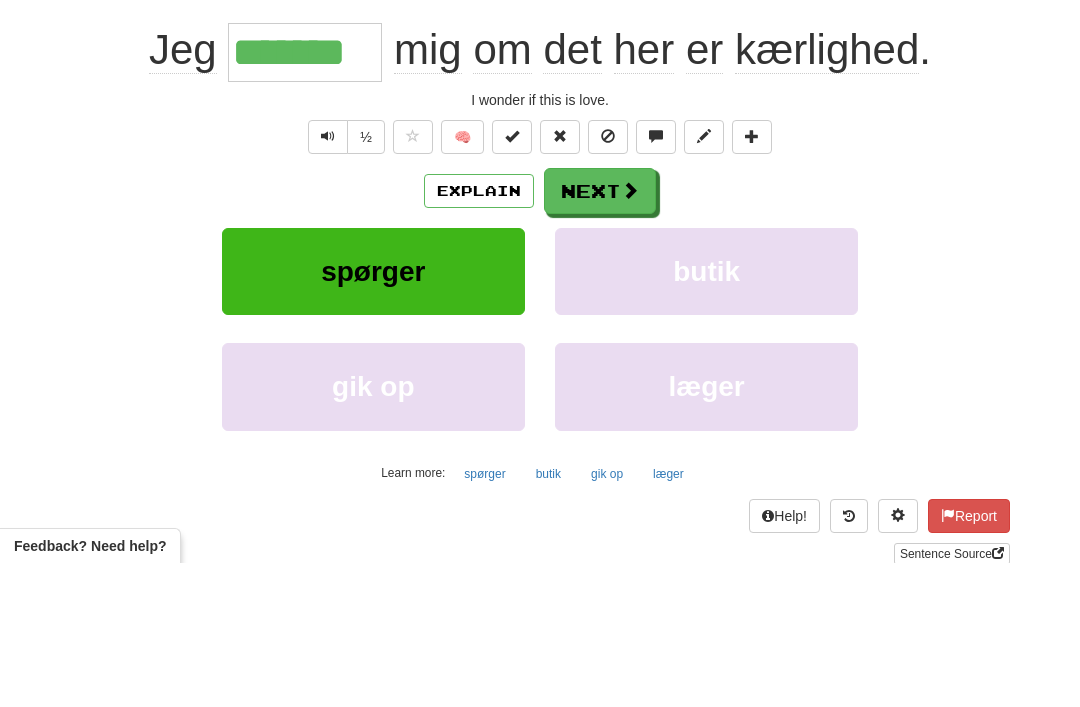 scroll, scrollTop: 188, scrollLeft: 0, axis: vertical 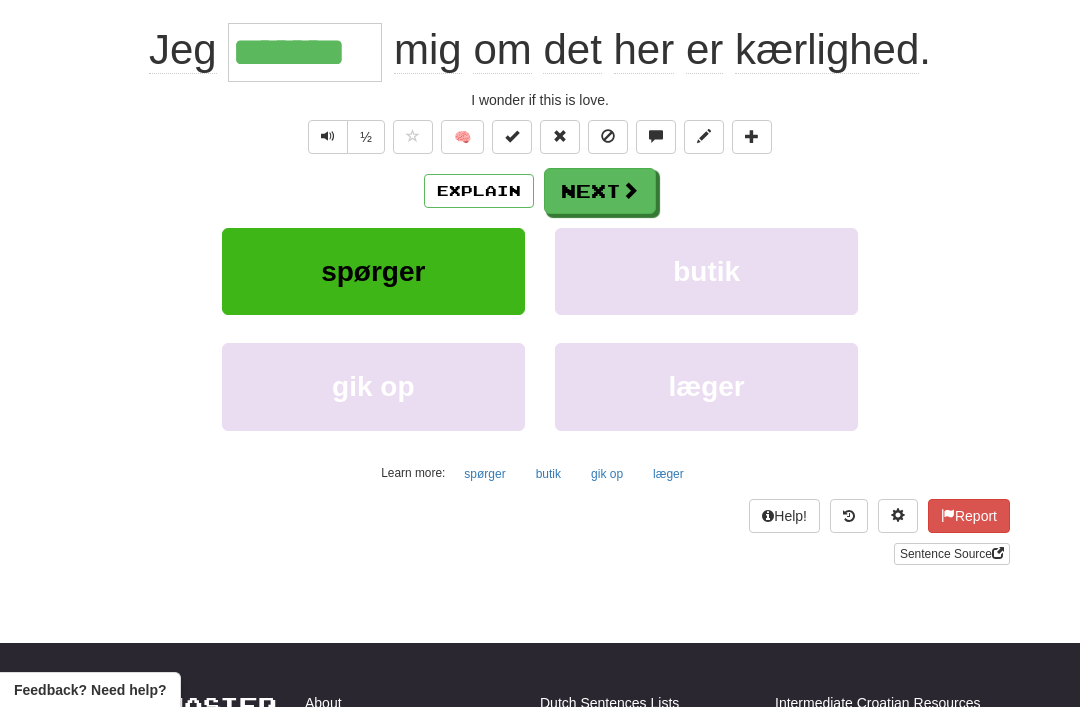 click on "Next" at bounding box center [600, 191] 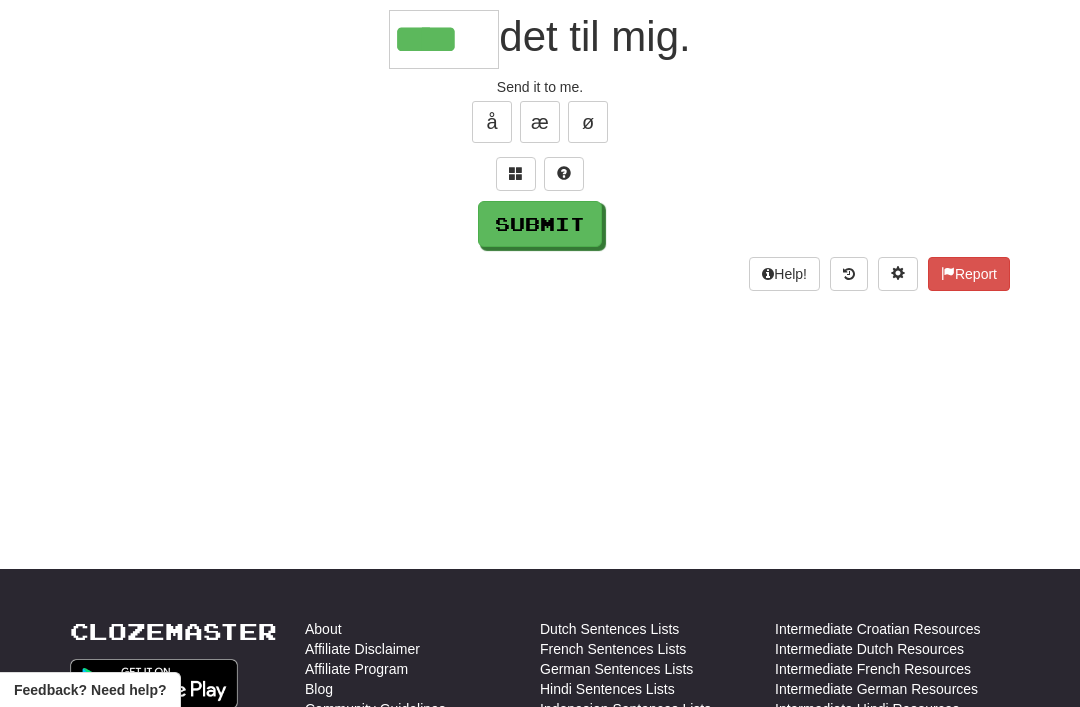 click on "Submit" at bounding box center (540, 224) 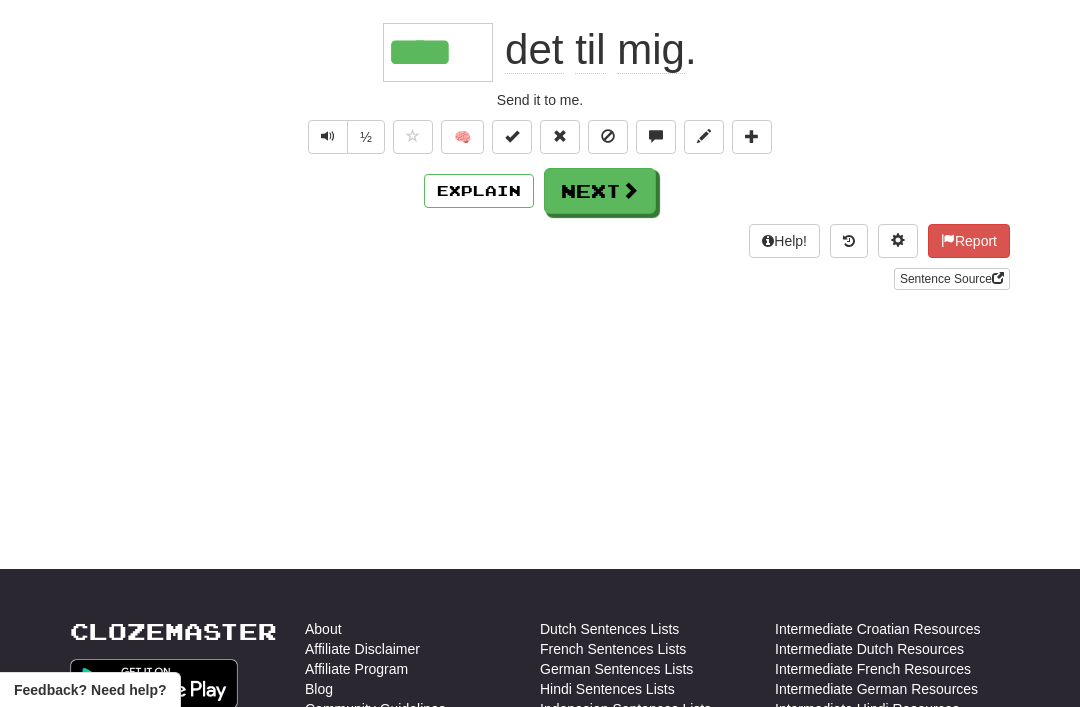 click on "Next" at bounding box center [600, 191] 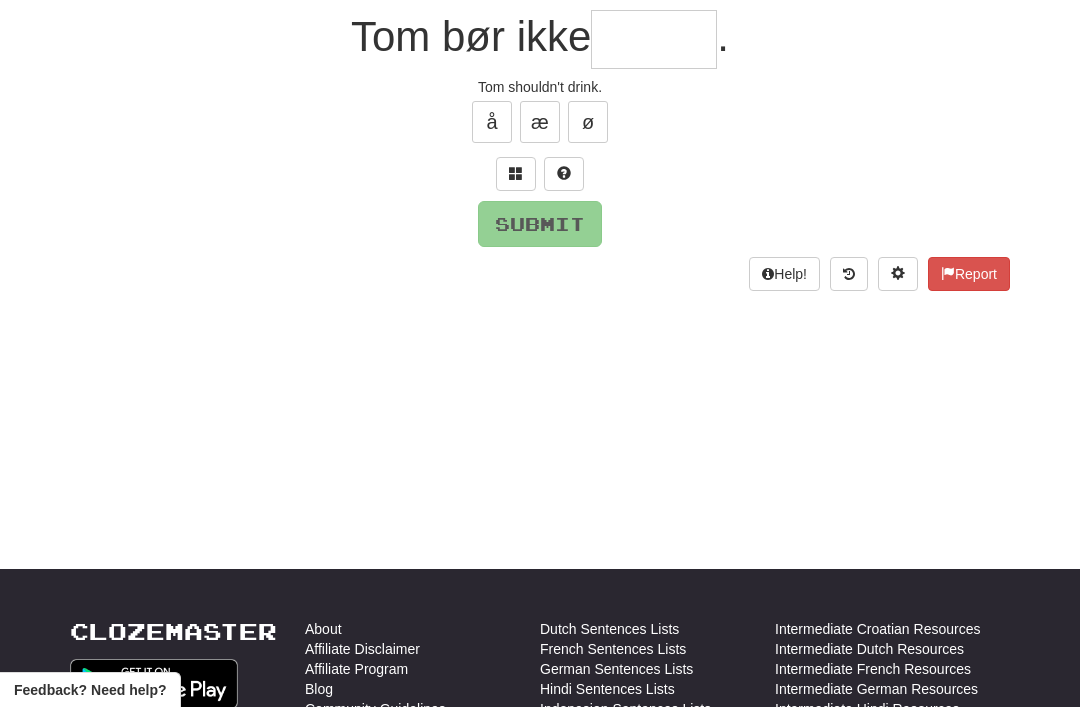 click at bounding box center (516, 173) 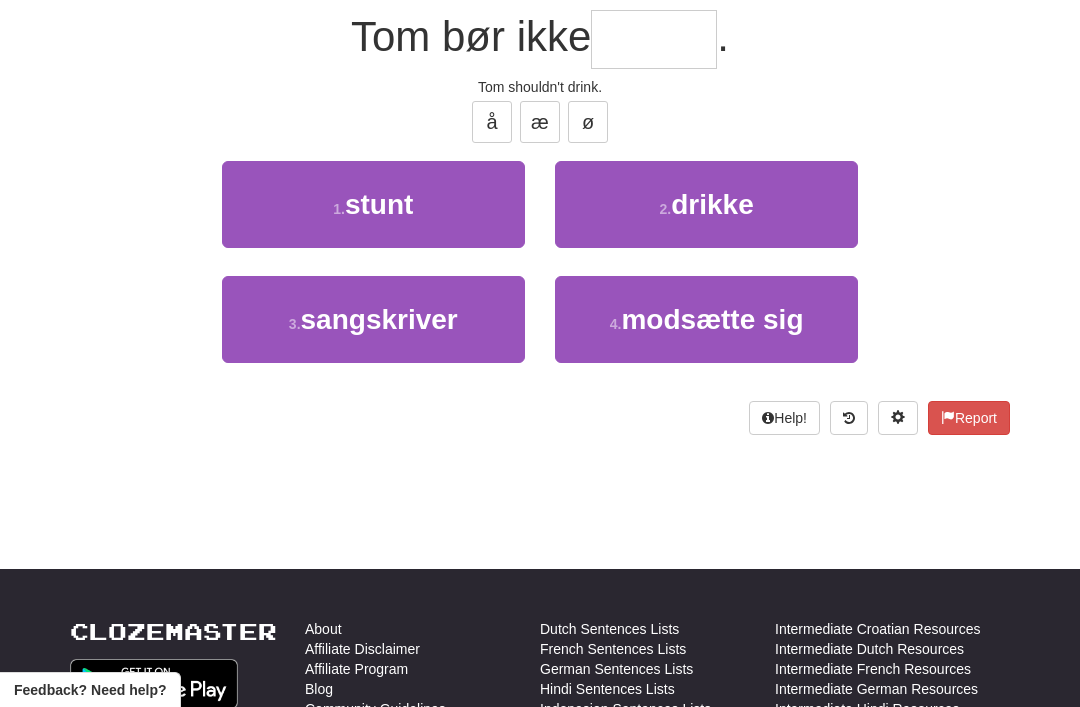 click on "2 .  drikke" at bounding box center (706, 204) 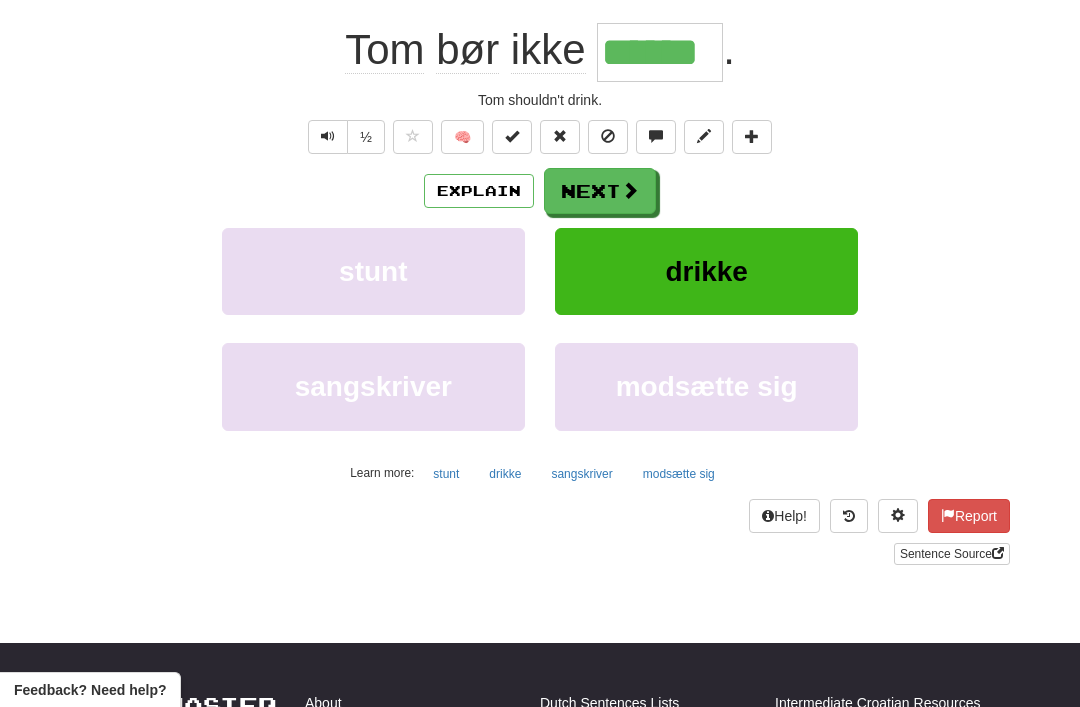 click on "Next" at bounding box center (600, 191) 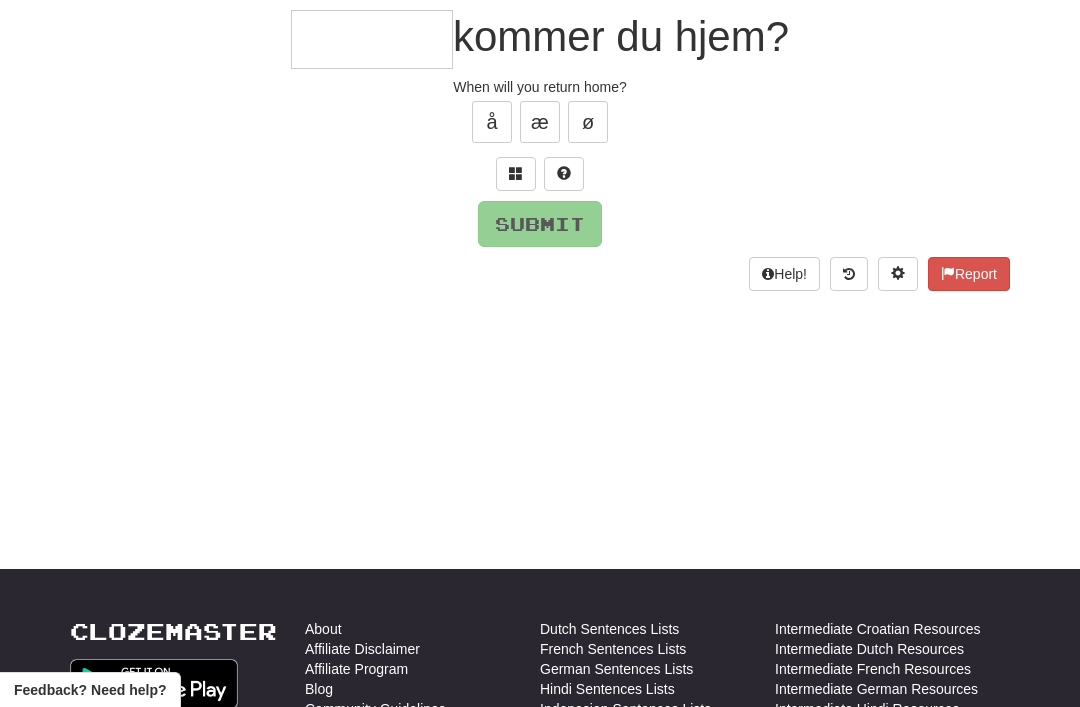 click at bounding box center (516, 174) 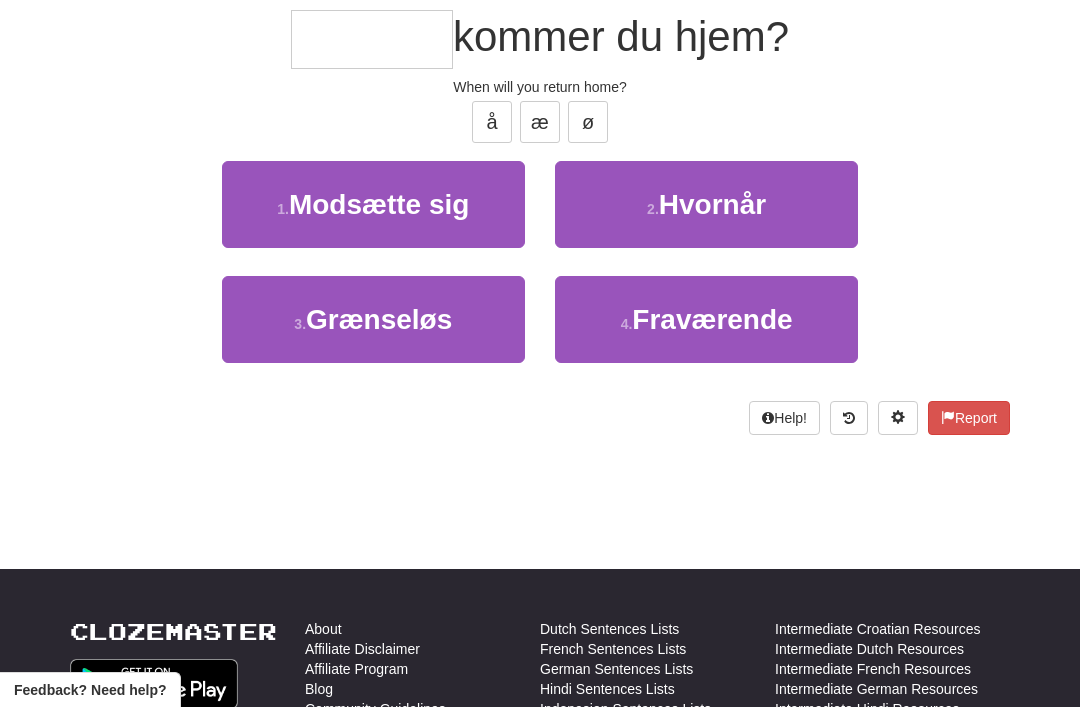 click on "2 .  Hvornår" at bounding box center [706, 204] 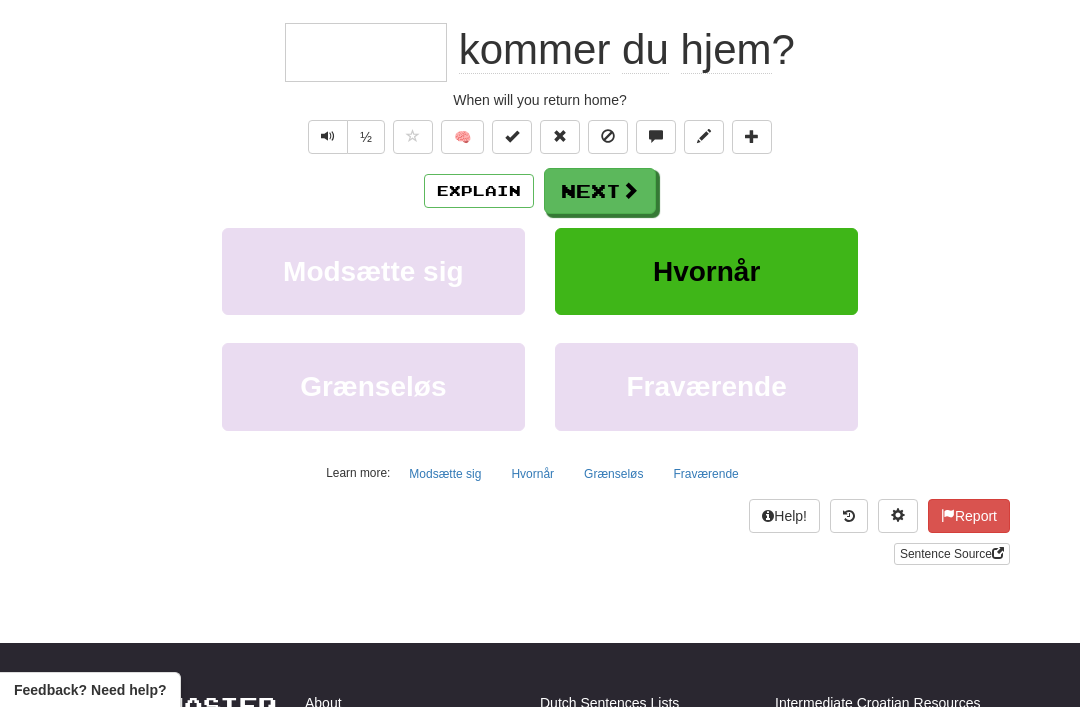 type on "*******" 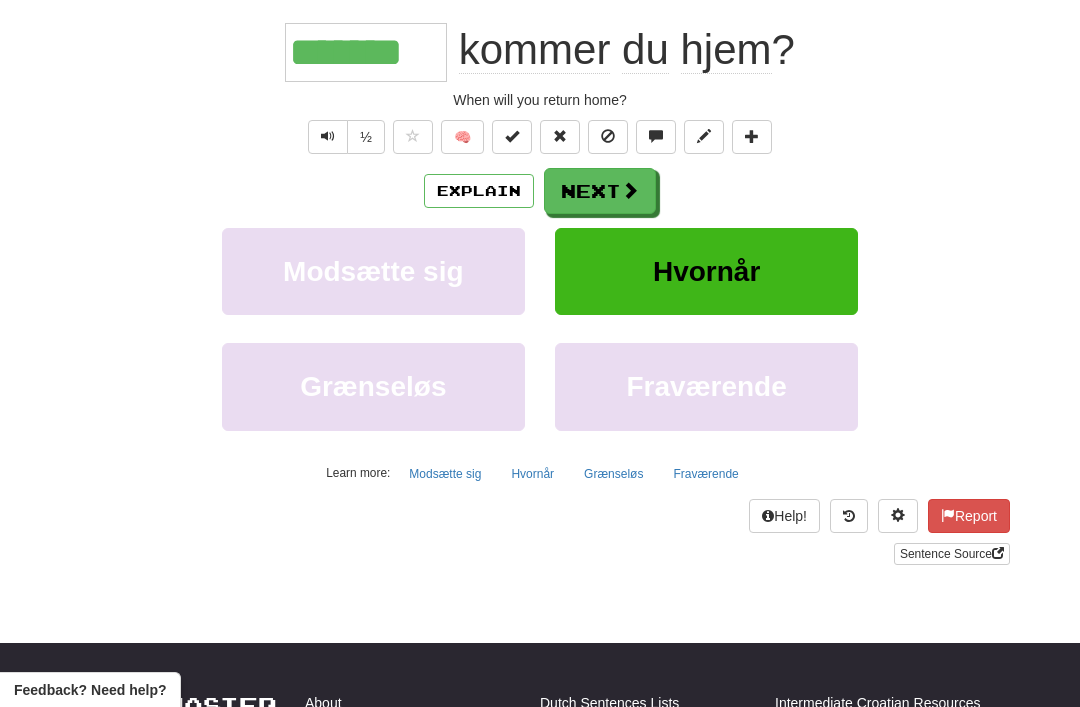 click on "Next" at bounding box center [600, 191] 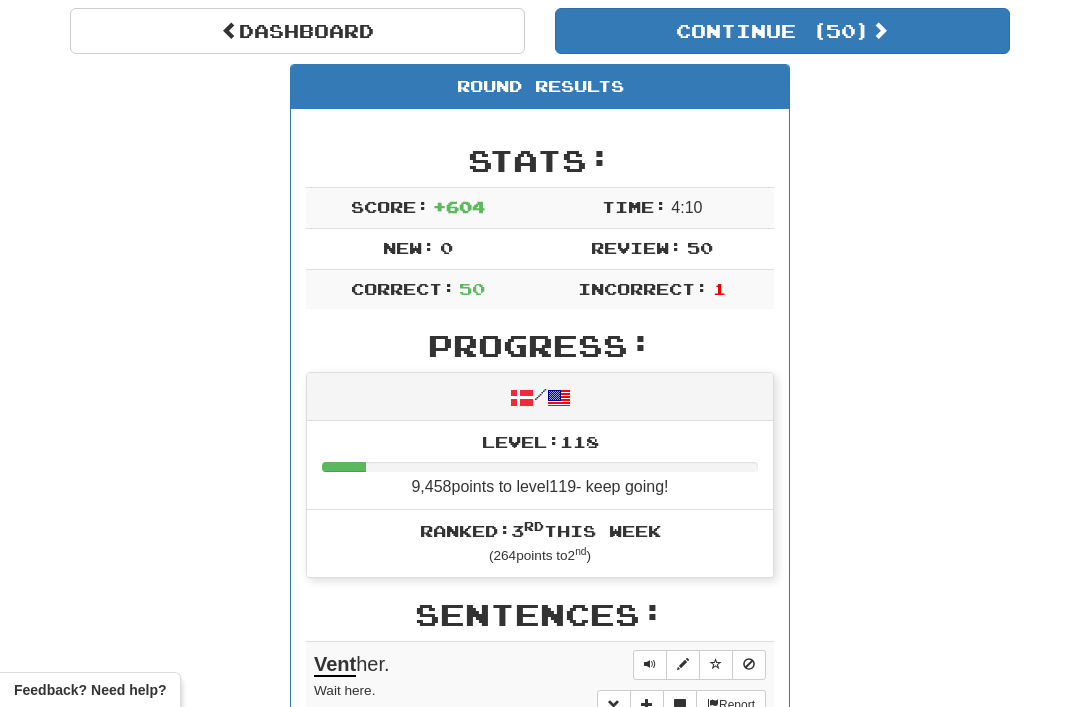 click on "Dashboard" at bounding box center (297, 31) 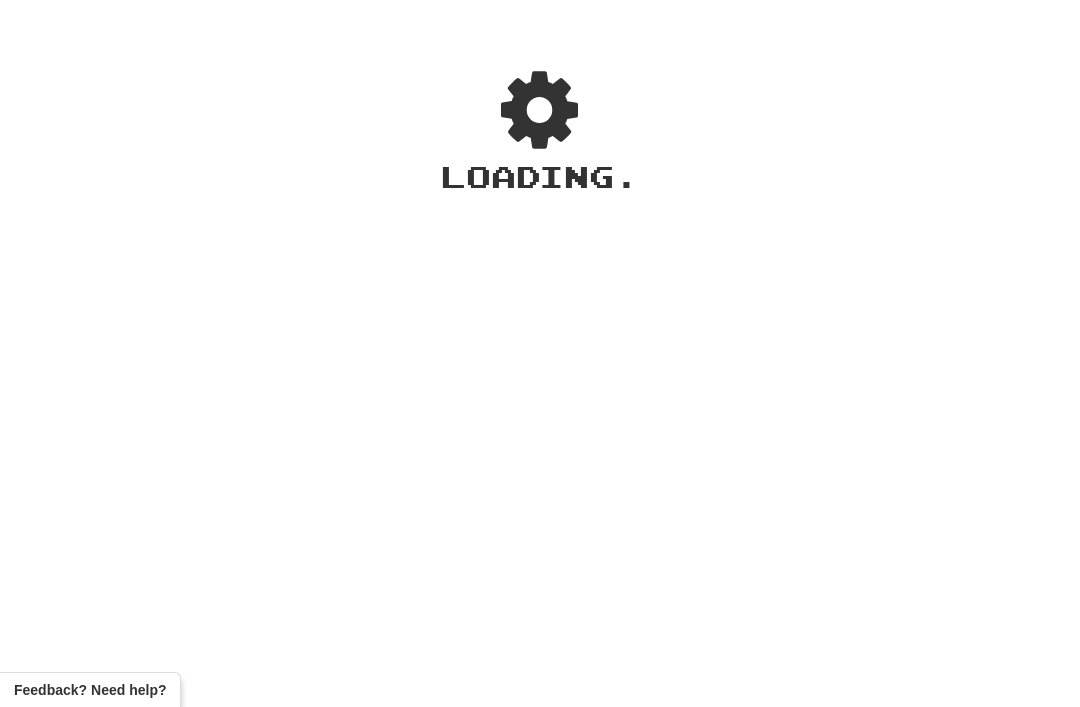 scroll, scrollTop: 0, scrollLeft: 0, axis: both 